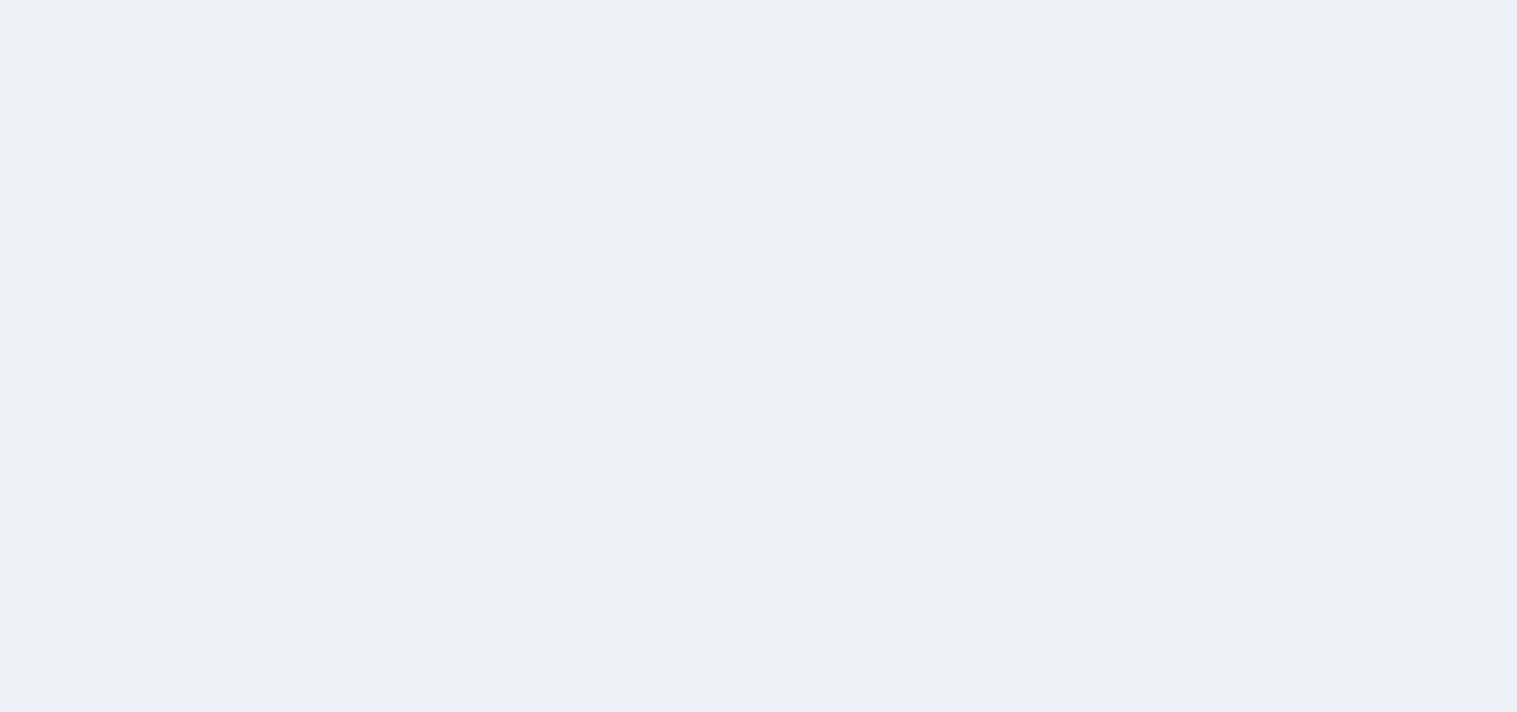 scroll, scrollTop: 0, scrollLeft: 0, axis: both 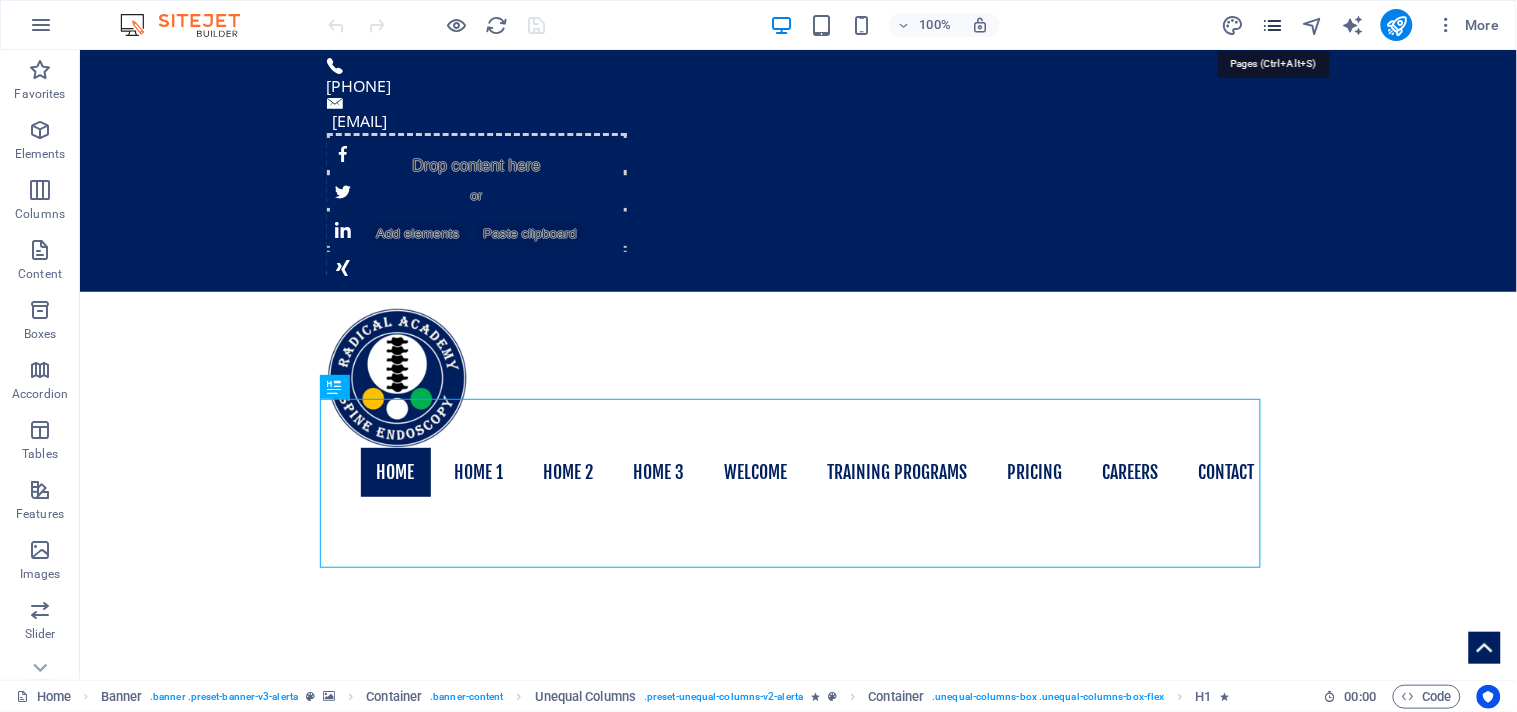 click at bounding box center (1272, 25) 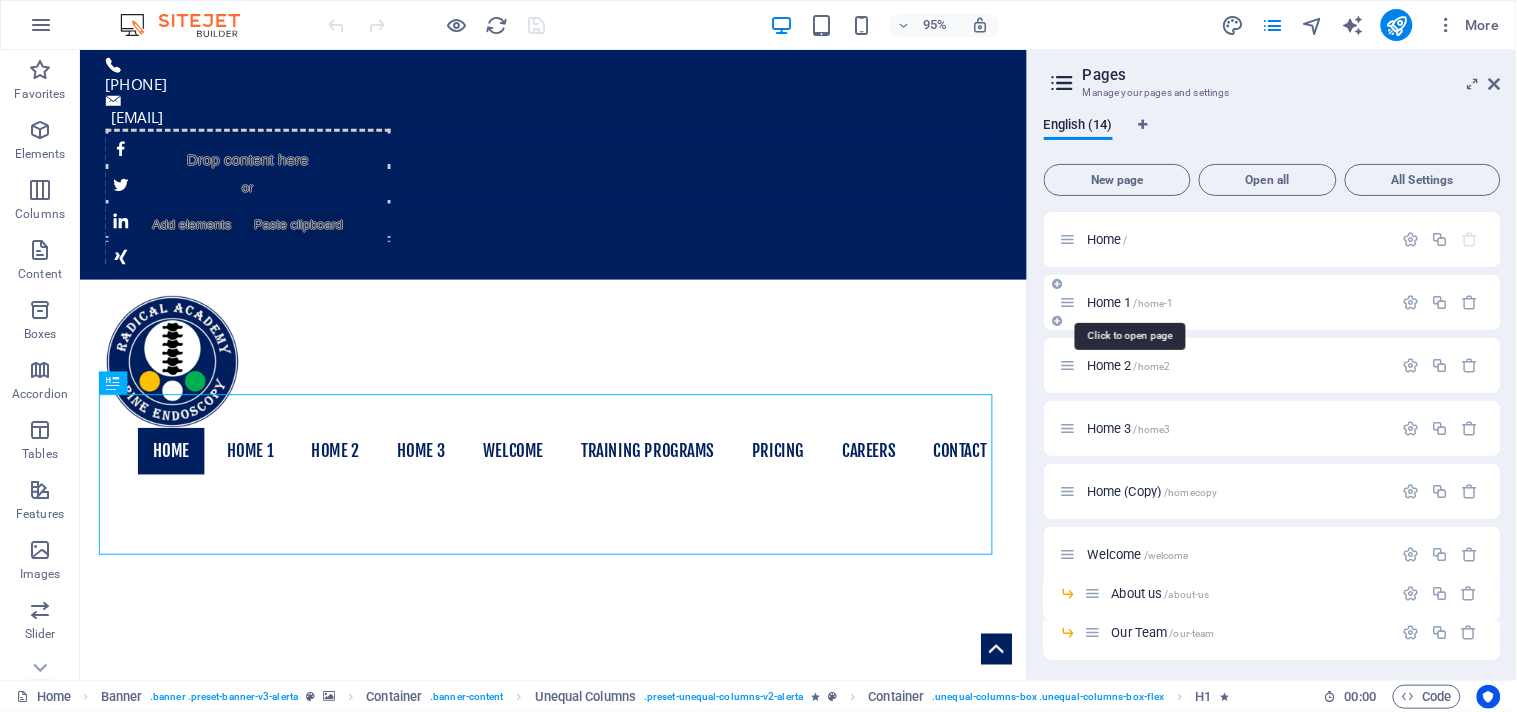 click on "Home 1 /home-1" at bounding box center [1130, 302] 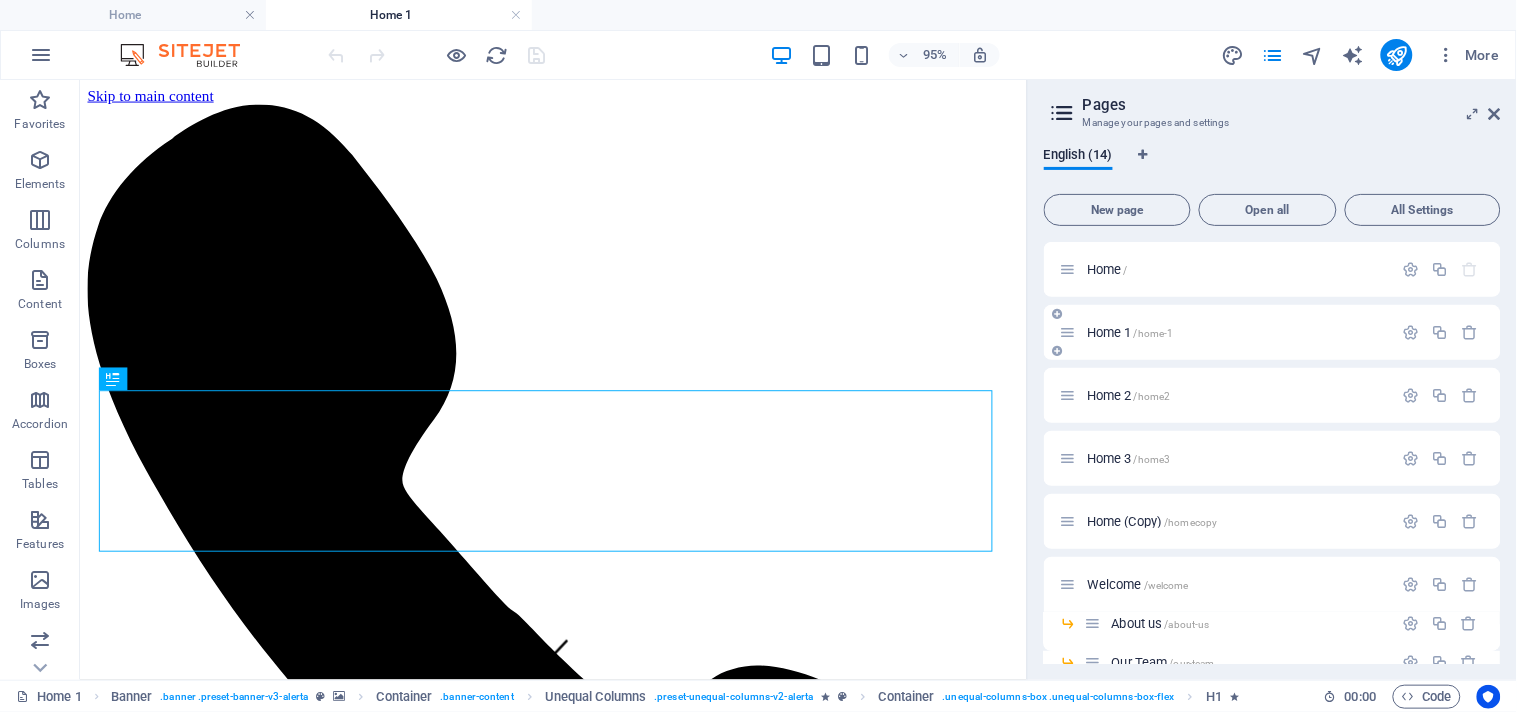 scroll, scrollTop: 0, scrollLeft: 0, axis: both 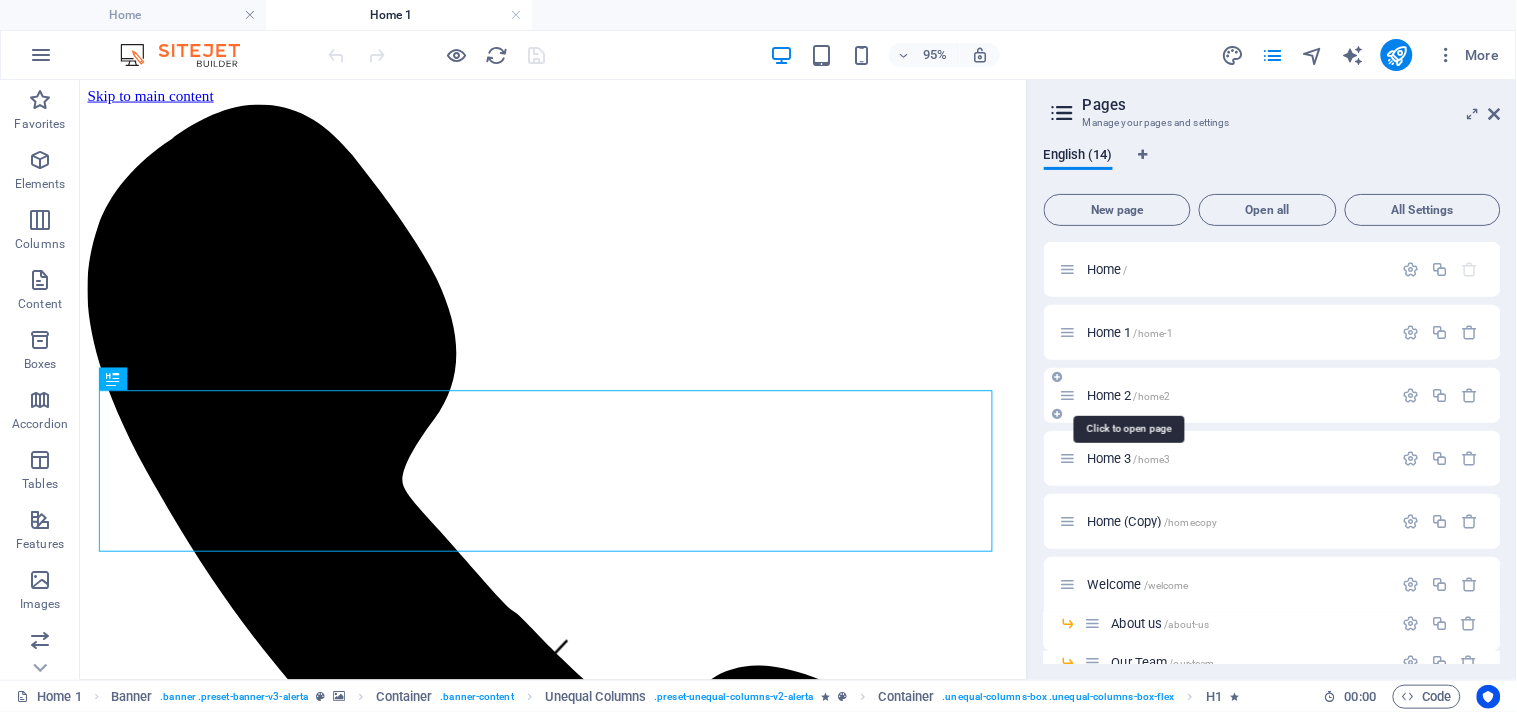 click on "Home 2 /home2" at bounding box center [1129, 395] 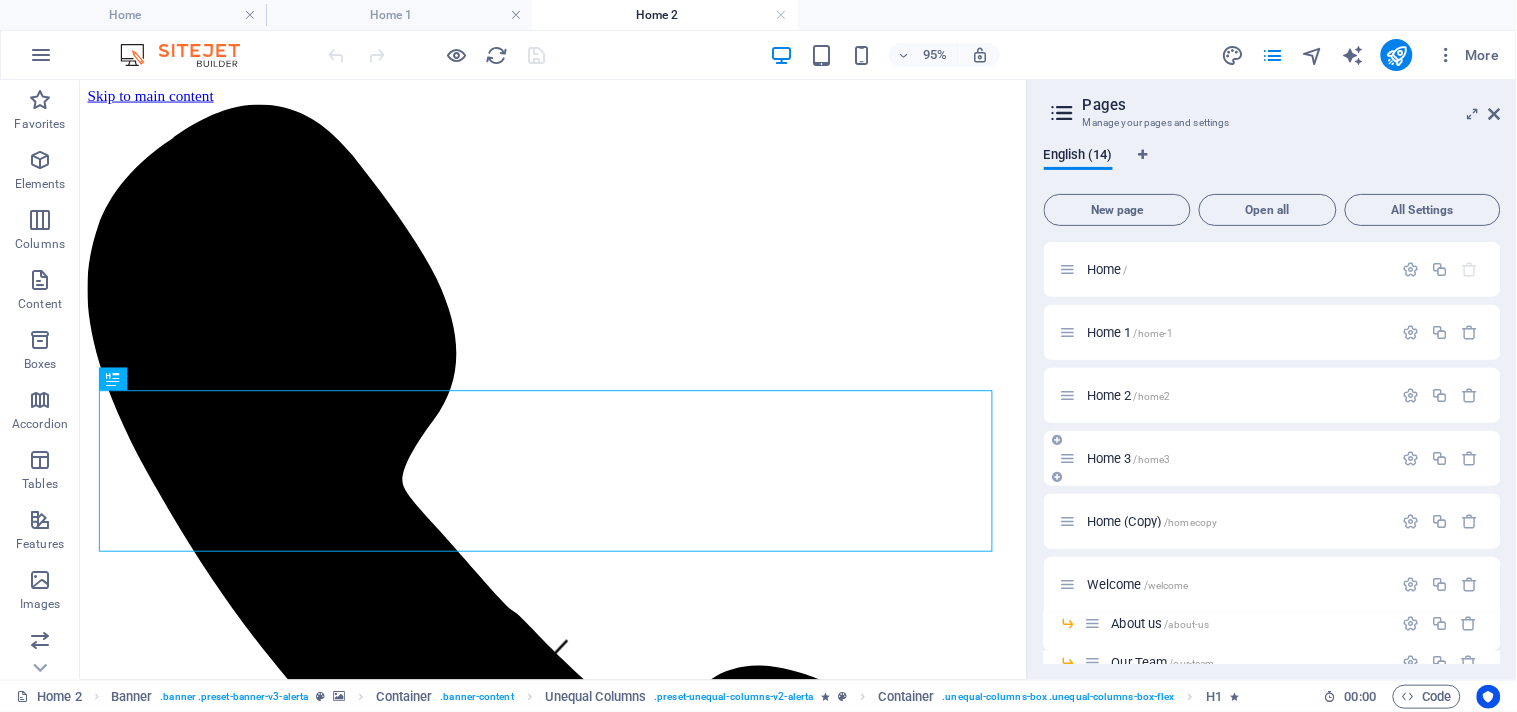 scroll, scrollTop: 0, scrollLeft: 0, axis: both 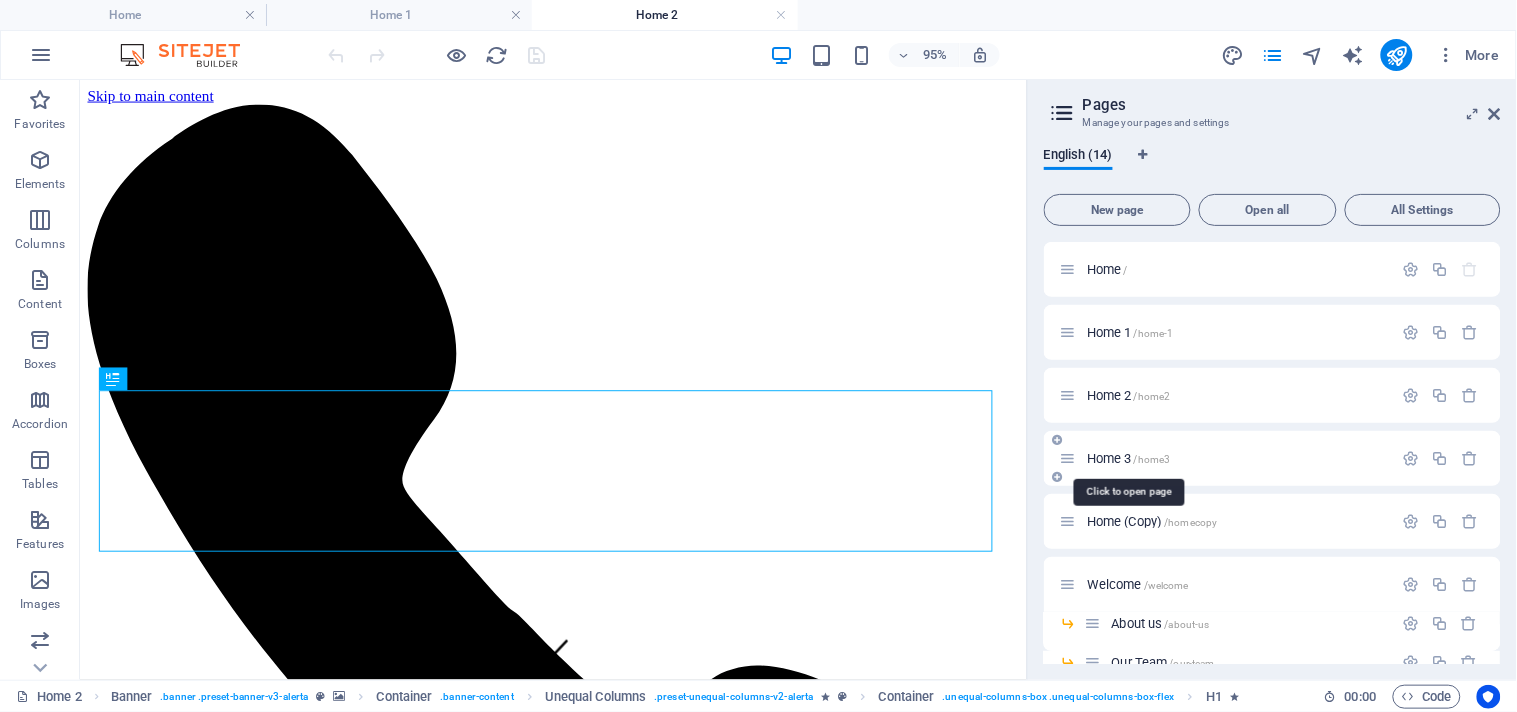 click on "Home 3 /home3" at bounding box center [1129, 458] 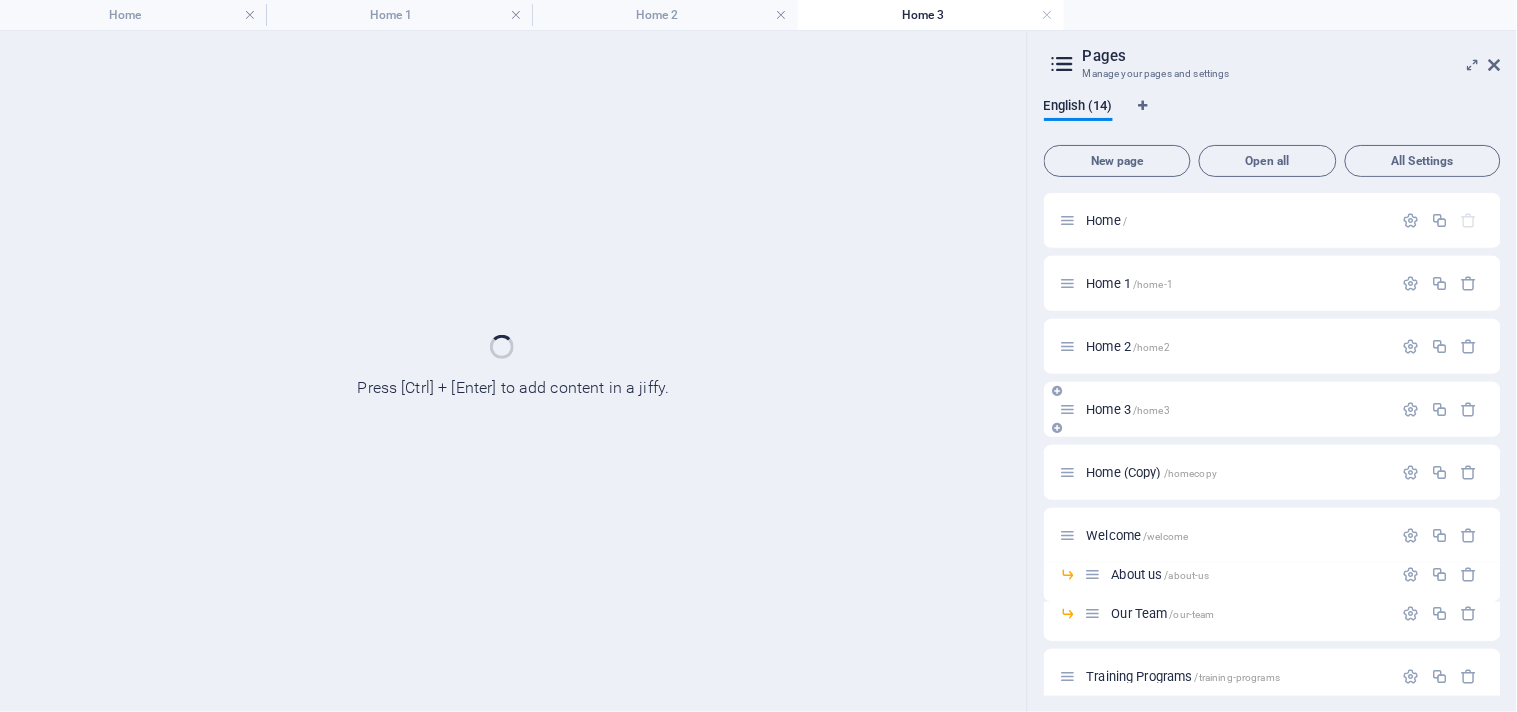 click on "Home (Copy) /homecopy" at bounding box center (1272, 472) 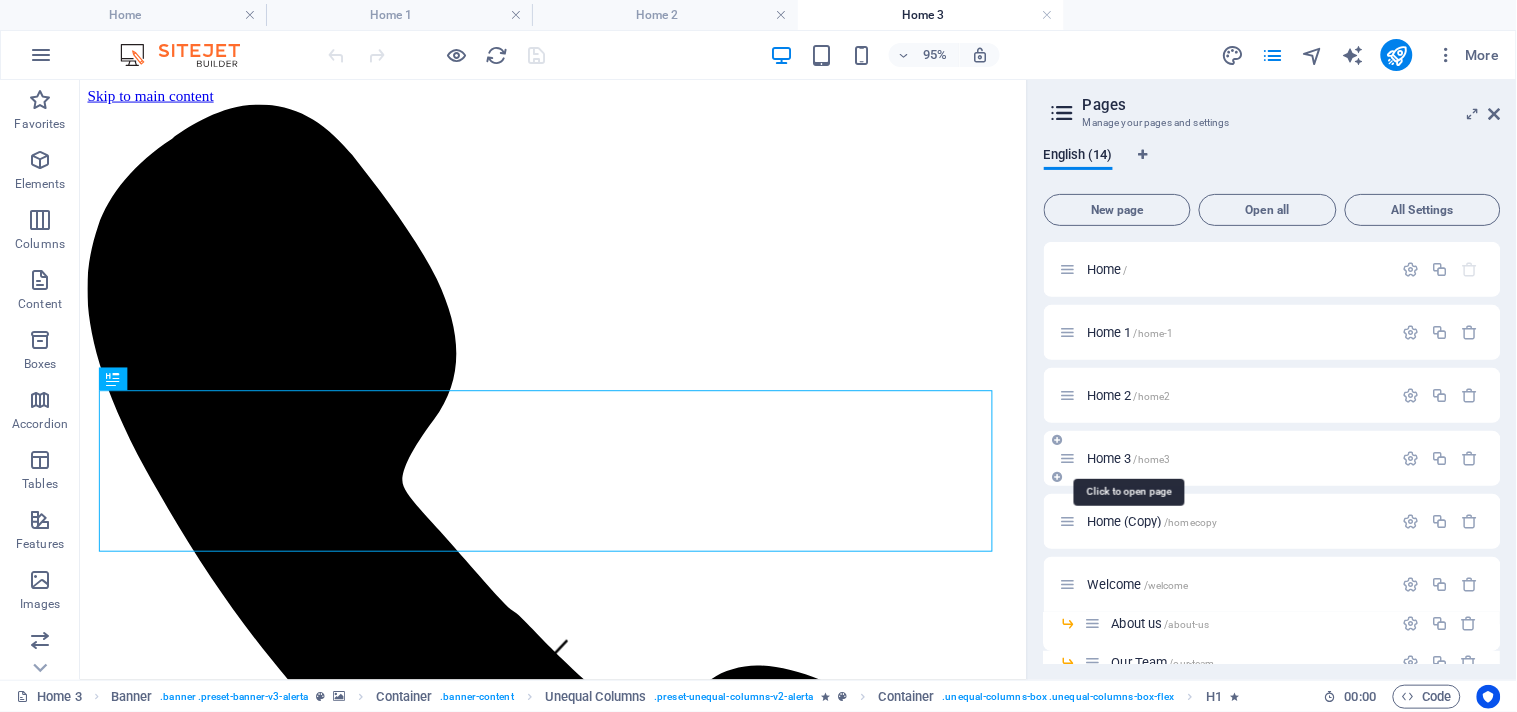 scroll, scrollTop: 0, scrollLeft: 0, axis: both 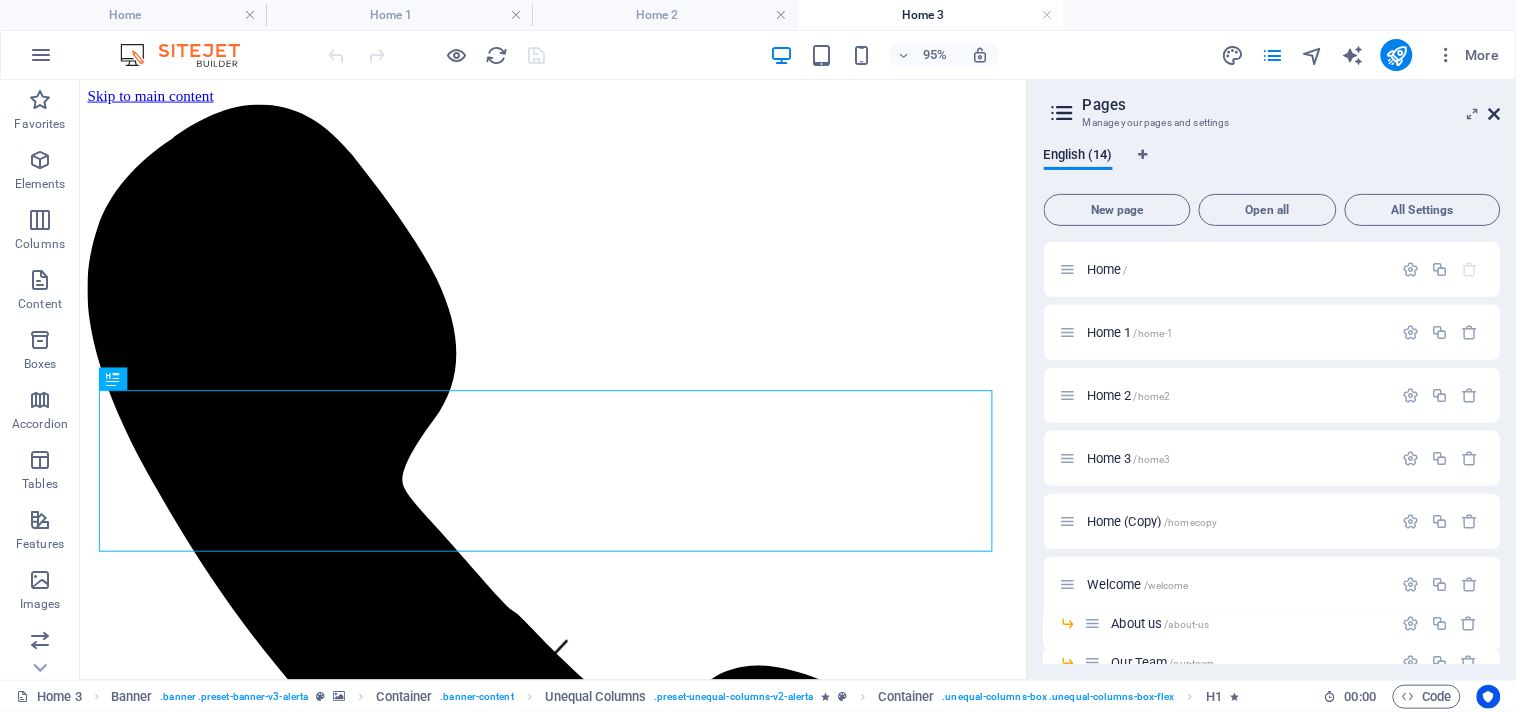drag, startPoint x: 1492, startPoint y: 110, endPoint x: 834, endPoint y: 210, distance: 665.5554 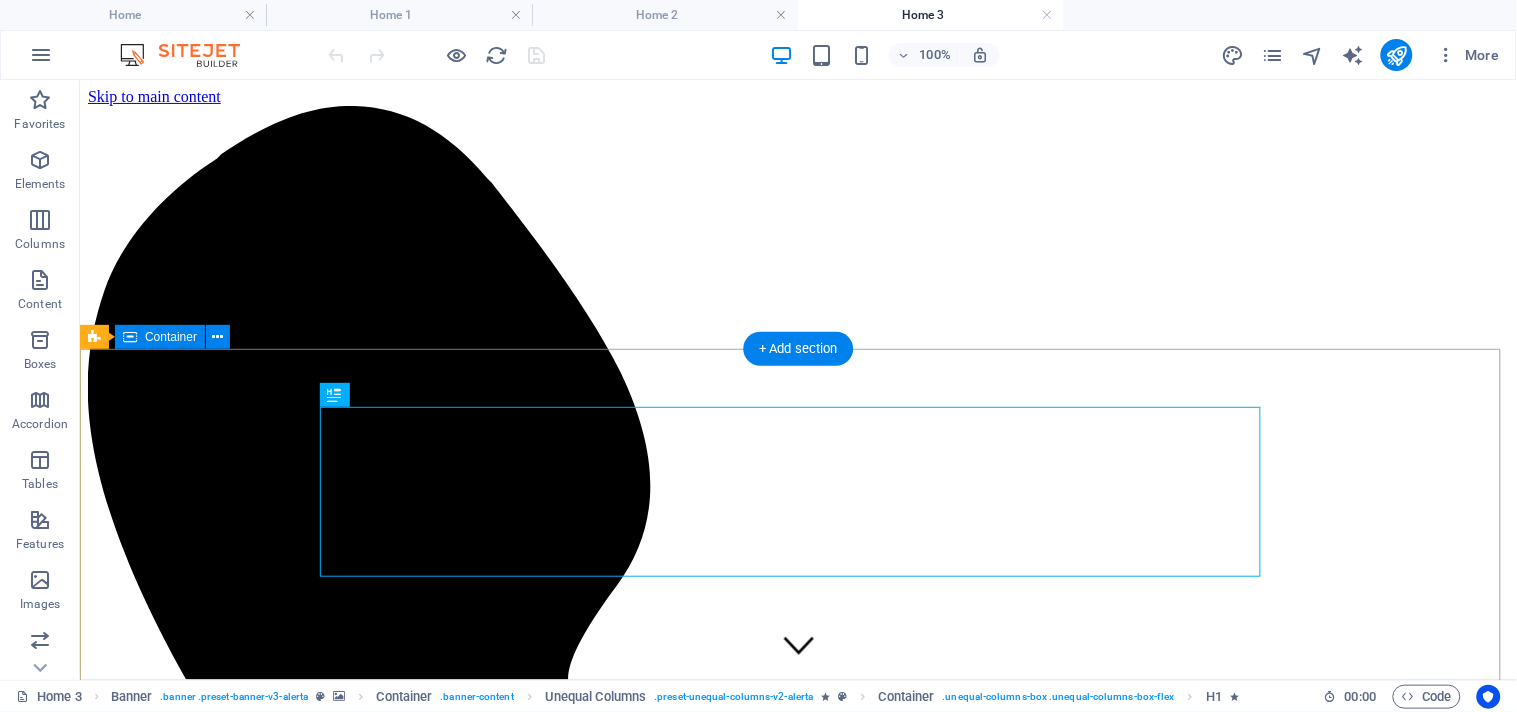 scroll, scrollTop: 370, scrollLeft: 0, axis: vertical 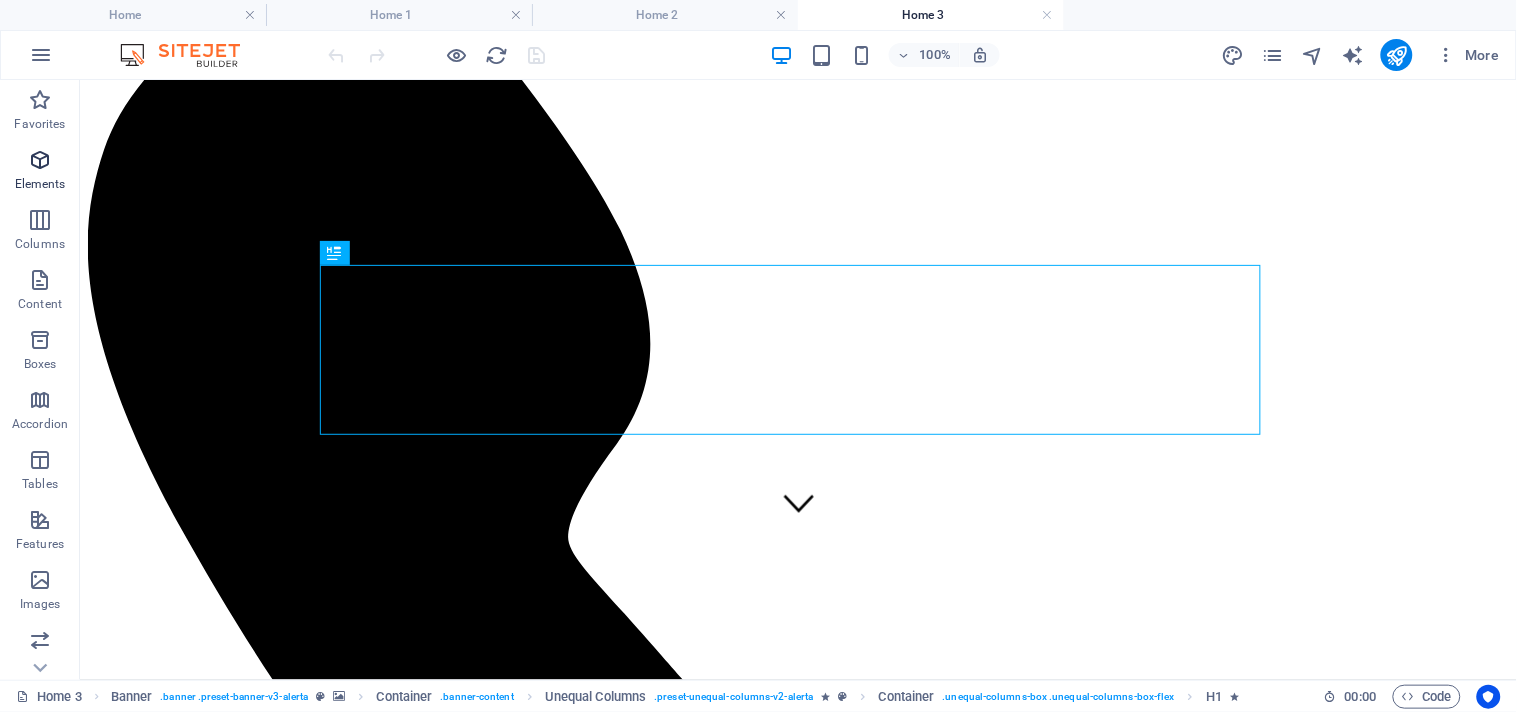 click at bounding box center (40, 160) 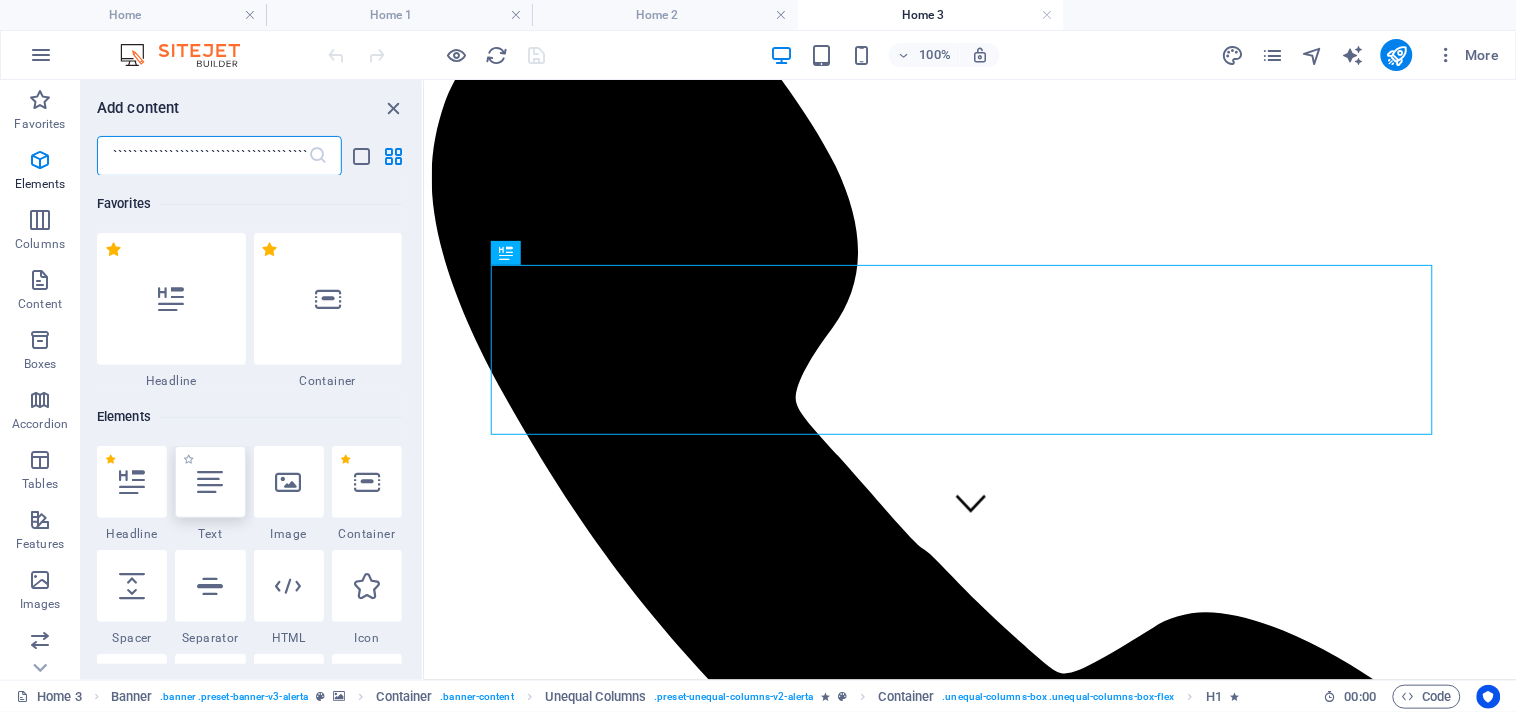 type on "`````````````````````````````````````````````````````````````````````````````````````````````" 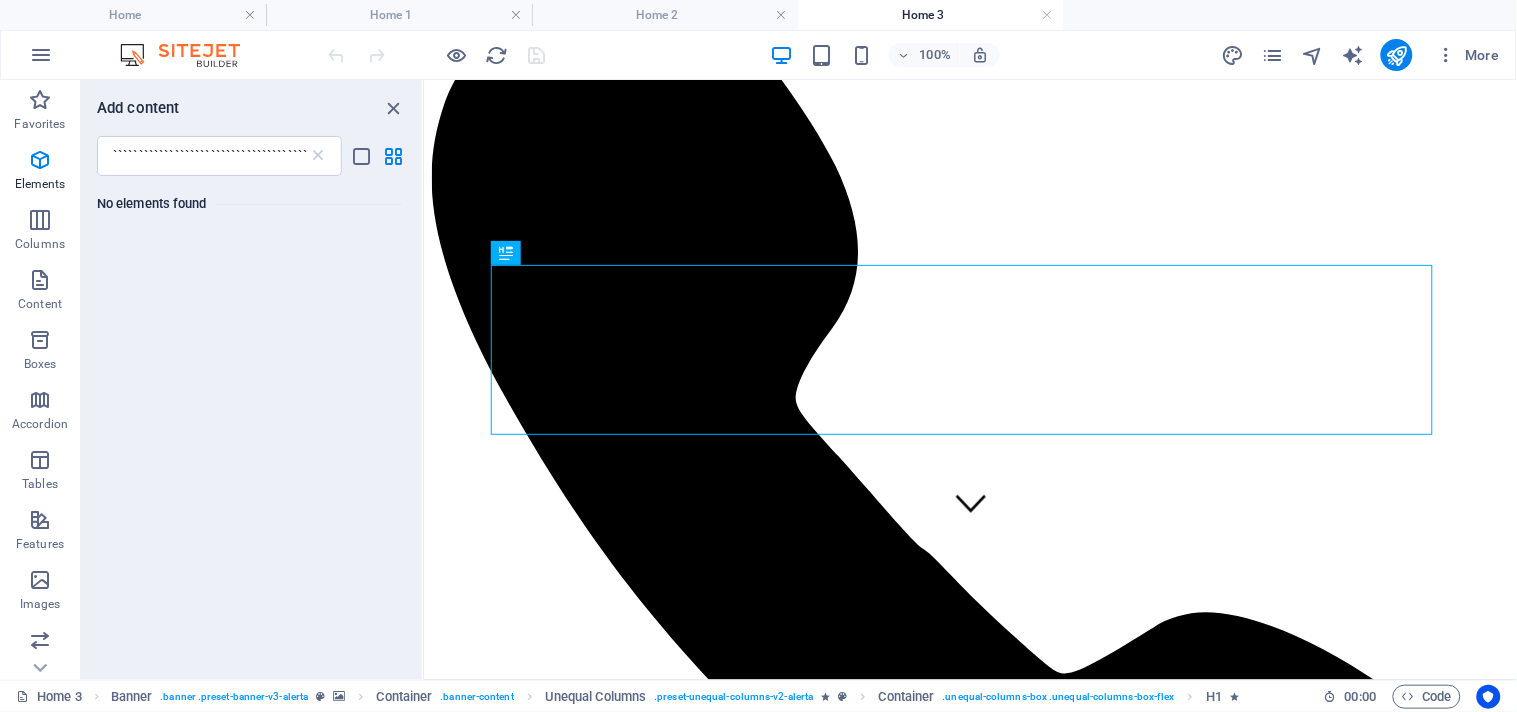 scroll, scrollTop: 0, scrollLeft: 0, axis: both 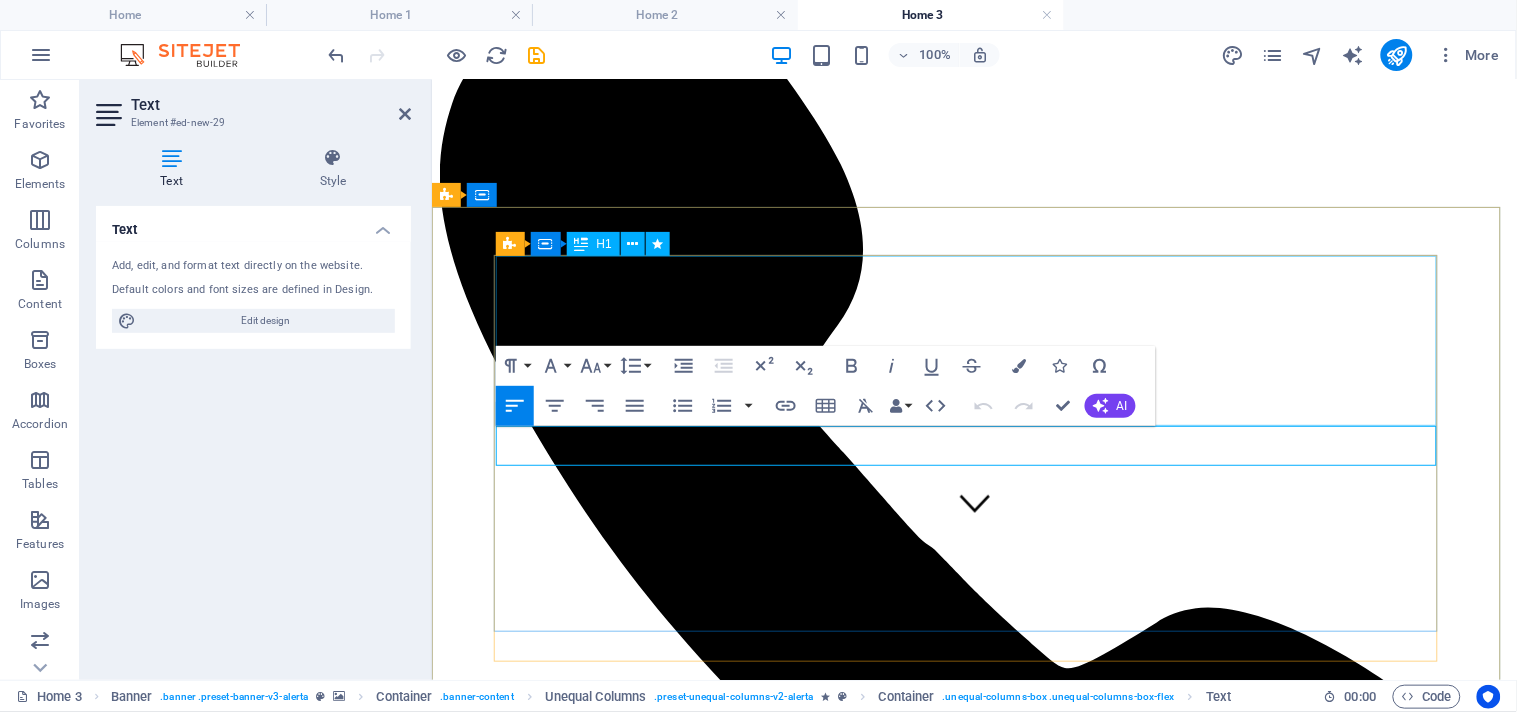 click on "Radical Academy of SPINE ENDOSCOPY TRAINING" at bounding box center [973, 9139] 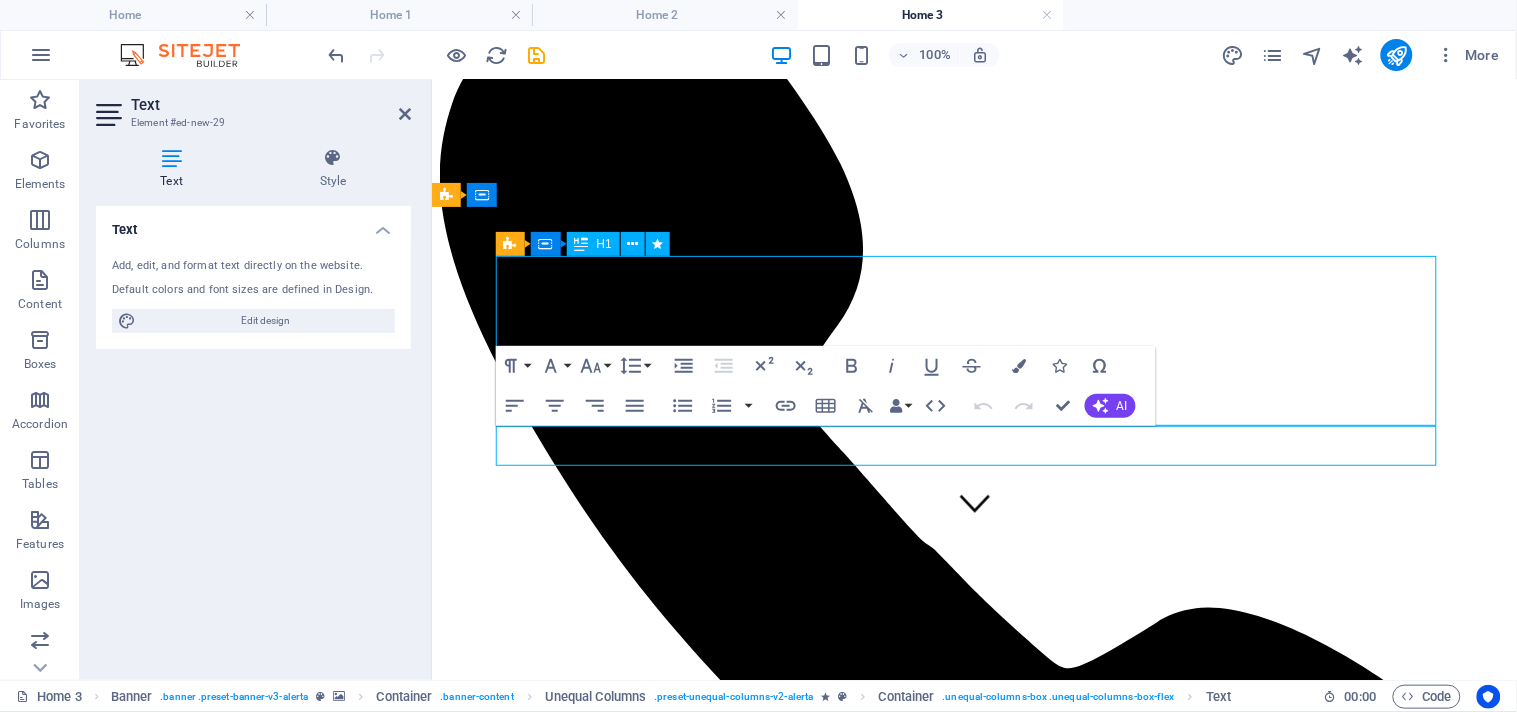 click on "Radical Academy of SPINE ENDOSCOPY TRAINING" at bounding box center (973, 9139) 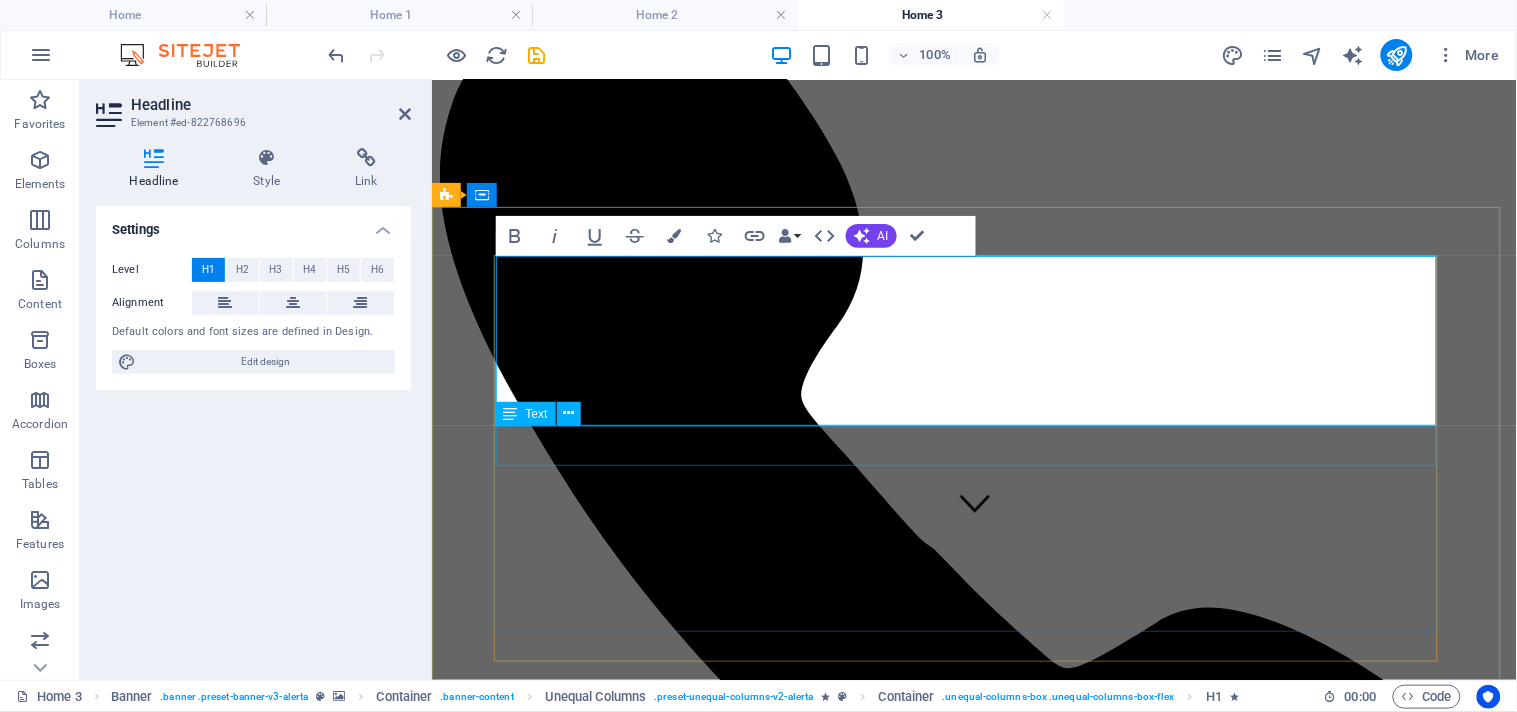 click on "New text element" at bounding box center [973, 9211] 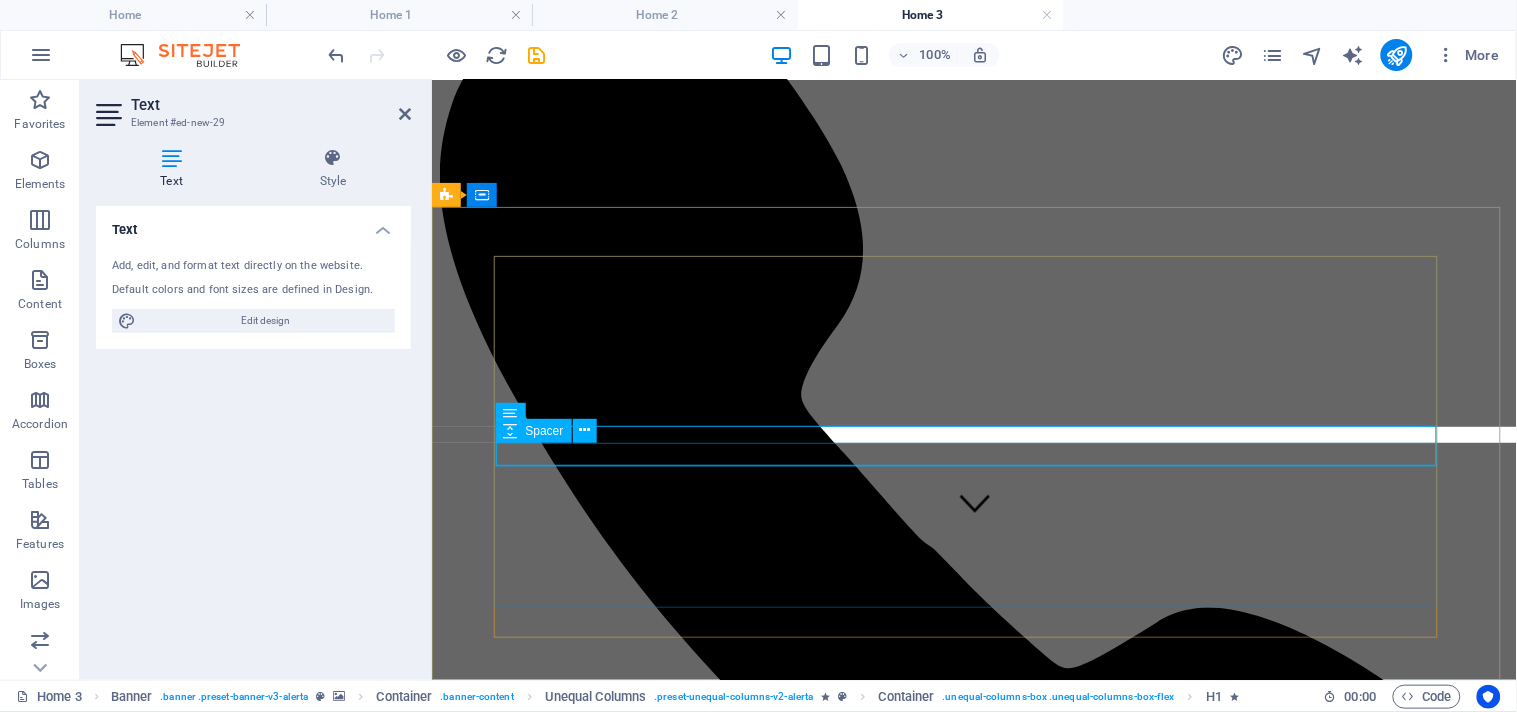 click at bounding box center [973, 9248] 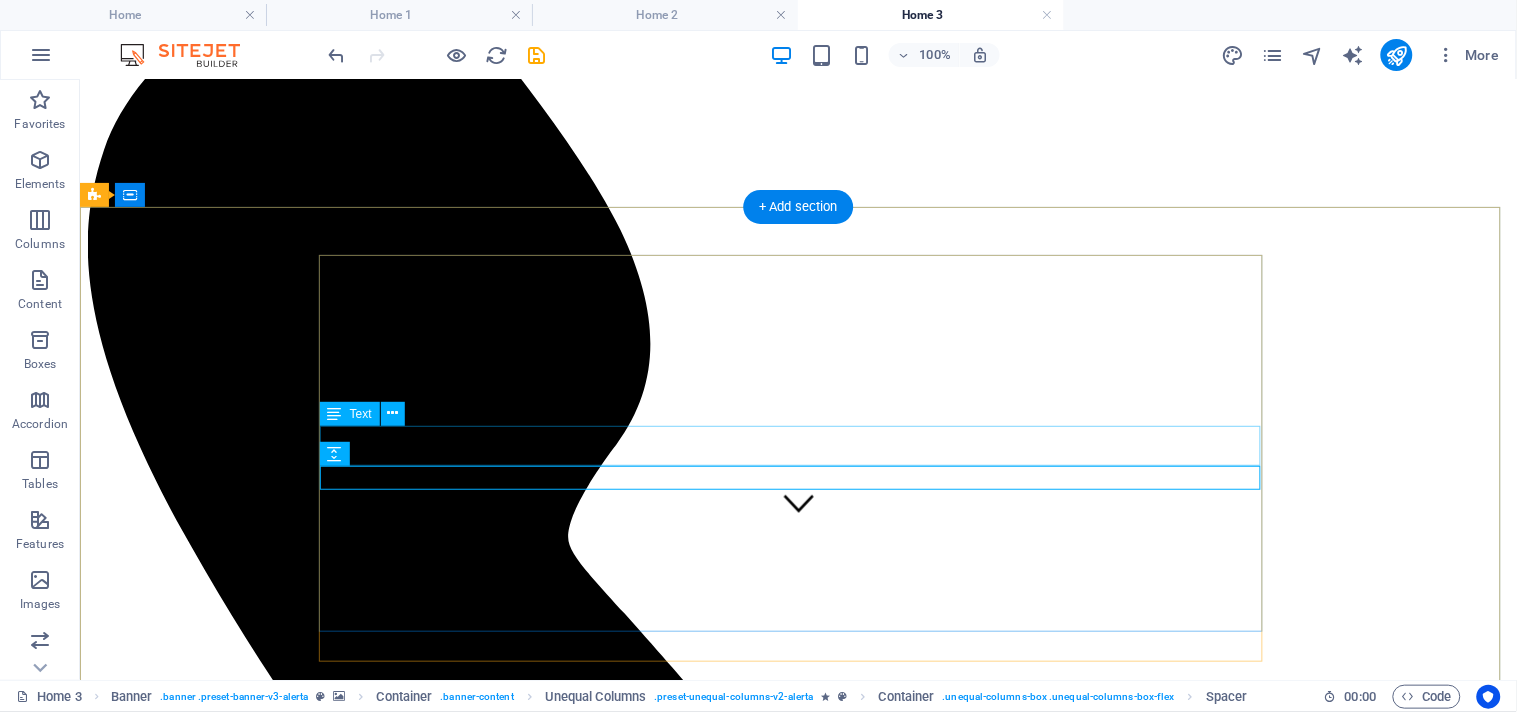 click on "New text element" at bounding box center [797, 11882] 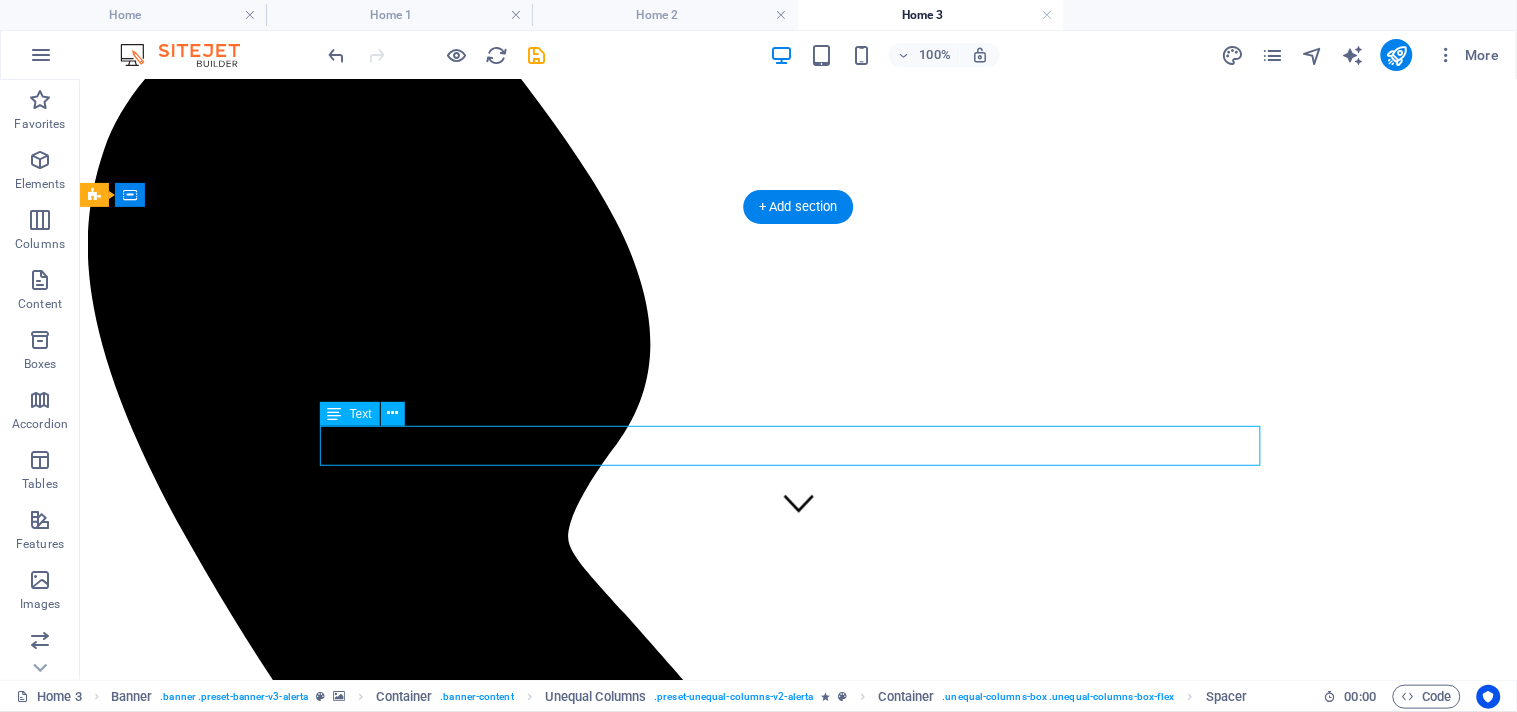 click on "New text element" at bounding box center [797, 11882] 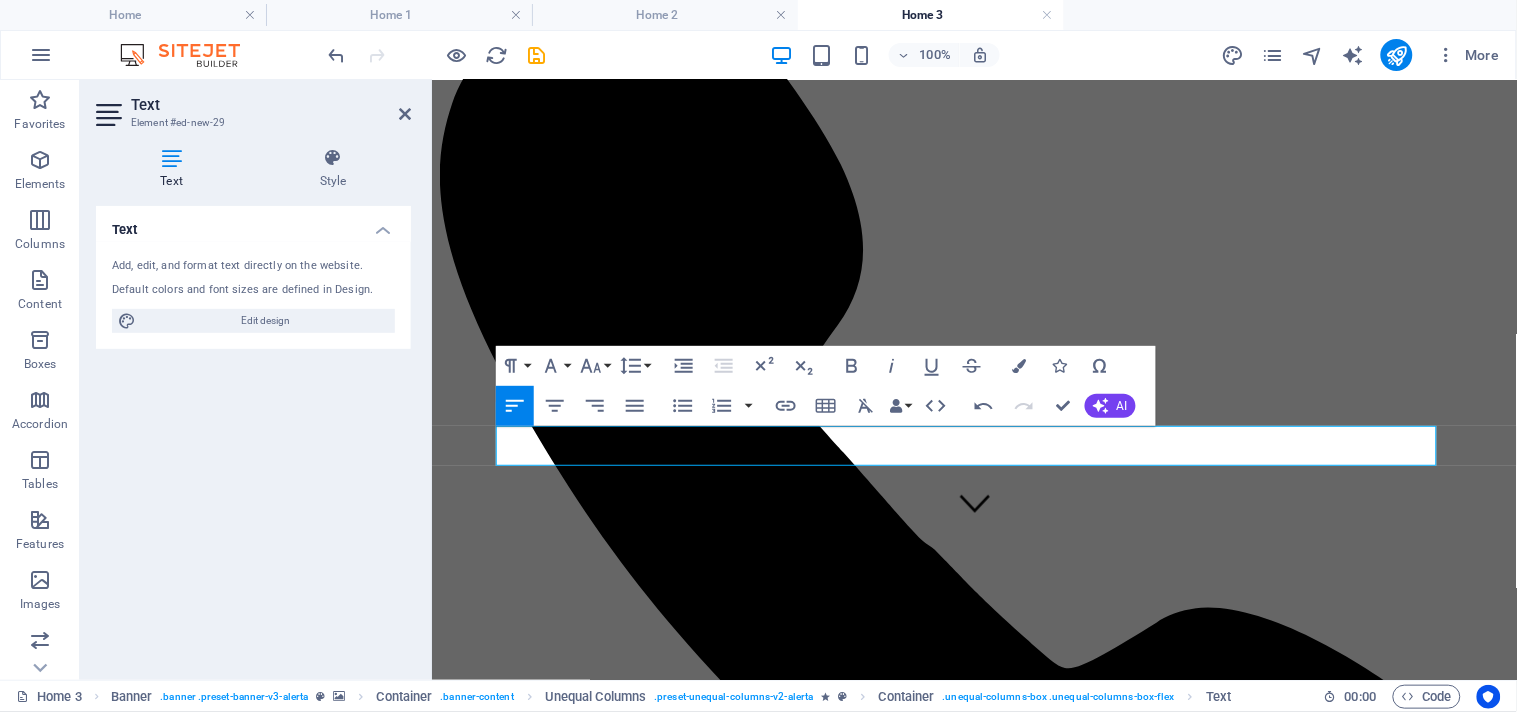 scroll, scrollTop: 250, scrollLeft: 8, axis: both 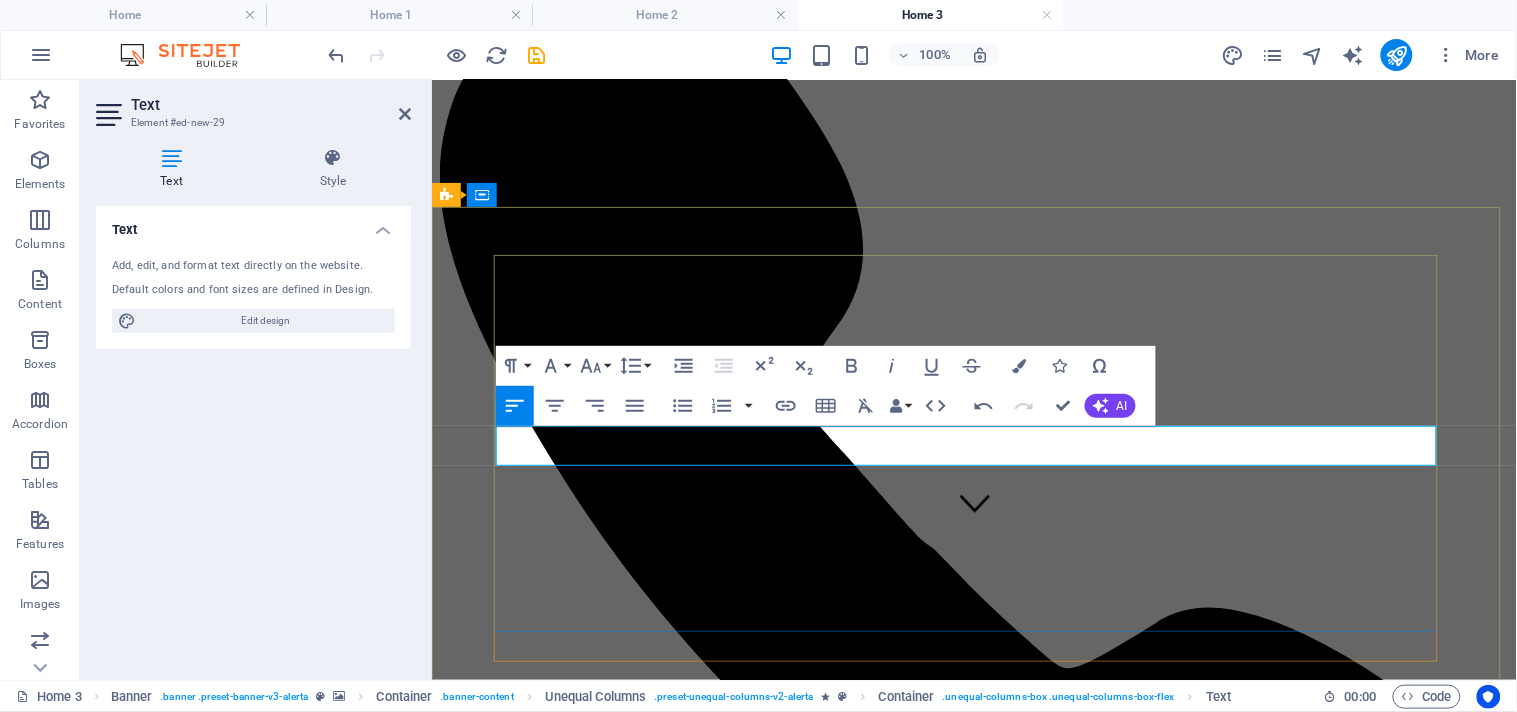 drag, startPoint x: 510, startPoint y: 443, endPoint x: 645, endPoint y: 441, distance: 135.01482 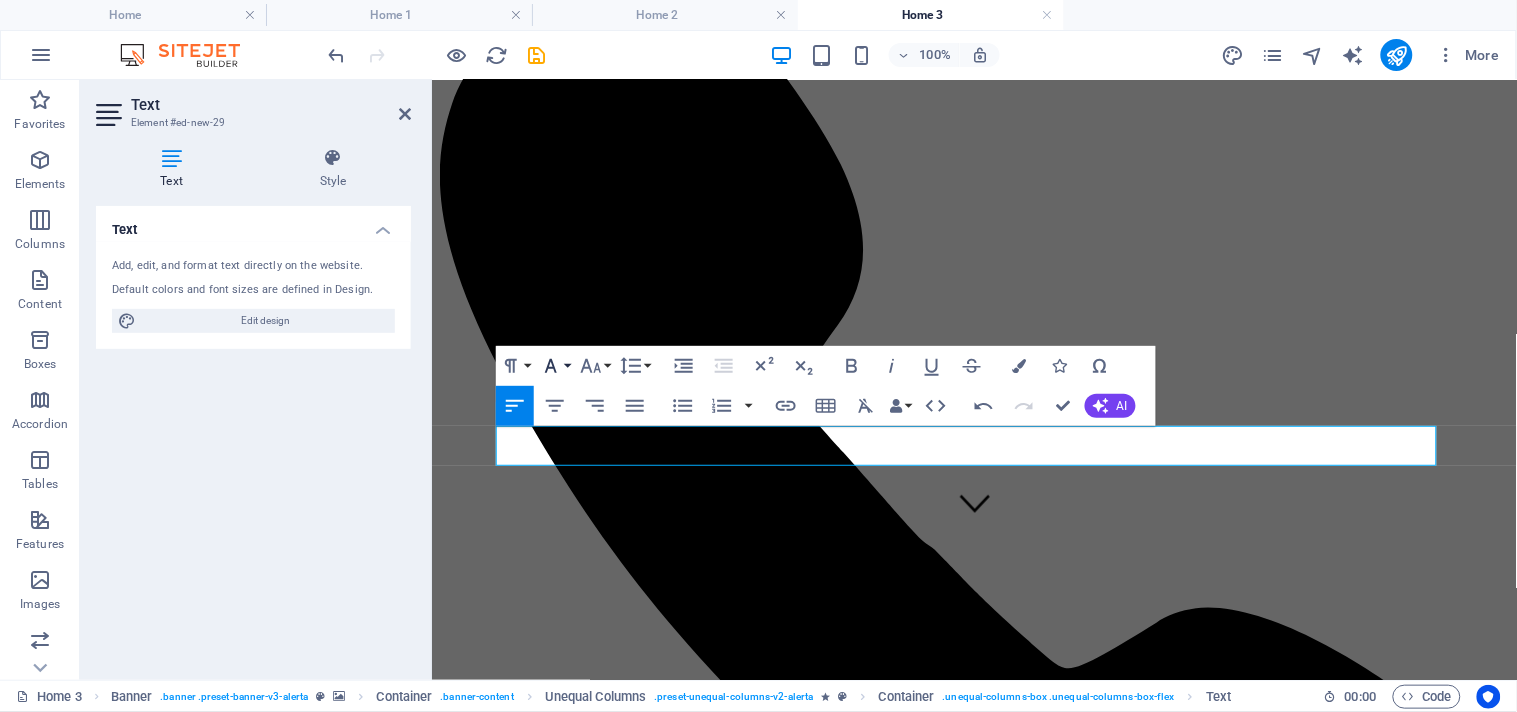 click on "Font Family" at bounding box center (555, 366) 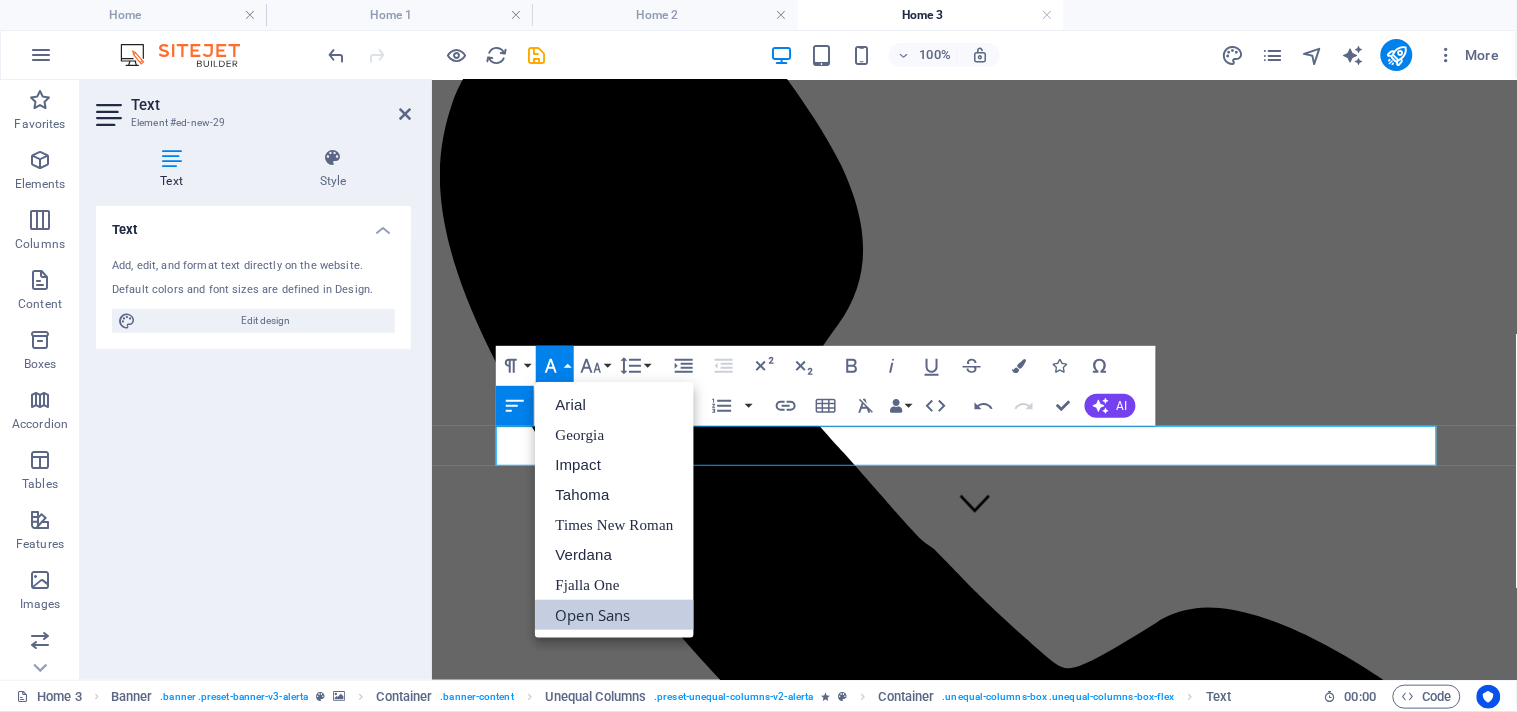 scroll, scrollTop: 0, scrollLeft: 0, axis: both 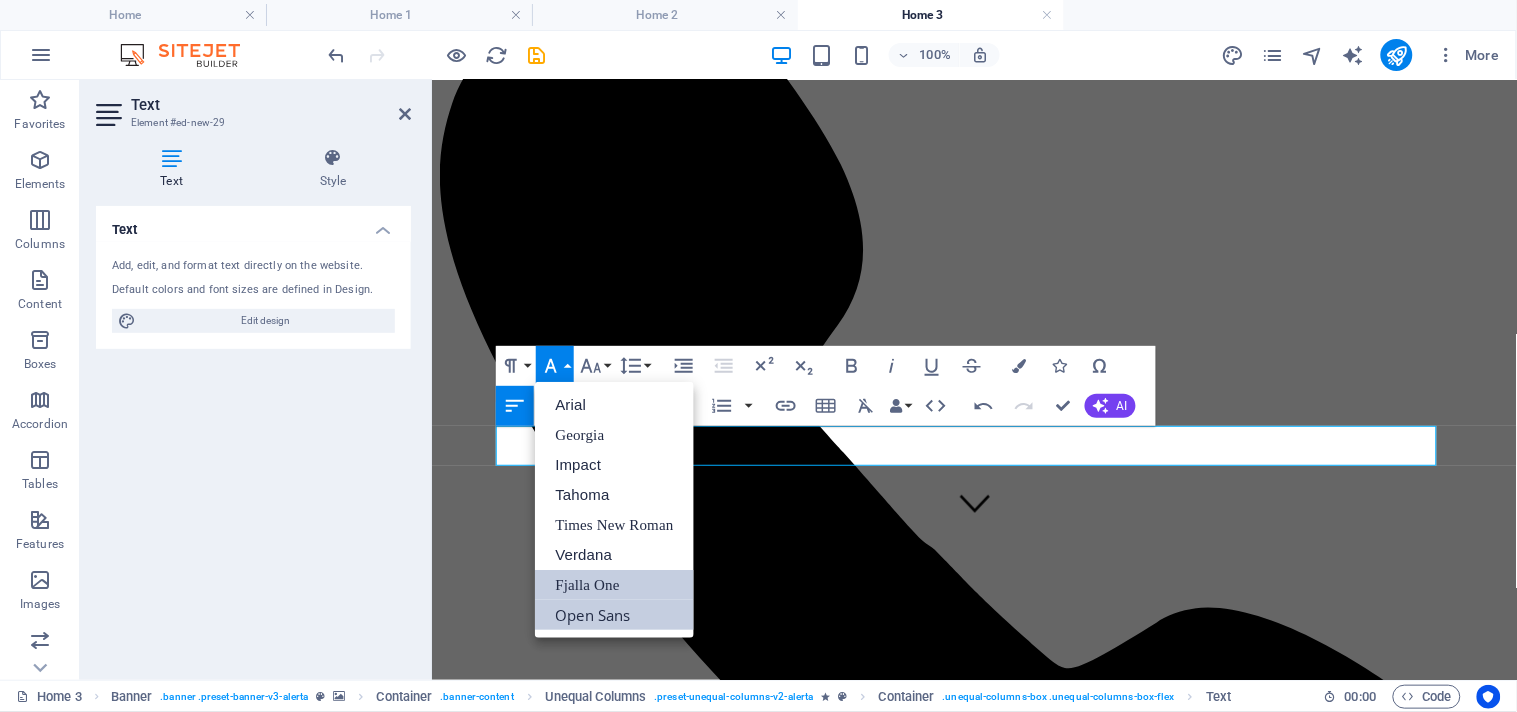 click on "Fjalla One" at bounding box center (614, 585) 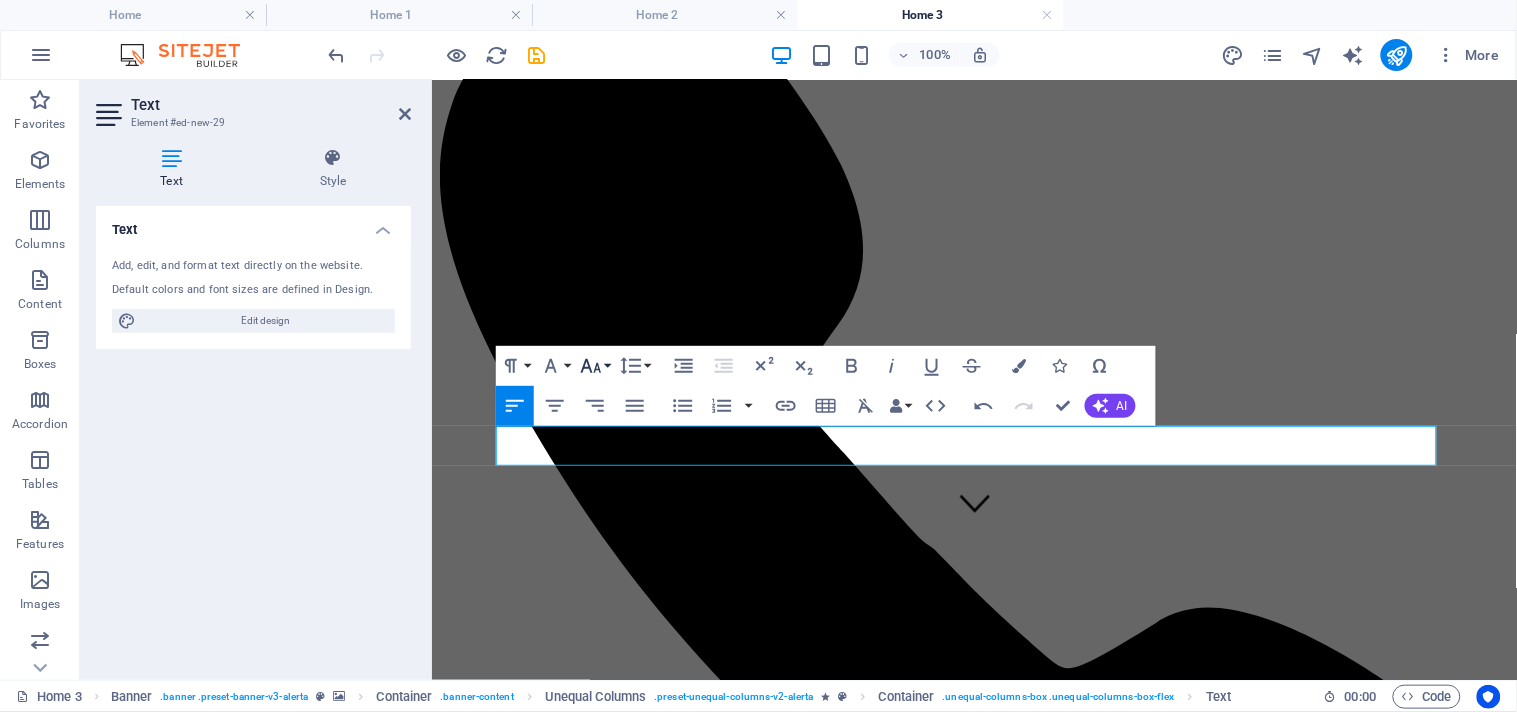 click on "Font Size" at bounding box center [595, 366] 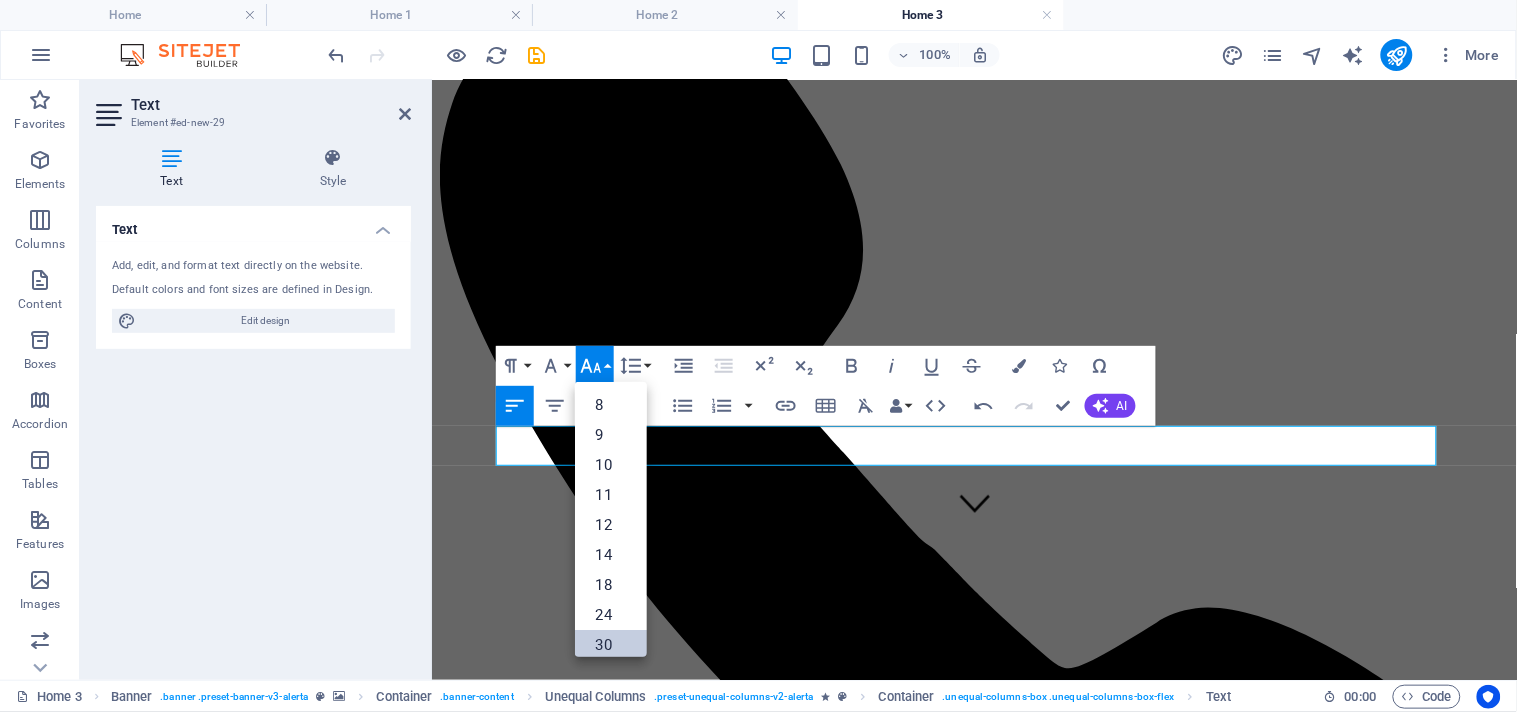 click on "30" at bounding box center [611, 645] 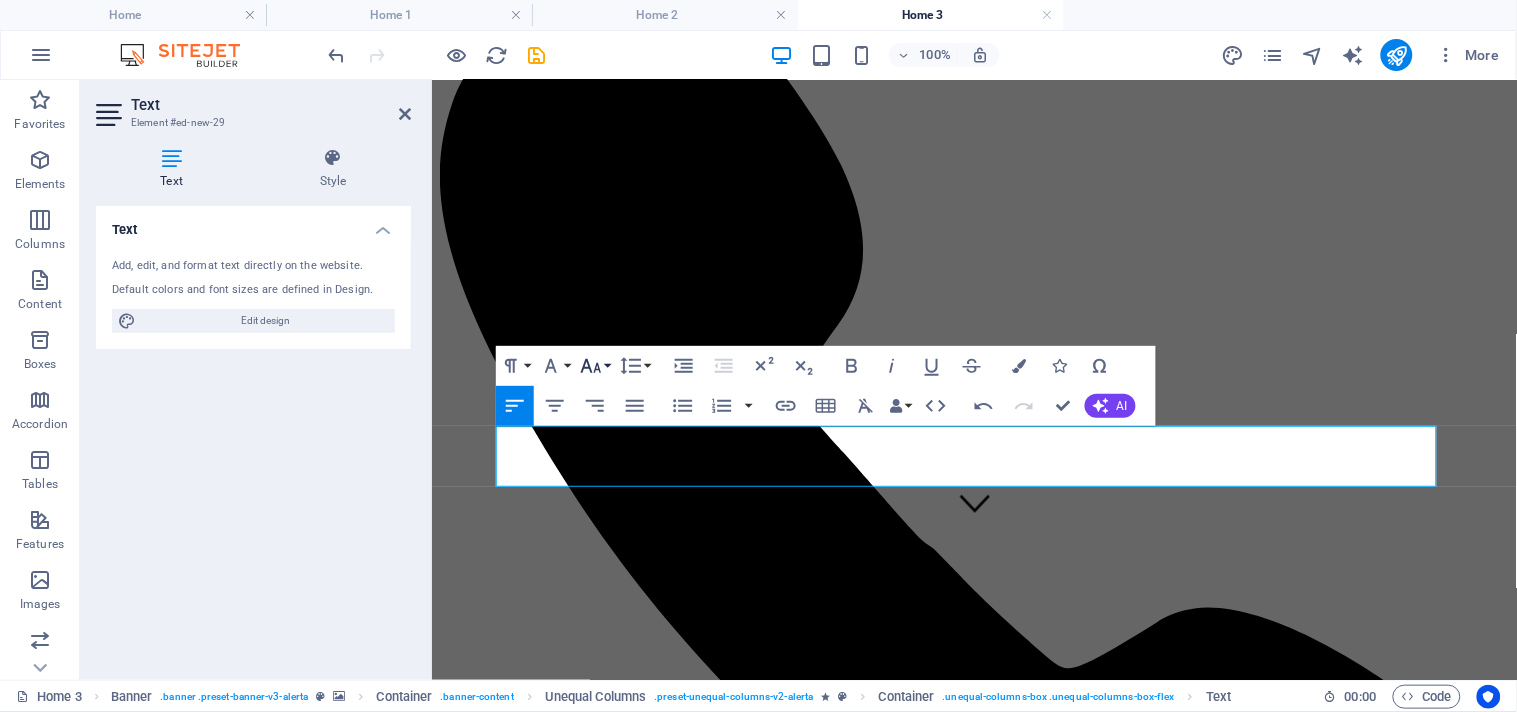 click on "Font Size" at bounding box center [595, 366] 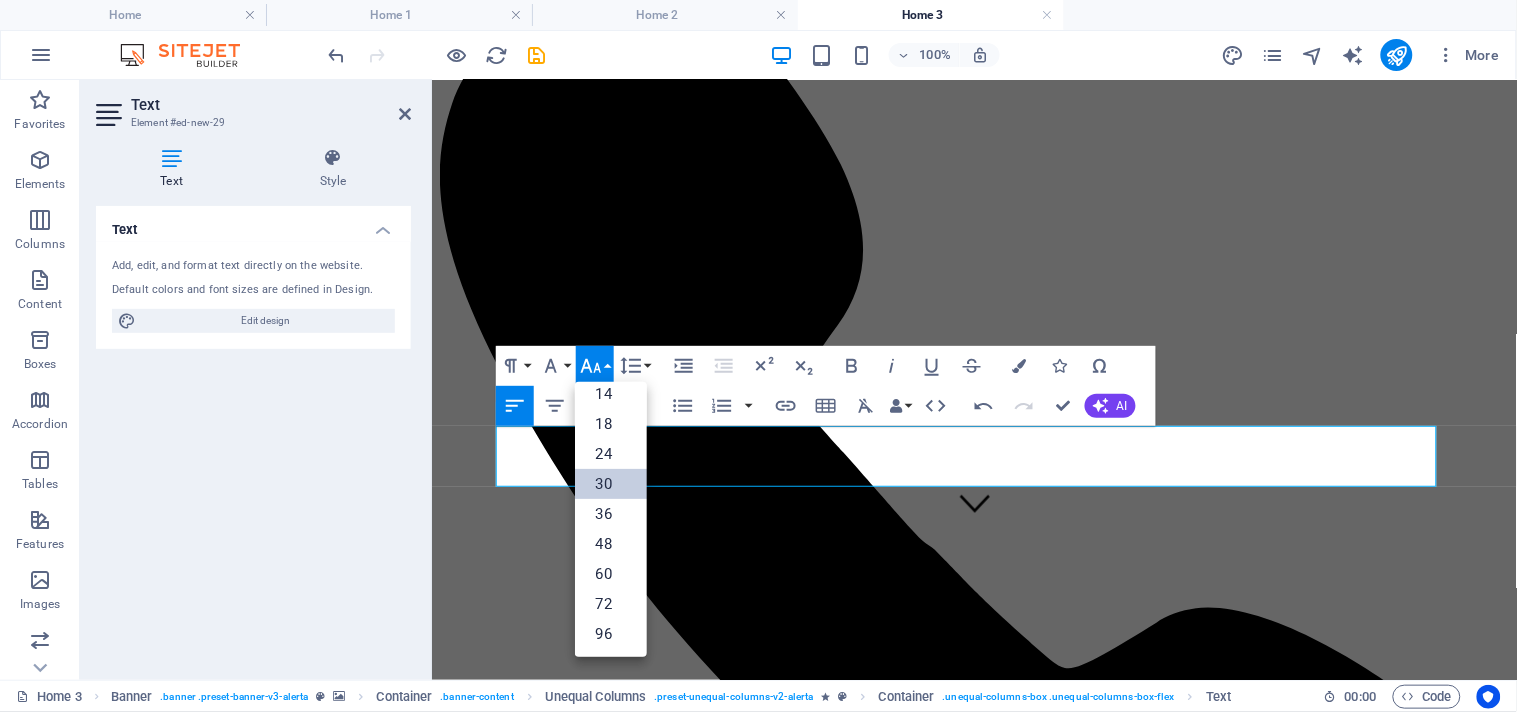 scroll, scrollTop: 160, scrollLeft: 0, axis: vertical 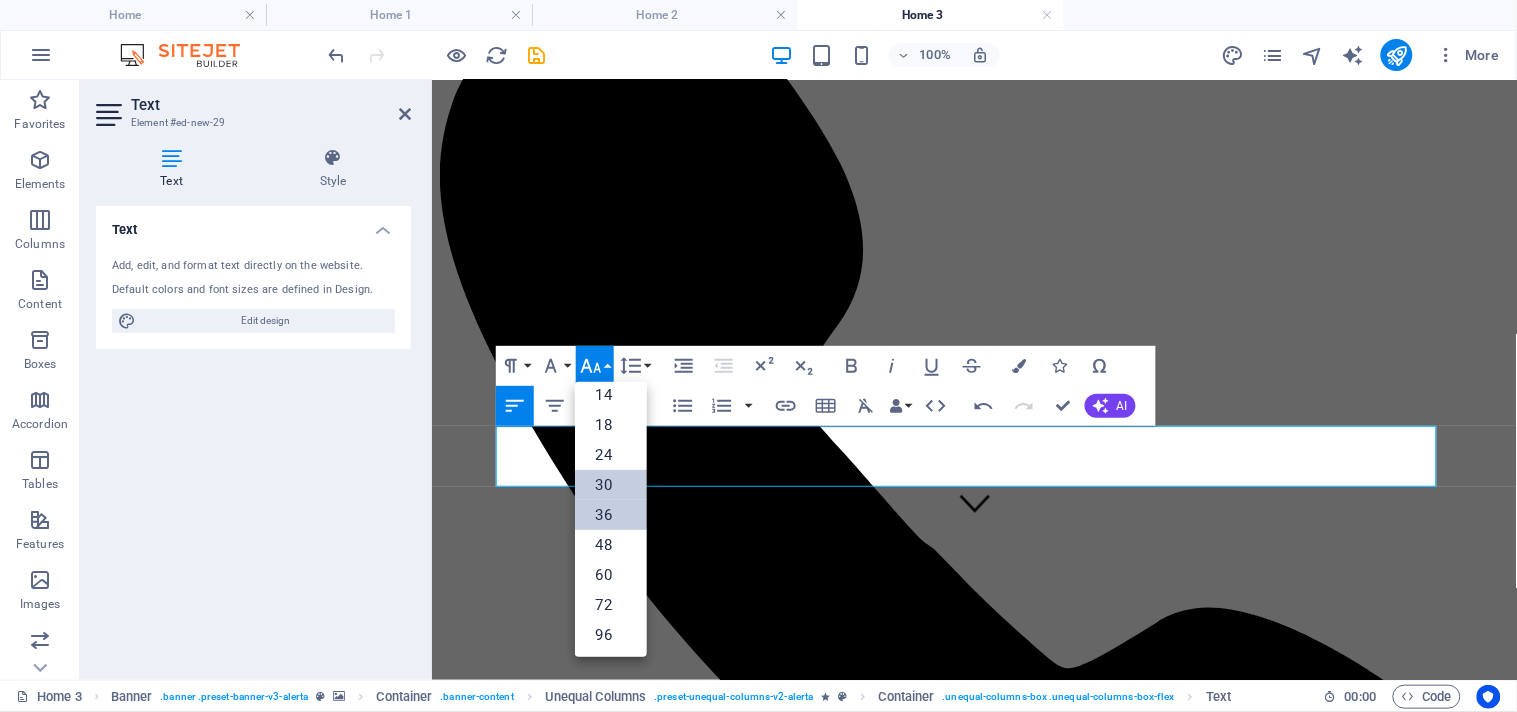 click on "36" at bounding box center [611, 515] 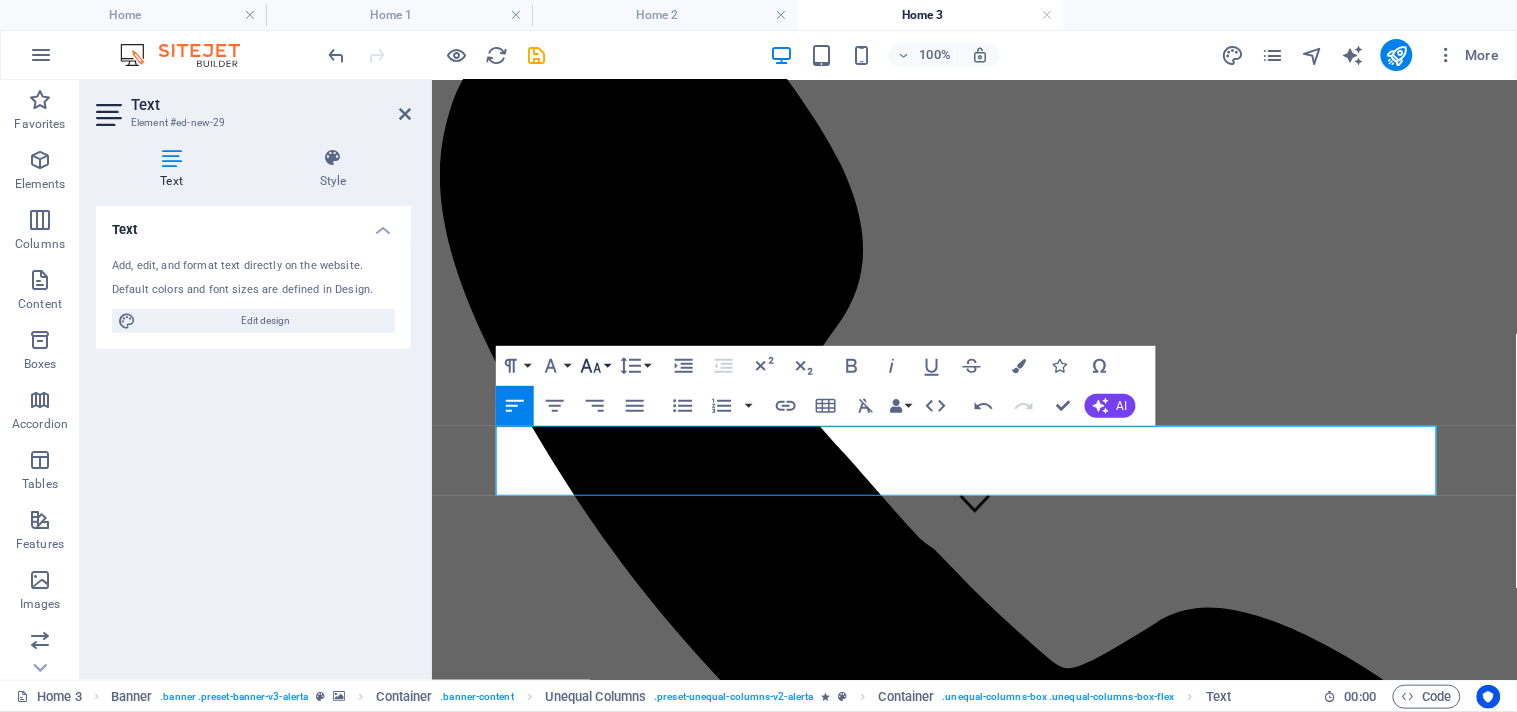 click on "Font Size" at bounding box center (595, 366) 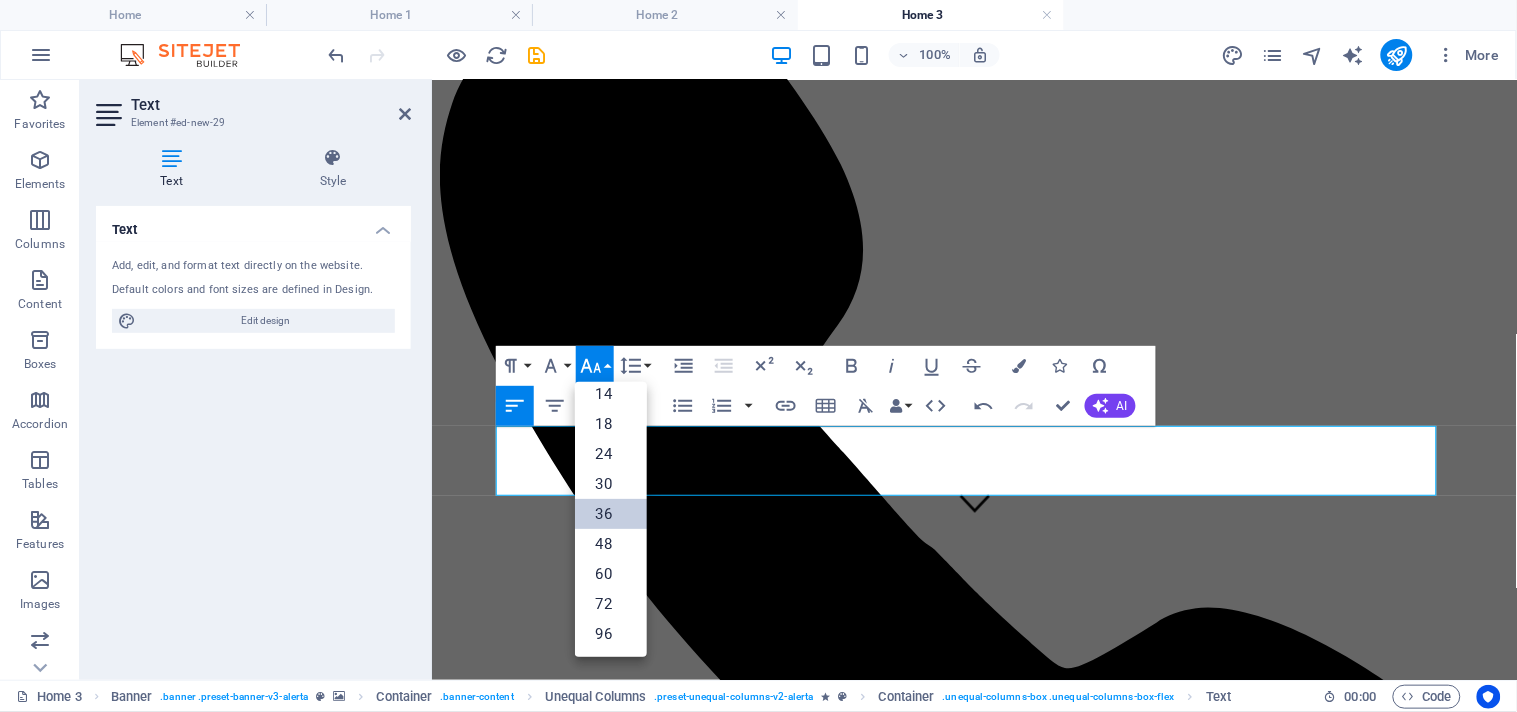 scroll, scrollTop: 160, scrollLeft: 0, axis: vertical 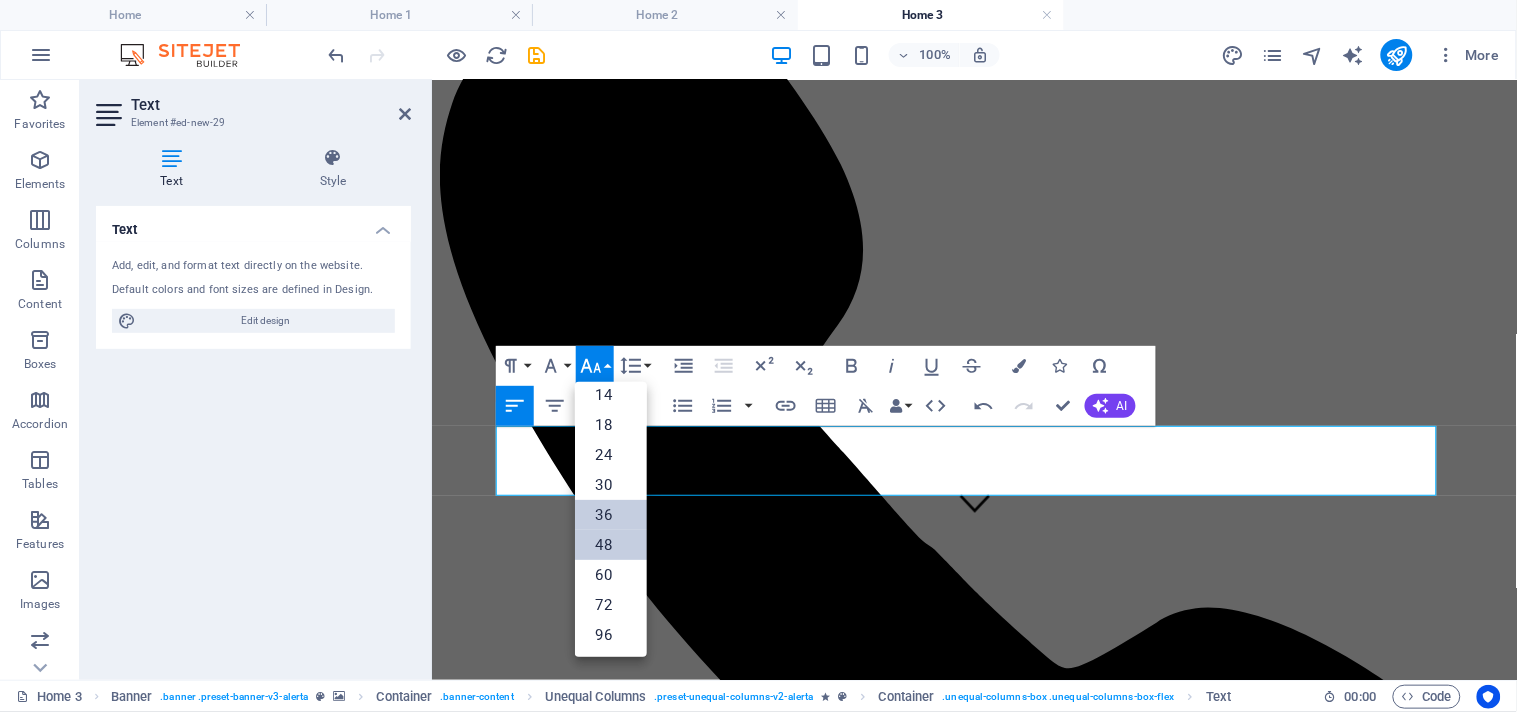 click on "48" at bounding box center [611, 545] 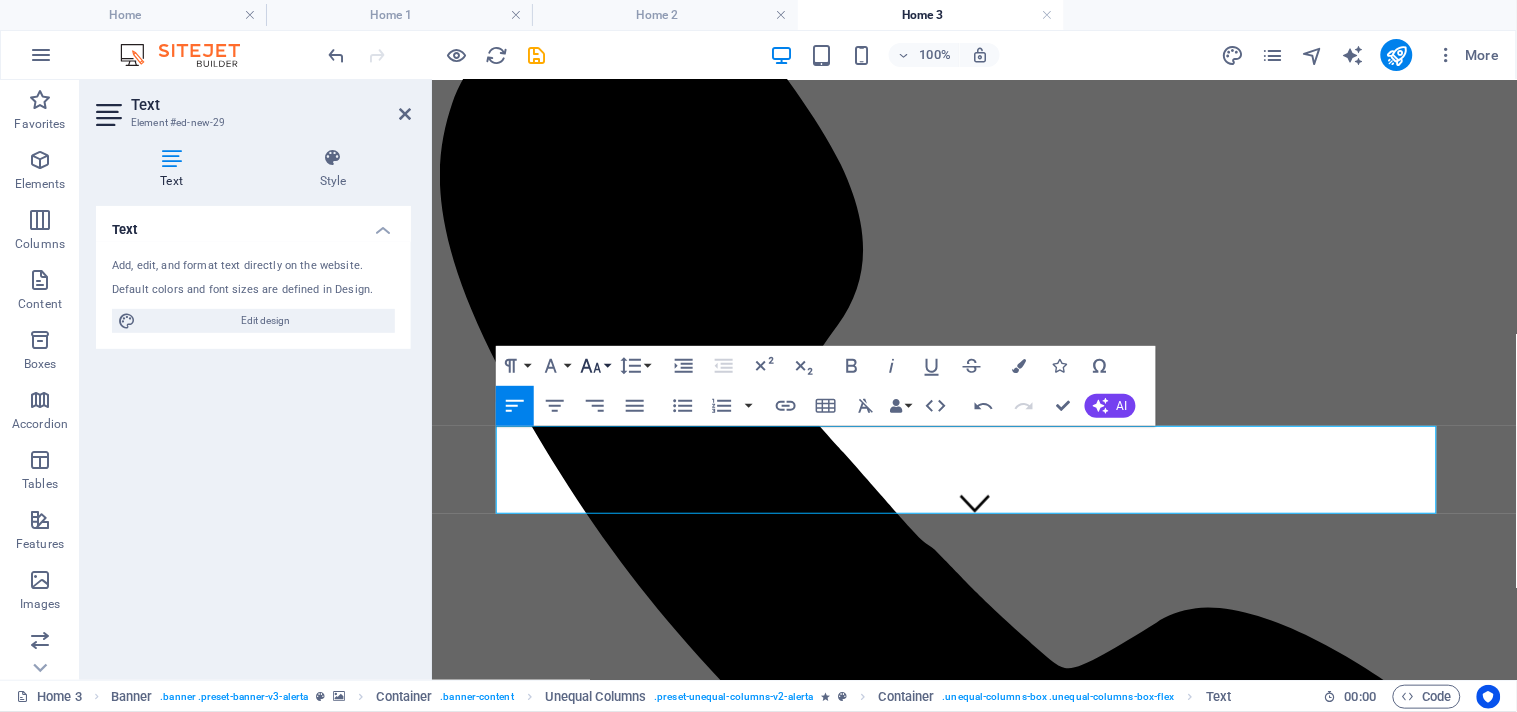 click on "Font Size" at bounding box center [595, 366] 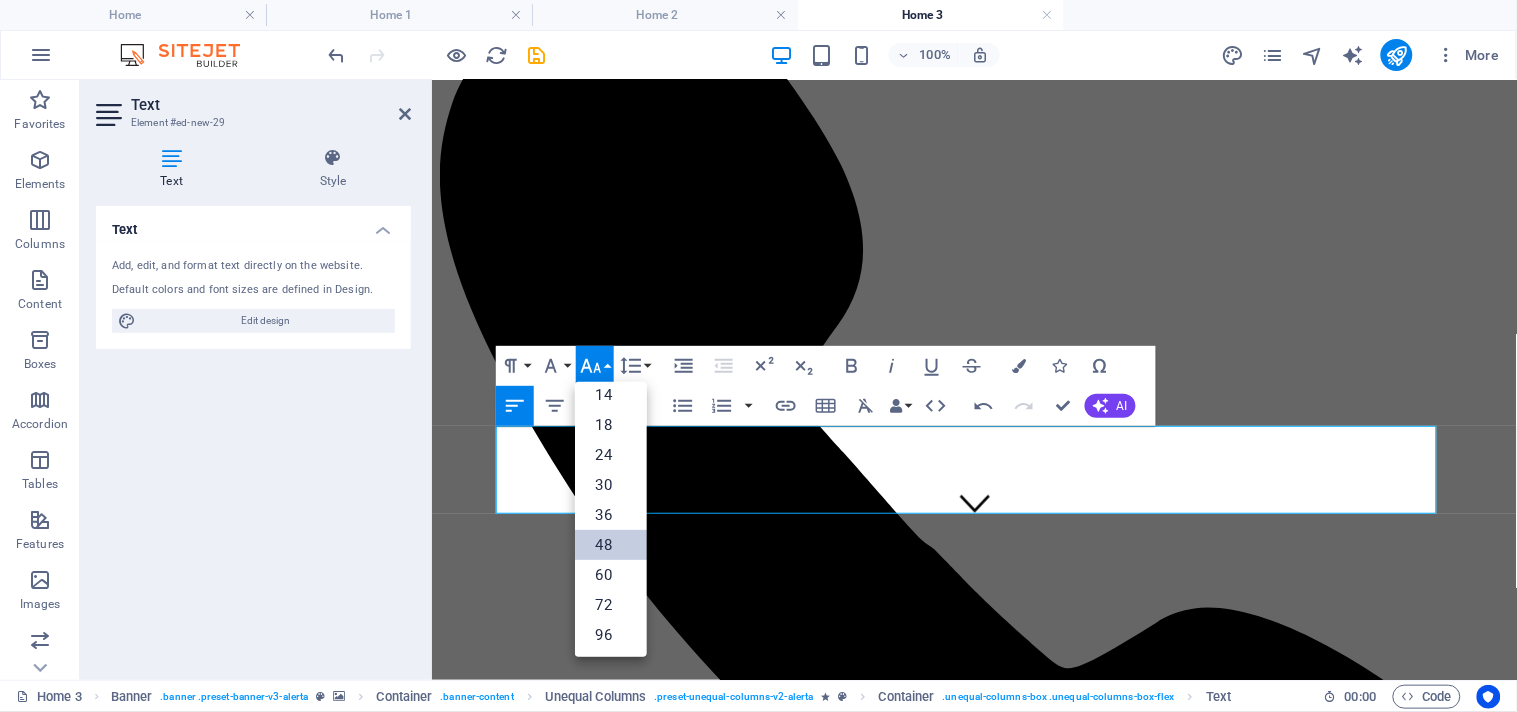 scroll, scrollTop: 160, scrollLeft: 0, axis: vertical 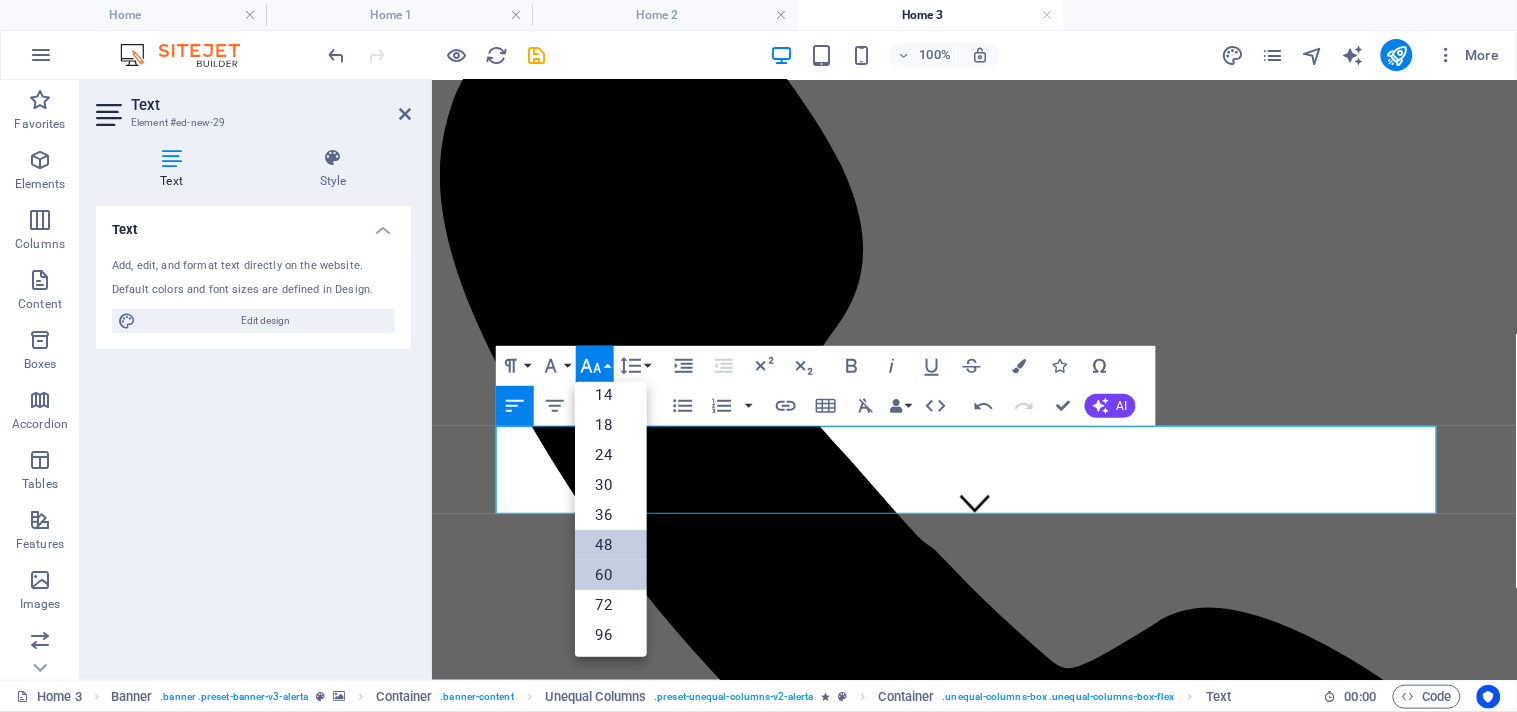 click on "60" at bounding box center (611, 575) 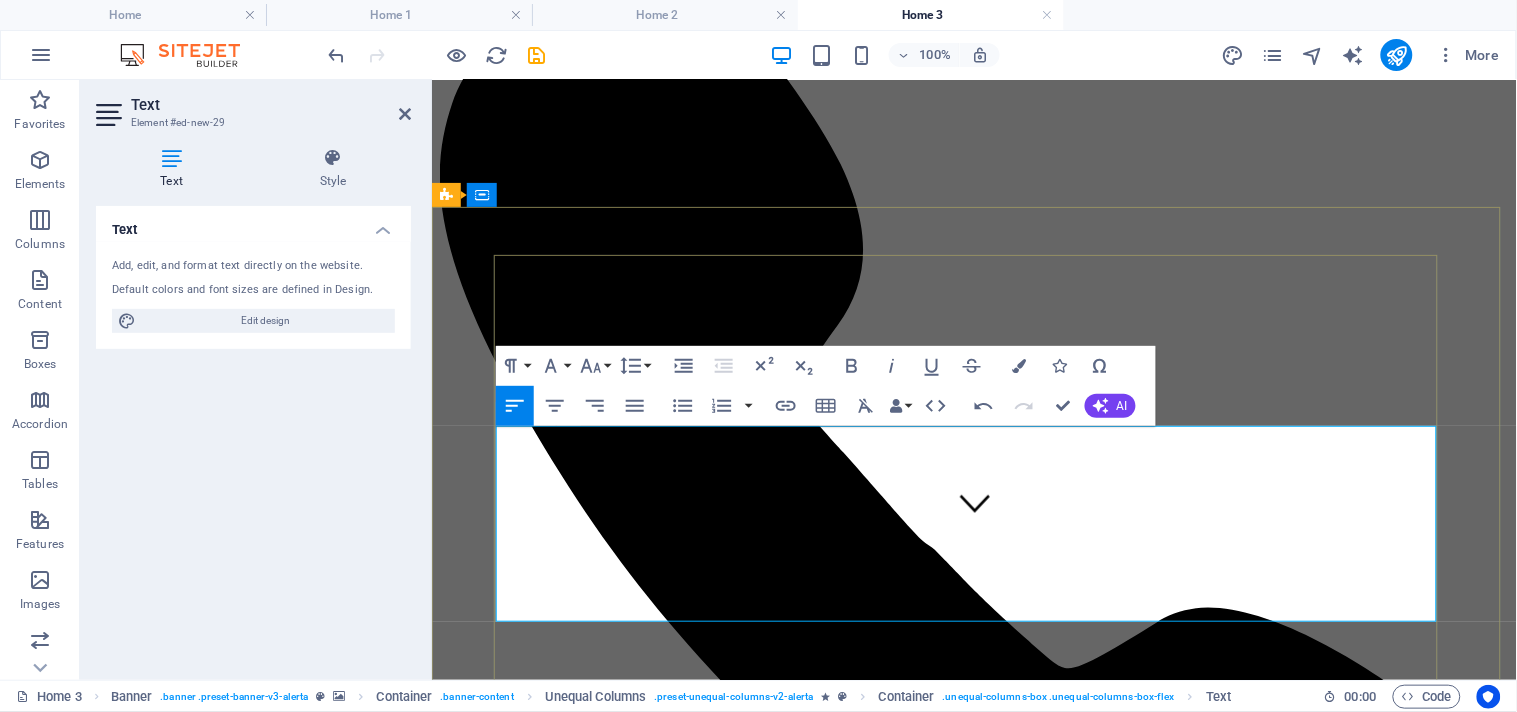 click on "RADICAL ACADEMY OF SPINE ENDOSCOPY TRAINING" at bounding box center [973, 9434] 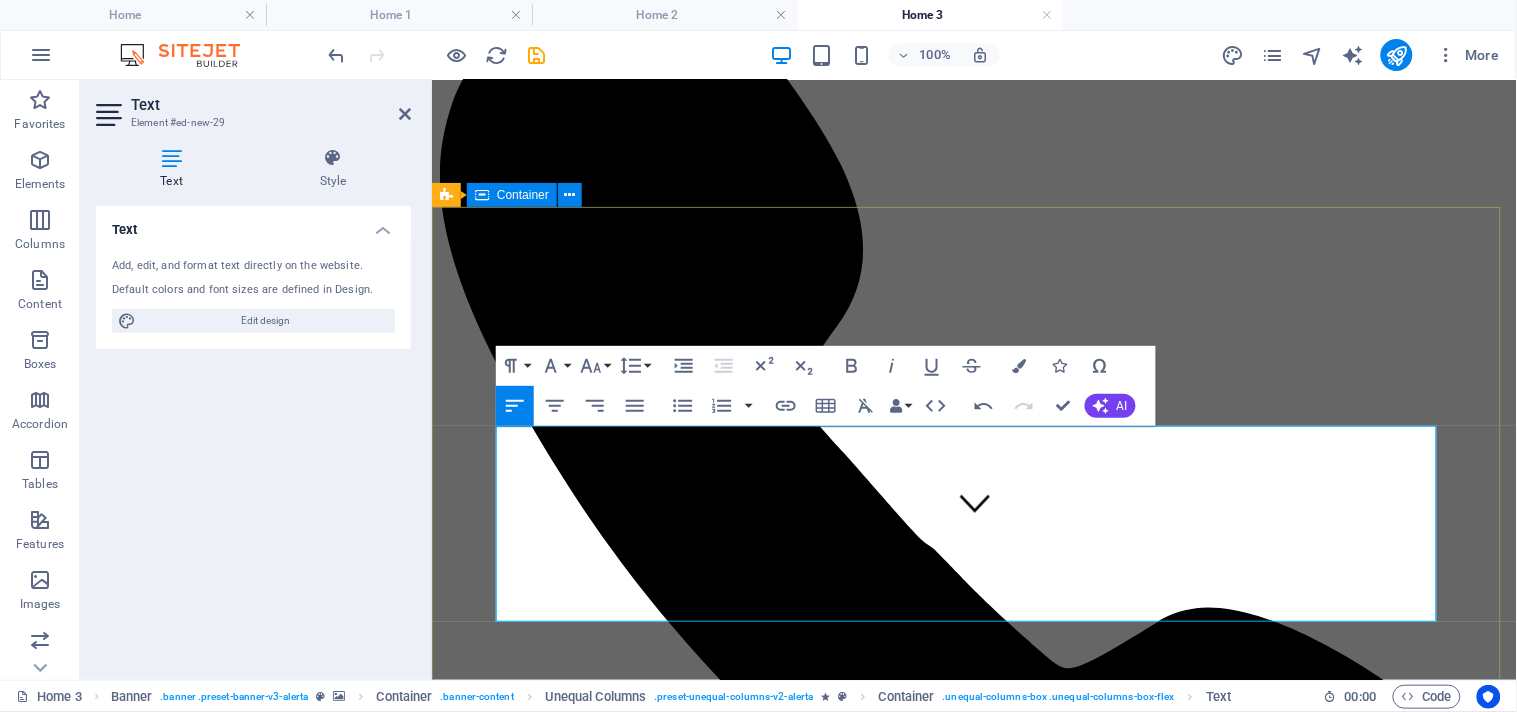 click on "Radical Academy of SPINE ENDOSCOPY TRAINING RADICAL ACADEMY OF SPINE ENDOSCOPY TRAINING Radical Academy of SPINE ENDOSCOPY TRAINING Master the art lead the change" at bounding box center [973, 9512] 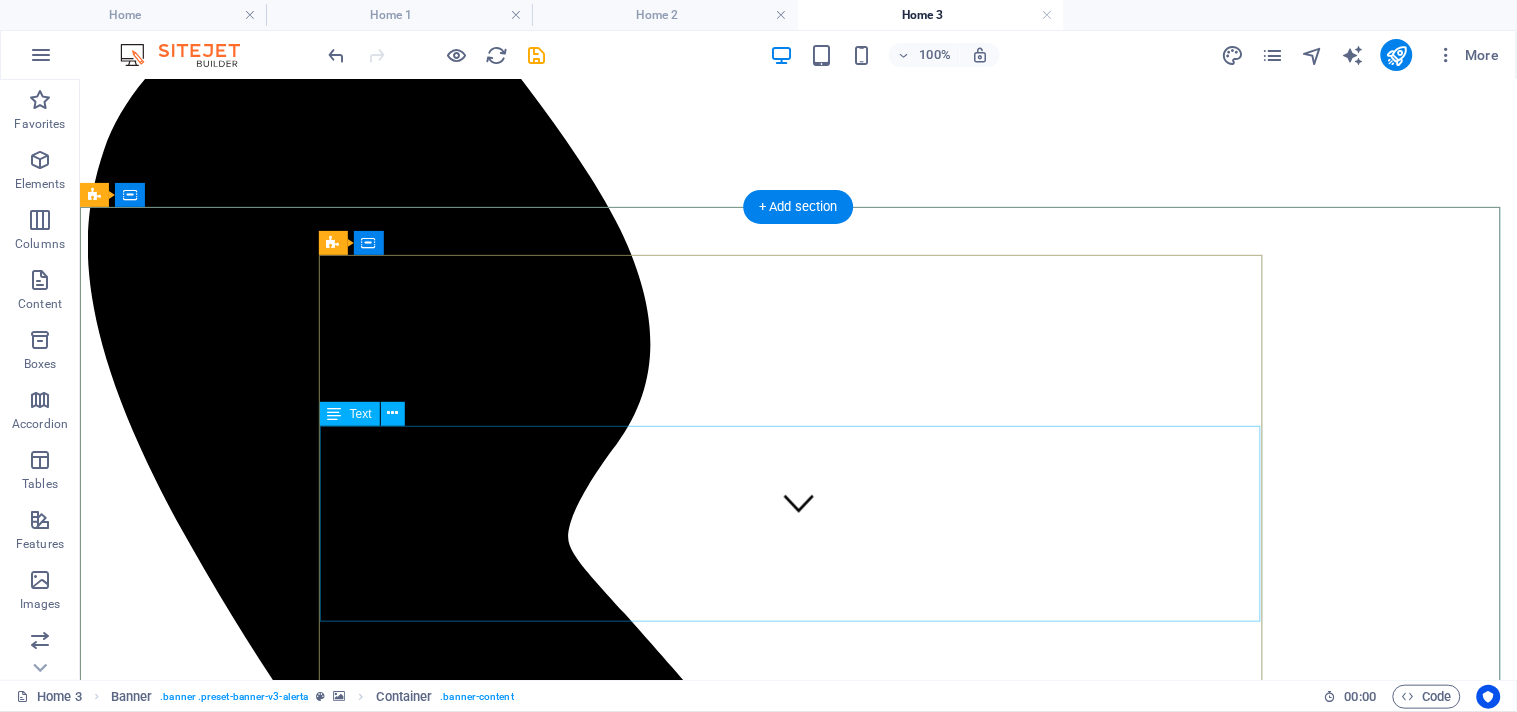 click on "RADICAL ACADEMY OF SPINE ENDOSCOPY TRAINING" at bounding box center (797, 12067) 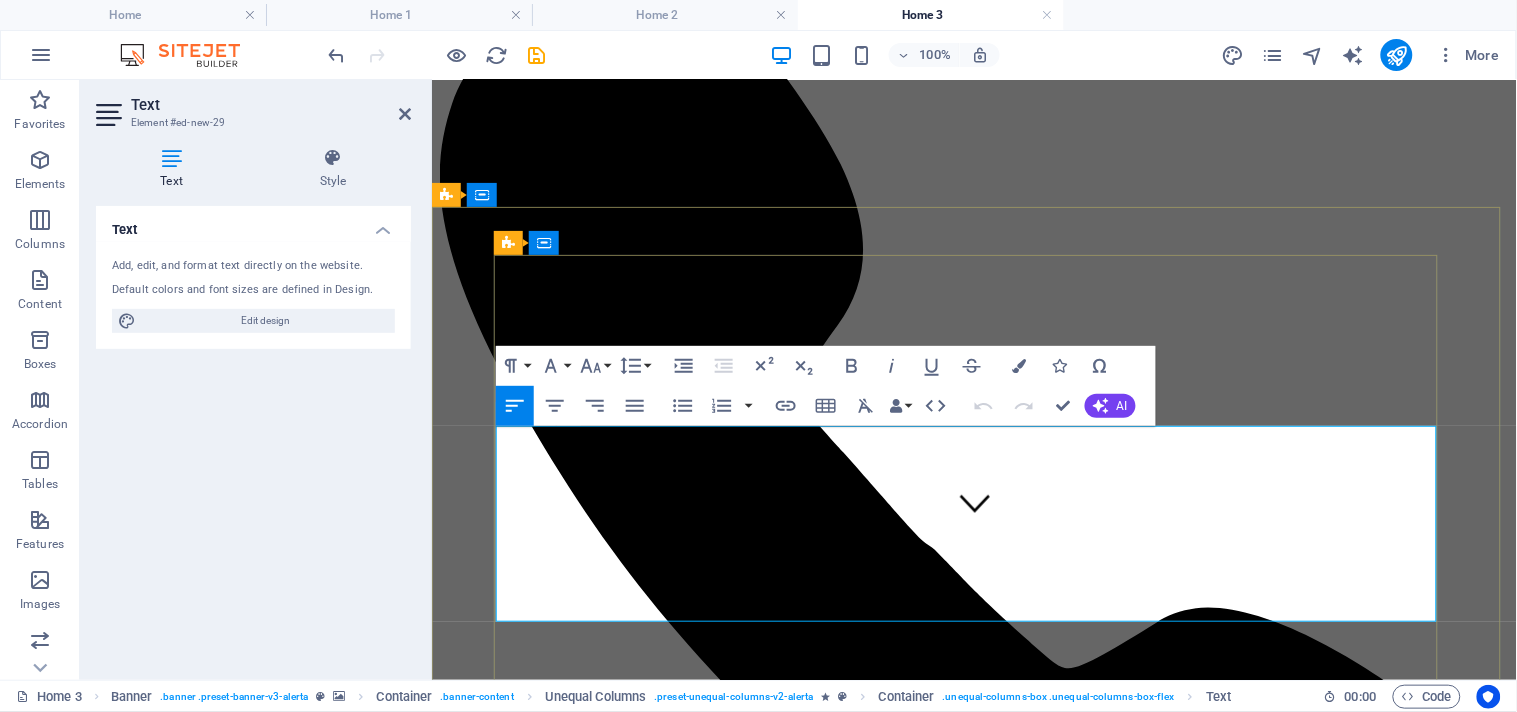 click on "RADICAL ACADEMY OF SPINE ENDOSCOPY TRAINING" at bounding box center (882, 9434) 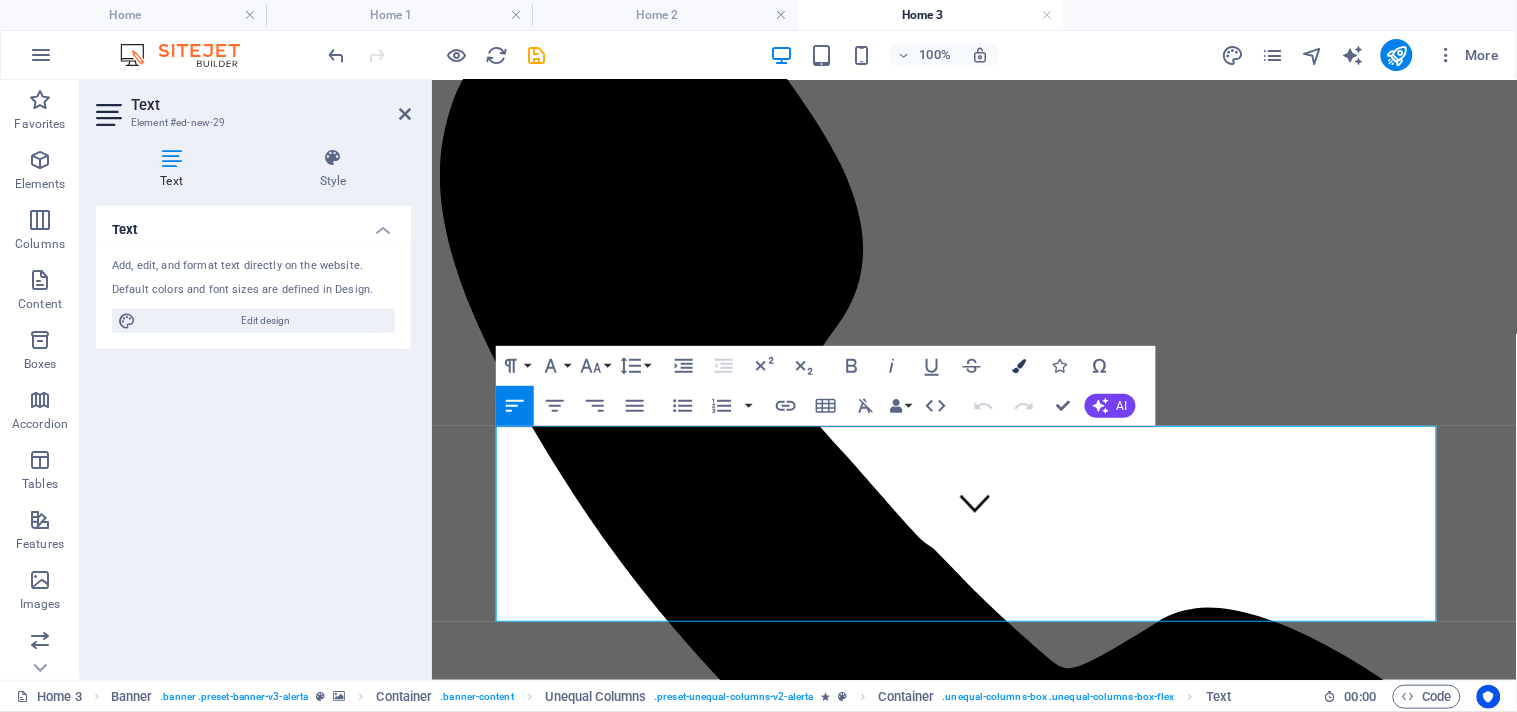 click at bounding box center [1020, 366] 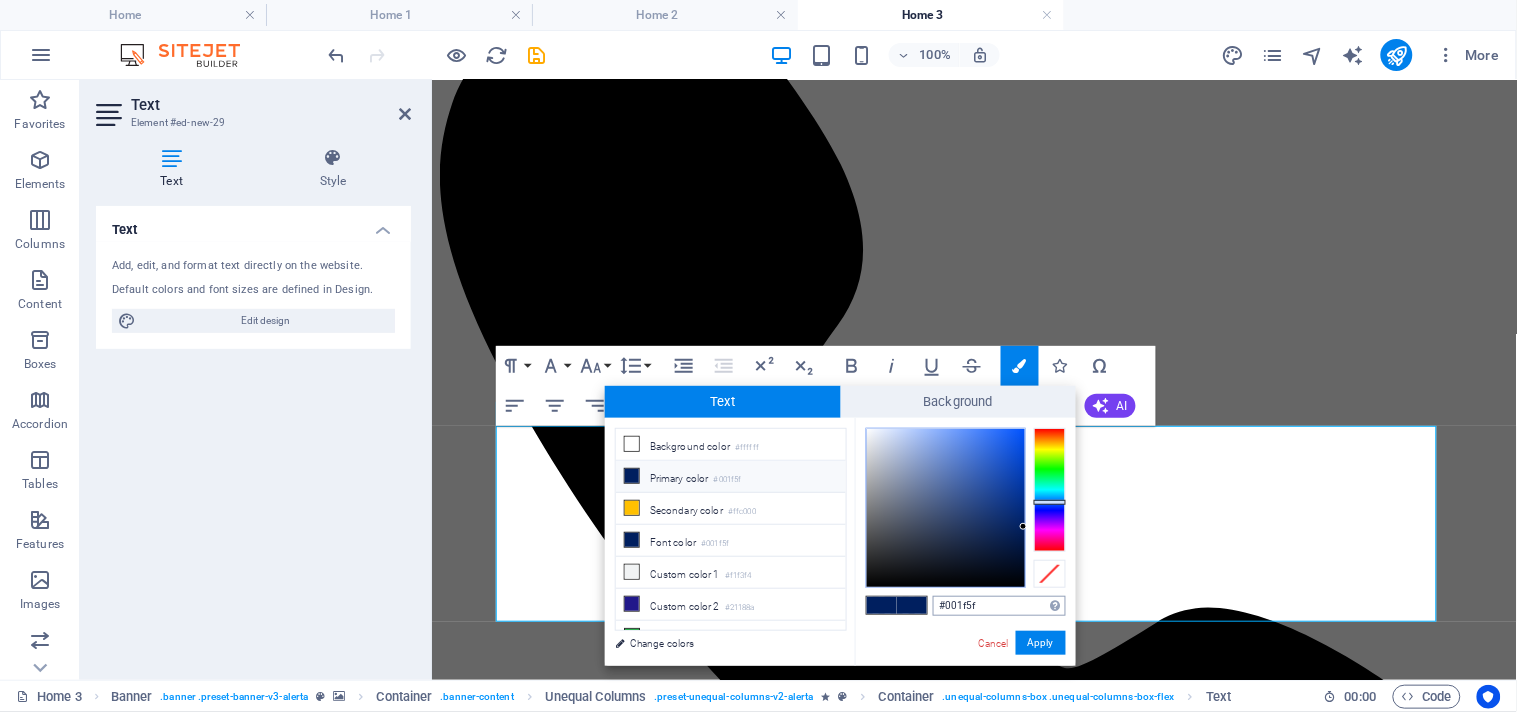 drag, startPoint x: 986, startPoint y: 610, endPoint x: 936, endPoint y: 603, distance: 50.48762 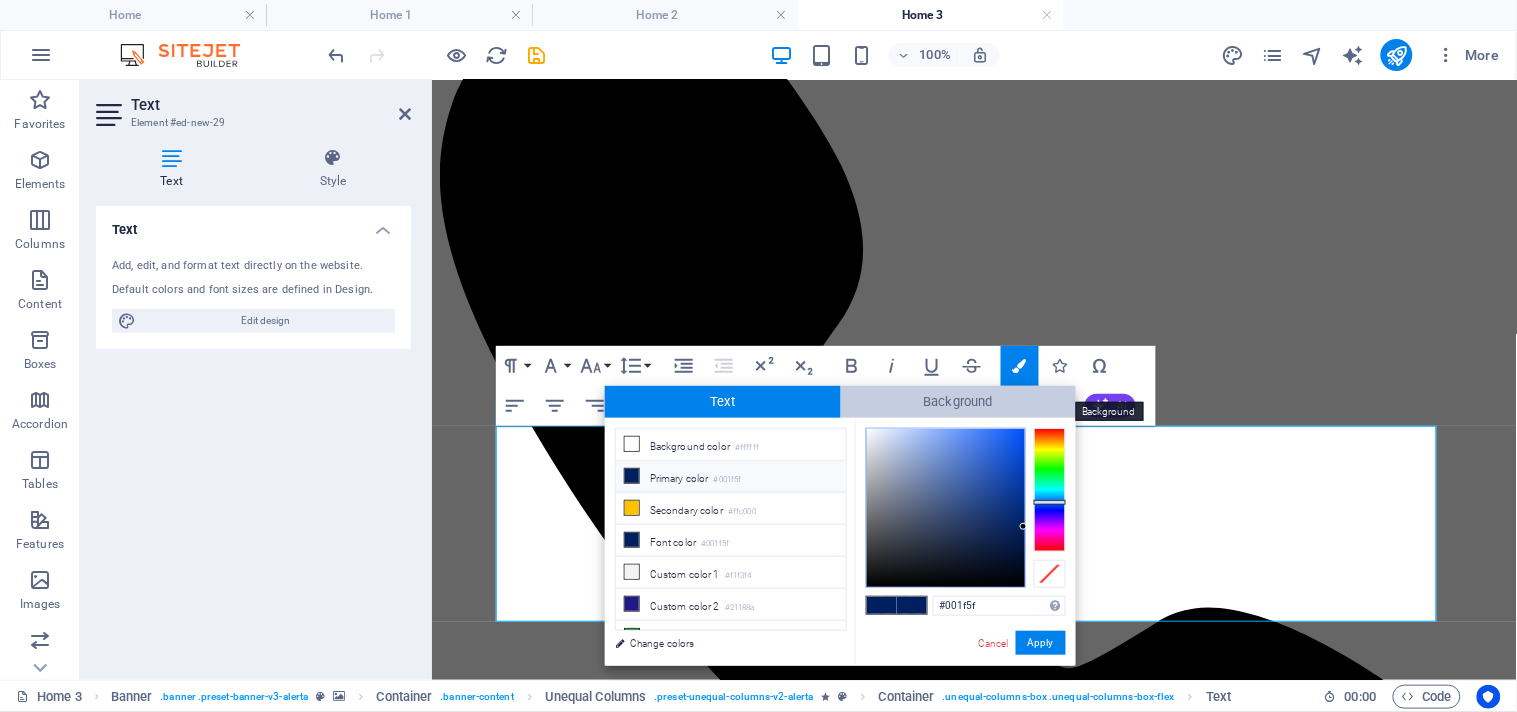 click on "Background" at bounding box center (959, 402) 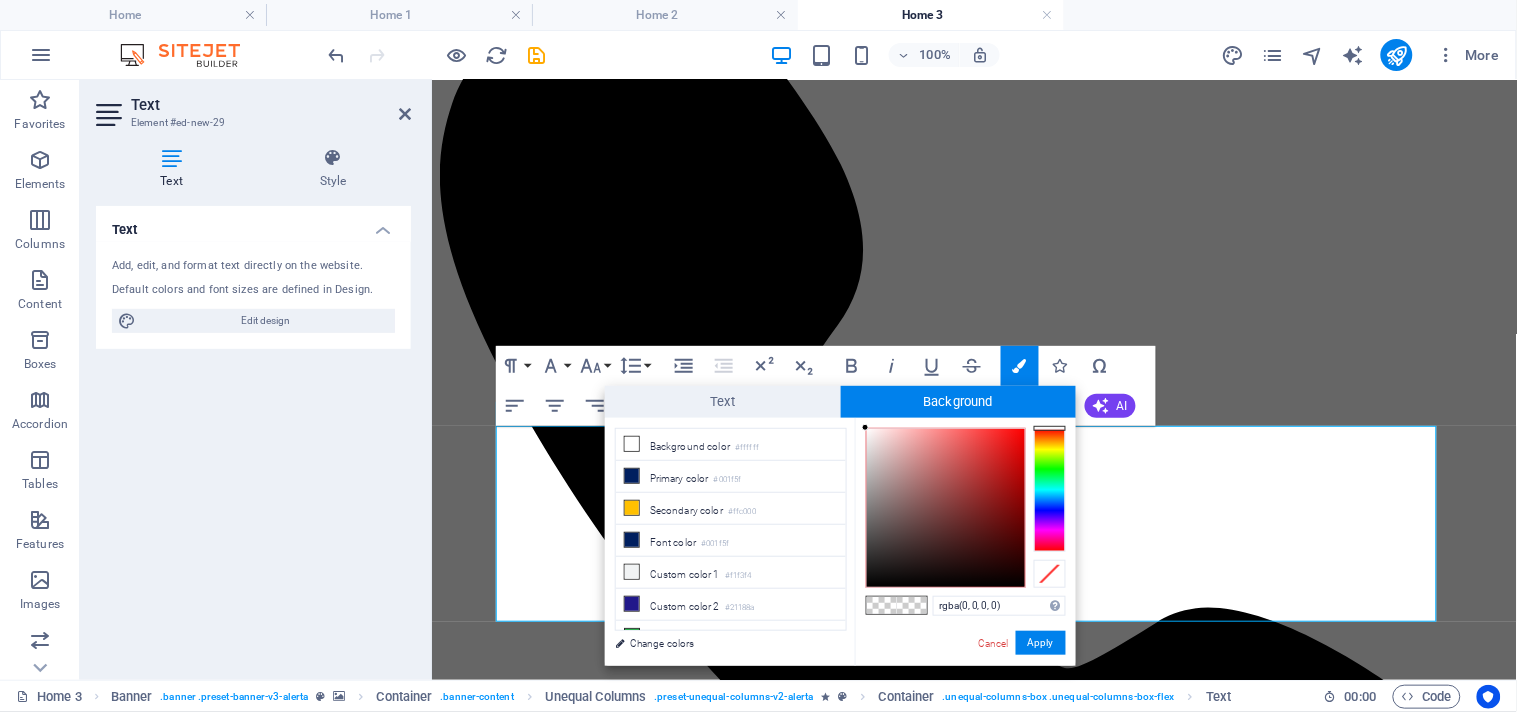 click at bounding box center (882, 605) 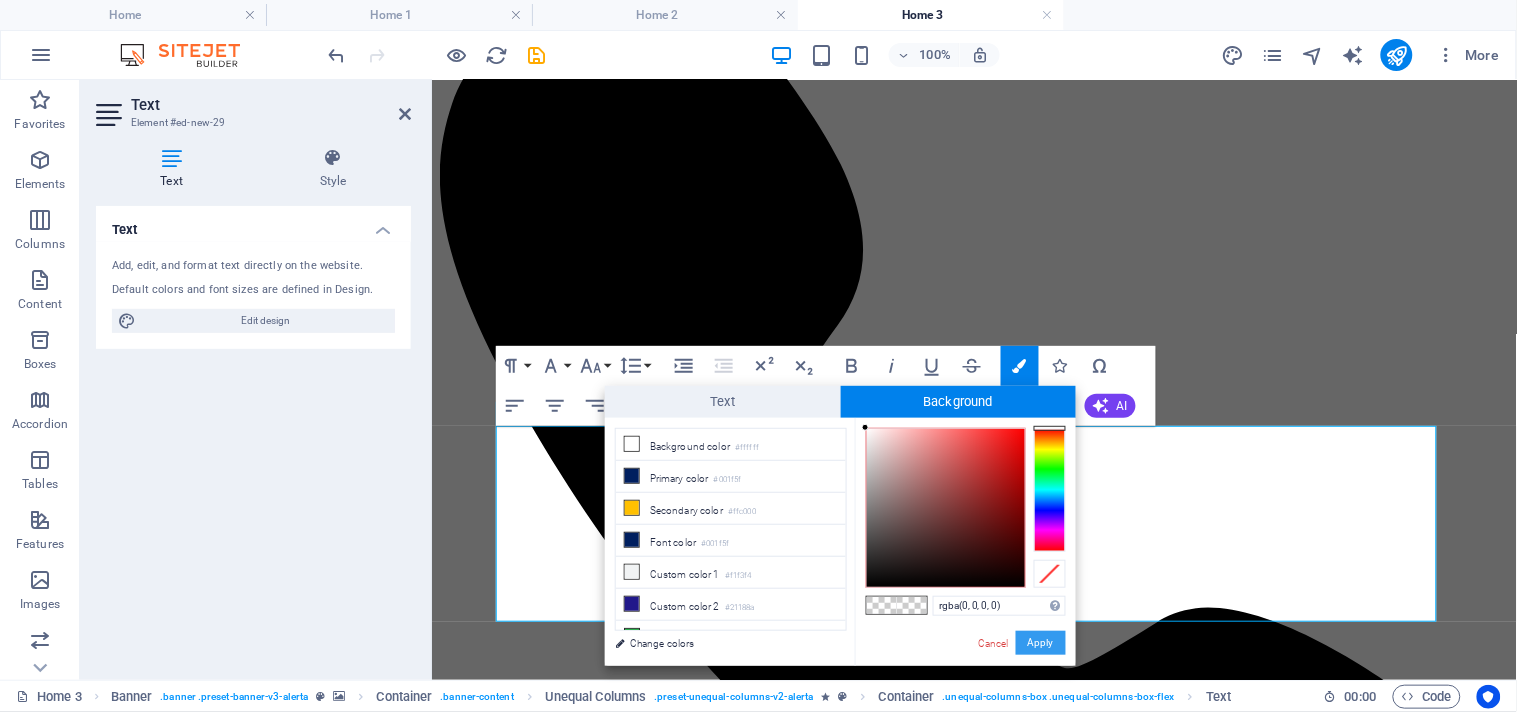 click on "Apply" at bounding box center [1041, 643] 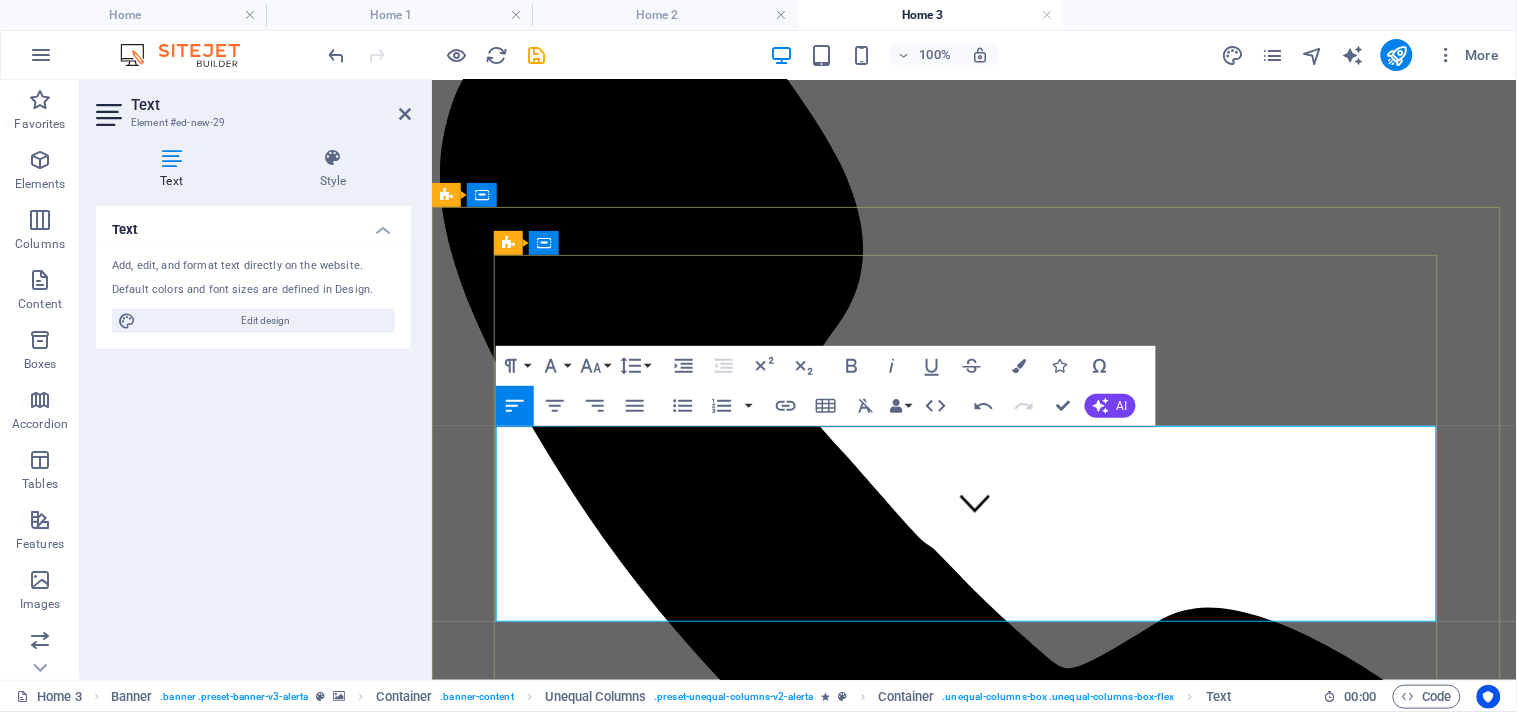 click on "RADICAL ACADEMY OF SPINE ENDOSCOPY TRAINING" at bounding box center (973, 9434) 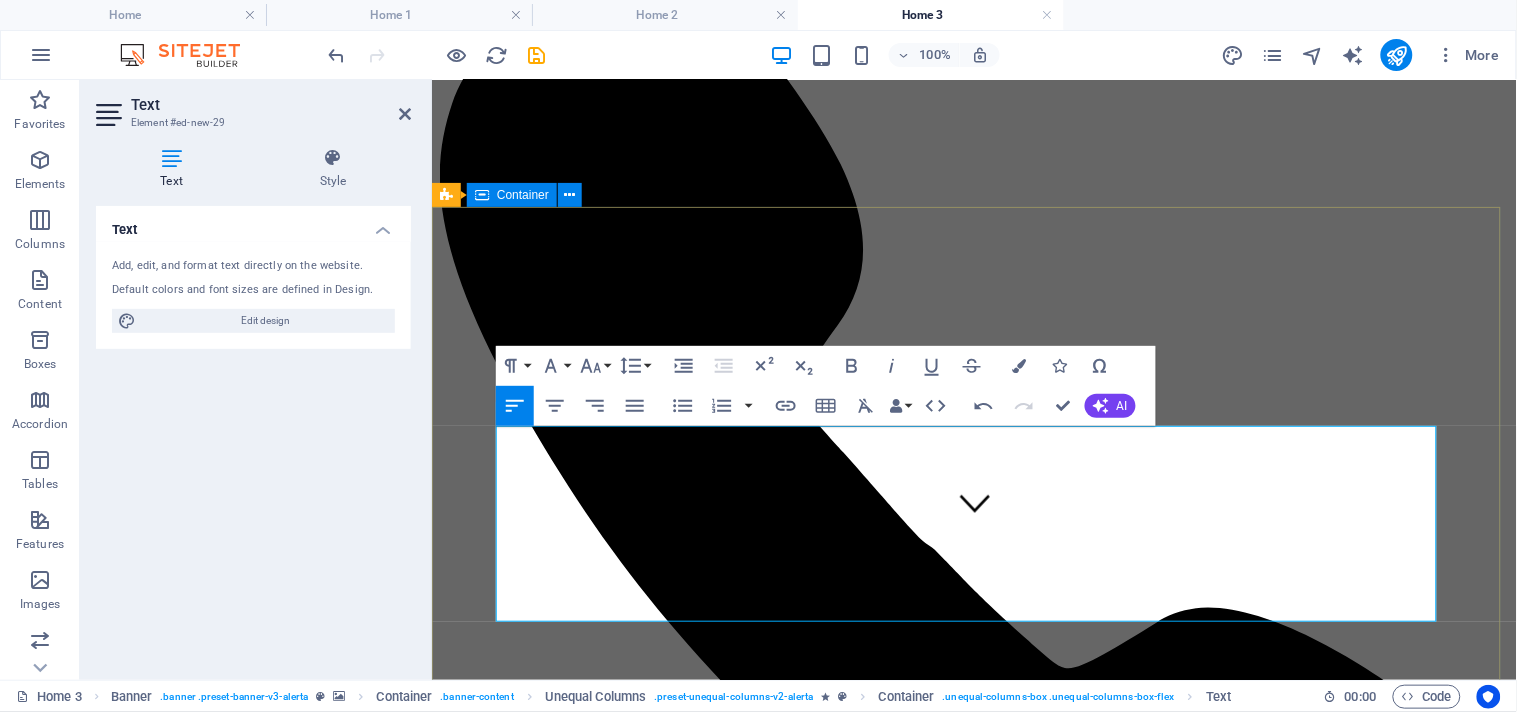 click on "Radical Academy of SPINE ENDOSCOPY TRAINING RADICAL ACADEMY OF SPINE ENDOSCOPY TRAINING Master the art lead the change" at bounding box center [973, 9512] 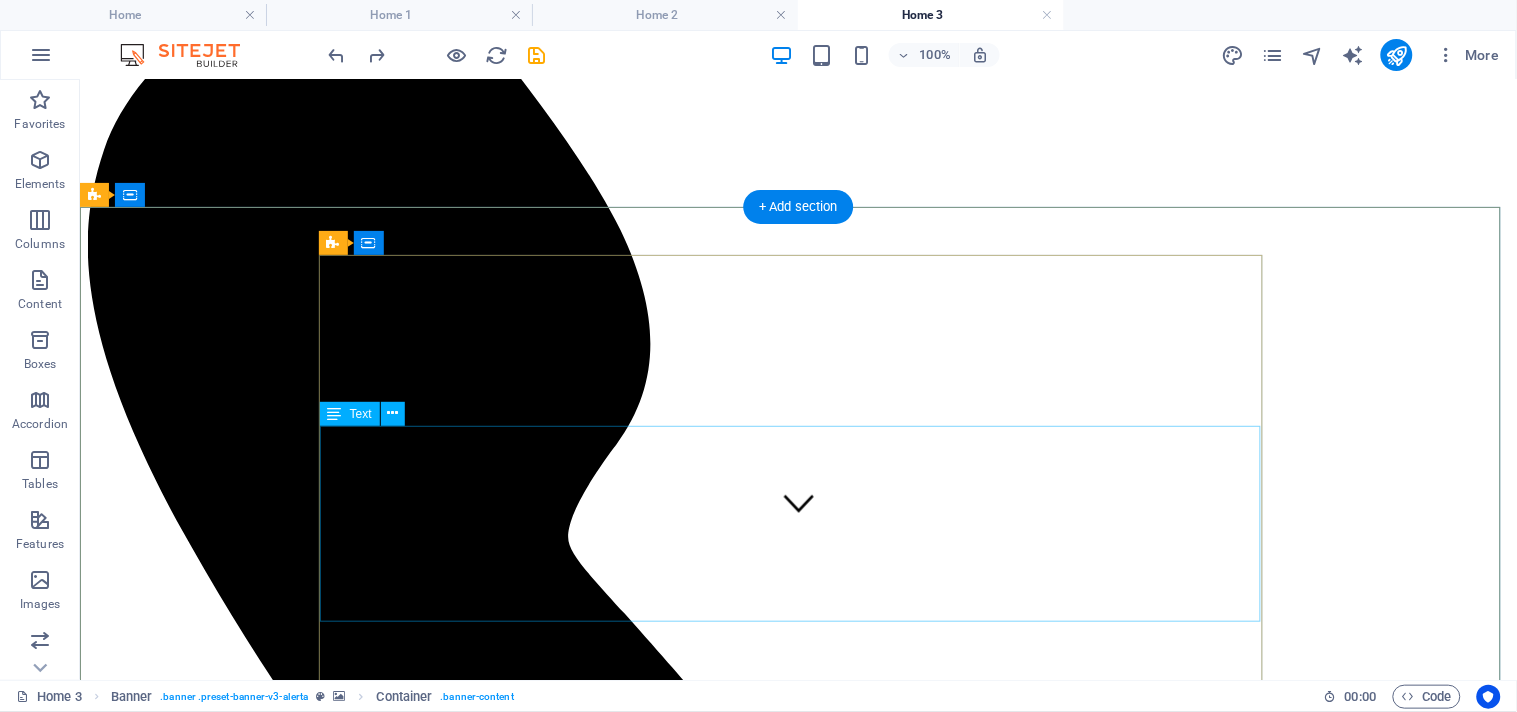 click on "RADICAL ACADEMY OF SPINE ENDOSCOPY TRAINING" at bounding box center [797, 12067] 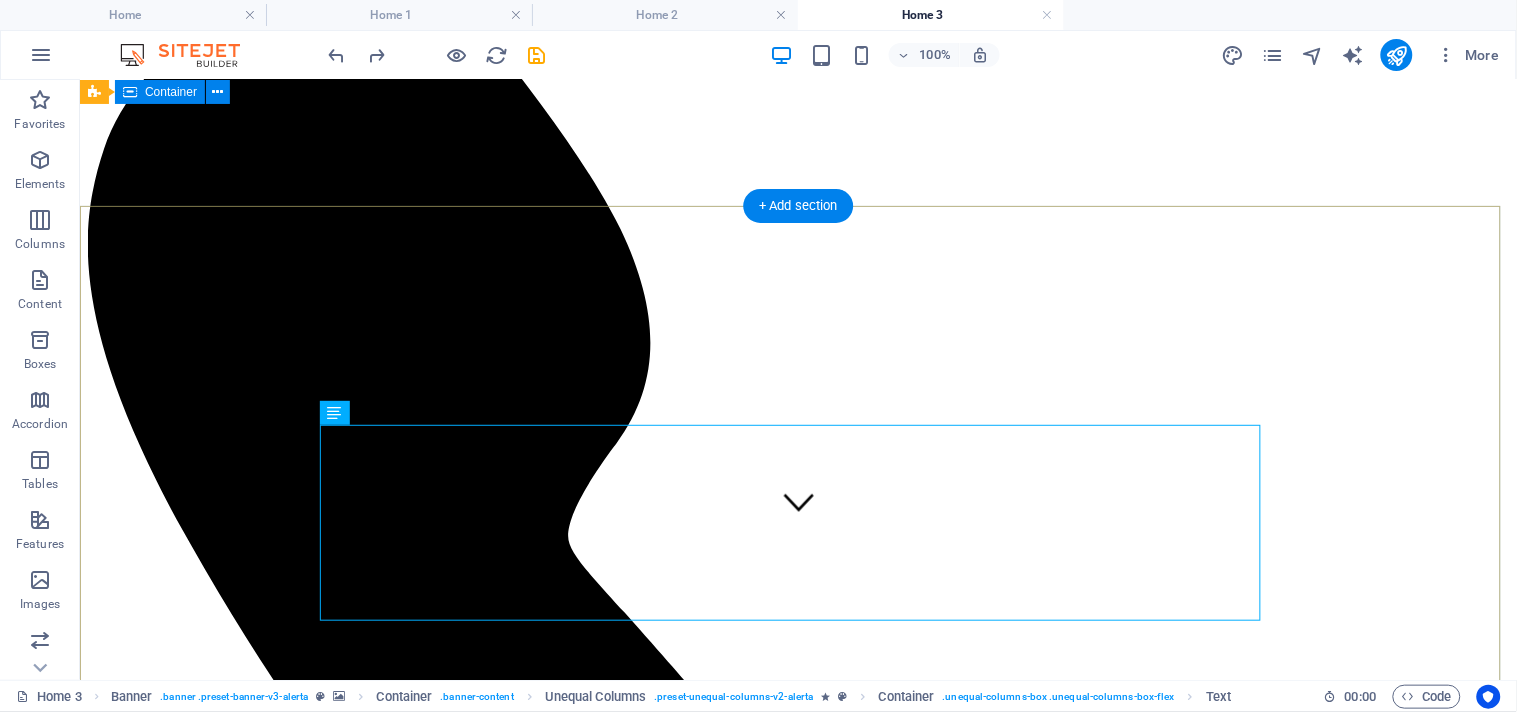 scroll, scrollTop: 142, scrollLeft: 0, axis: vertical 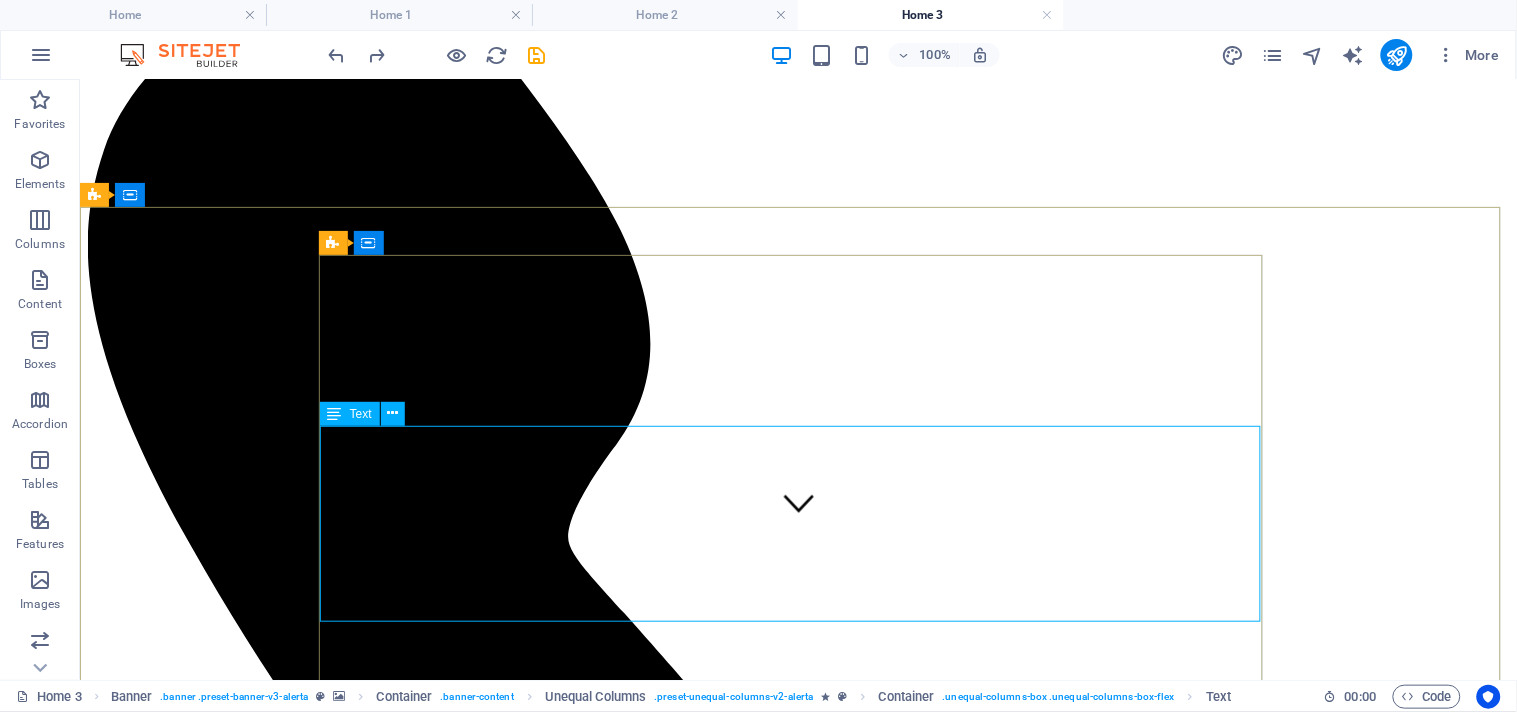 click on "Text" at bounding box center (361, 414) 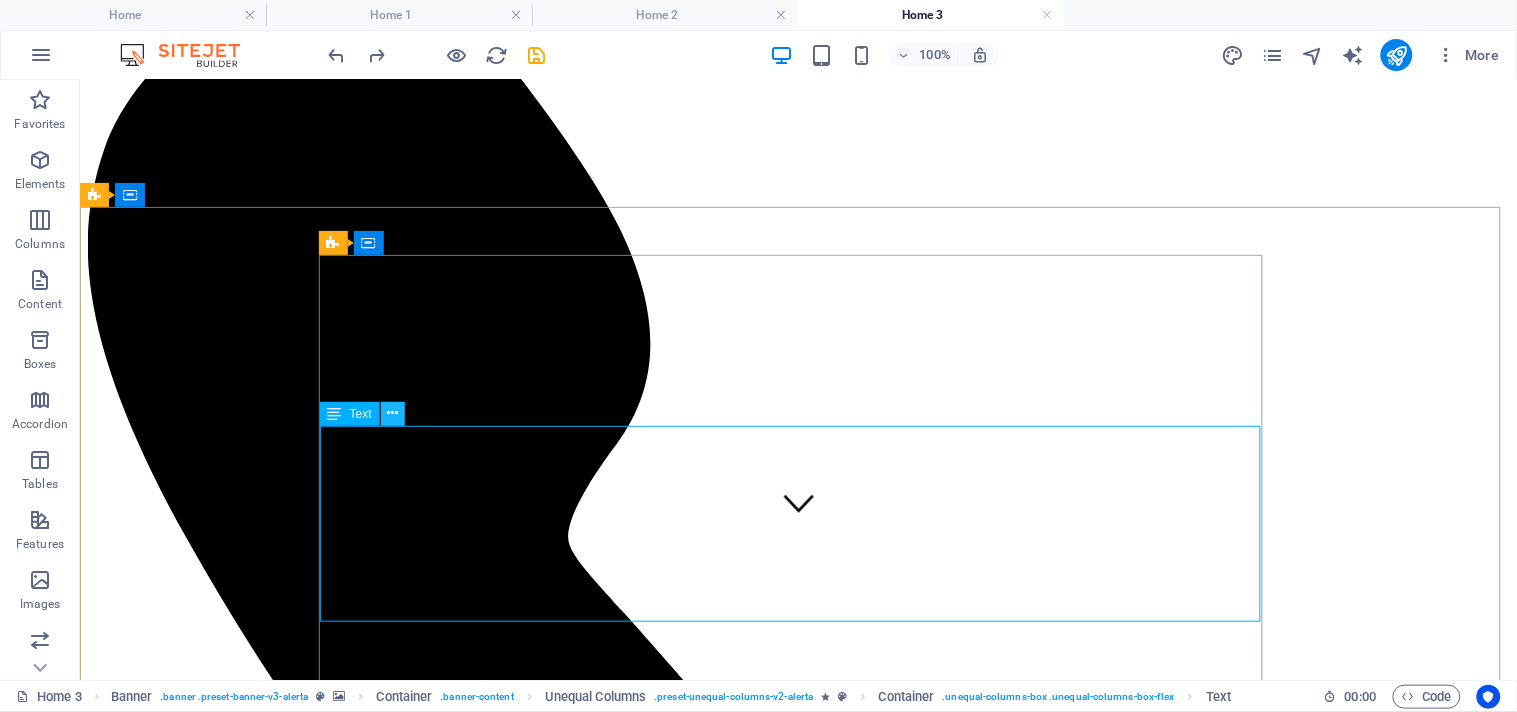 click at bounding box center [392, 413] 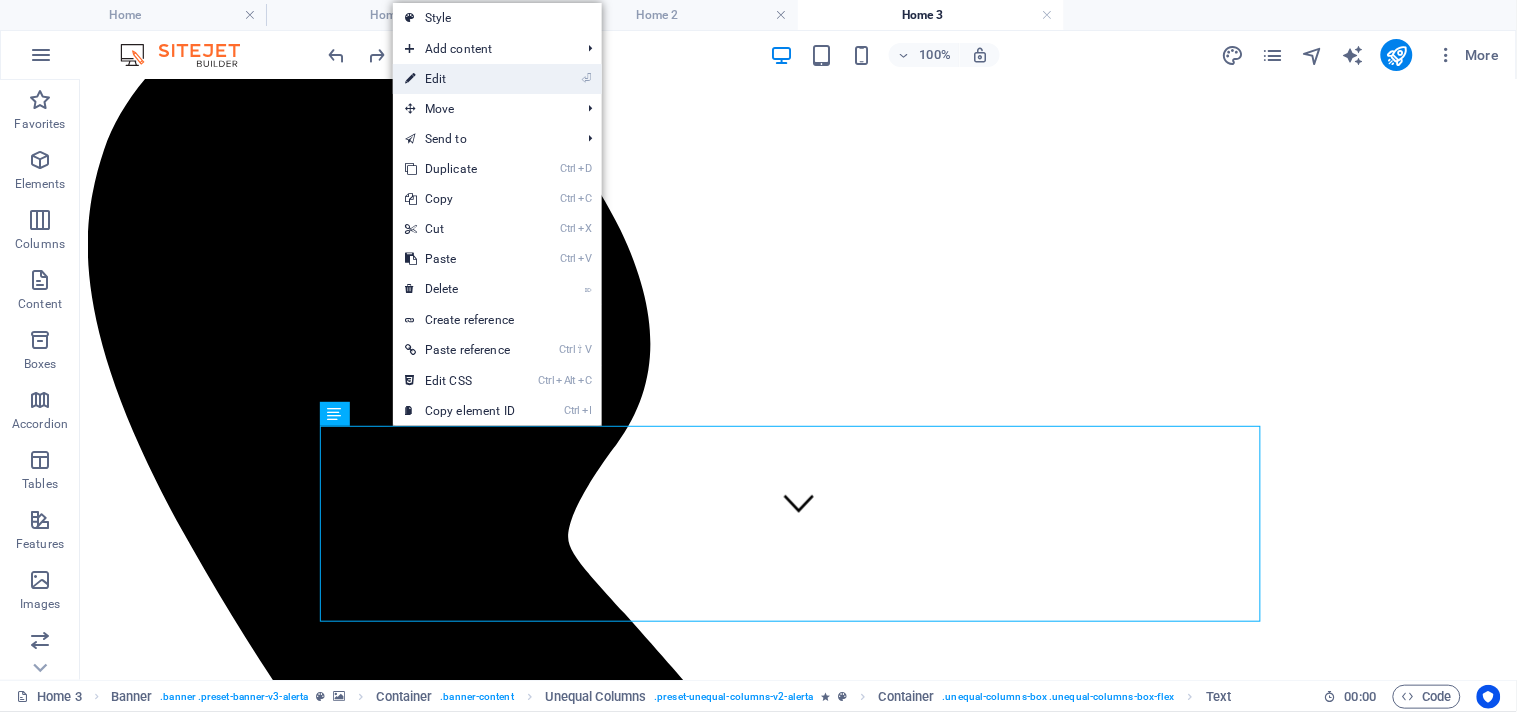 click on "⏎  Edit" at bounding box center [460, 79] 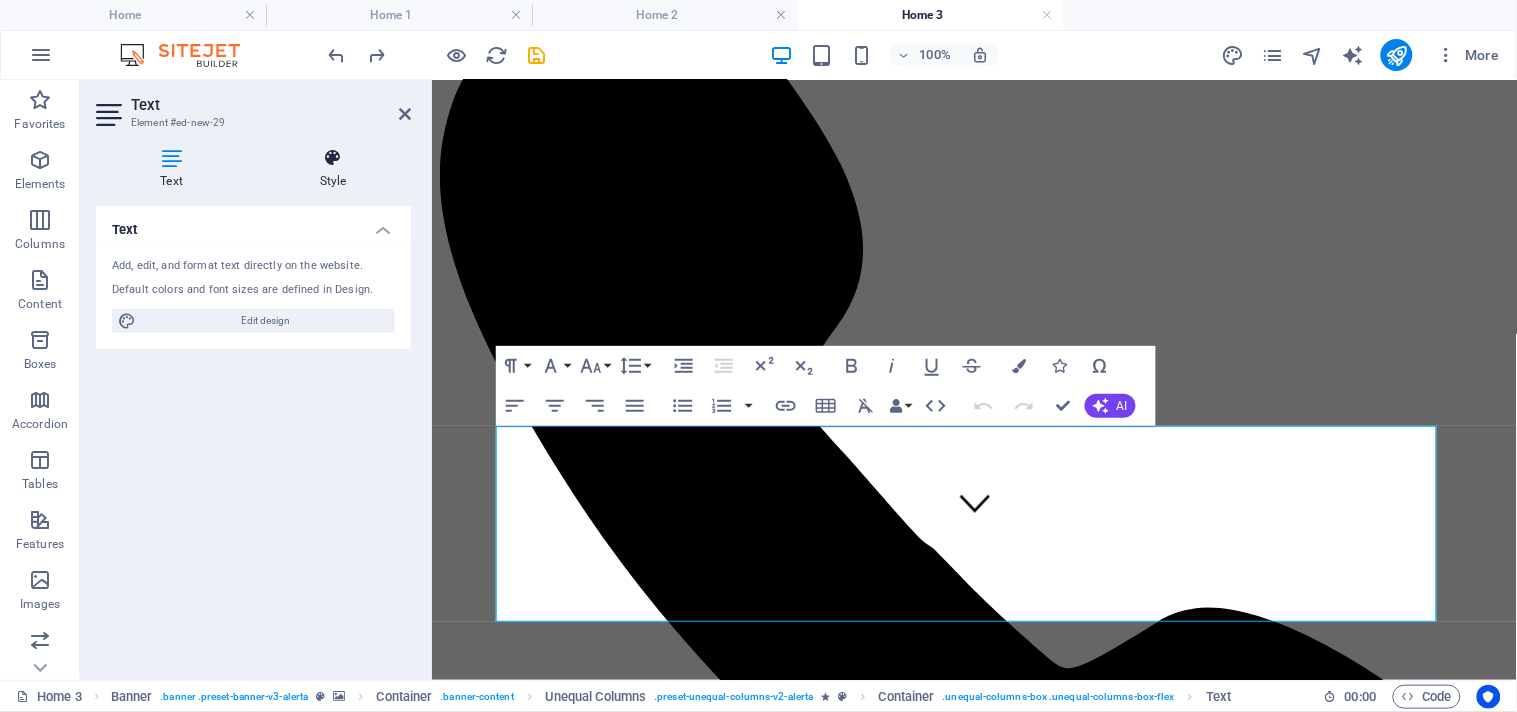 click at bounding box center (333, 158) 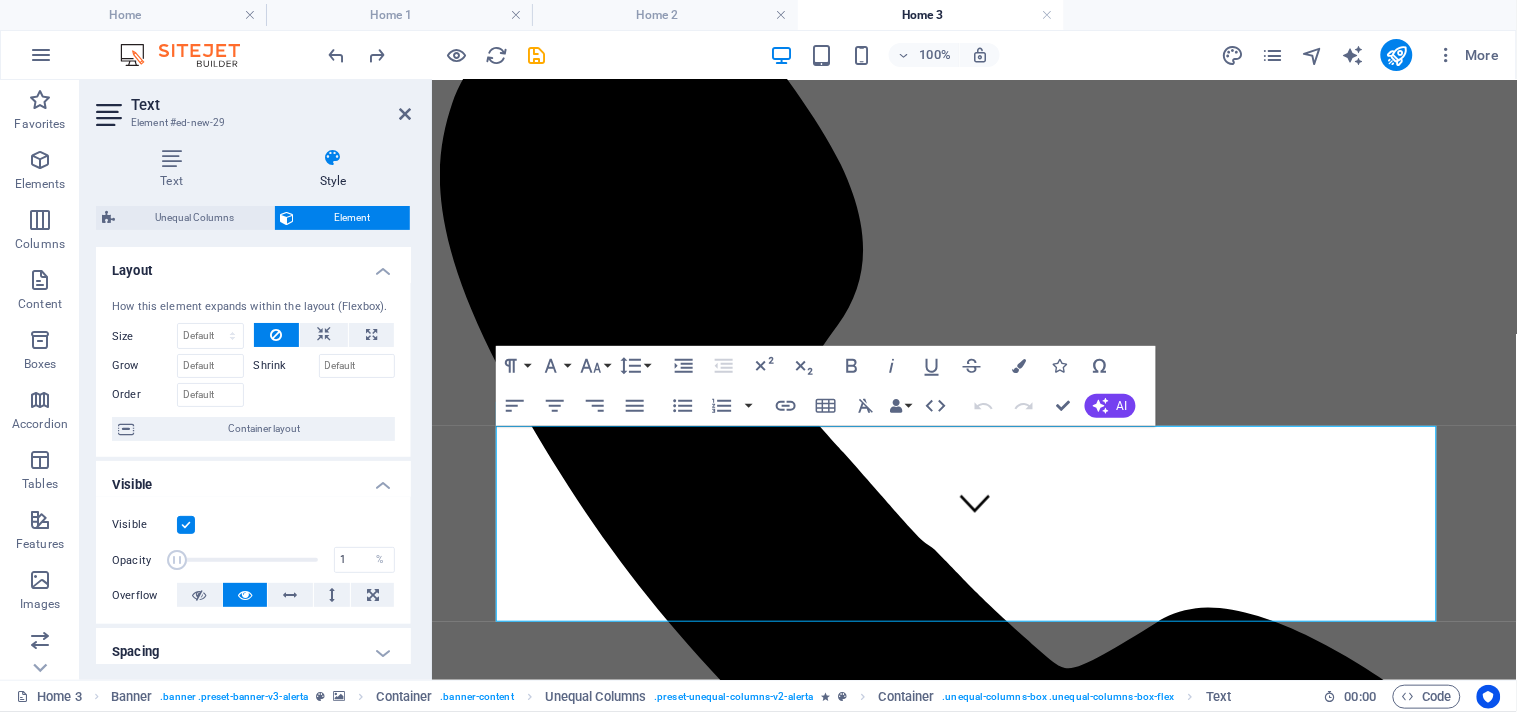 drag, startPoint x: 312, startPoint y: 561, endPoint x: 120, endPoint y: 525, distance: 195.34584 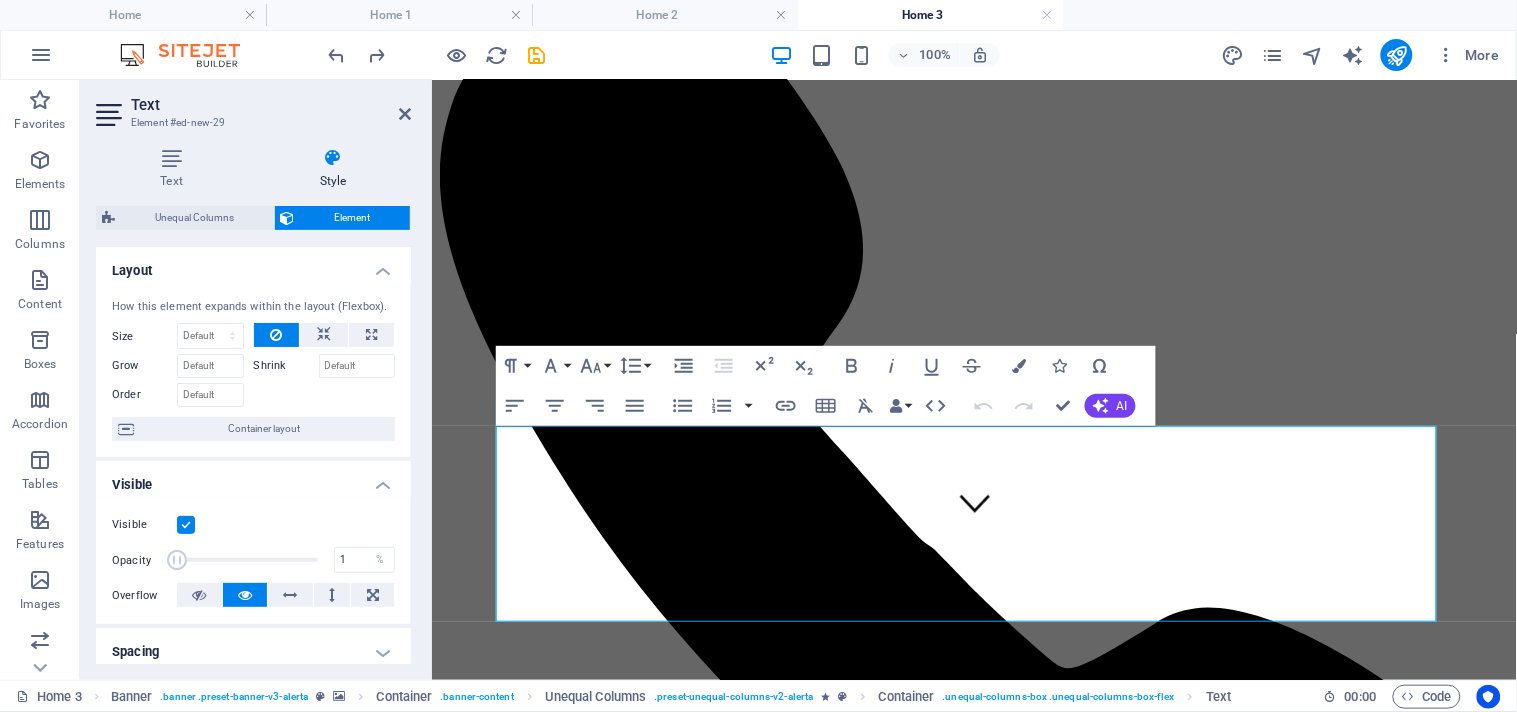 click on "Visible Opacity 1 % Overflow" at bounding box center (253, 560) 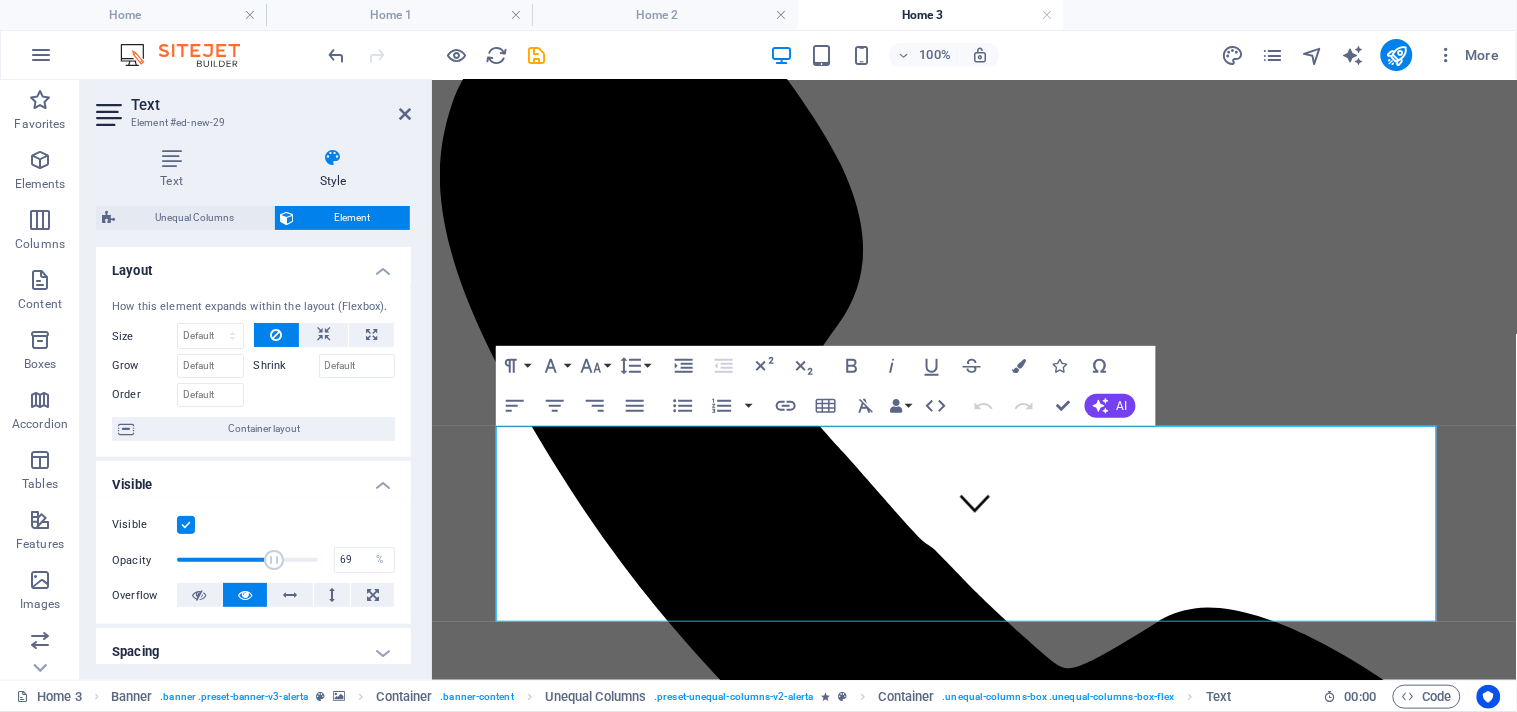 drag, startPoint x: 182, startPoint y: 563, endPoint x: 272, endPoint y: 570, distance: 90.27181 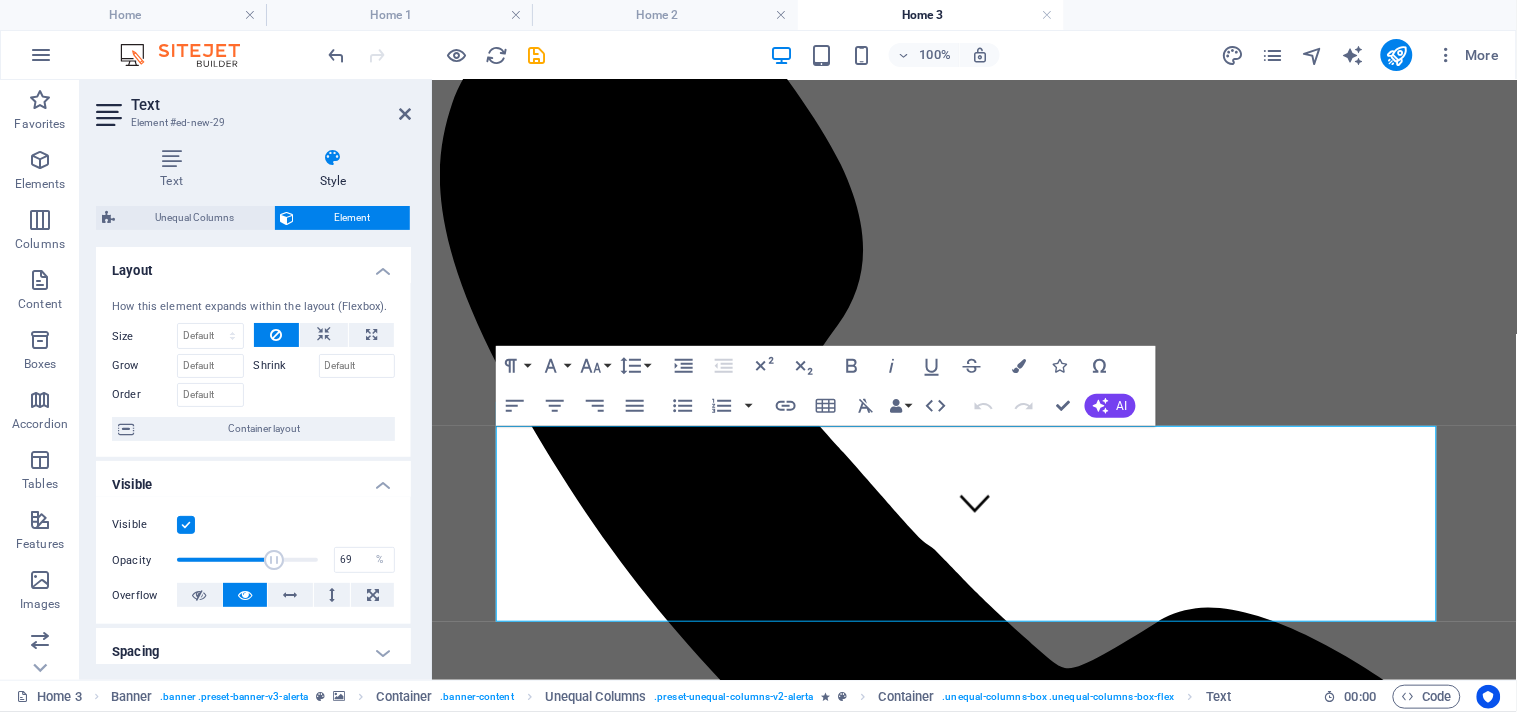 click at bounding box center [274, 560] 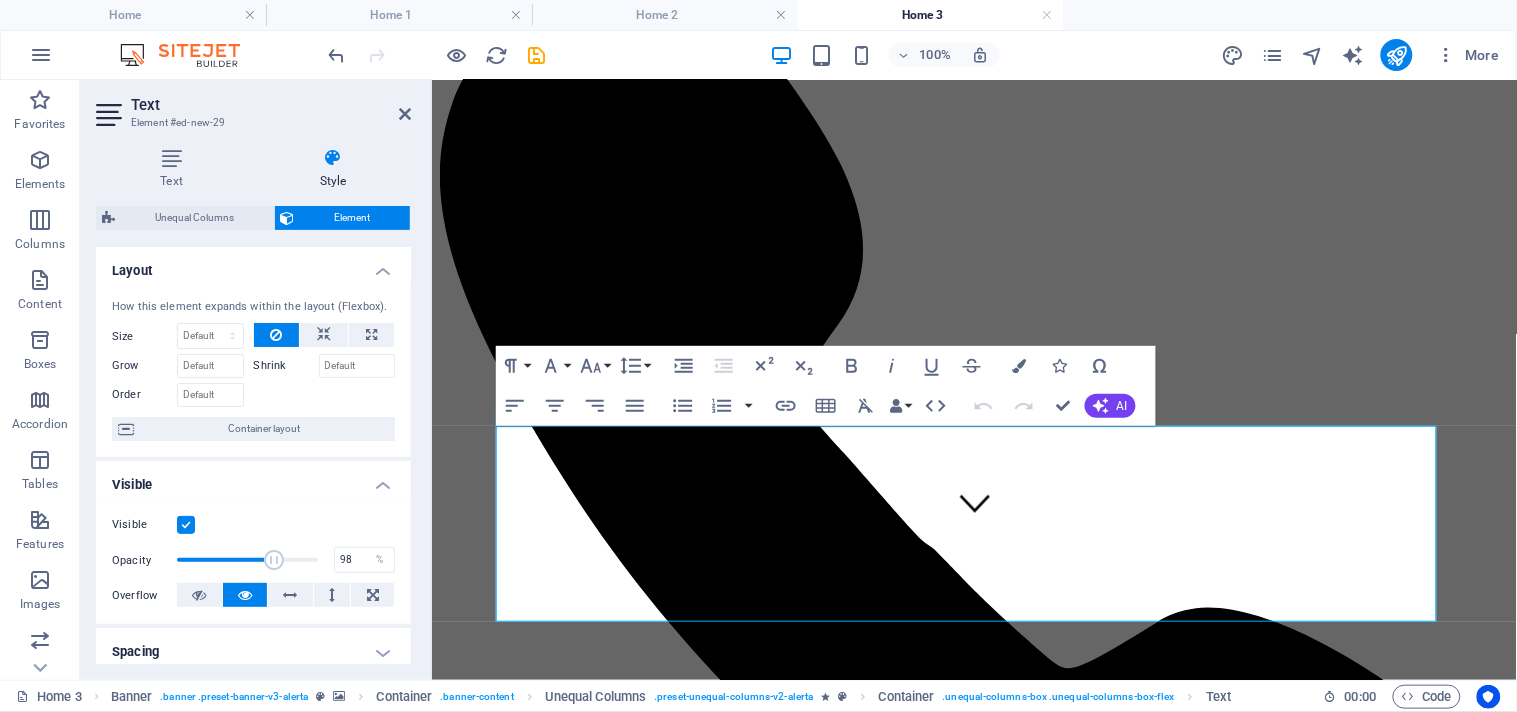 type on "100" 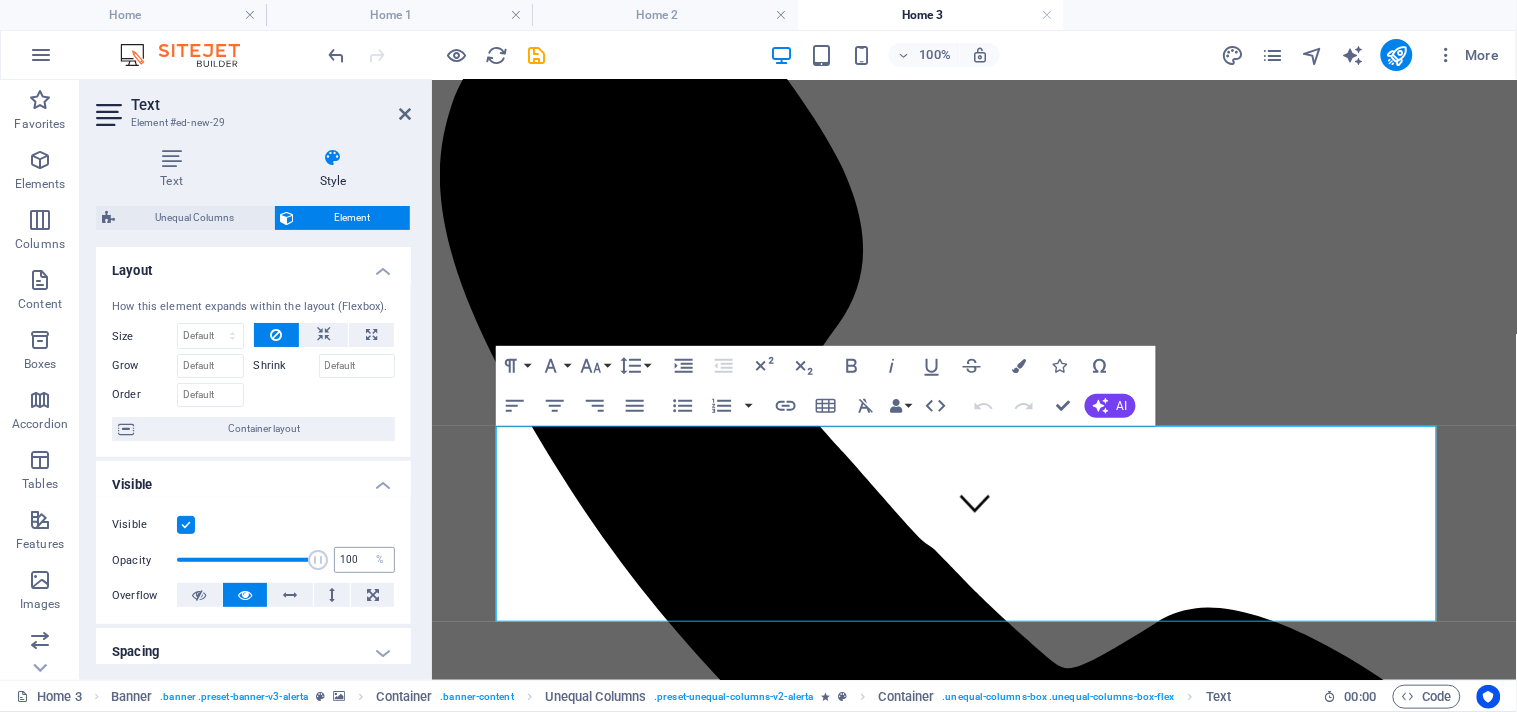 drag, startPoint x: 268, startPoint y: 562, endPoint x: 335, endPoint y: 571, distance: 67.601776 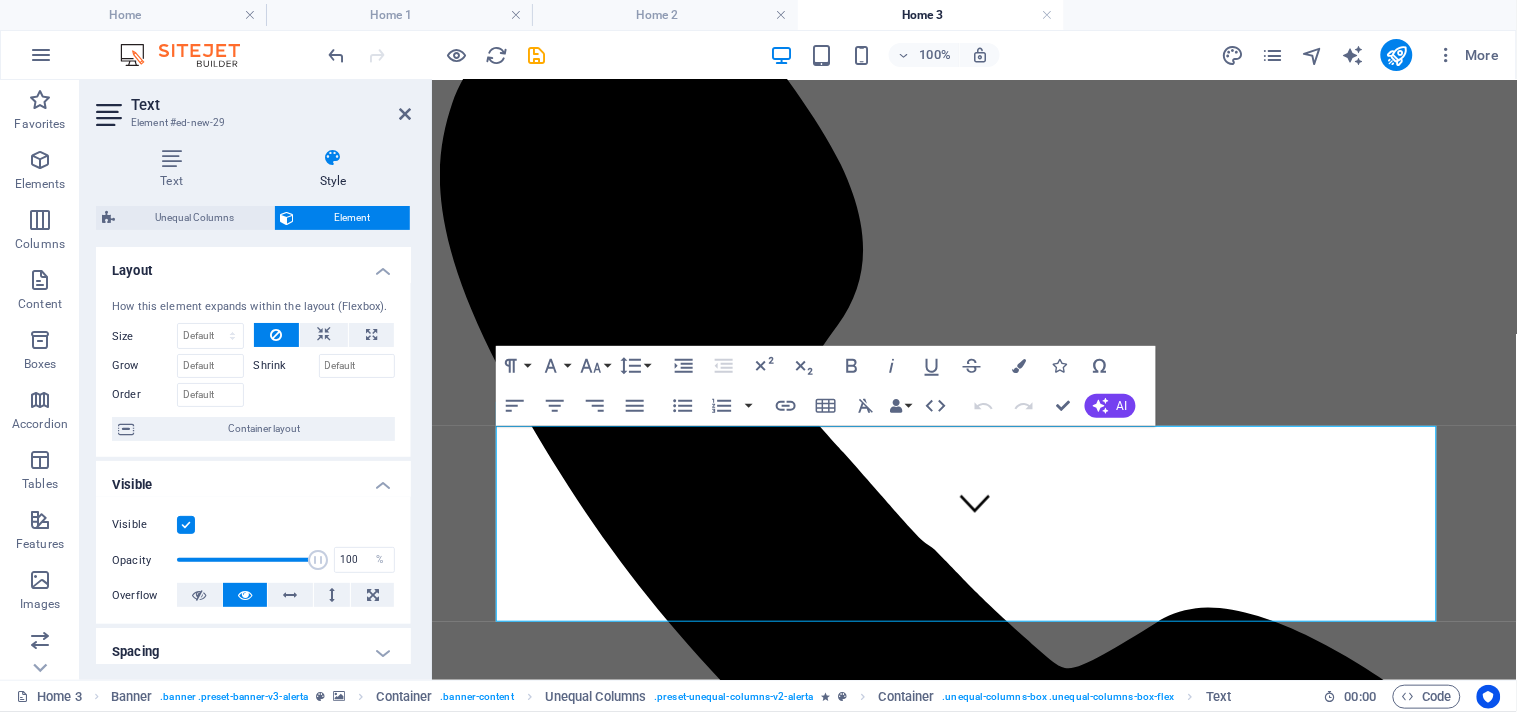 click at bounding box center [186, 525] 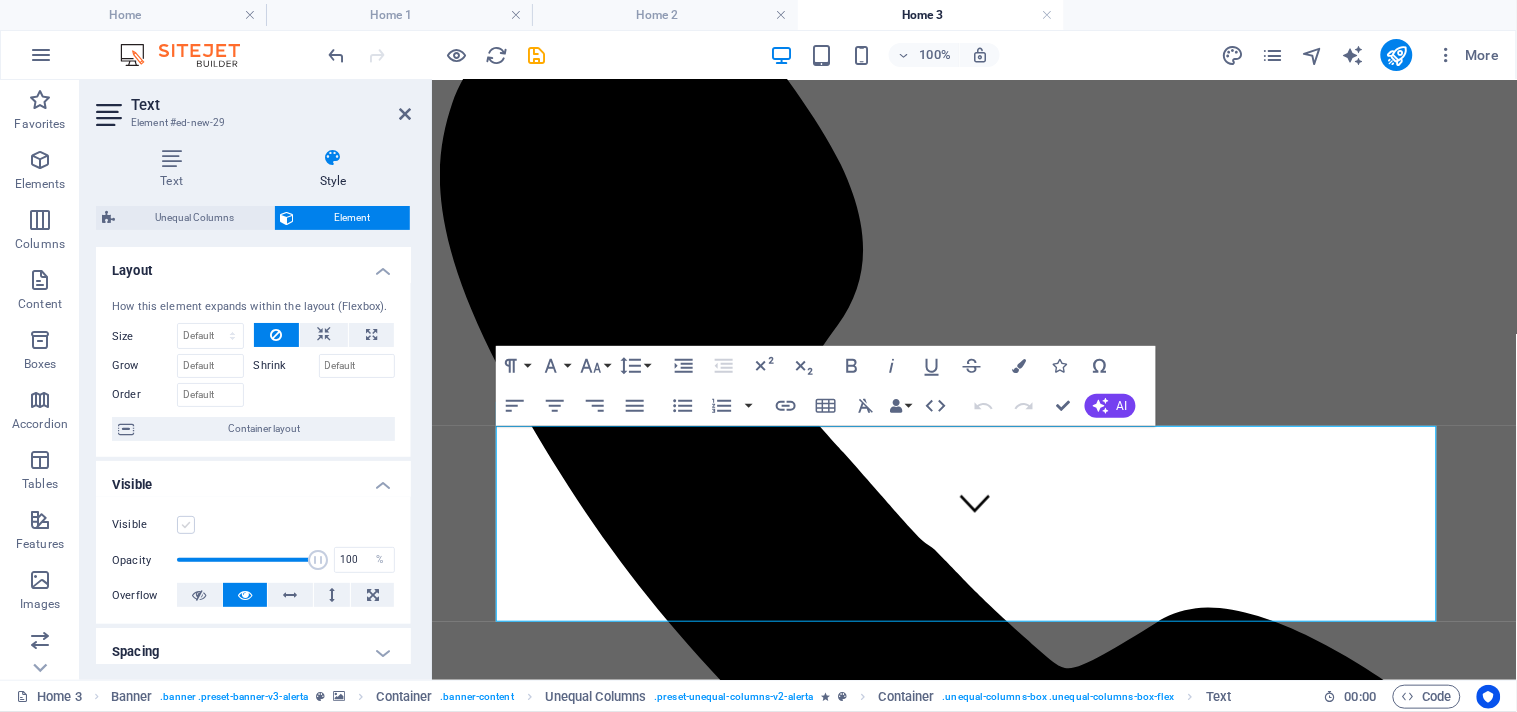click at bounding box center (186, 525) 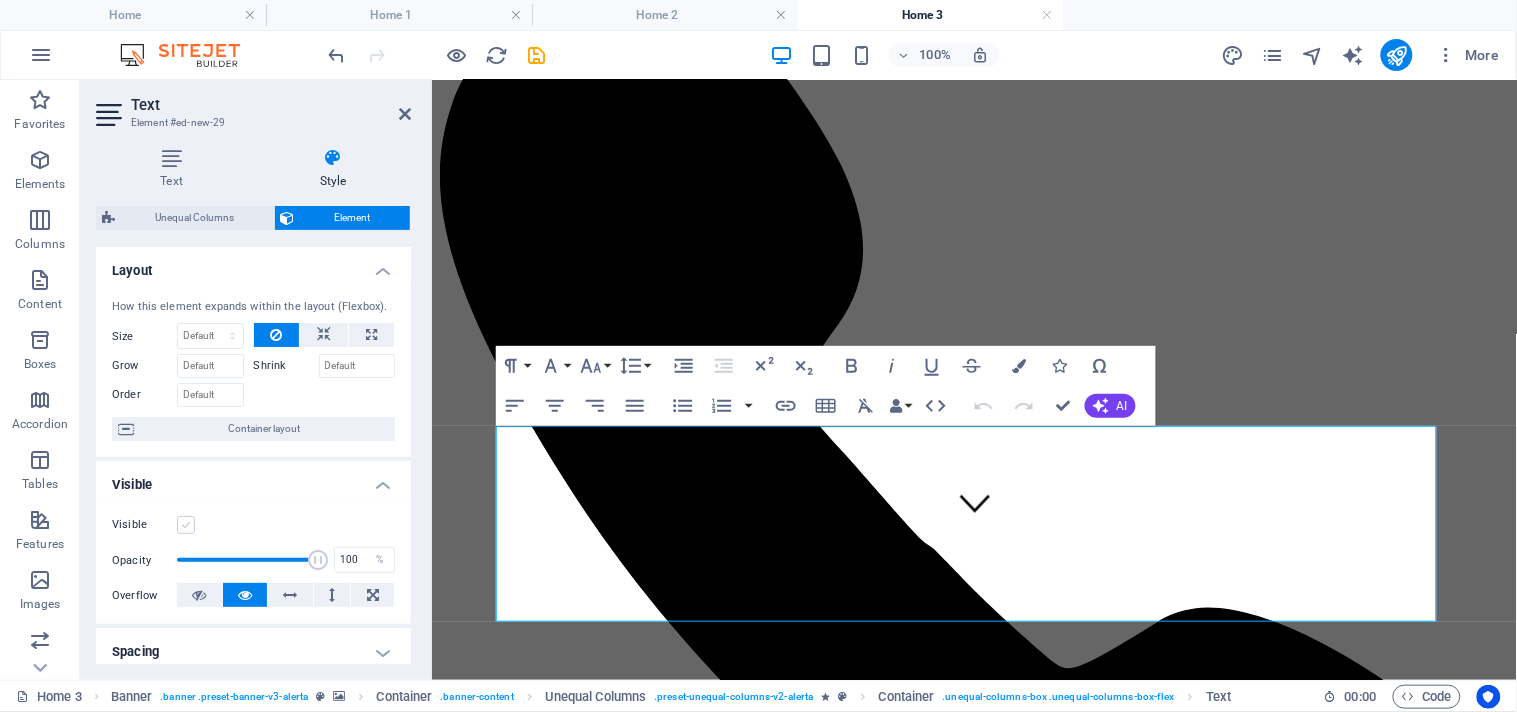 click on "Visible" at bounding box center (0, 0) 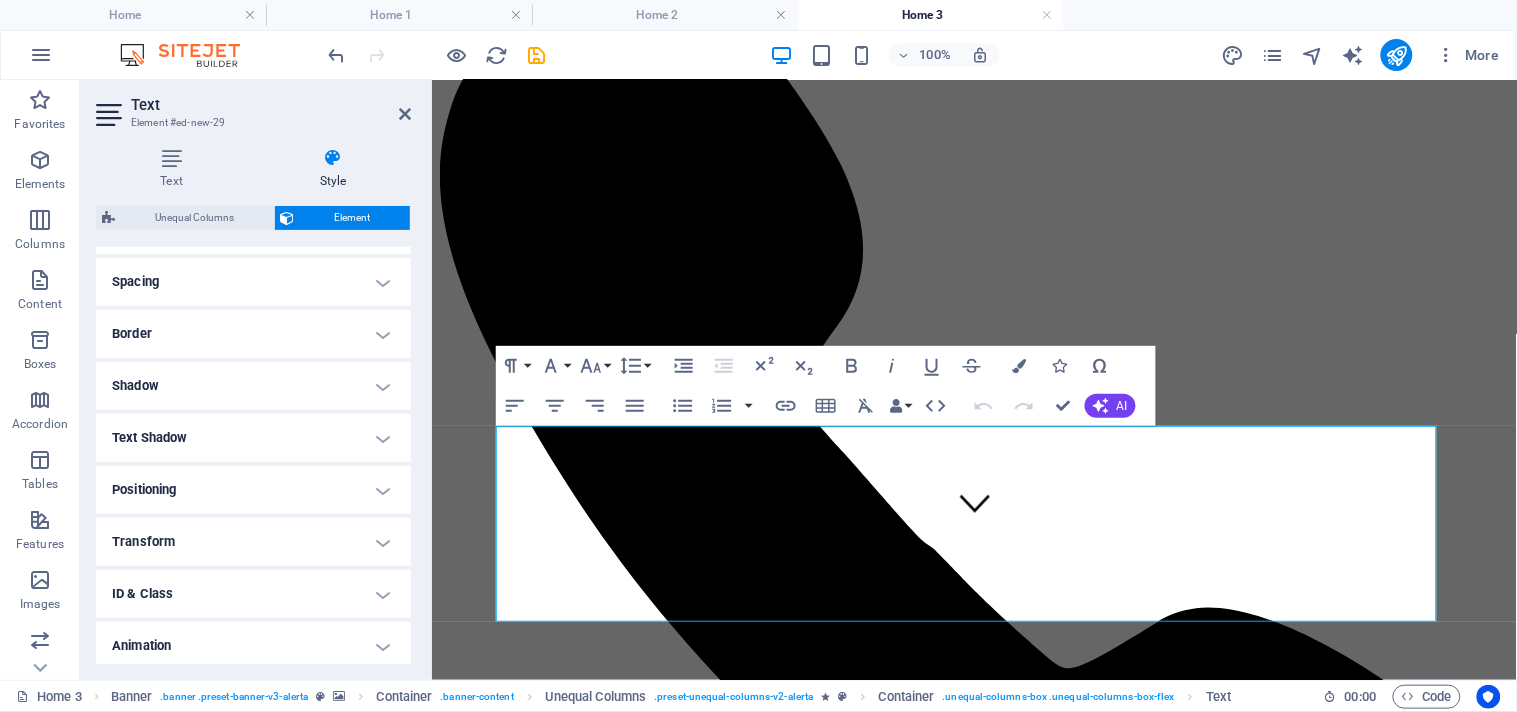 scroll, scrollTop: 0, scrollLeft: 0, axis: both 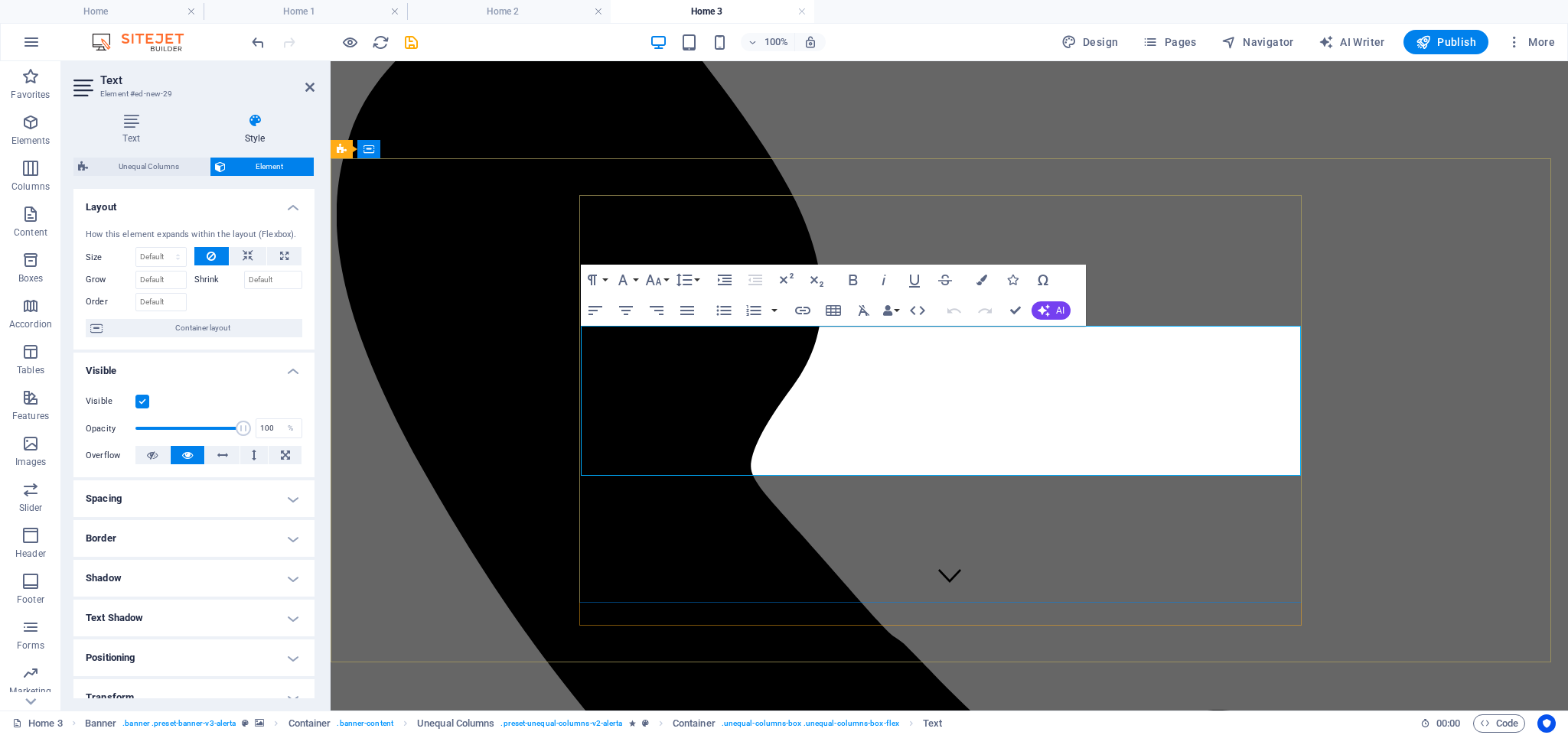 click on "RADICAL ACADEMY OF SPINE ENDOSCOPY TRAINING" at bounding box center (761, 10275) 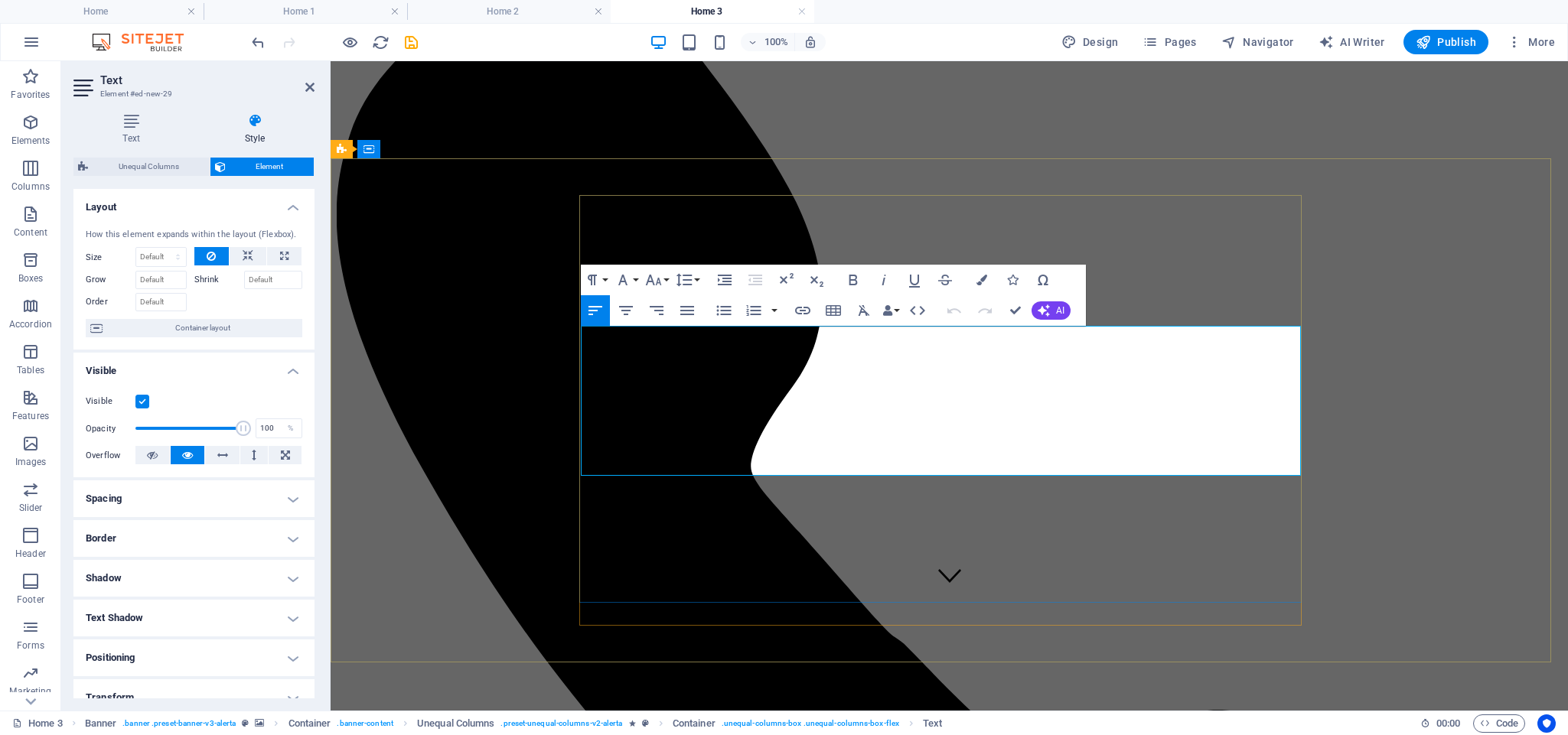 click on "RADICAL ACADEMY OF SPINE ENDOSCOPY TRAINING" at bounding box center (949, 10275) 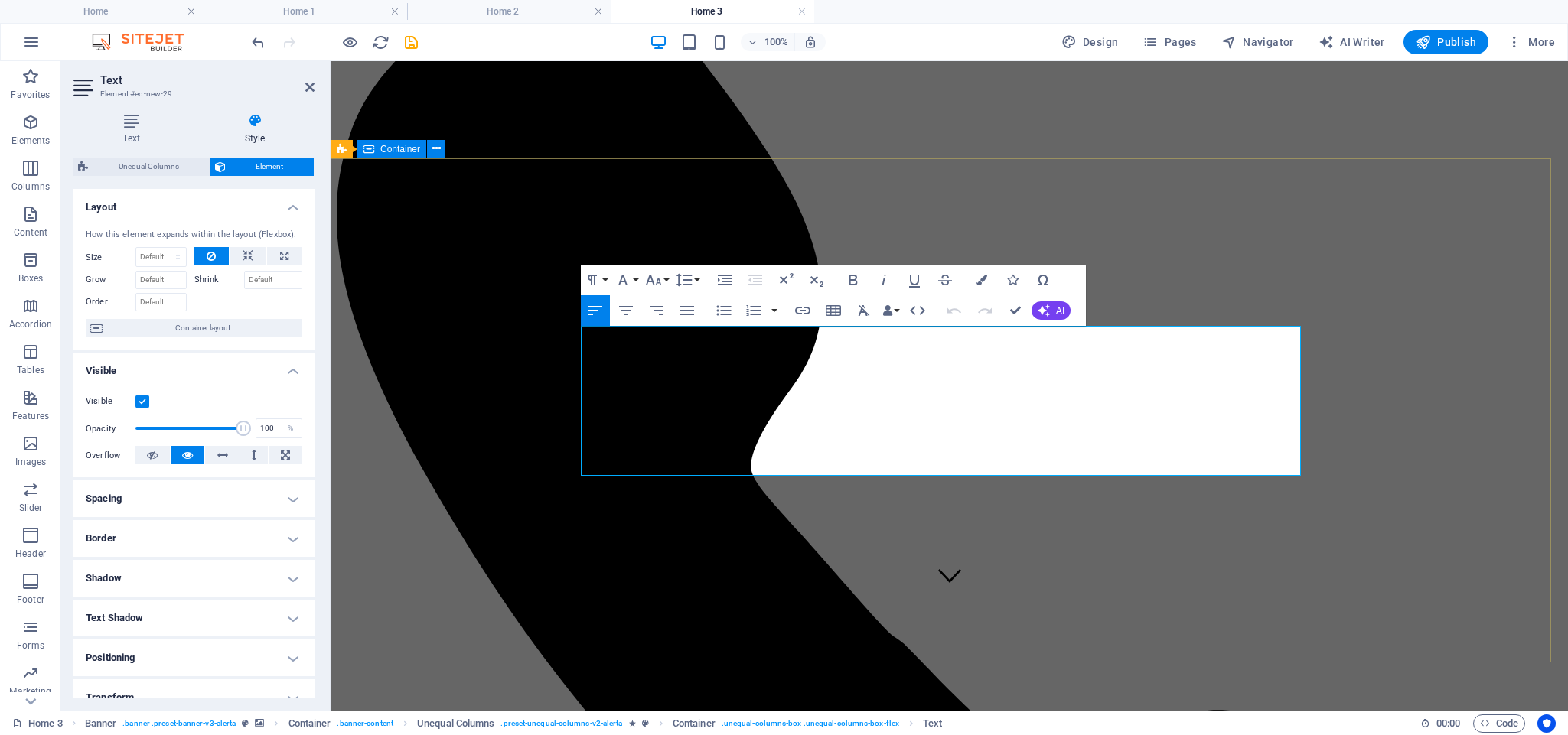 click on "Radical Academy of SPINE ENDOSCOPY TRAINING RADICAL ACADEMY OF SPINE ENDOSCOPY TRAINING Master the art lead the change" at bounding box center (949, 10335) 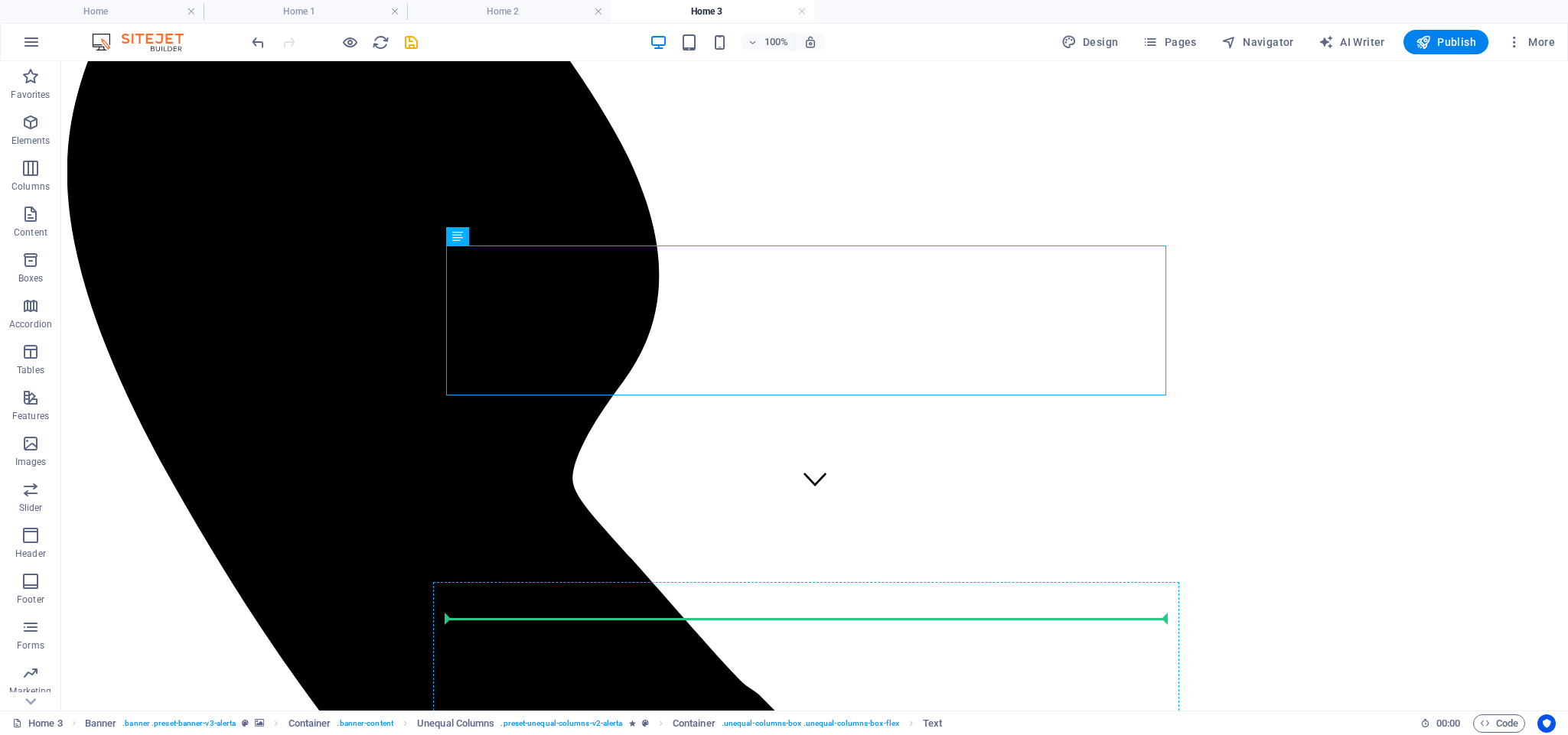 scroll, scrollTop: 207, scrollLeft: 0, axis: vertical 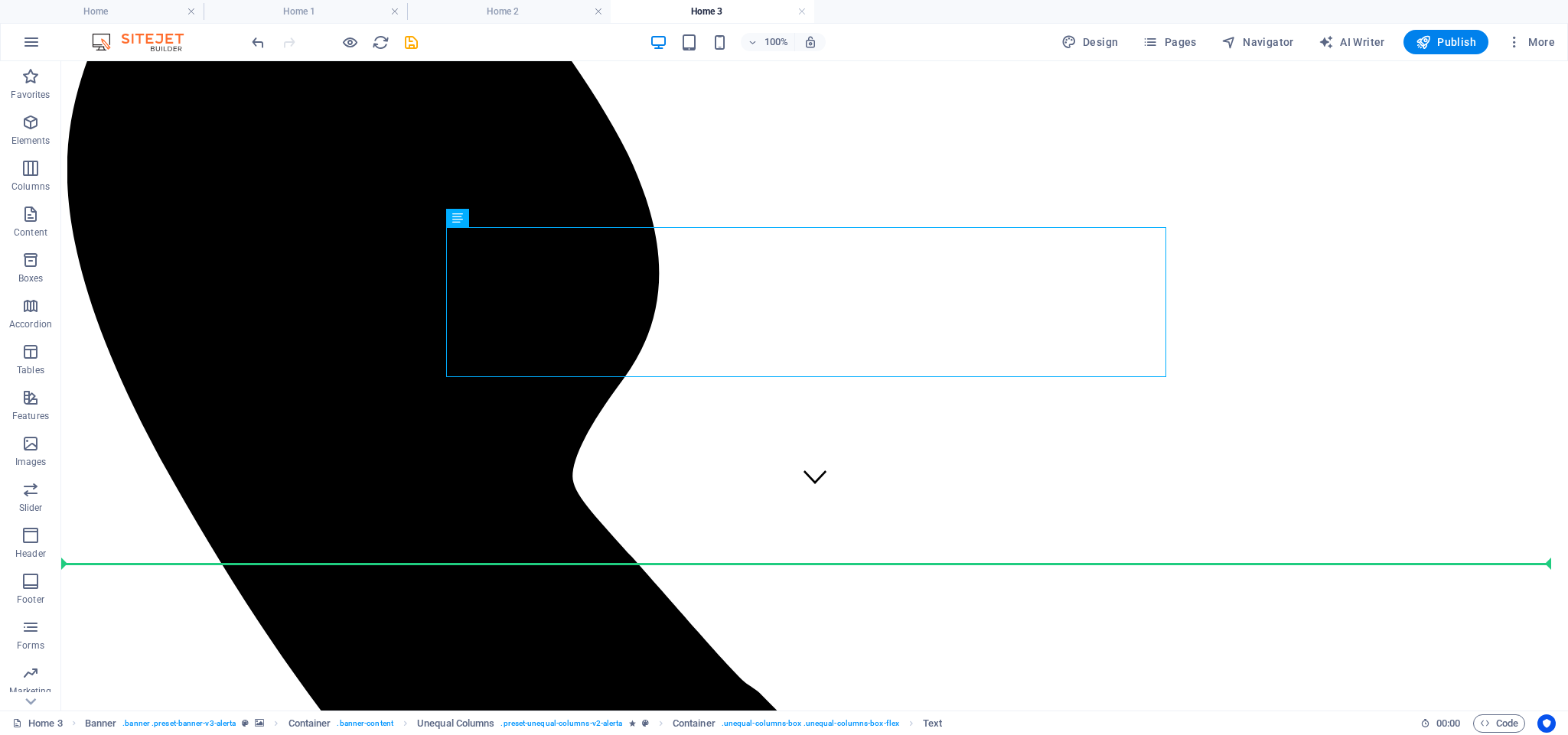 drag, startPoint x: 533, startPoint y: 379, endPoint x: 478, endPoint y: 585, distance: 213.21585 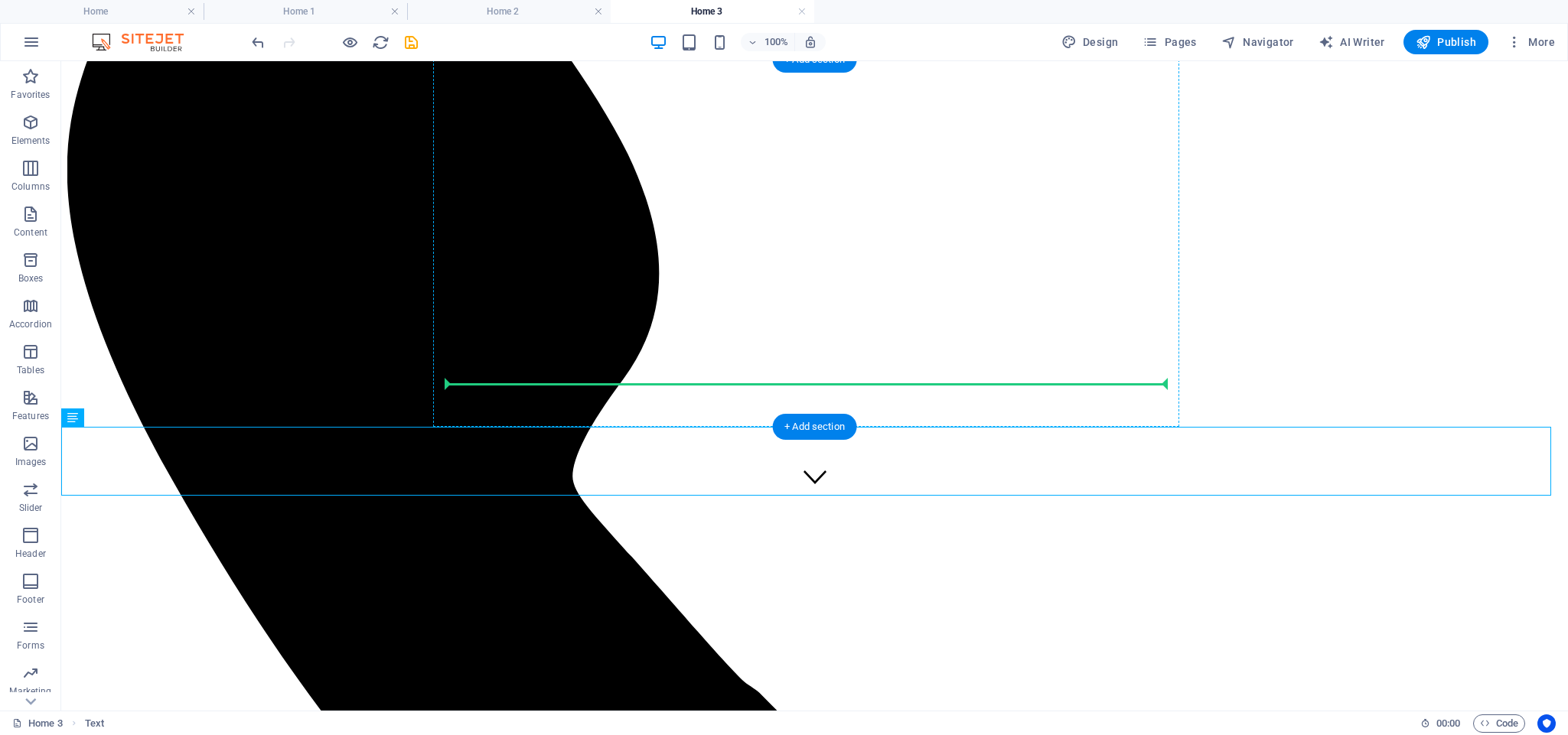 drag, startPoint x: 144, startPoint y: 479, endPoint x: 510, endPoint y: 363, distance: 383.9427 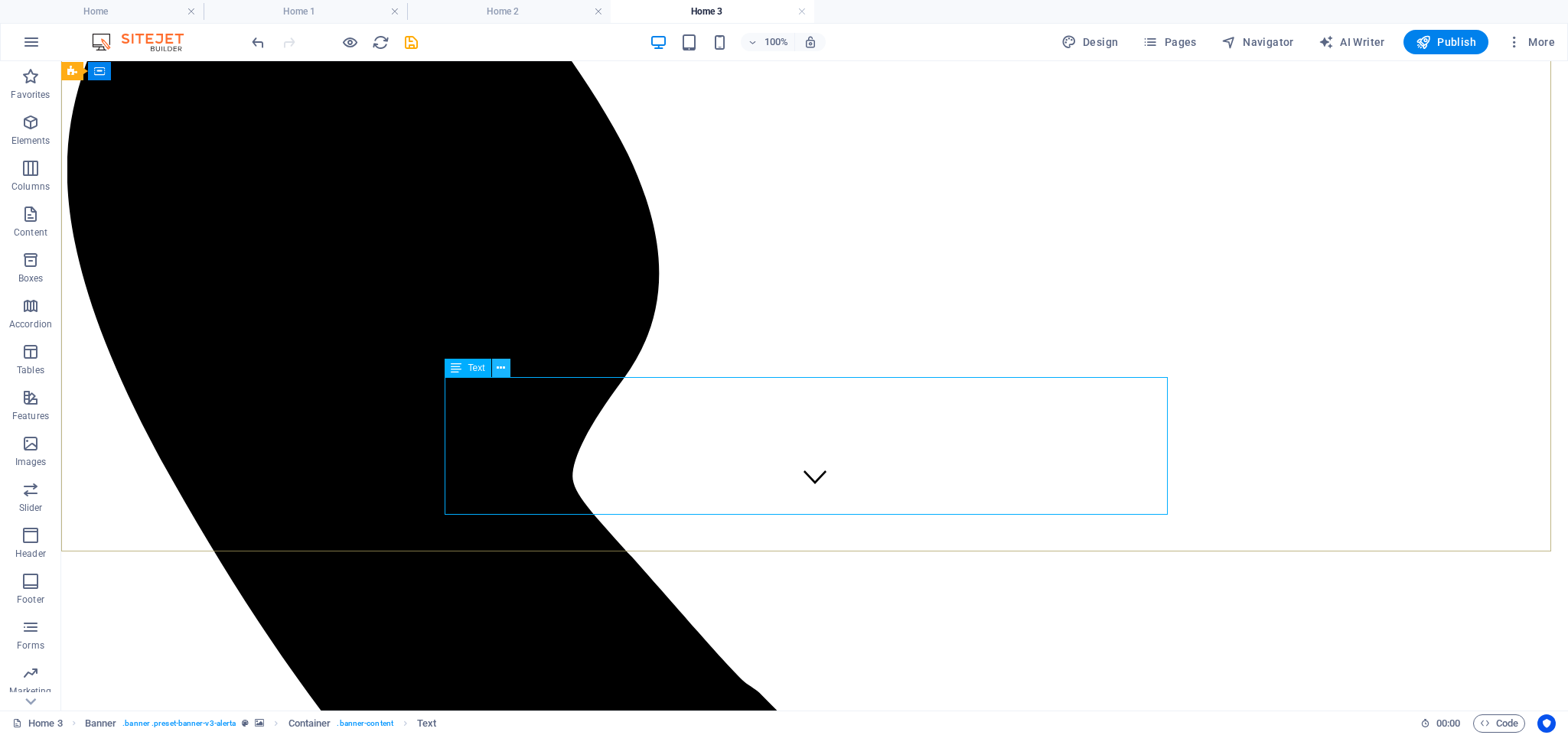 click at bounding box center (500, 368) 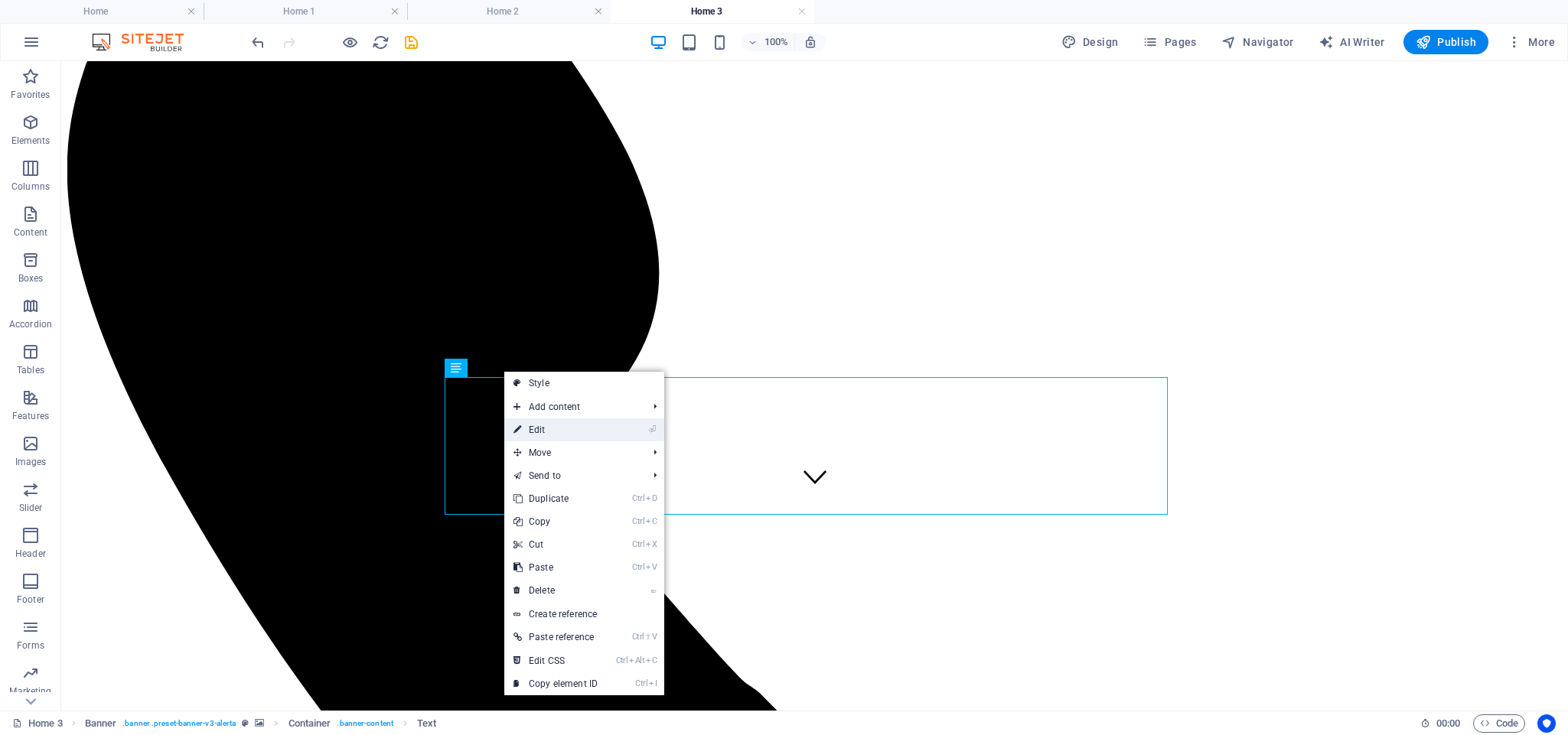 click on "⏎  Edit" at bounding box center [556, 430] 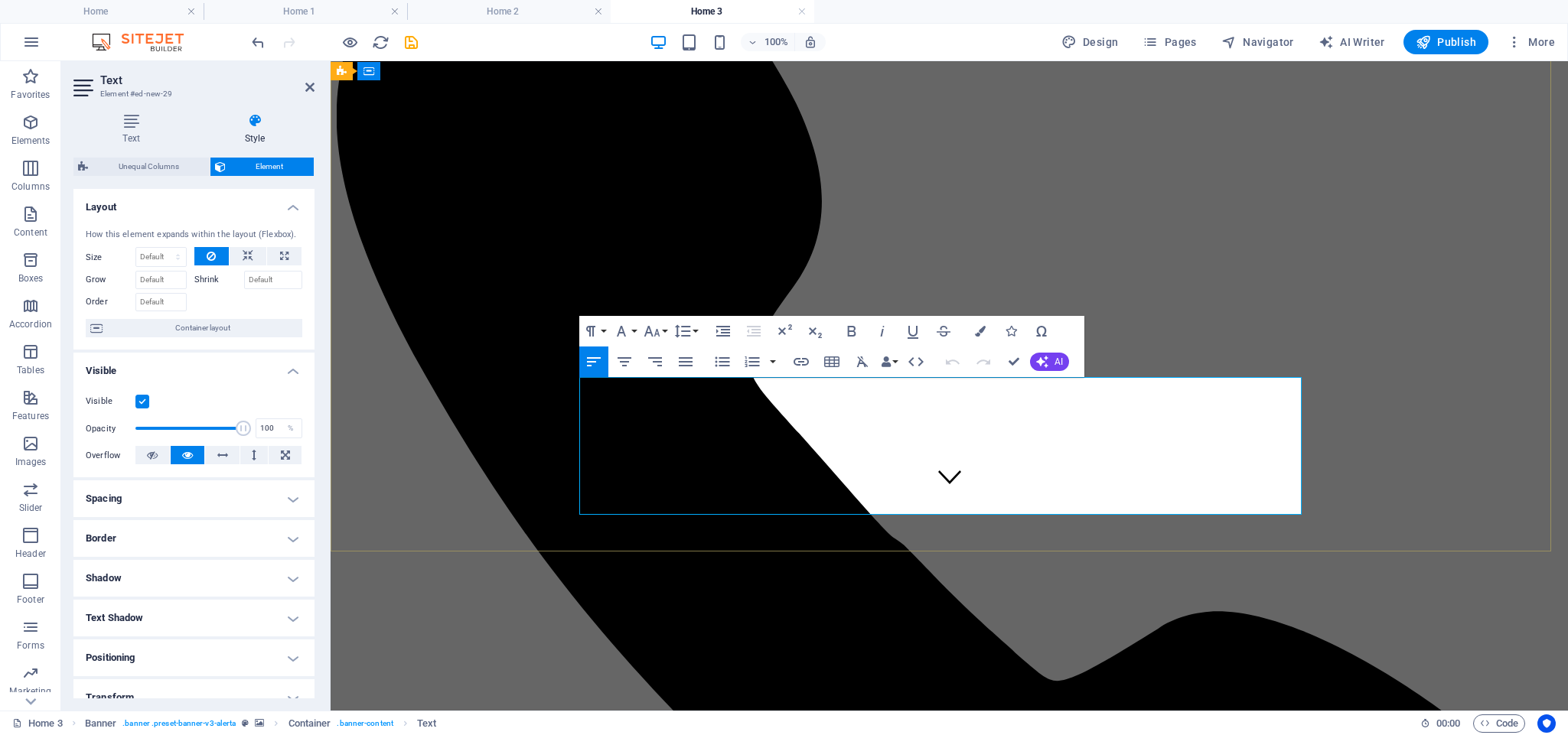 click on "RADICAL ACADEMY OF SPINE ENDOSCOPY TRAINING" at bounding box center [761, 10344] 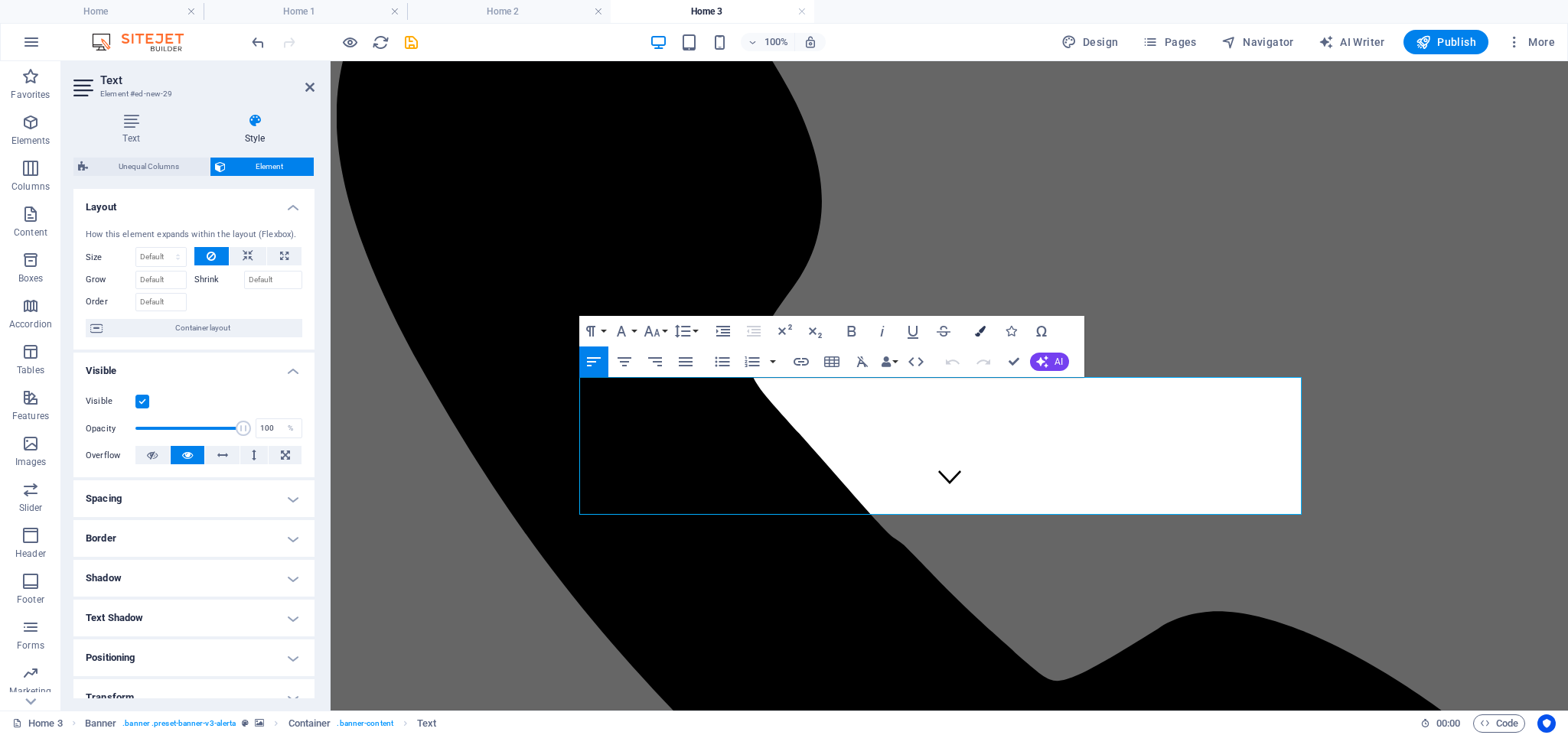 click at bounding box center (980, 331) 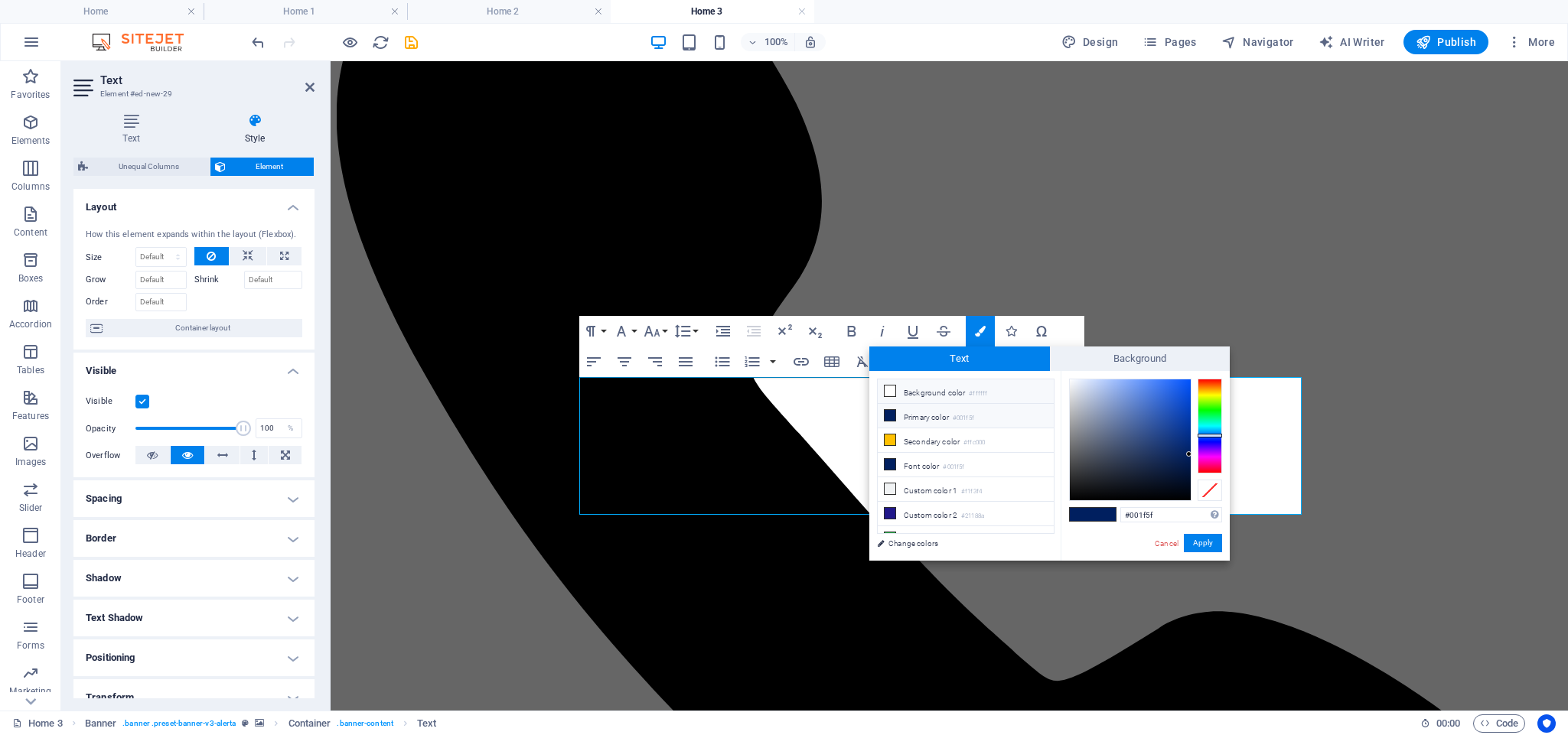 click at bounding box center [890, 391] 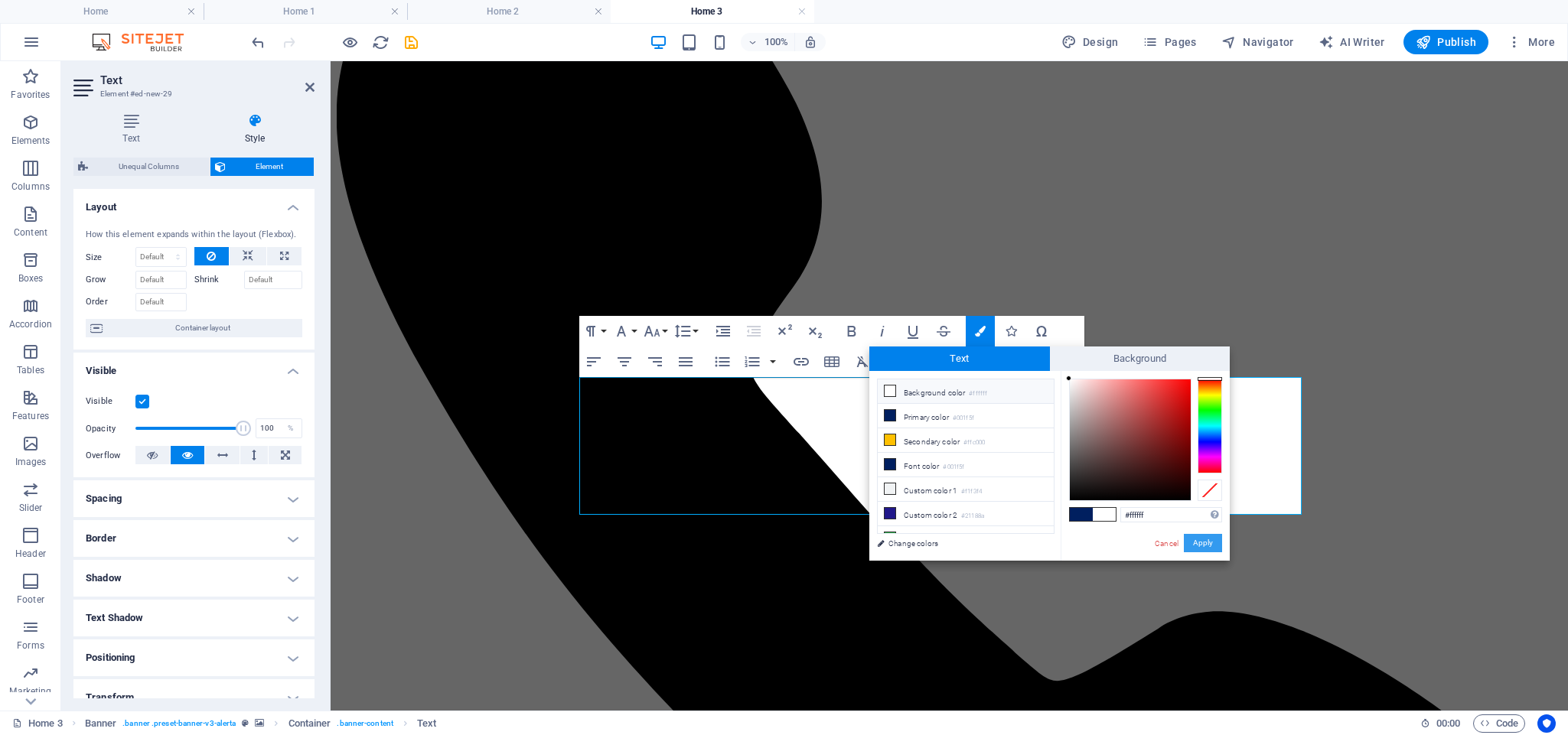click on "Apply" at bounding box center (1203, 543) 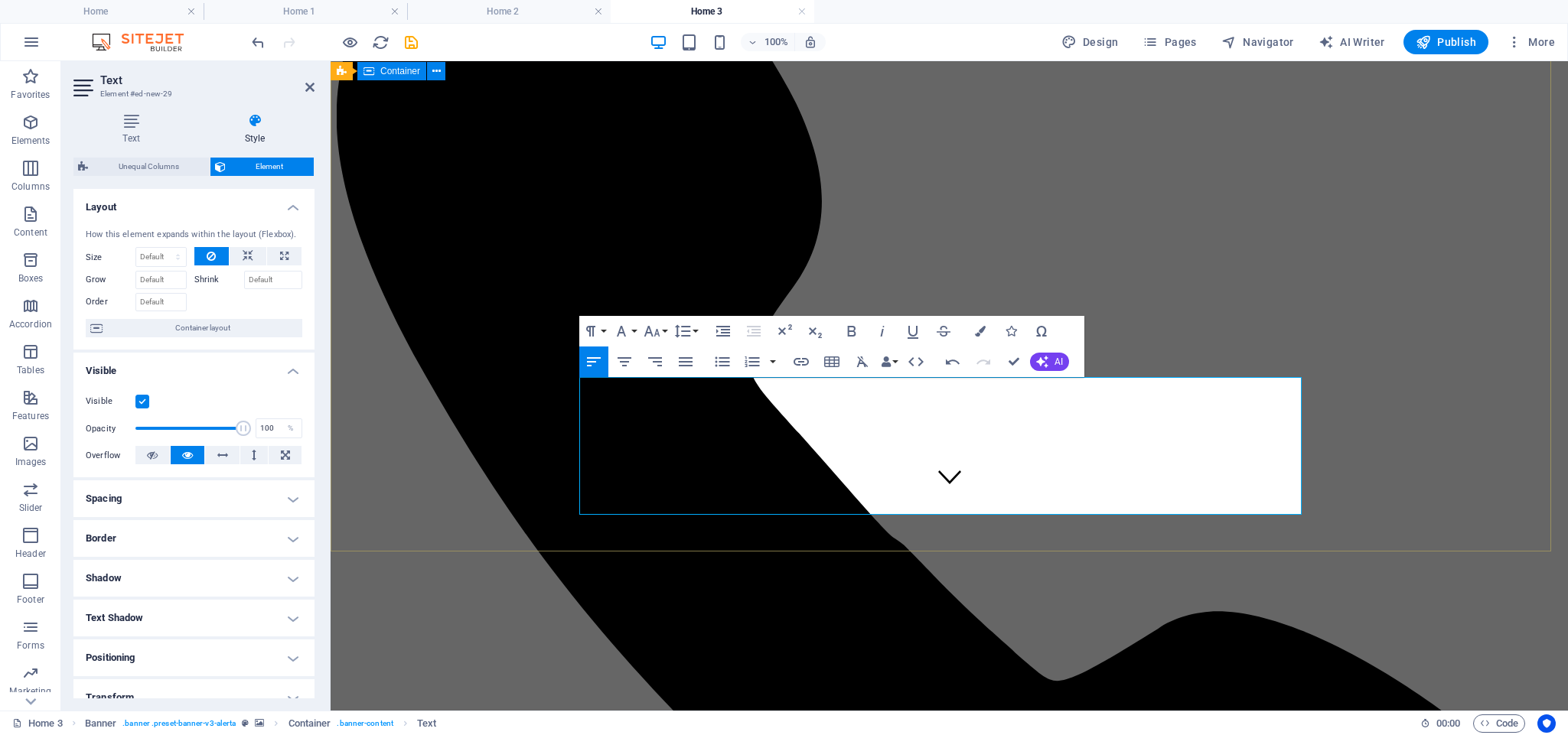 click on "Radical Academy of SPINE ENDOSCOPY TRAINING Master the art lead the change RADICAL ACADEMY OF SPINE ENDOSCOPY TRAINING" at bounding box center (949, 10230) 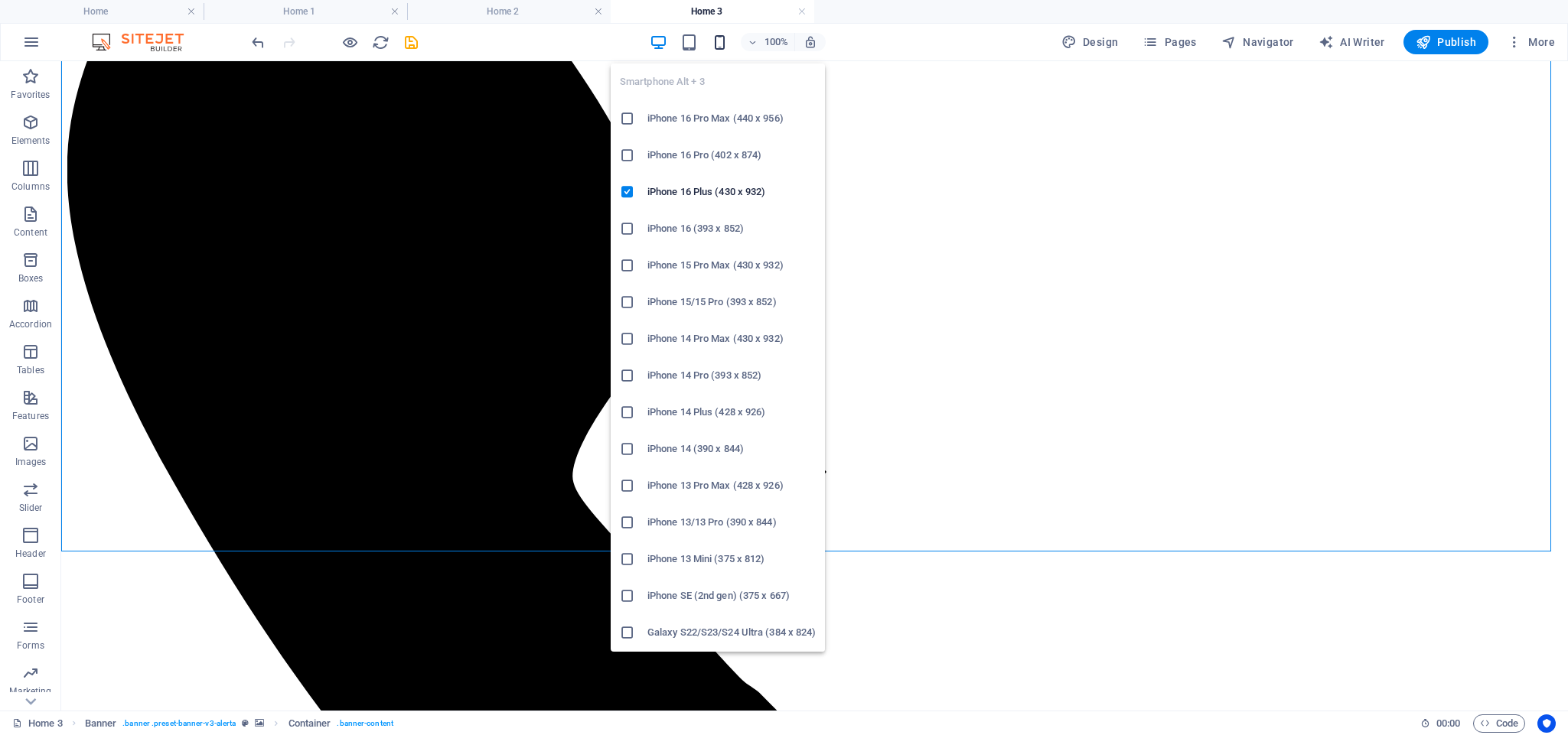click at bounding box center [719, 42] 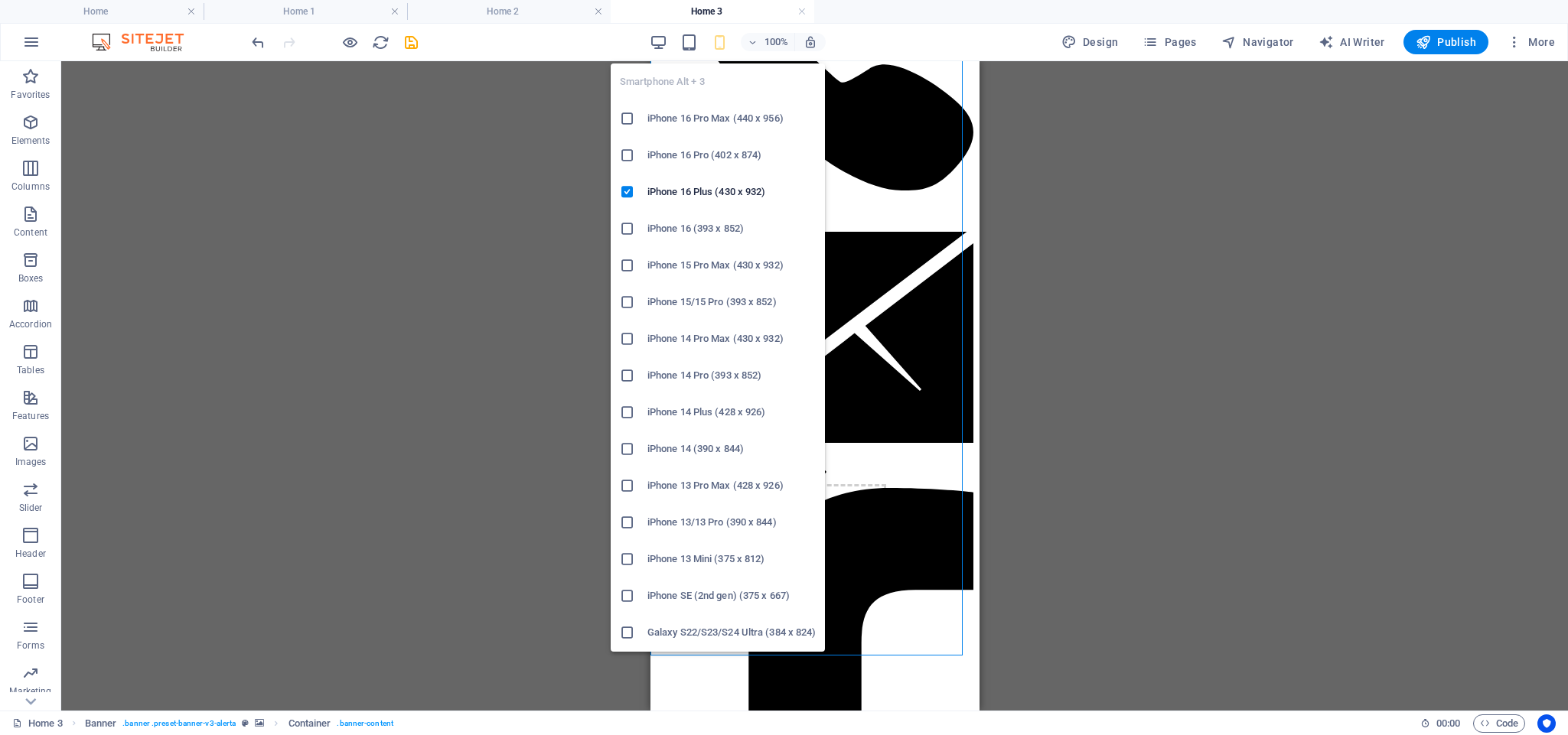 scroll, scrollTop: 229, scrollLeft: 0, axis: vertical 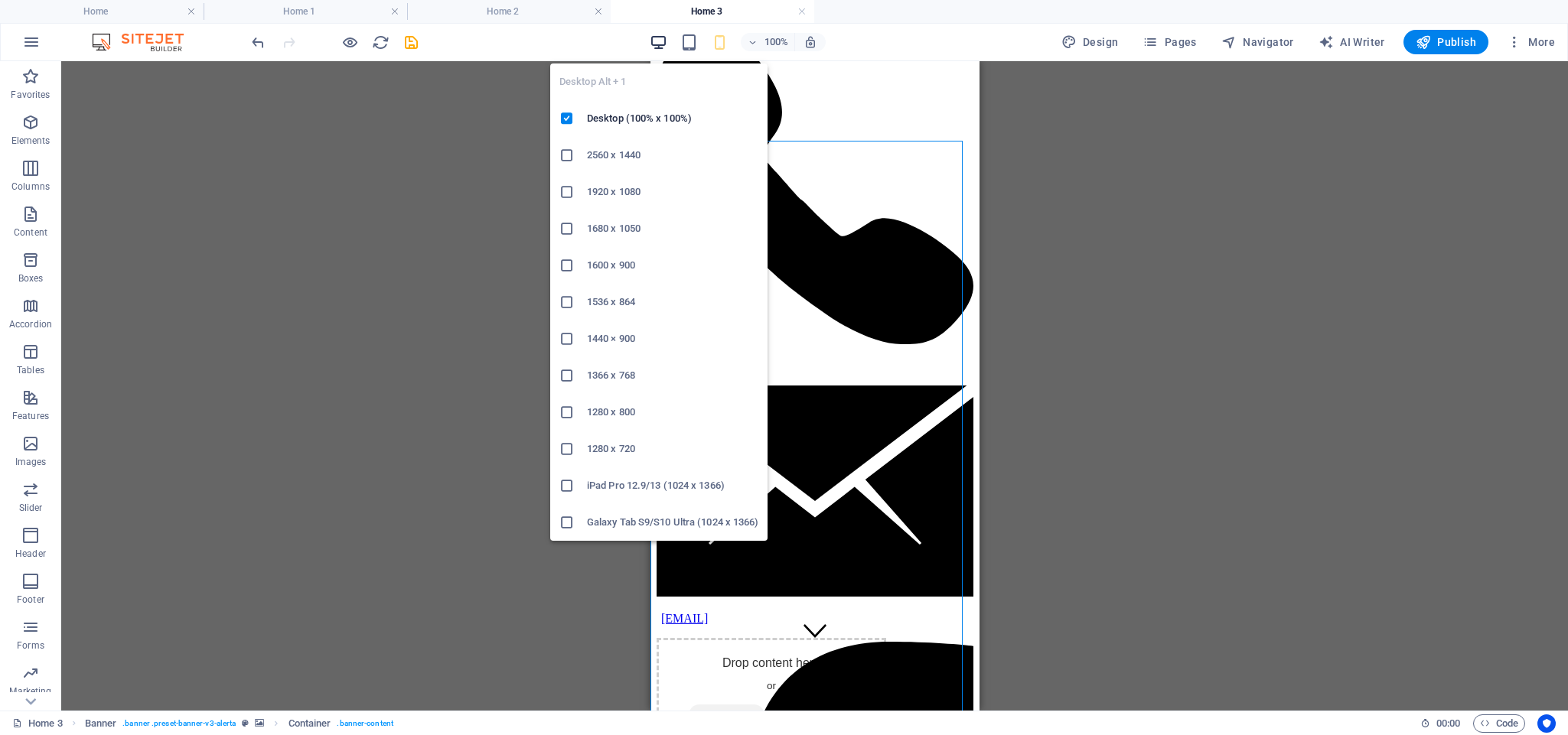 click at bounding box center (658, 42) 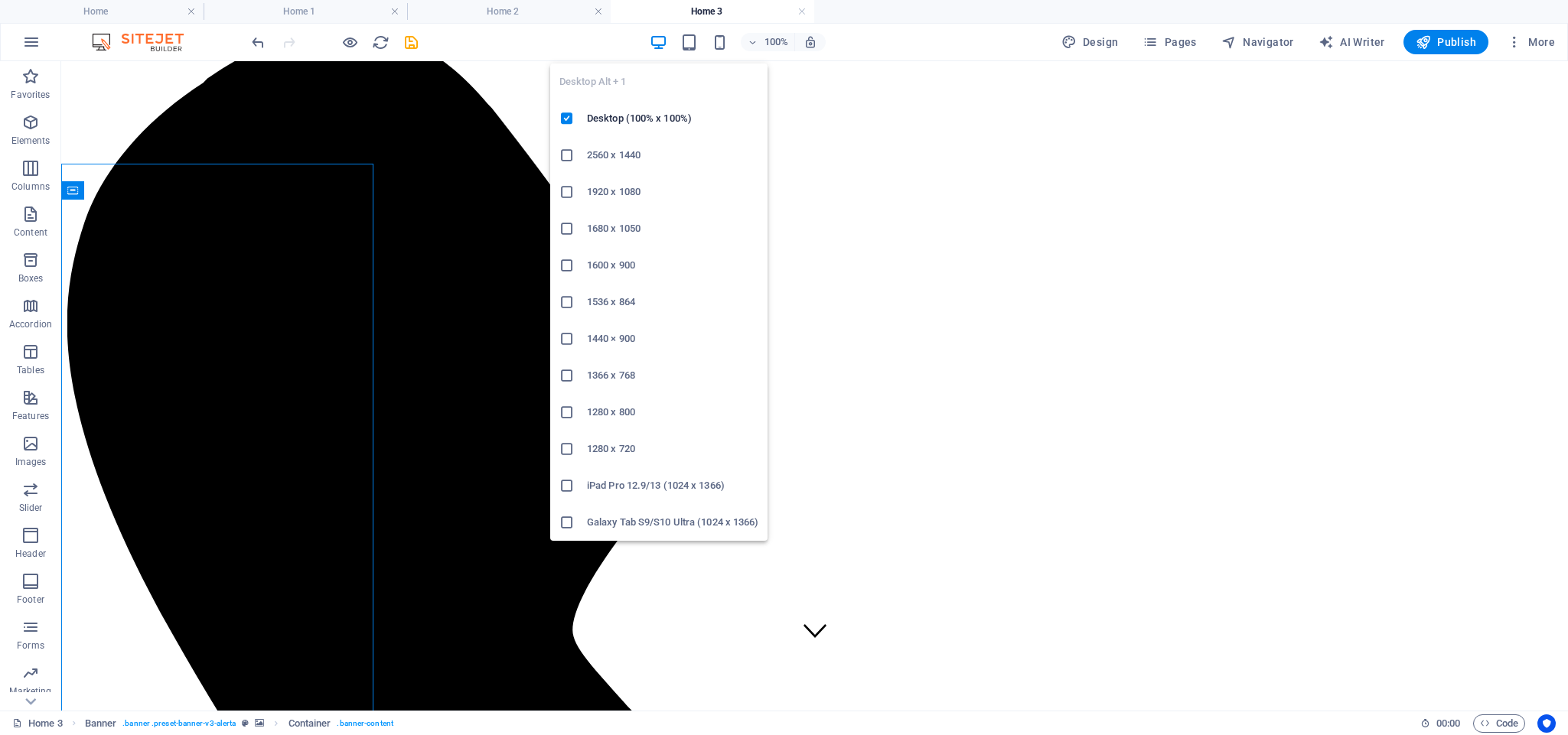 scroll, scrollTop: 31, scrollLeft: 0, axis: vertical 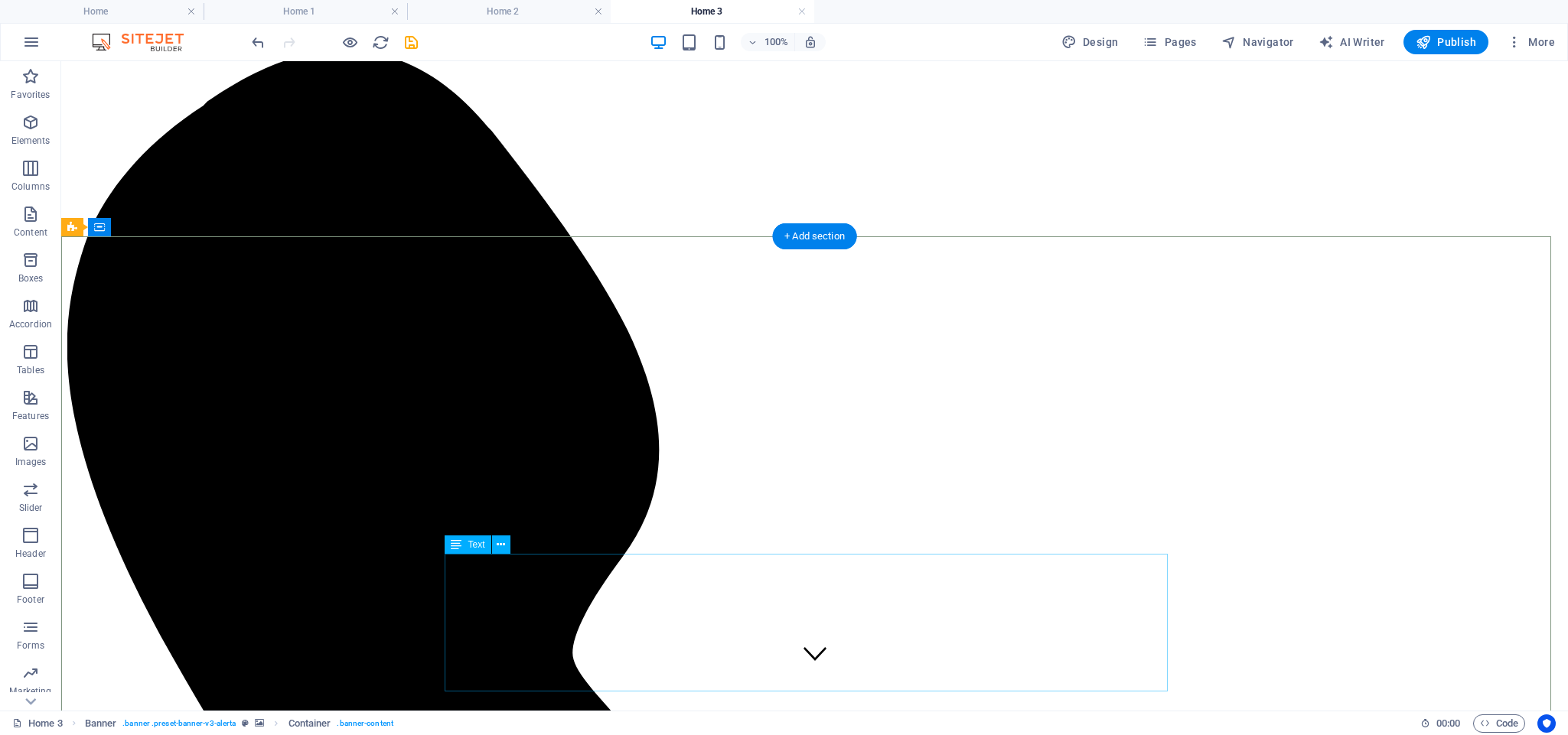 click on "RADICAL ACADEMY OF SPINE ENDOSCOPY TRAINING" at bounding box center [814, 12565] 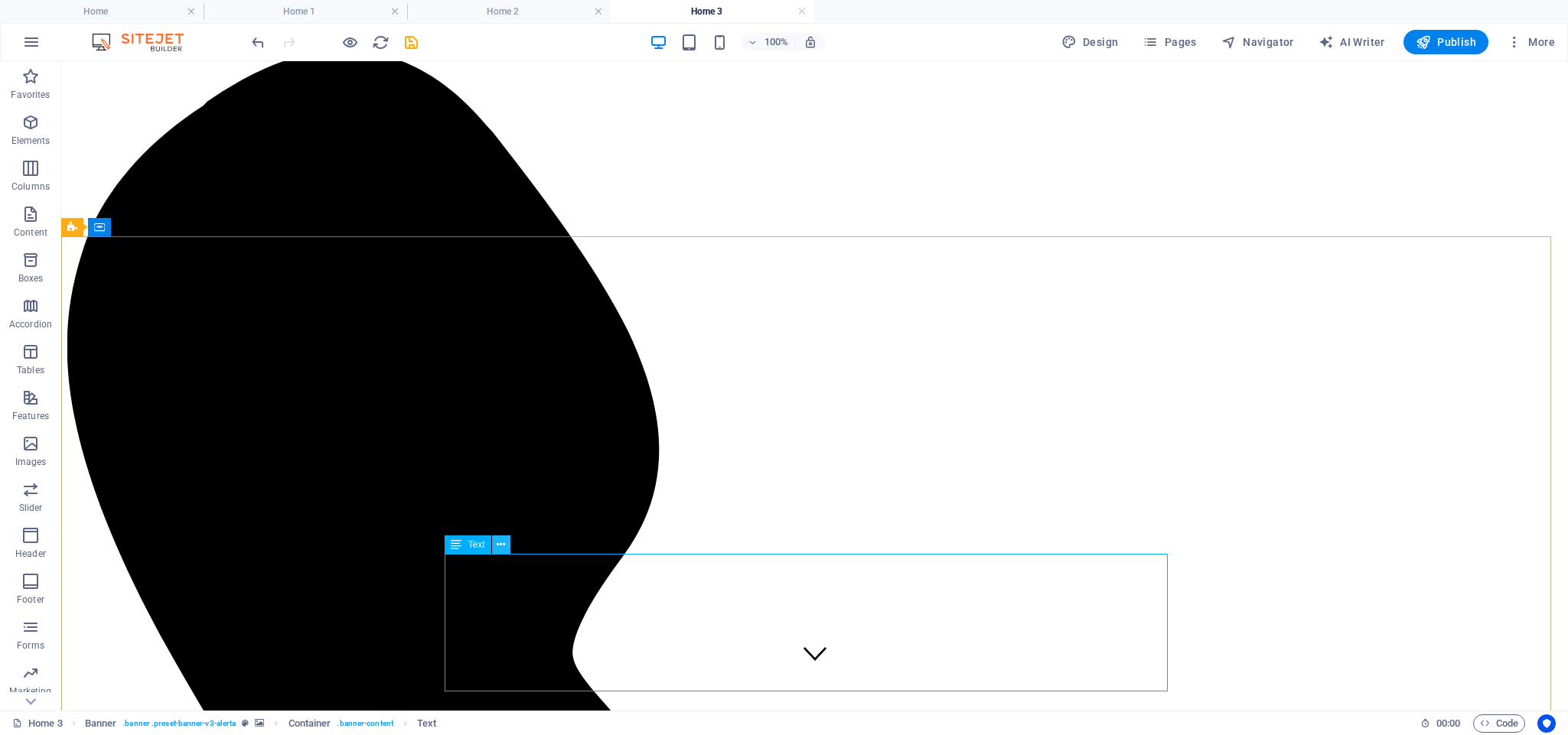 click at bounding box center (500, 545) 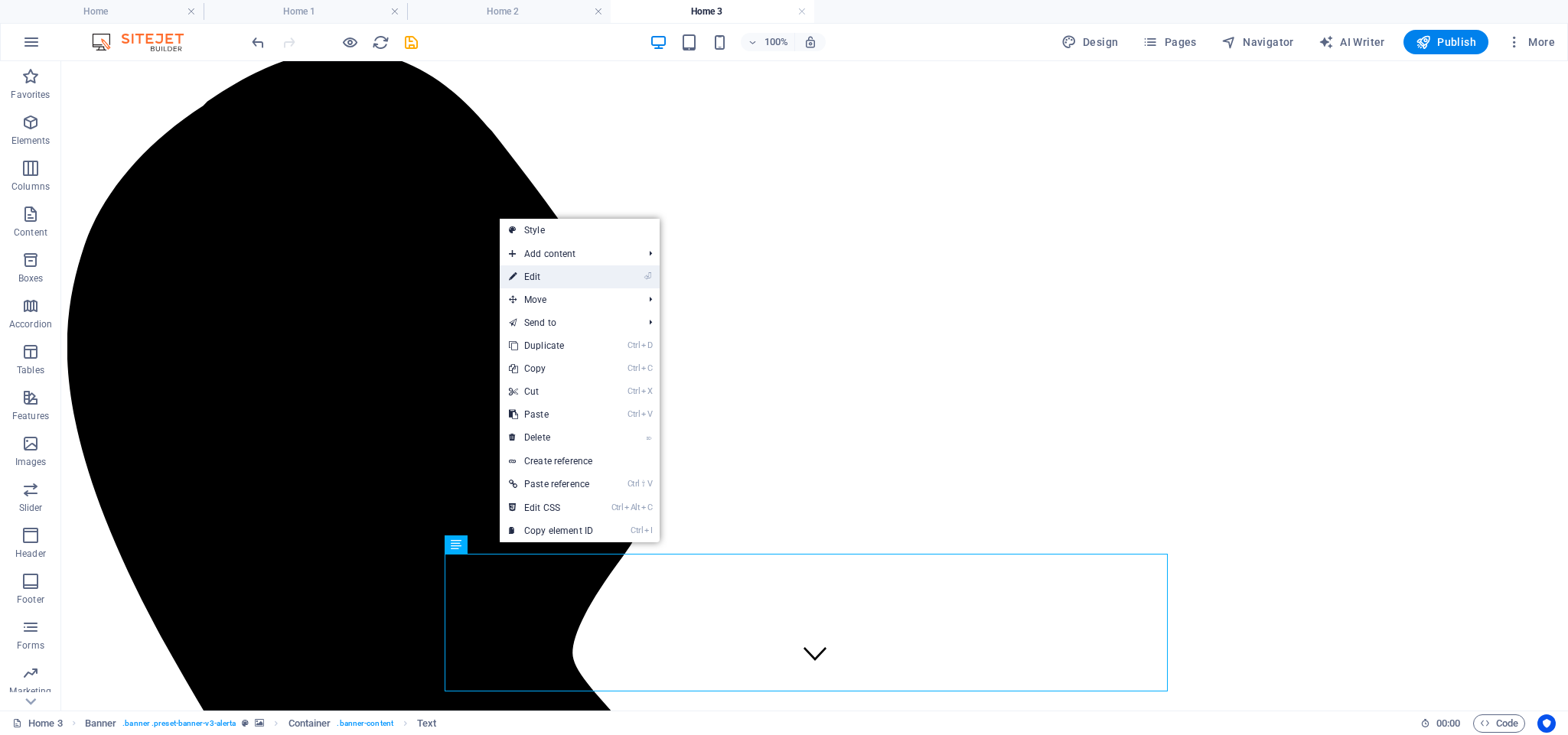 click on "⏎  Edit" at bounding box center [551, 277] 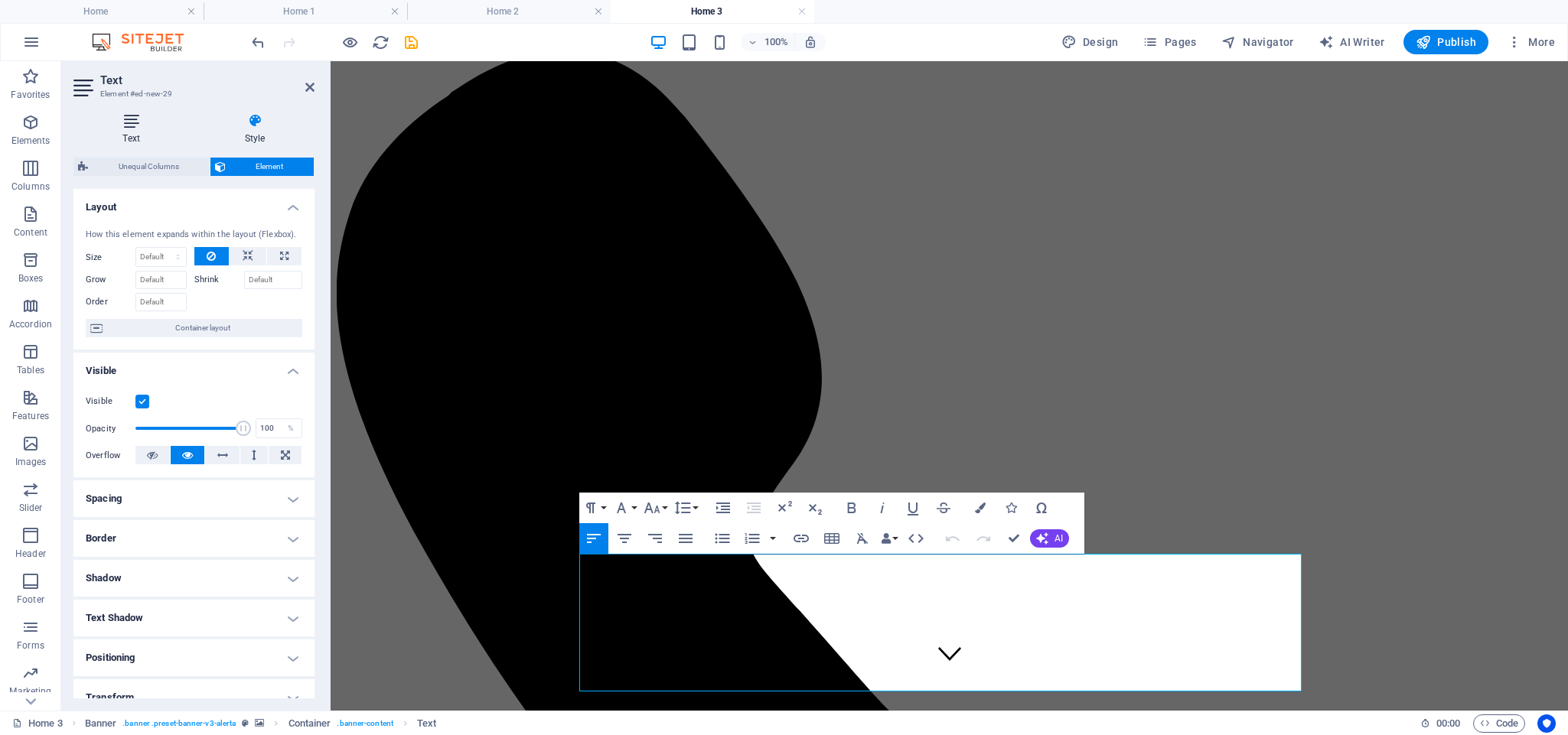 click on "Text" at bounding box center (134, 129) 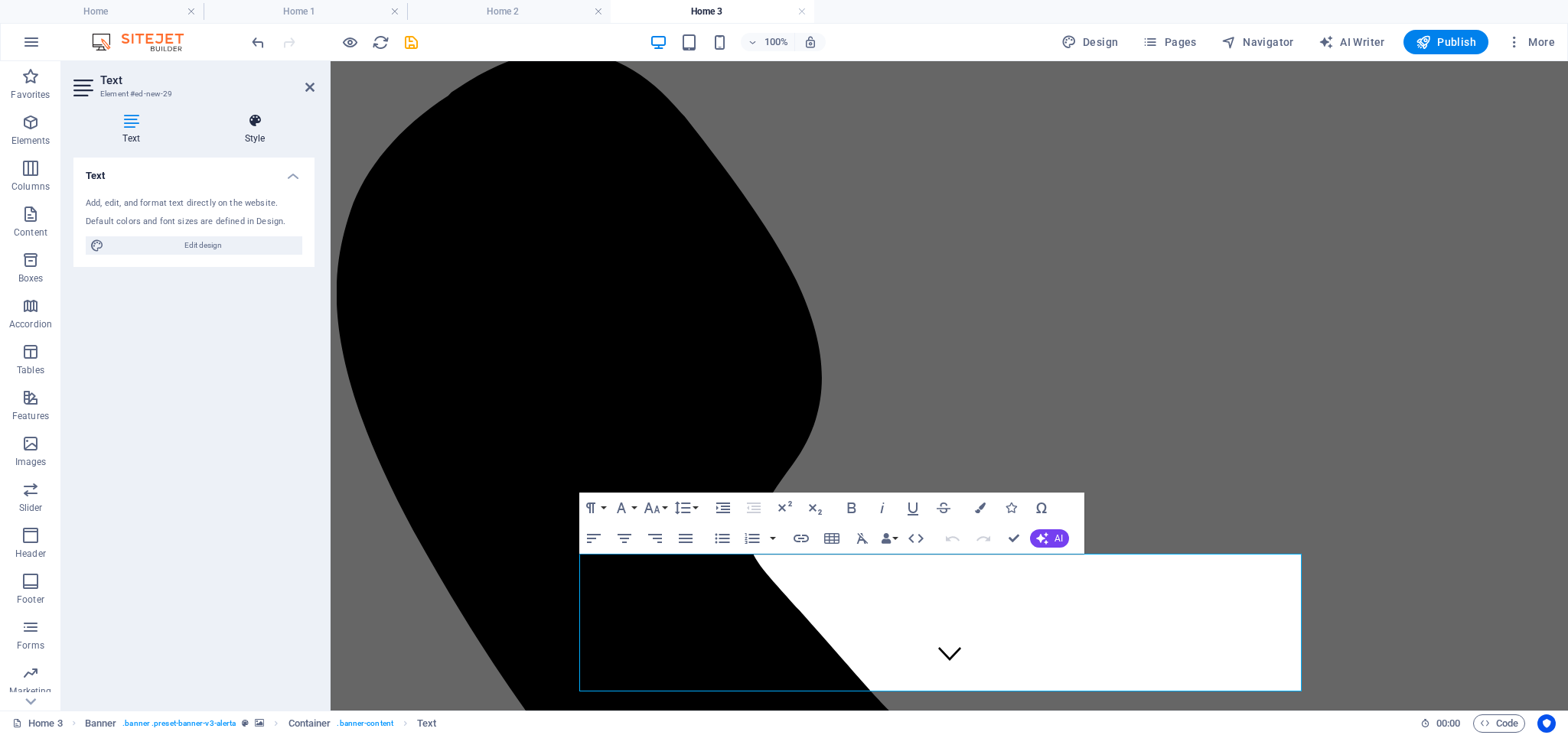 click at bounding box center (255, 121) 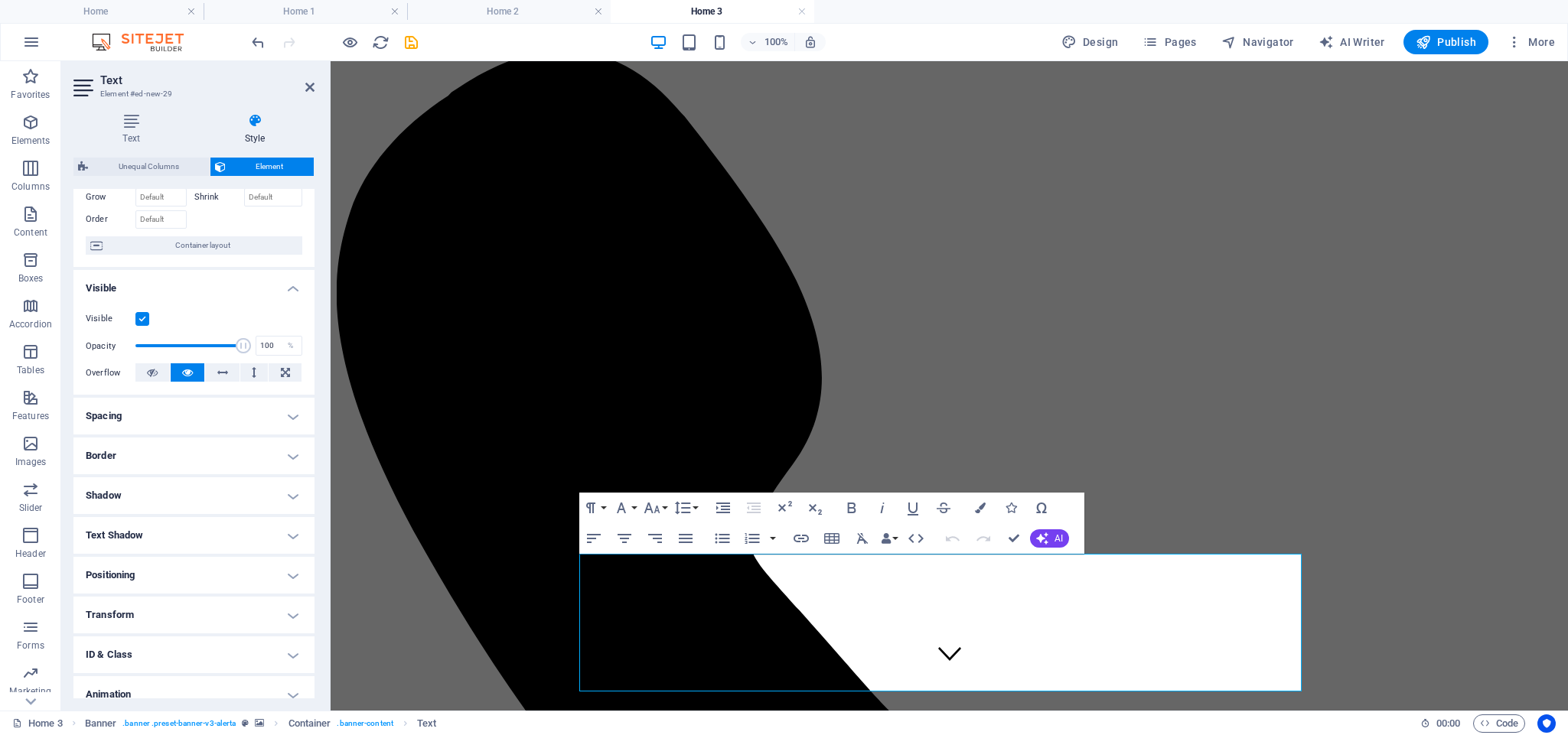 scroll, scrollTop: 136, scrollLeft: 0, axis: vertical 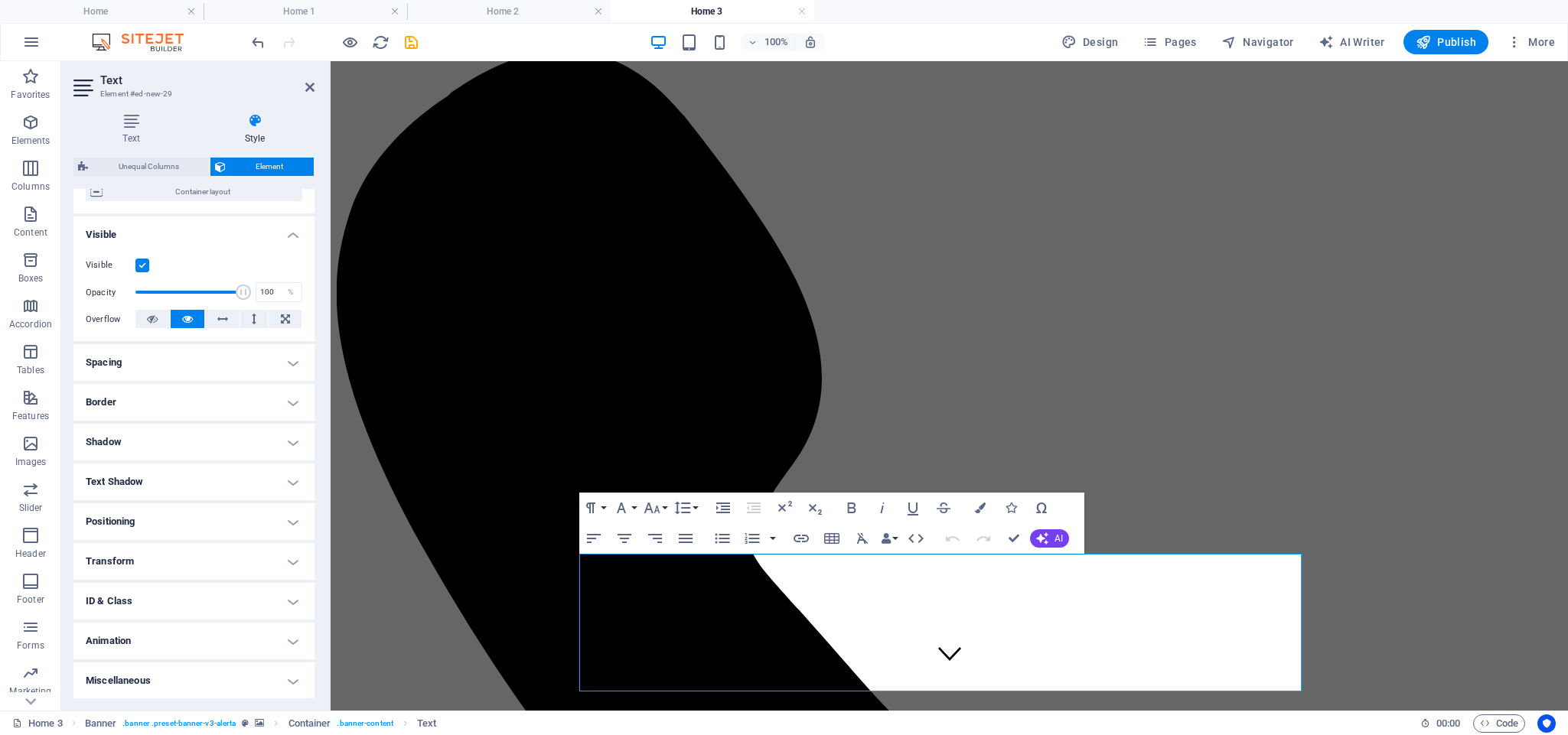 click on "Transform" at bounding box center [194, 561] 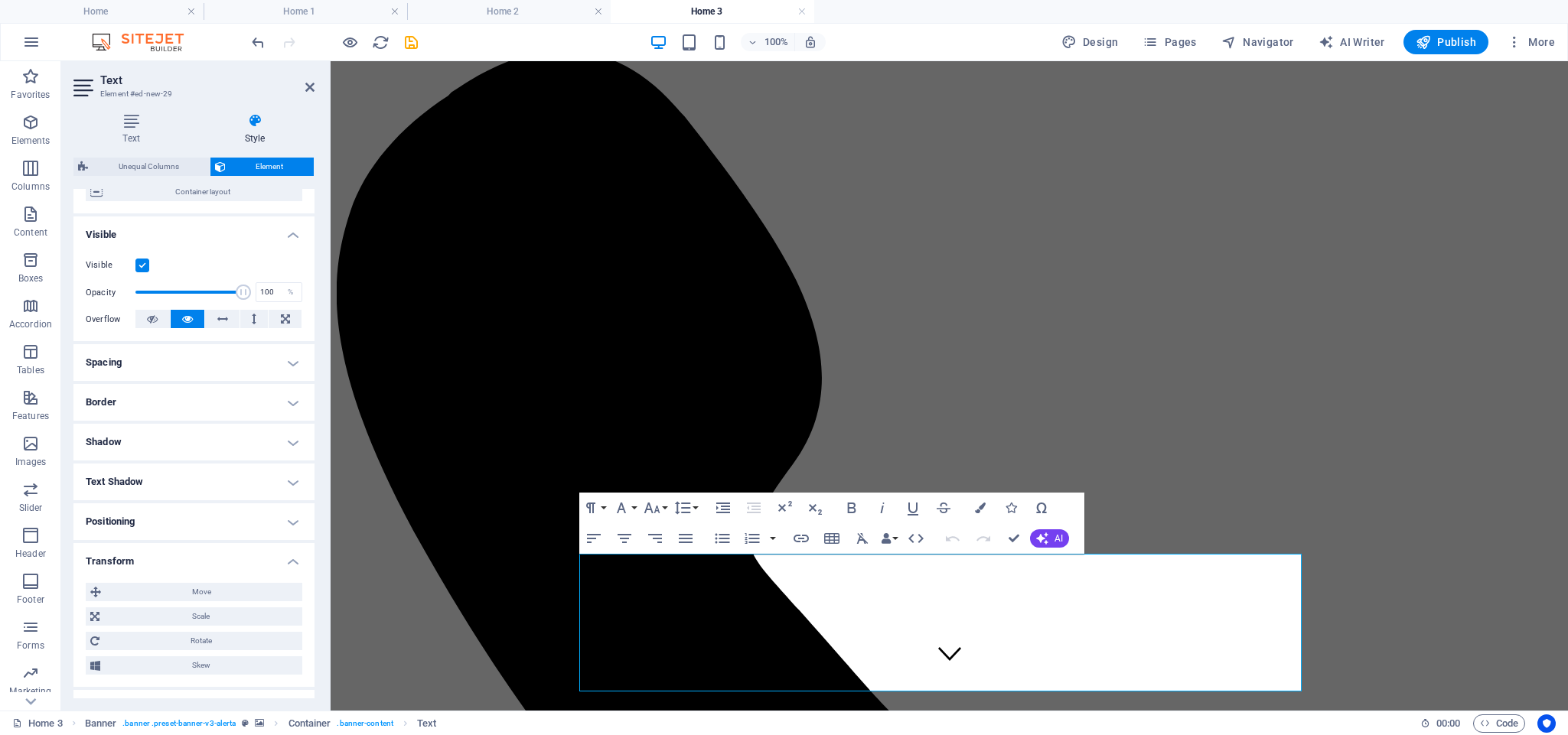 click on "Positioning" at bounding box center [194, 522] 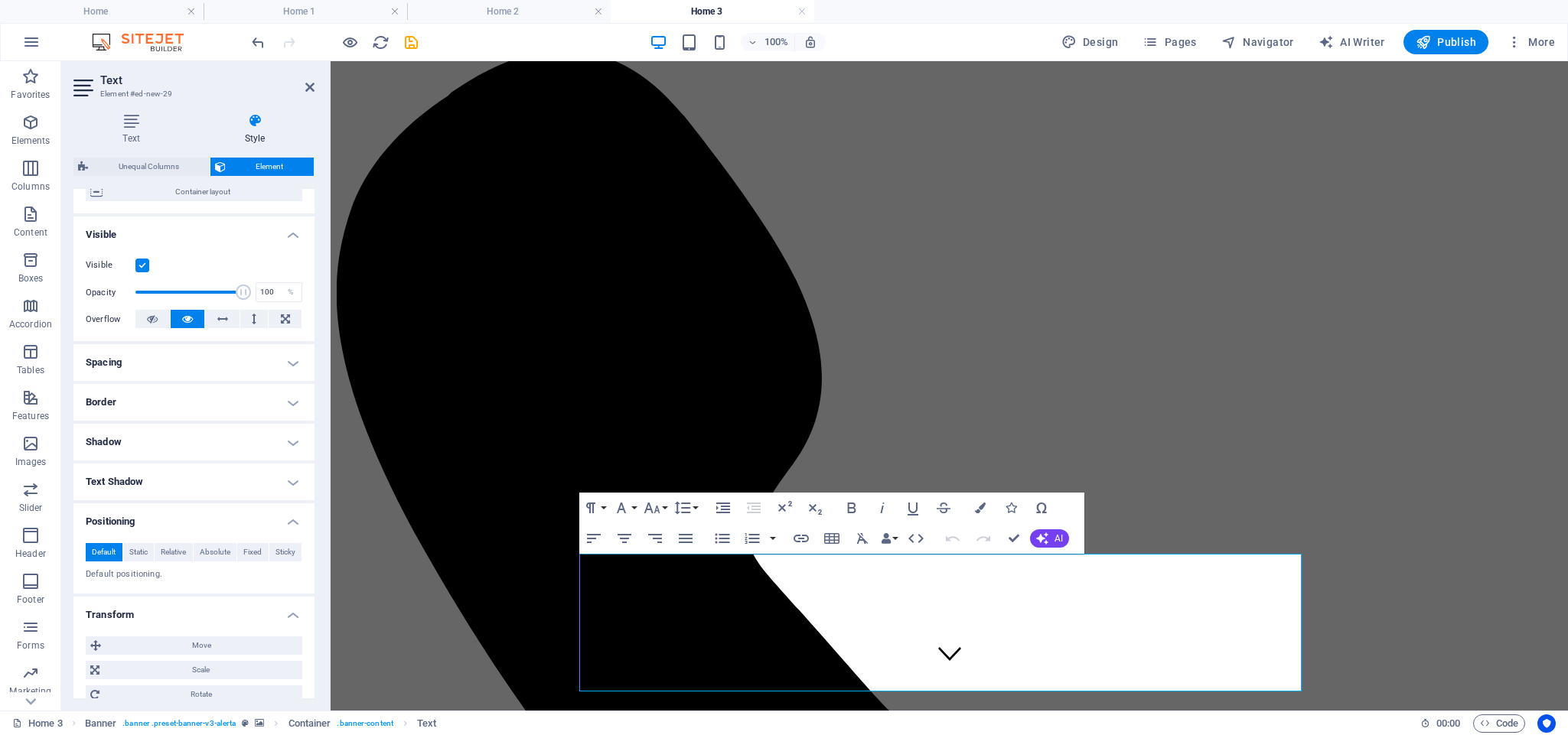 click on "Text Shadow" at bounding box center (194, 482) 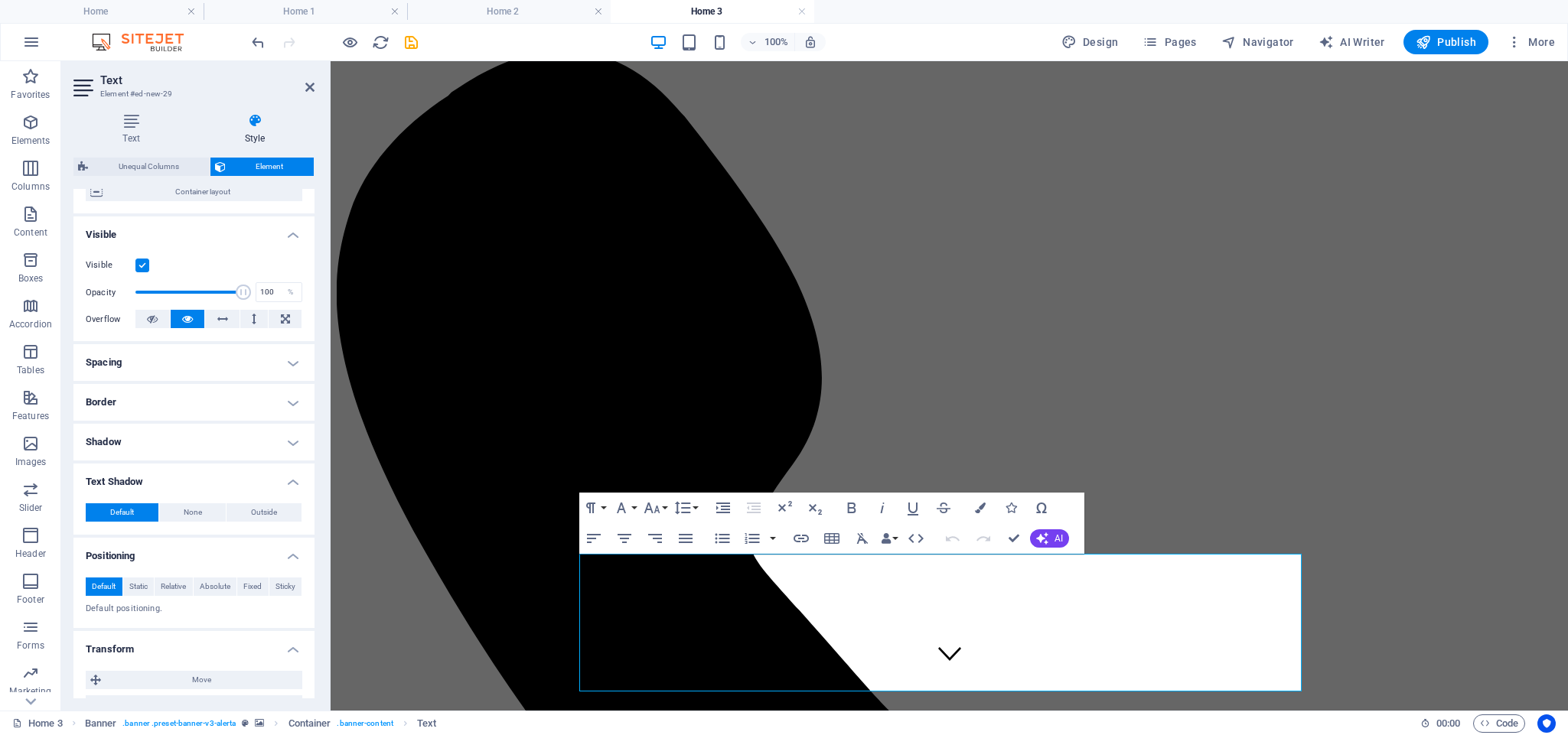 click on "Shadow" at bounding box center (194, 442) 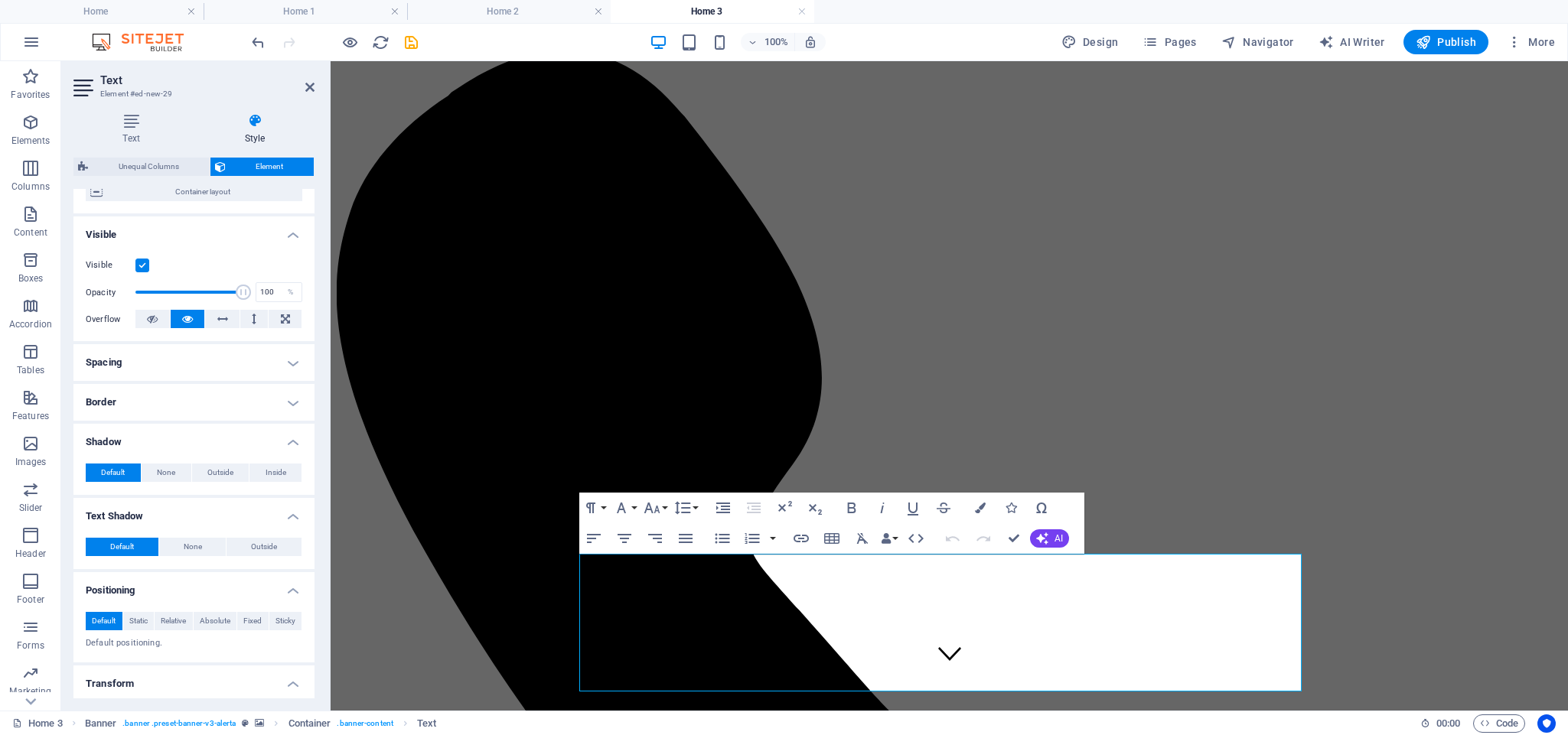 click on "Border" at bounding box center (194, 402) 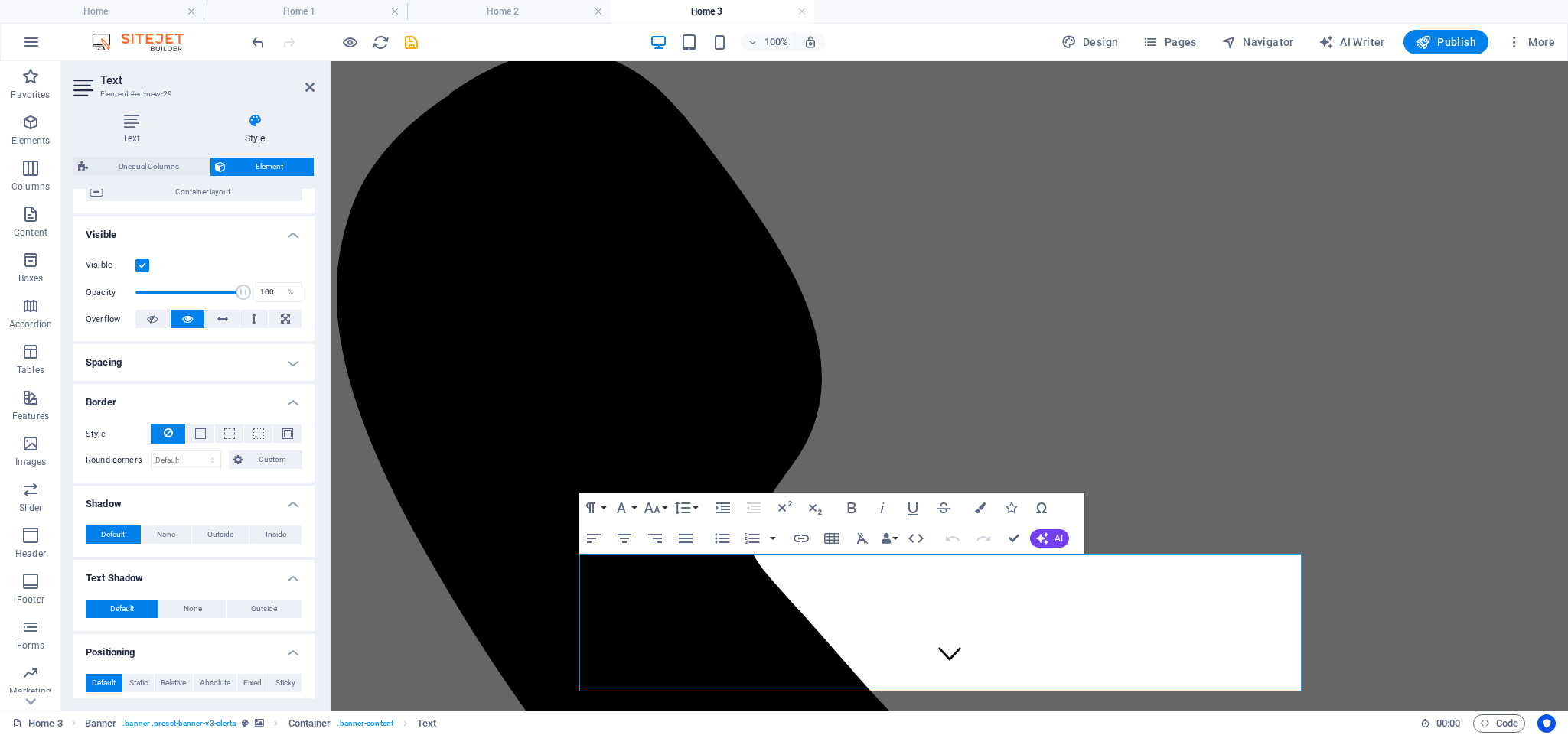 click on "Spacing" at bounding box center (194, 363) 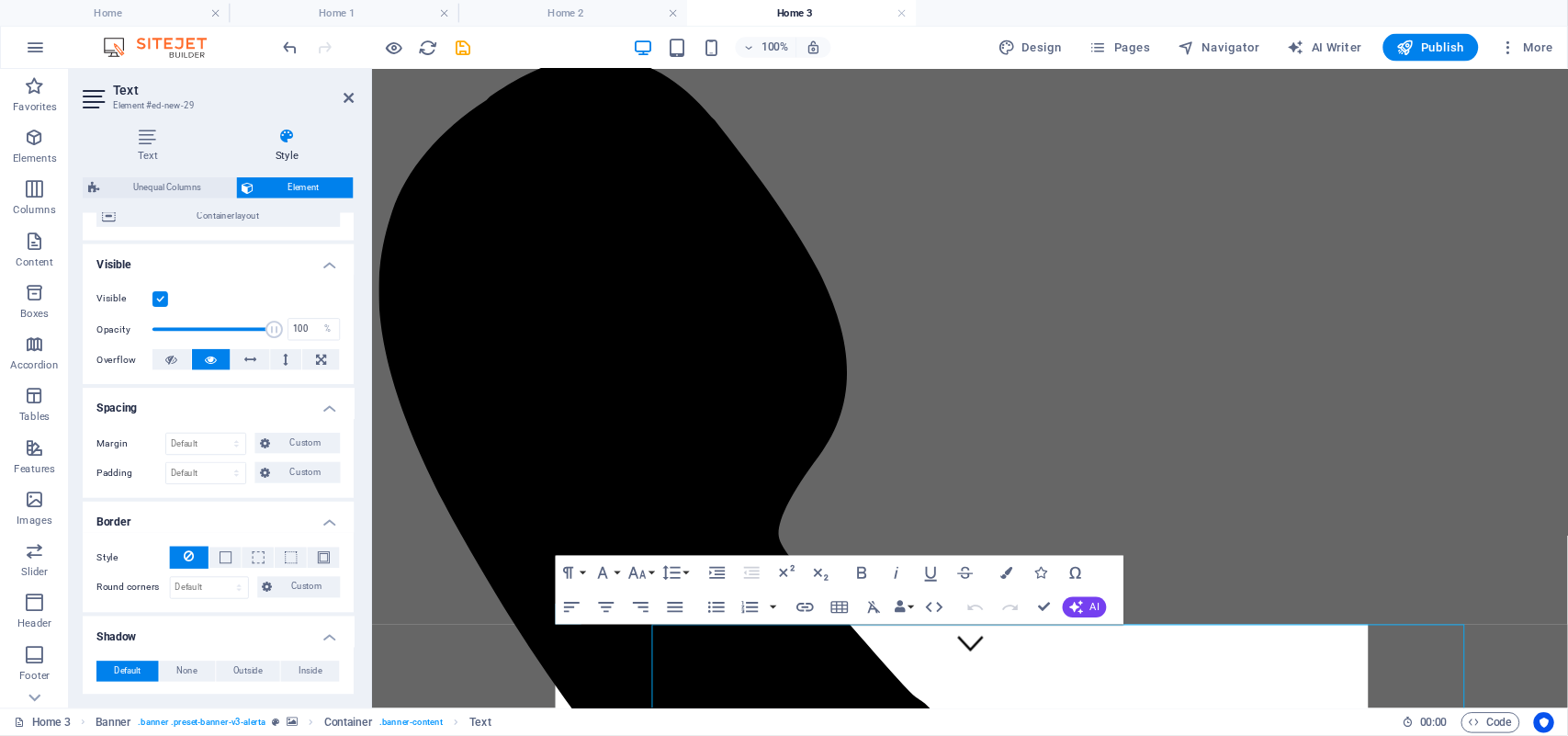 scroll, scrollTop: 164, scrollLeft: 0, axis: vertical 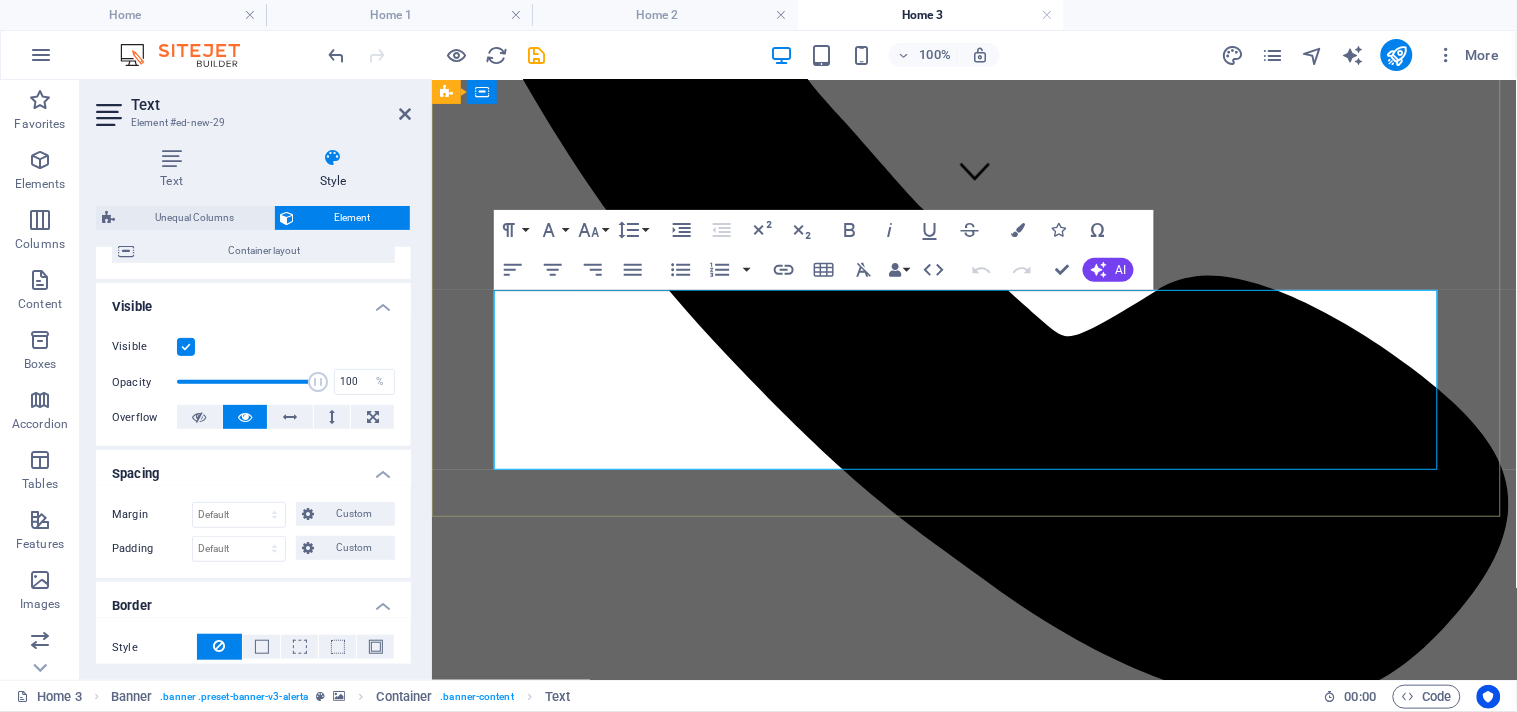 click on "RADICAL ACADEMY OF SPINE ENDOSCOPY TRAINING" at bounding box center [882, 9322] 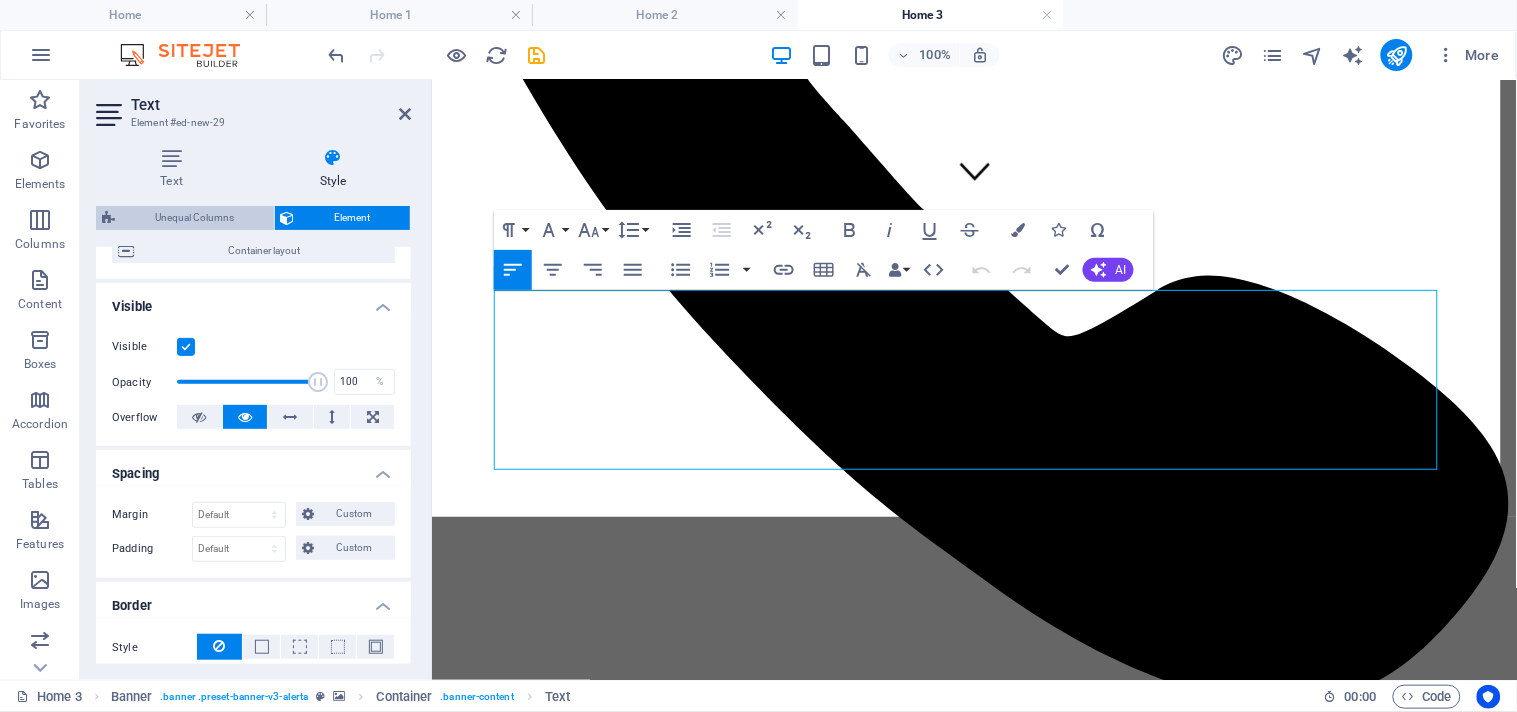 click on "Unequal Columns" at bounding box center (194, 218) 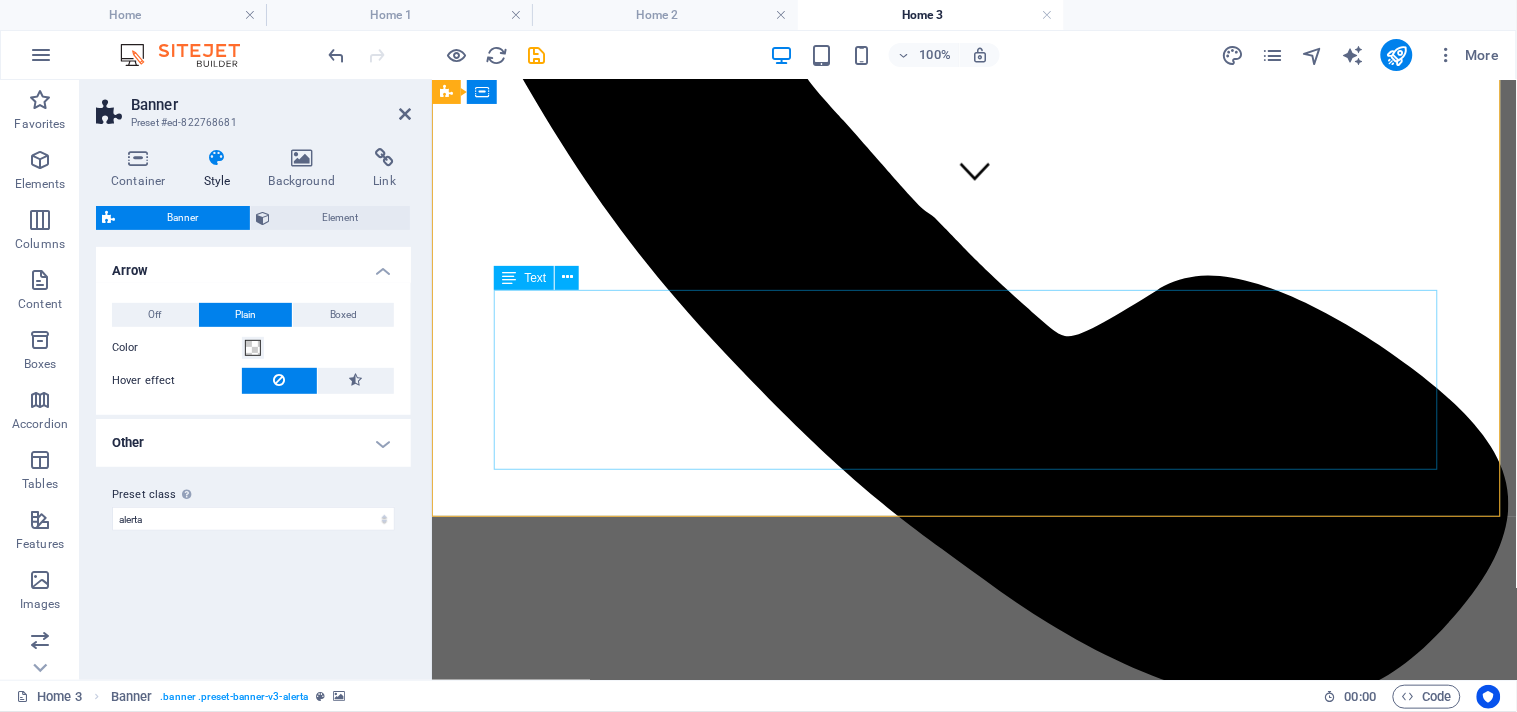 click on "RADICAL ACADEMY OF SPINE ENDOSCOPY TRAINING" at bounding box center [973, 9321] 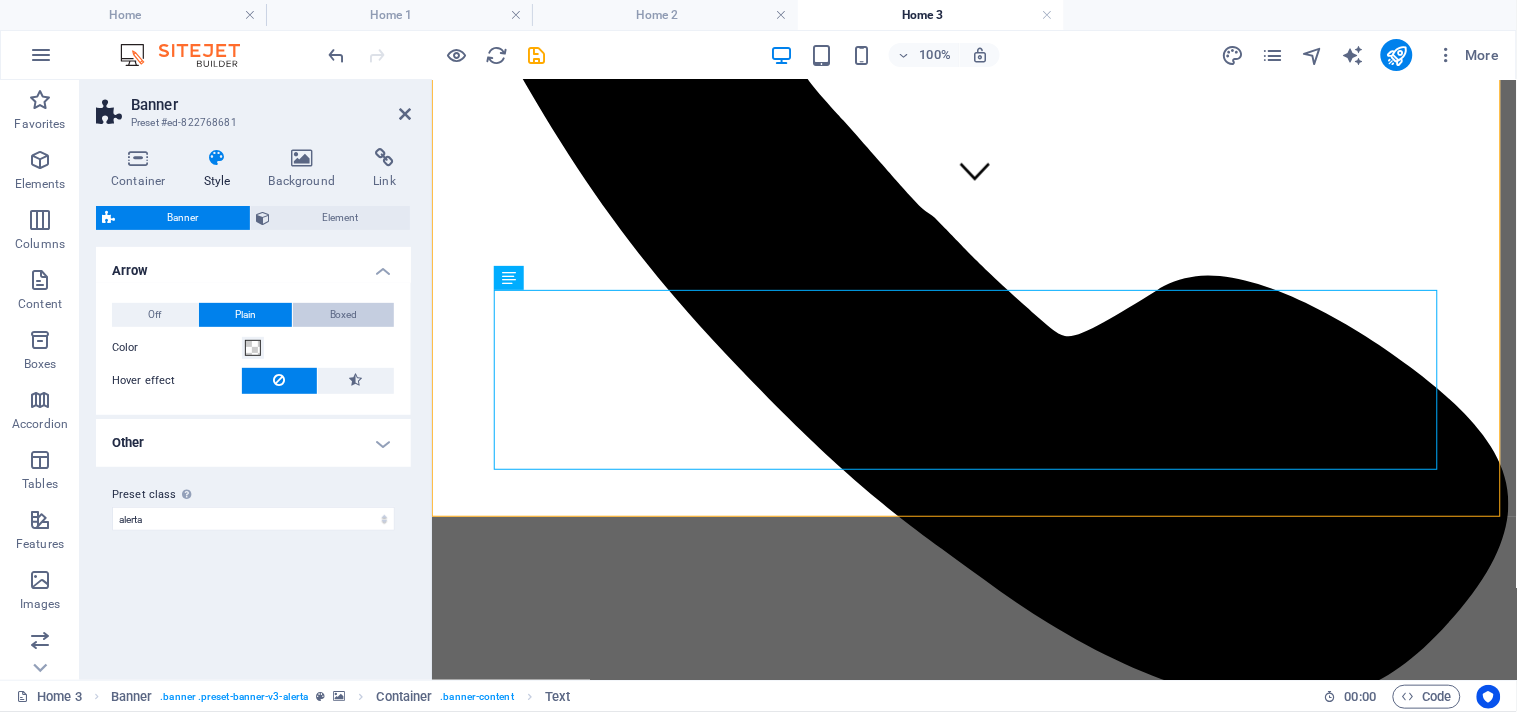click on "Boxed" at bounding box center (344, 315) 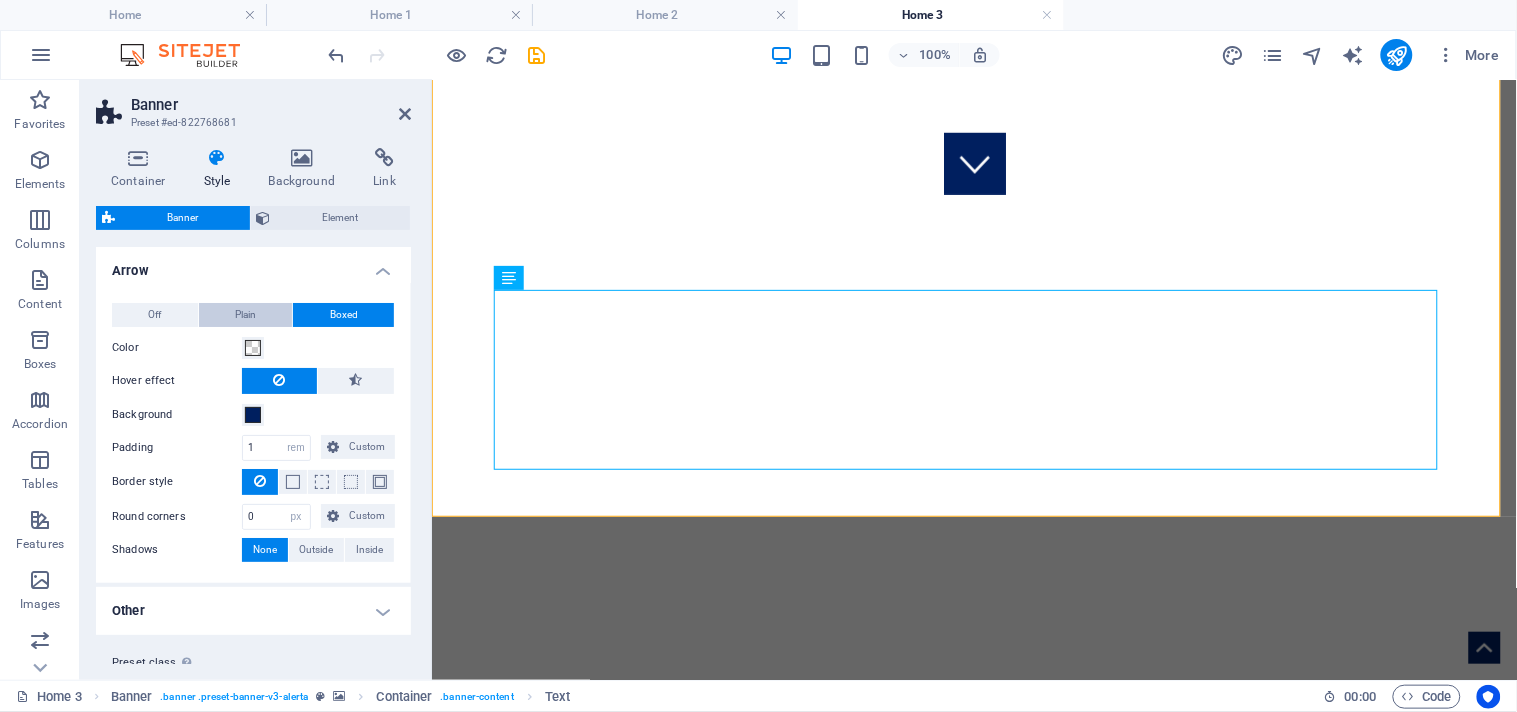 click on "Plain" at bounding box center (245, 315) 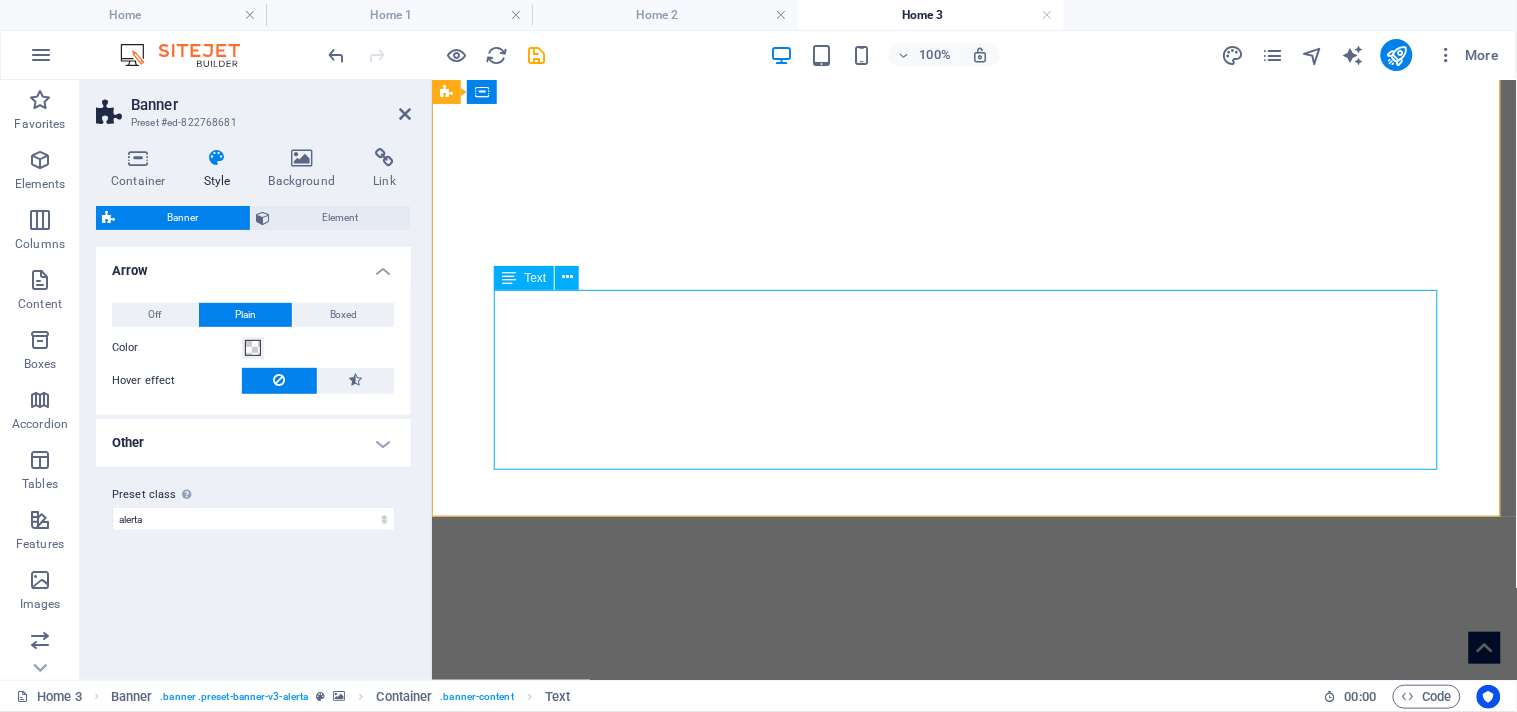 type 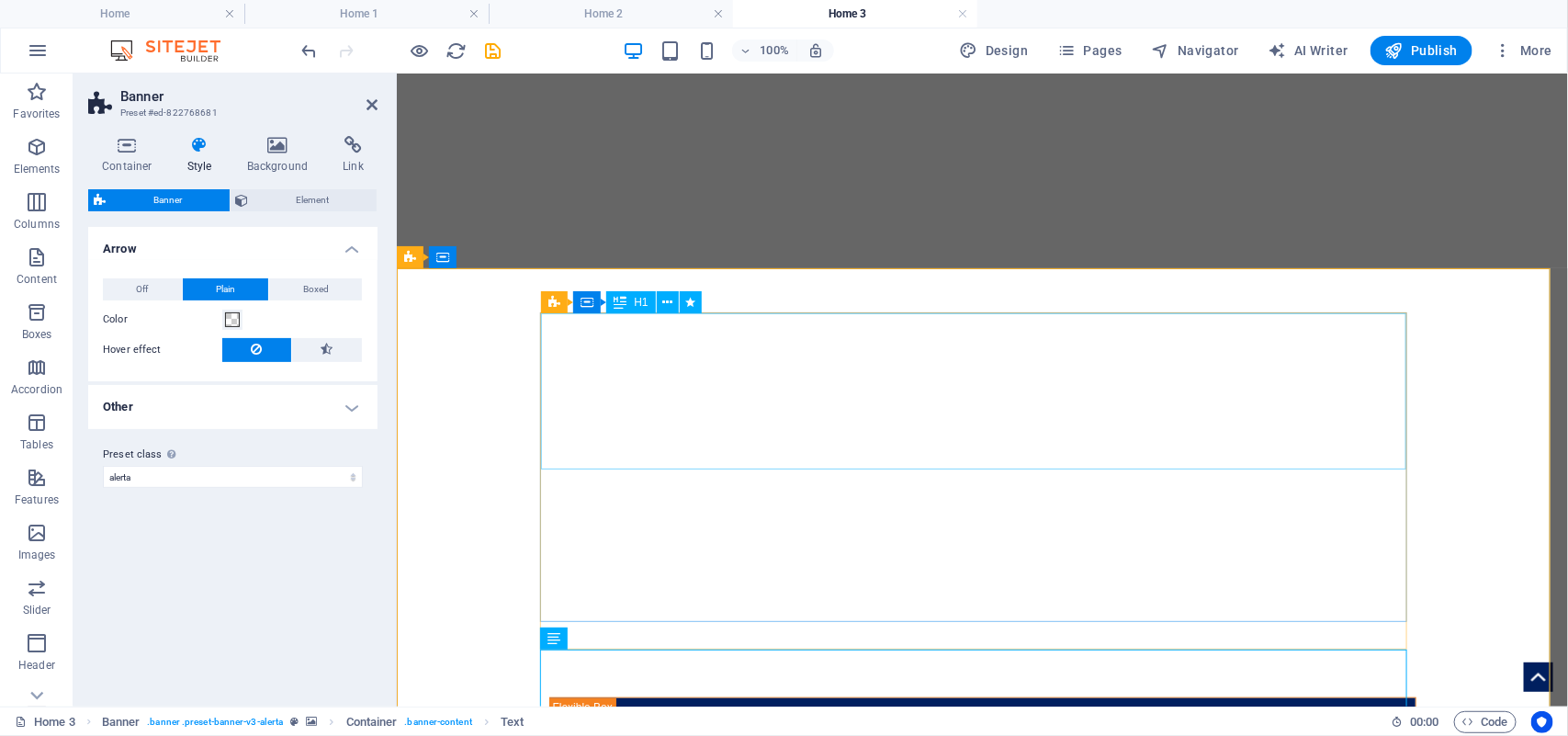 scroll, scrollTop: 52, scrollLeft: 0, axis: vertical 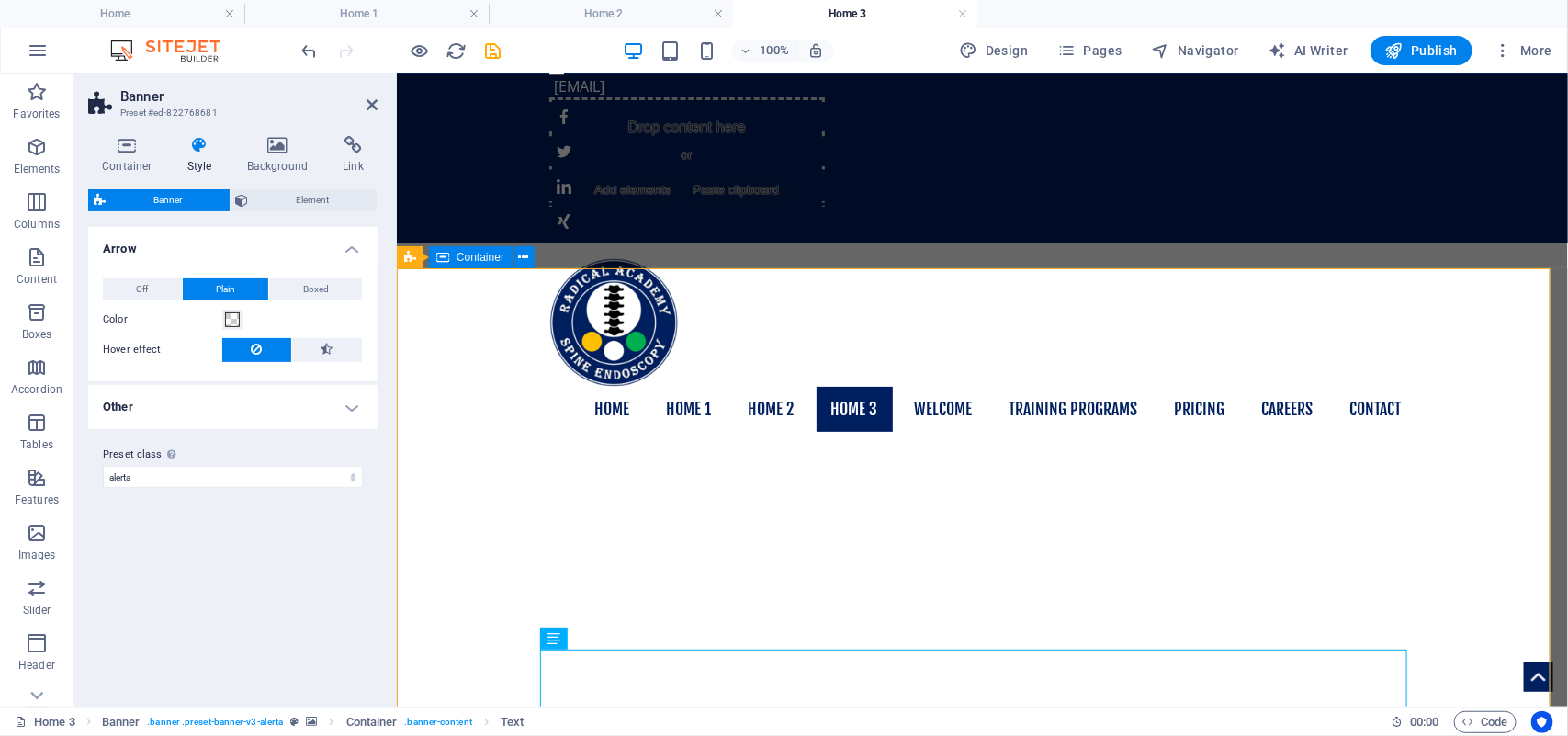 click on "Container" at bounding box center (480, 257) 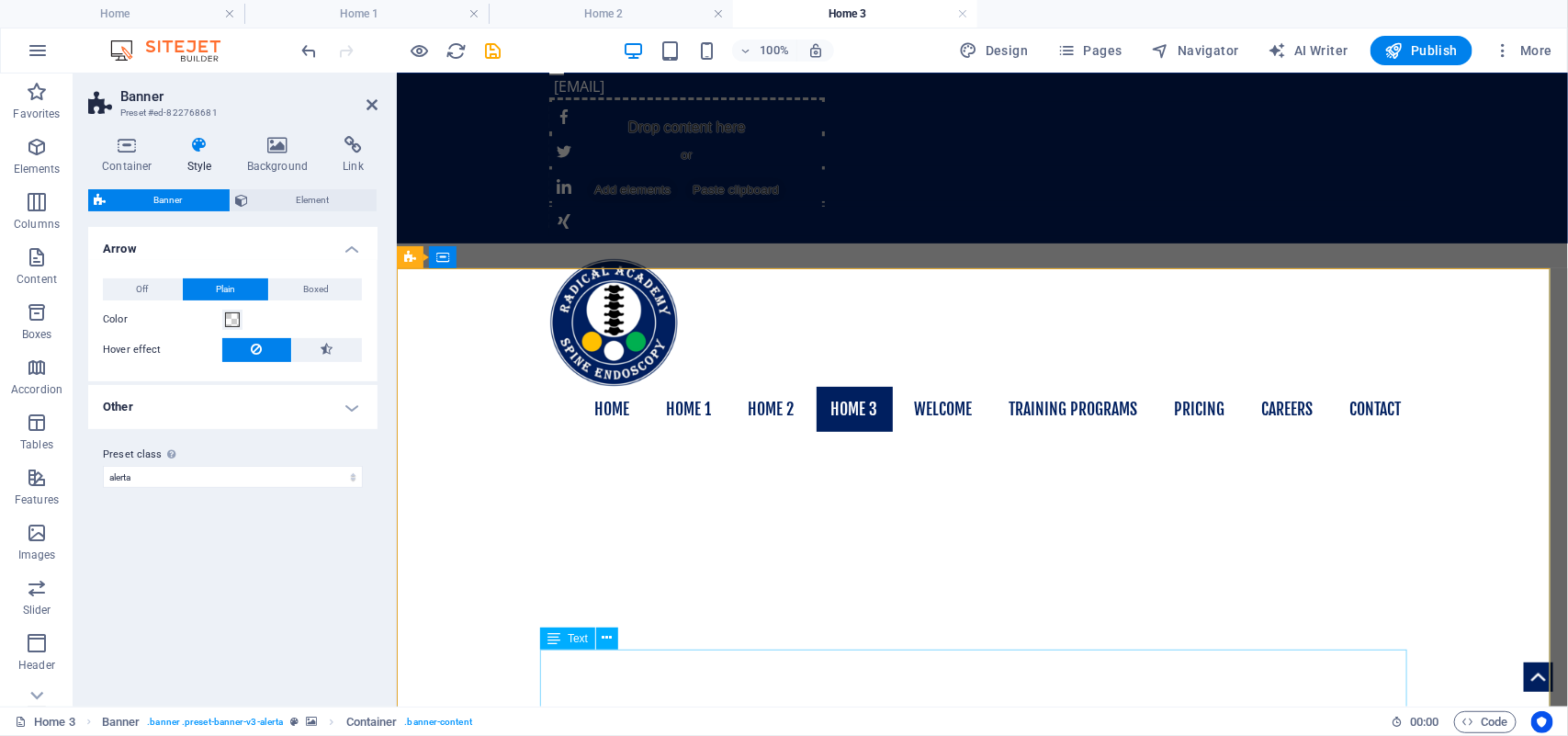click on "RADICAL ACADEMY OF SPINE ENDOSCOPY TRAINING" at bounding box center (982, 1500) 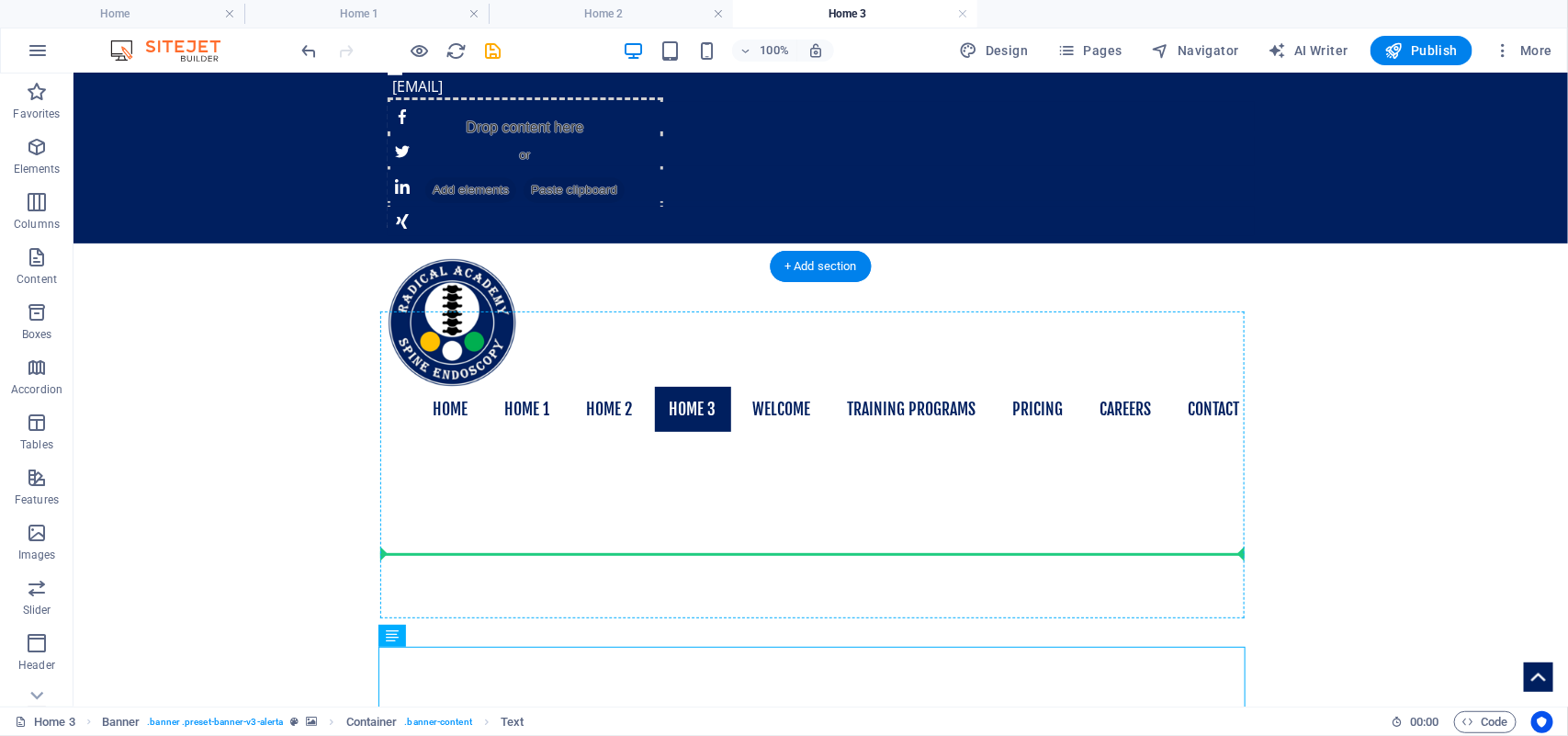 scroll, scrollTop: 55, scrollLeft: 0, axis: vertical 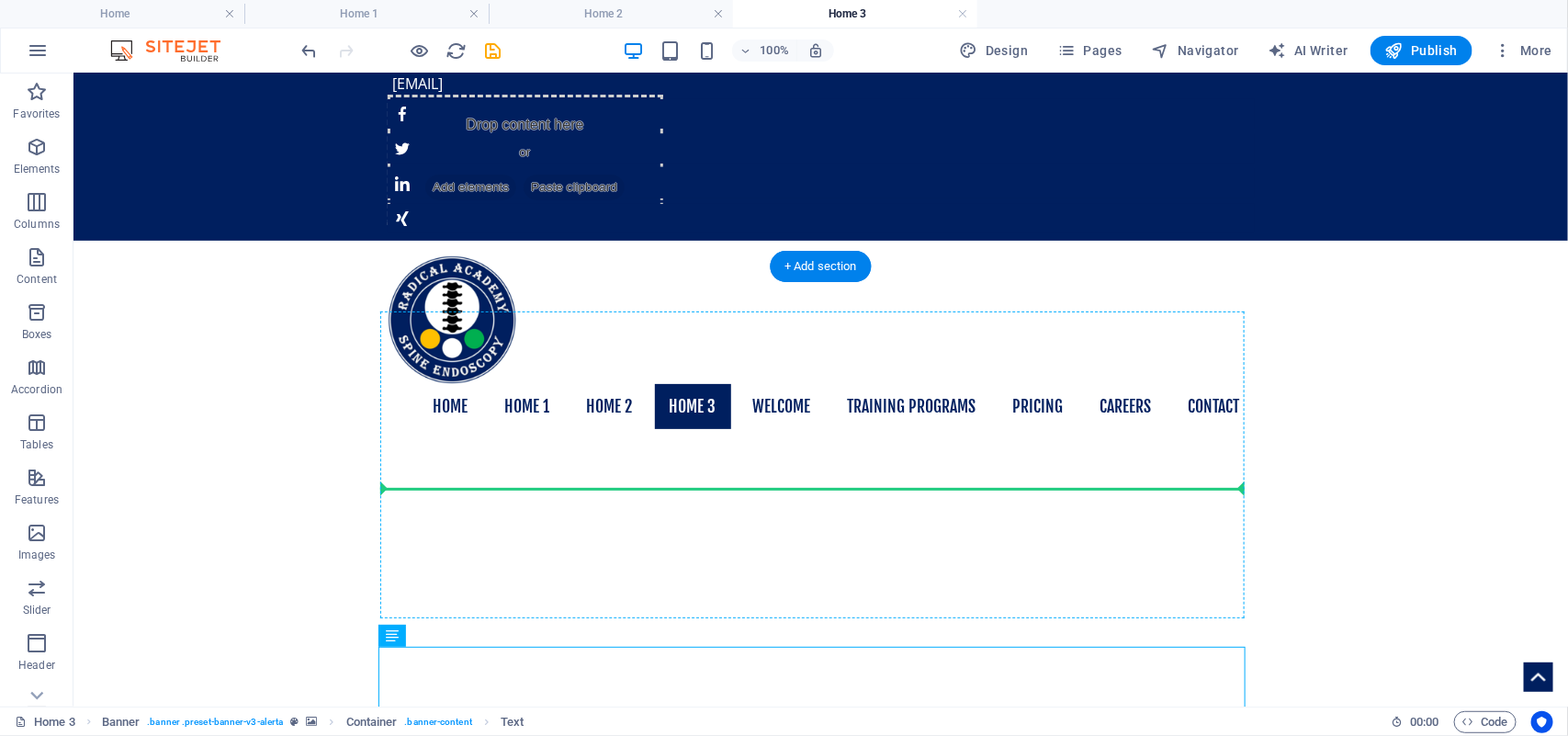 drag, startPoint x: 648, startPoint y: 716, endPoint x: 616, endPoint y: 493, distance: 225.28426 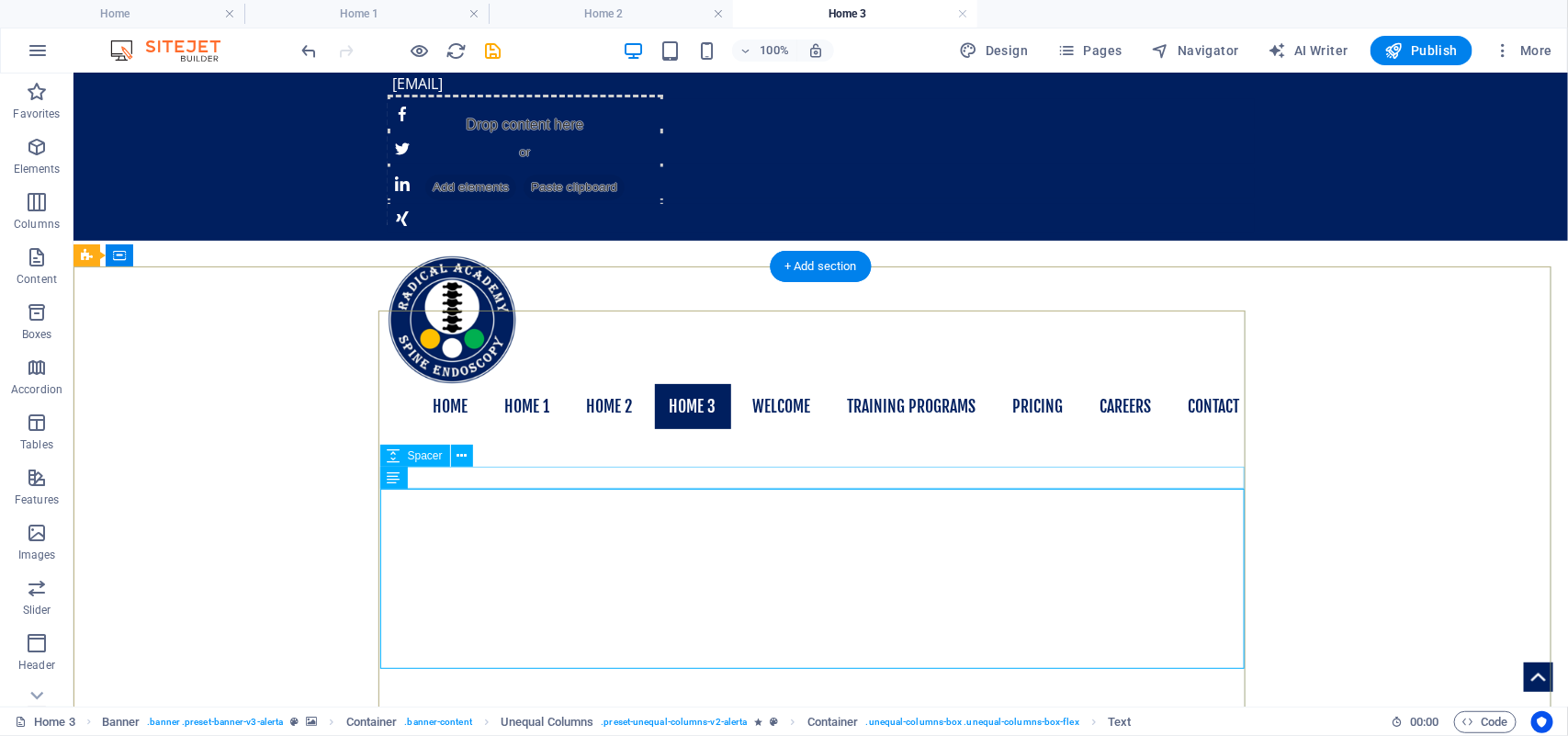 click at bounding box center [820, 1261] 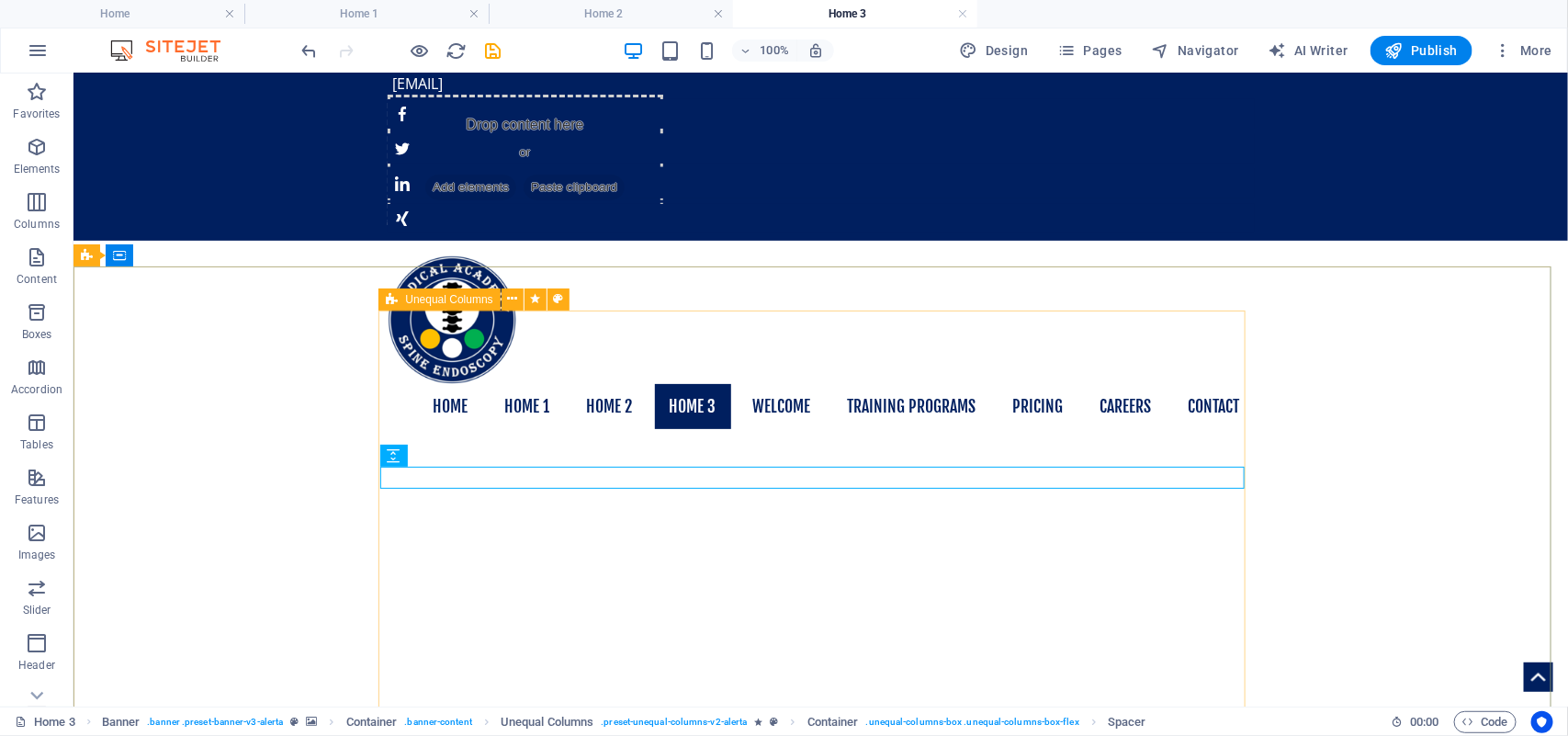 click on "Unequal Columns" at bounding box center [448, 300] 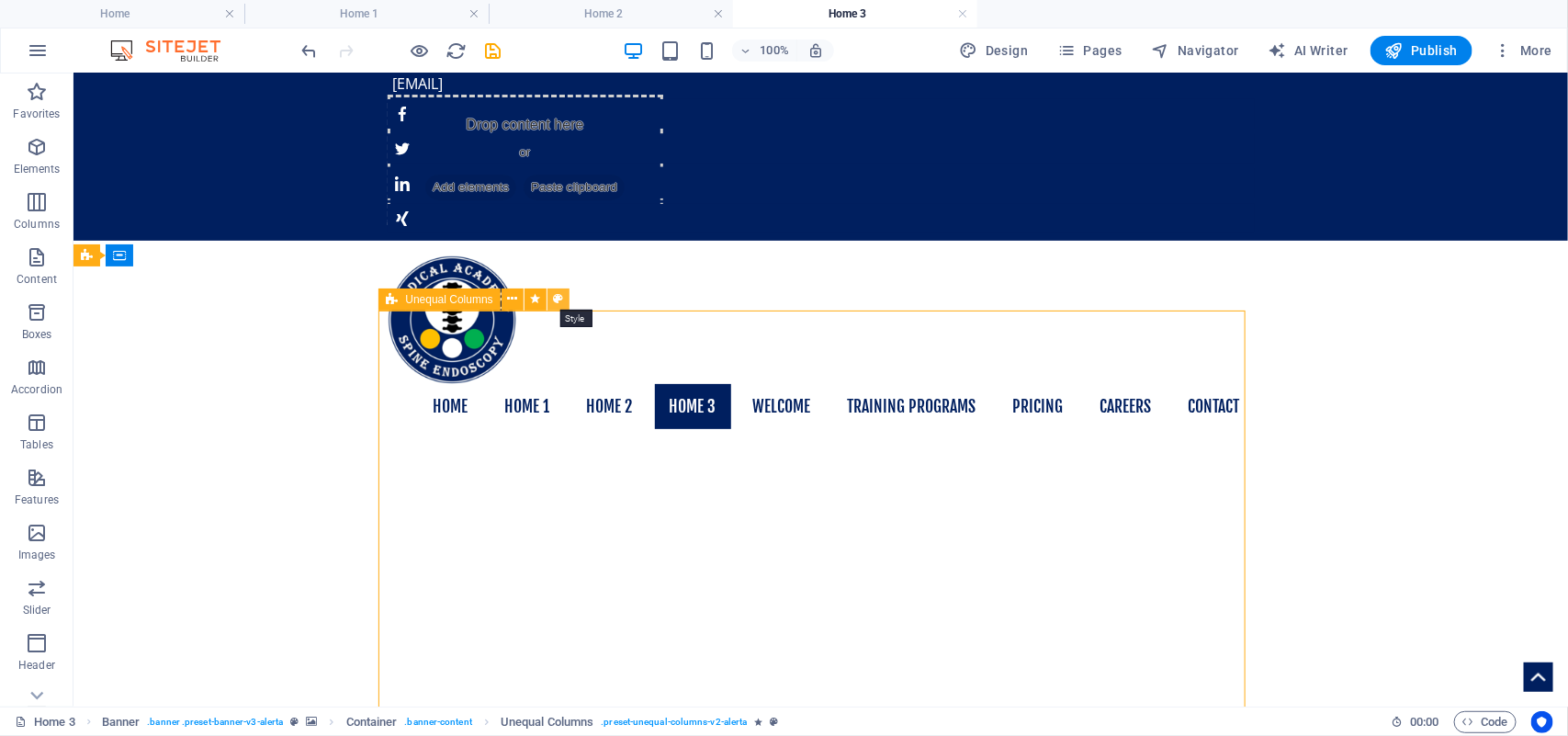 drag, startPoint x: 557, startPoint y: 301, endPoint x: 82, endPoint y: 218, distance: 482.19706 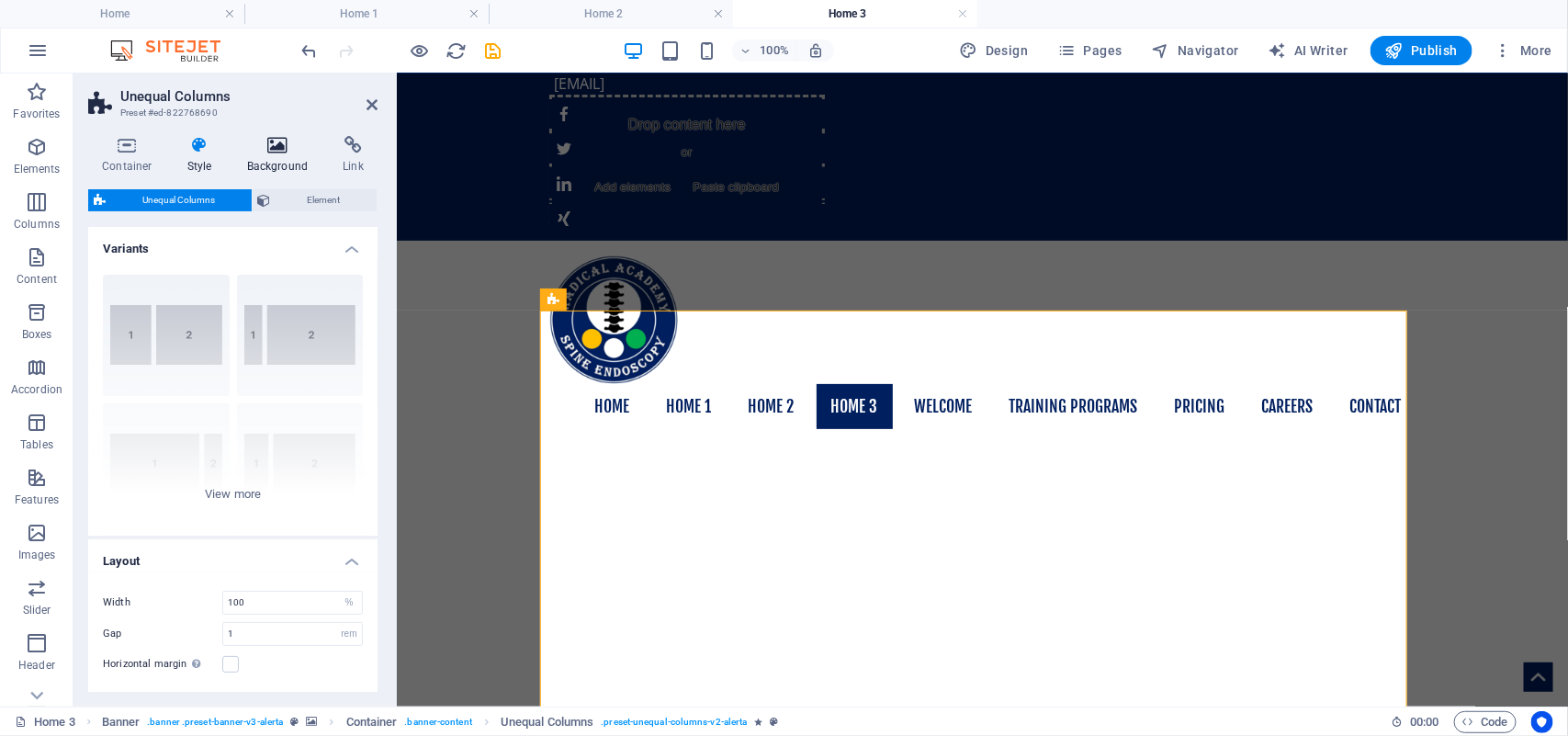 click at bounding box center [277, 145] 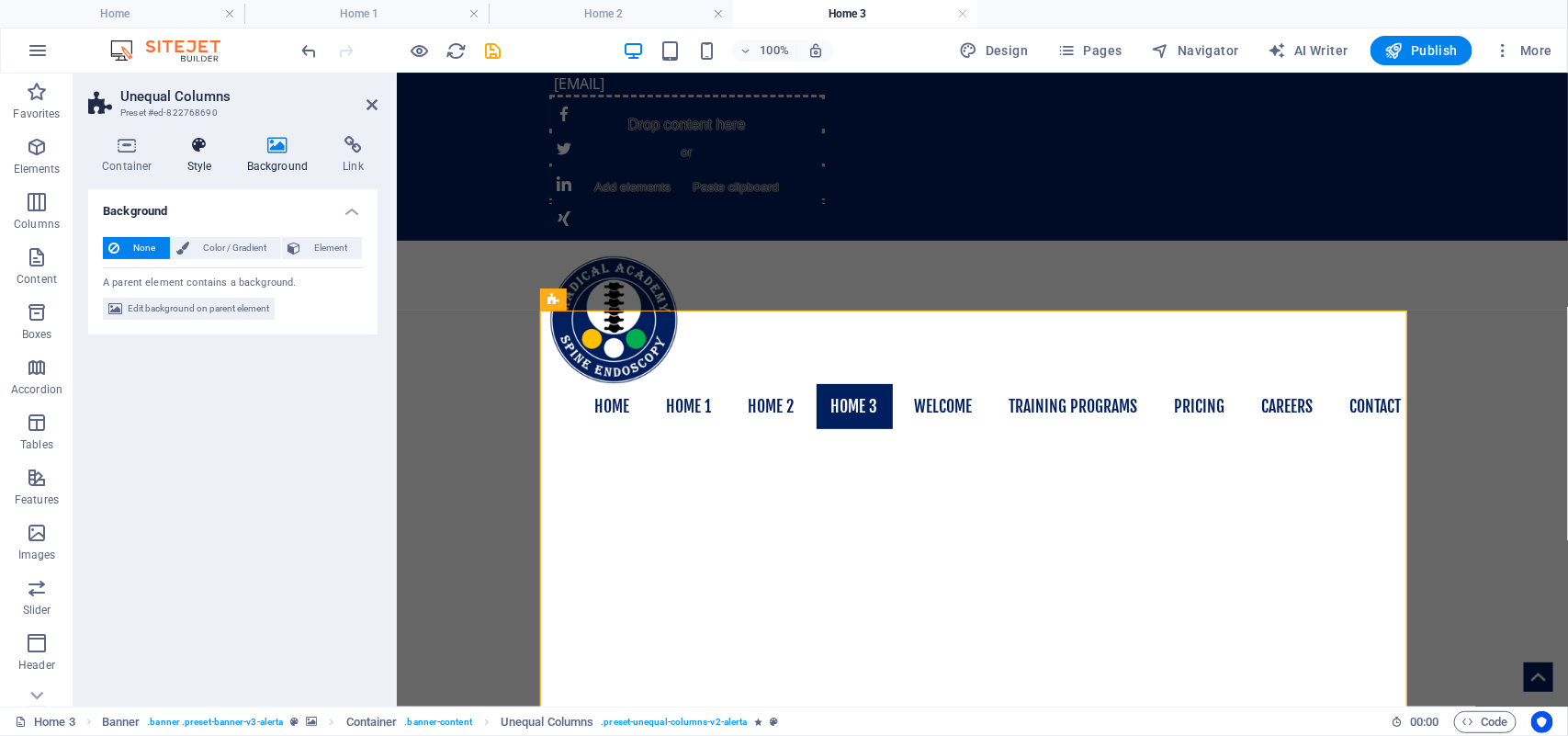 click on "Style" at bounding box center (203, 155) 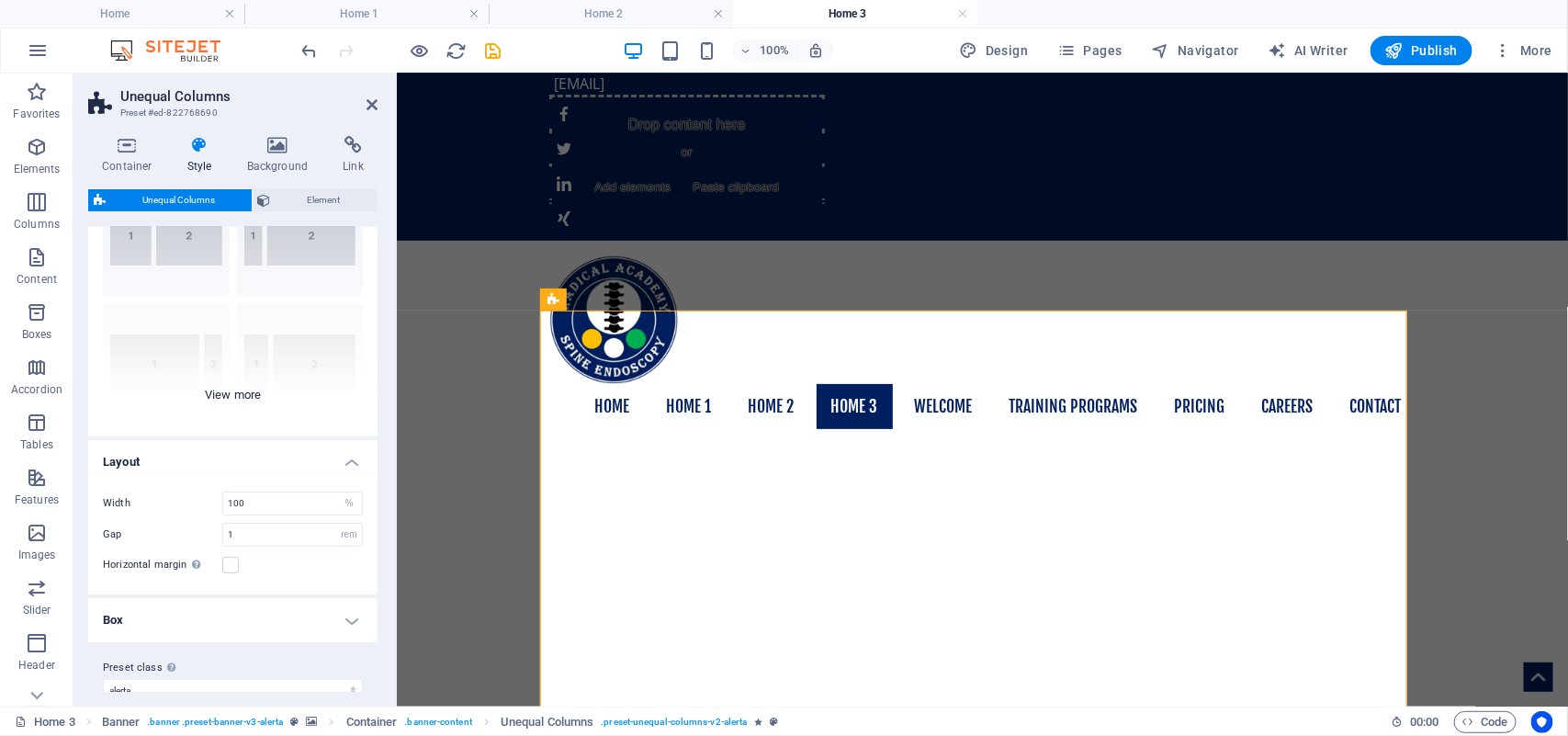 scroll, scrollTop: 122, scrollLeft: 0, axis: vertical 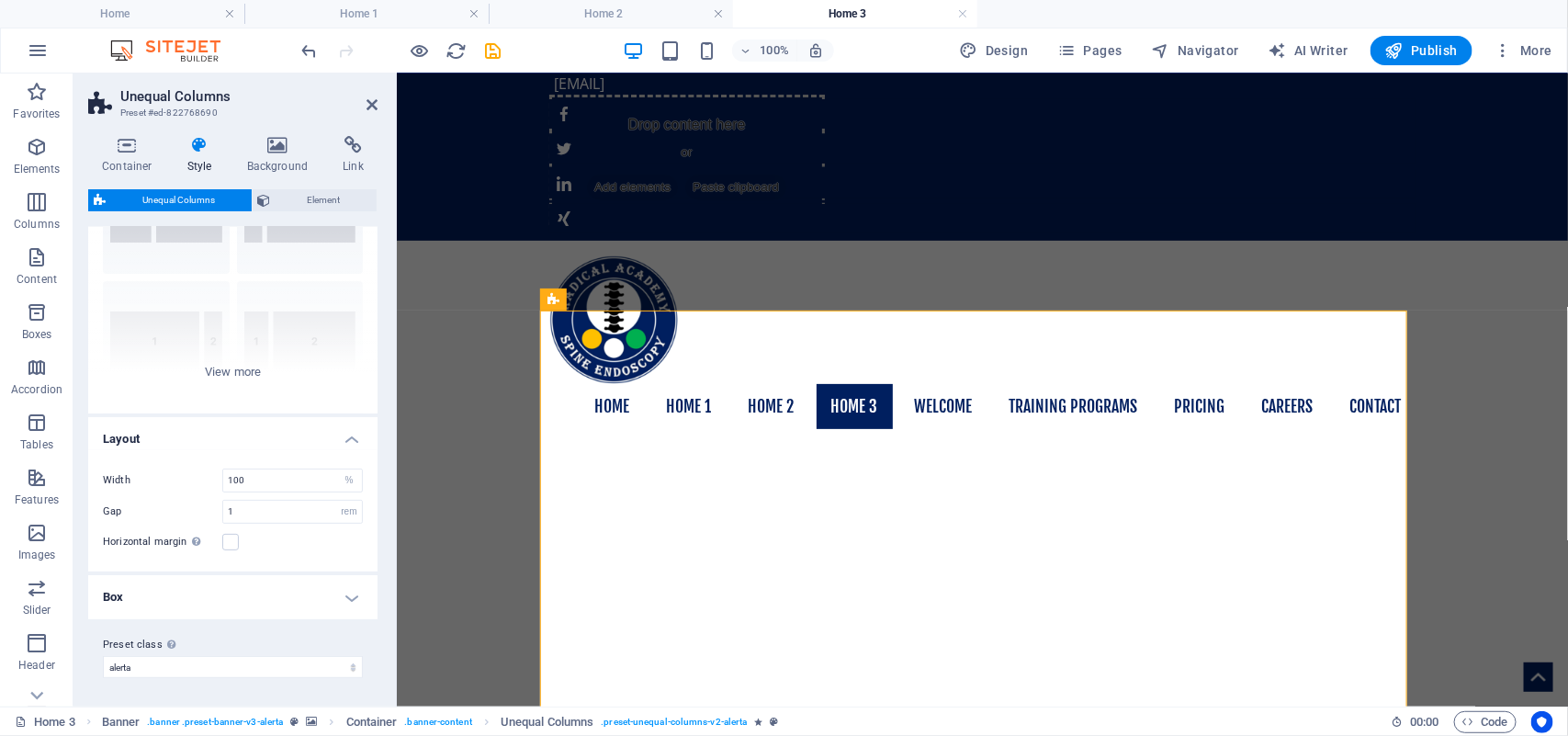 click on "Box" at bounding box center (232, 597) 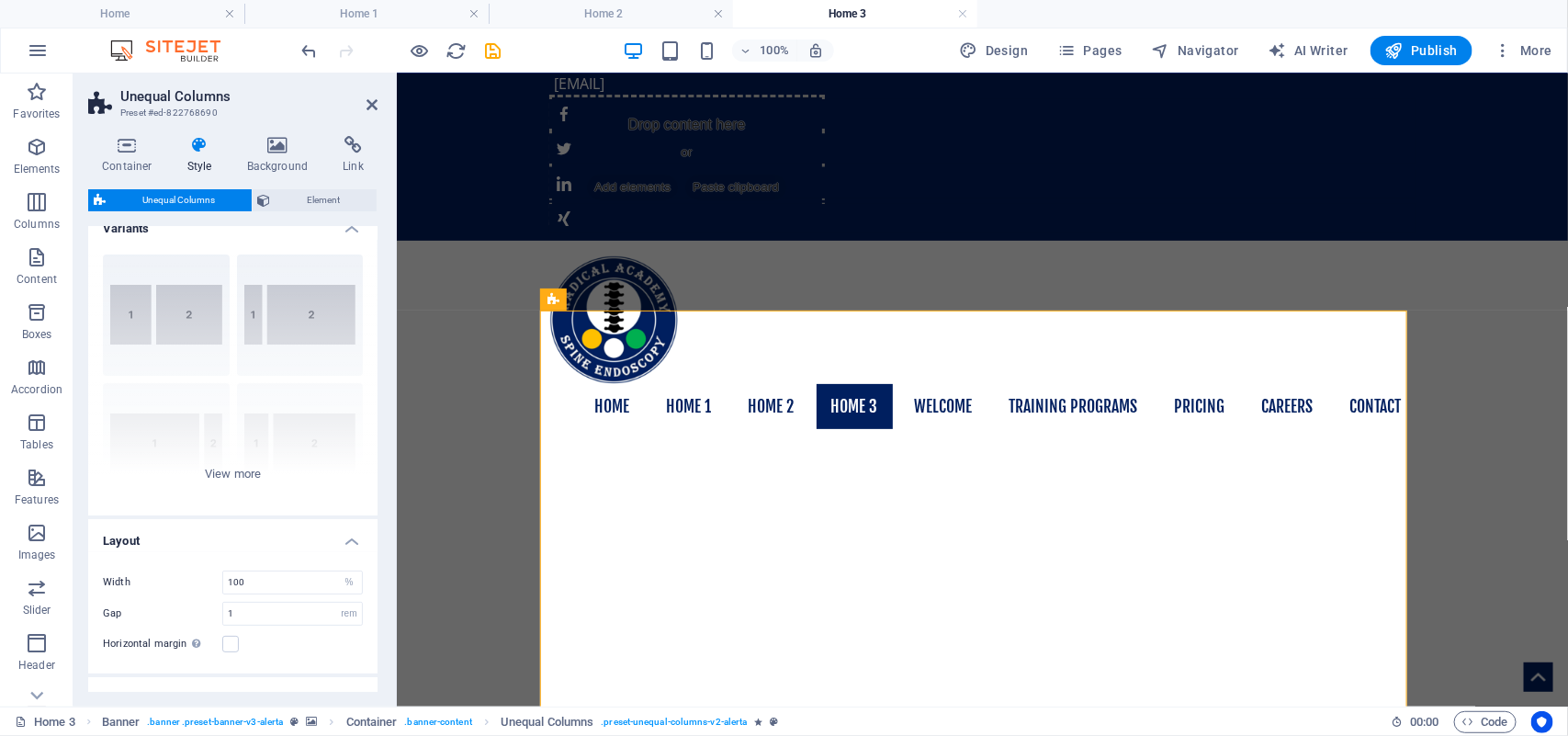 scroll, scrollTop: 0, scrollLeft: 0, axis: both 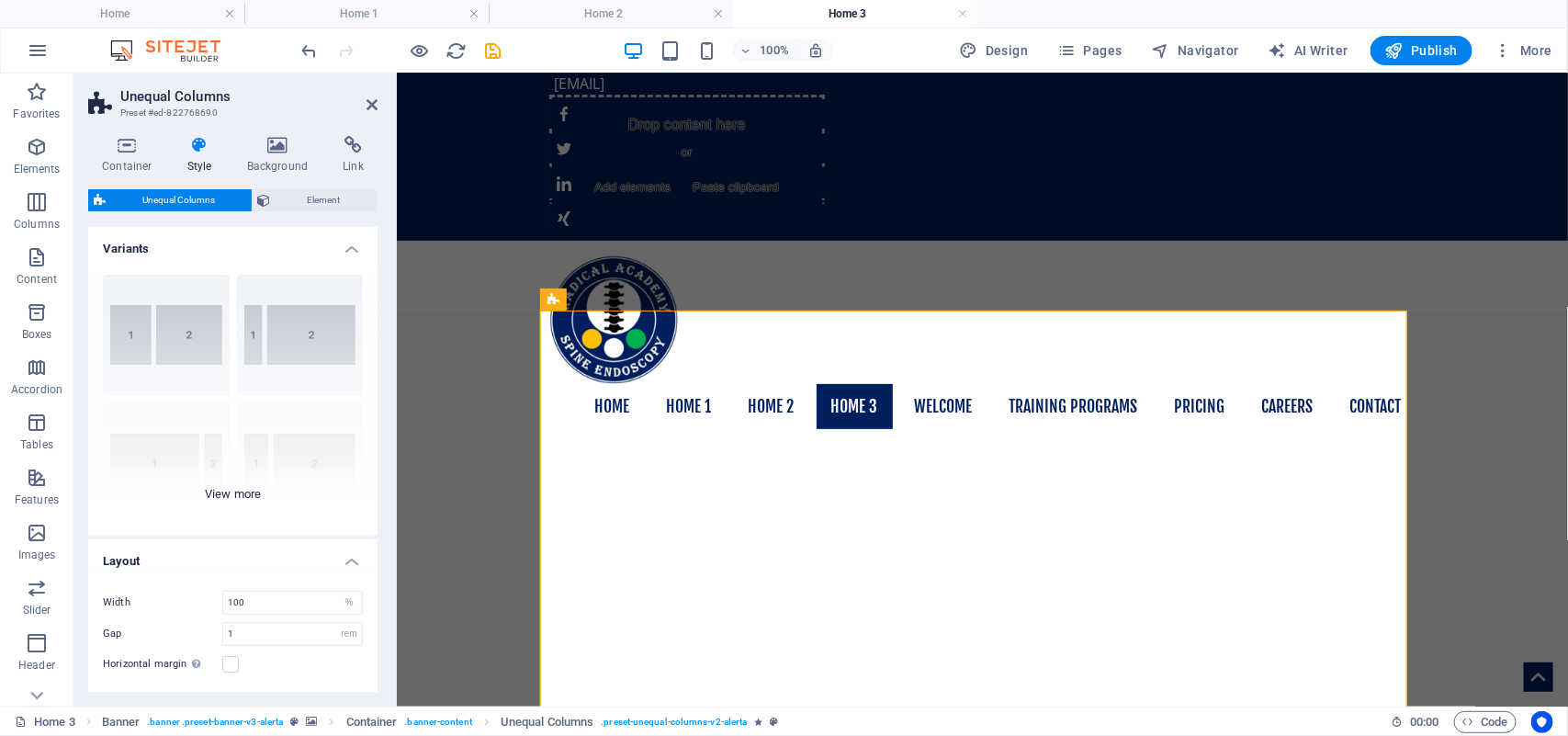 click on "40-60 20-80 80-20 30-70 70-30 Default" at bounding box center [232, 398] 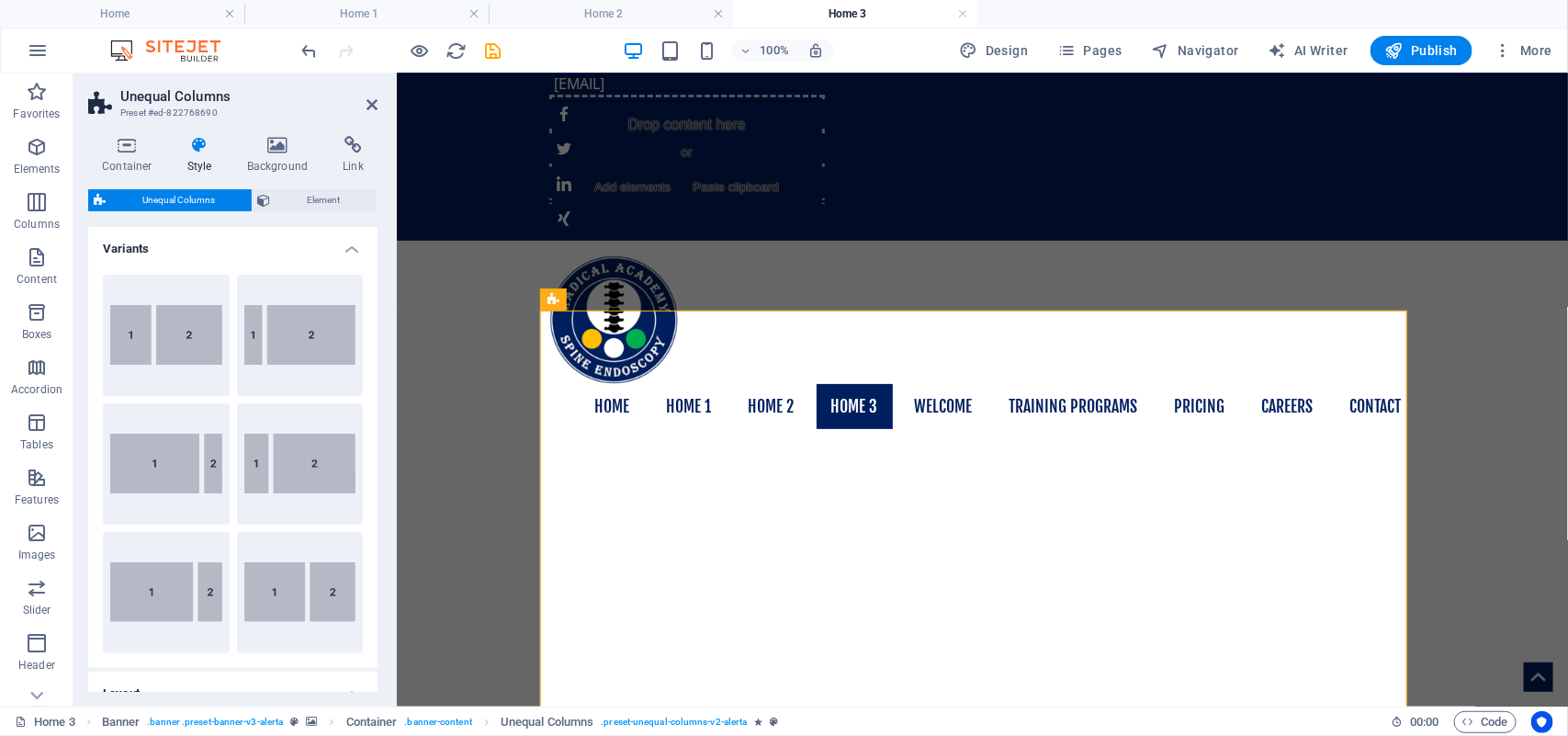 click on "Variants" at bounding box center (232, 243) 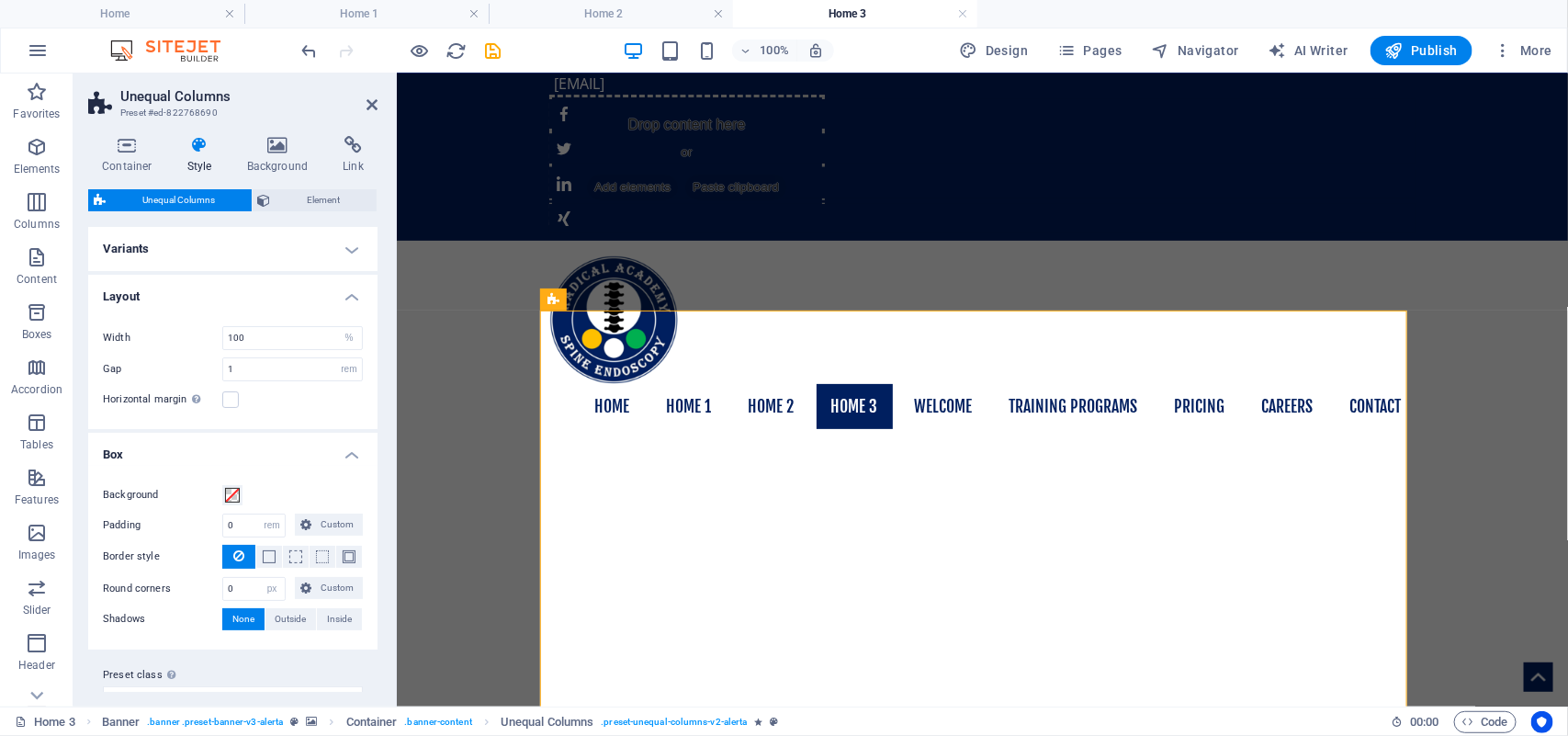 click on "Layout" at bounding box center [232, 291] 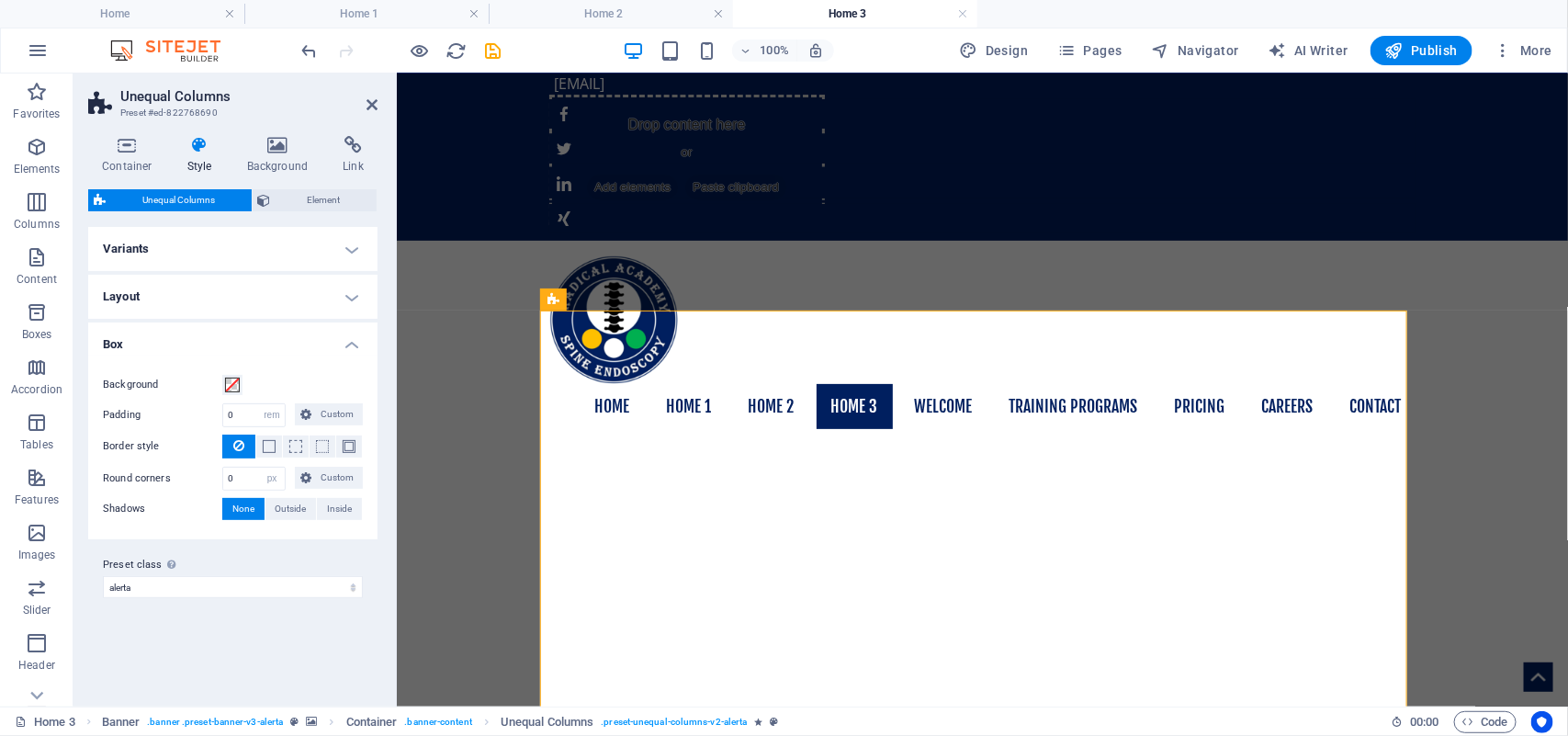 click on "Box" at bounding box center [232, 339] 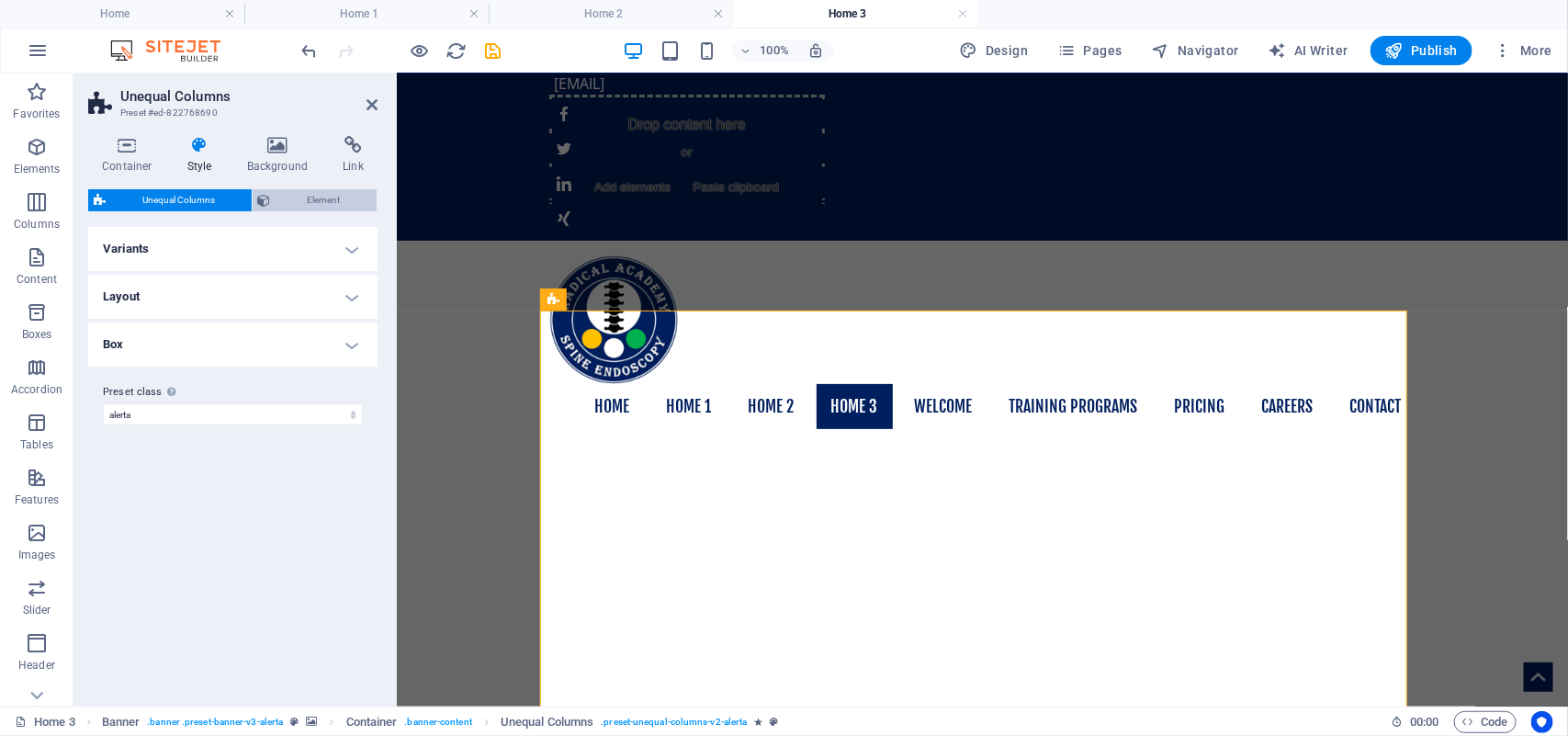 click on "Element" at bounding box center [324, 200] 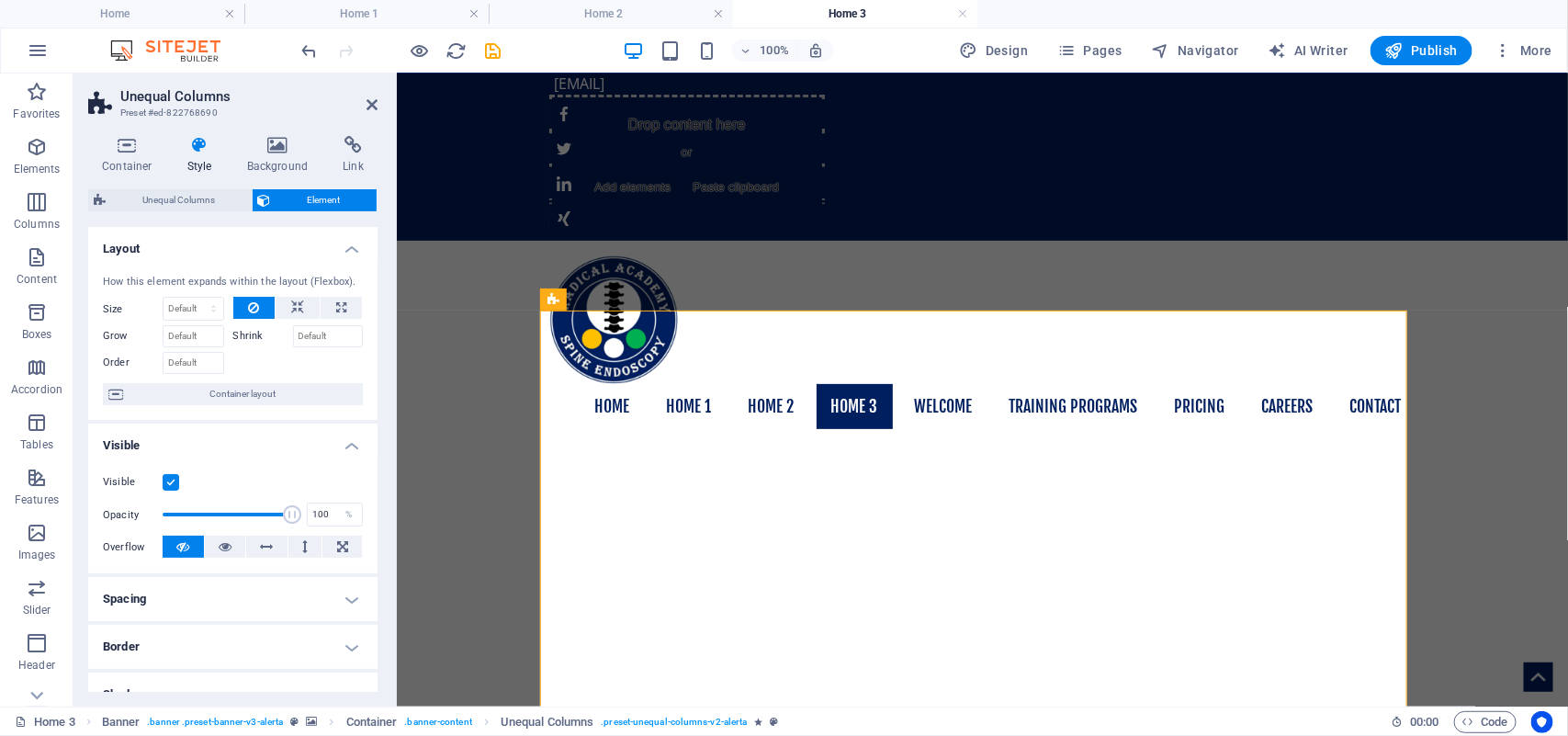 click on "Layout" at bounding box center [232, 243] 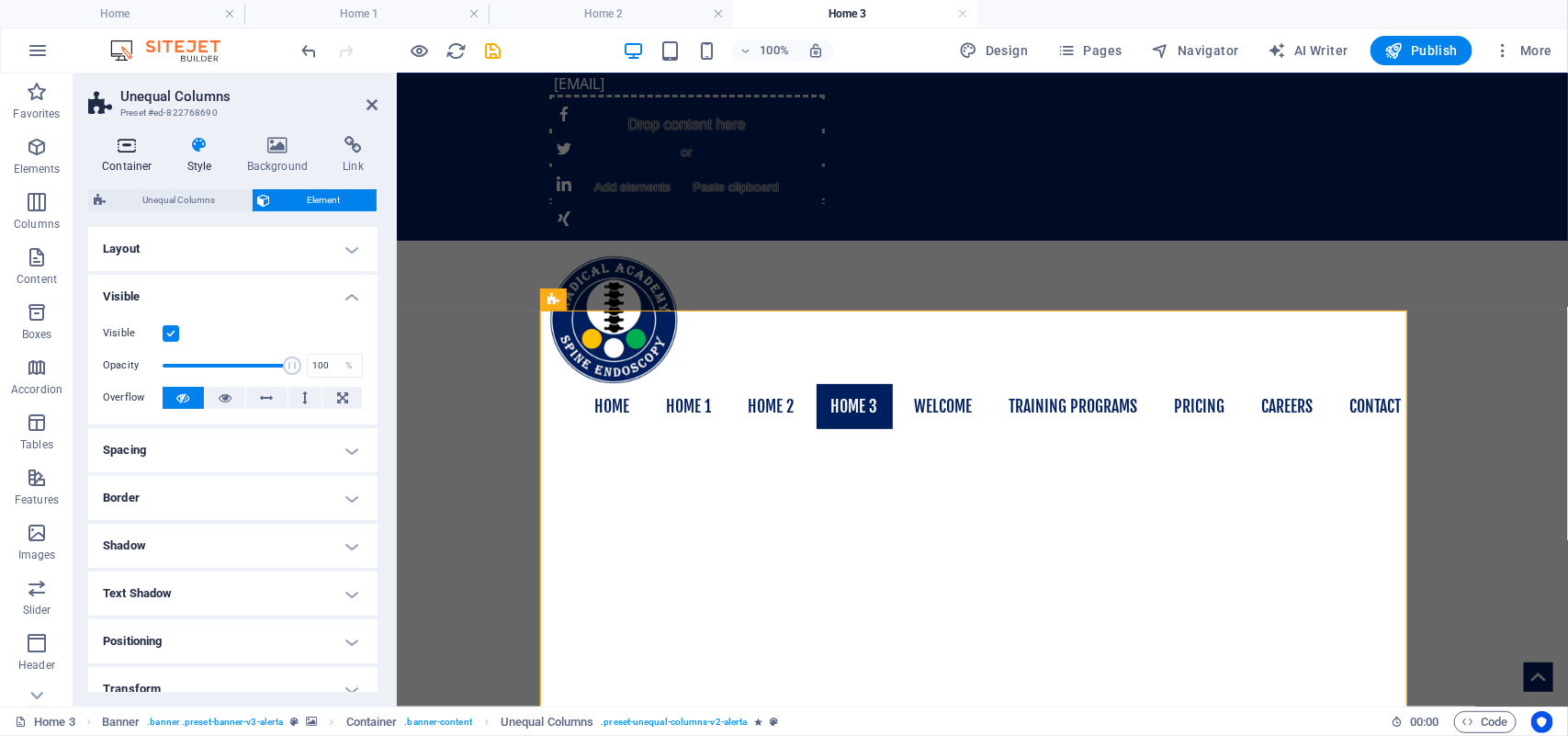 click on "Container" at bounding box center (130, 155) 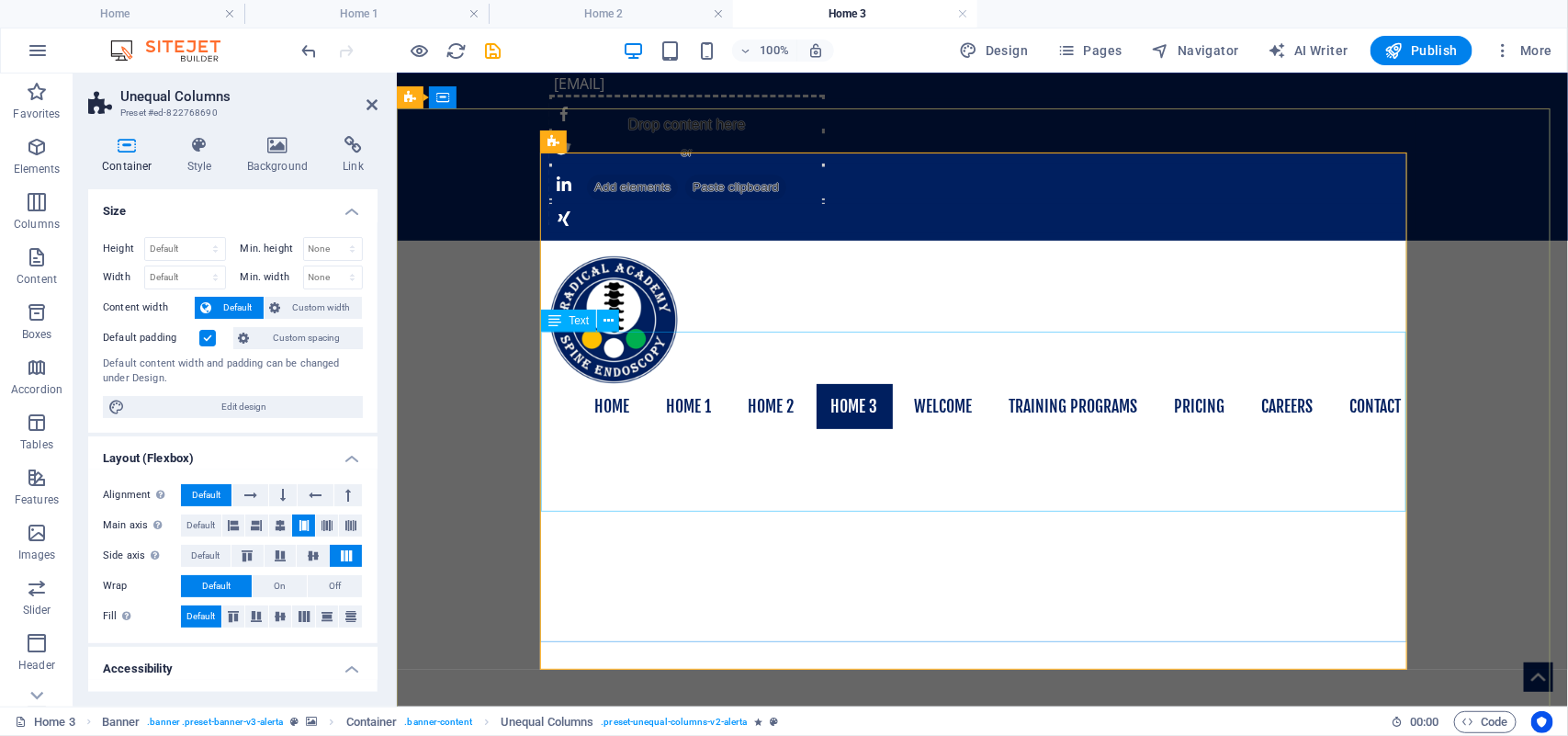 scroll, scrollTop: 821, scrollLeft: 0, axis: vertical 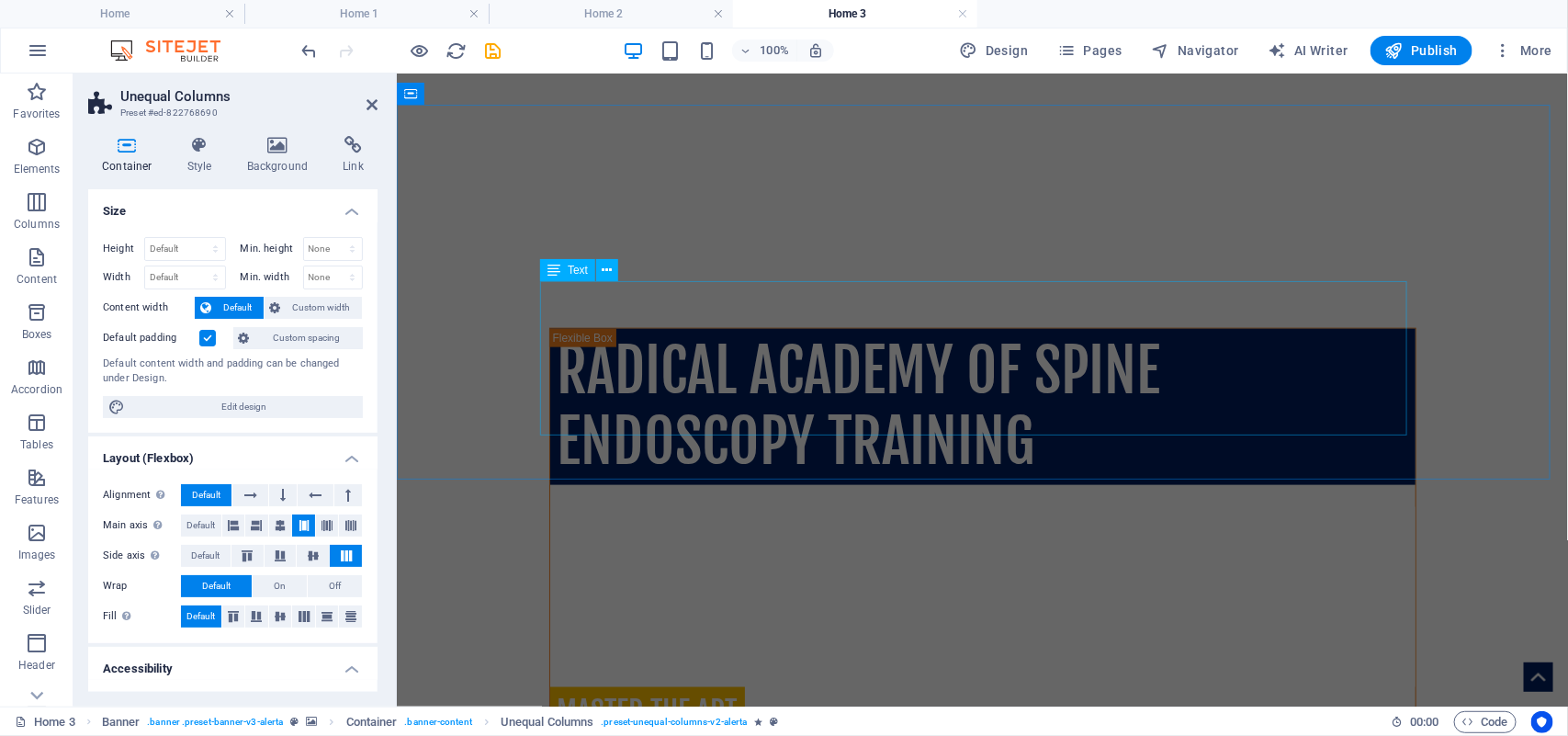 click on "RASE INDIA was established in January 2022 by a team of dynamic neurosurgeons and orthopedic spine surgeons with the mission of advancing Spine Endoscopy. Our goal is to ensure that every spine enthusiast can learn innovative, safer, and more effective techniques for spinal interventions. Since its inception, RASE INDIA has been conducting a mentorship program twice a month at various locations across India. We have trained over 135 doctors from India and abroad in Spine Endoscopy, with many of them now practicing the technique independently." at bounding box center (982, 1142) 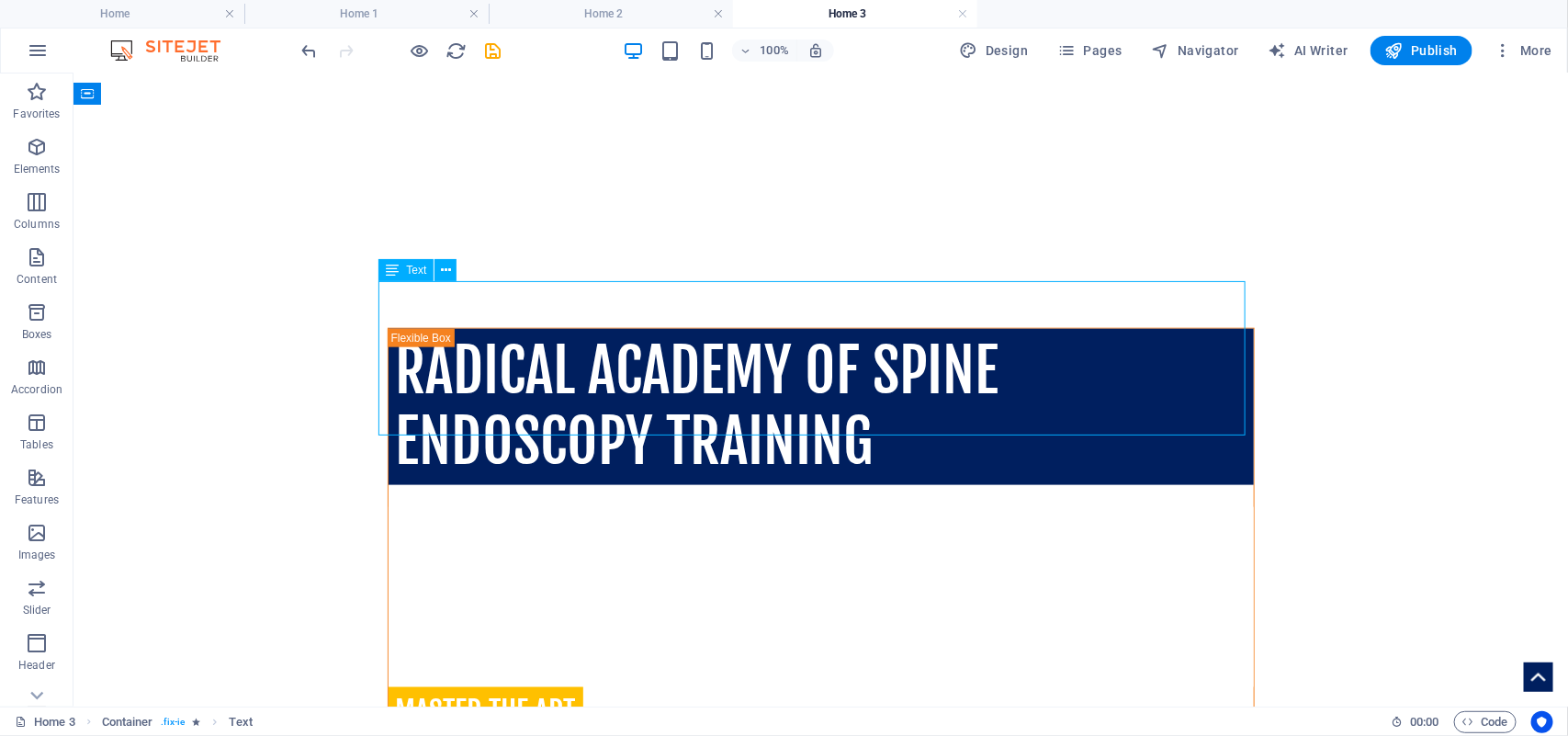 scroll, scrollTop: 438, scrollLeft: 0, axis: vertical 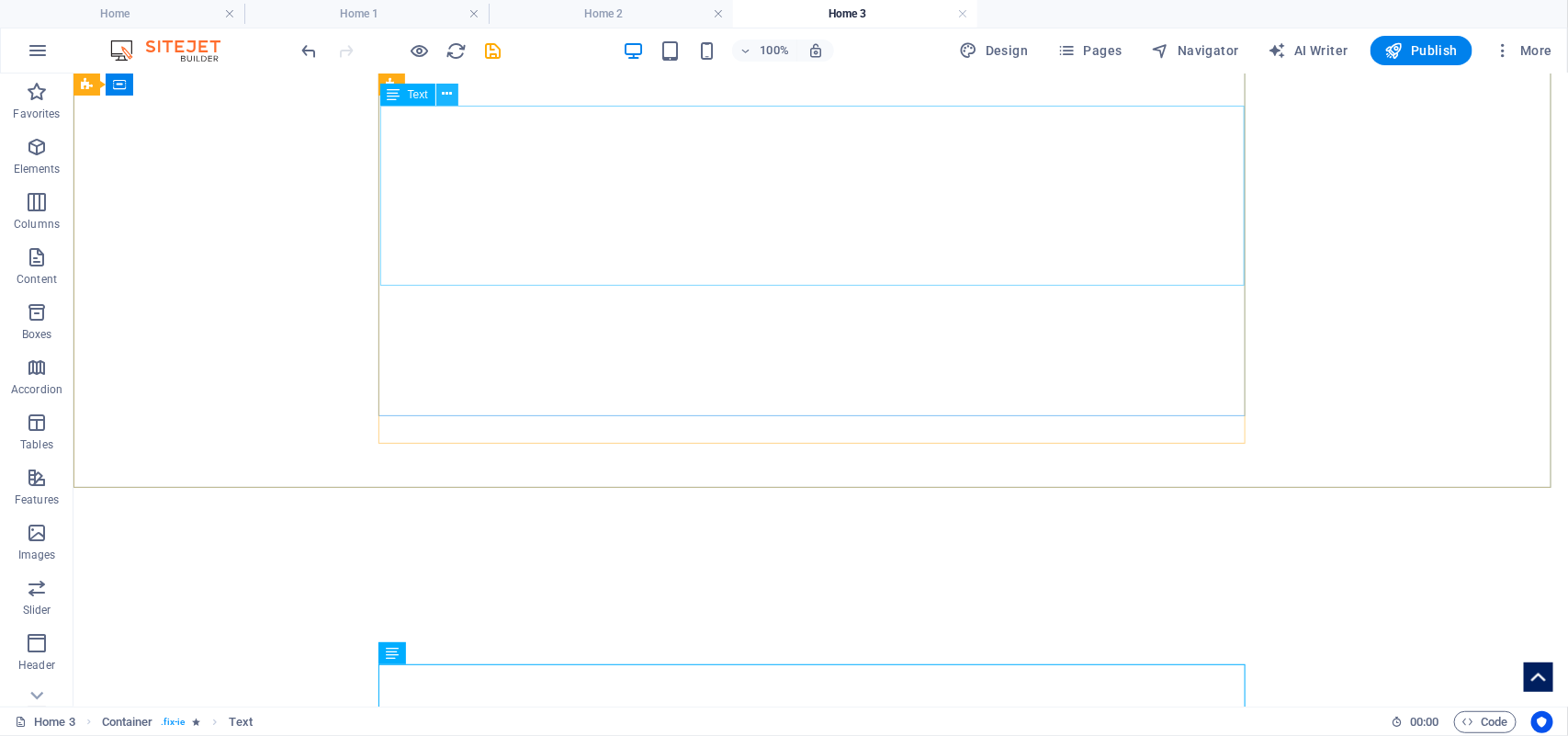 click at bounding box center [446, 94] 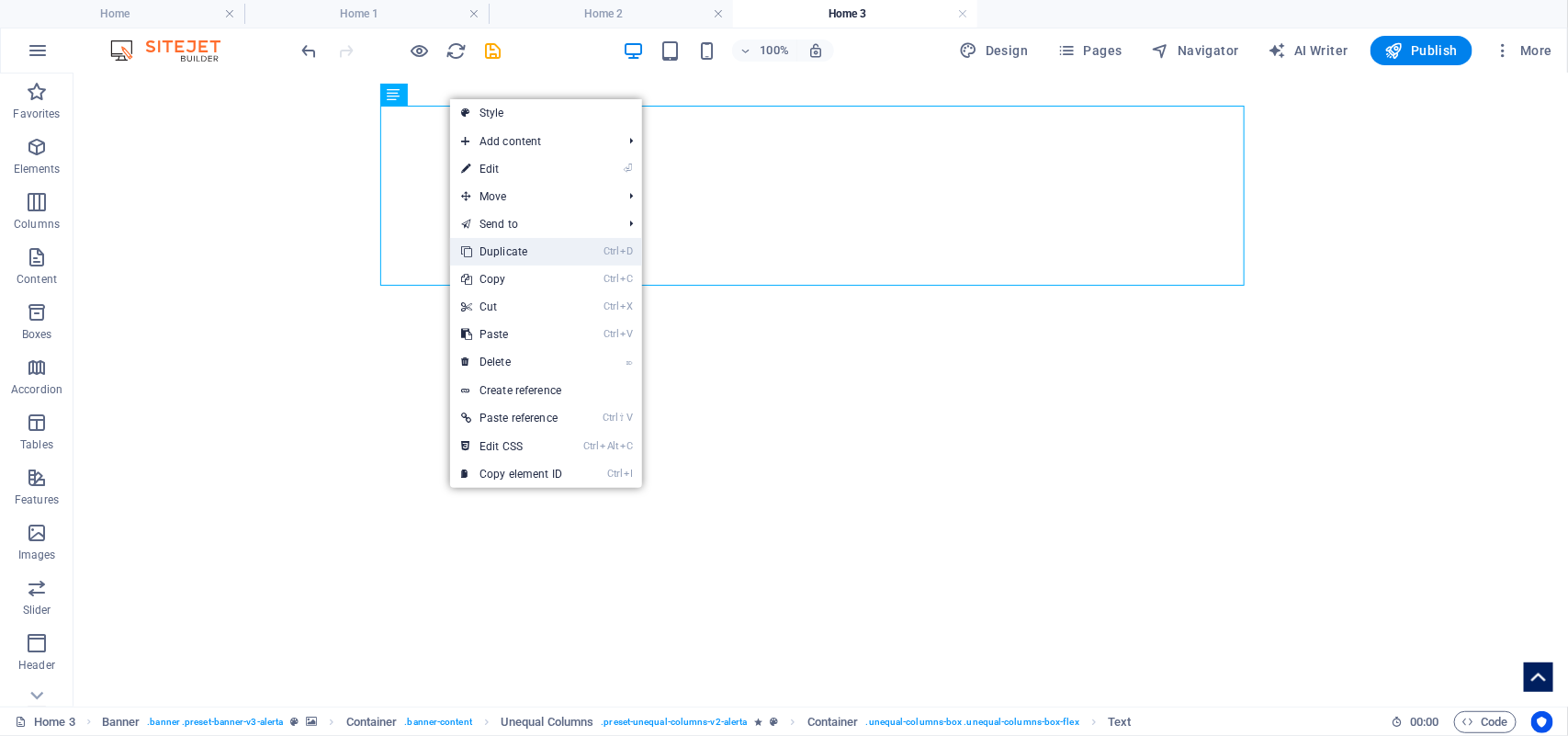 click on "Ctrl D  Duplicate" at bounding box center [512, 252] 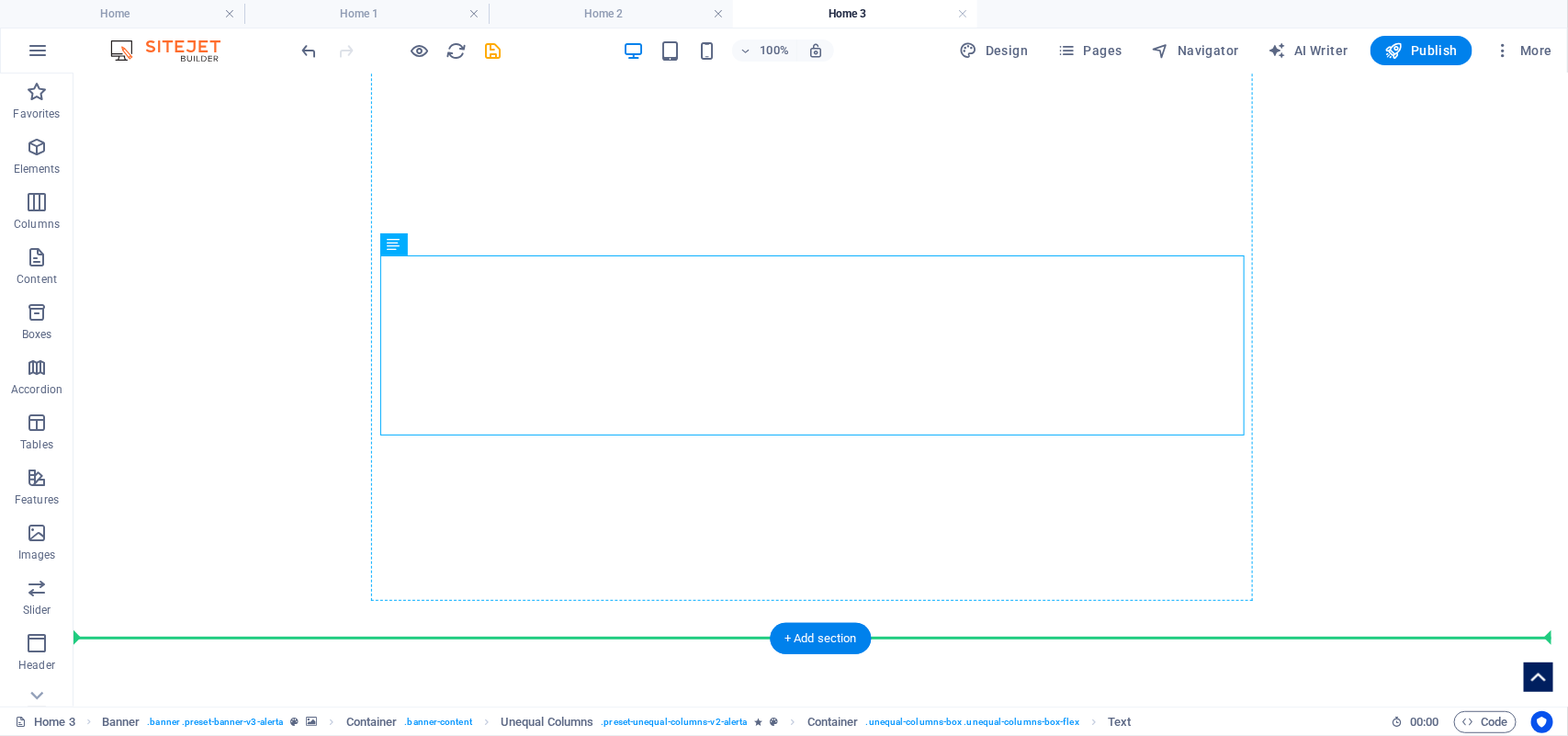 scroll, scrollTop: 479, scrollLeft: 0, axis: vertical 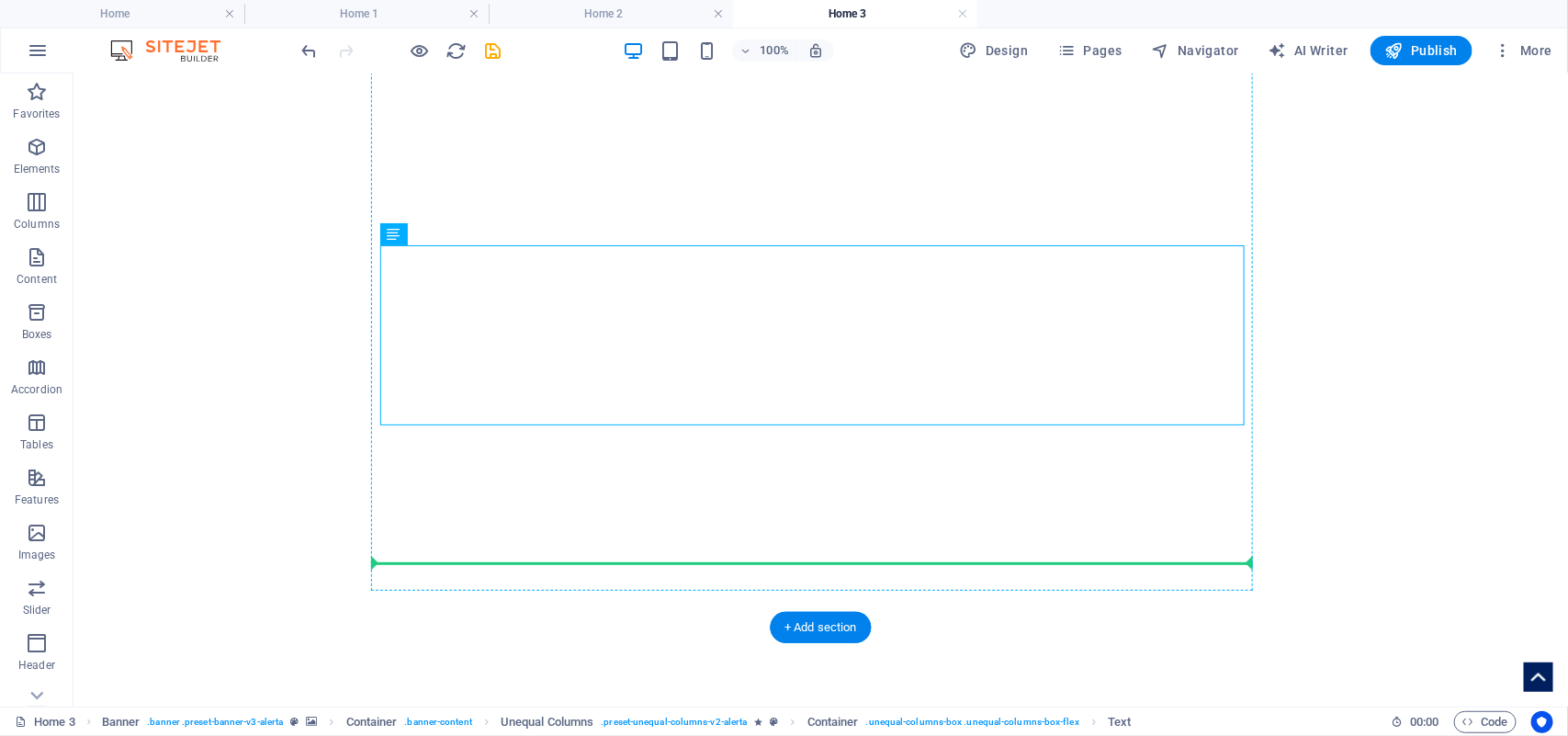 drag, startPoint x: 486, startPoint y: 348, endPoint x: 479, endPoint y: 575, distance: 227.1079 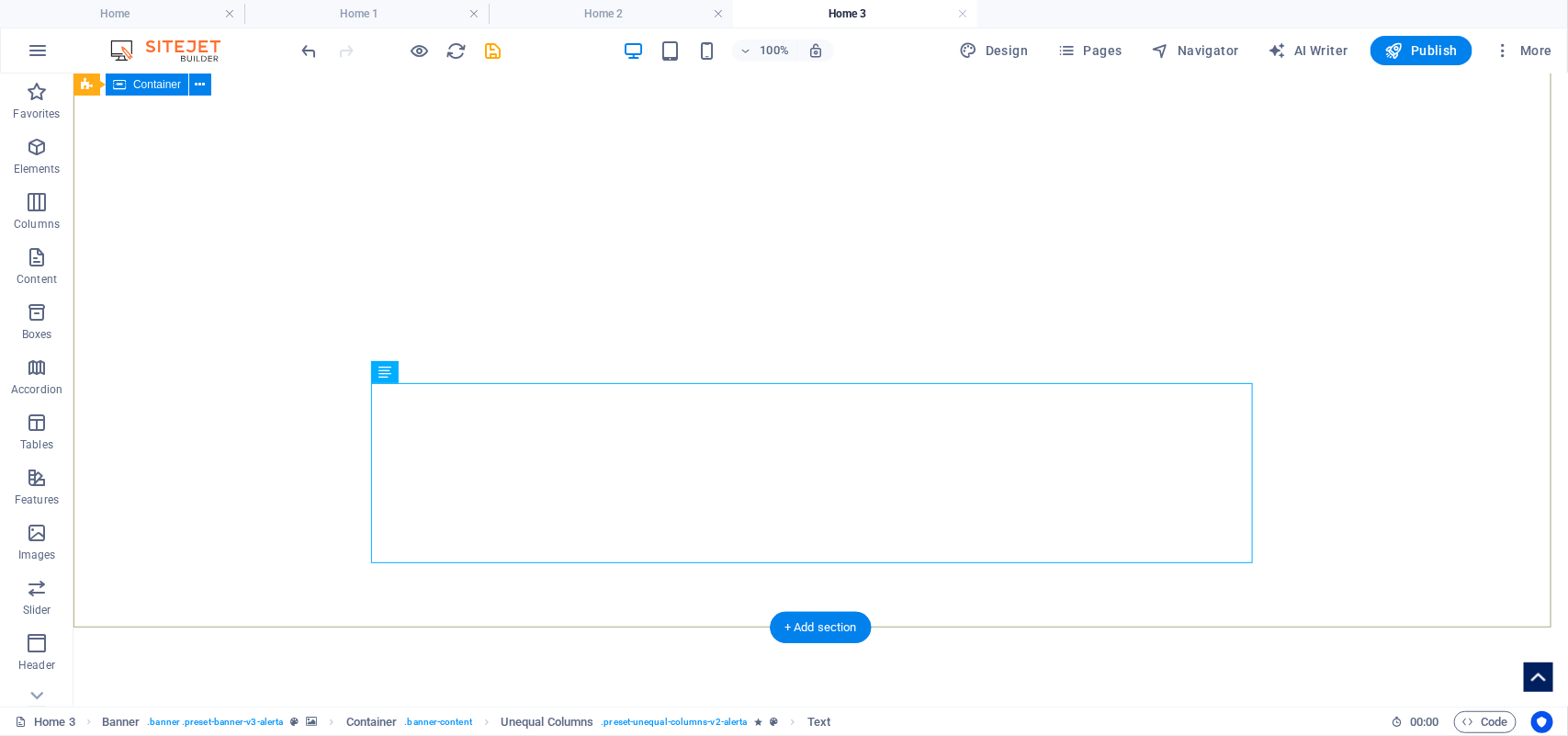 click on "Radical Academy of SPINE ENDOSCOPY TRAINING RADICAL ACADEMY OF SPINE ENDOSCOPY TRAINING Master the art lead the change RADICAL ACADEMY OF SPINE ENDOSCOPY TRAINING" at bounding box center (819, 1197) 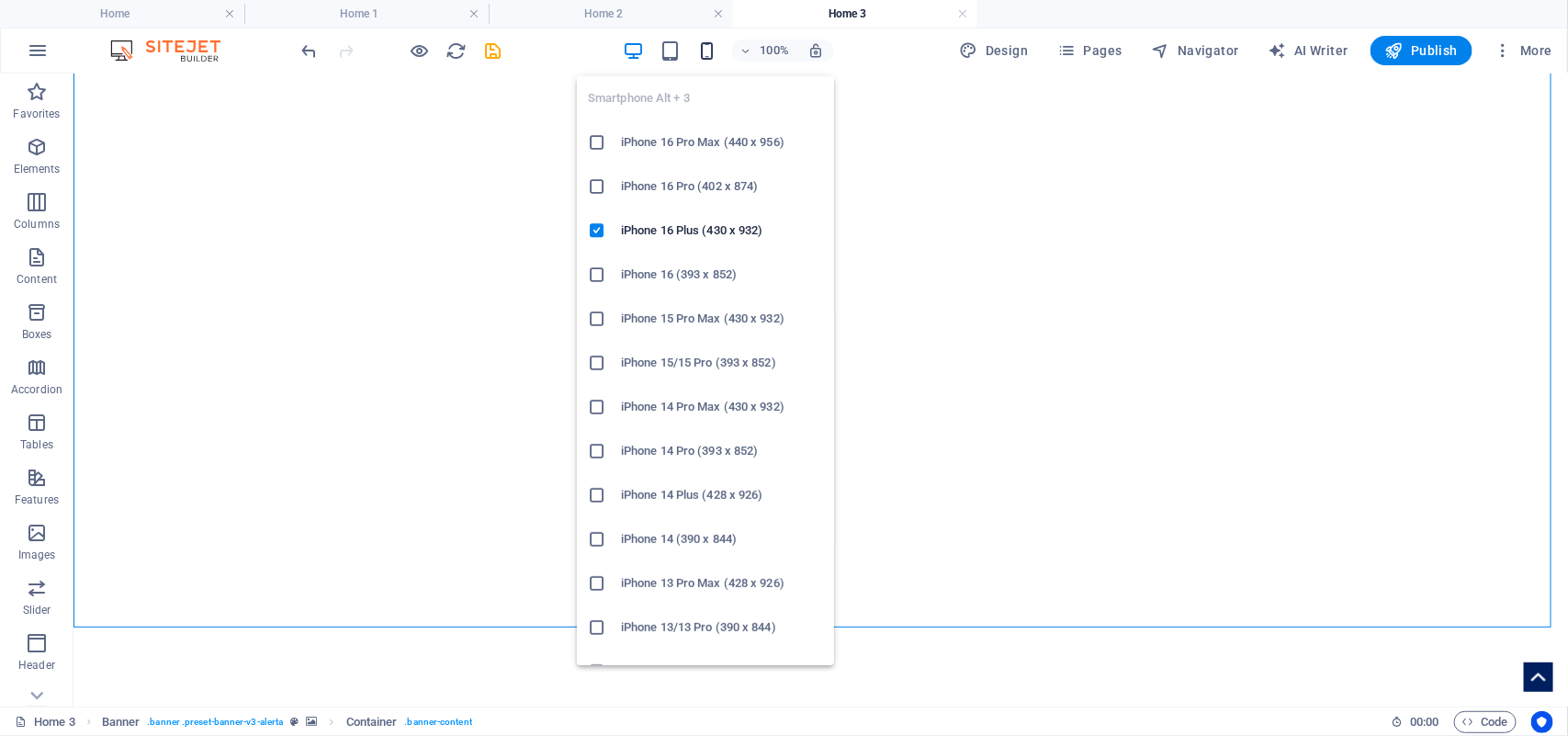 click at bounding box center (706, 51) 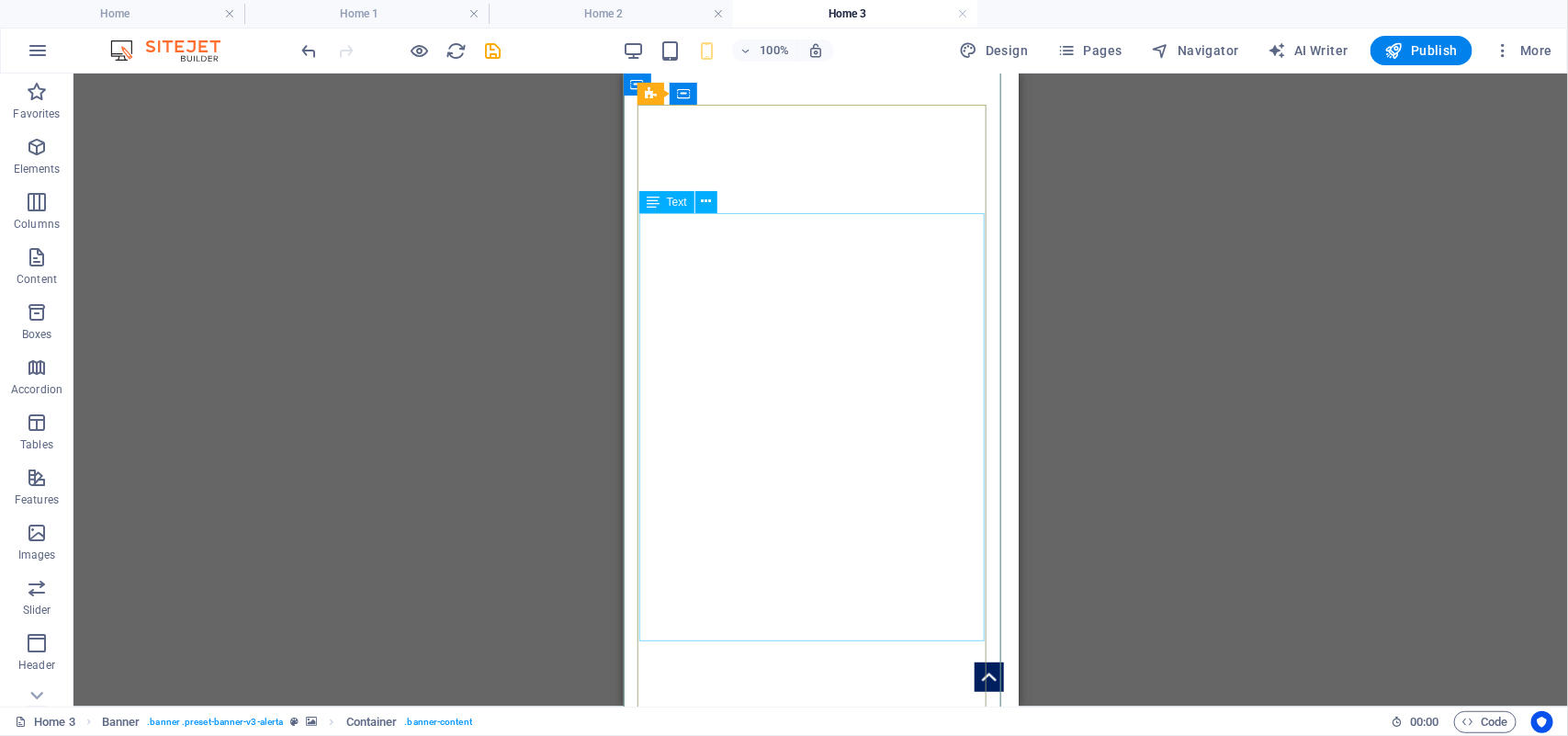 scroll, scrollTop: 84, scrollLeft: 0, axis: vertical 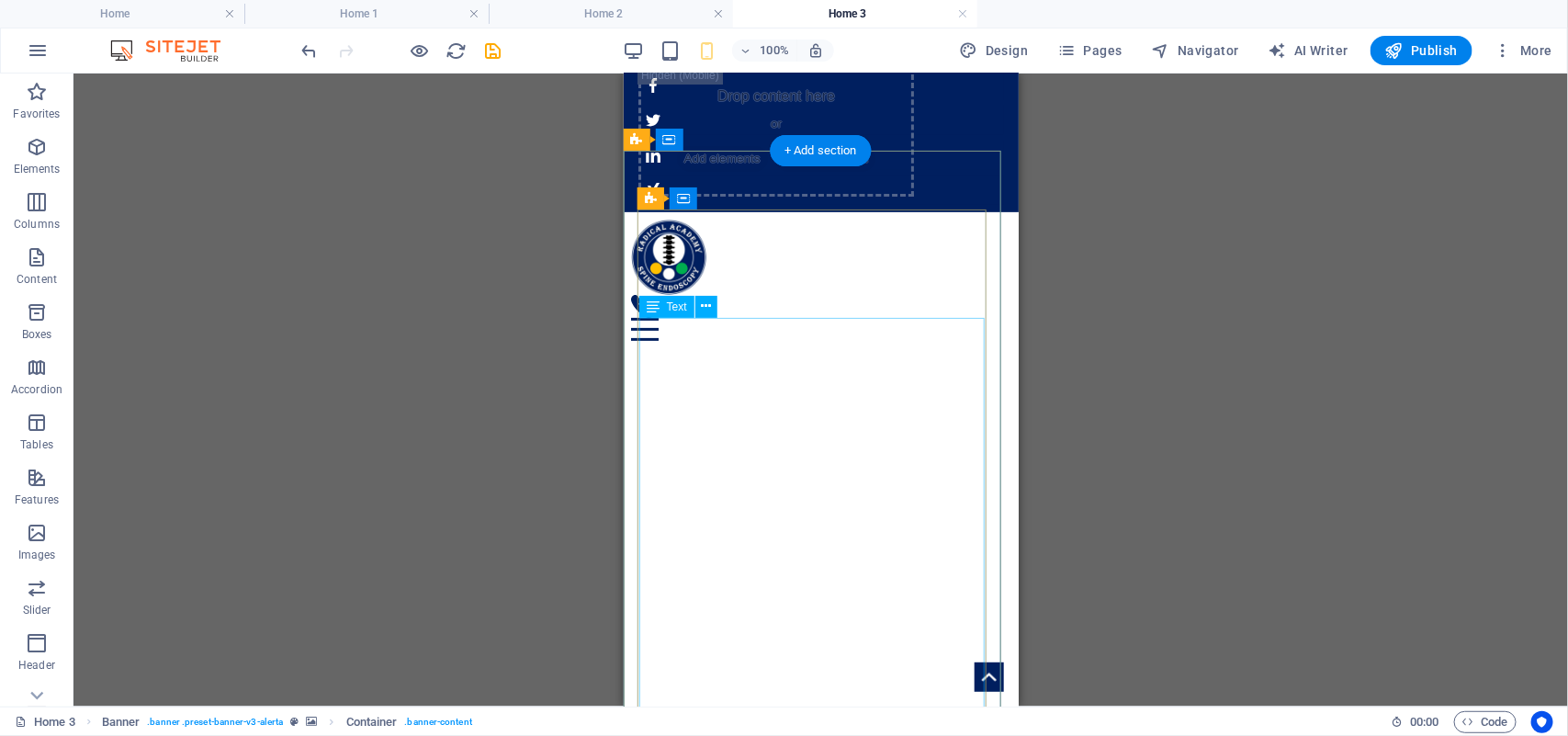click on "RADICAL ACADEMY OF SPINE ENDOSCOPY TRAINING" at bounding box center [820, 1946] 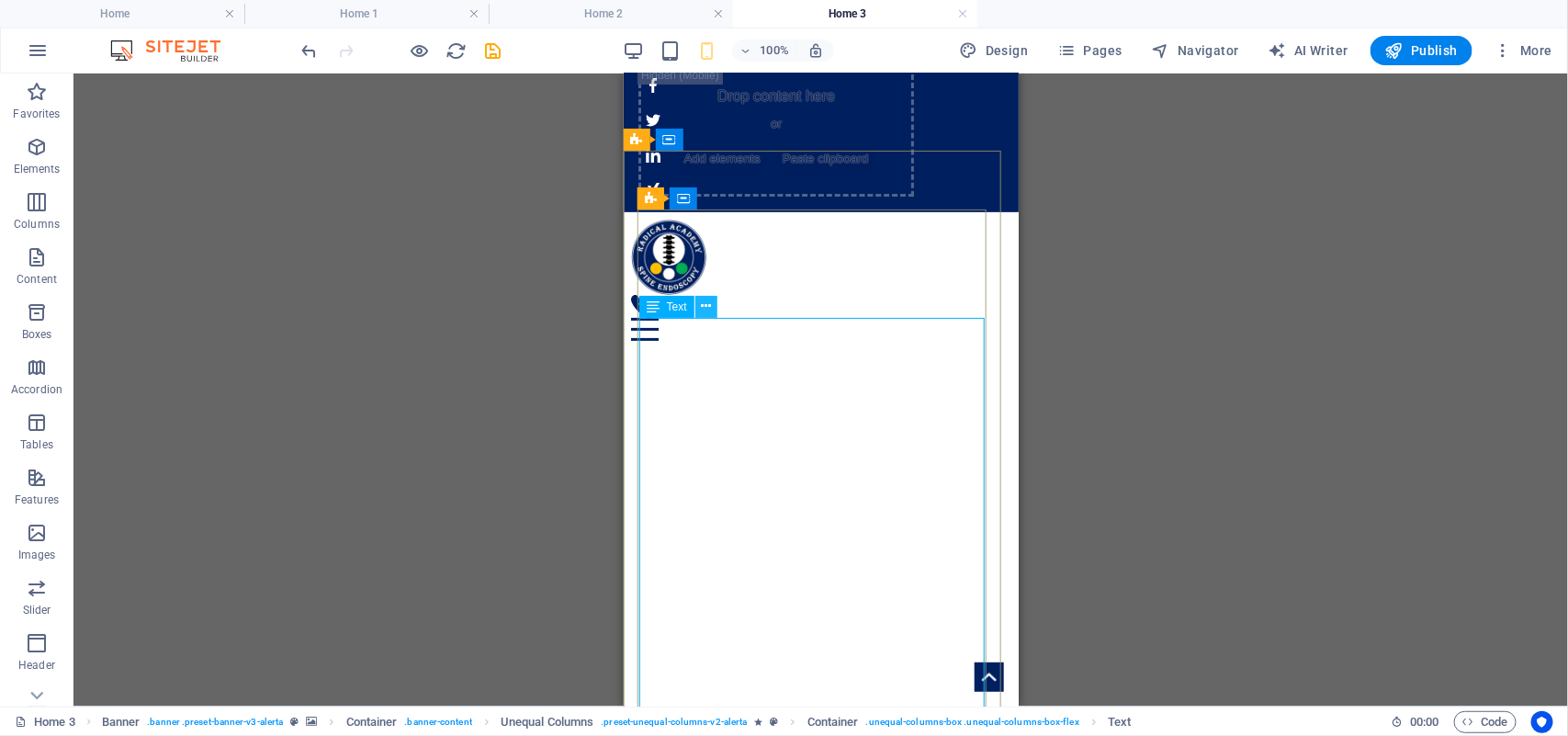 click at bounding box center (706, 307) 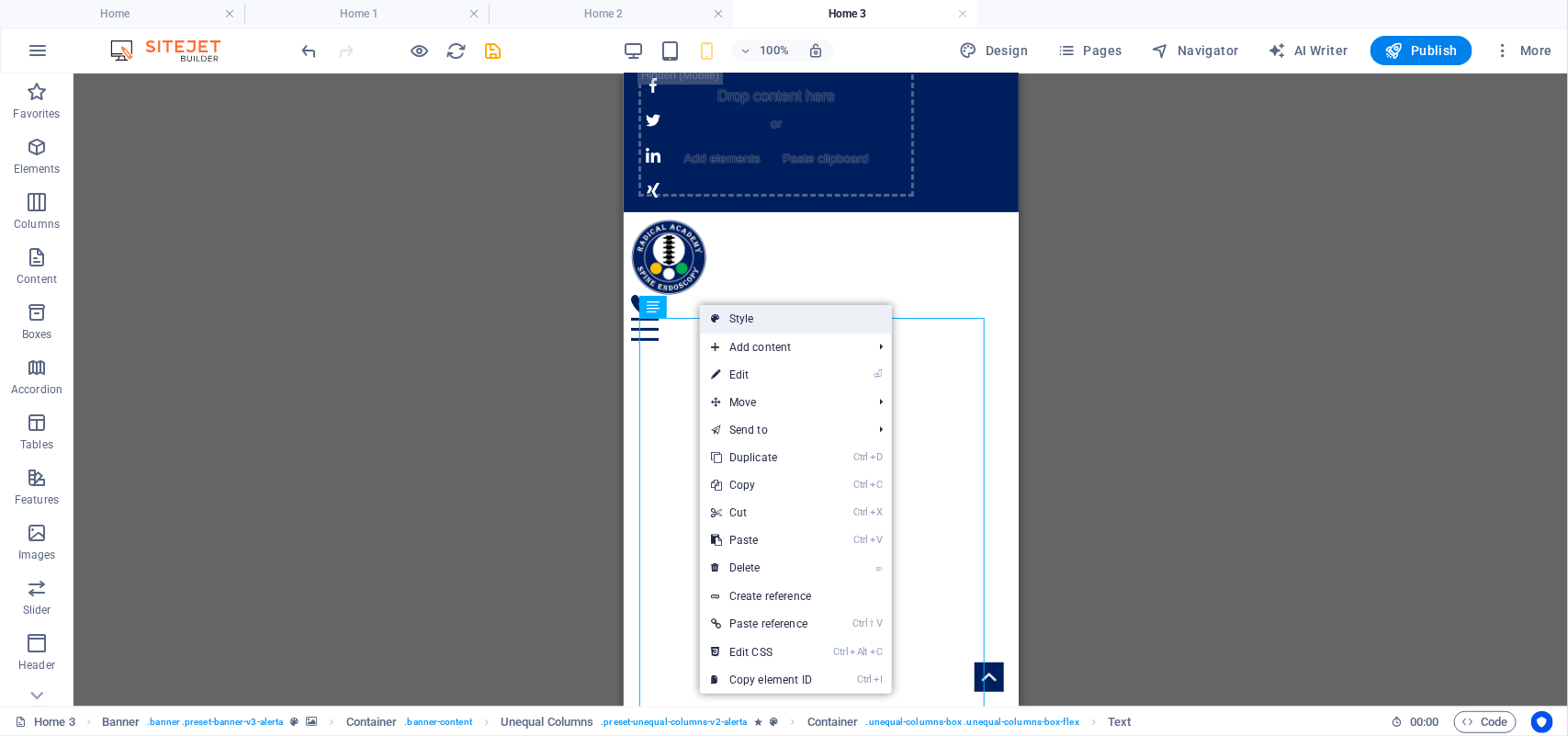 click on "Style" at bounding box center (795, 319) 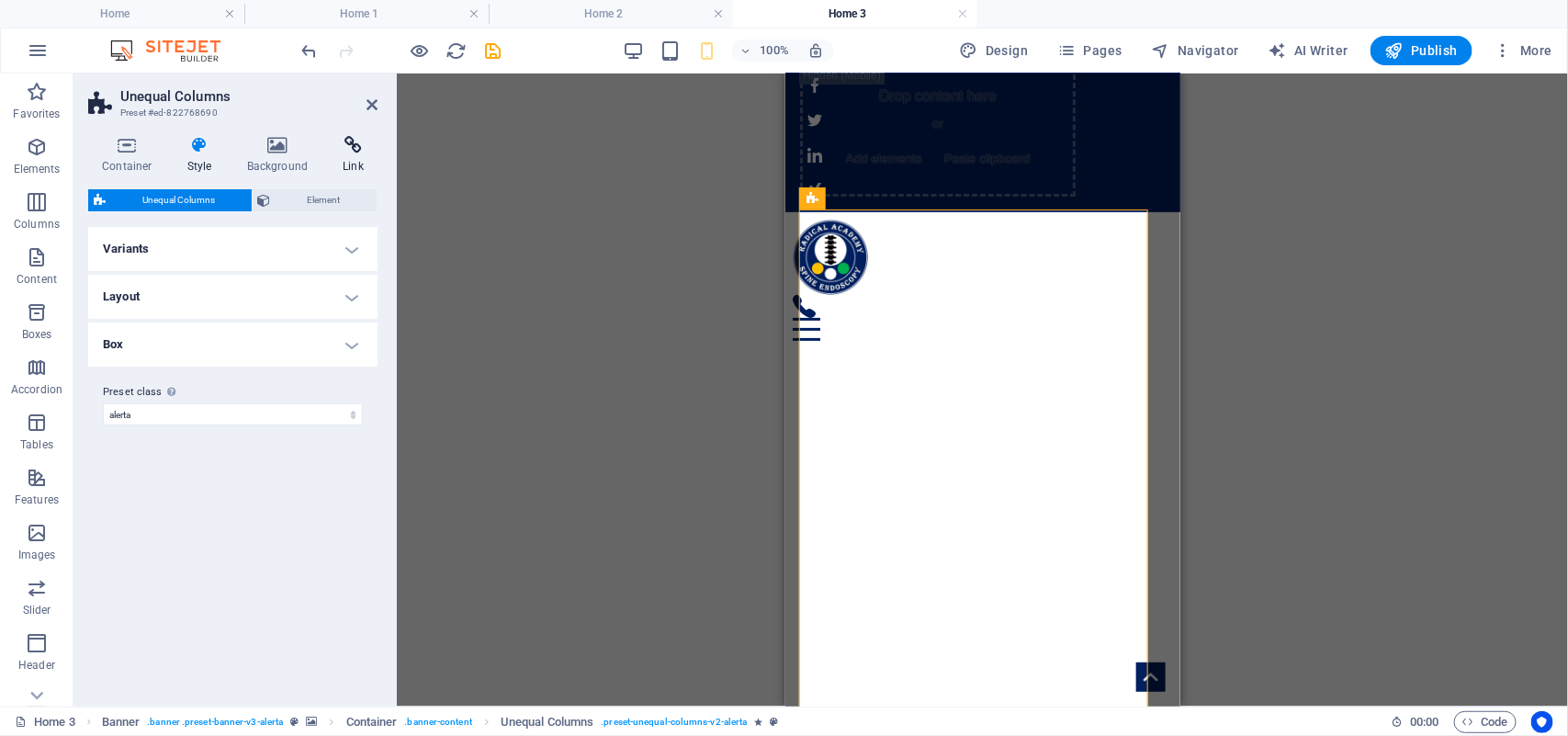 click at bounding box center (353, 145) 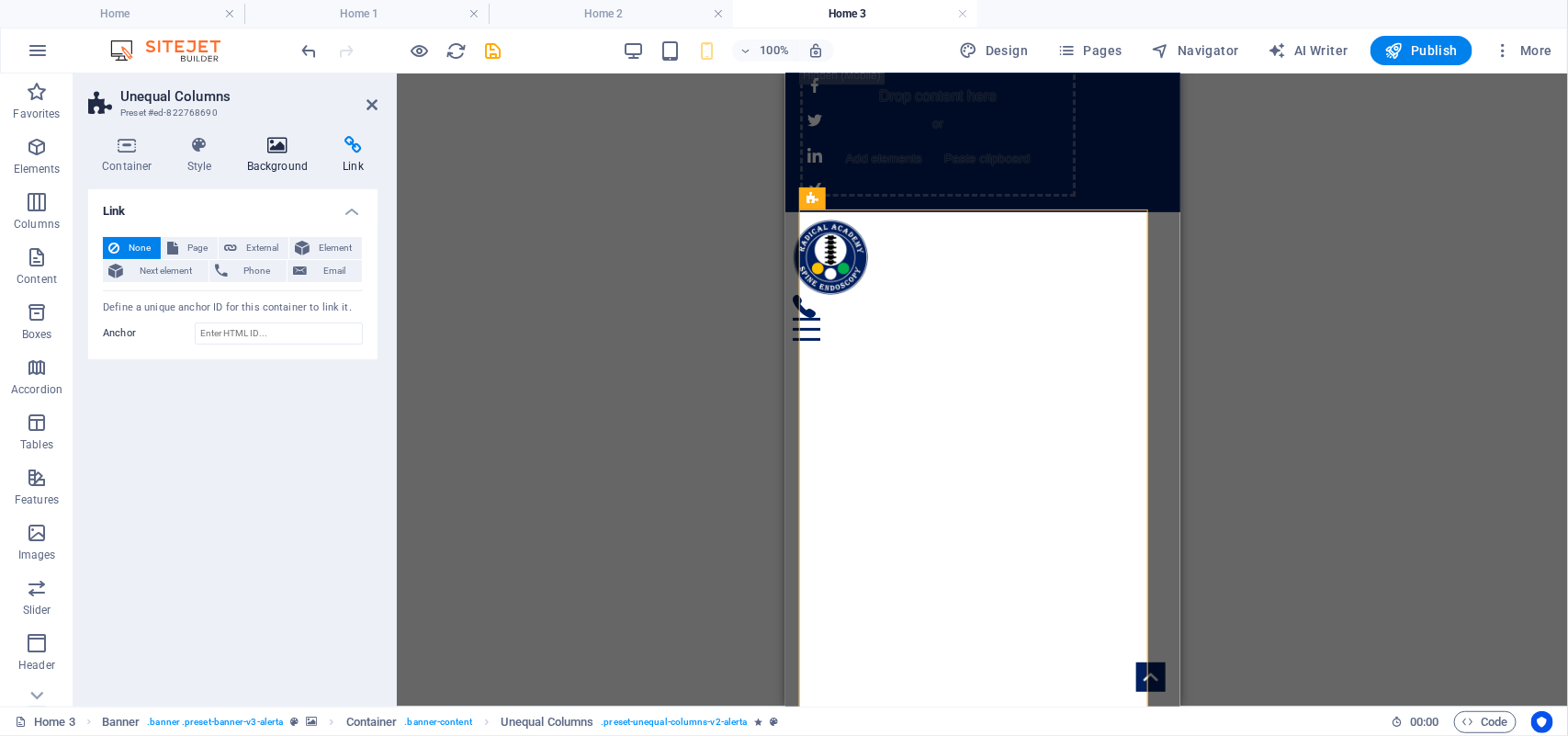 click at bounding box center [277, 145] 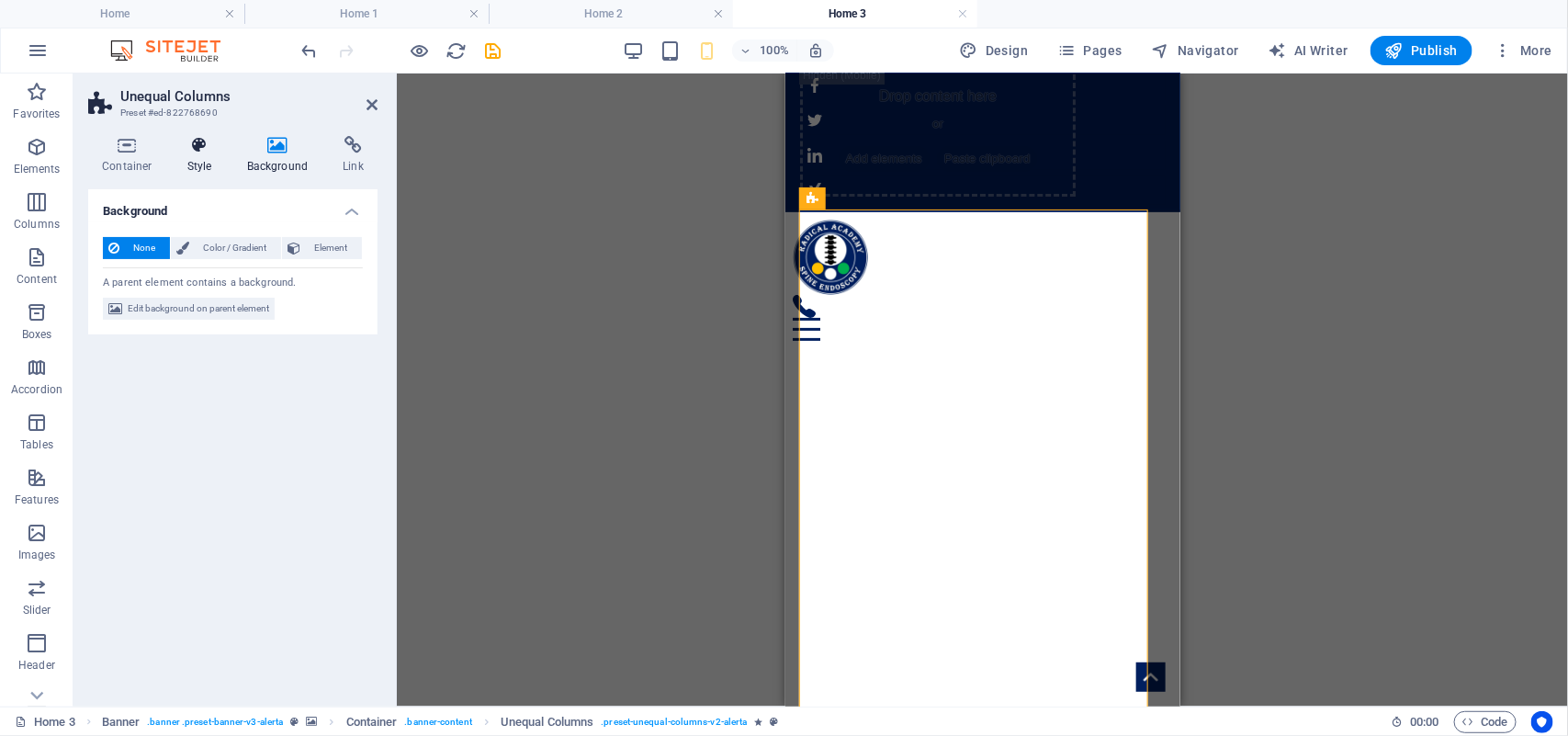 click at bounding box center (199, 145) 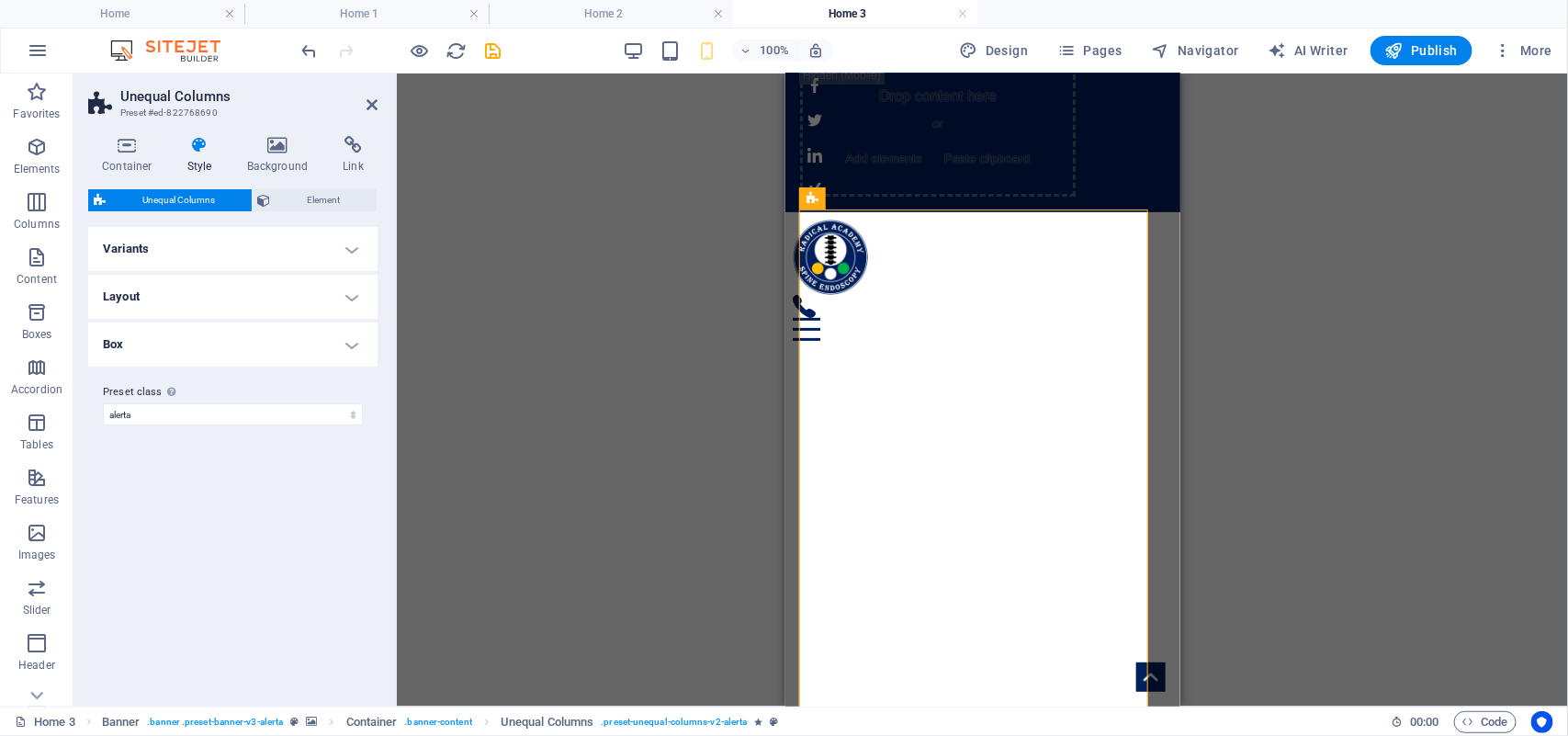 click on "Layout" at bounding box center [232, 297] 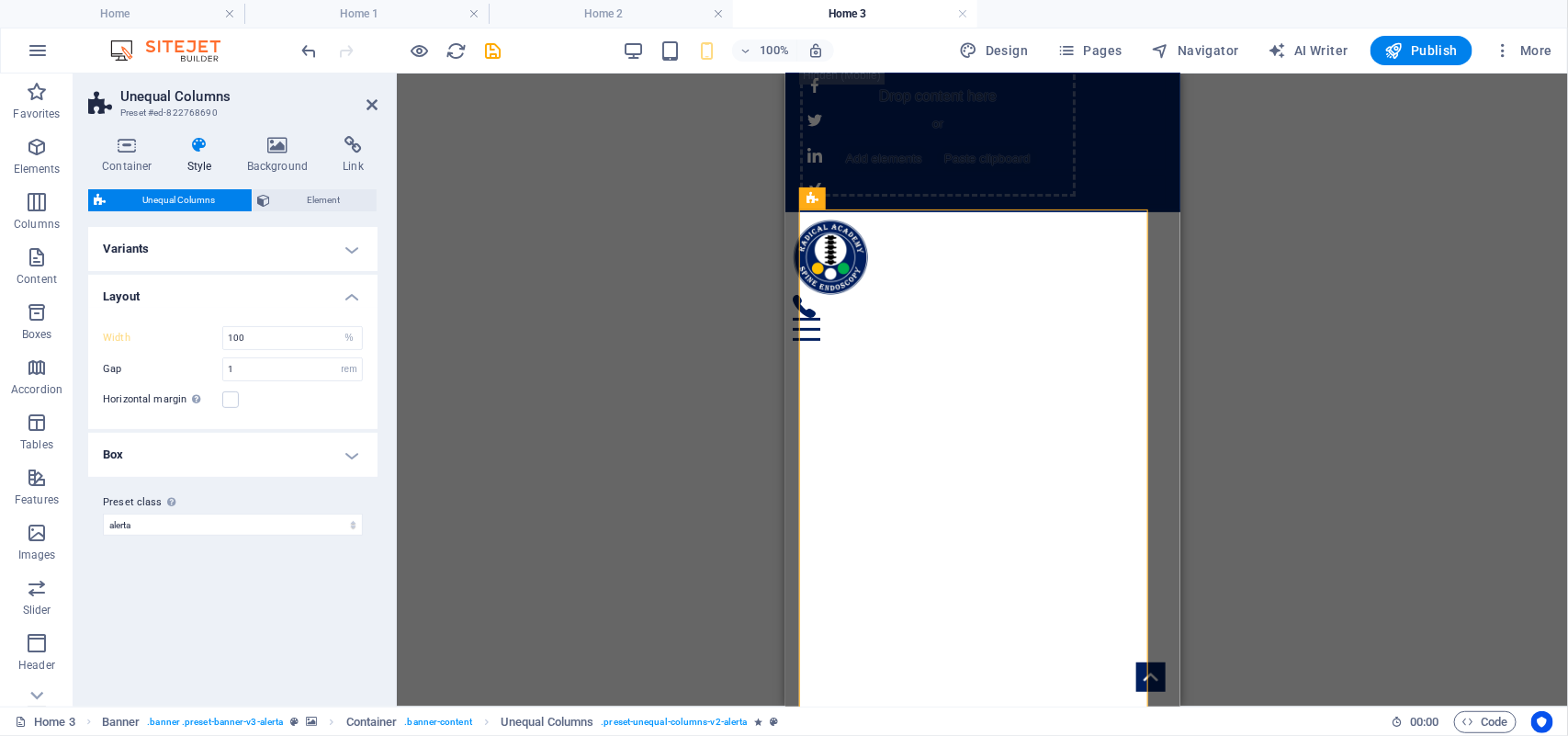 click on "Box" at bounding box center (232, 455) 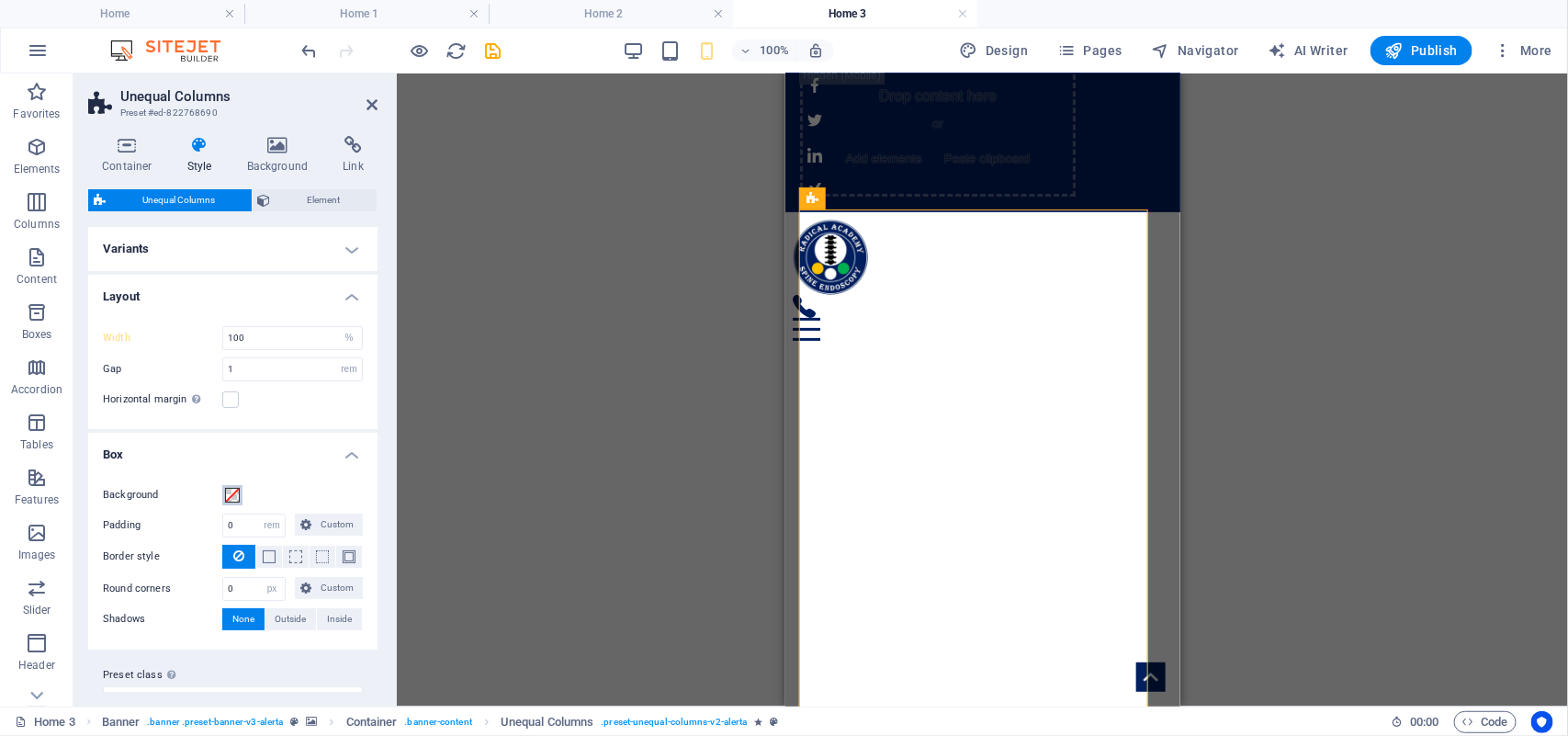 click at bounding box center [232, 495] 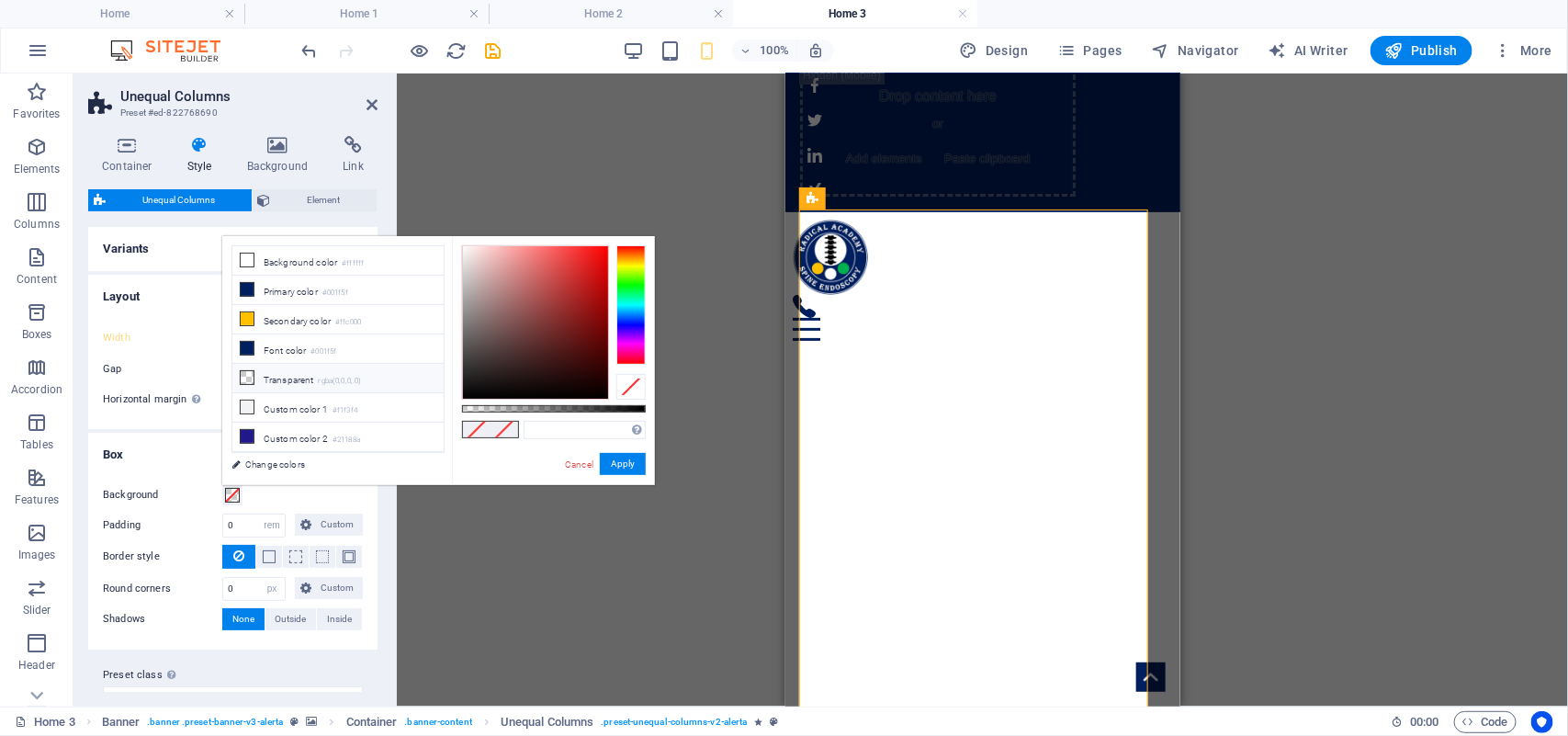 click on "Transparent
rgba(0,0,0,.0)" at bounding box center [338, 379] 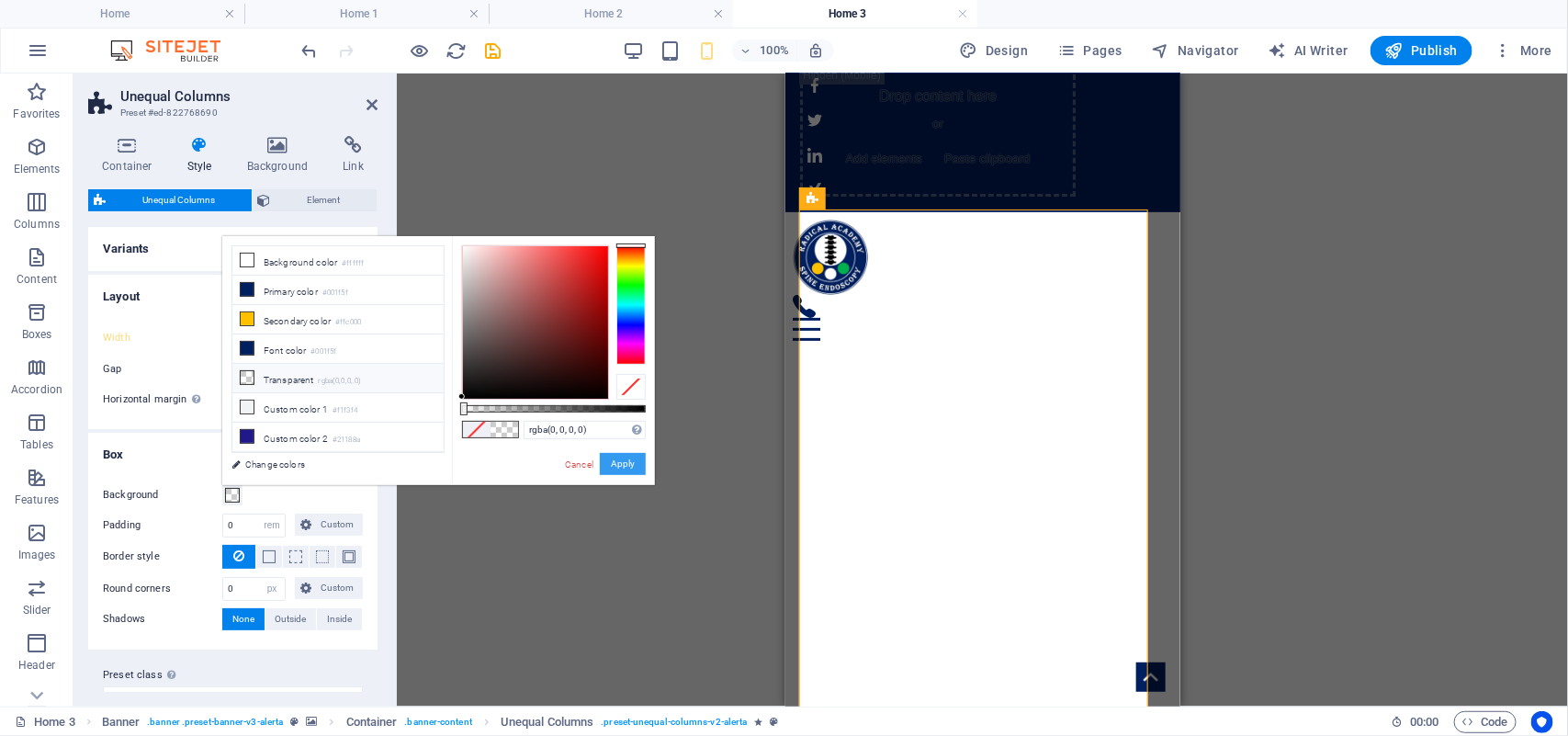 click on "Apply" at bounding box center (623, 464) 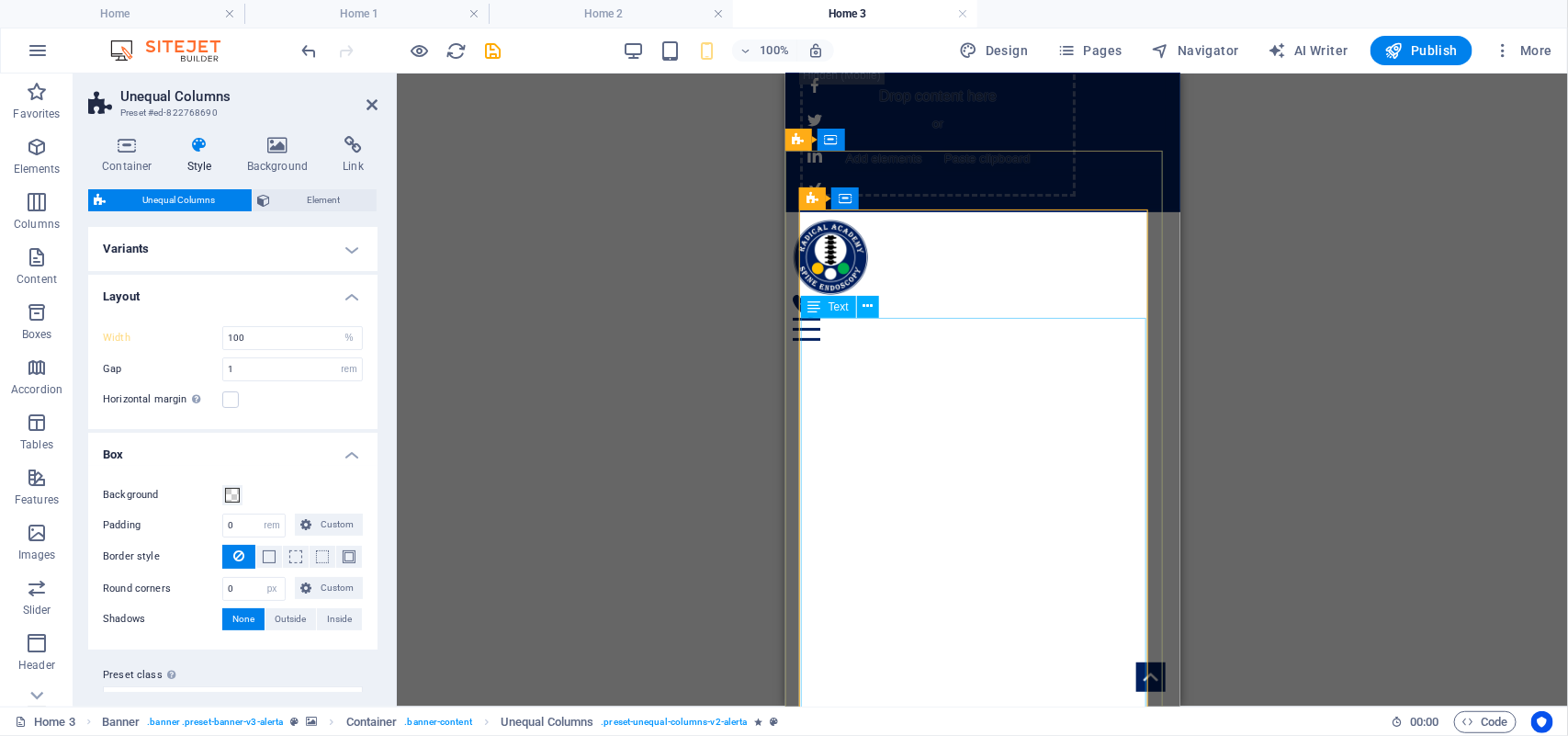click on "RADICAL ACADEMY OF SPINE ENDOSCOPY TRAINING" at bounding box center (982, 1946) 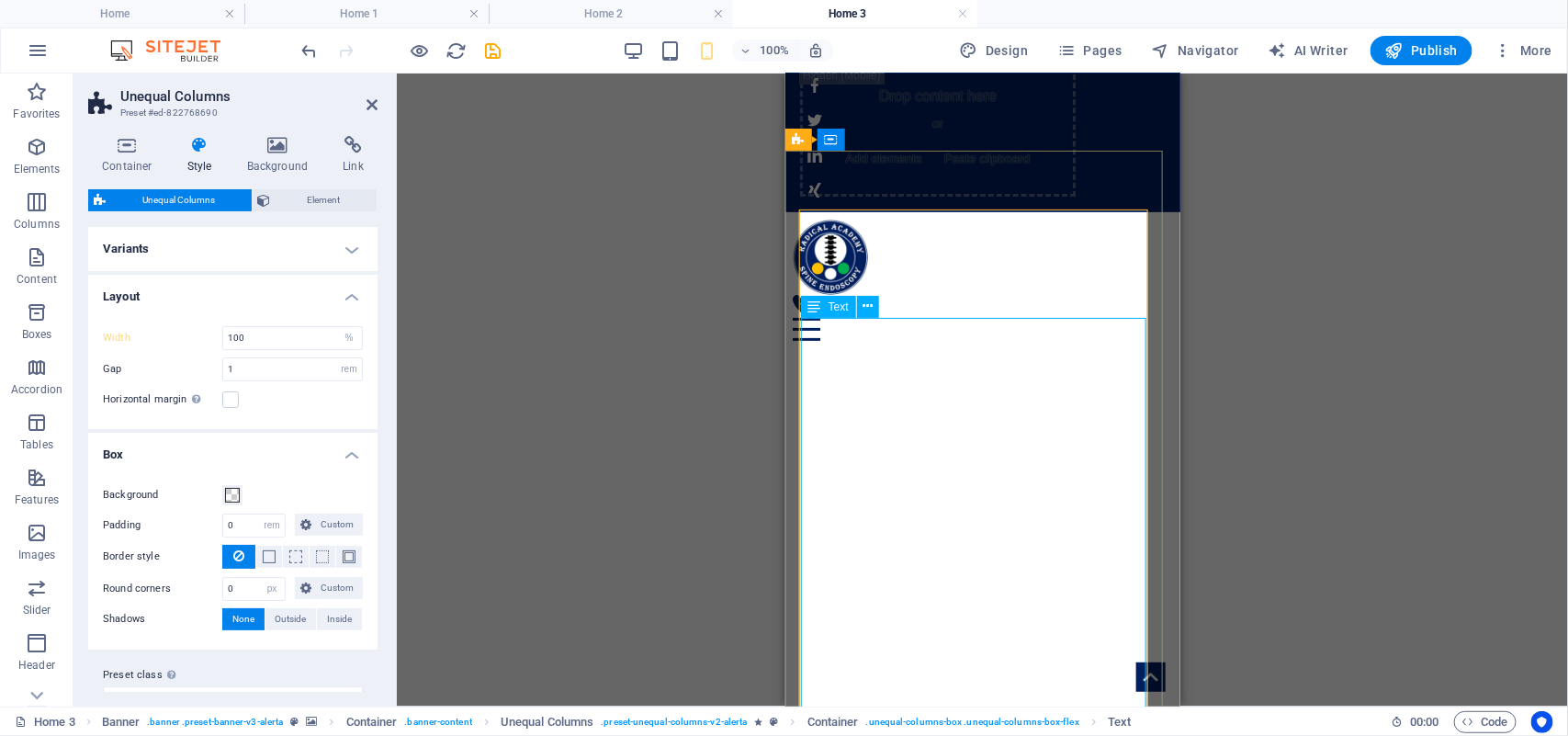click on "RADICAL ACADEMY OF SPINE ENDOSCOPY TRAINING" at bounding box center (982, 1946) 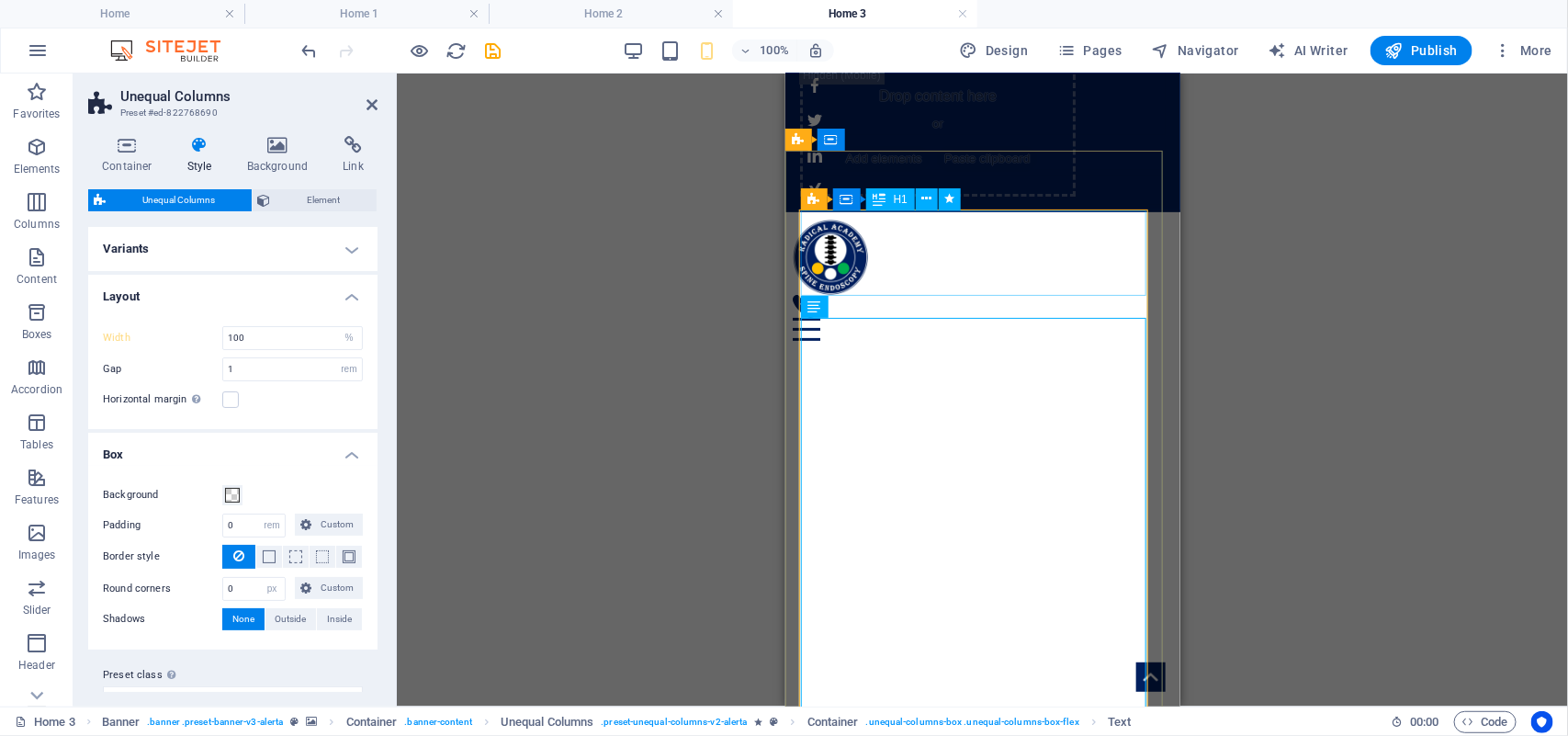 click on "Radical Academy of SPINE ENDOSCOPY TRAINING" at bounding box center (982, 1668) 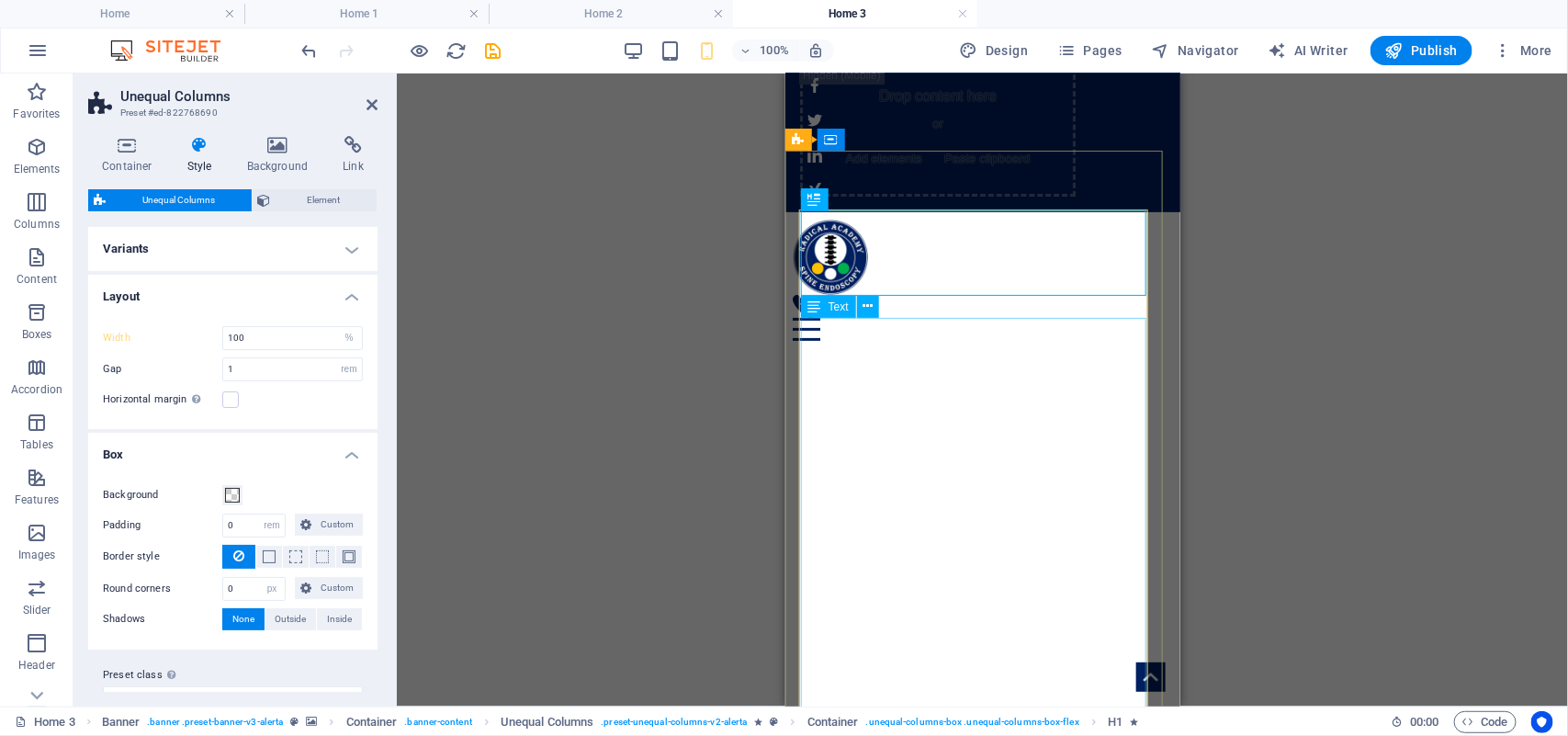 click on "RADICAL ACADEMY OF SPINE ENDOSCOPY TRAINING" at bounding box center [982, 1946] 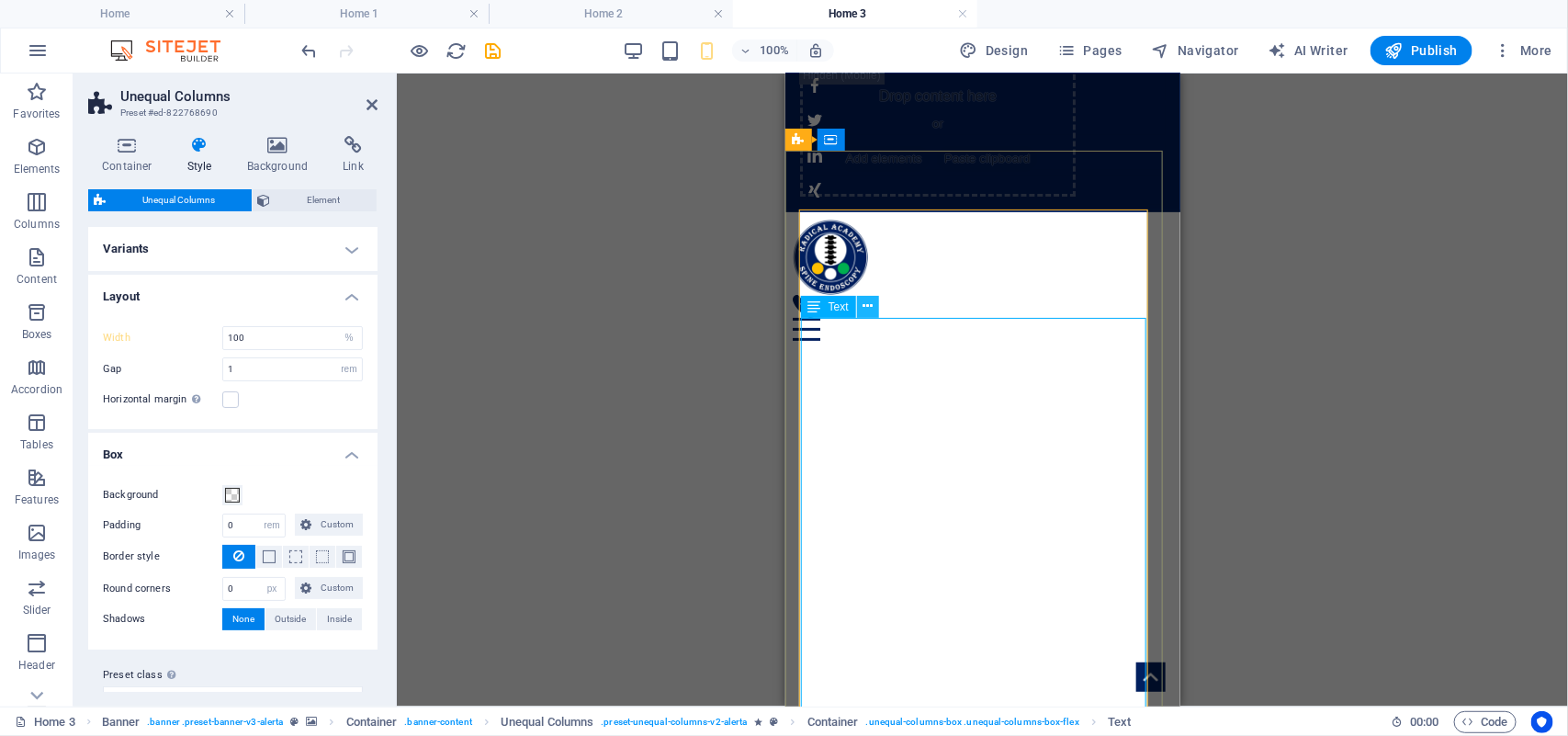 click at bounding box center [867, 306] 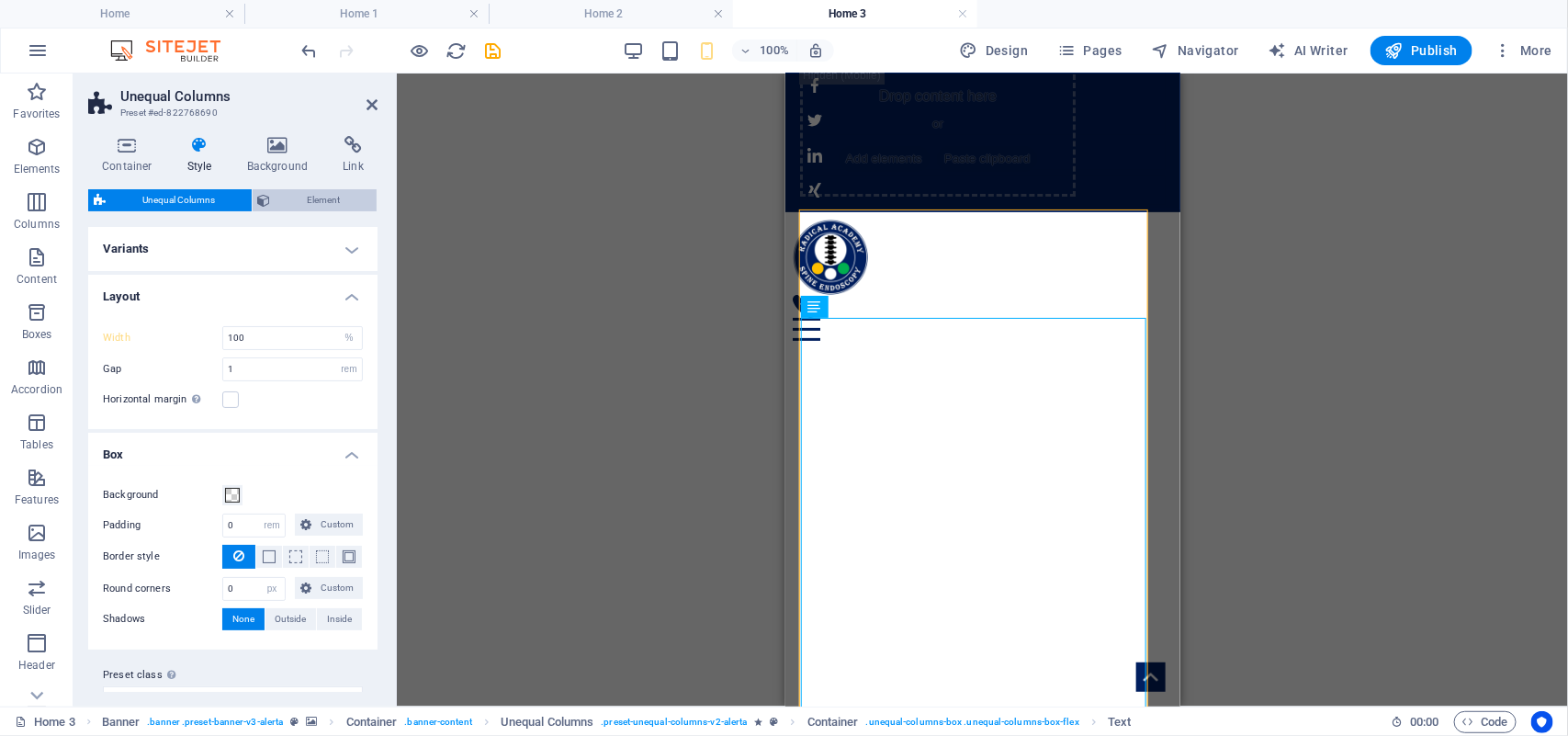 click on "Element" at bounding box center (324, 200) 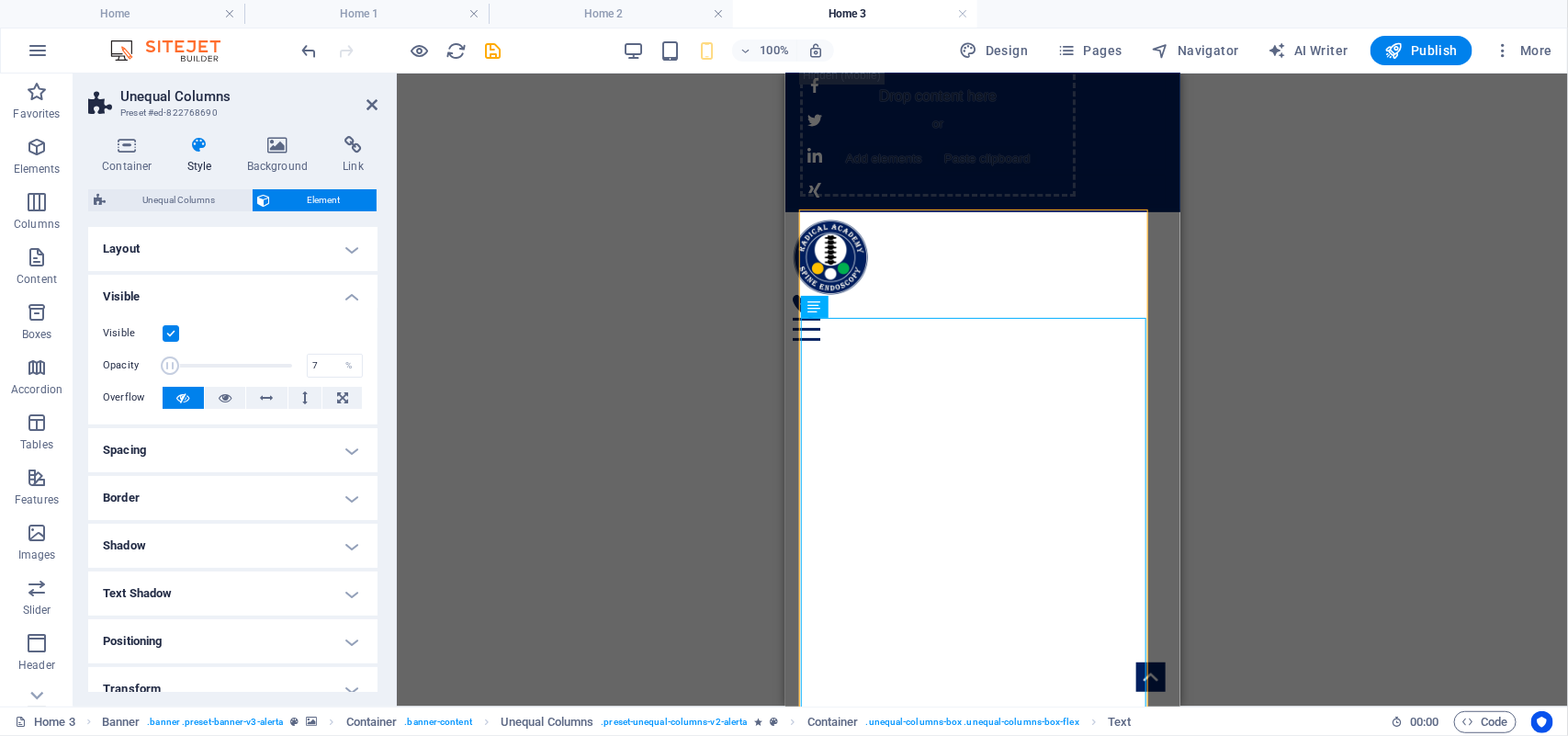 drag, startPoint x: 287, startPoint y: 365, endPoint x: 170, endPoint y: 359, distance: 117.153745 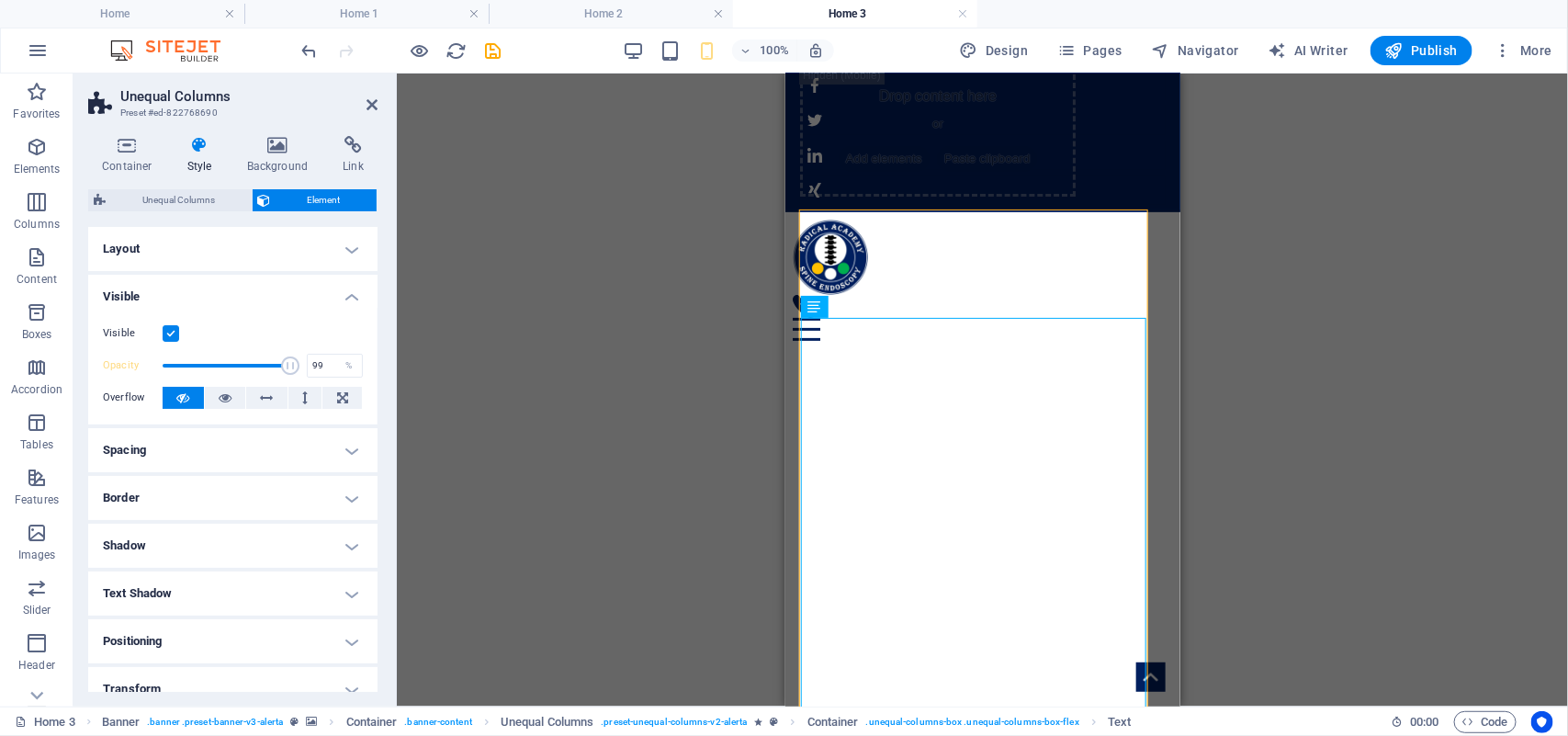 type on "100" 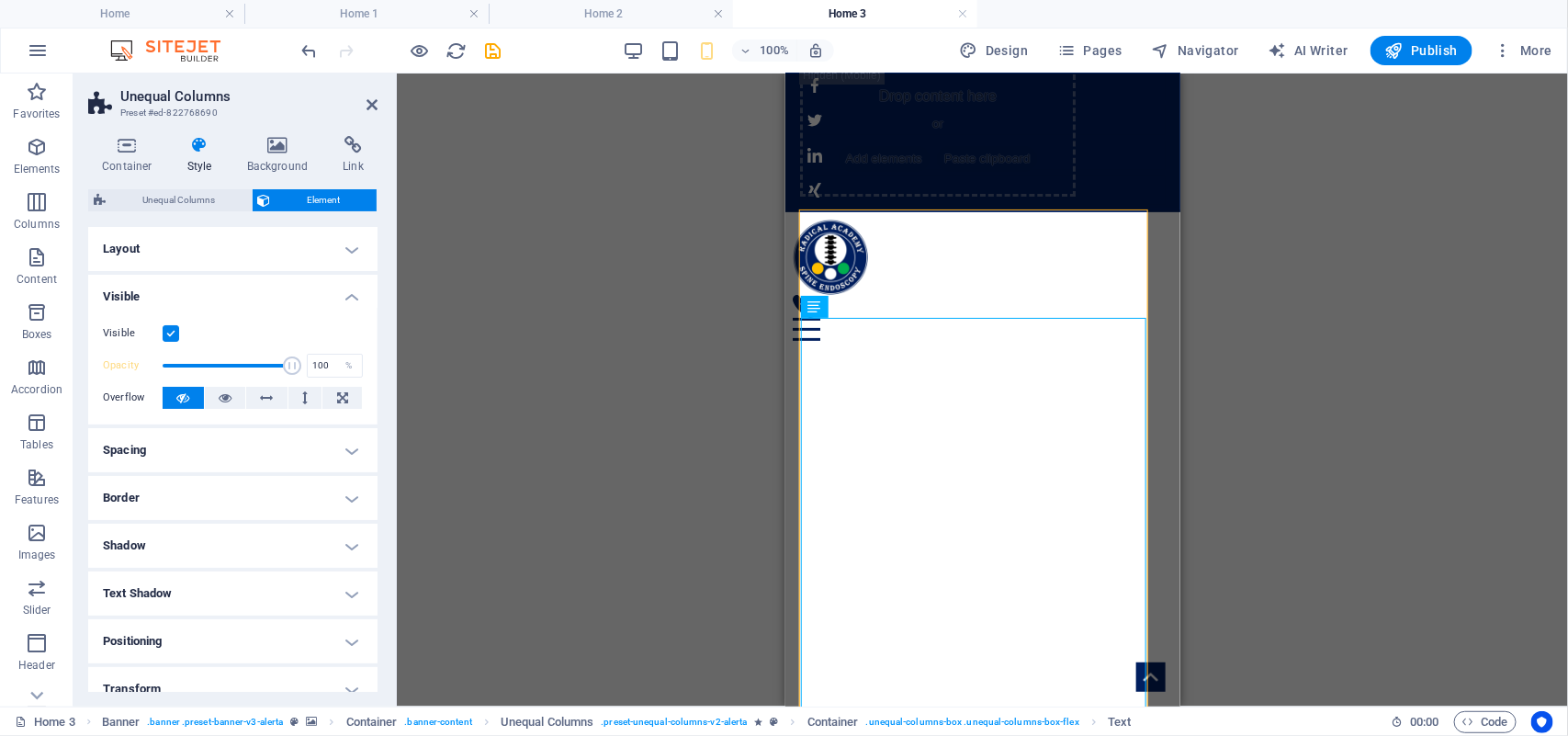 drag, startPoint x: 170, startPoint y: 359, endPoint x: 319, endPoint y: 382, distance: 150.76472 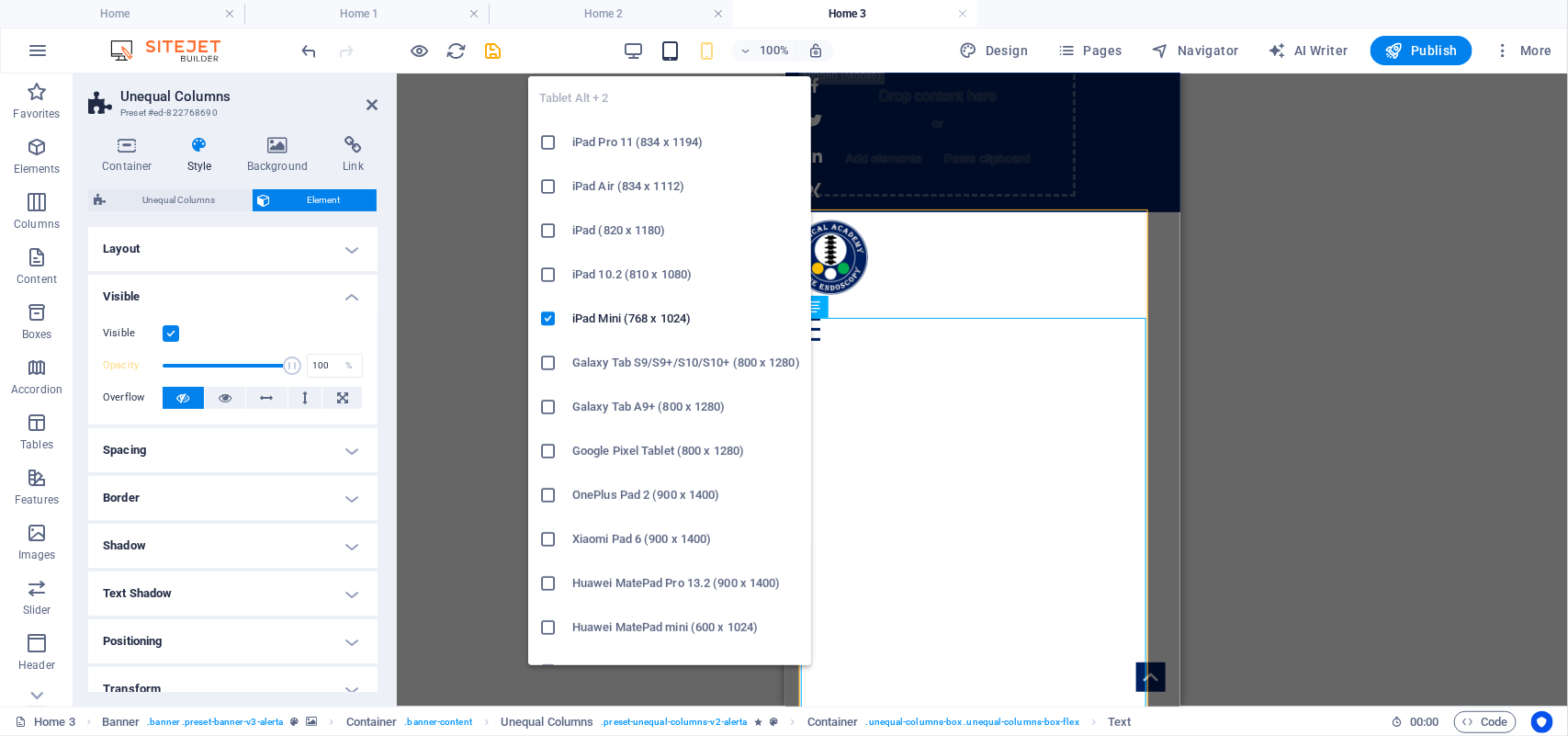 click at bounding box center [670, 51] 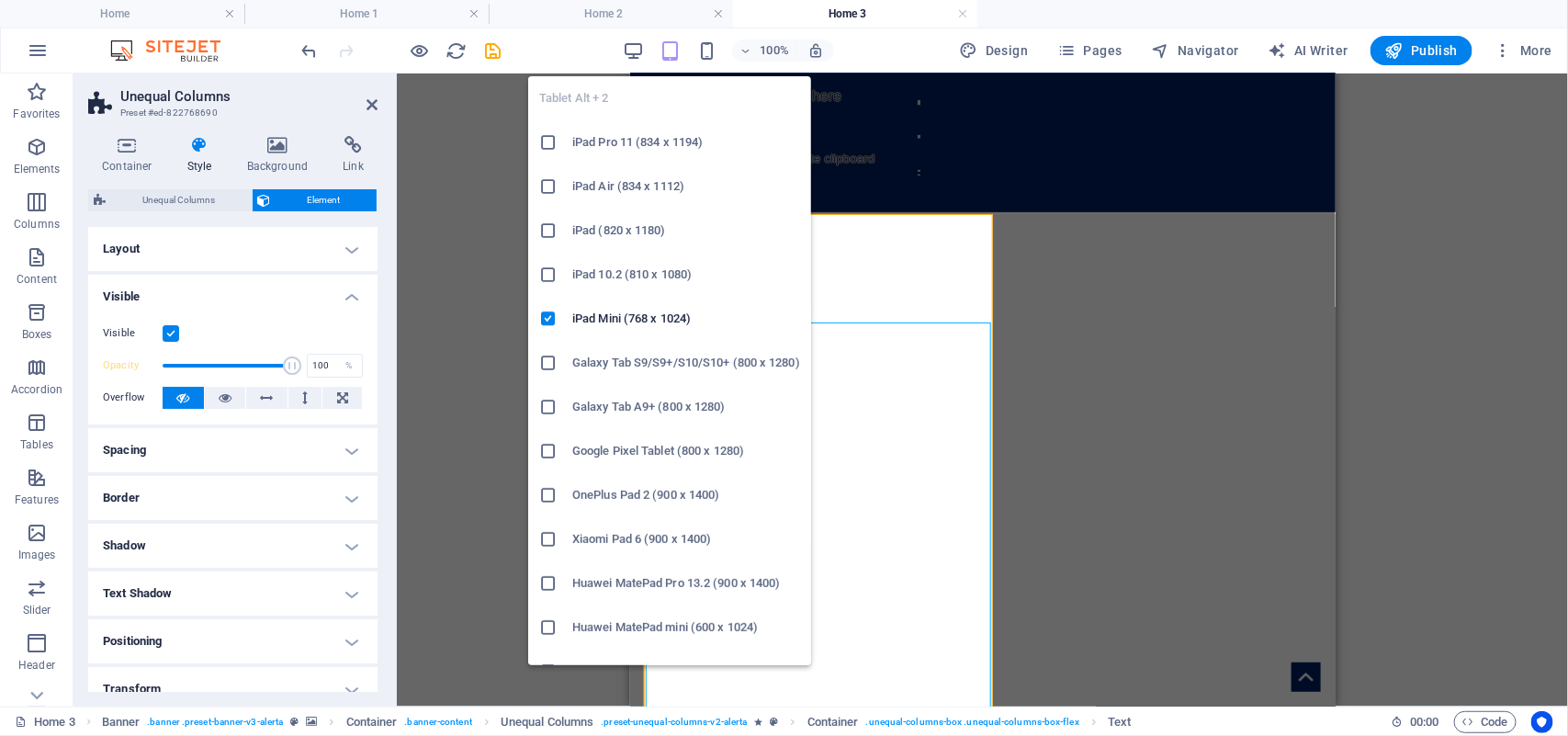 scroll, scrollTop: 79, scrollLeft: 0, axis: vertical 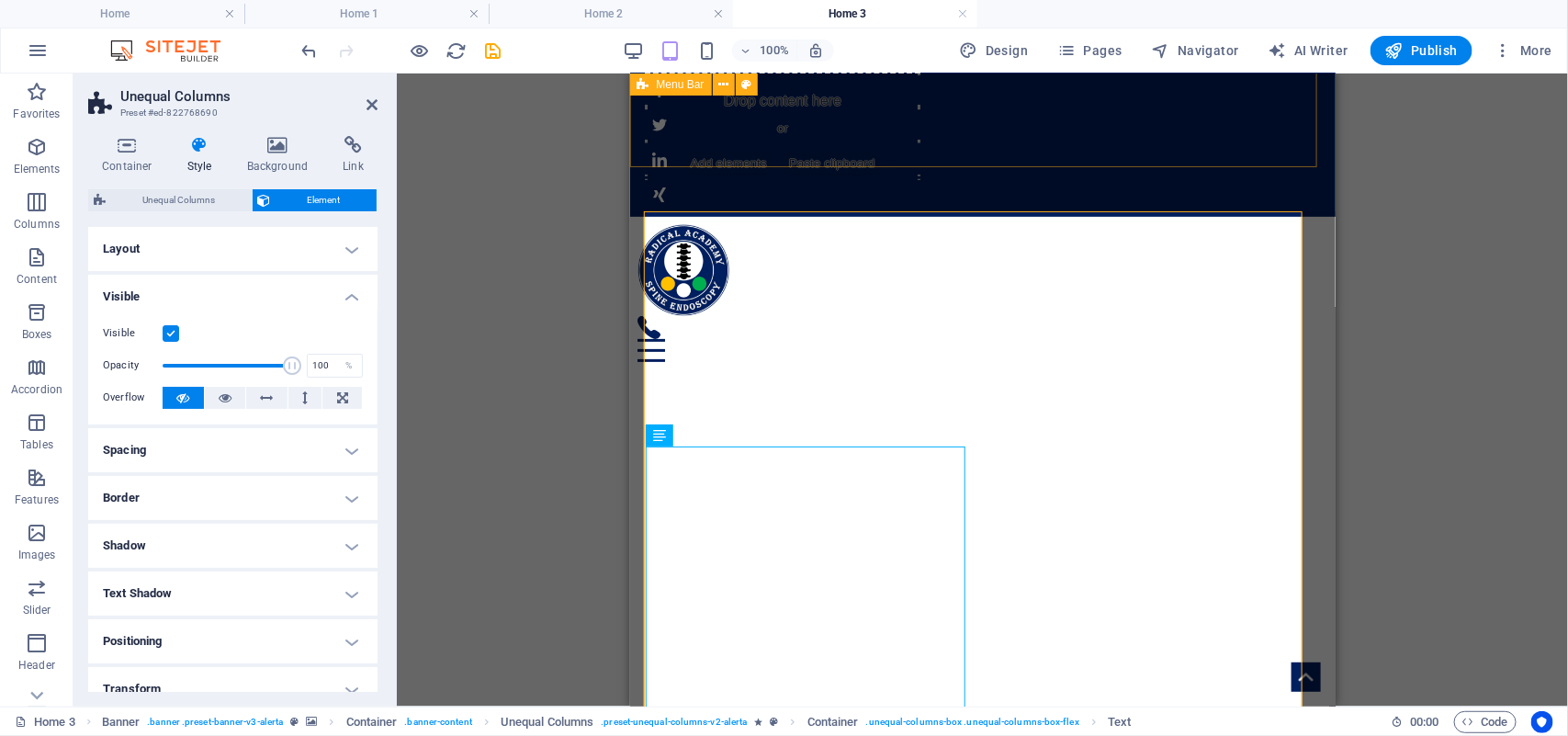 click on "Layout" at bounding box center (232, 249) 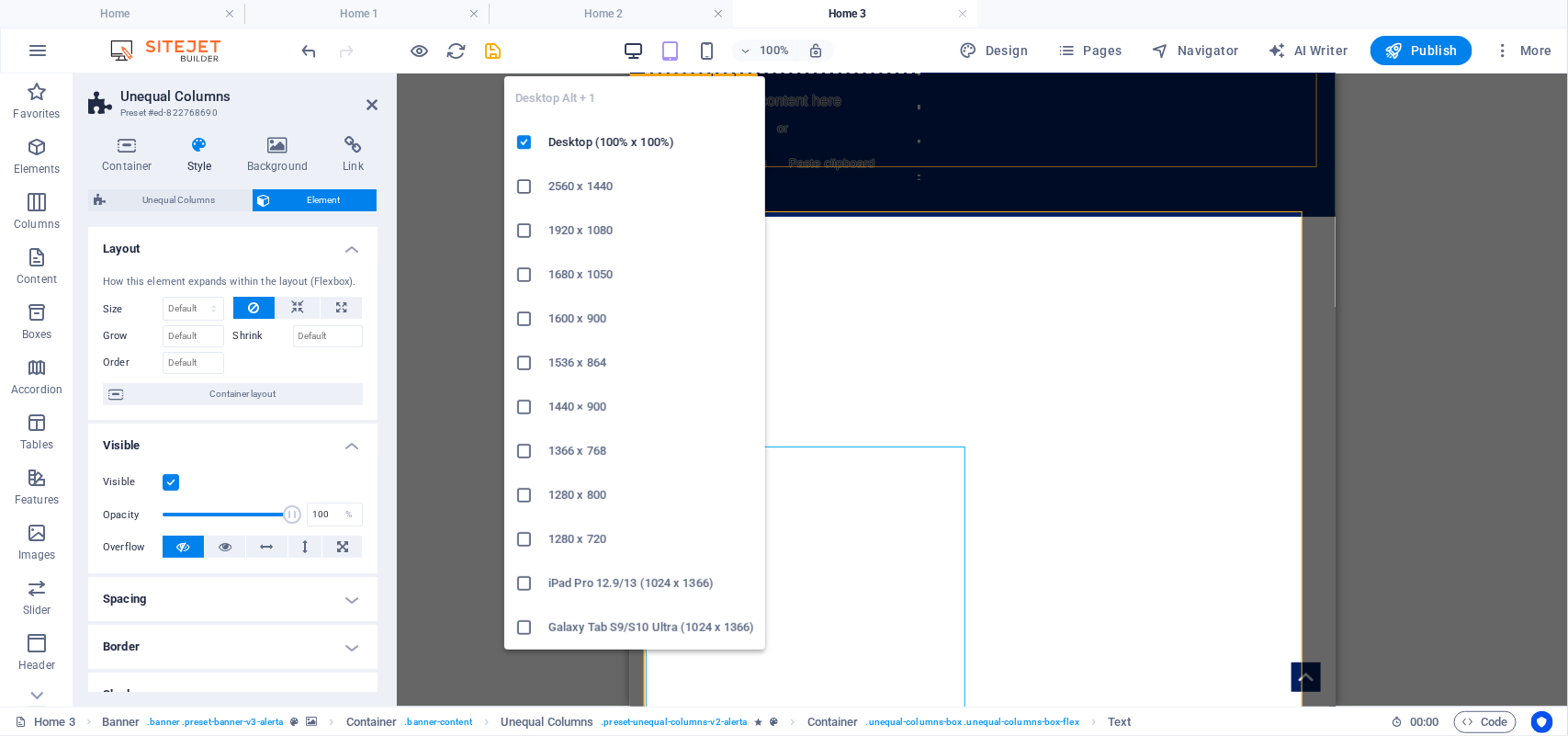 click at bounding box center (633, 51) 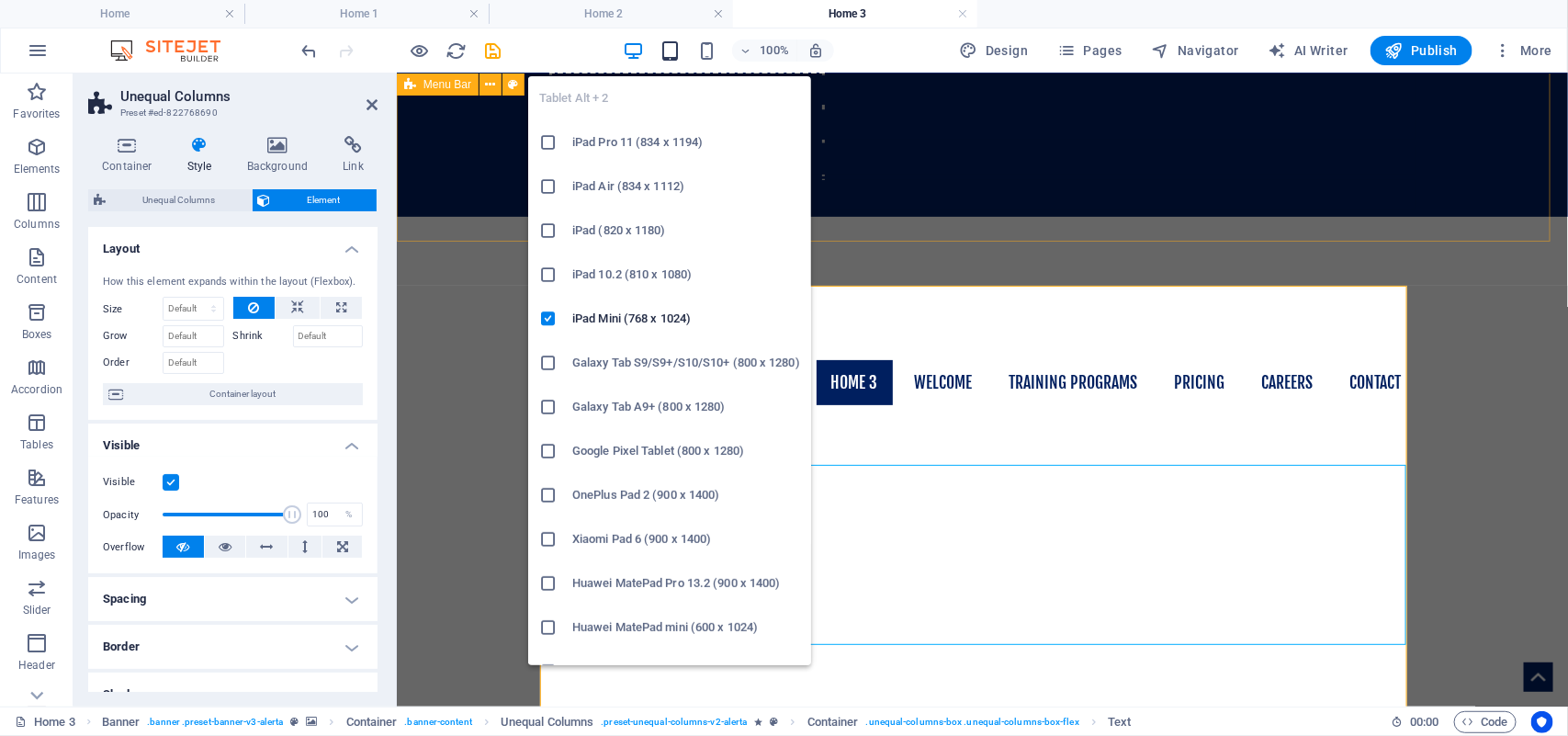 click at bounding box center (670, 51) 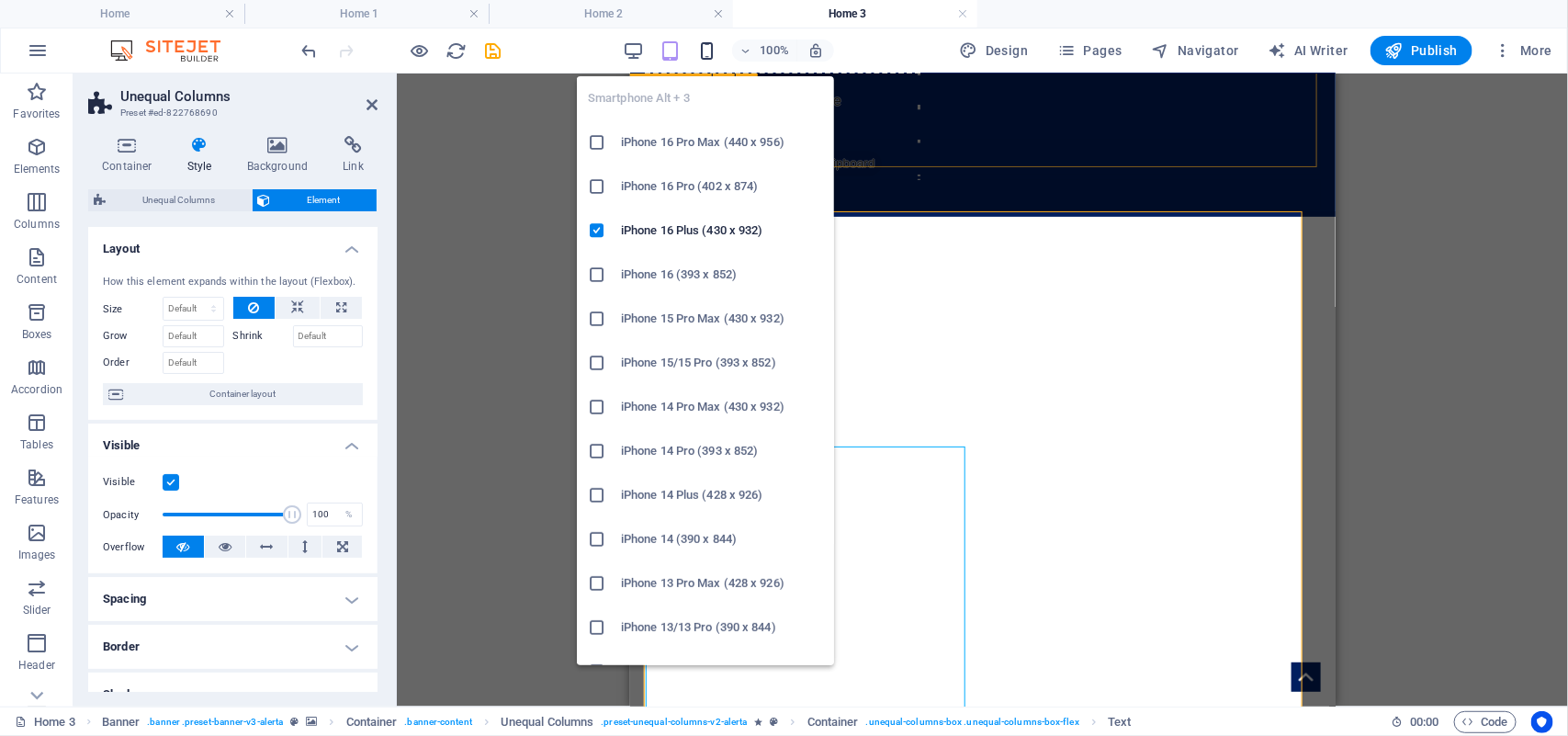 click at bounding box center [706, 51] 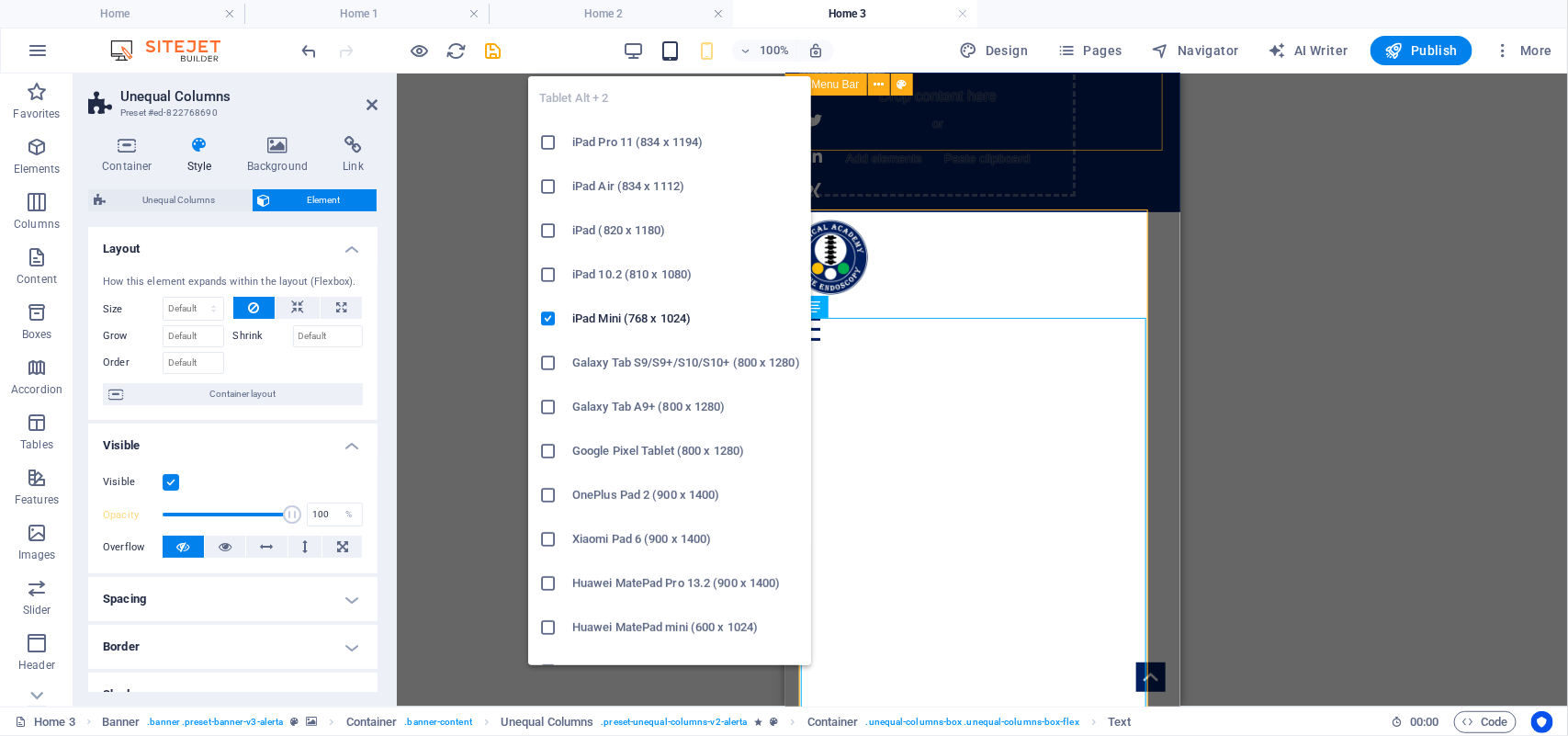 click at bounding box center (670, 51) 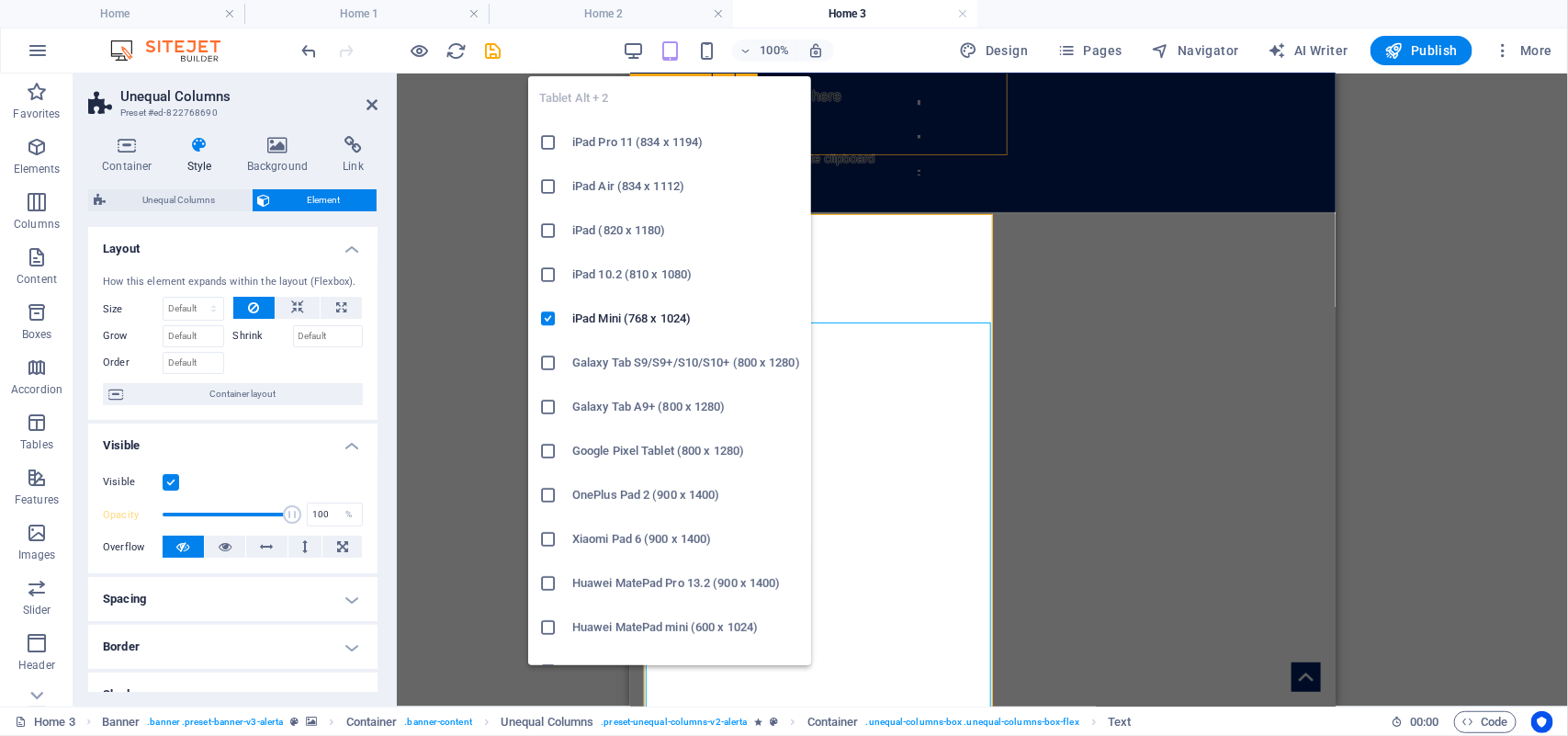 scroll, scrollTop: 79, scrollLeft: 0, axis: vertical 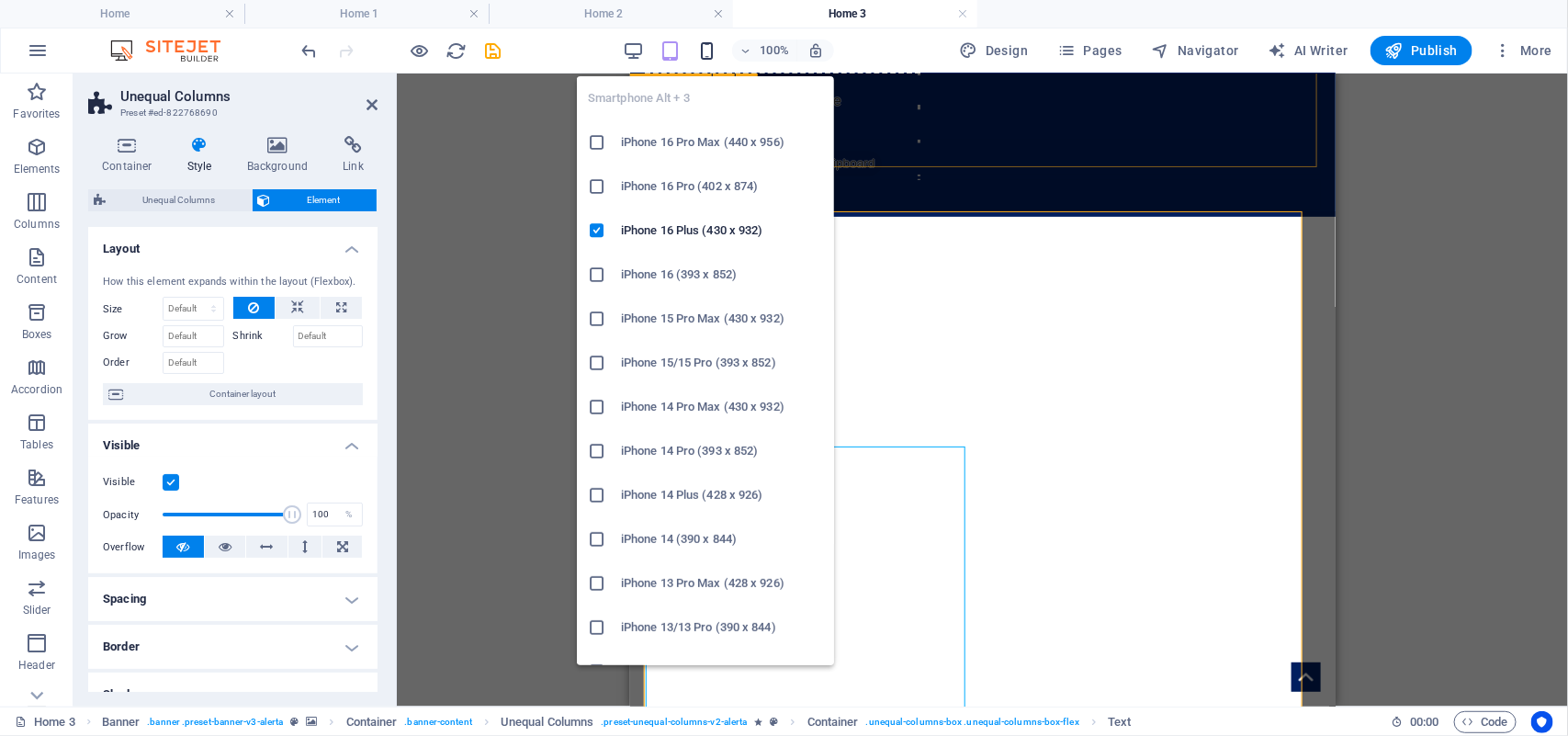 click at bounding box center (706, 51) 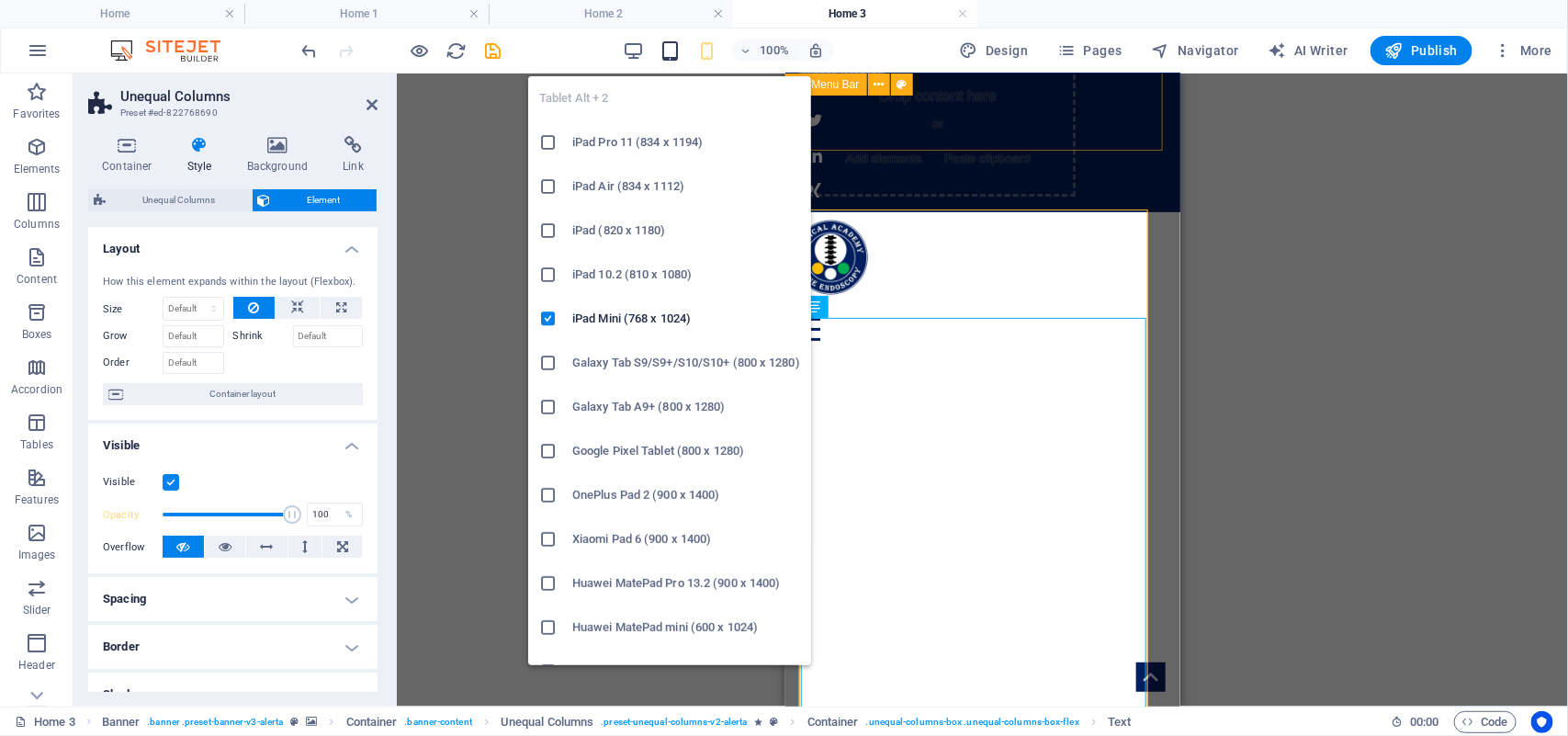 click at bounding box center (670, 51) 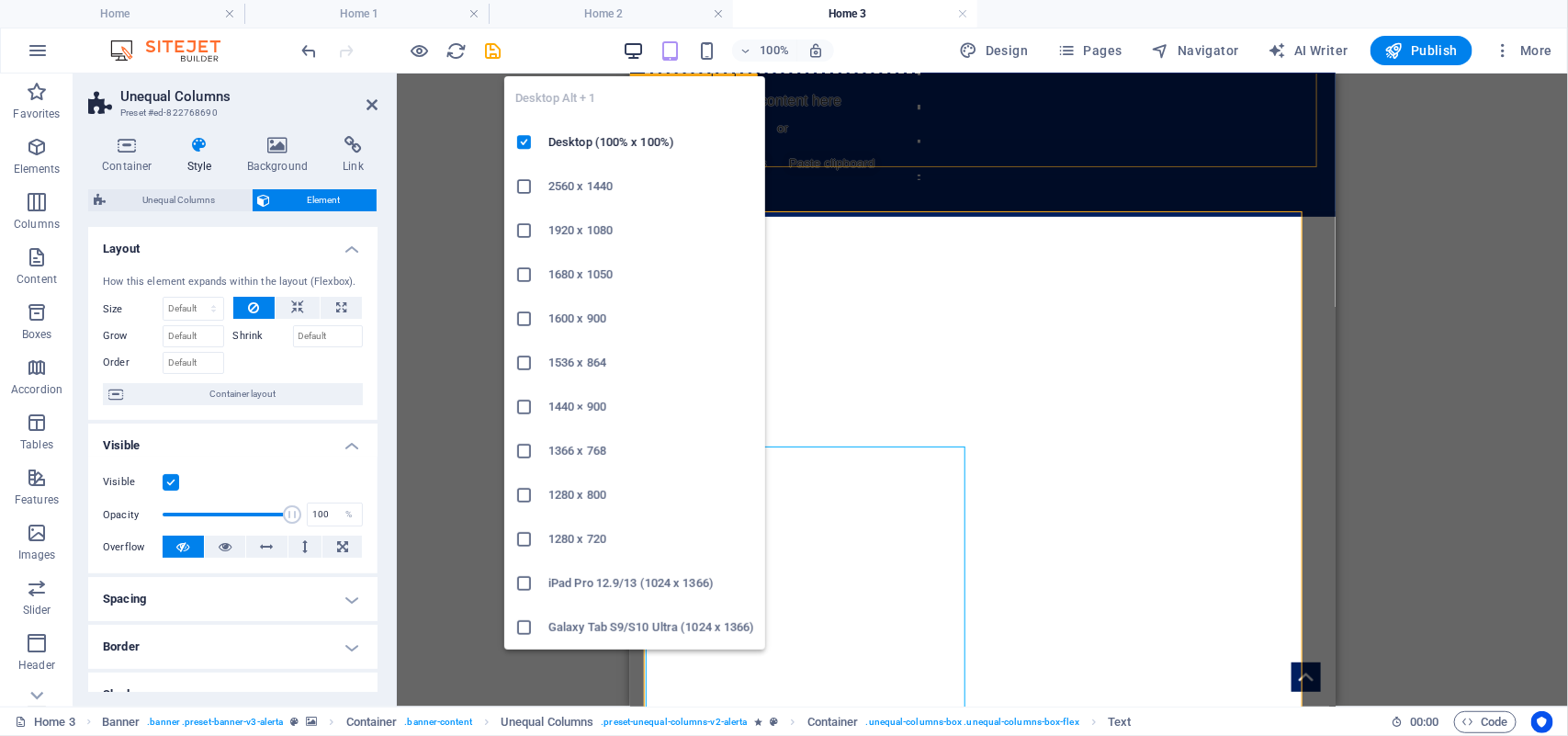 click at bounding box center [633, 51] 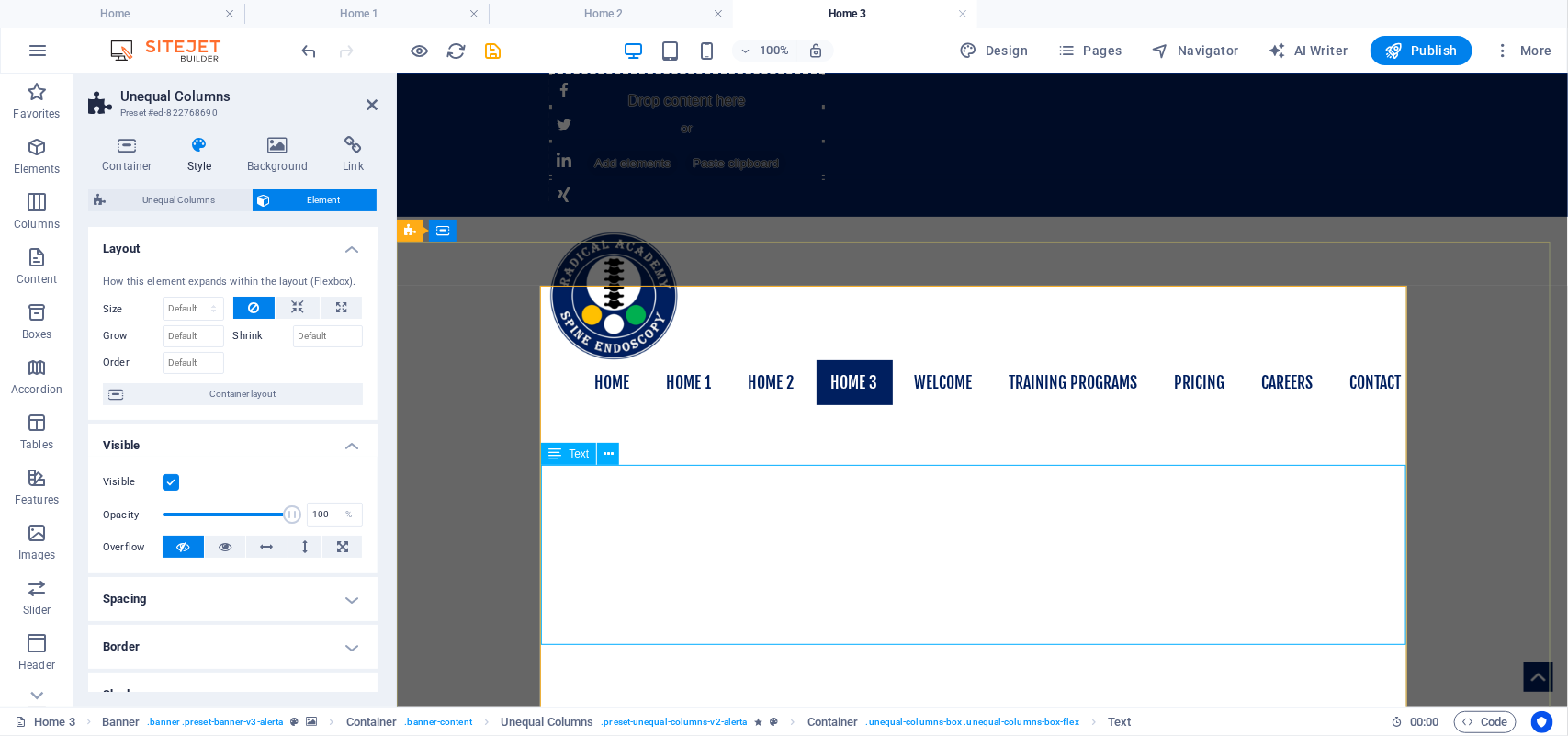 click on "RADICAL ACADEMY OF SPINE ENDOSCOPY TRAINING" at bounding box center [982, 1811] 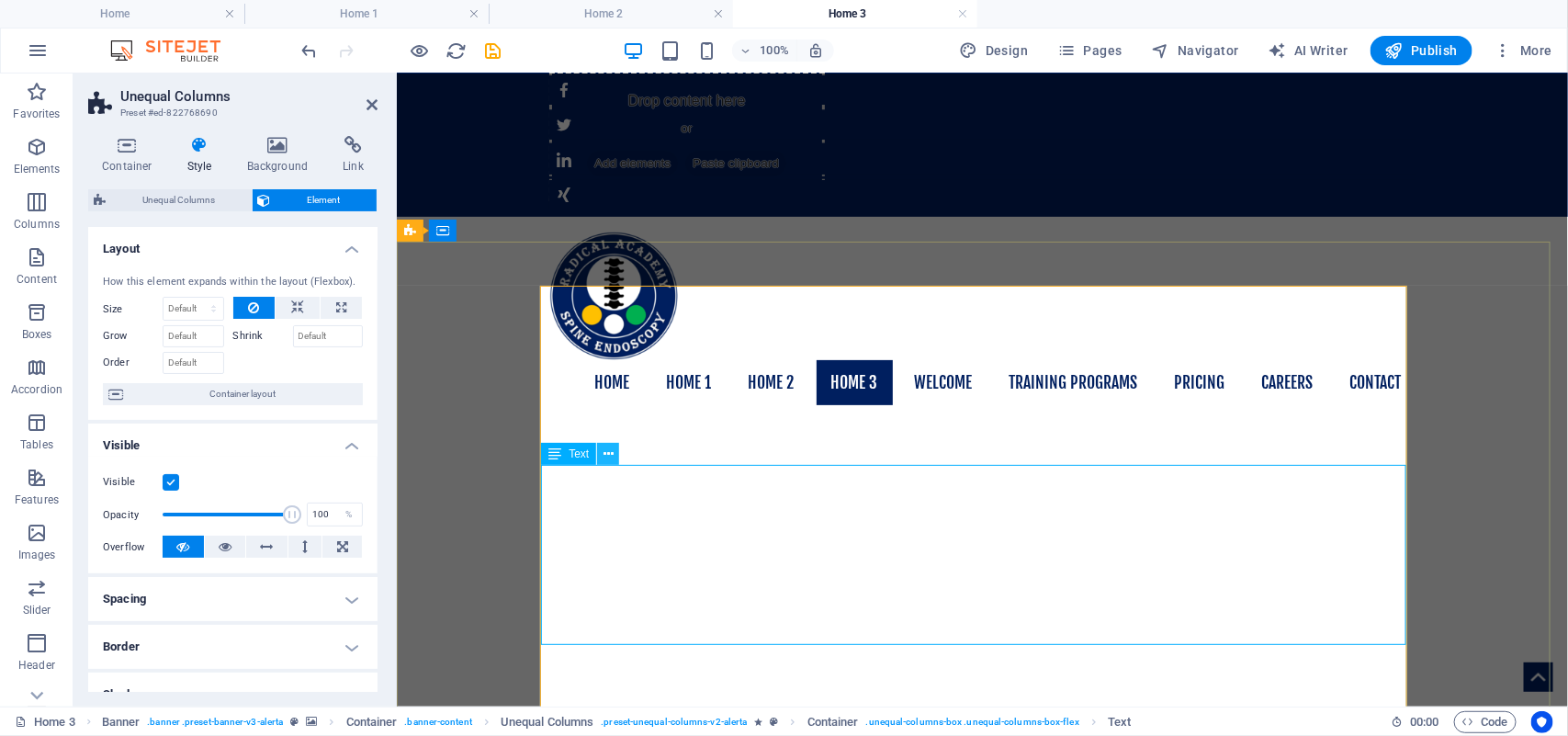click at bounding box center (608, 454) 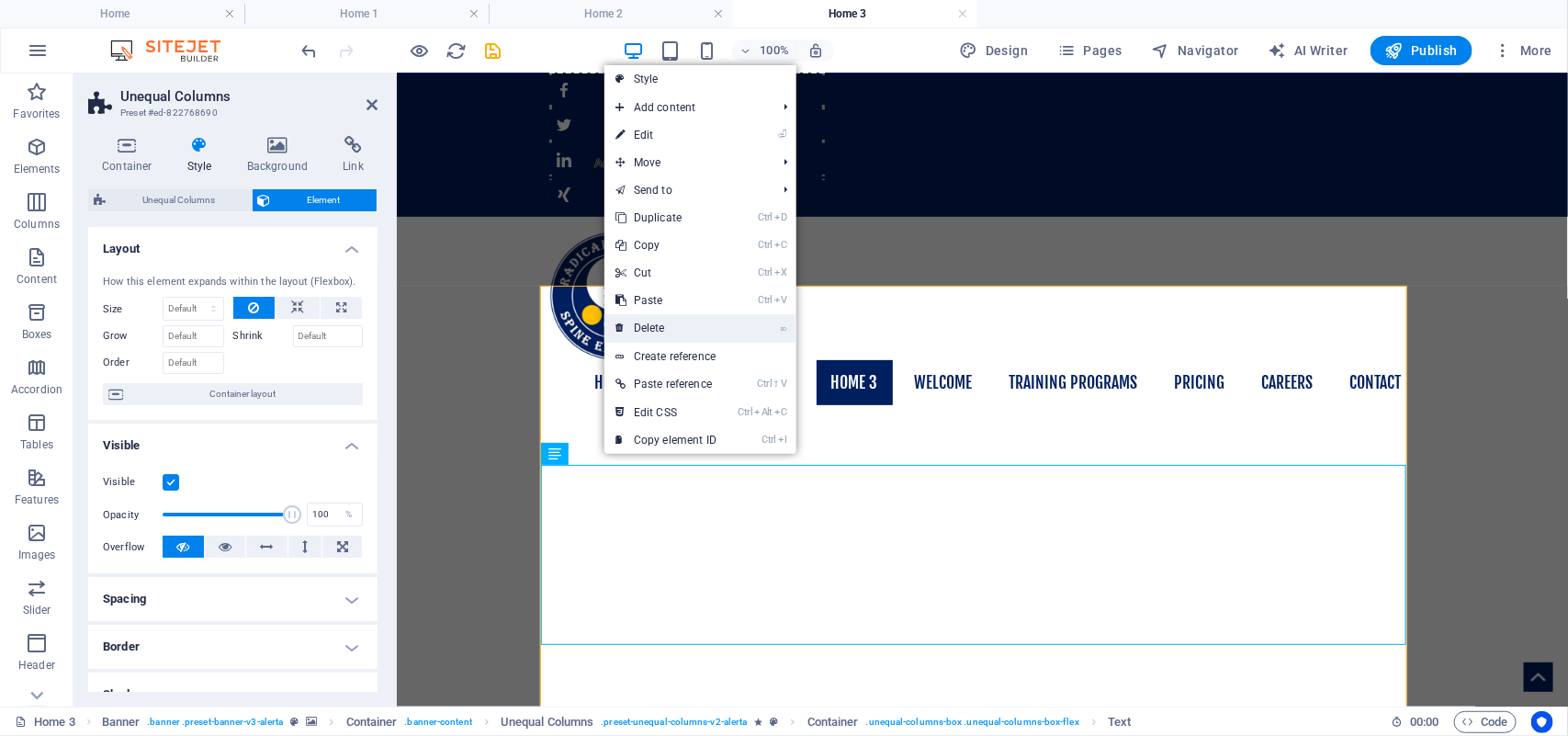drag, startPoint x: 663, startPoint y: 331, endPoint x: 267, endPoint y: 260, distance: 402.31455 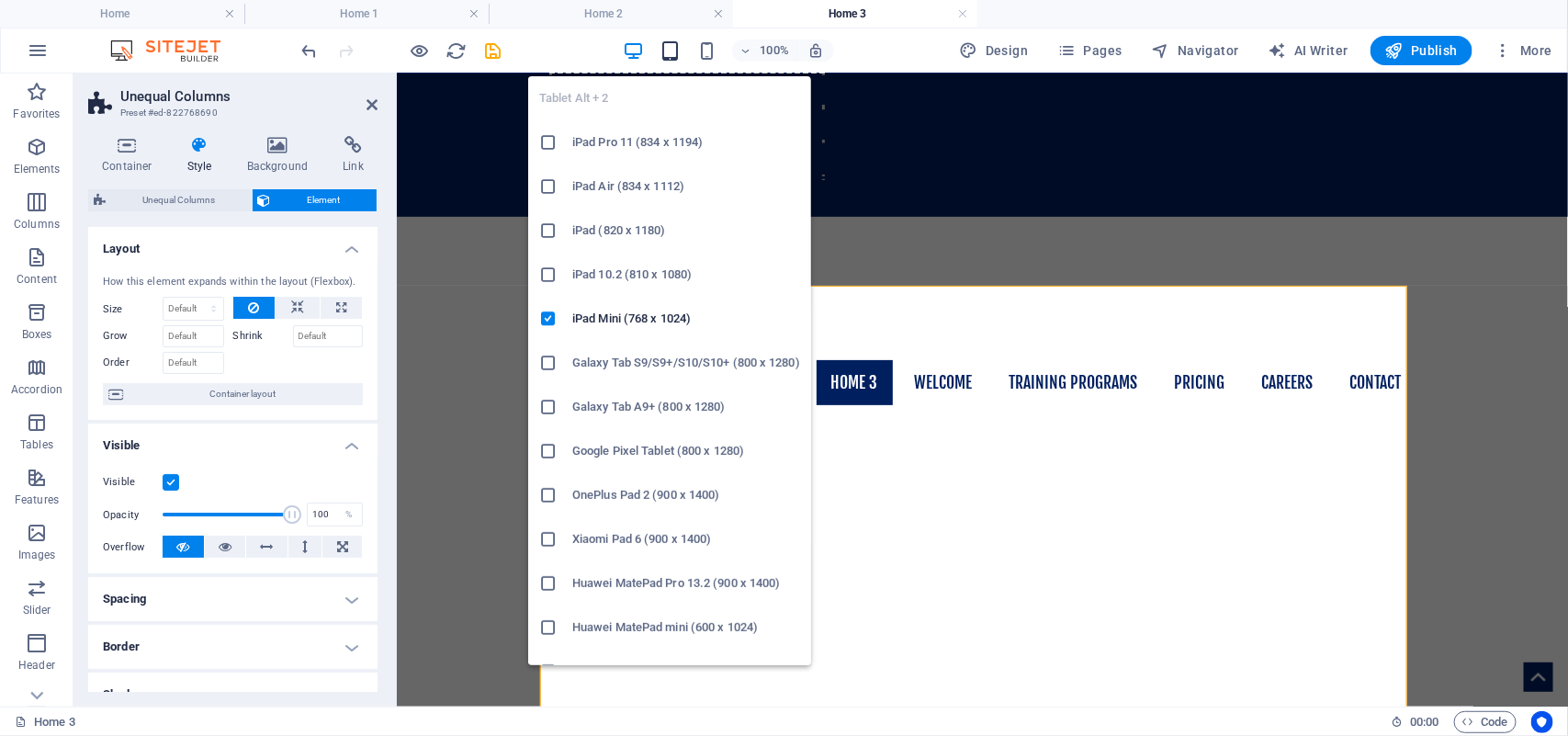 click at bounding box center [670, 51] 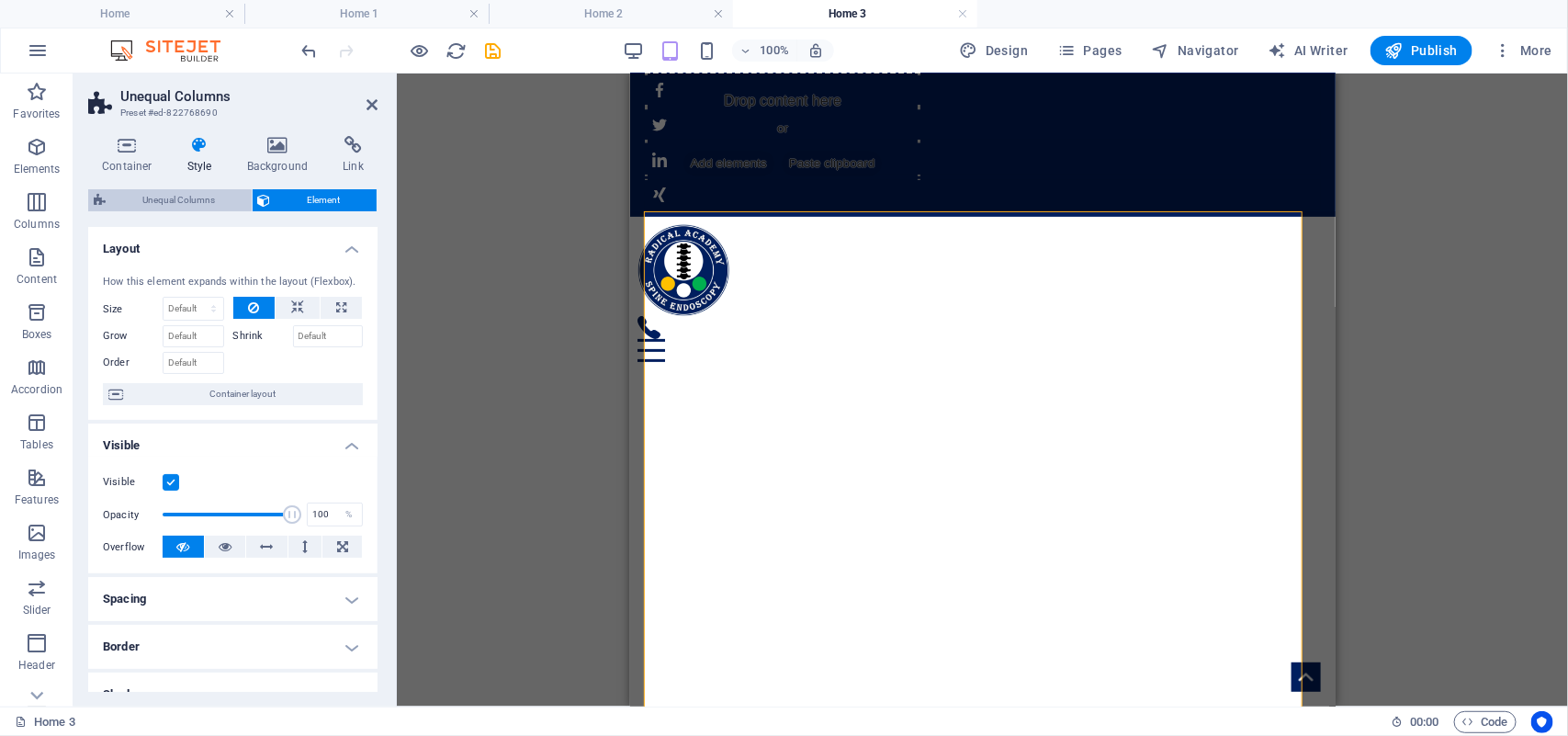 click on "Unequal Columns" at bounding box center (178, 200) 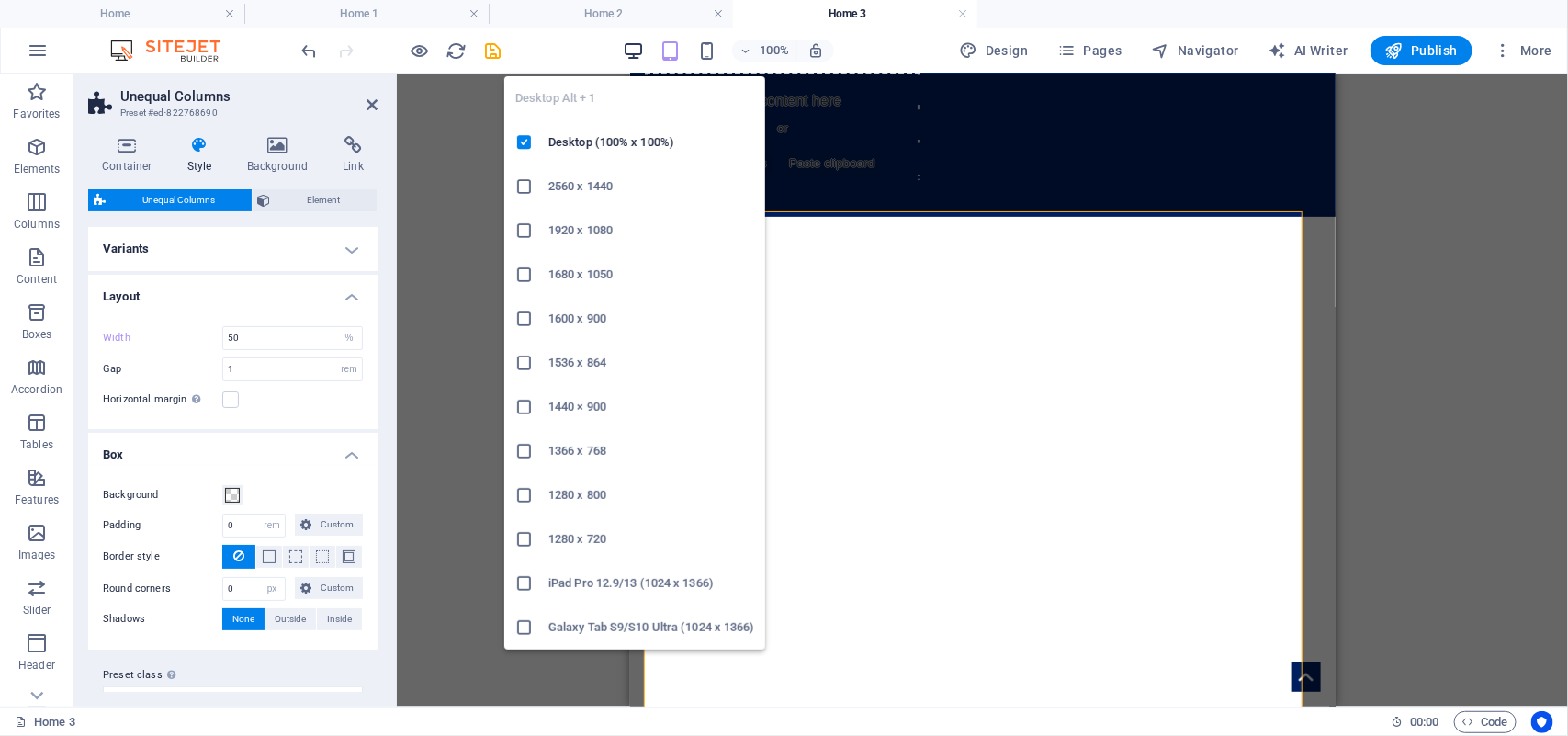 click at bounding box center (633, 51) 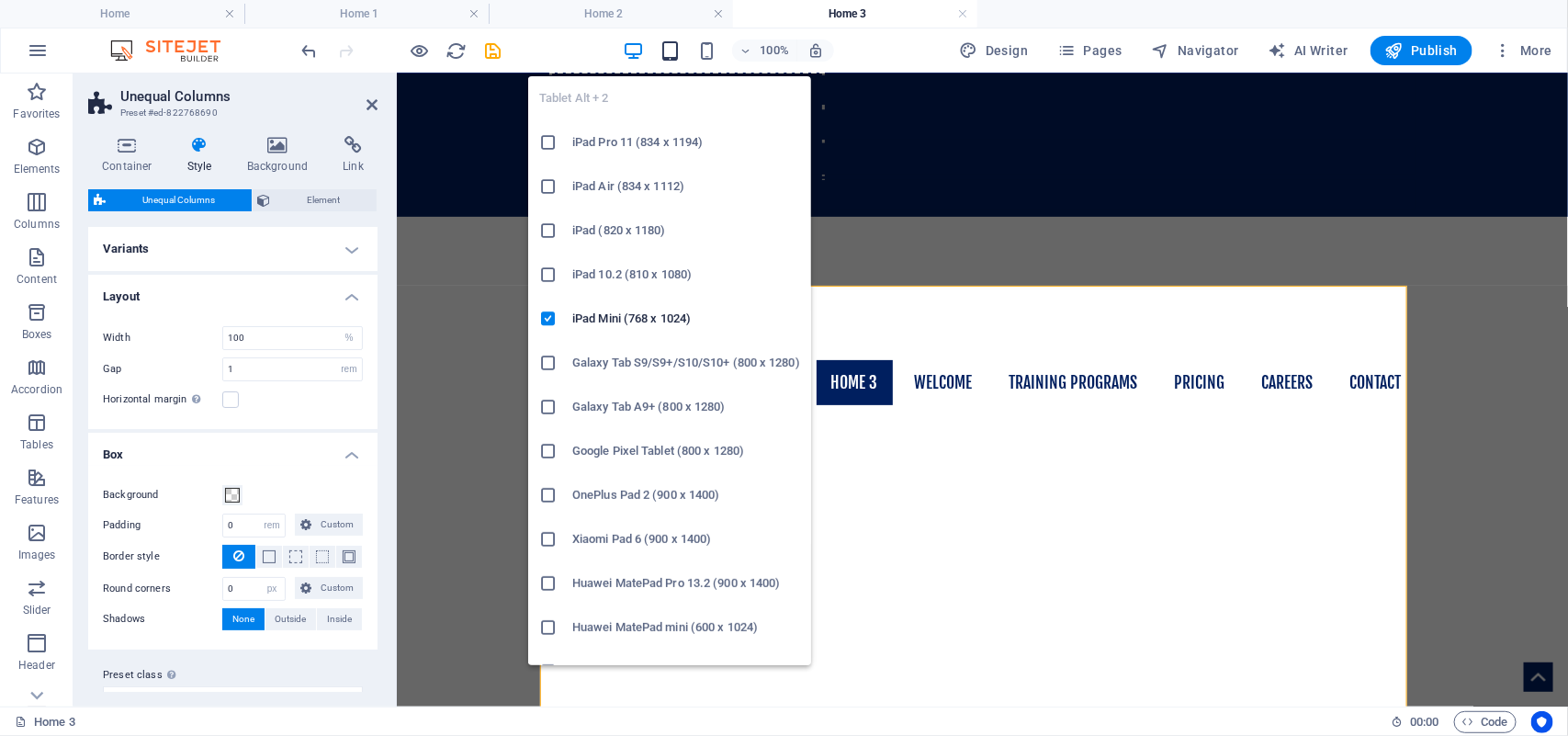 click at bounding box center [670, 51] 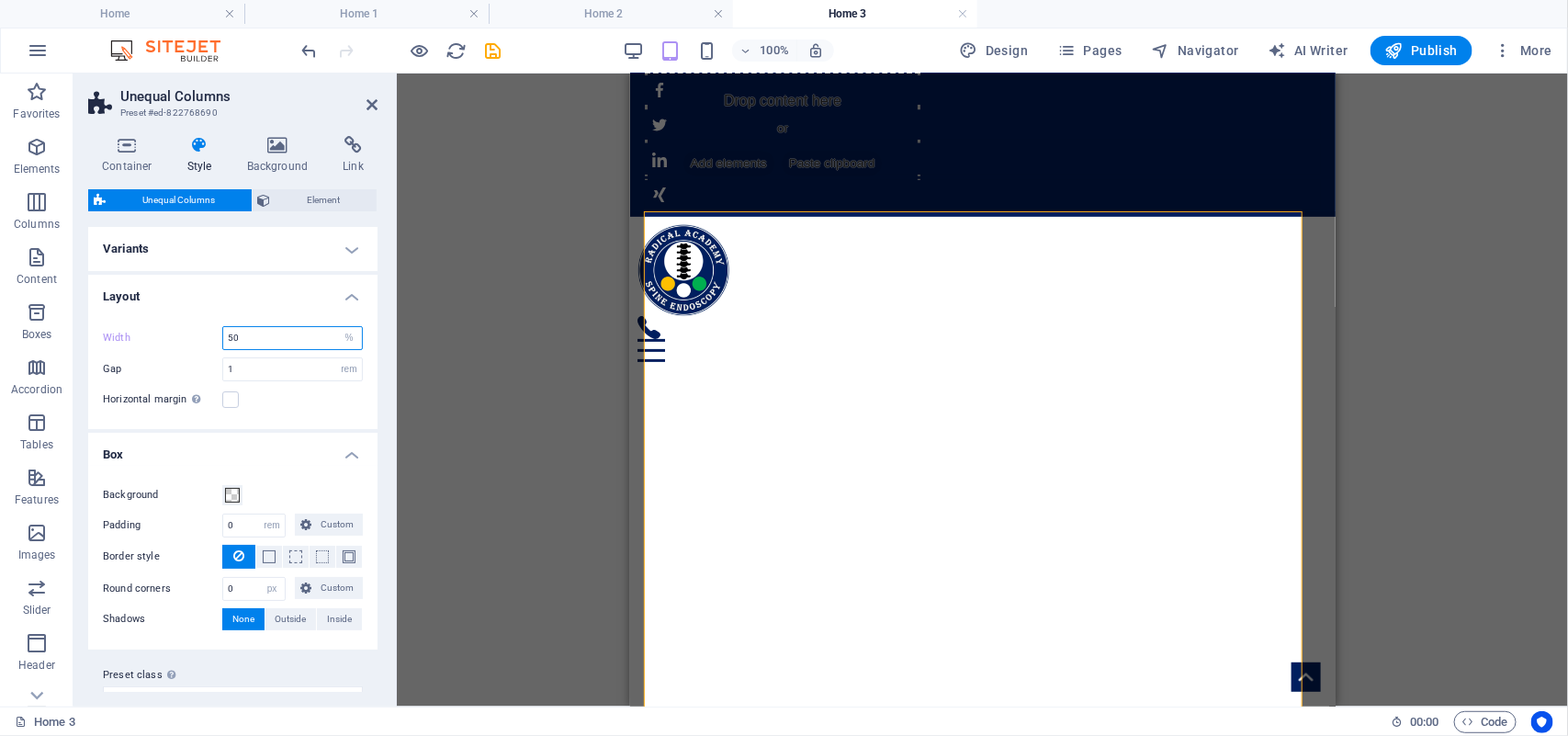 drag, startPoint x: 282, startPoint y: 332, endPoint x: 186, endPoint y: 326, distance: 96.187317 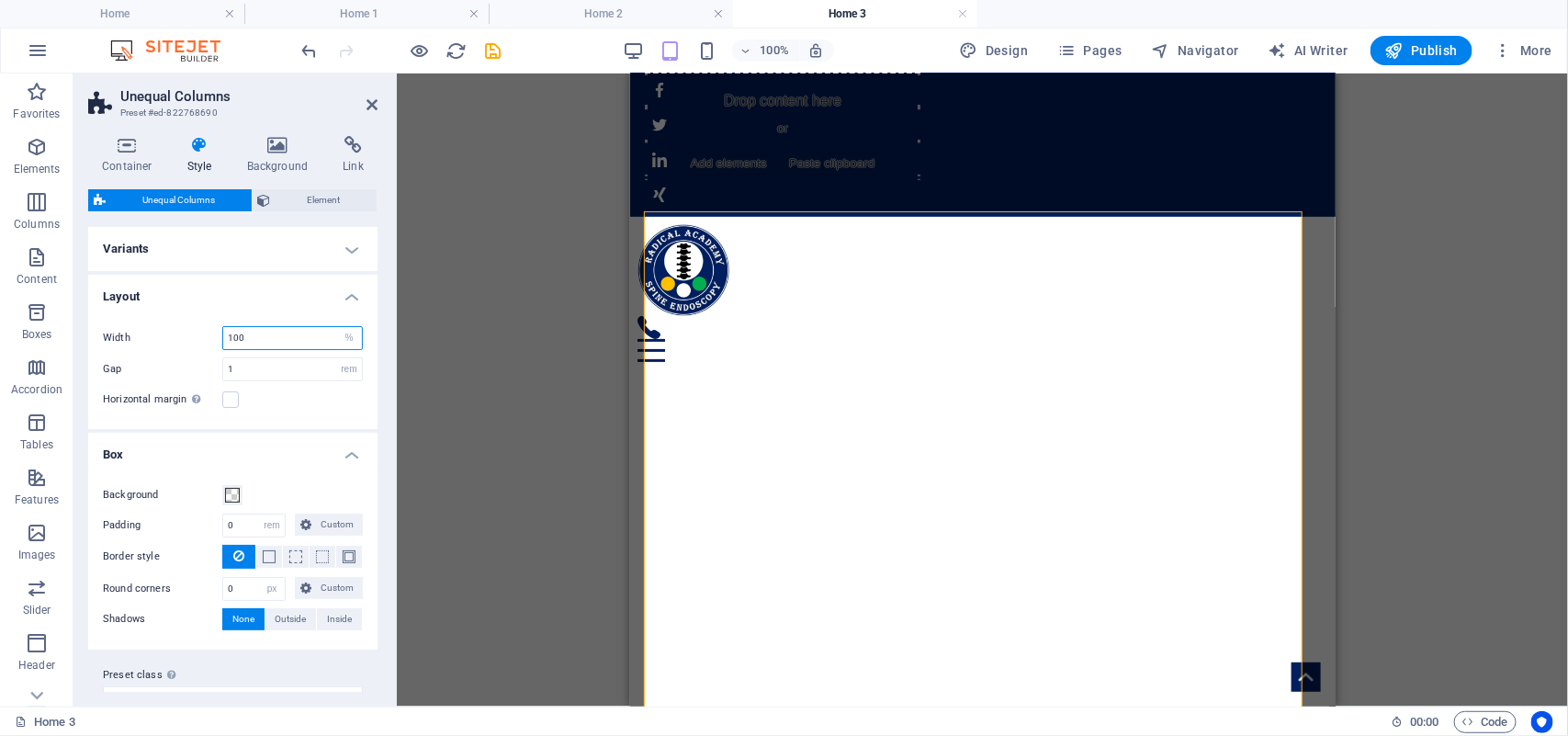 type on "100" 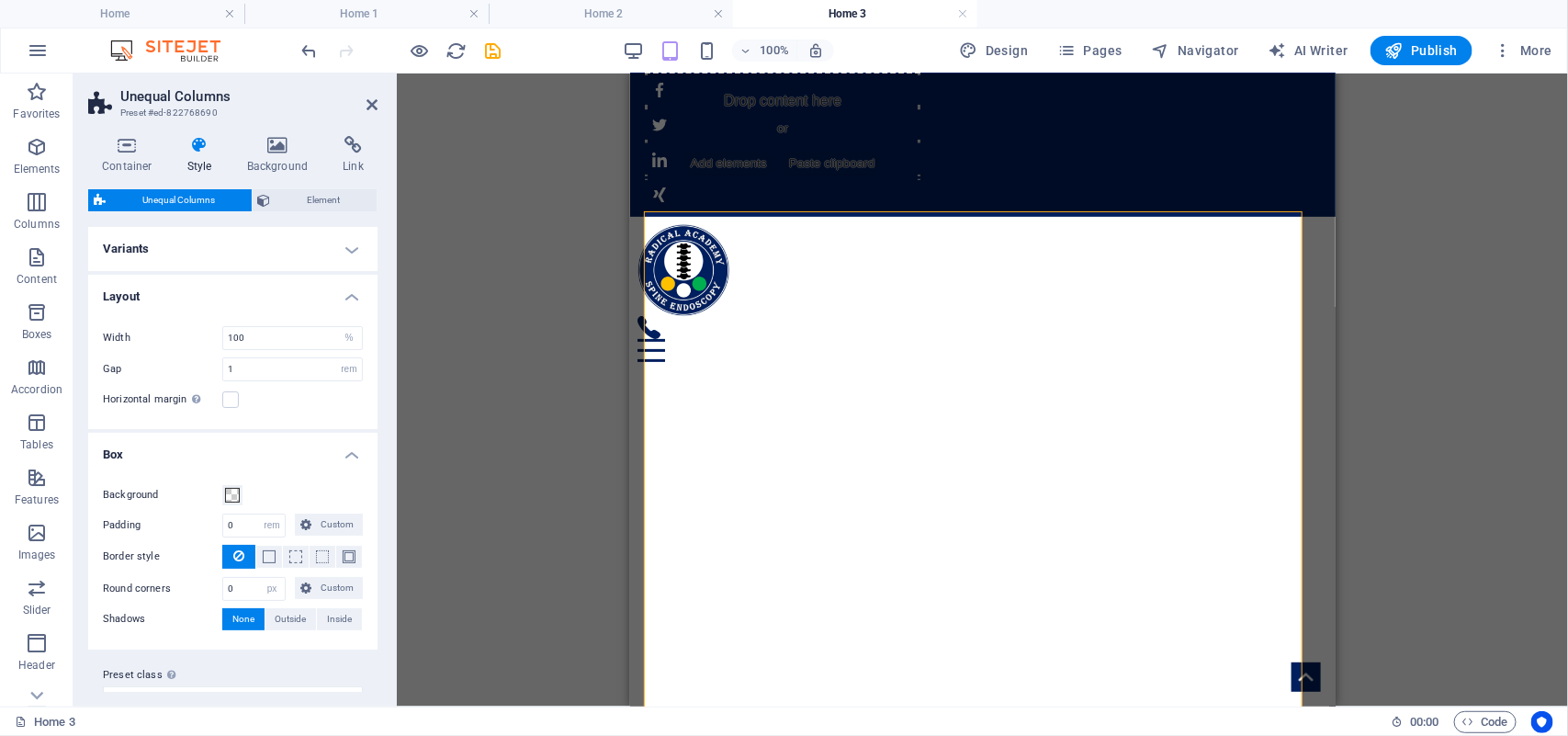 click on "Width 100 px rem % vh vw Gap 1 px rem % vh vw Horizontal margin Only if the containers "Content width" is not set to "Default"" at bounding box center (232, 368) 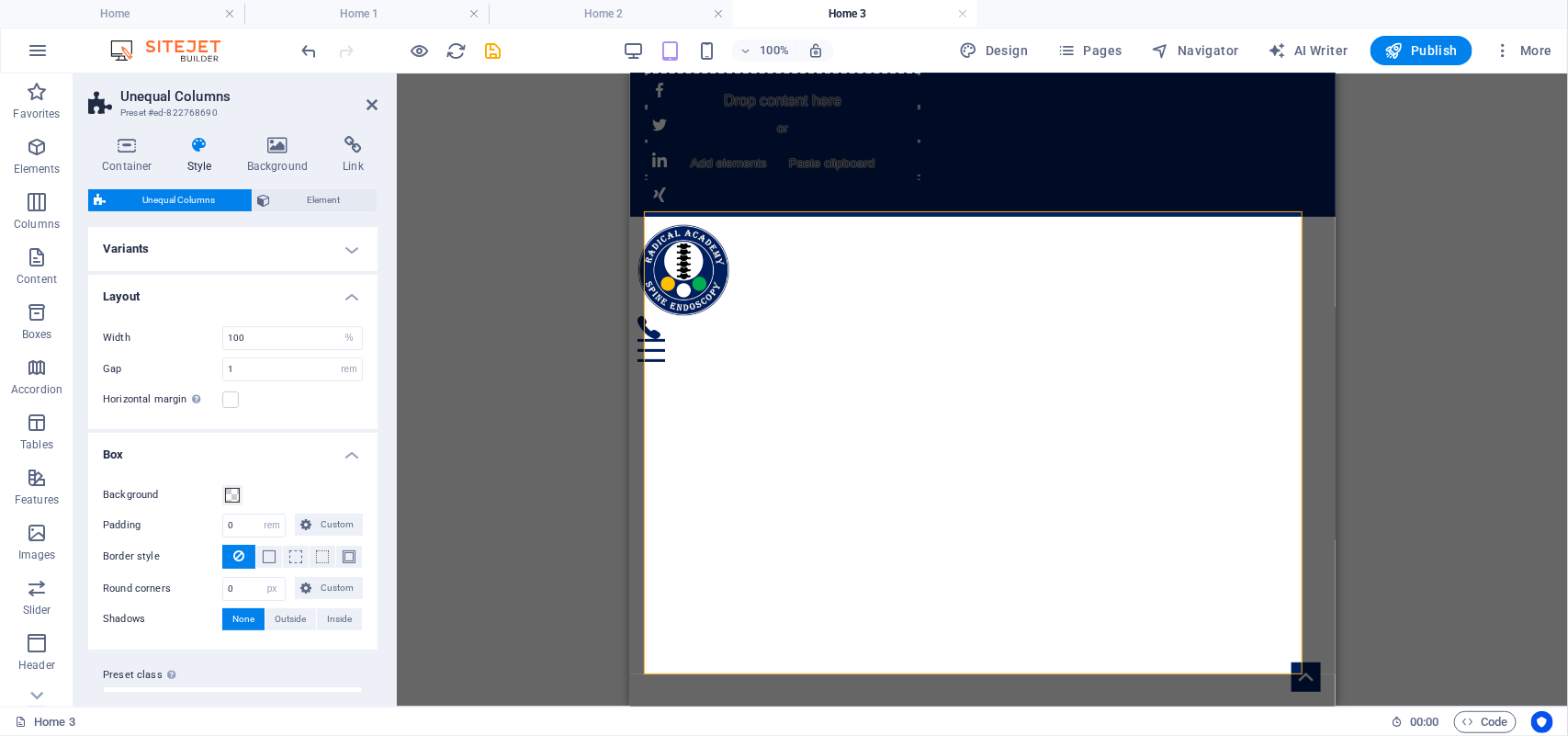 click on "100%" at bounding box center (728, 51) 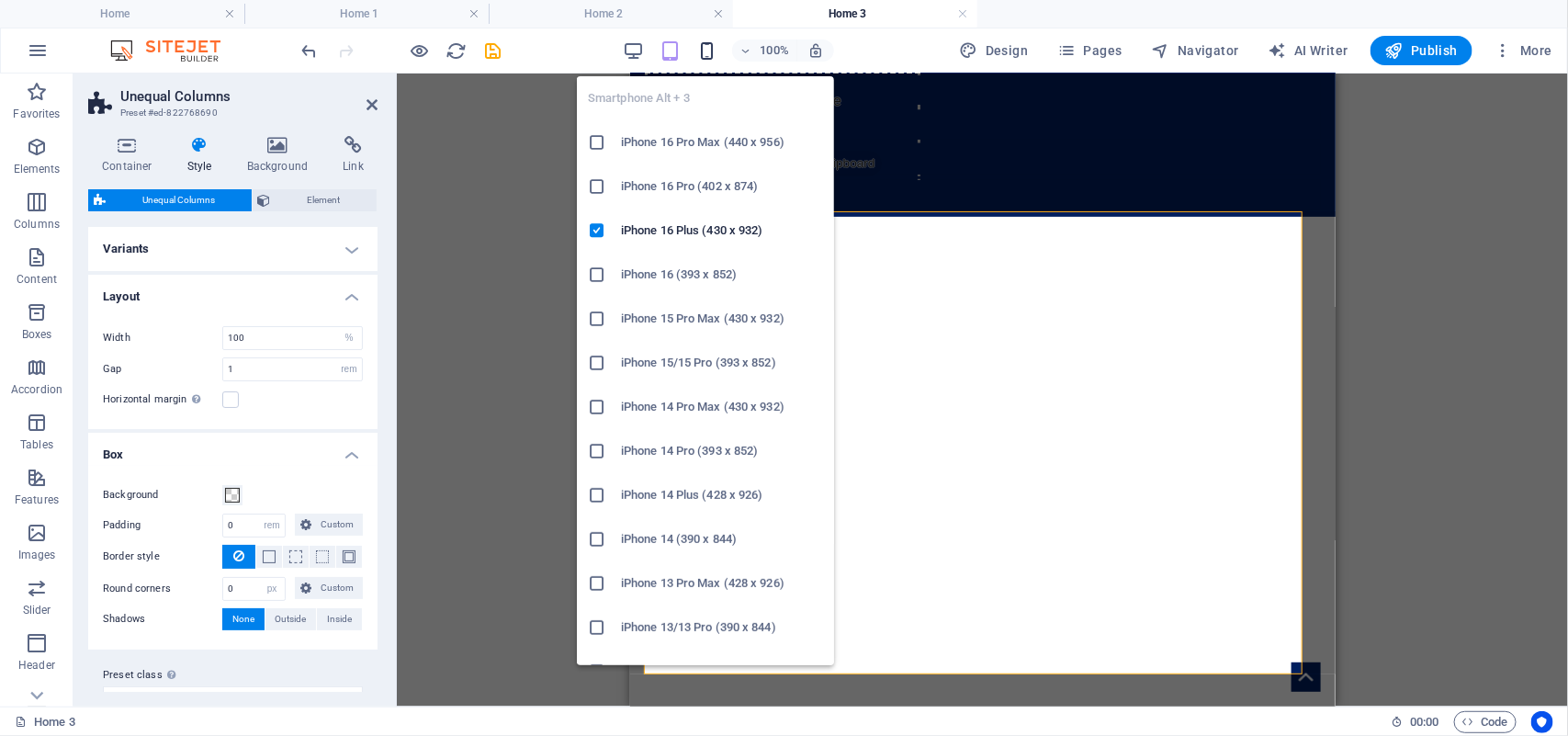 click at bounding box center [706, 51] 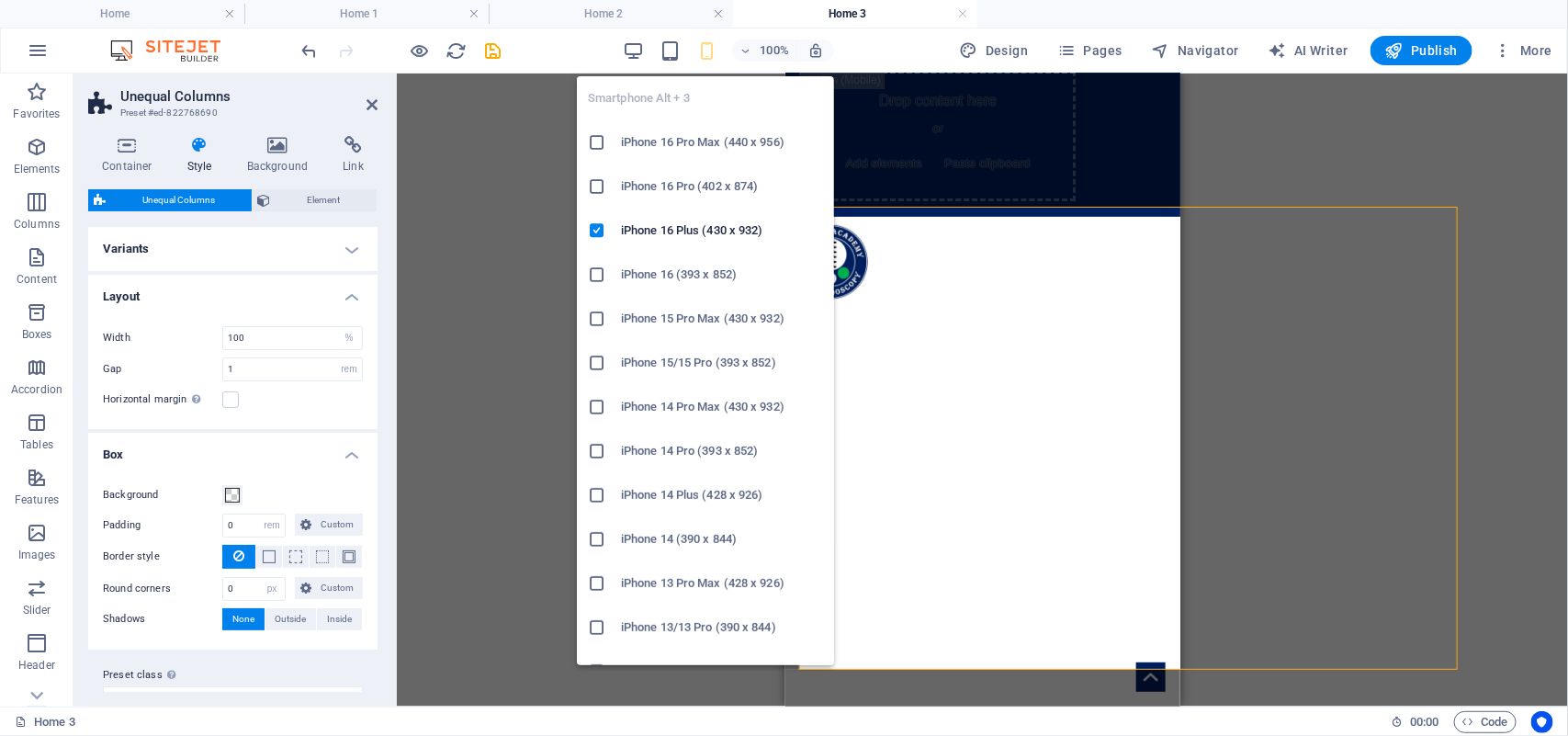 scroll, scrollTop: 84, scrollLeft: 0, axis: vertical 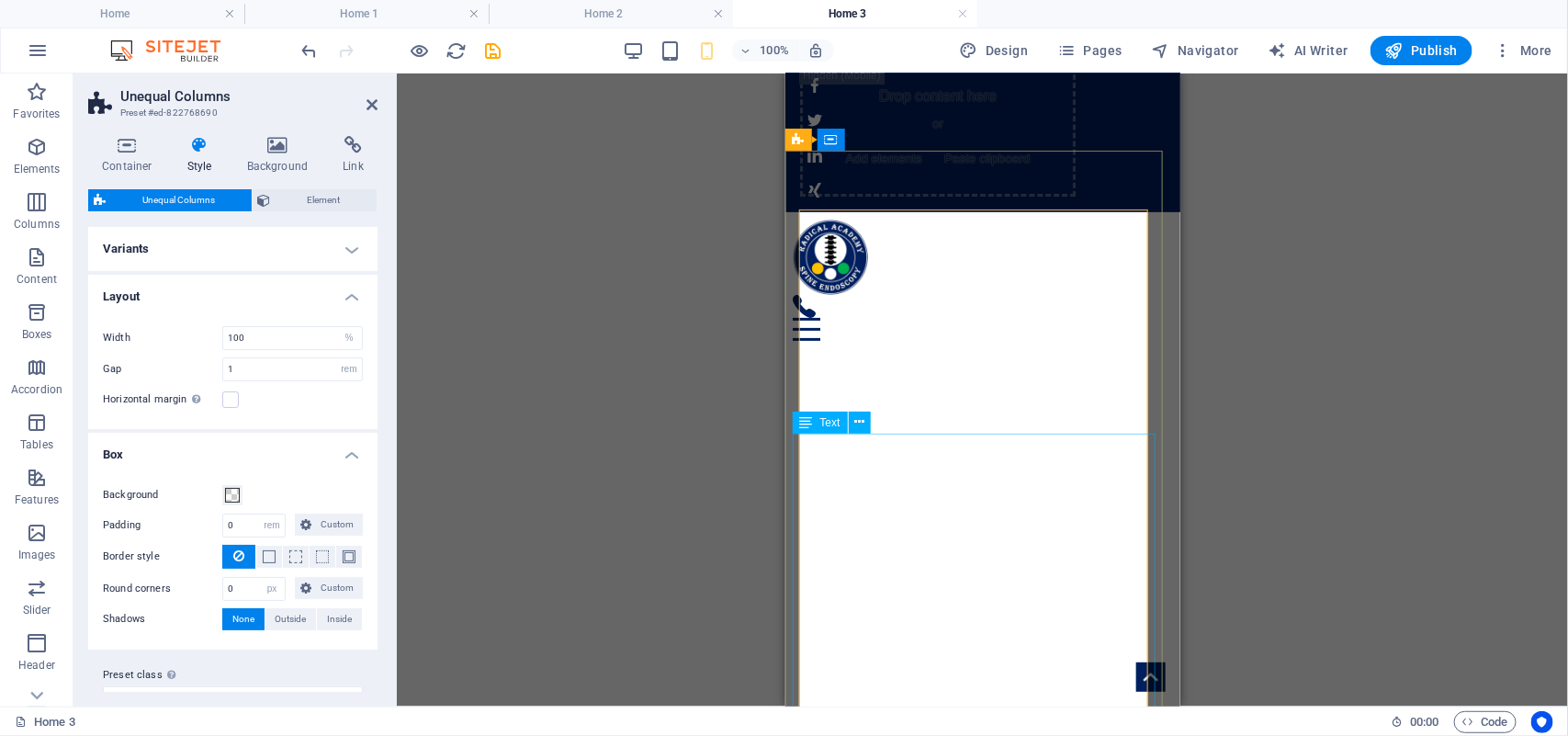click on "RADICAL ACADEMY OF SPINE ENDOSCOPY TRAINING" at bounding box center (982, 1634) 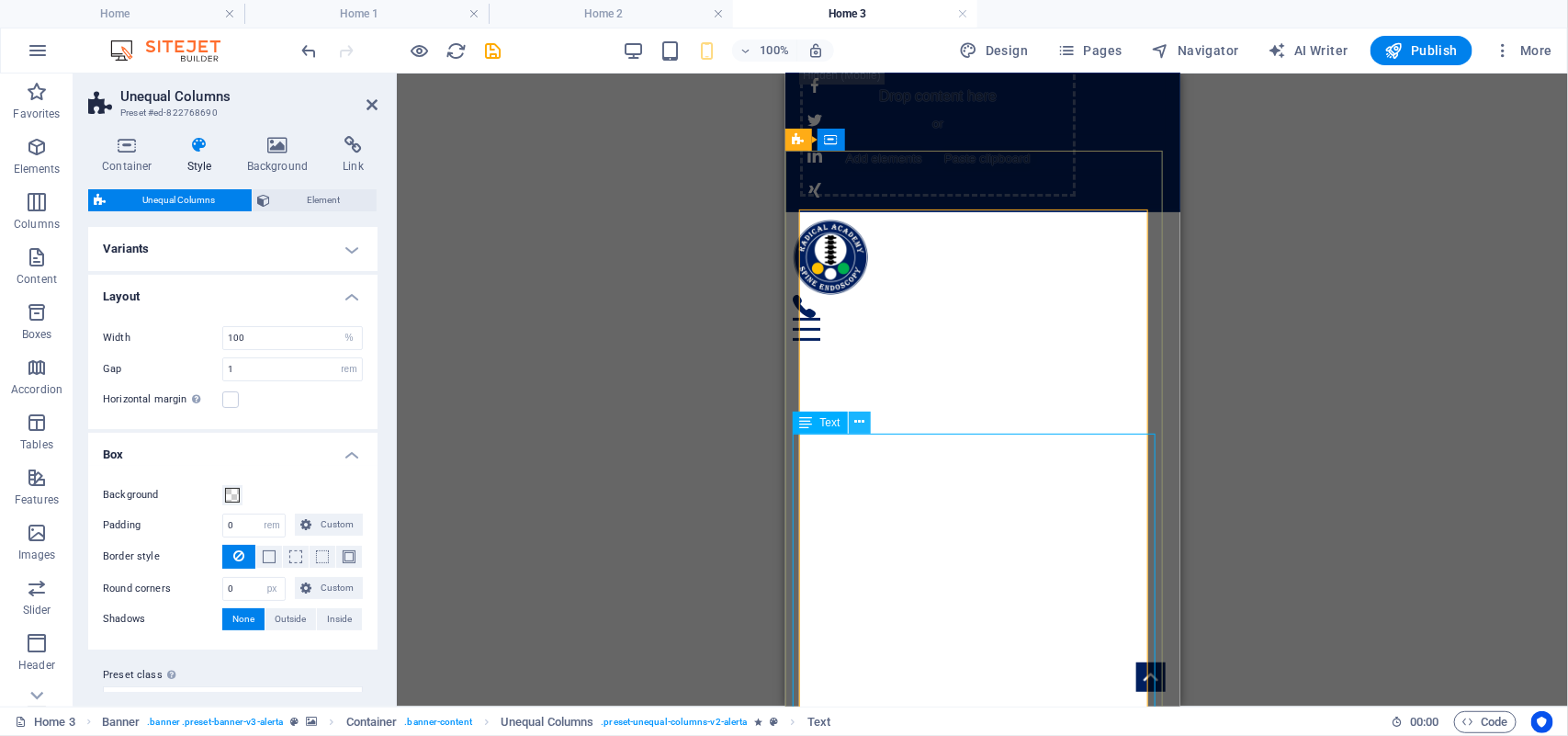 click at bounding box center (859, 422) 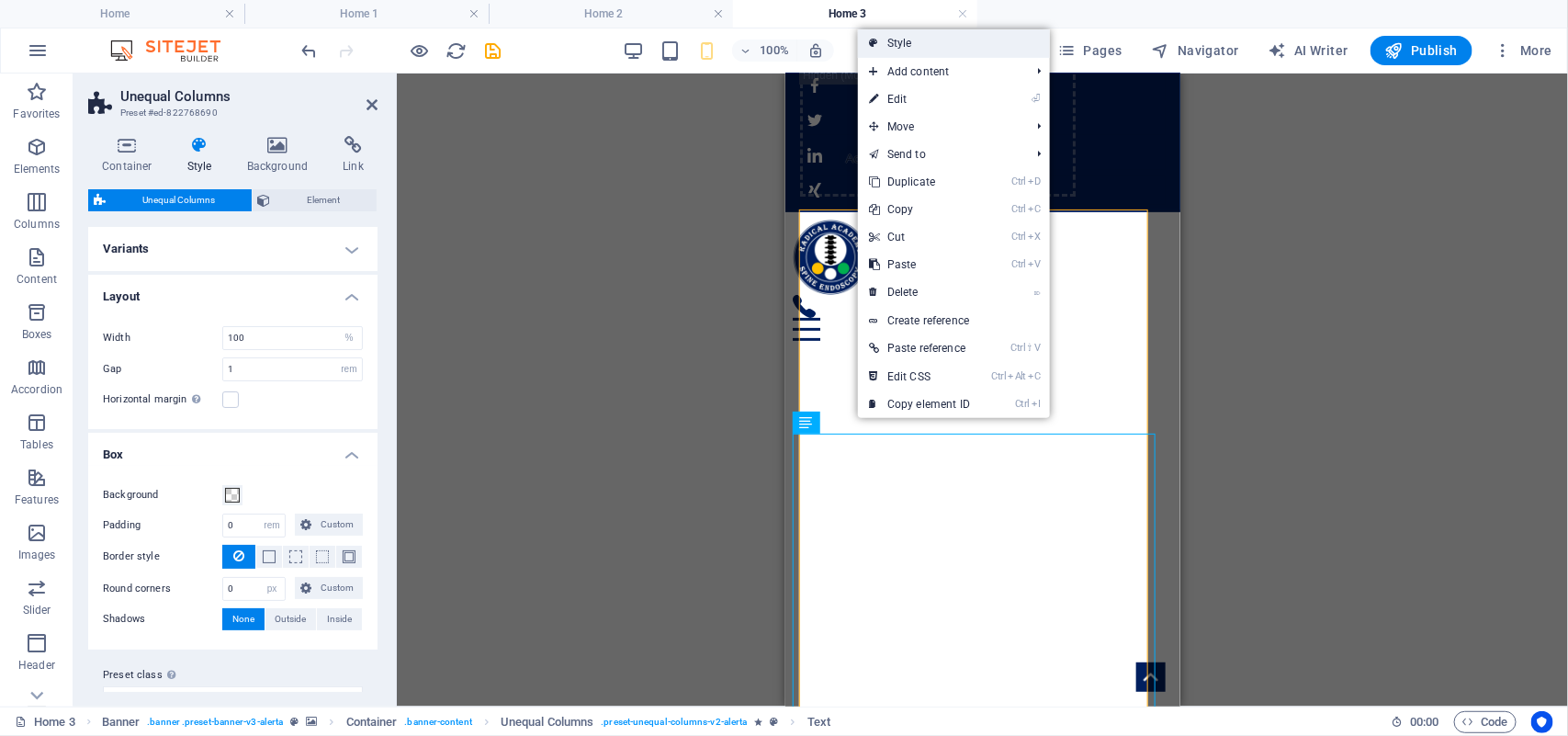 click on "Style" at bounding box center [953, 43] 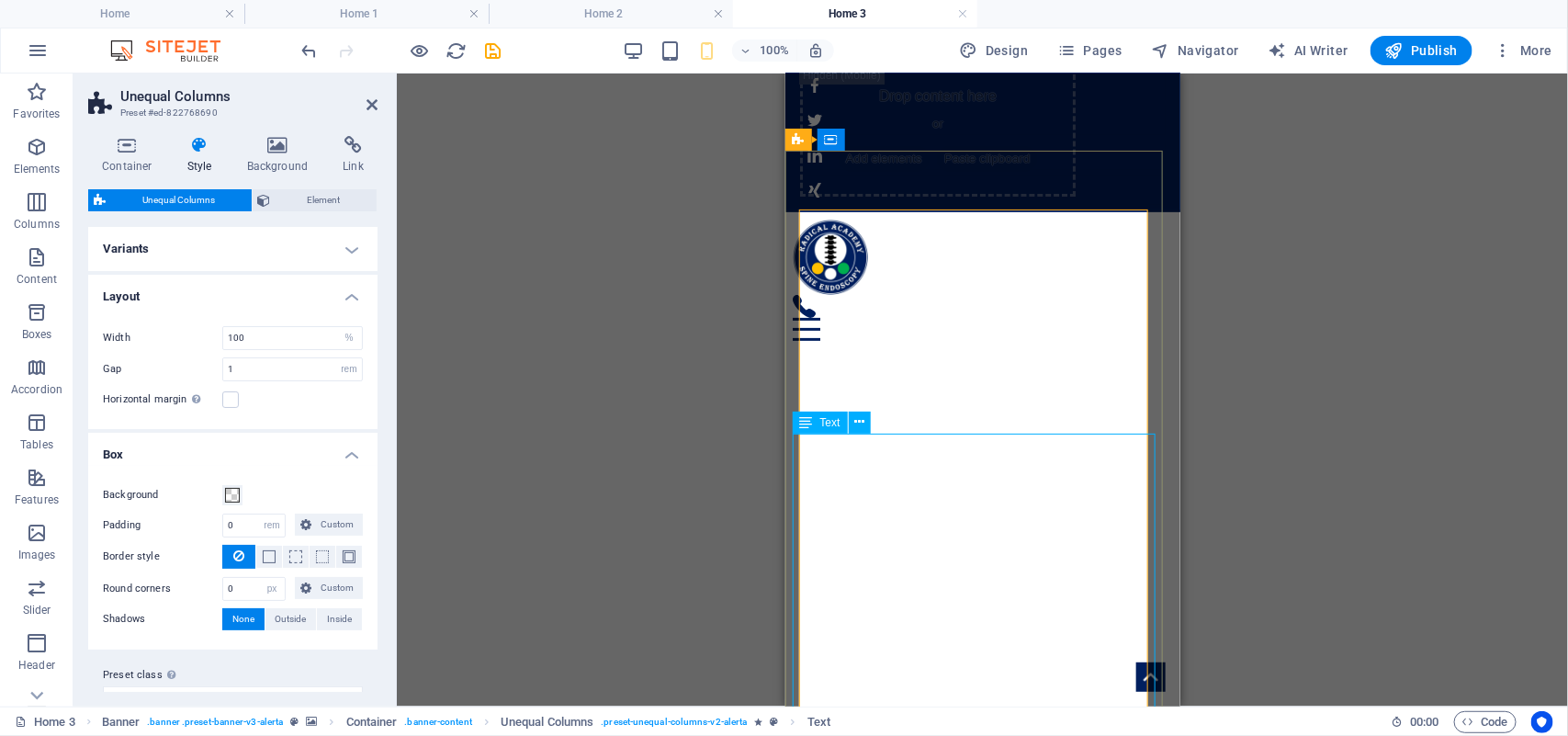 click on "RADICAL ACADEMY OF SPINE ENDOSCOPY TRAINING" at bounding box center [982, 1634] 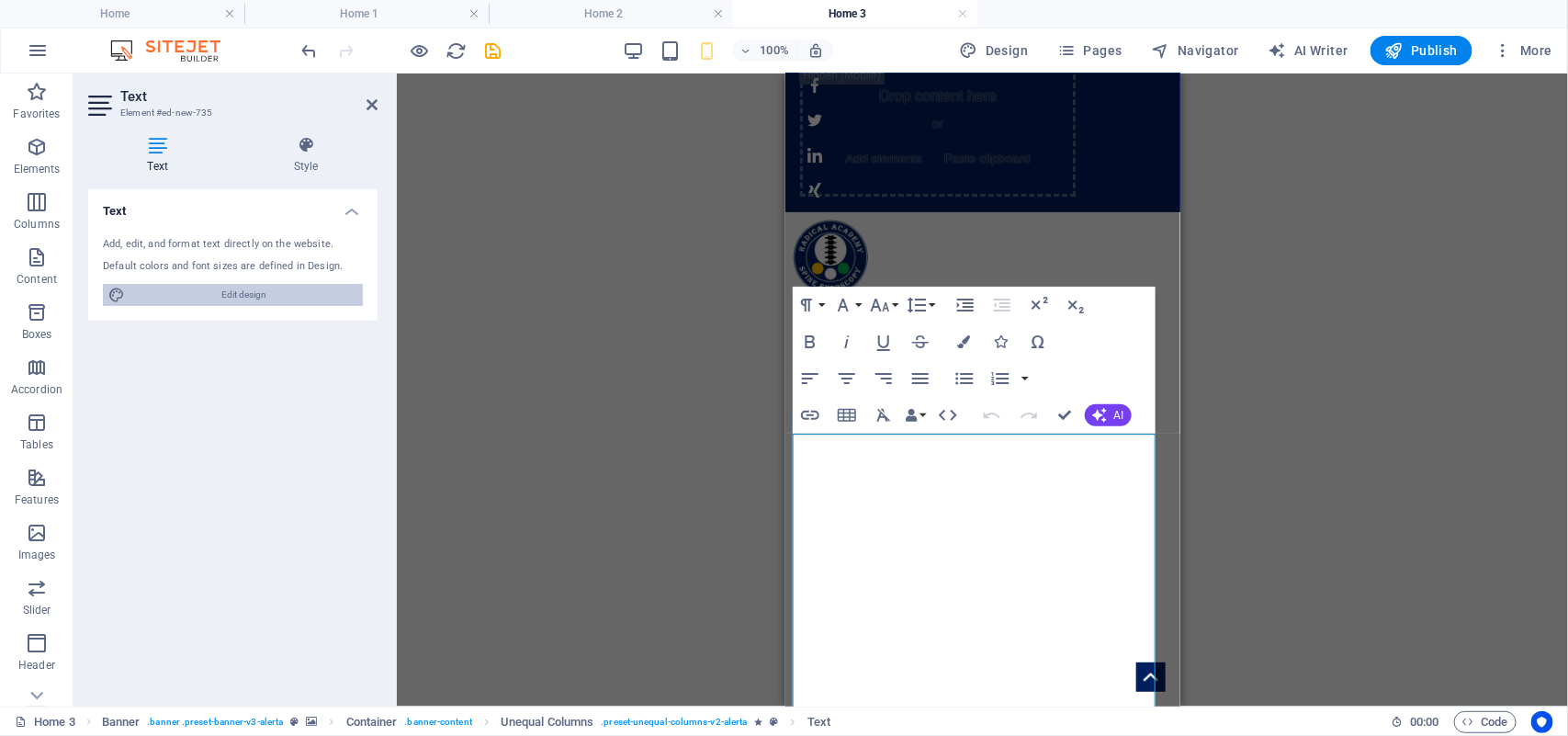 click on "Edit design" at bounding box center [243, 295] 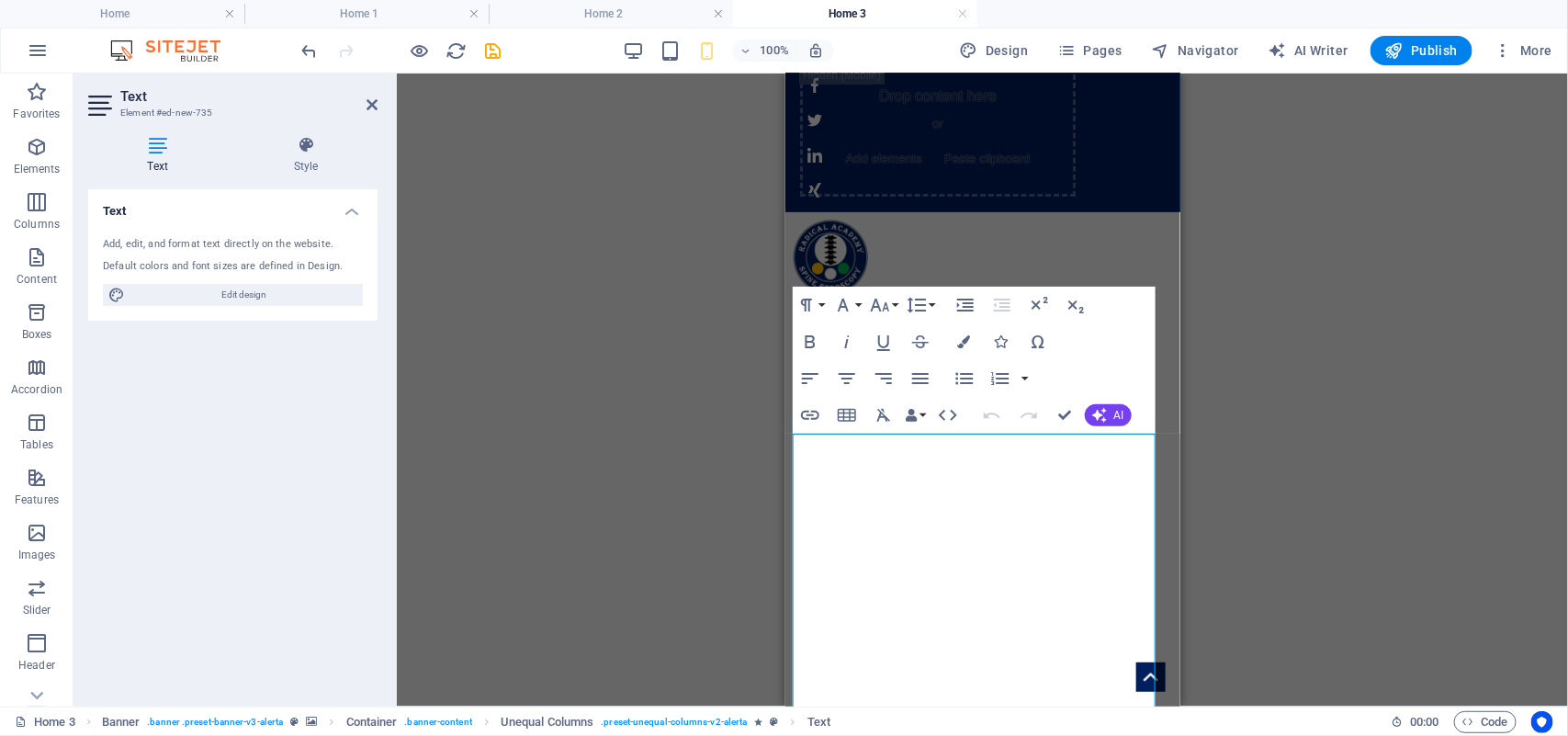 select on "px" 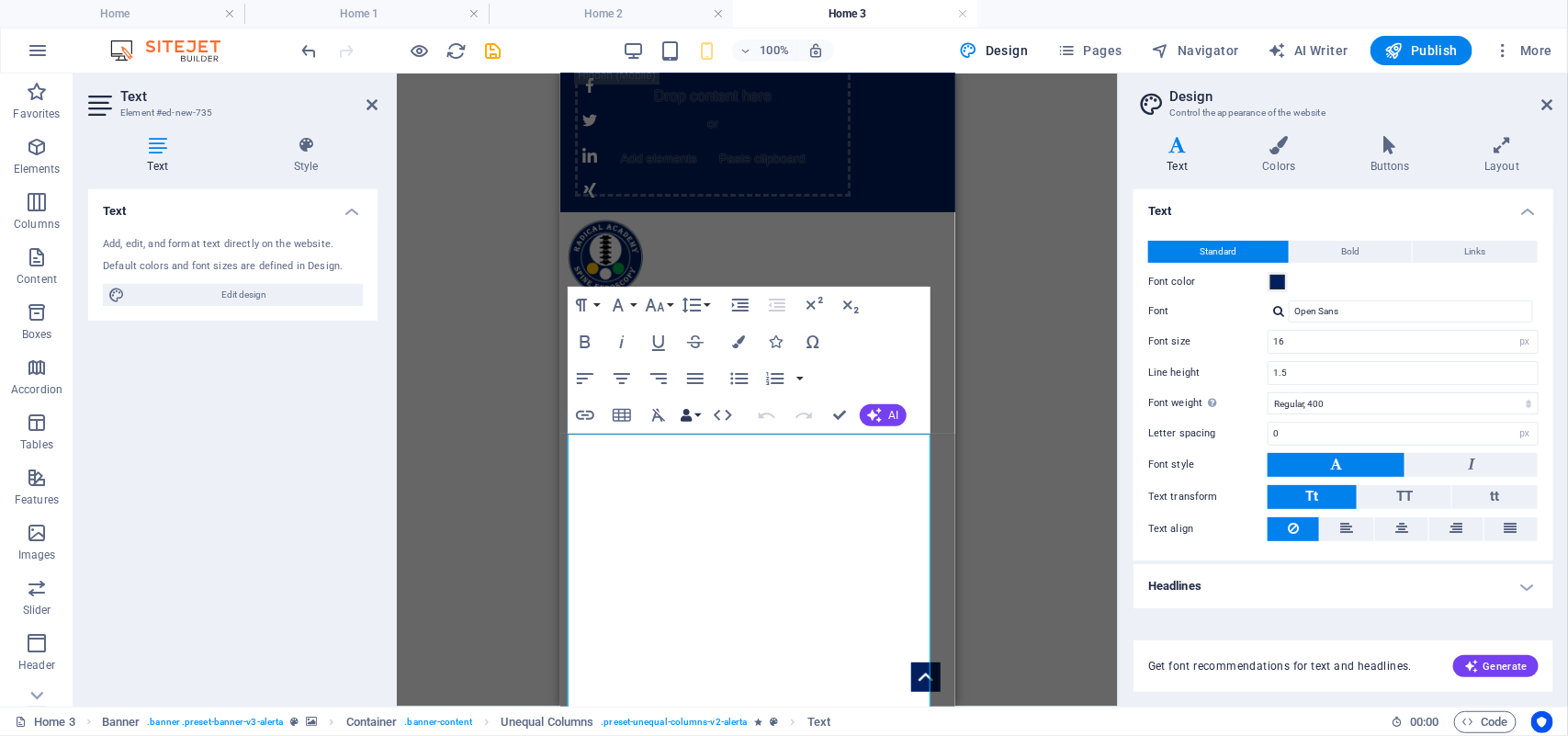 type 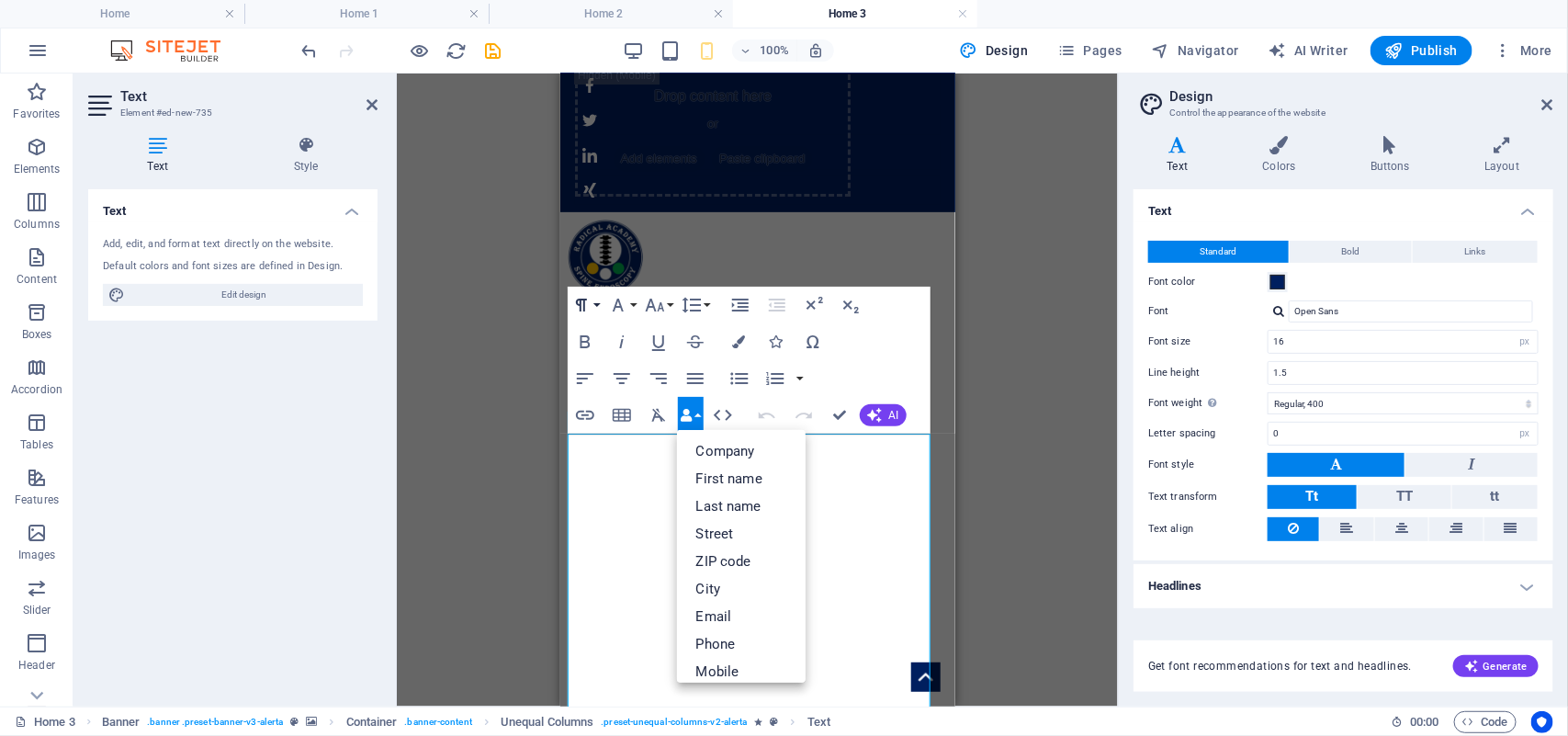 type 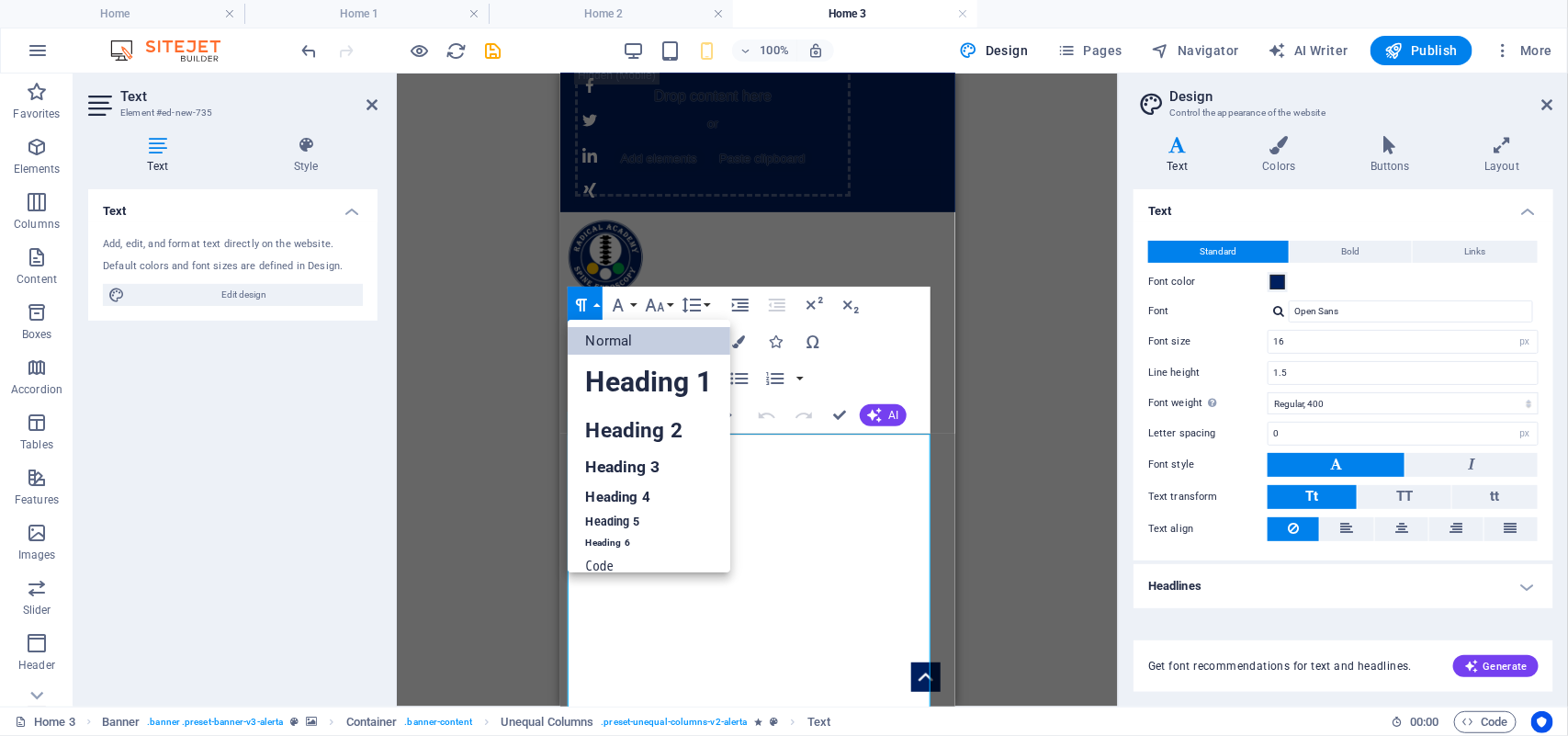 scroll, scrollTop: 15, scrollLeft: 0, axis: vertical 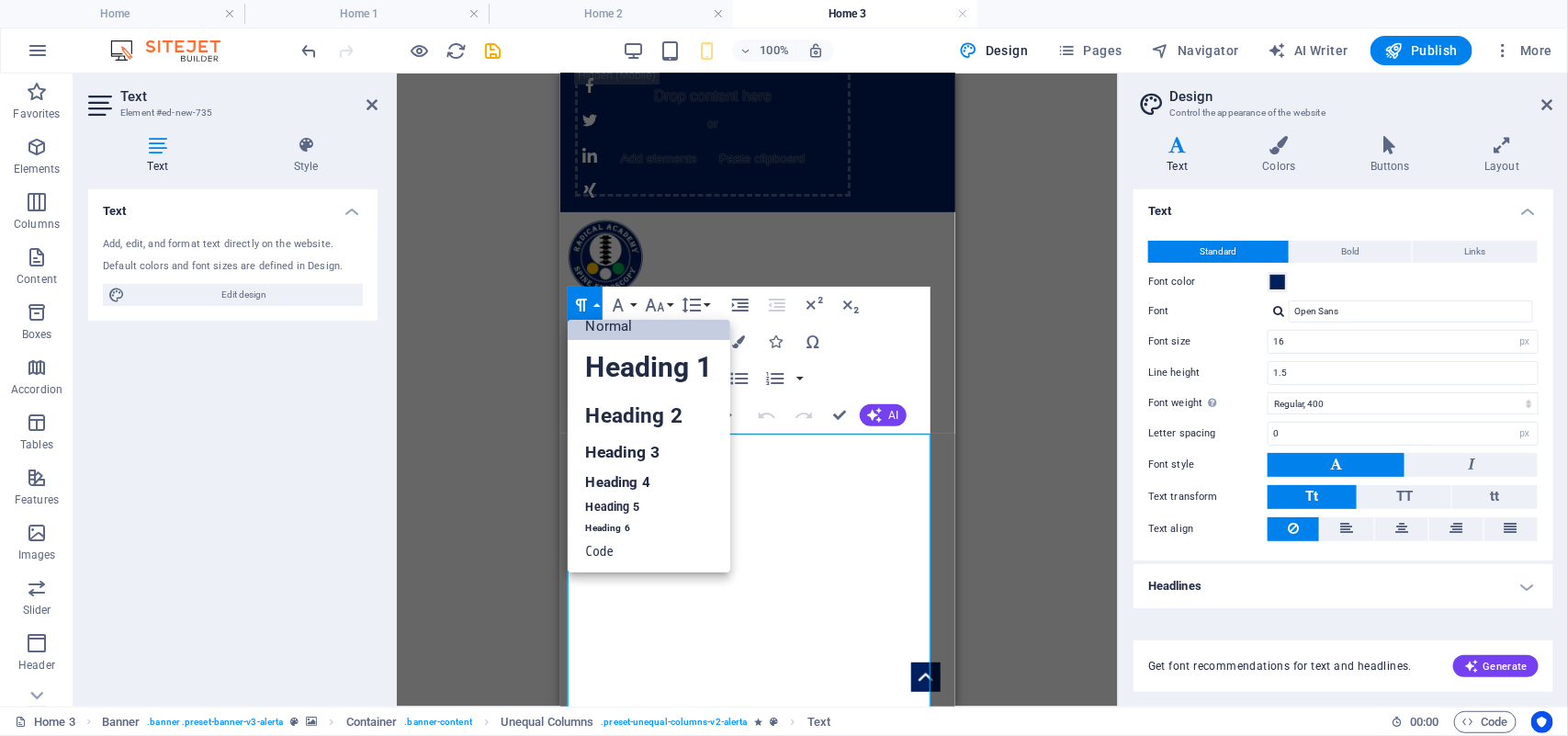 click on "Normal" at bounding box center (649, 326) 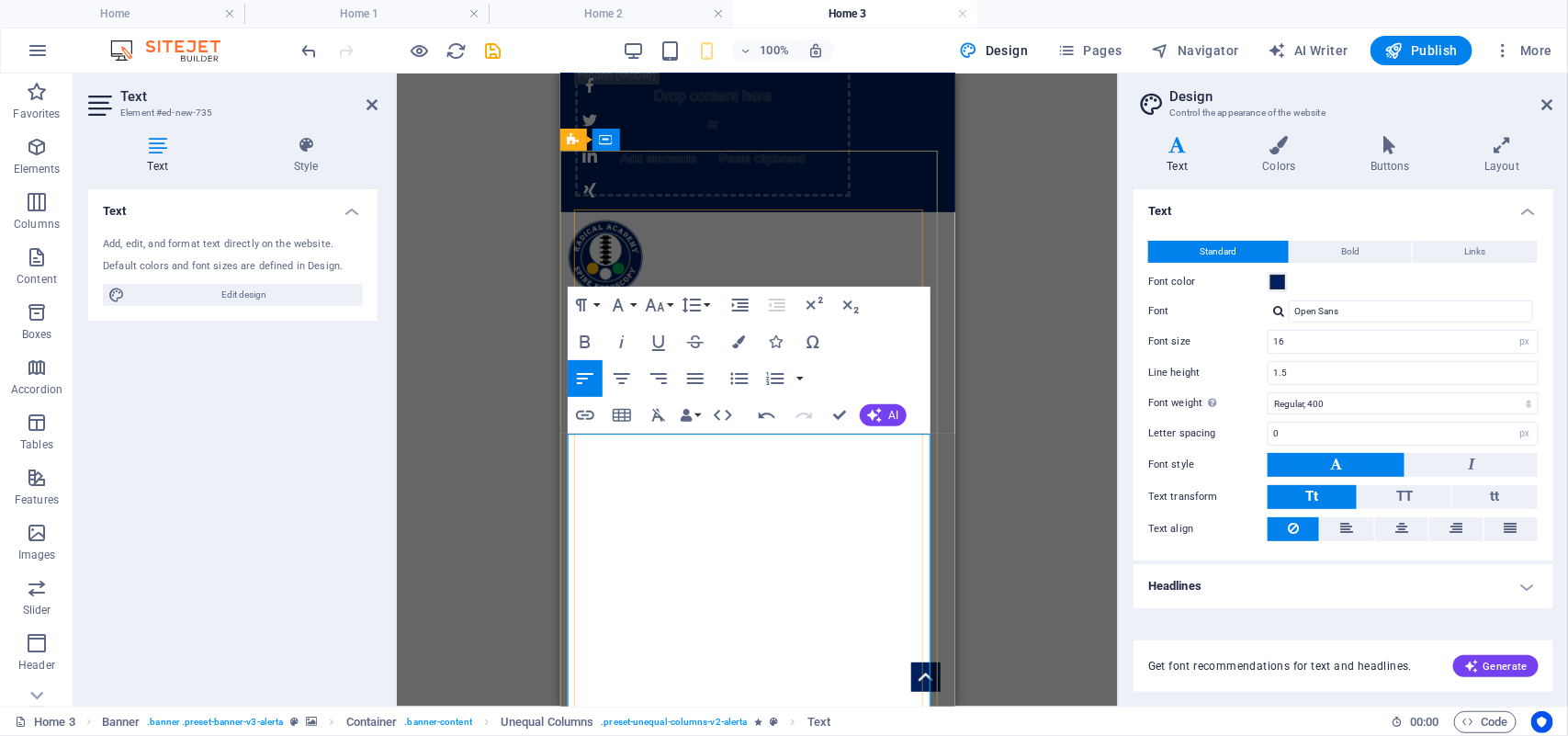 click on "`````````````````````````````````````````````RADICAL ACADEMY OF SPINE ENDOSCOPY TRAINING" at bounding box center (757, 1758) 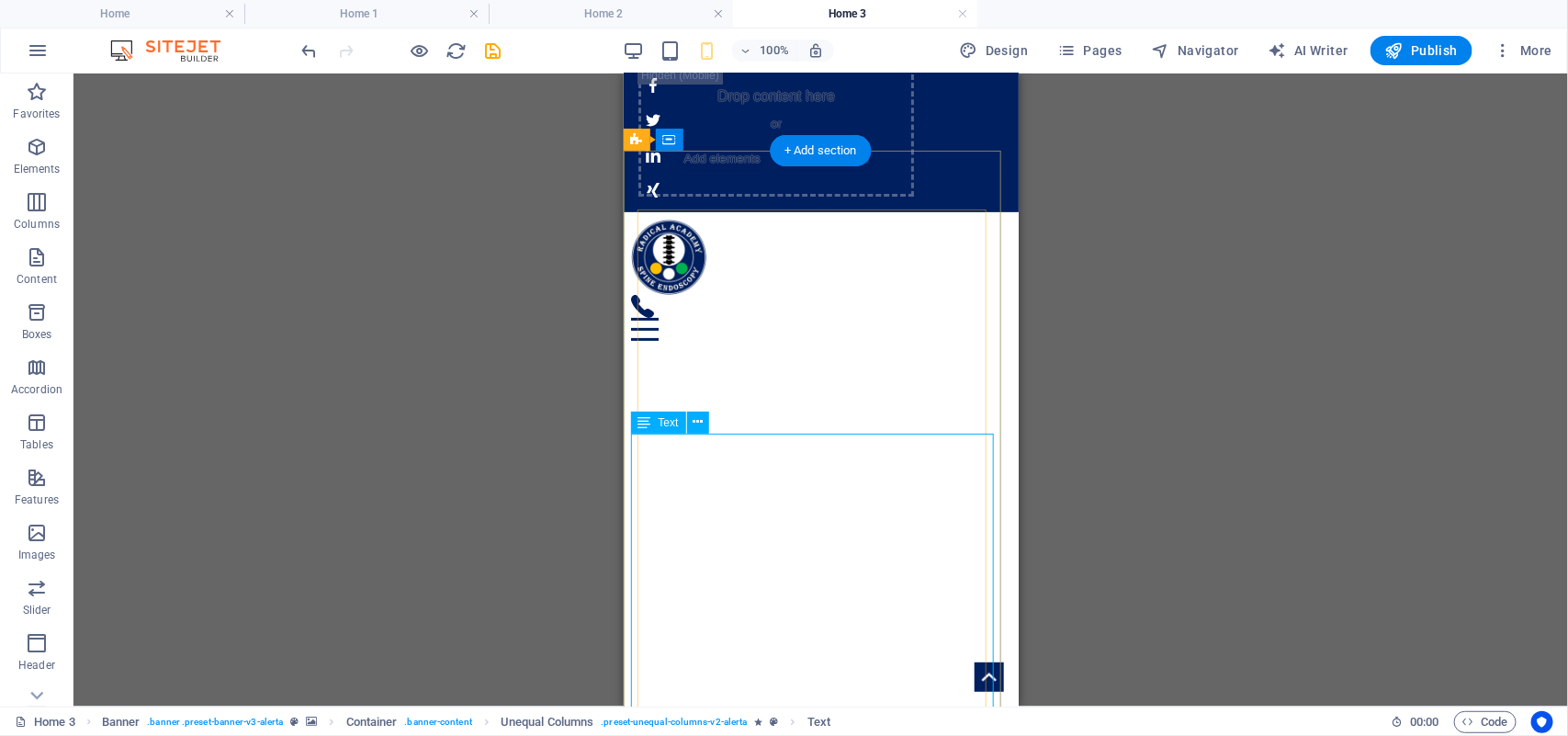 click on "``````````````````````````````````````````````````````````RADICAL ACADEMY OF SPINE ENDOSCOPY TRAINING" at bounding box center (820, 1799) 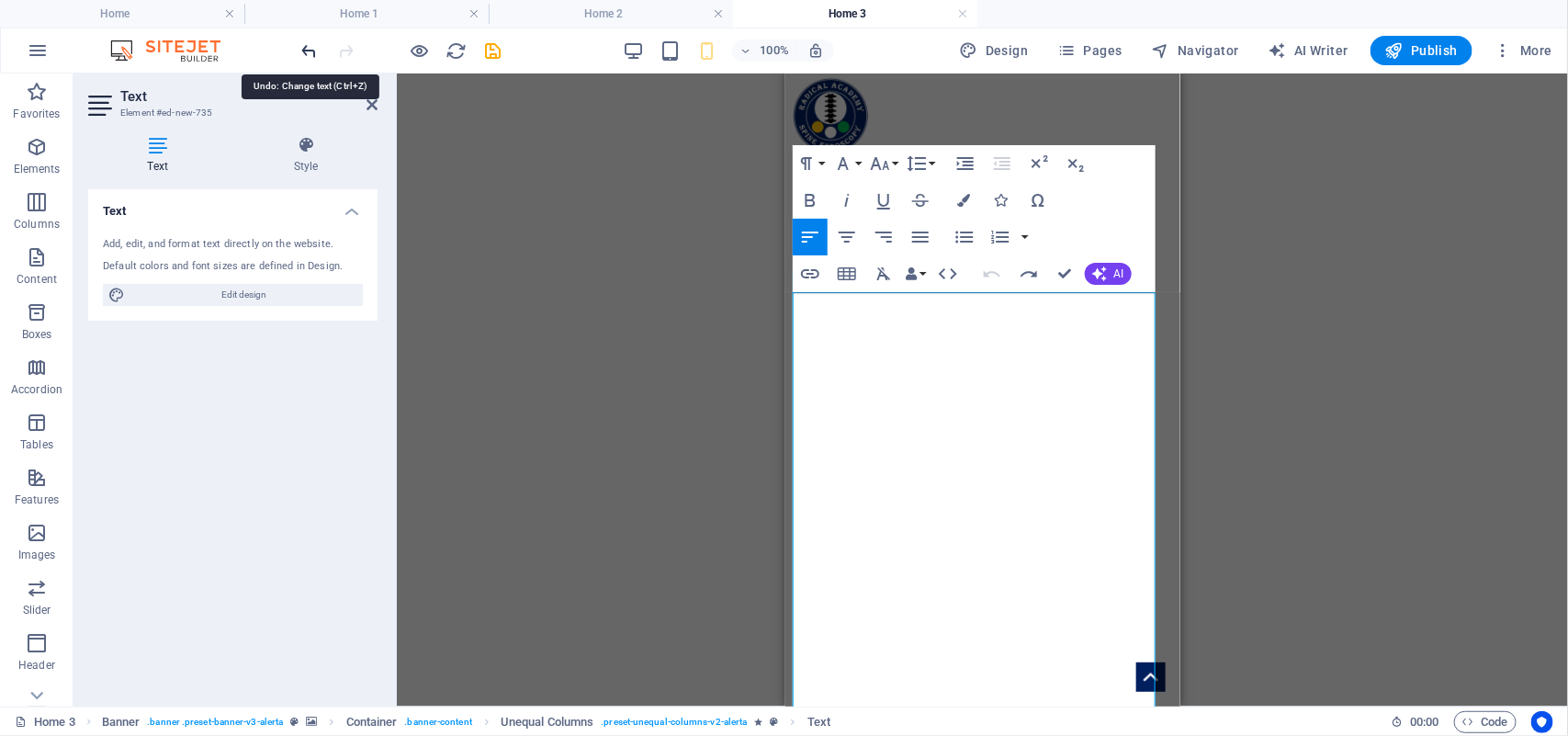 click at bounding box center (310, 51) 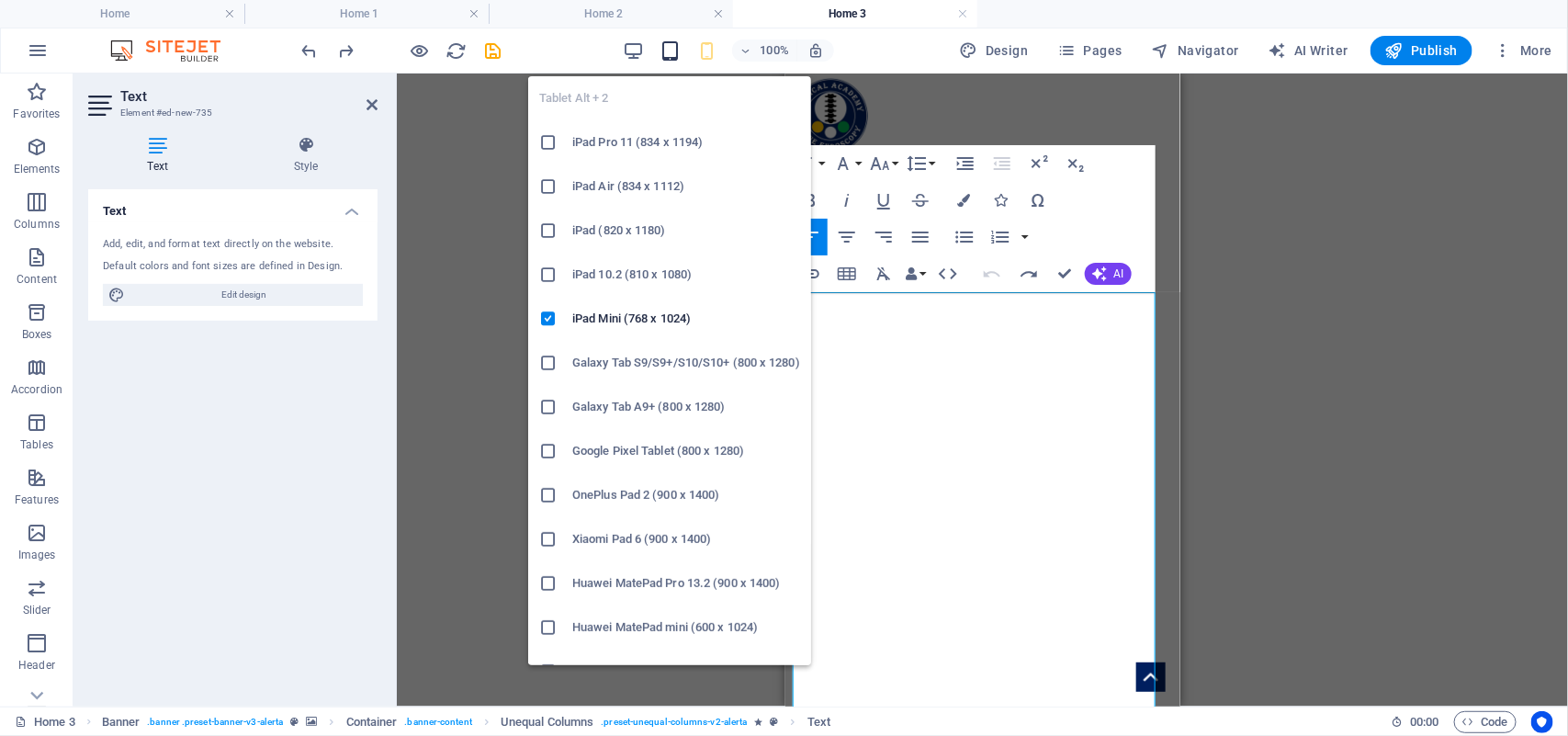 click at bounding box center [670, 51] 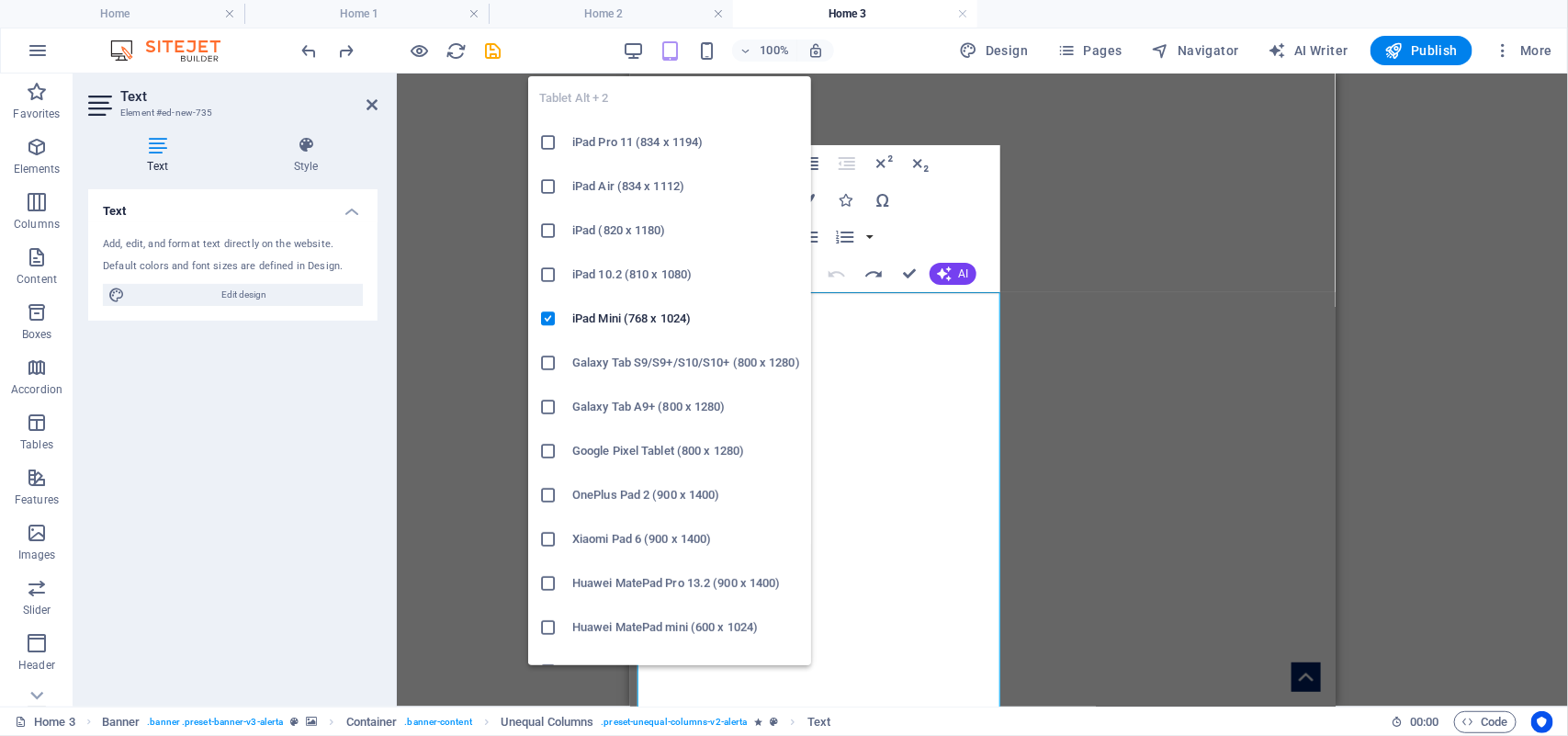 scroll, scrollTop: 230, scrollLeft: 0, axis: vertical 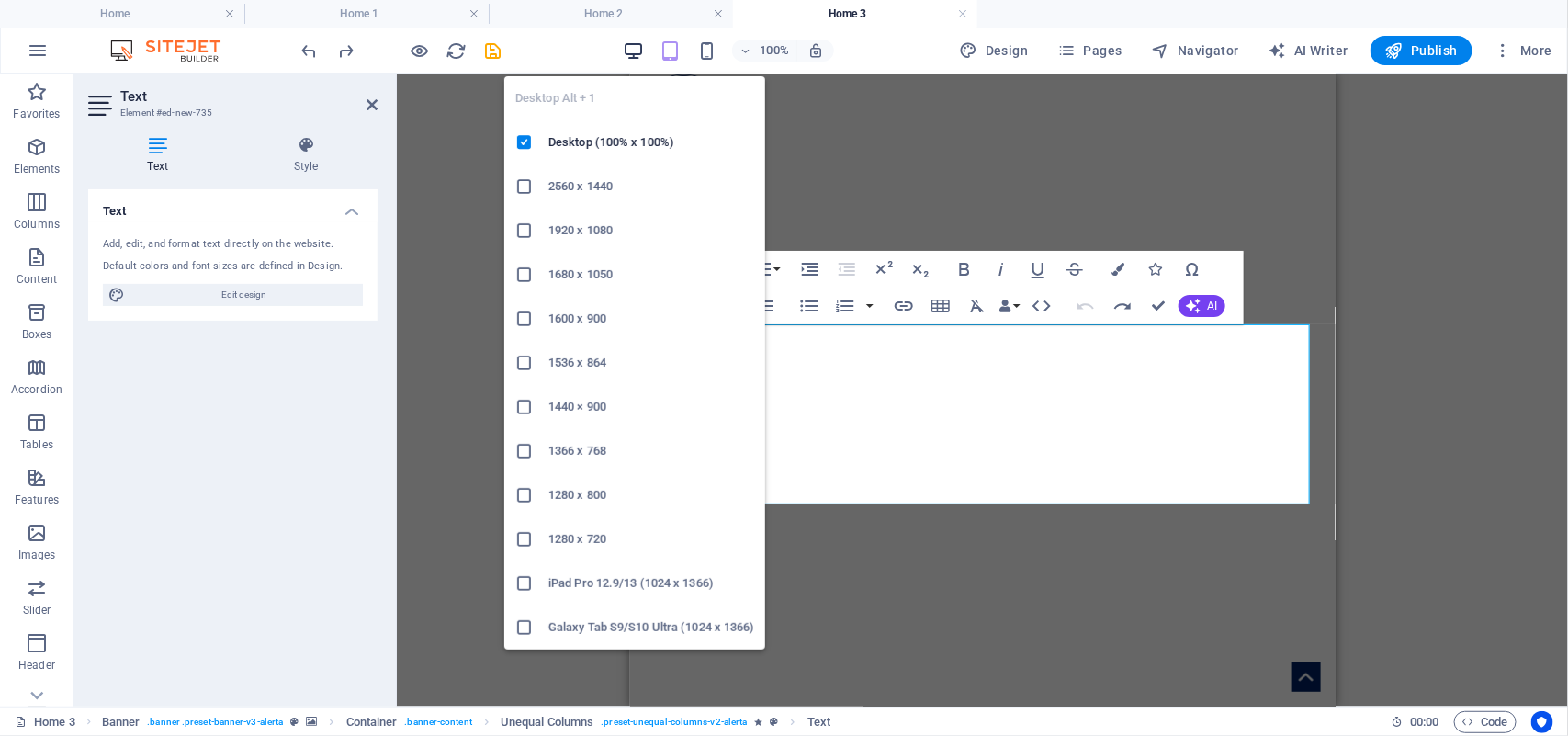 click at bounding box center [633, 51] 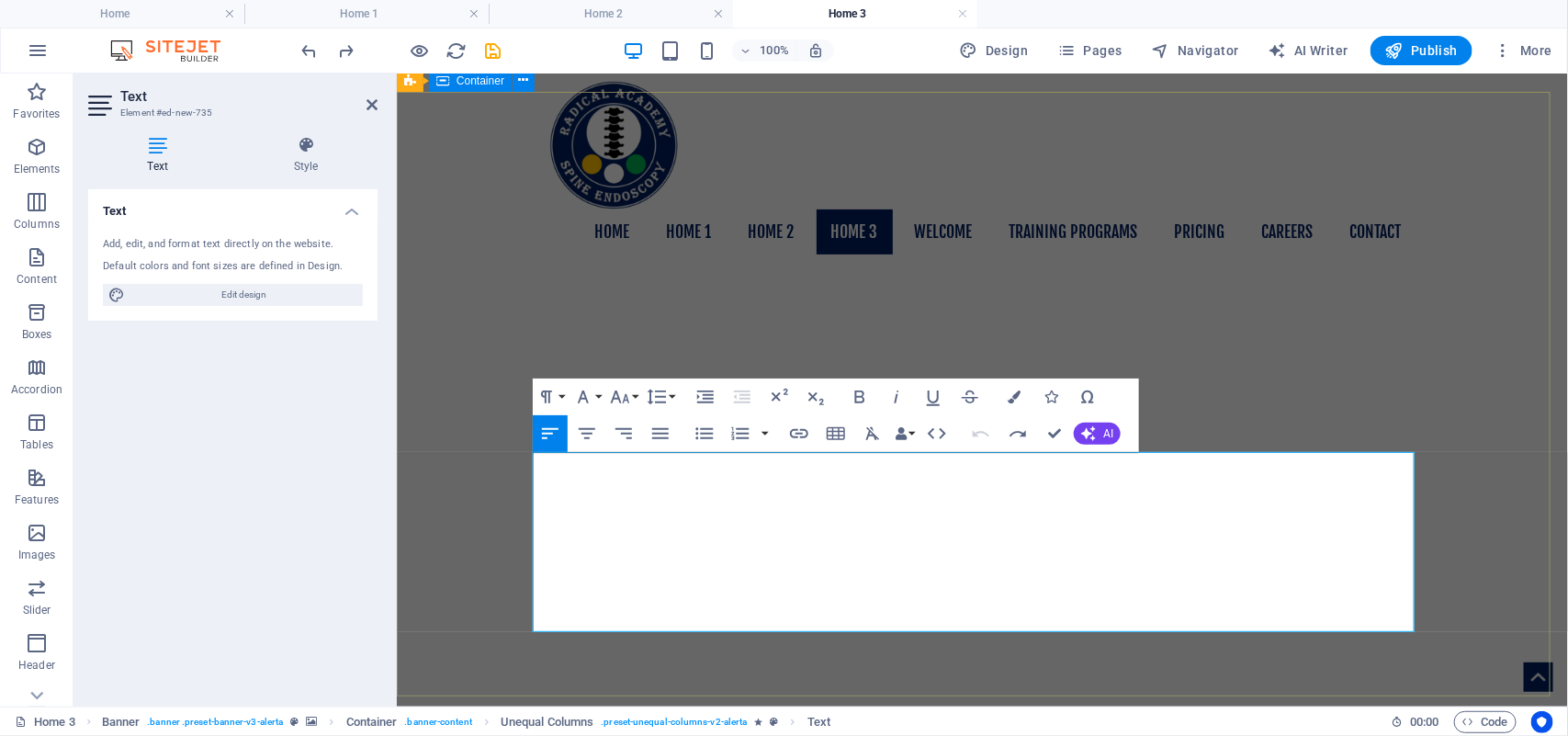 click on "Radical Academy of SPINE ENDOSCOPY TRAINING Master the art lead the change RADICAL ACADEMY OF SPINE ENDOSCOPY TRAINING" at bounding box center (981, 1123) 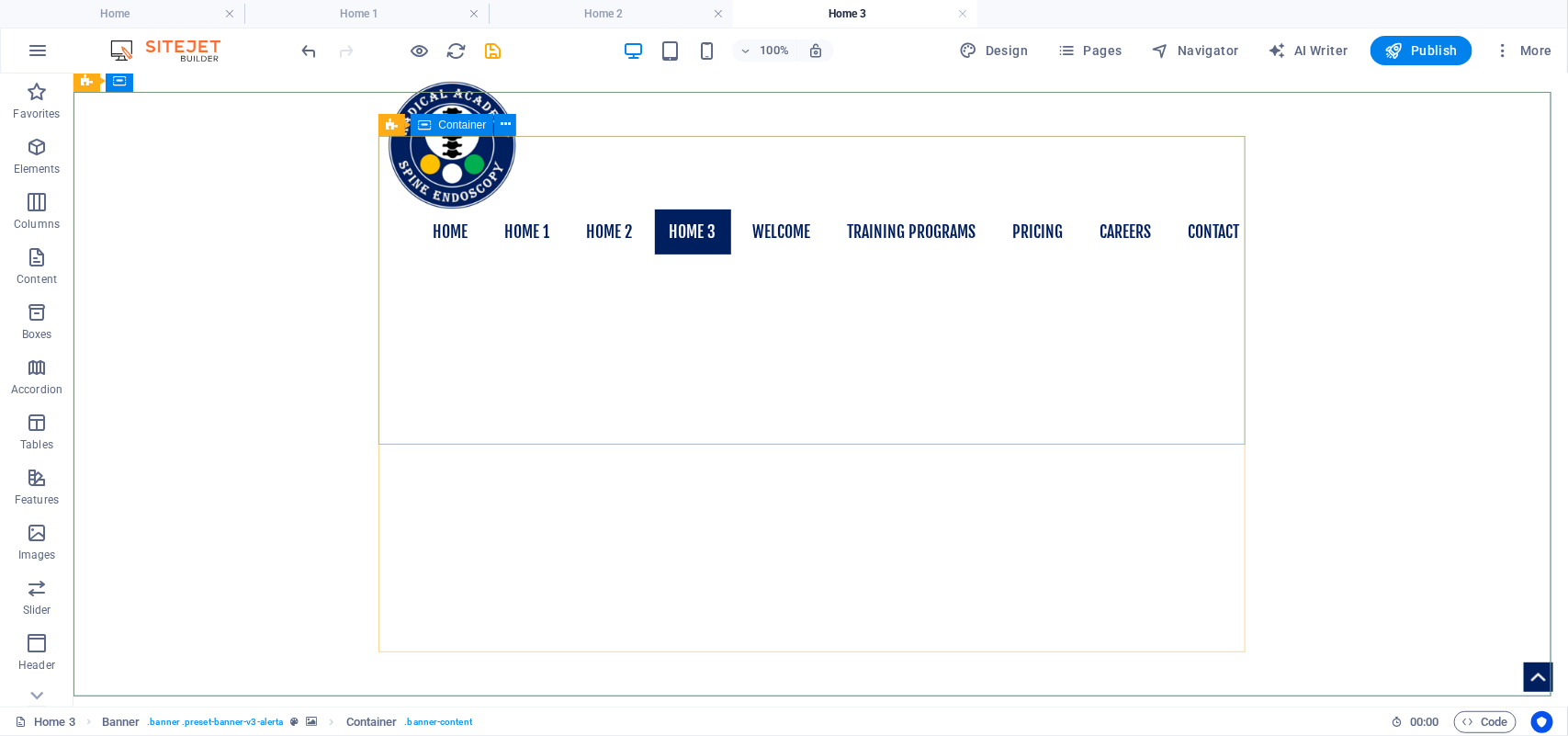 click on "Container" at bounding box center (452, 125) 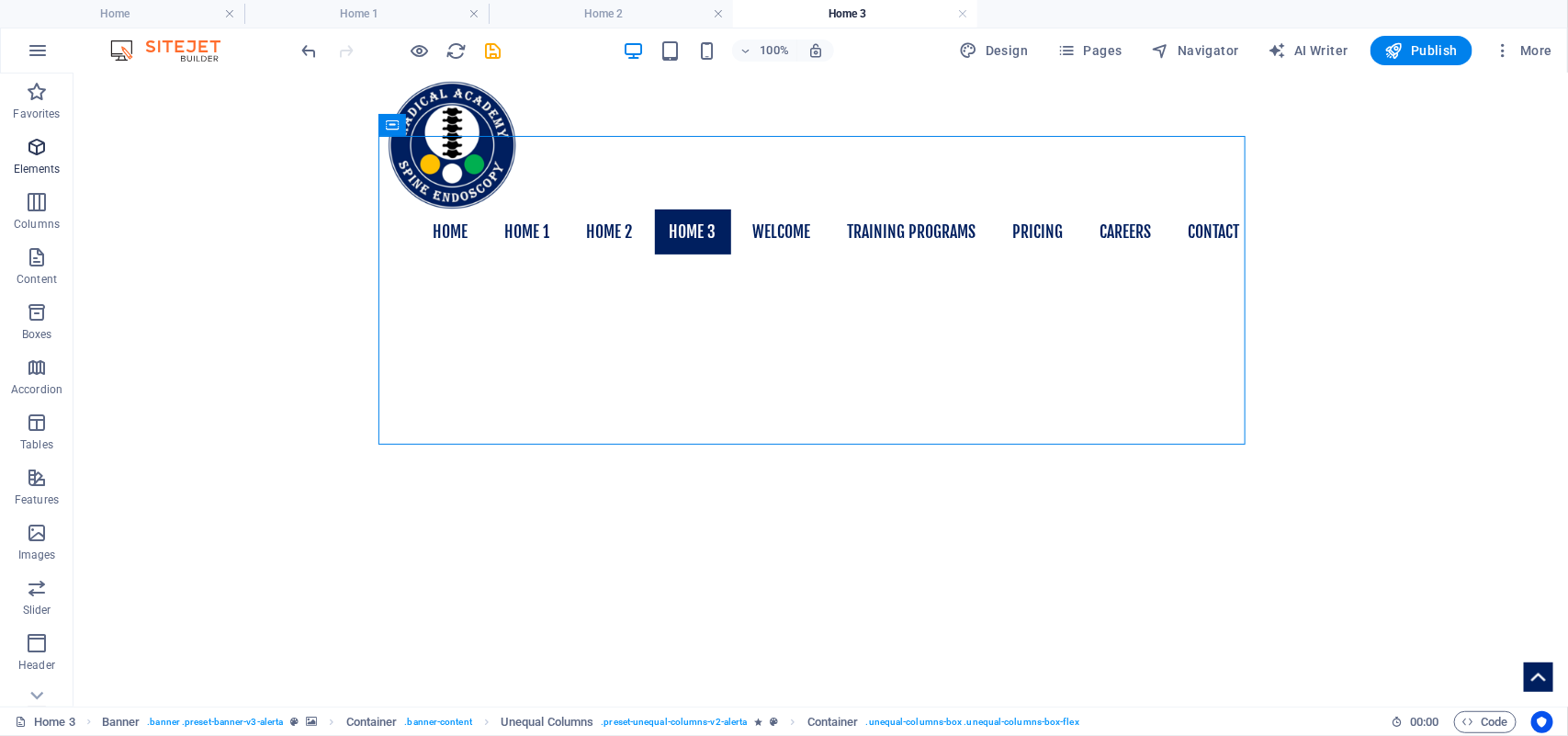 click at bounding box center (37, 147) 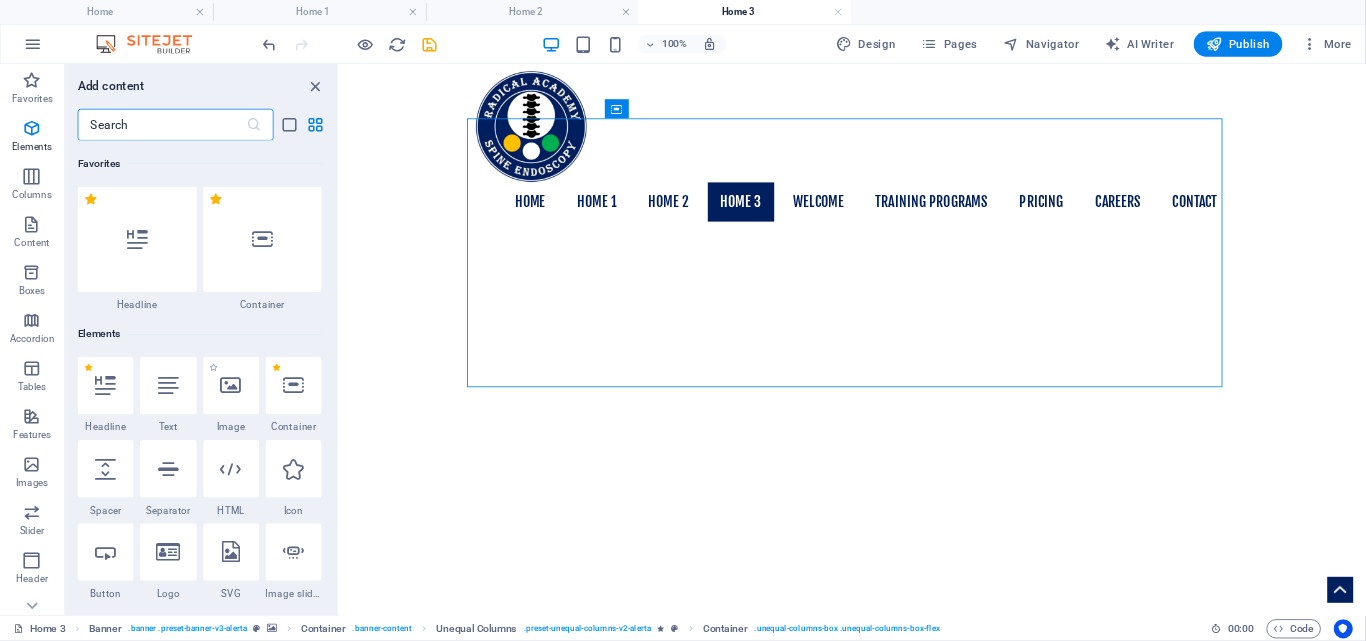 scroll, scrollTop: 212, scrollLeft: 0, axis: vertical 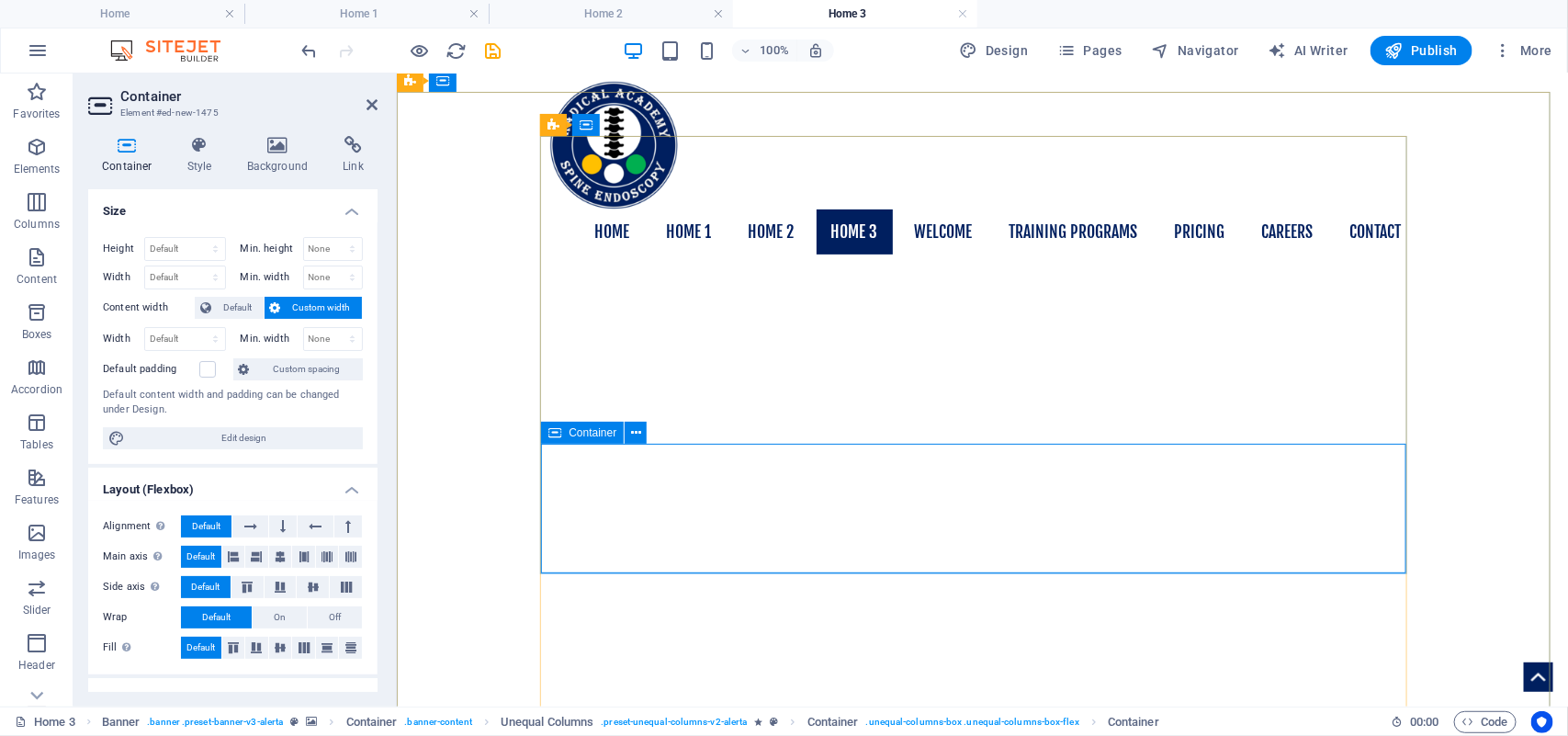 click on "Drop content here or  Add elements  Paste clipboard" at bounding box center [982, 1421] 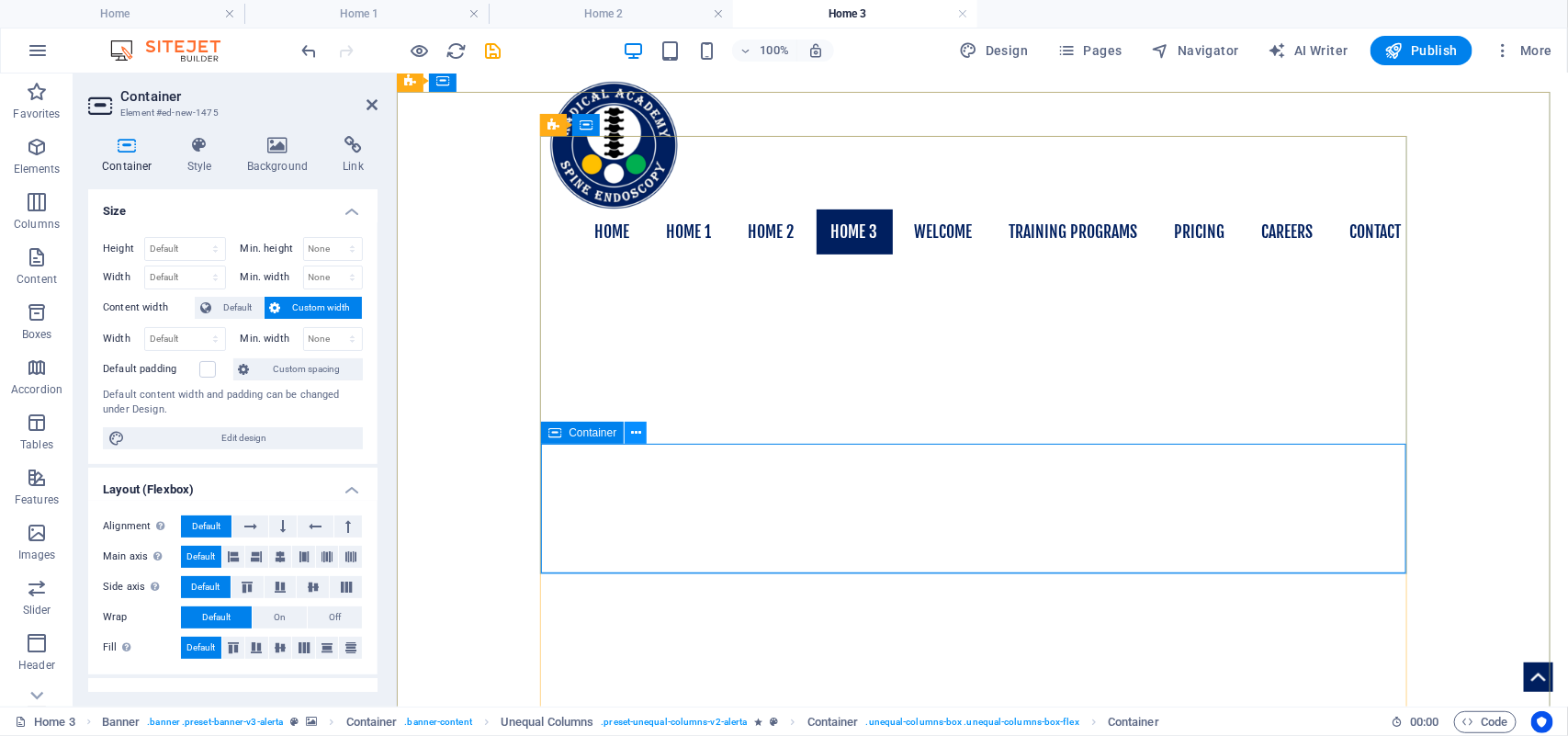 click at bounding box center [636, 433] 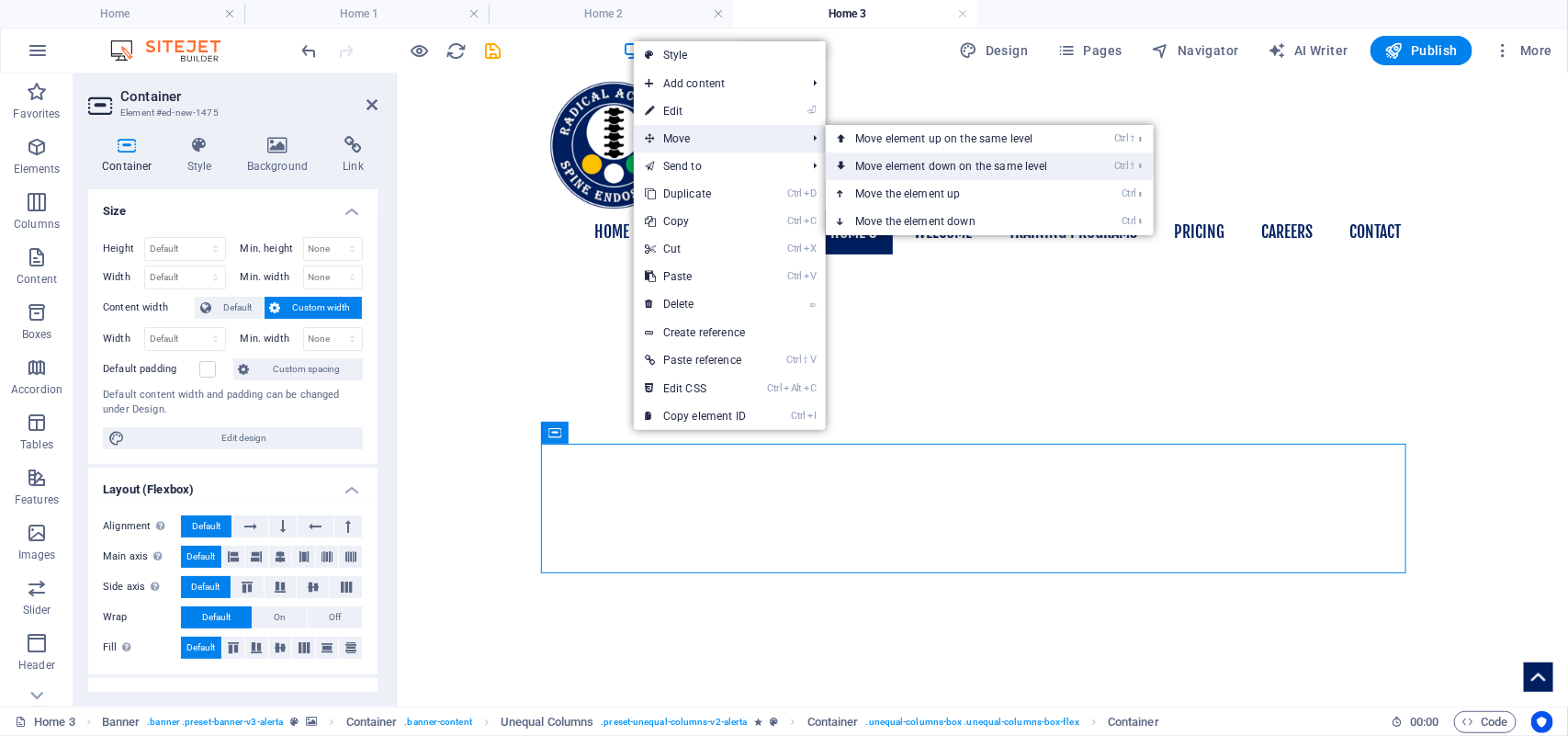 click on "Ctrl ⇧ ⬇  Move element down on the same level" at bounding box center [955, 166] 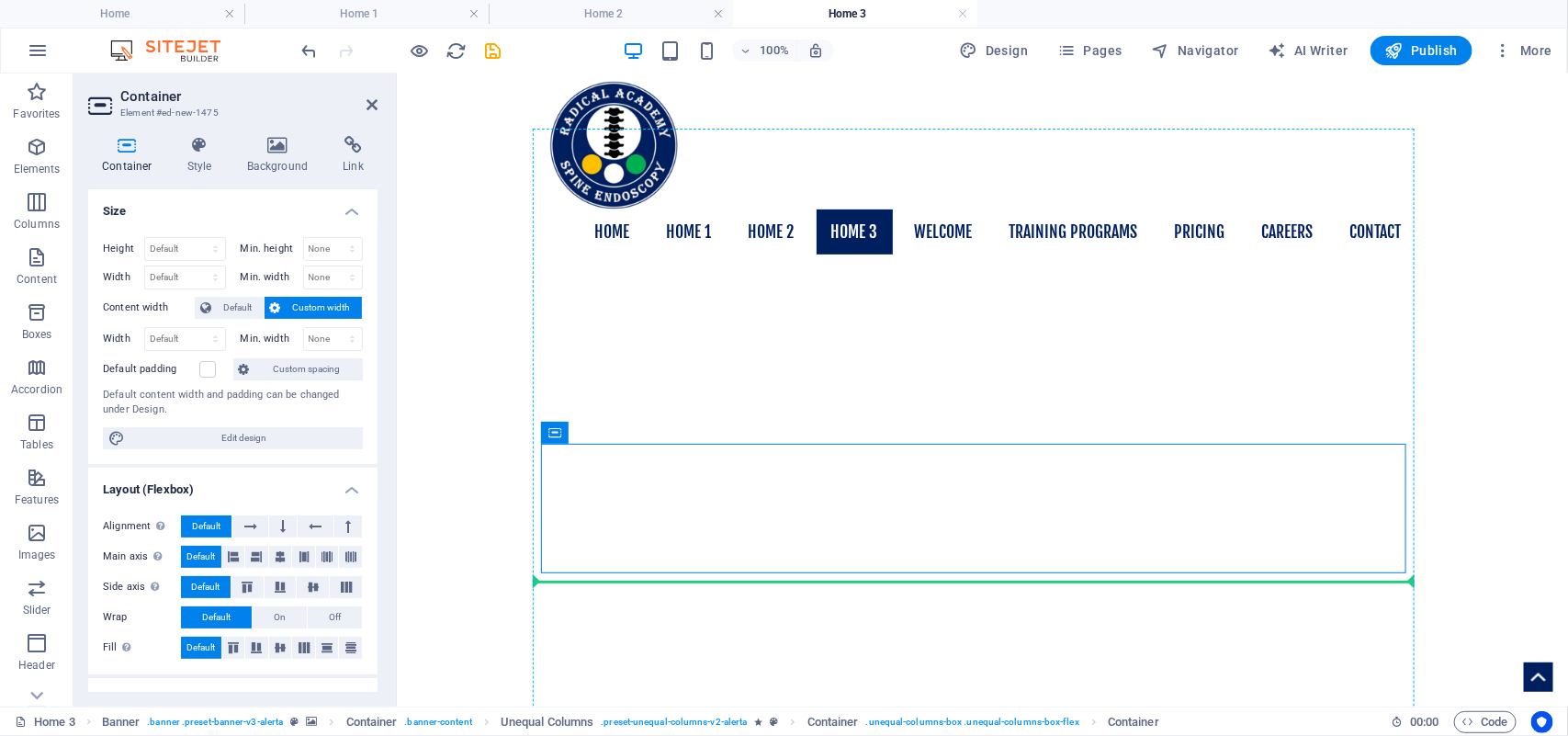 drag, startPoint x: 970, startPoint y: 505, endPoint x: 622, endPoint y: 589, distance: 357.99441 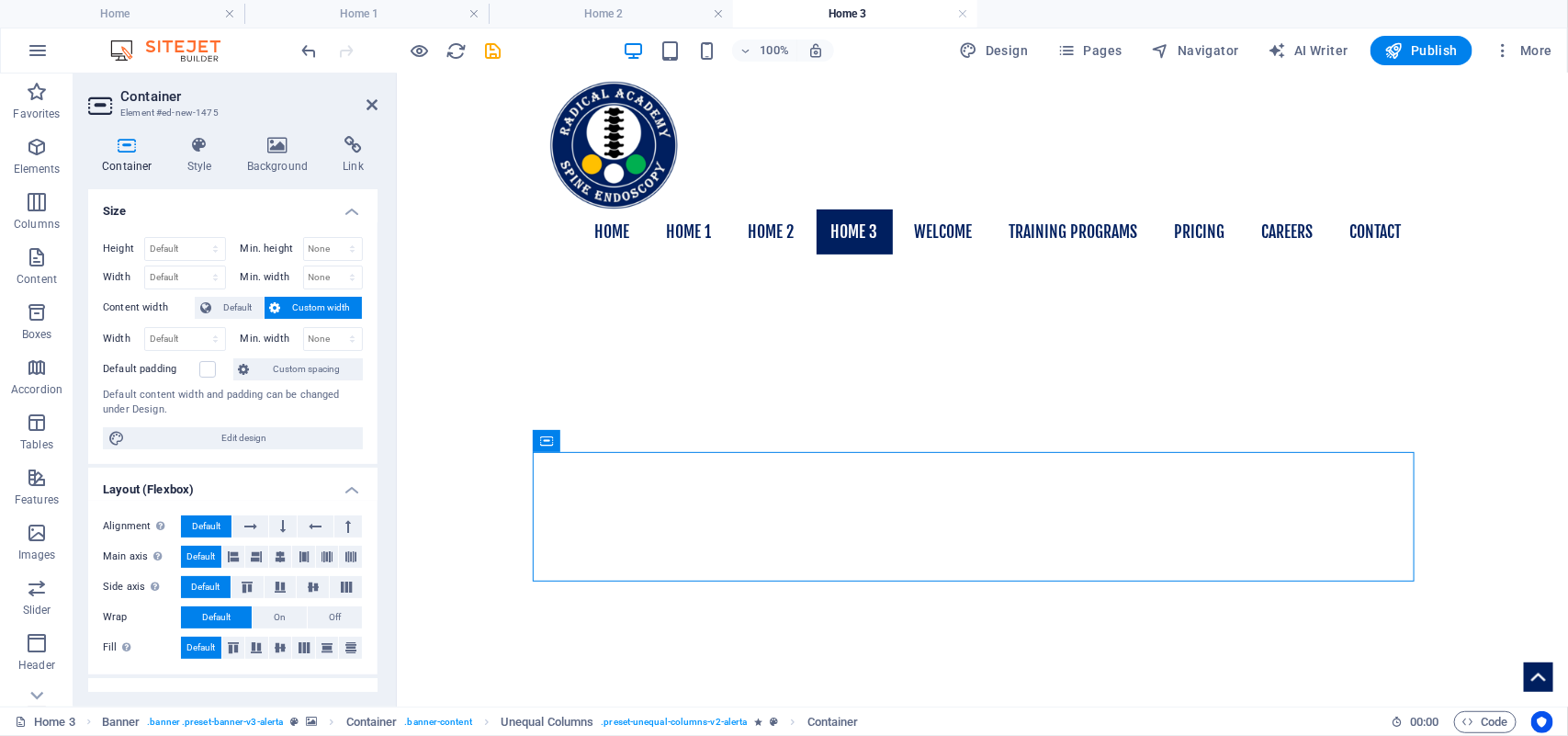 click on "RADICAL ACADEMY OF SPINE ENDOSCOPY TRAINING" at bounding box center (982, 1585) 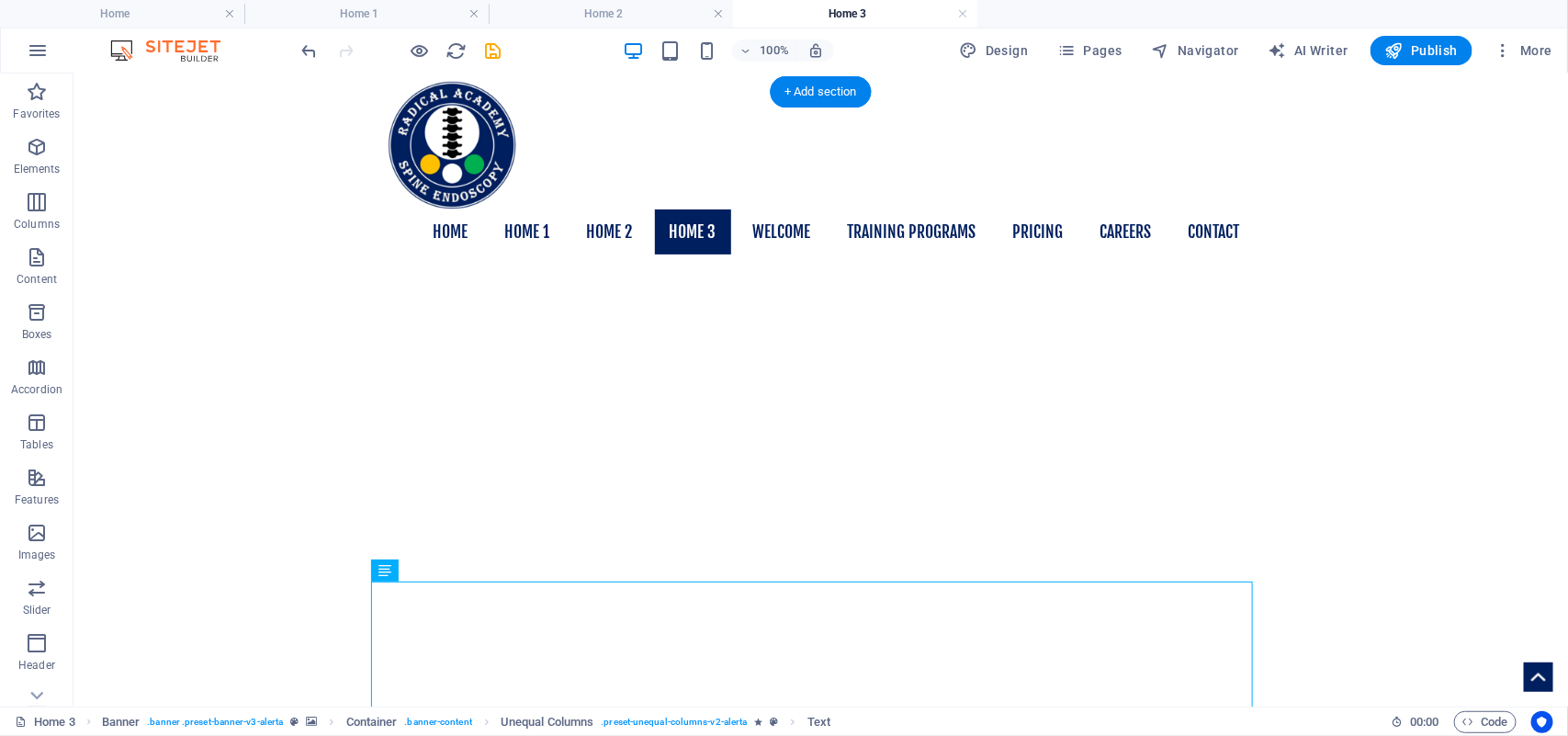 drag, startPoint x: 468, startPoint y: 647, endPoint x: 818, endPoint y: 521, distance: 371.9892 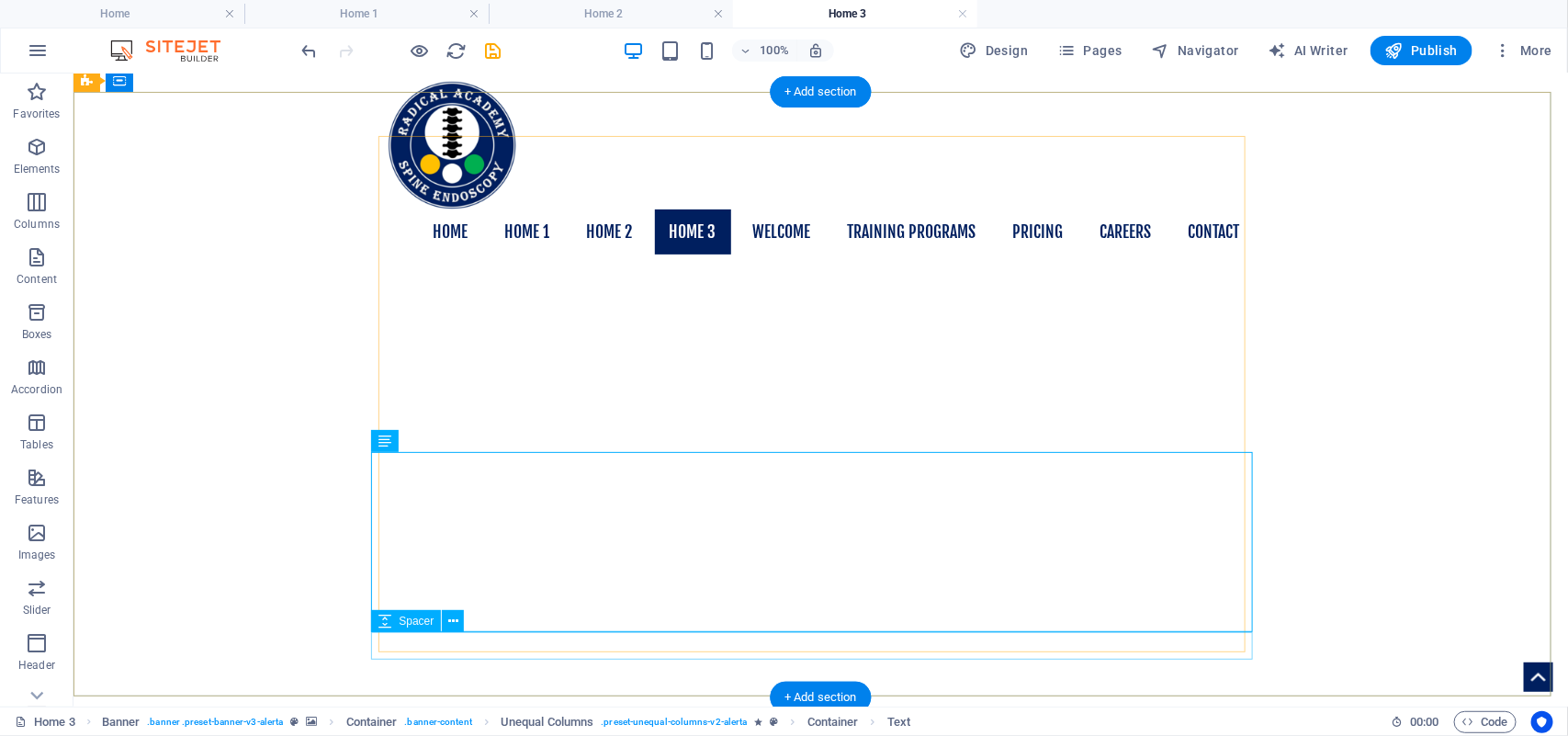 click at bounding box center (820, 1429) 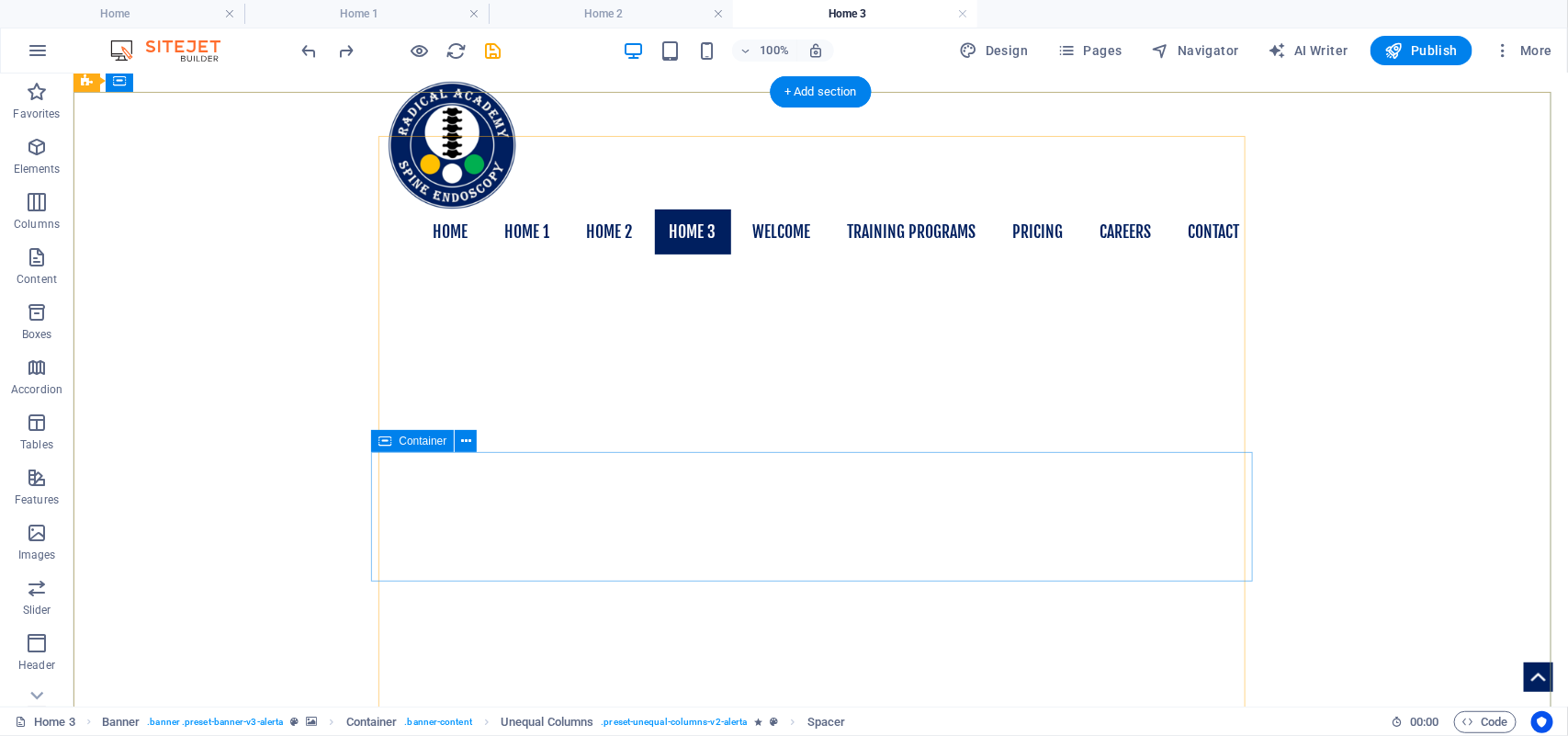 click on "Add elements" at bounding box center (765, 1457) 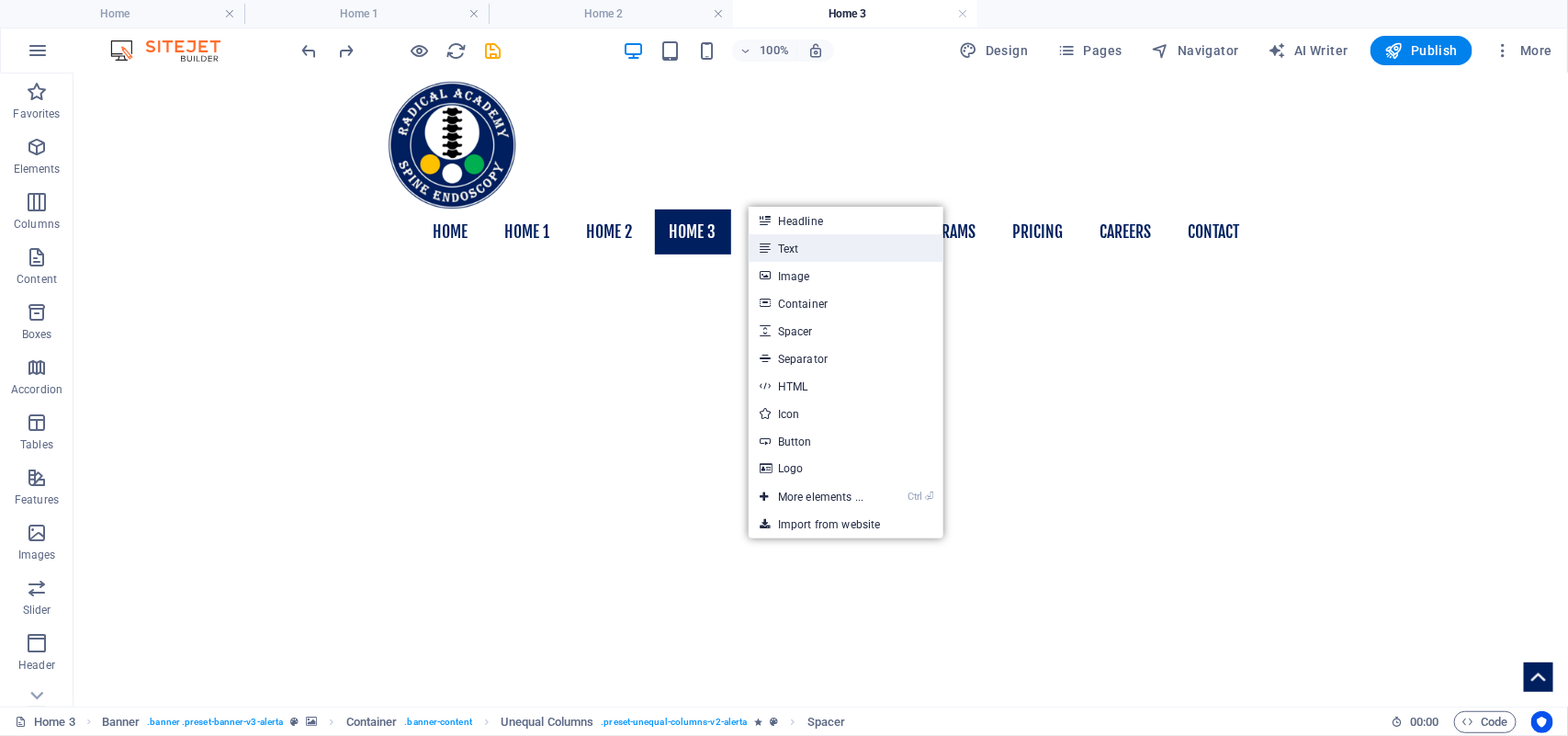 click on "Text" at bounding box center (846, 248) 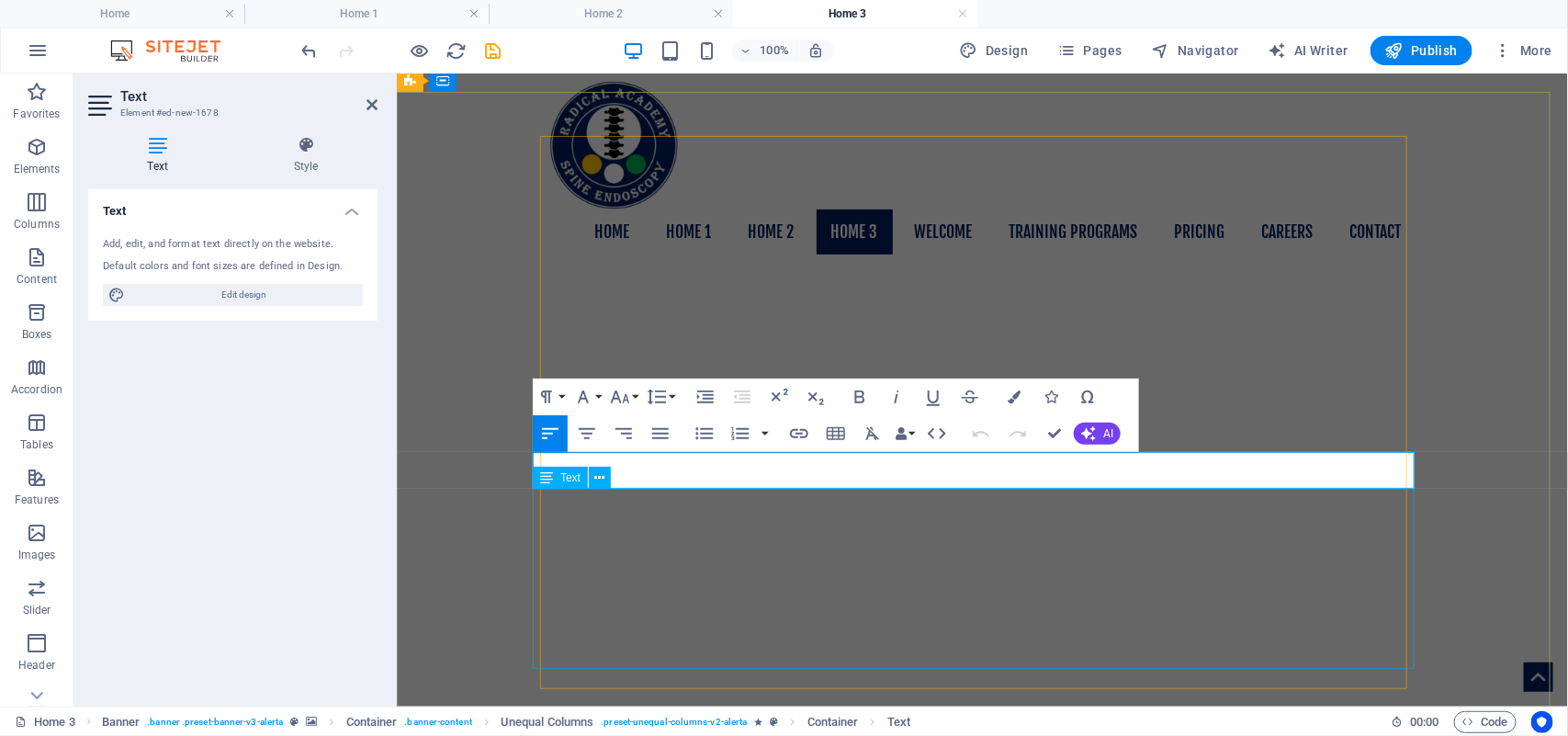 click on "RADICAL ACADEMY OF SPINE ENDOSCOPY TRAINING" at bounding box center (982, 1376) 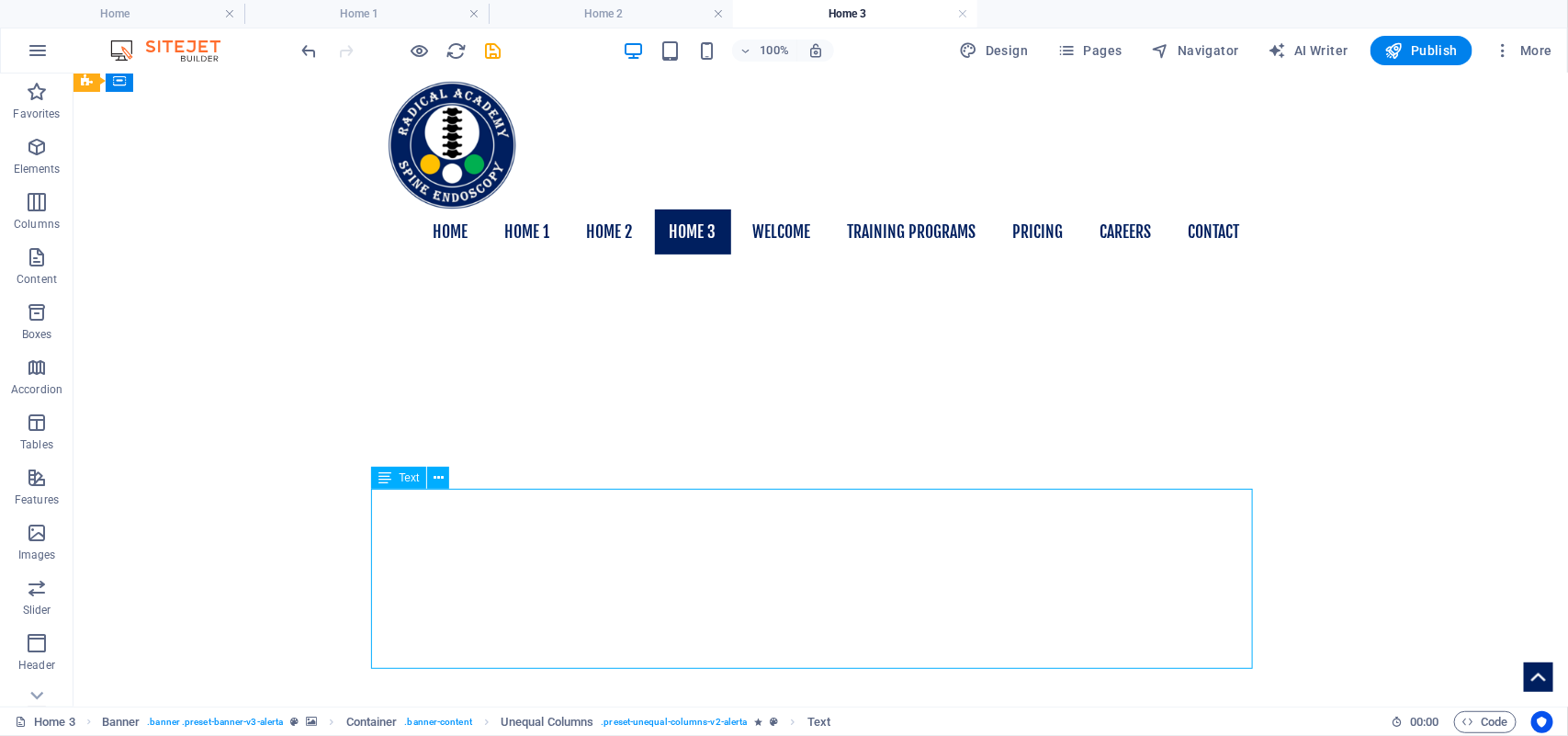 click on "RADICAL ACADEMY OF SPINE ENDOSCOPY TRAINING" at bounding box center [820, 1376] 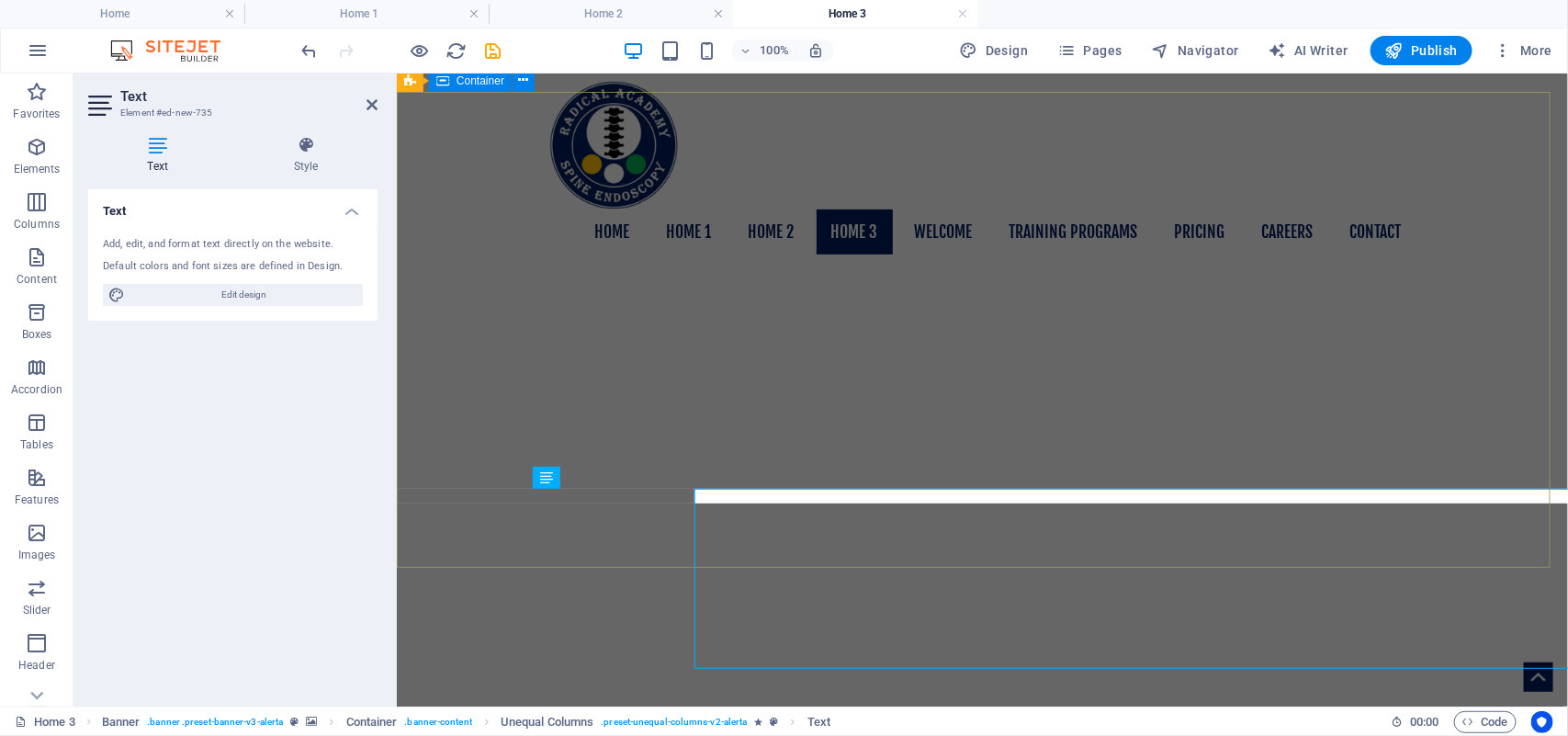 click on "Radical Academy of SPINE ENDOSCOPY TRAINING Master the art lead the change New text element RADICAL ACADEMY OF SPINE ENDOSCOPY TRAINING" at bounding box center [981, 1209] 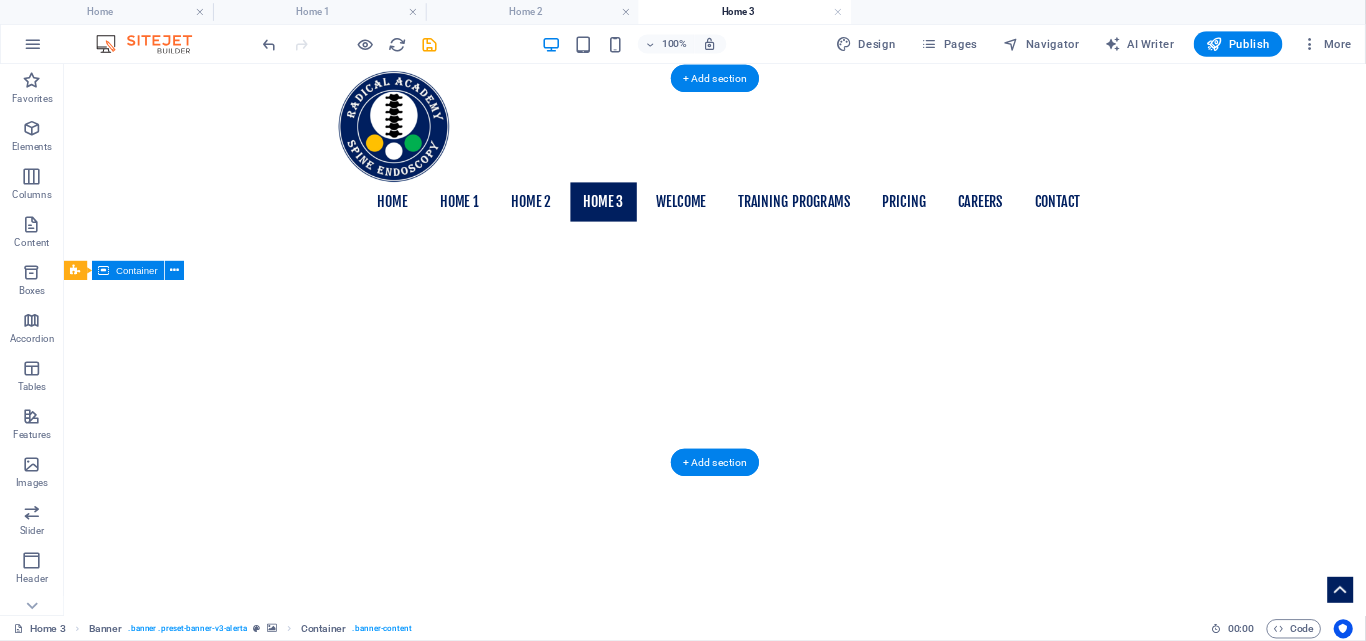 scroll, scrollTop: 251, scrollLeft: 0, axis: vertical 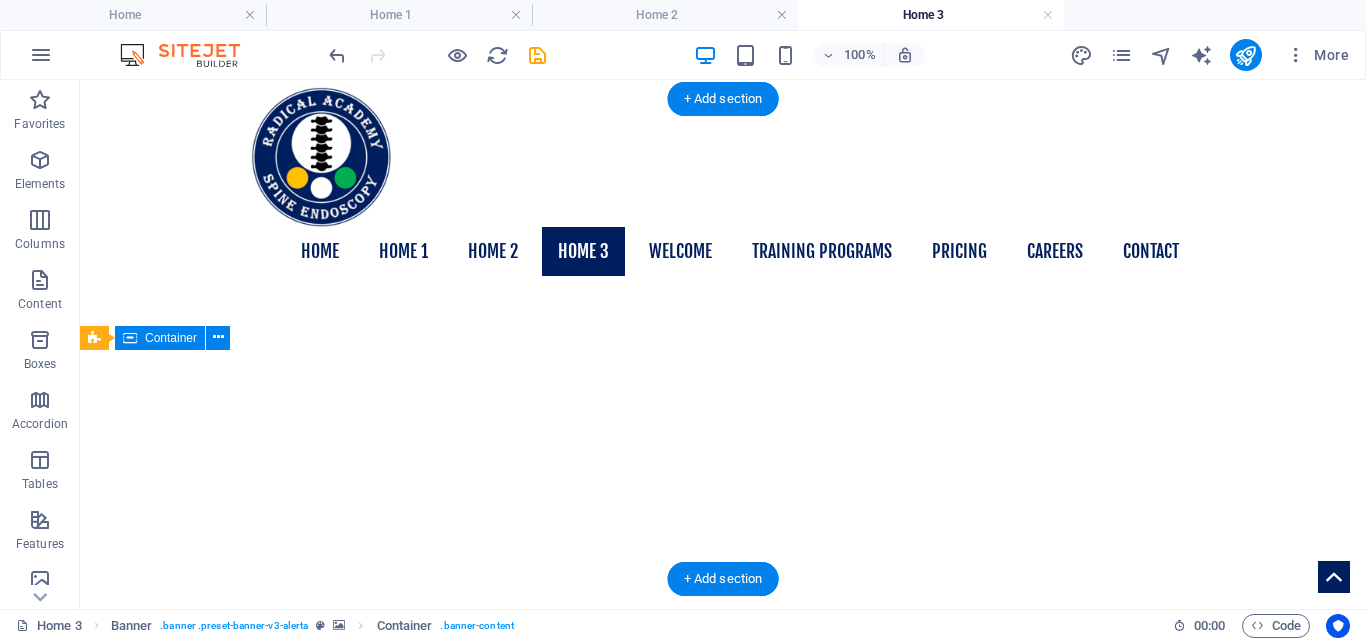 click at bounding box center [723, 532] 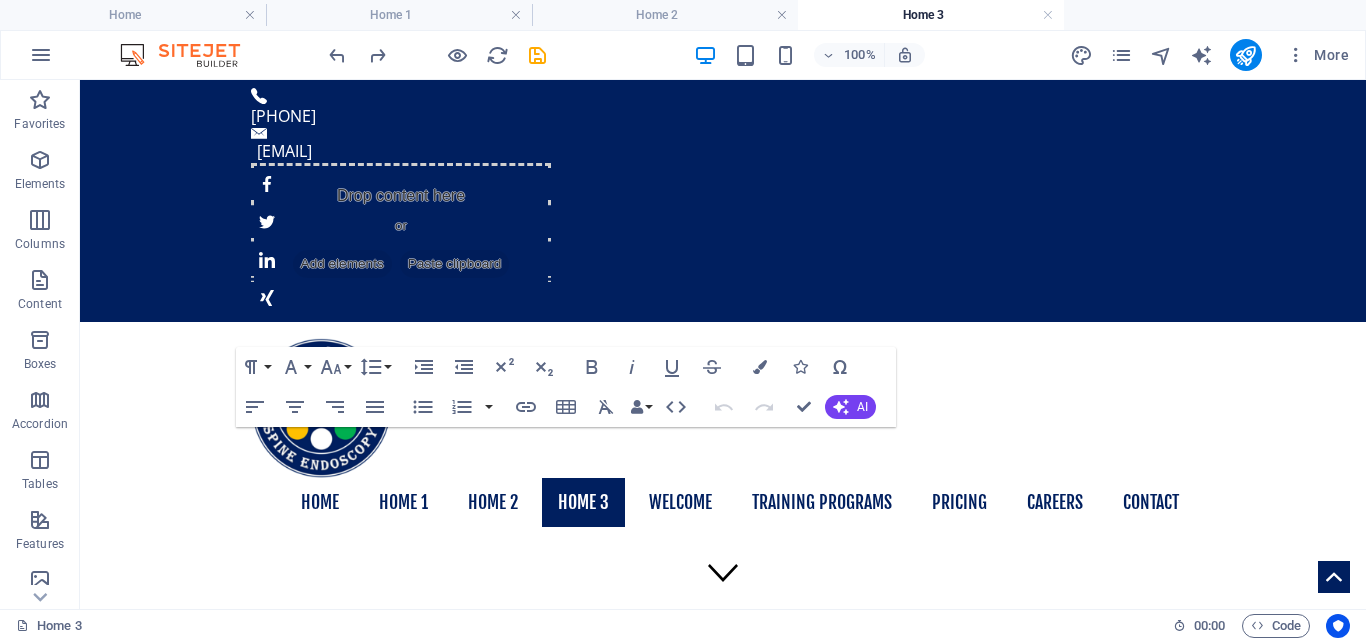 scroll, scrollTop: 613, scrollLeft: 0, axis: vertical 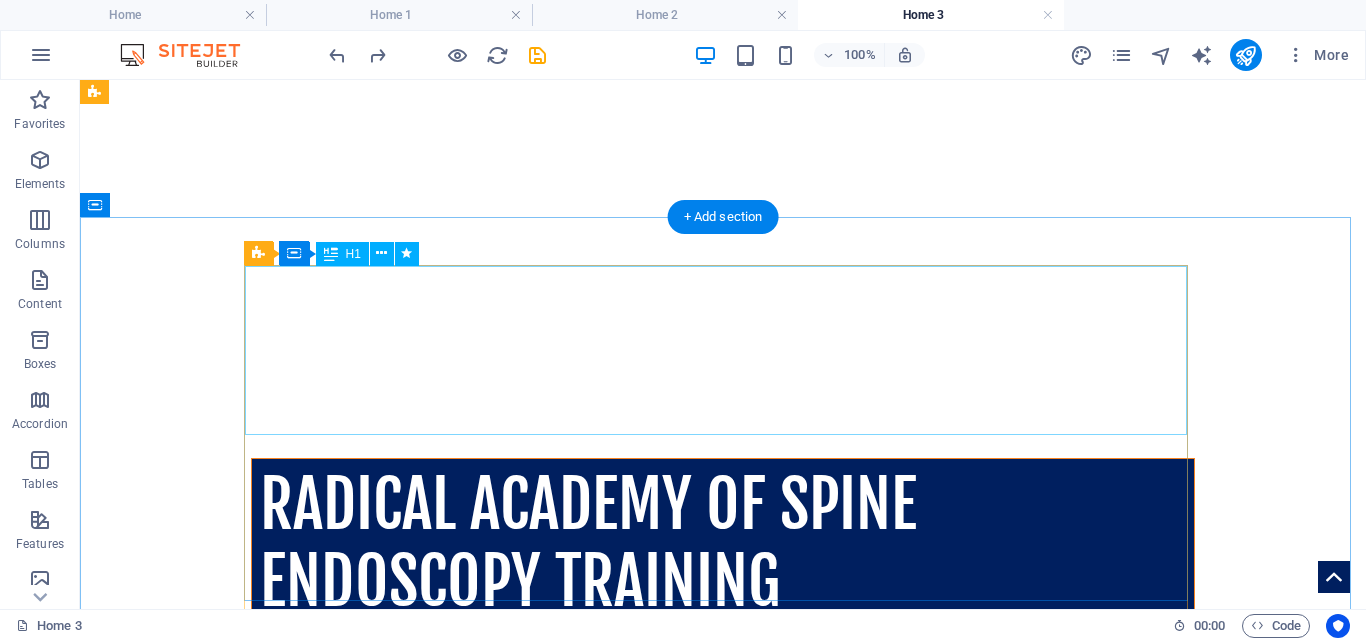 click on "Radical Academy of SPINE ENDOSCOPY TRAINING" at bounding box center [723, 544] 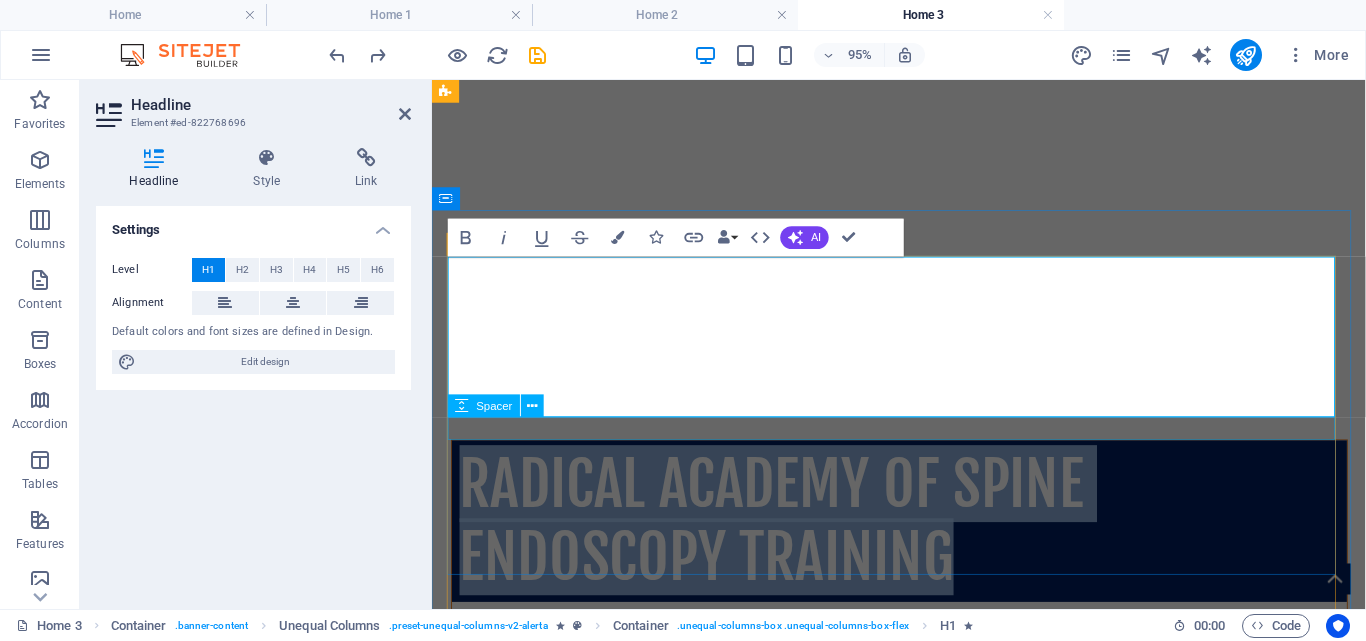 click on "Master the art" at bounding box center [924, 680] 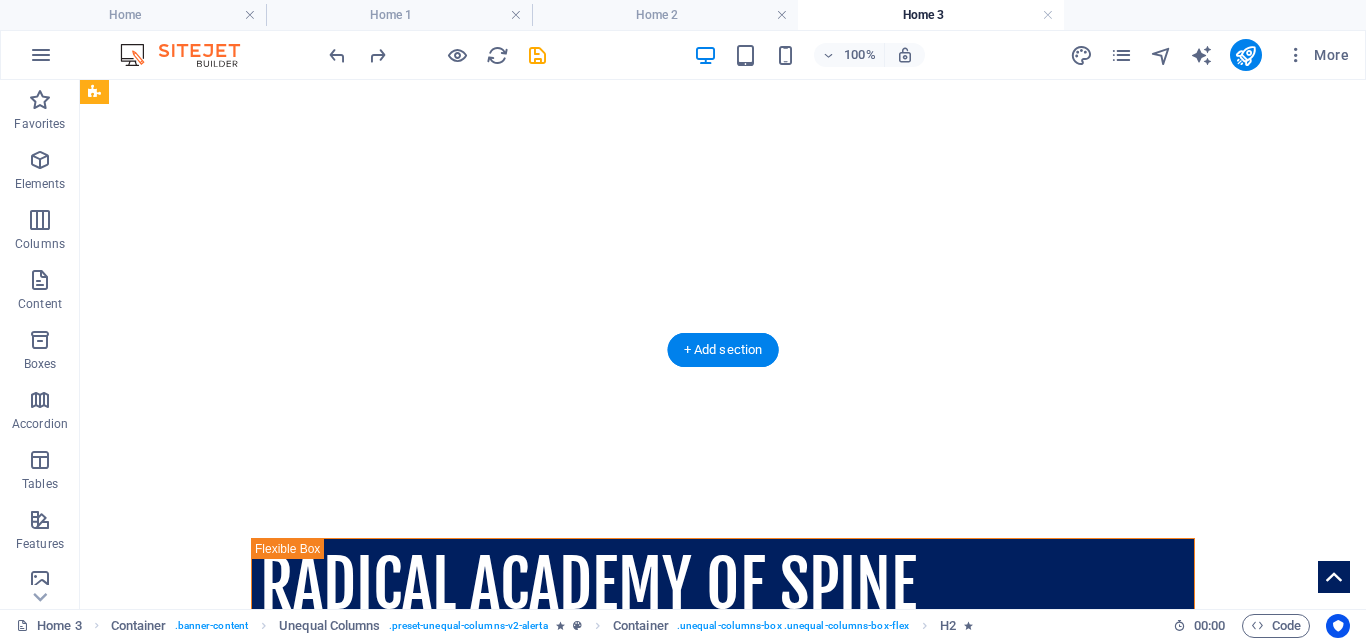 scroll, scrollTop: 0, scrollLeft: 0, axis: both 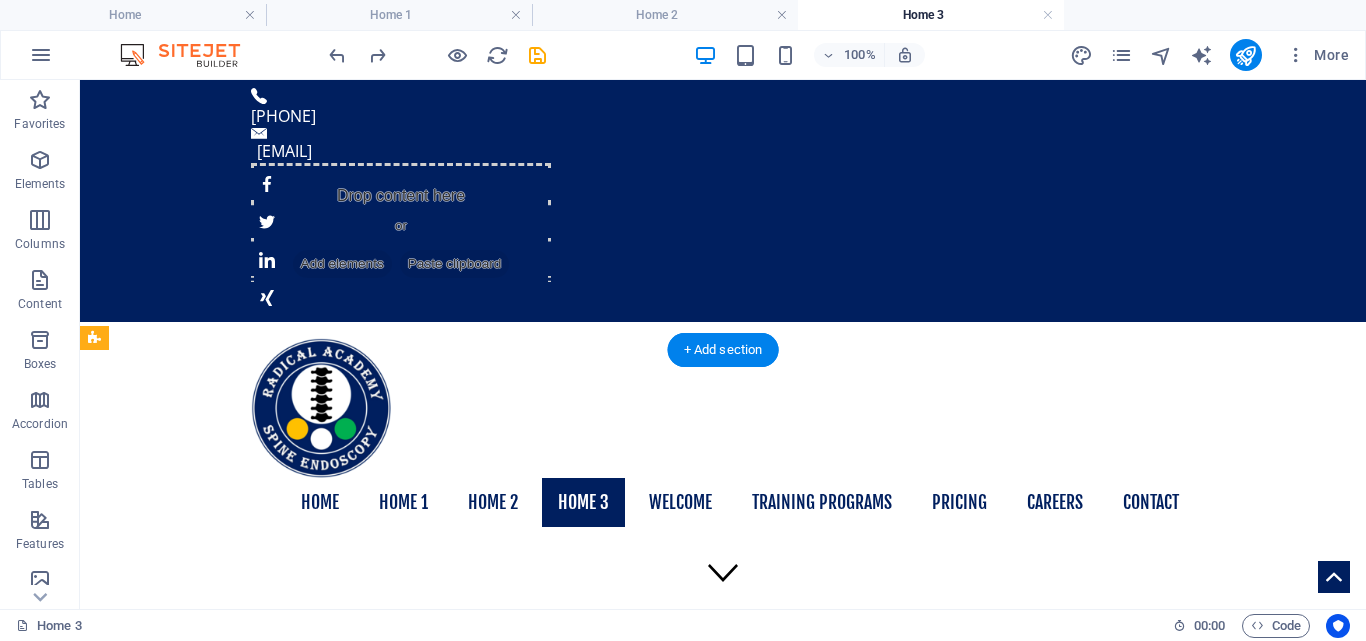 click at bounding box center [723, 783] 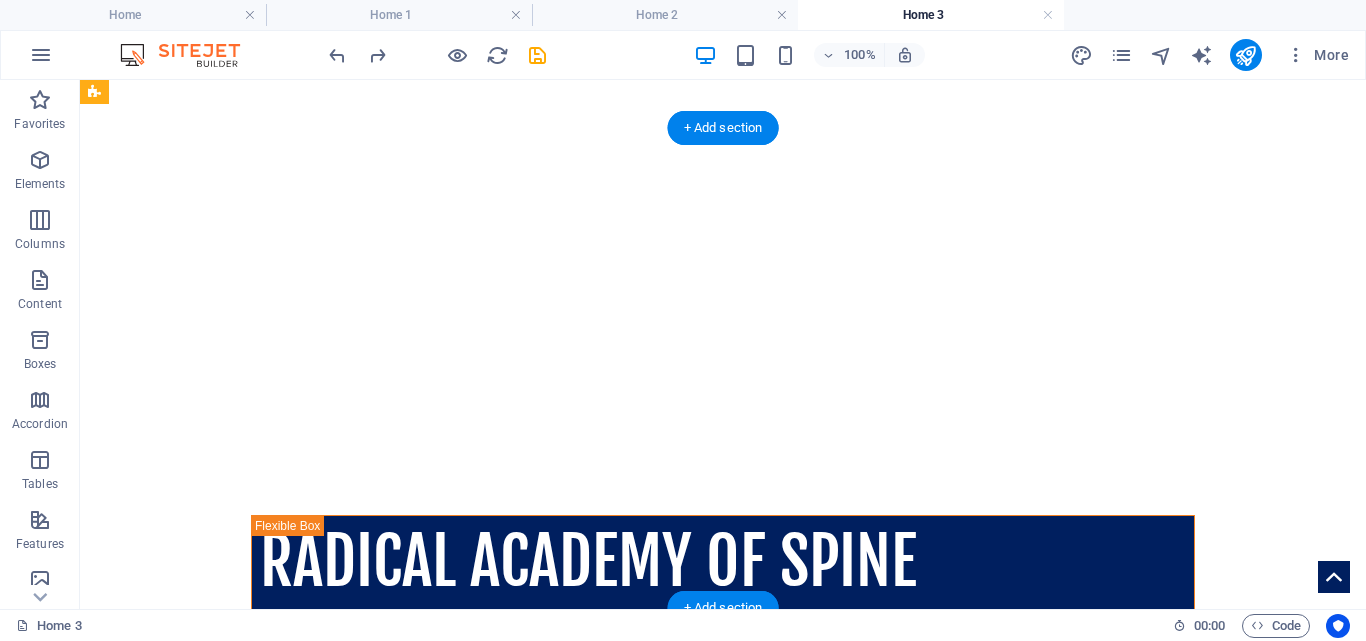 scroll, scrollTop: 0, scrollLeft: 0, axis: both 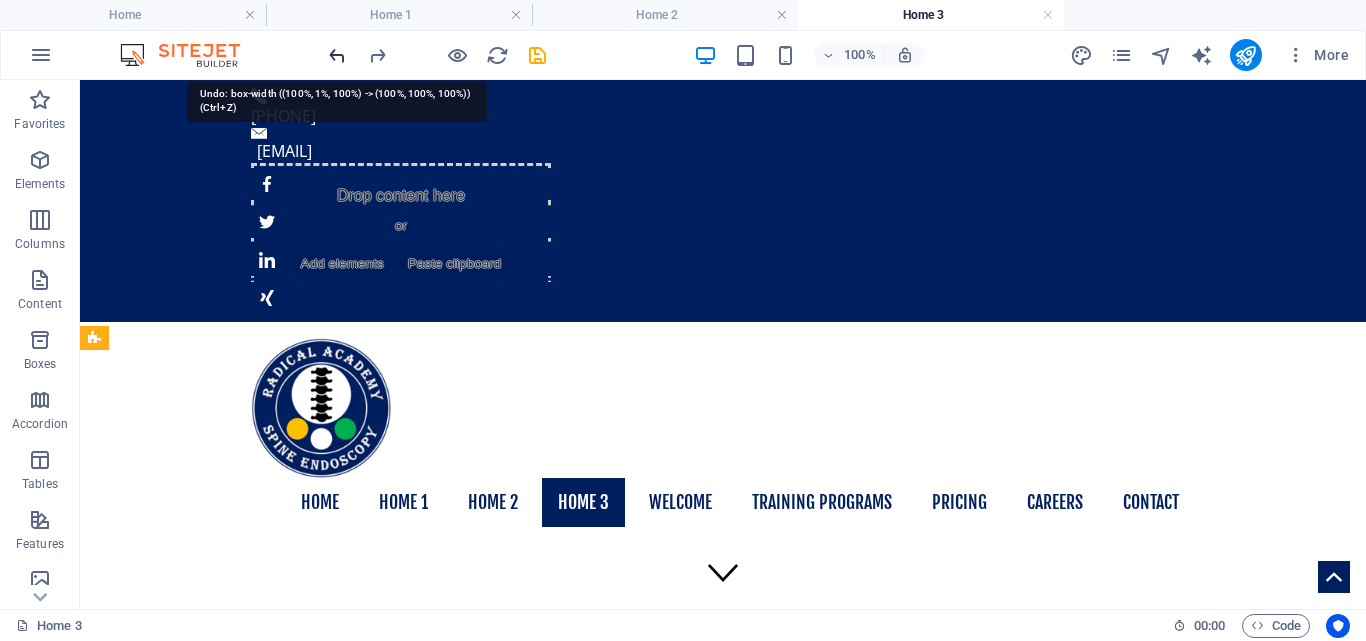 click at bounding box center (337, 55) 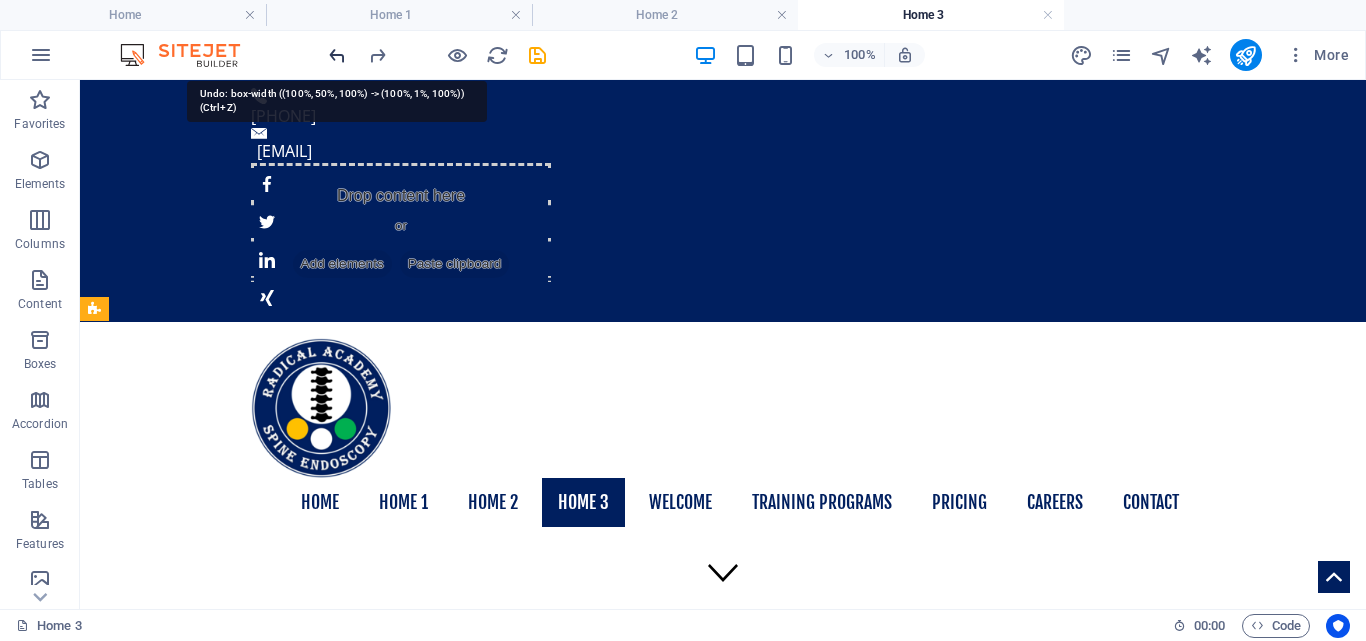 scroll, scrollTop: 593, scrollLeft: 0, axis: vertical 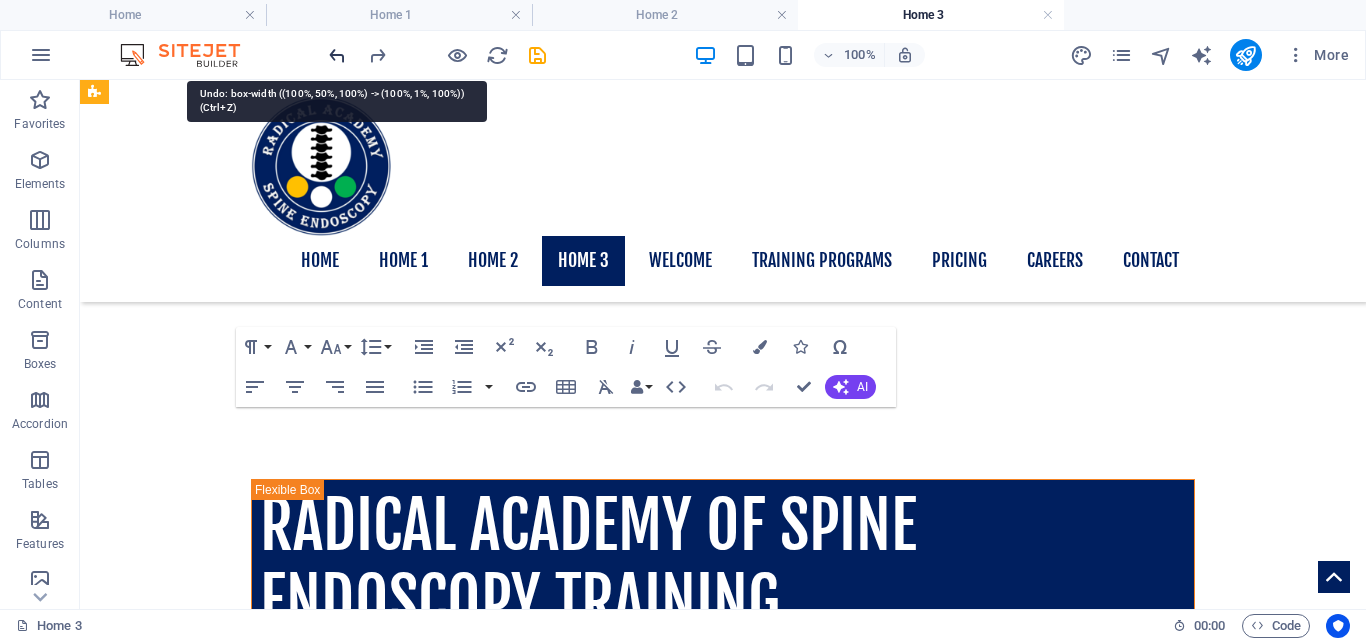 click at bounding box center [337, 55] 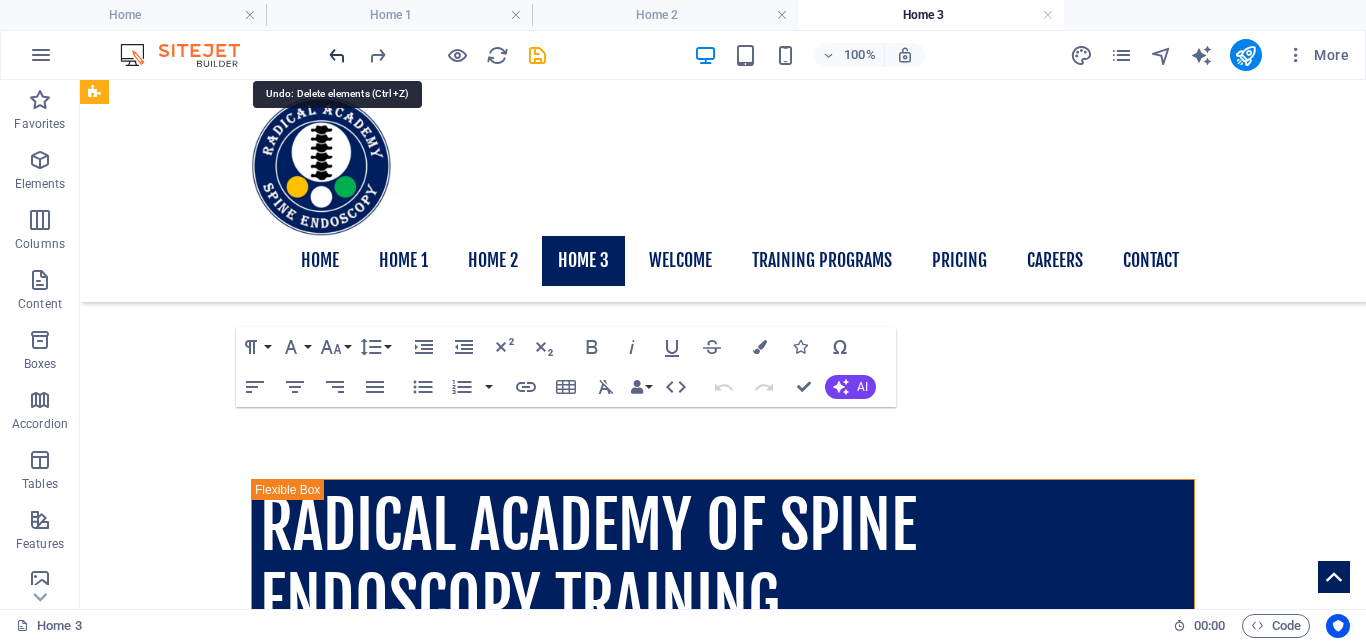 click at bounding box center [337, 55] 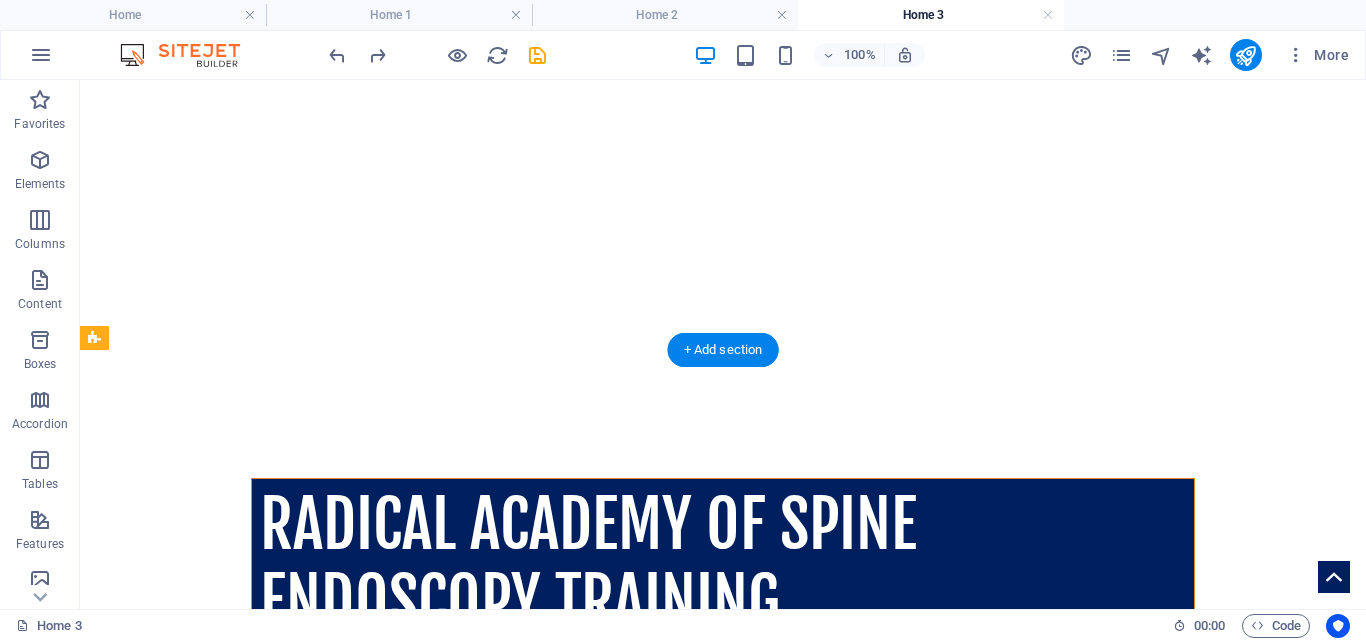 scroll, scrollTop: 0, scrollLeft: 0, axis: both 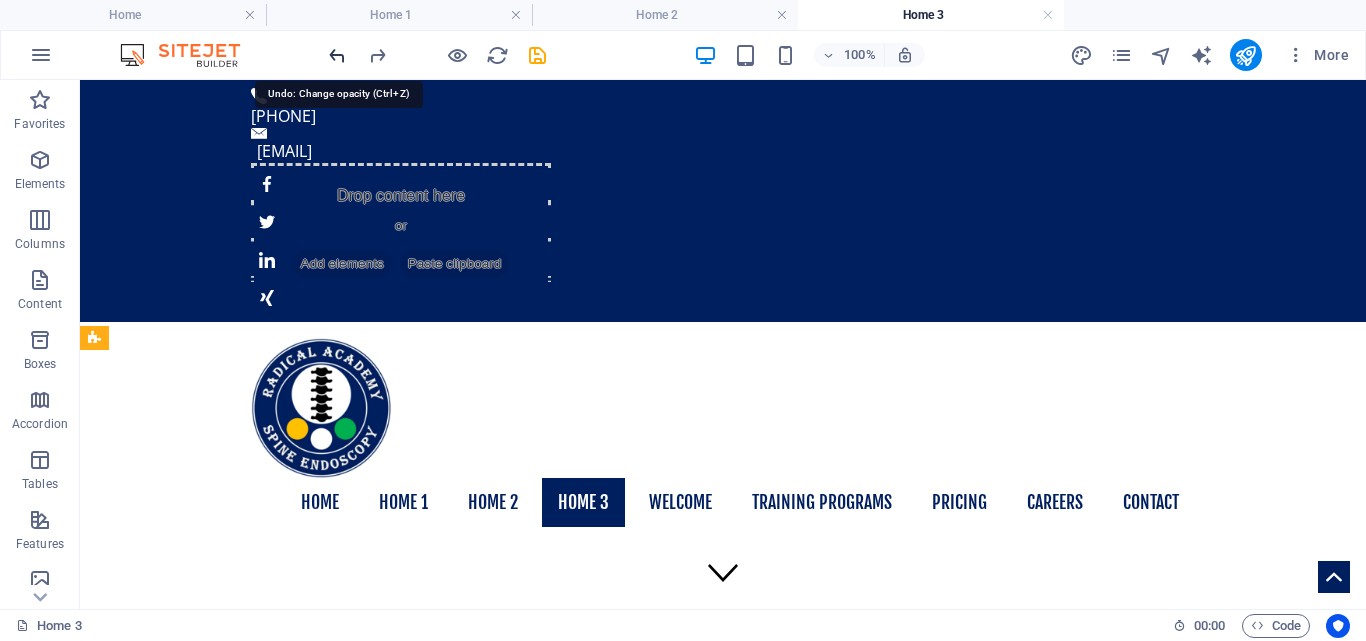 click at bounding box center (337, 55) 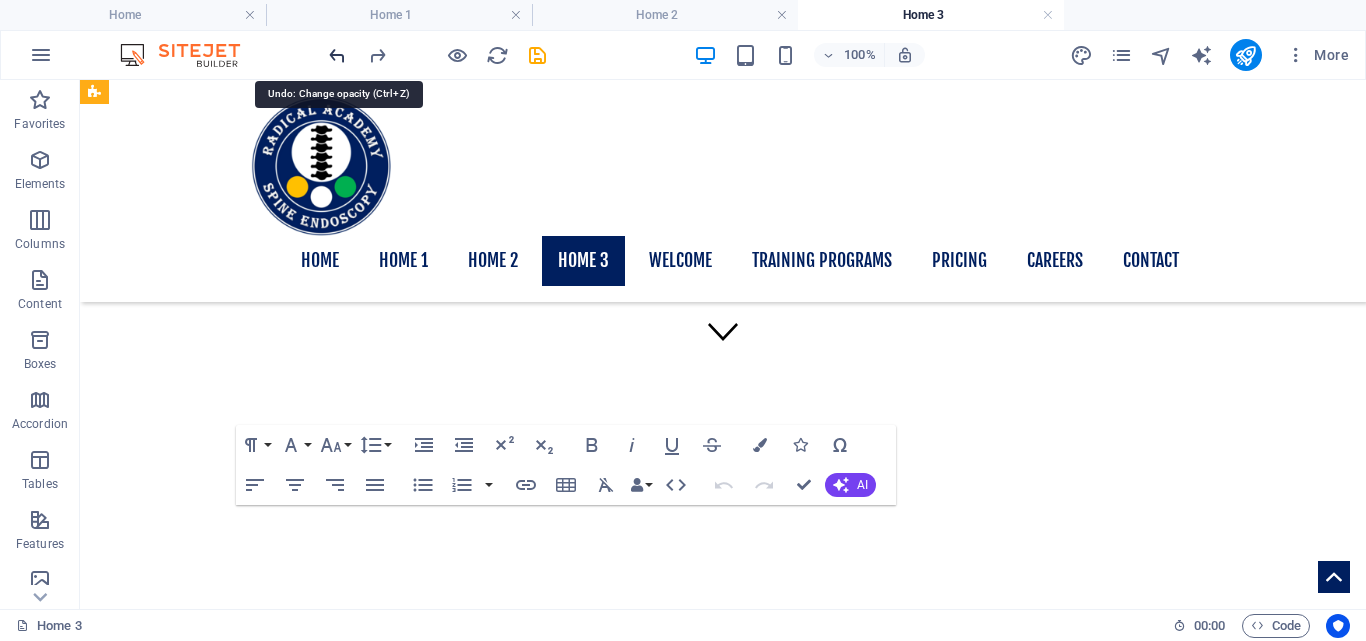 scroll, scrollTop: 691, scrollLeft: 0, axis: vertical 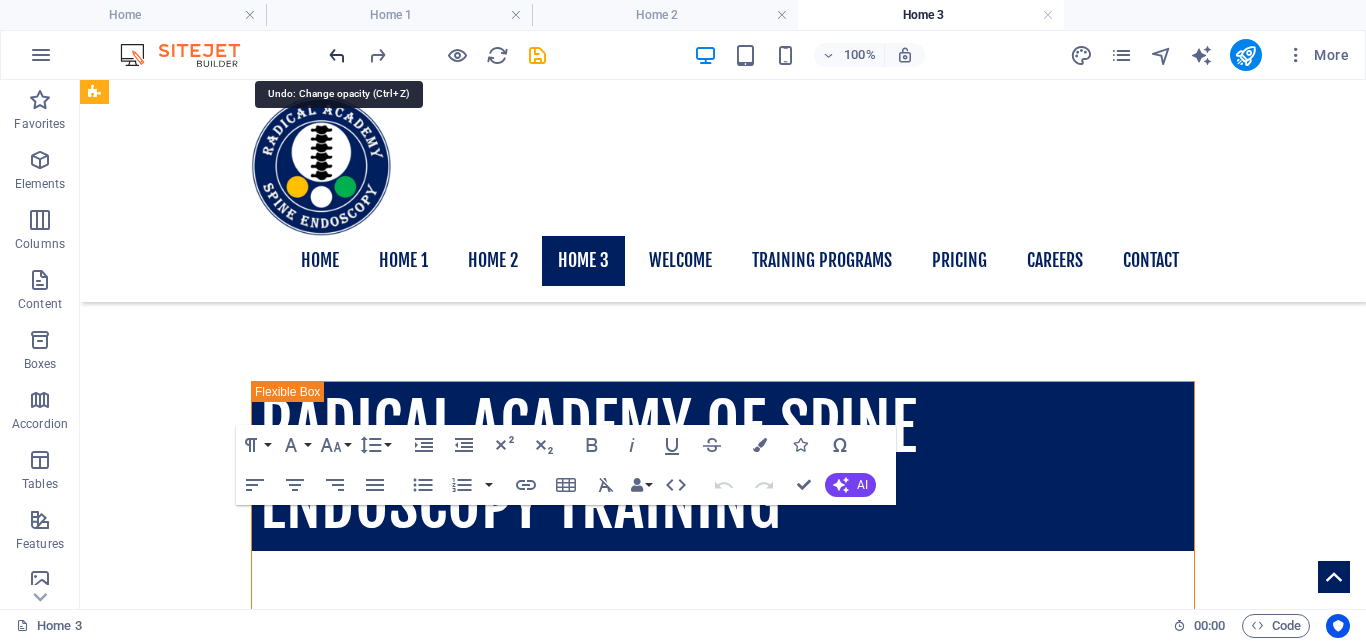 click at bounding box center (337, 55) 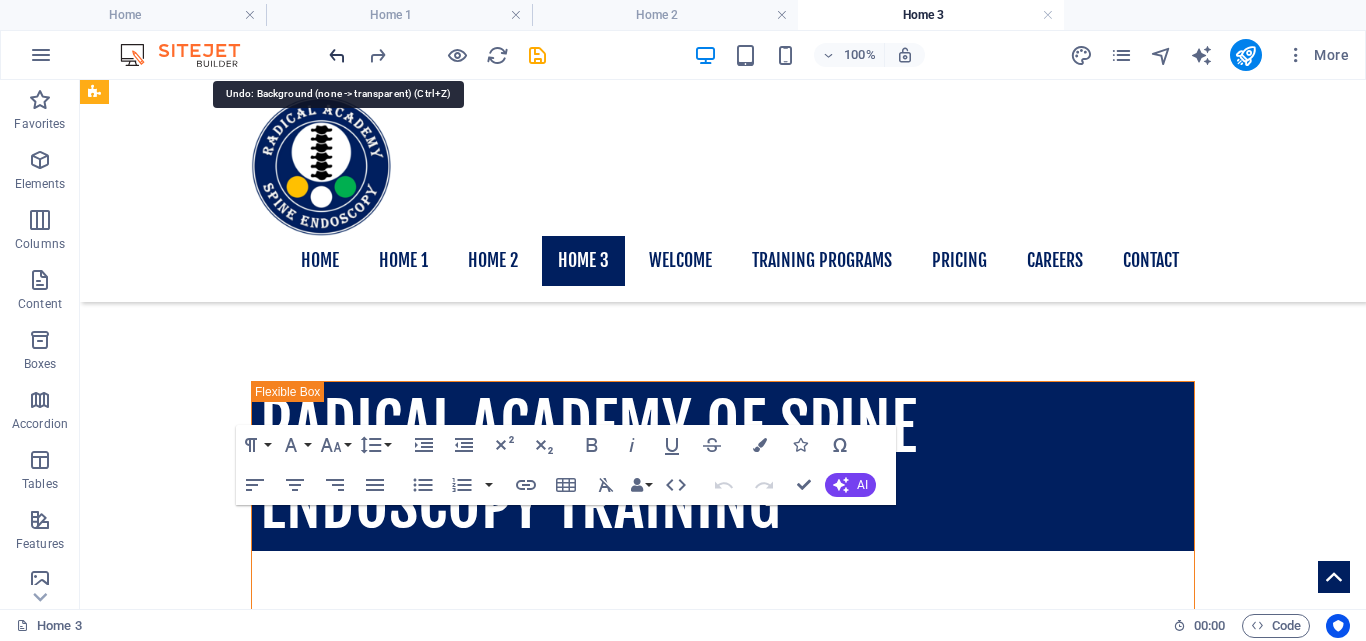 click at bounding box center [337, 55] 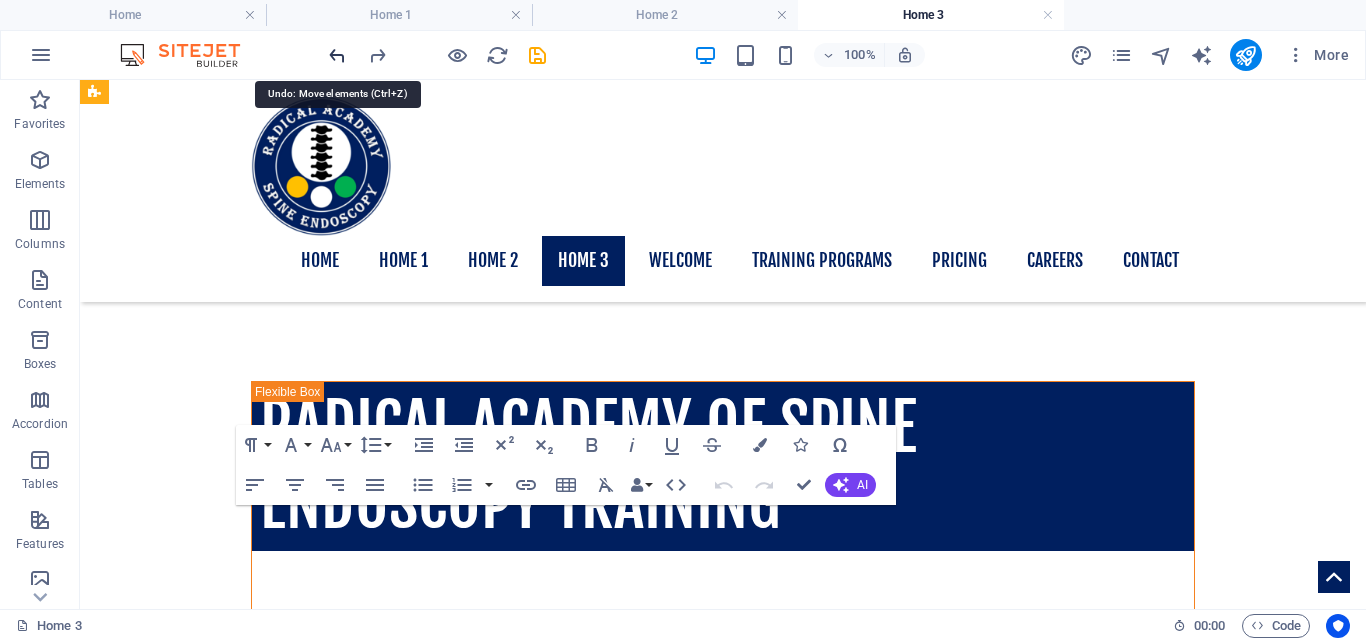 click at bounding box center [337, 55] 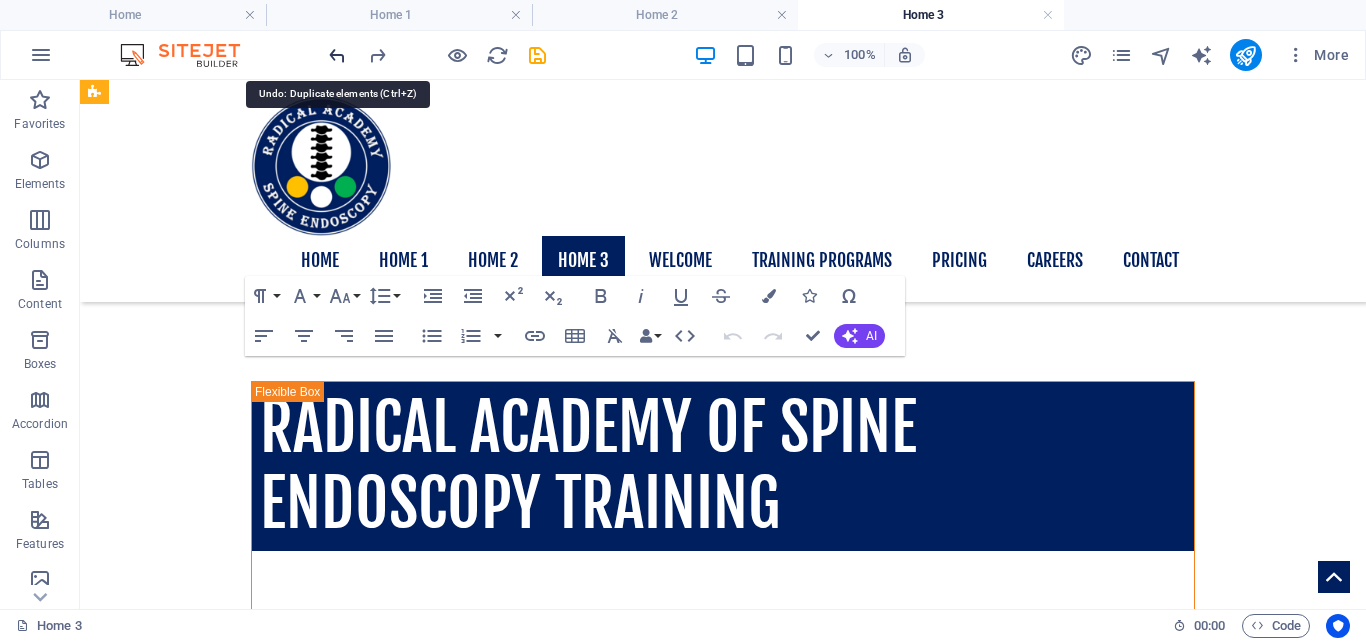 click at bounding box center (337, 55) 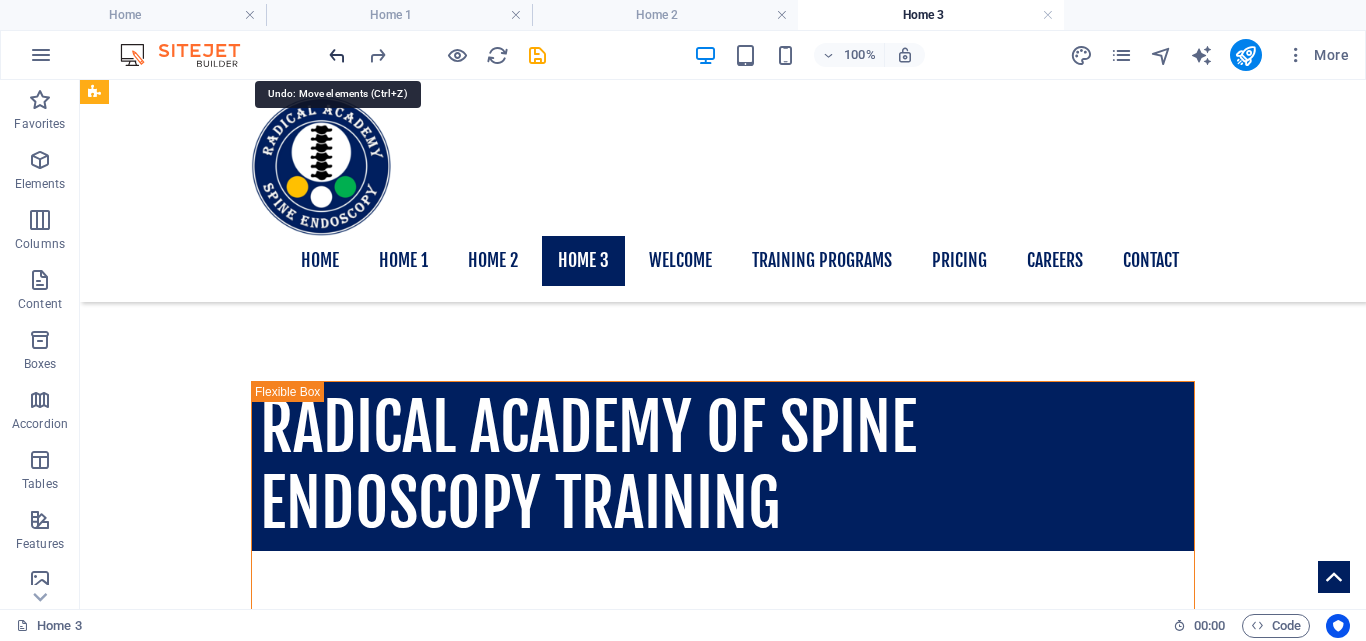 click at bounding box center (337, 55) 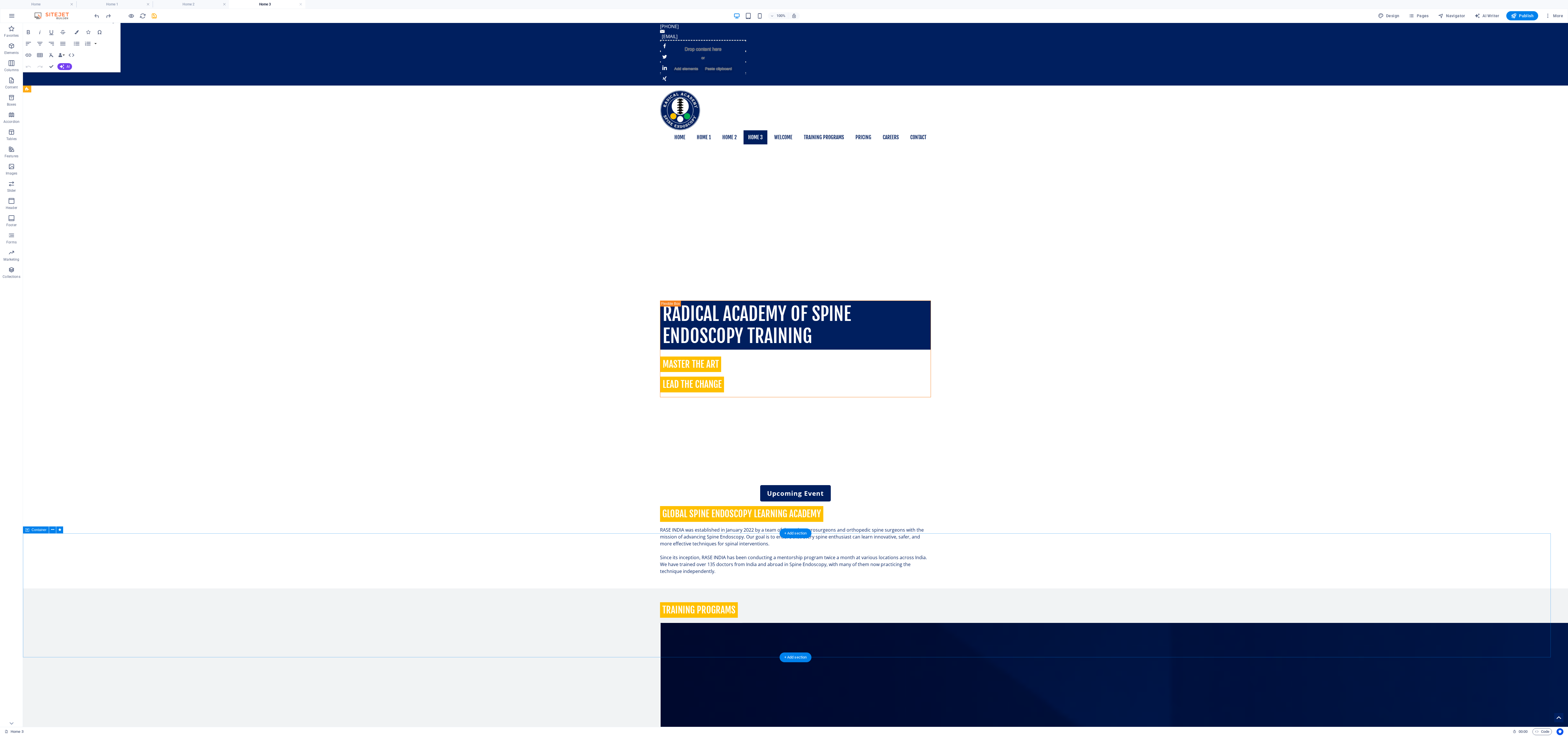 scroll, scrollTop: 8, scrollLeft: 0, axis: vertical 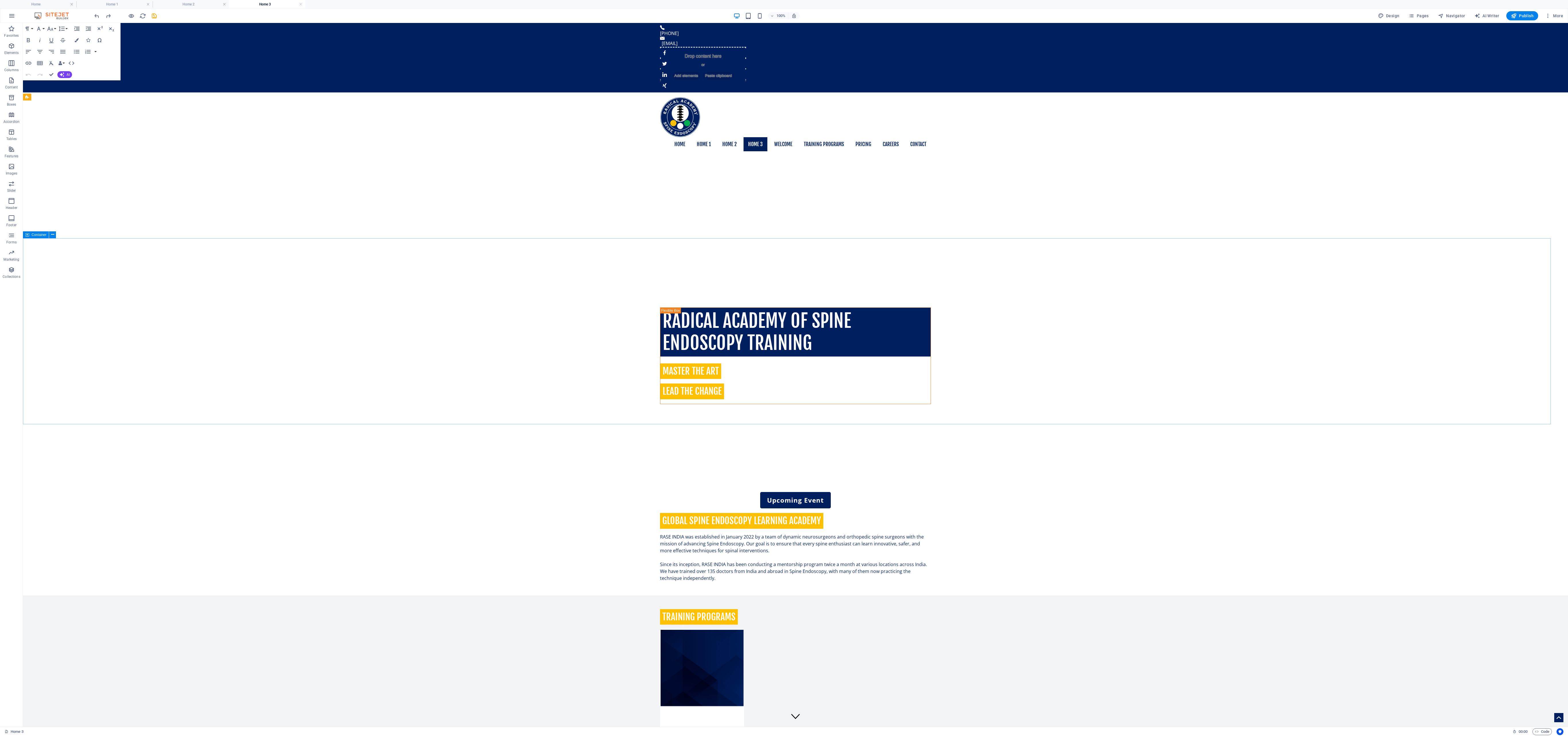 click on "Container" at bounding box center (39, 235) 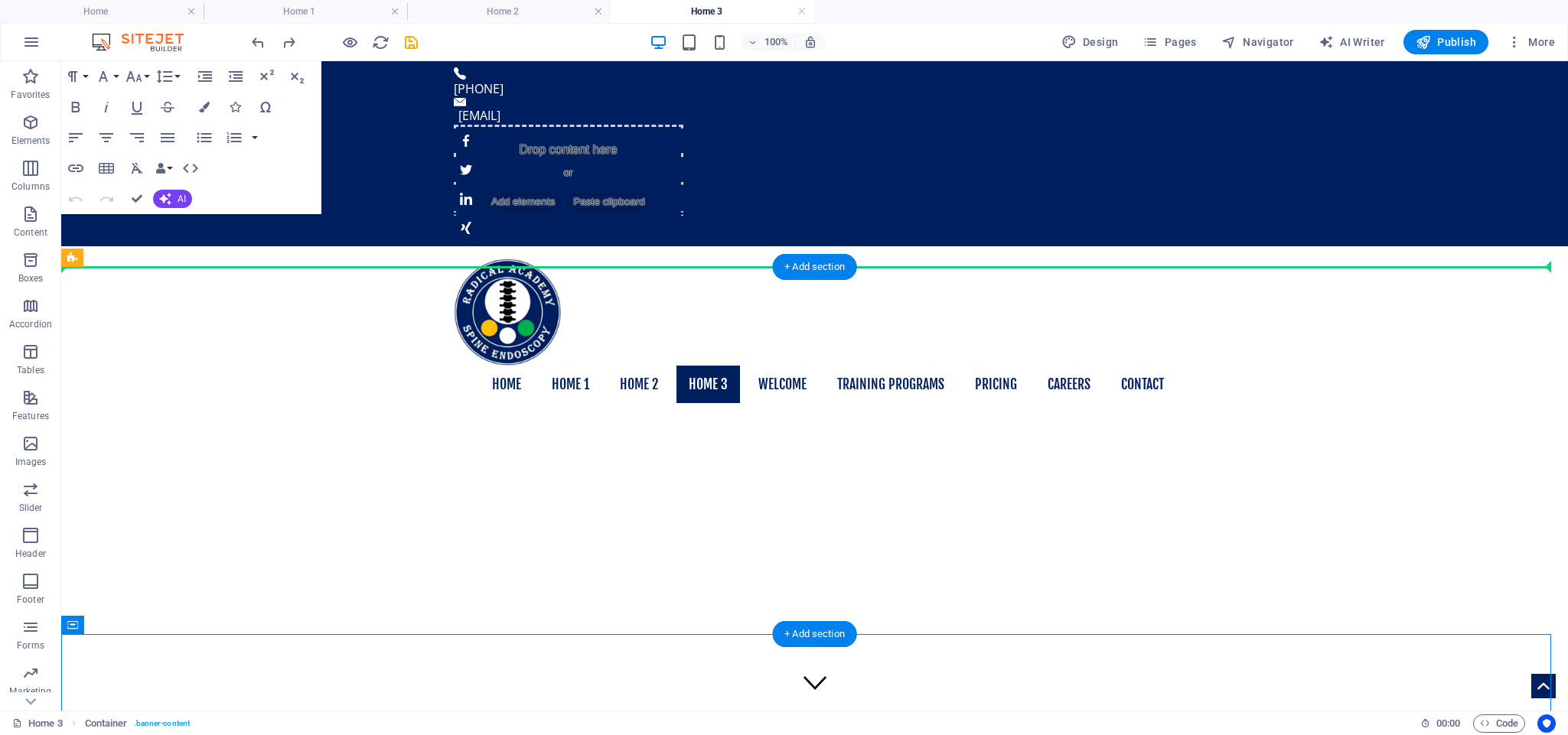 drag, startPoint x: 144, startPoint y: 688, endPoint x: 792, endPoint y: 384, distance: 715.76532 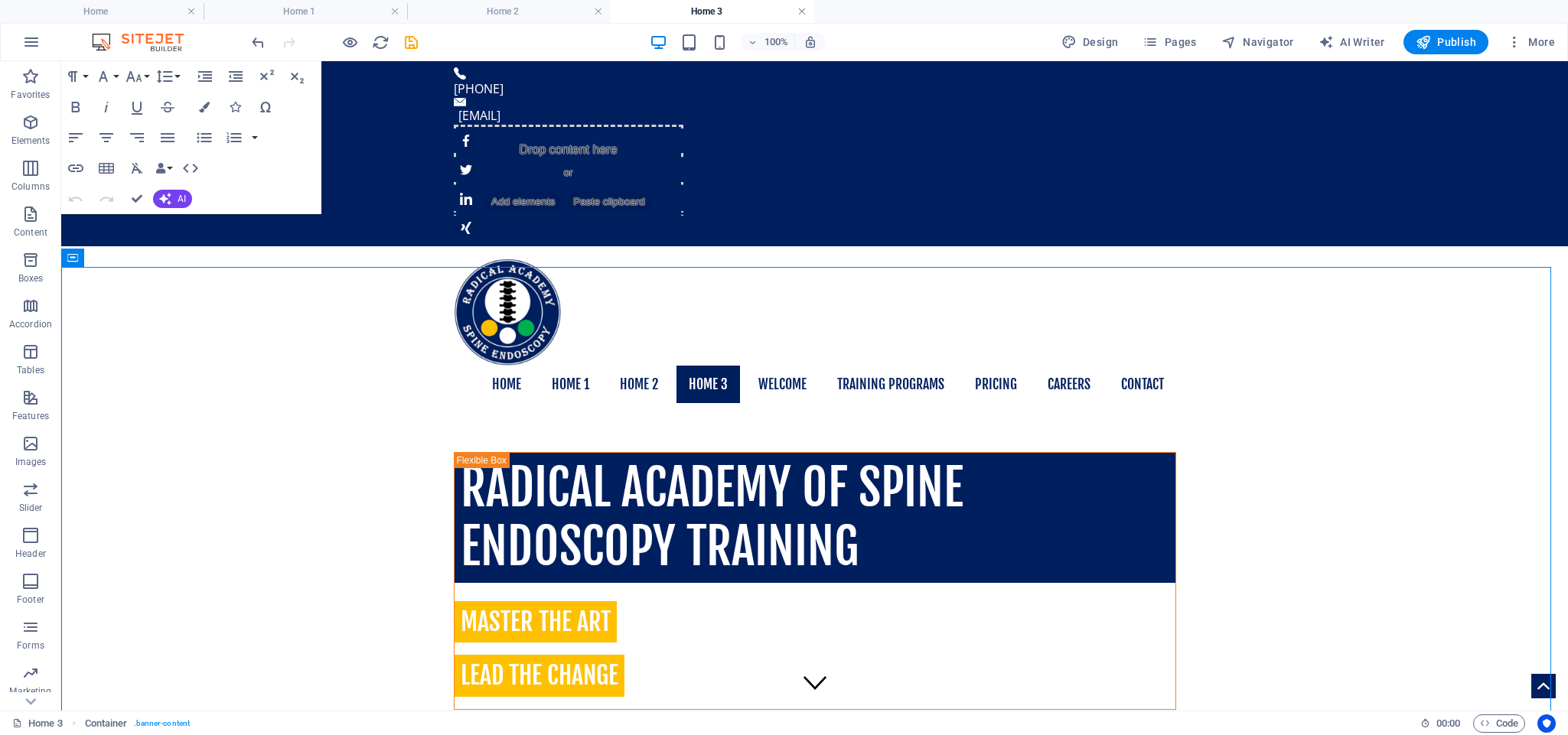 click at bounding box center [802, 11] 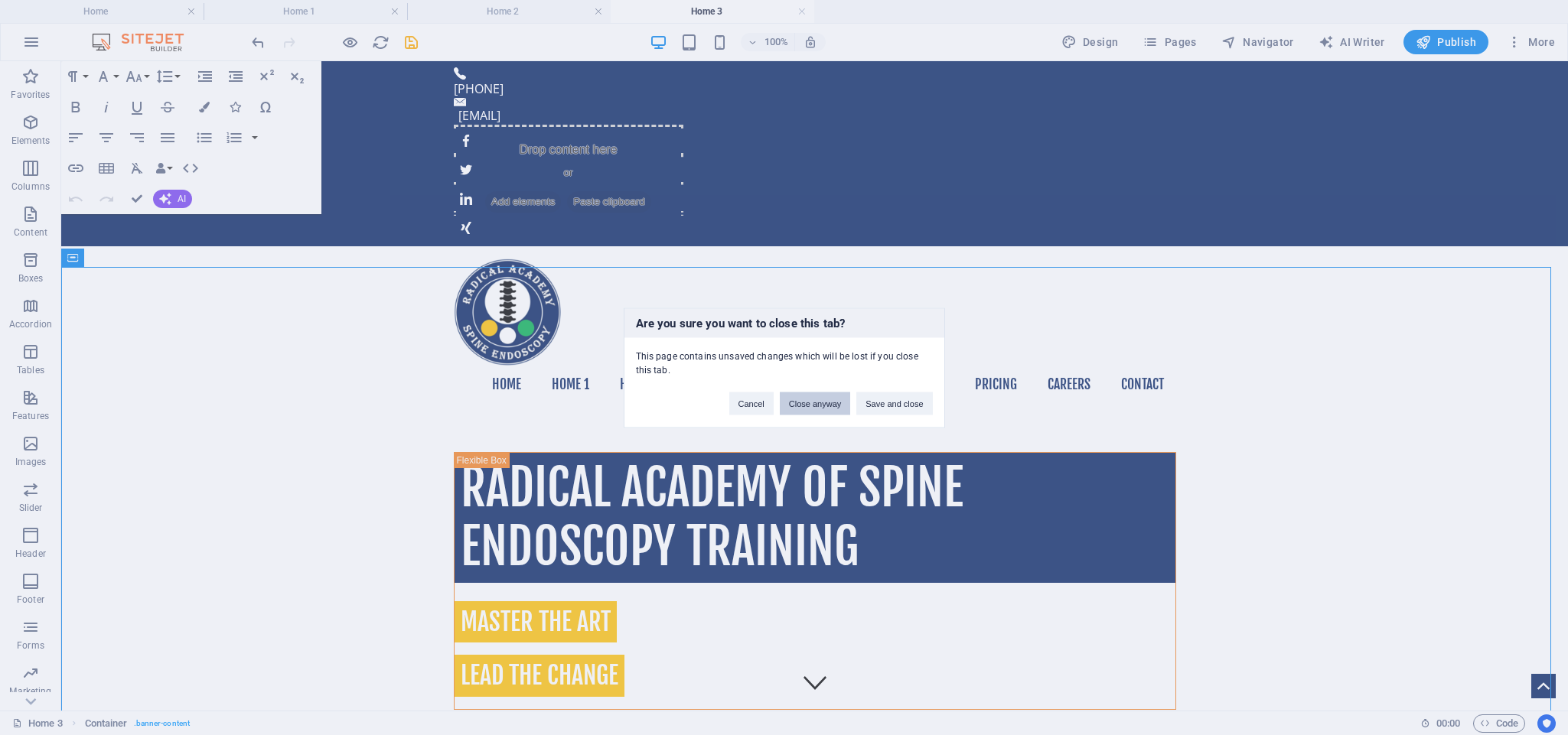 click on "Close anyway" at bounding box center (815, 403) 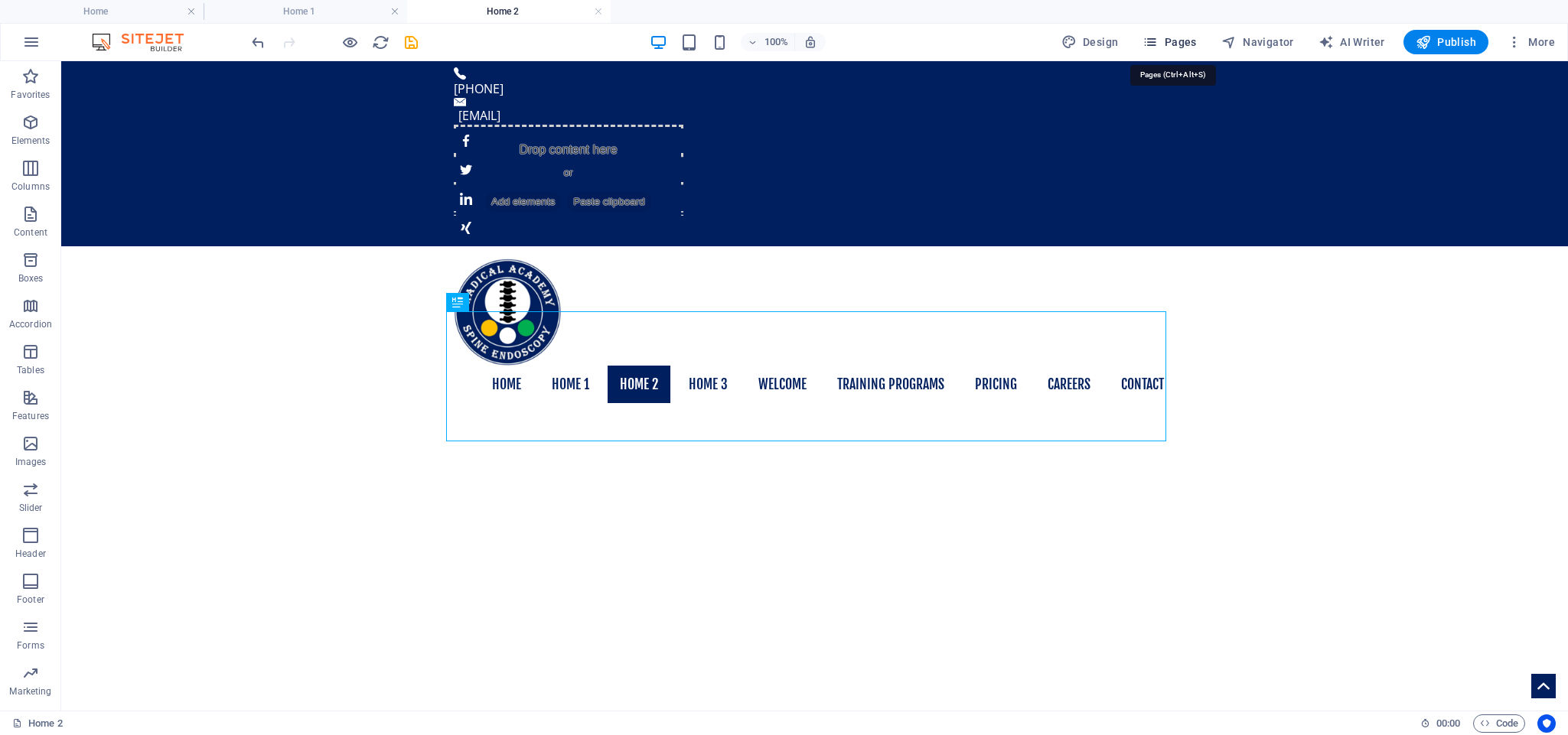 click on "Pages" at bounding box center [1169, 42] 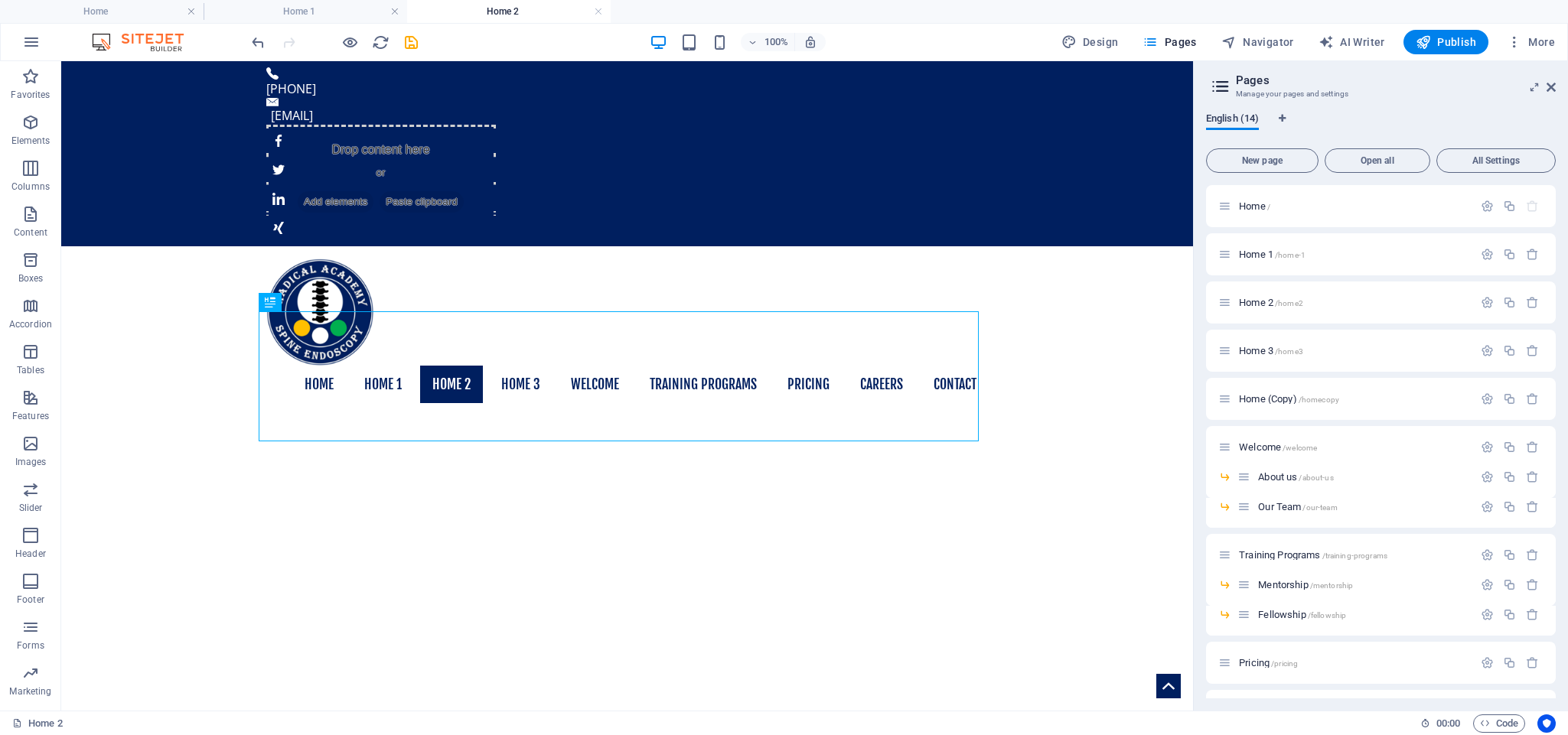 scroll, scrollTop: 0, scrollLeft: 0, axis: both 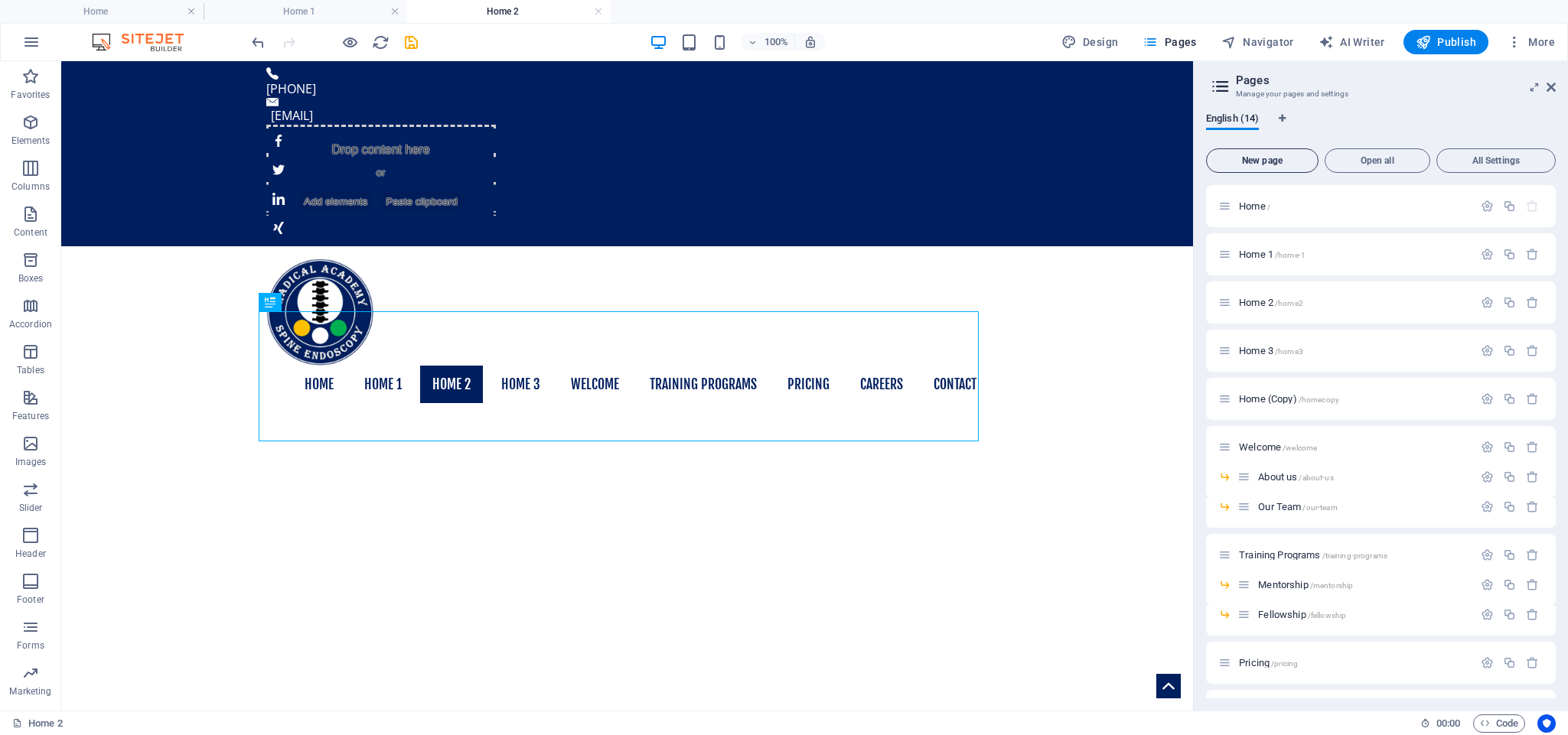 click on "New page" at bounding box center (1262, 161) 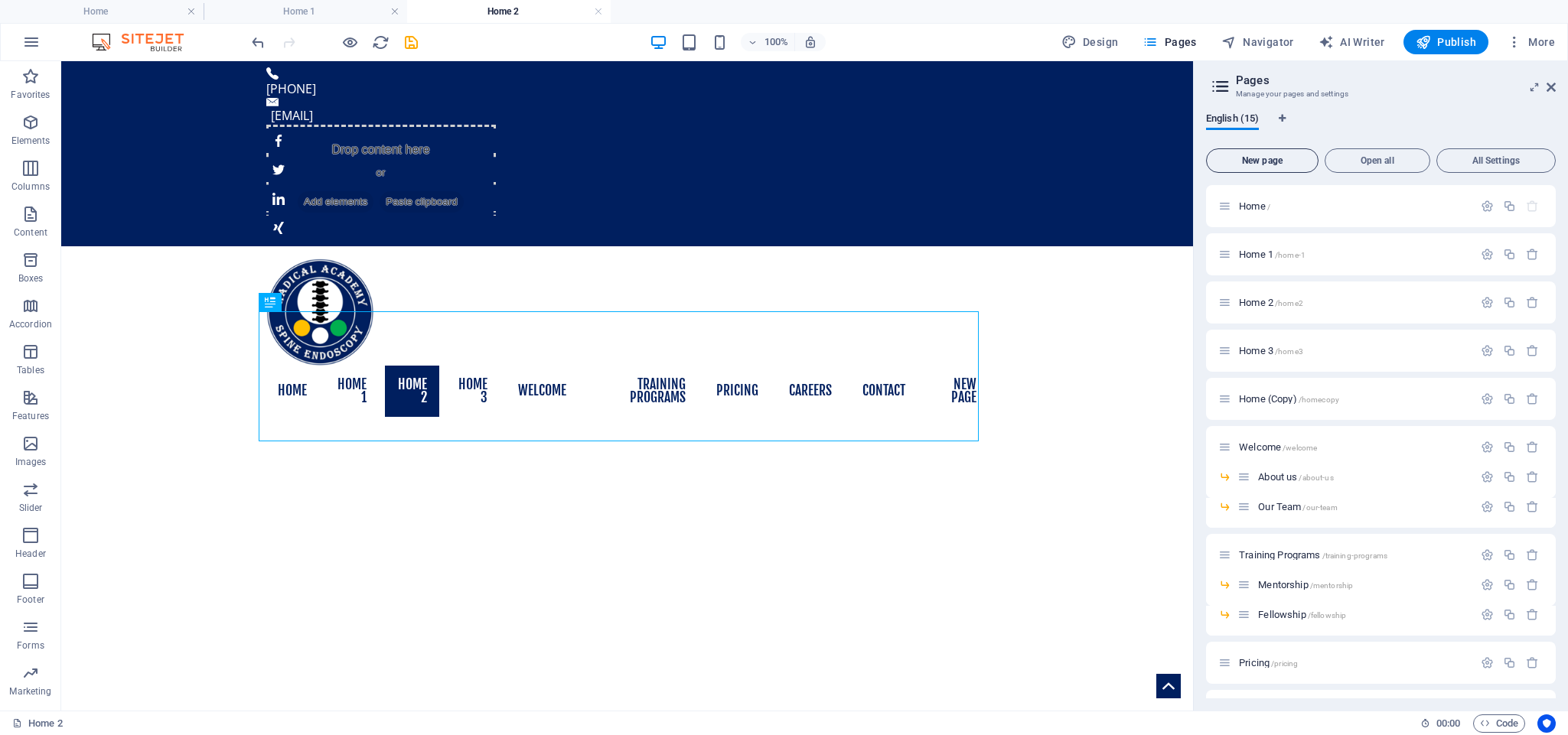 scroll, scrollTop: 422, scrollLeft: 0, axis: vertical 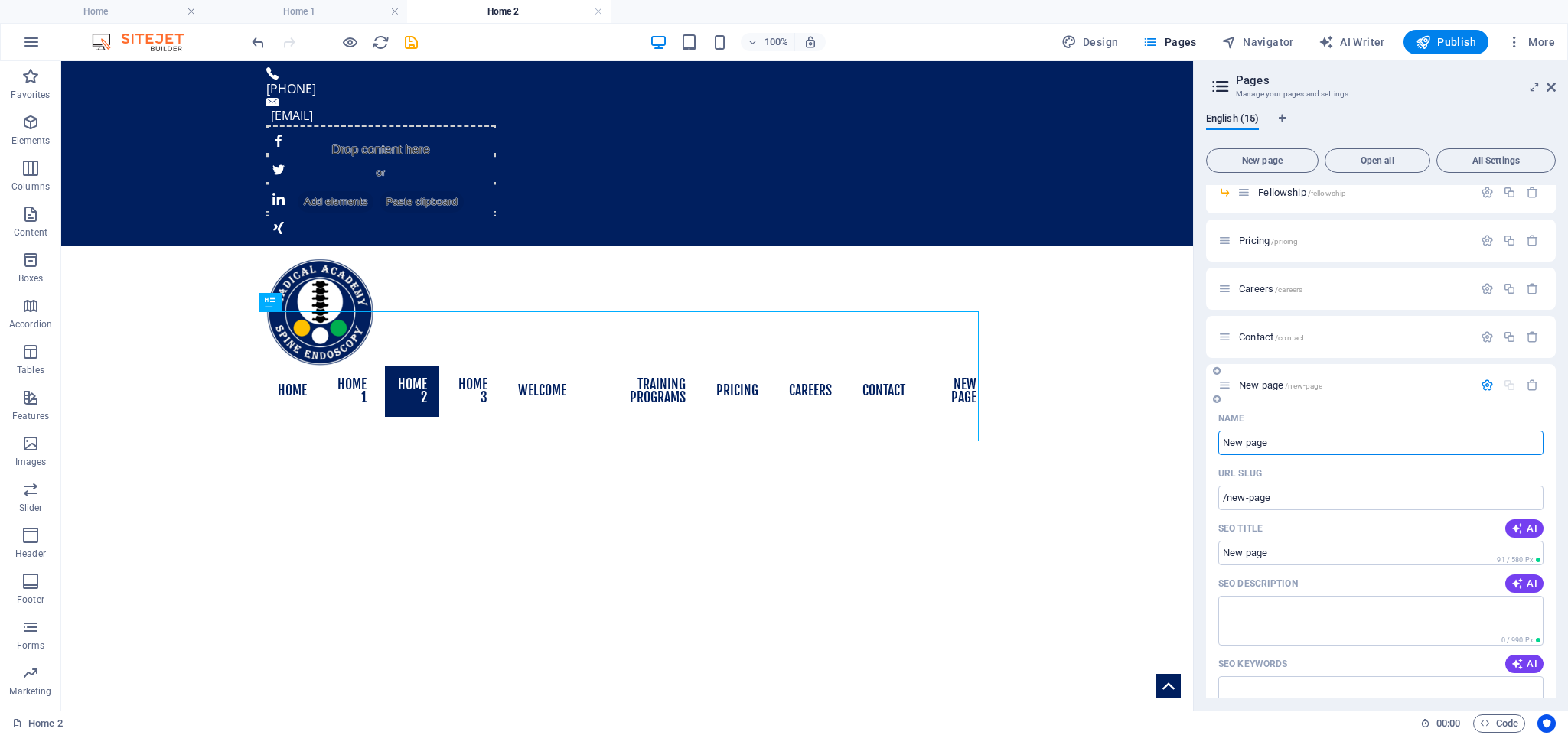 click on "New page /new-page" at bounding box center (1280, 385) 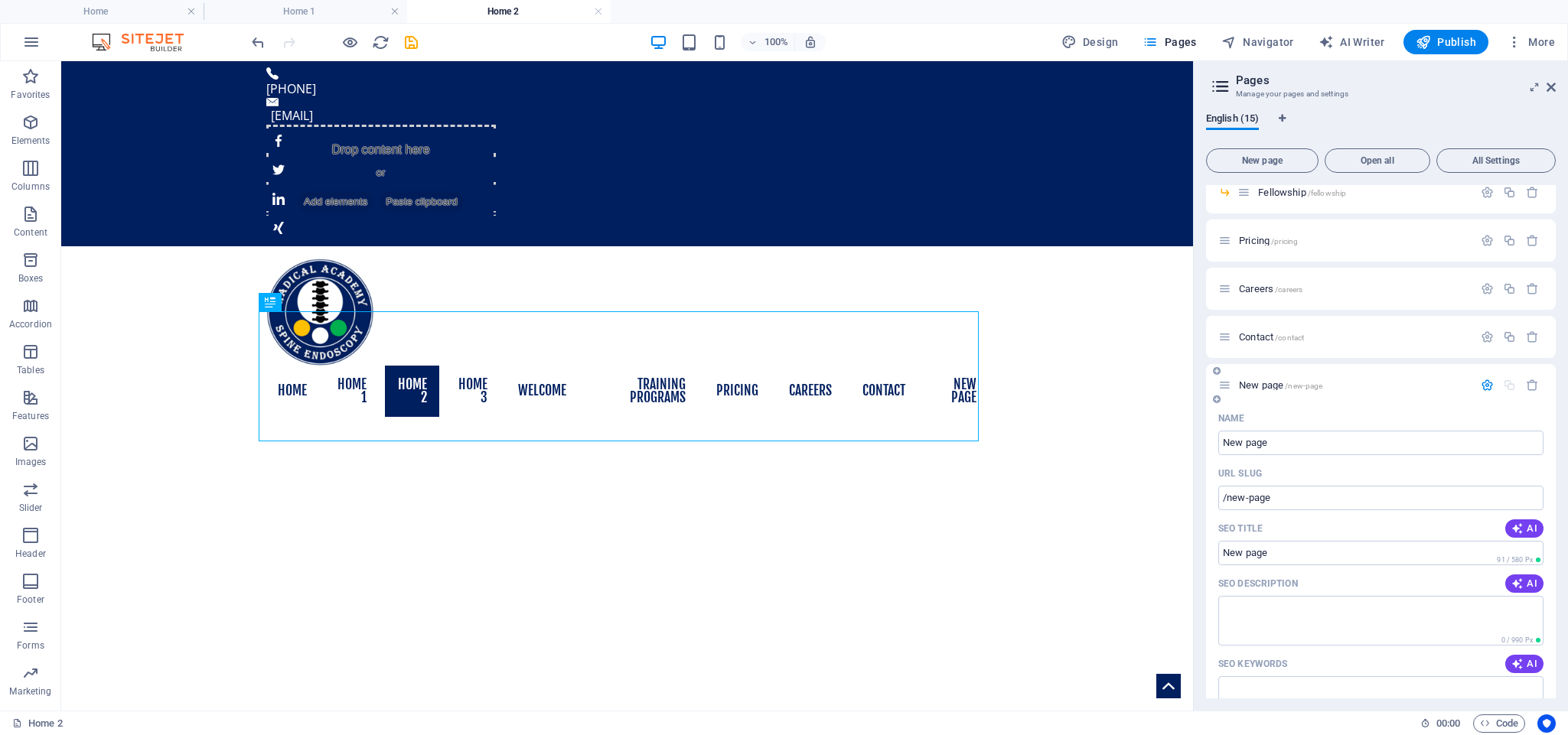 click on "New page /new-page" at bounding box center (1280, 385) 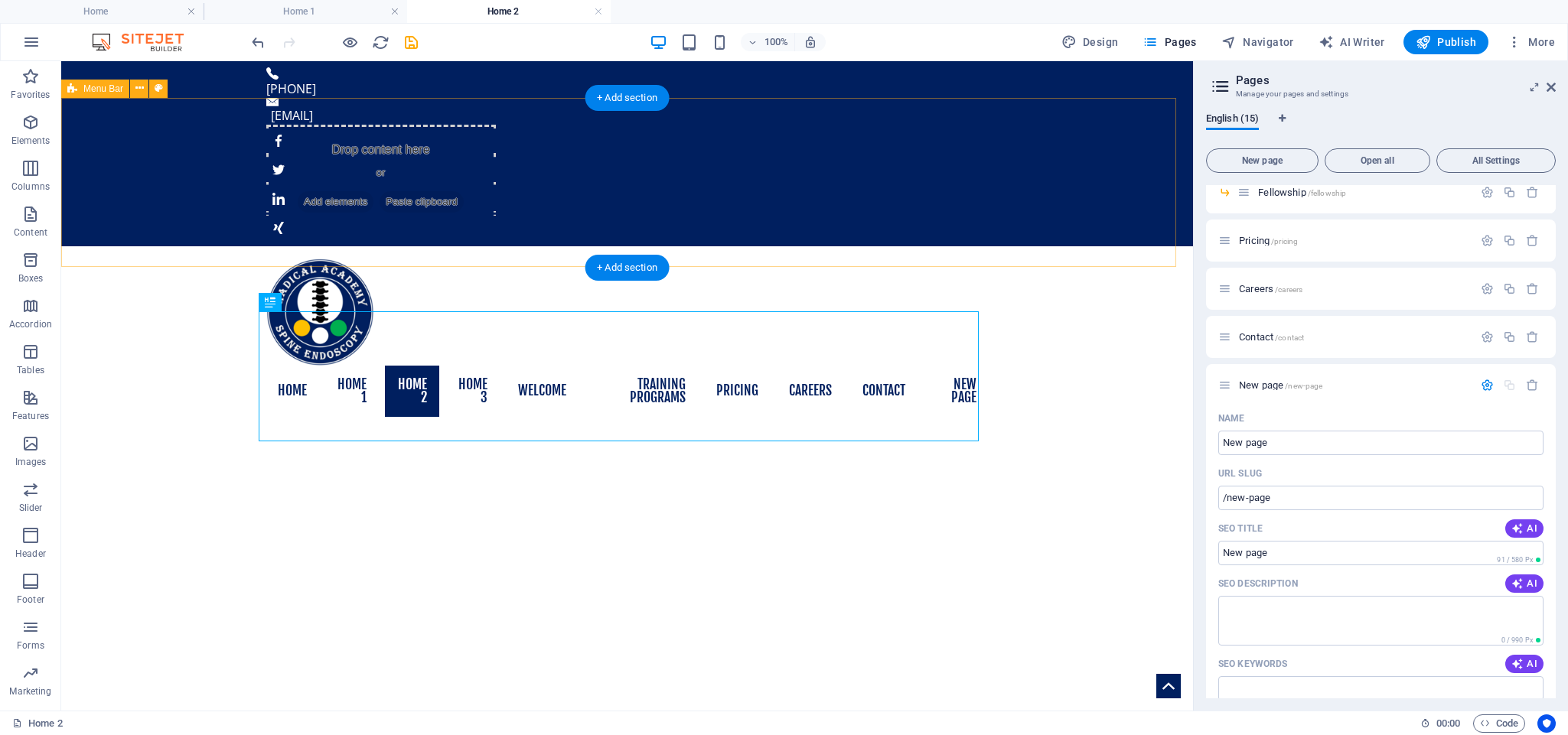 click on "Home Home 1 Home 2 Home 3 Welcome About us Our Team Training Programs Mentorship Fellowship Pricing Careers Contact New page" at bounding box center [627, 337] 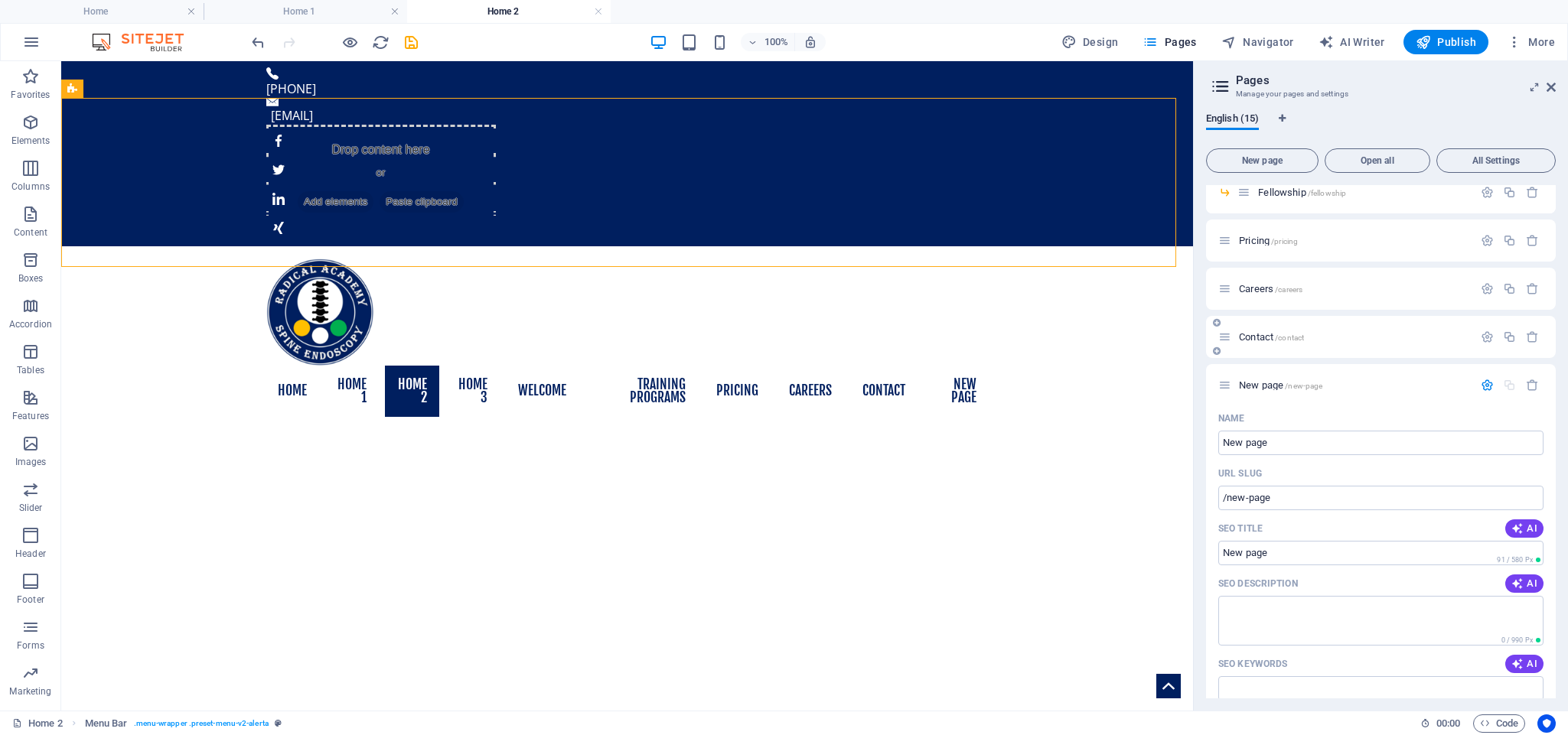 click on "Contact /contact" at bounding box center (1381, 337) 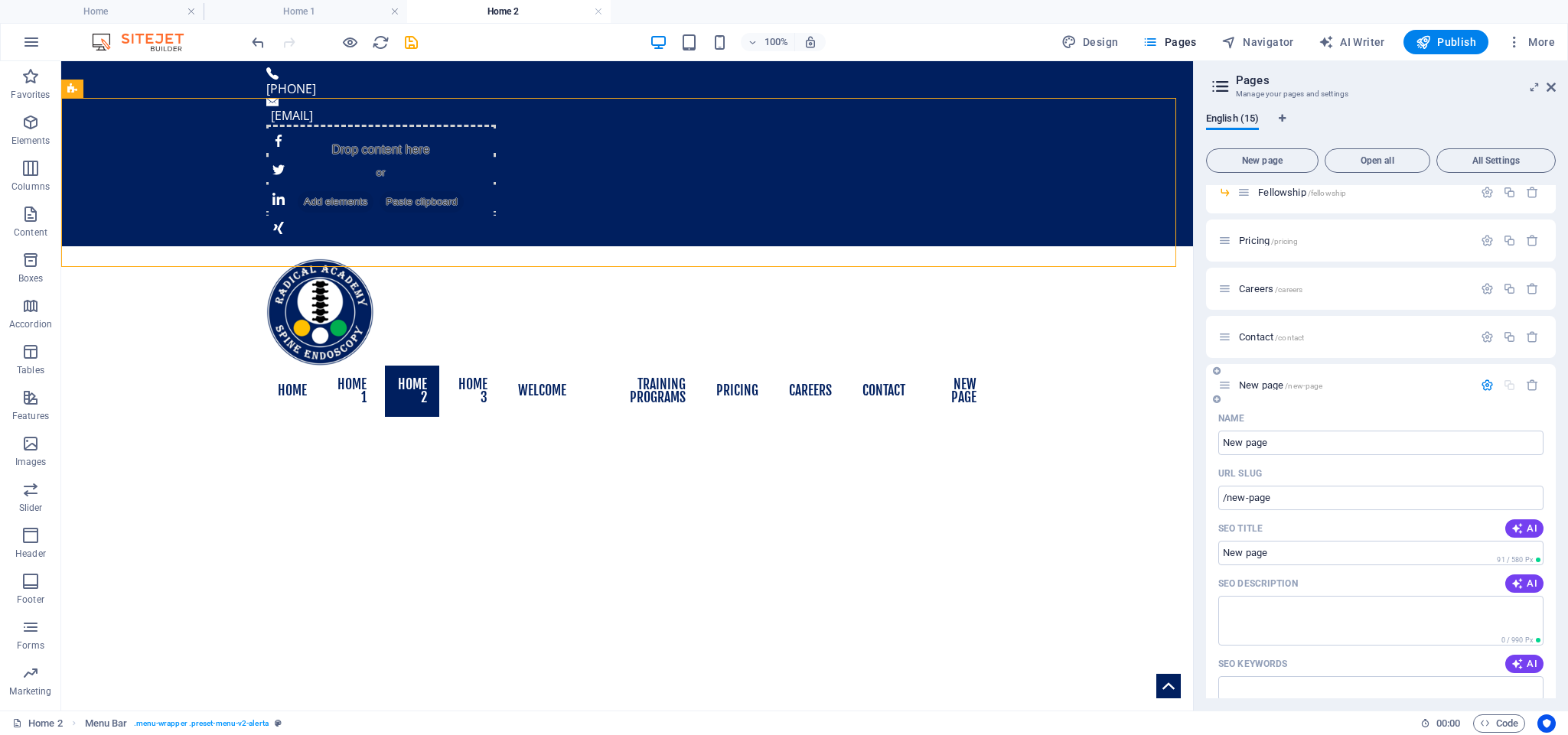 click on "New page /new-page" at bounding box center [1280, 385] 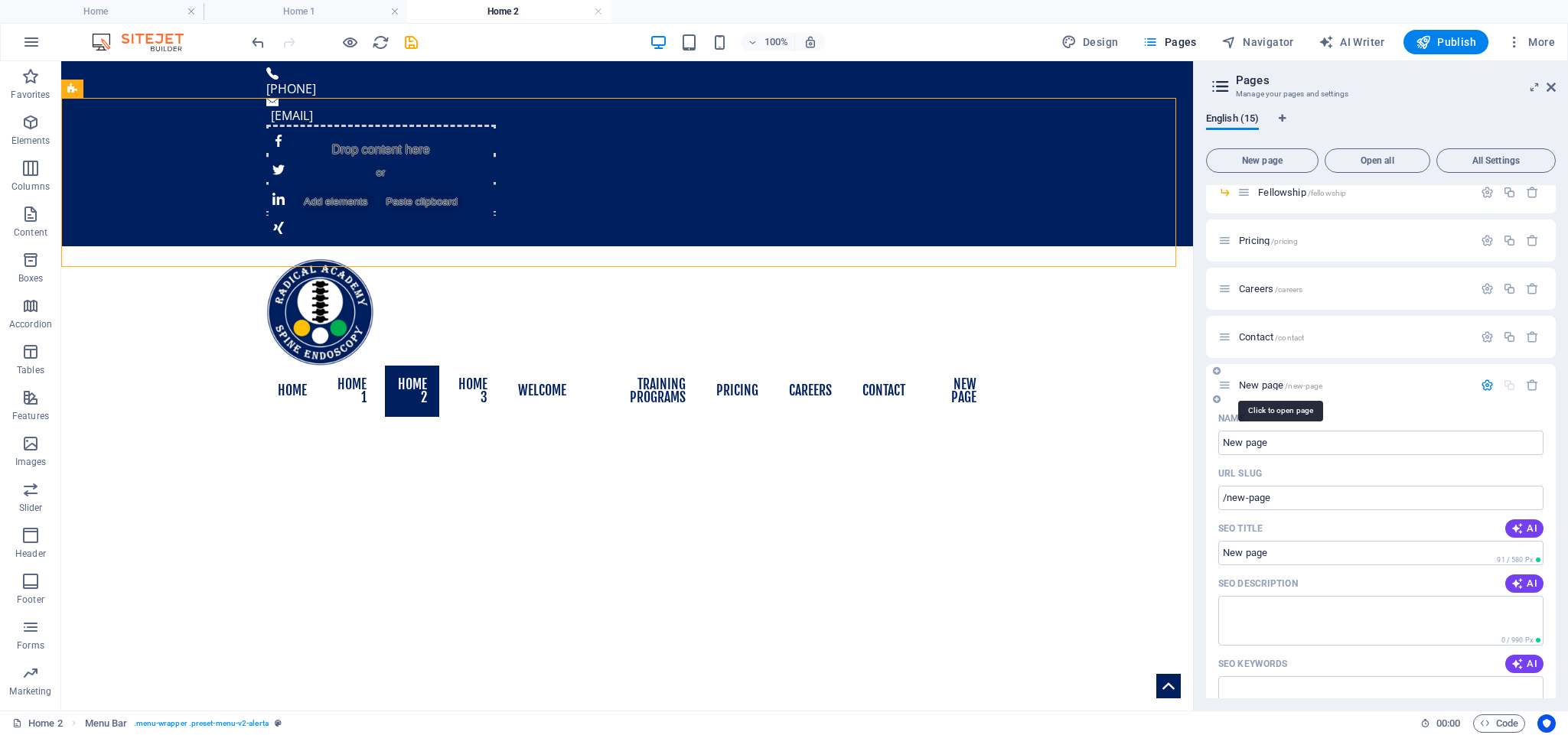 drag, startPoint x: 1250, startPoint y: 386, endPoint x: 1282, endPoint y: 381, distance: 32.388269 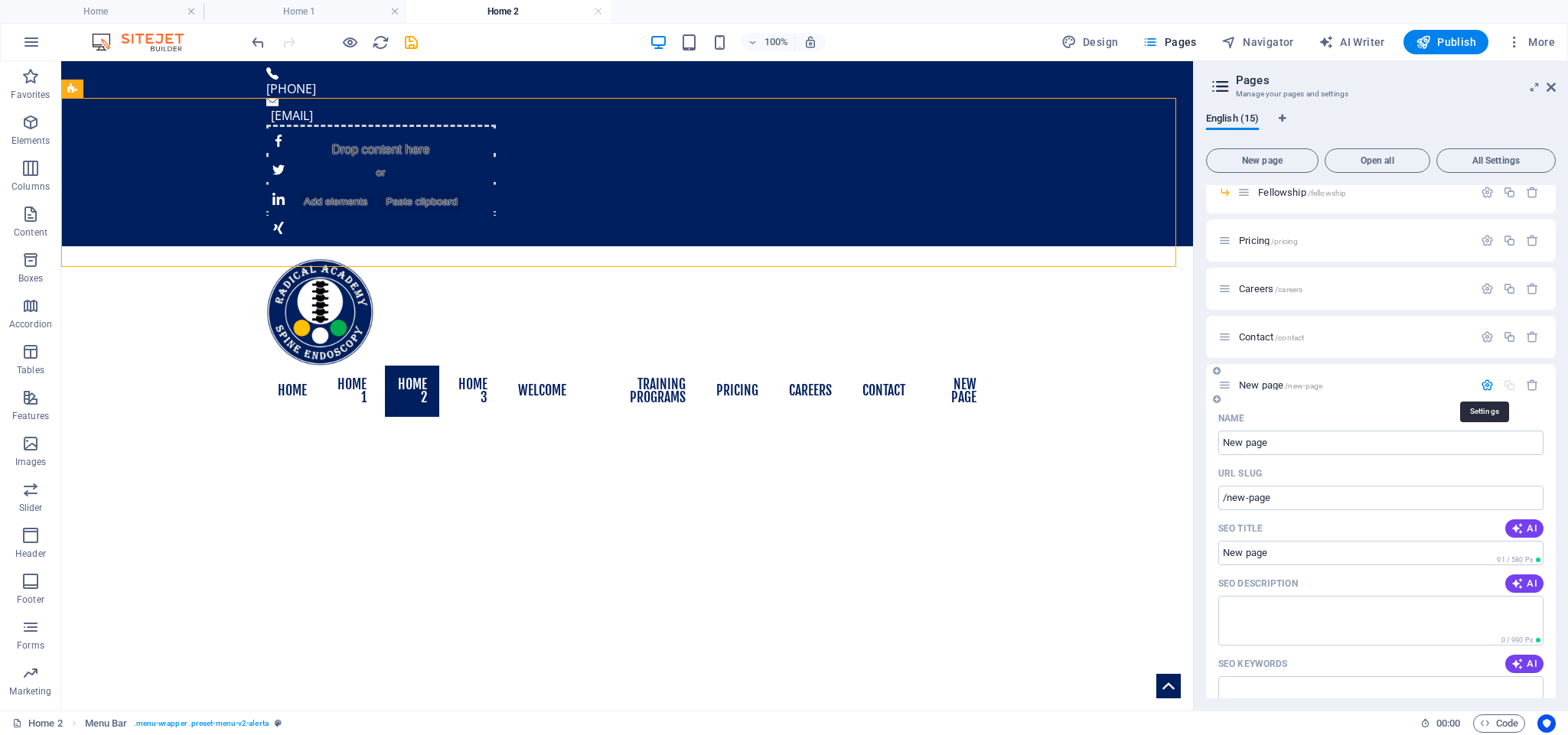 click at bounding box center [1487, 385] 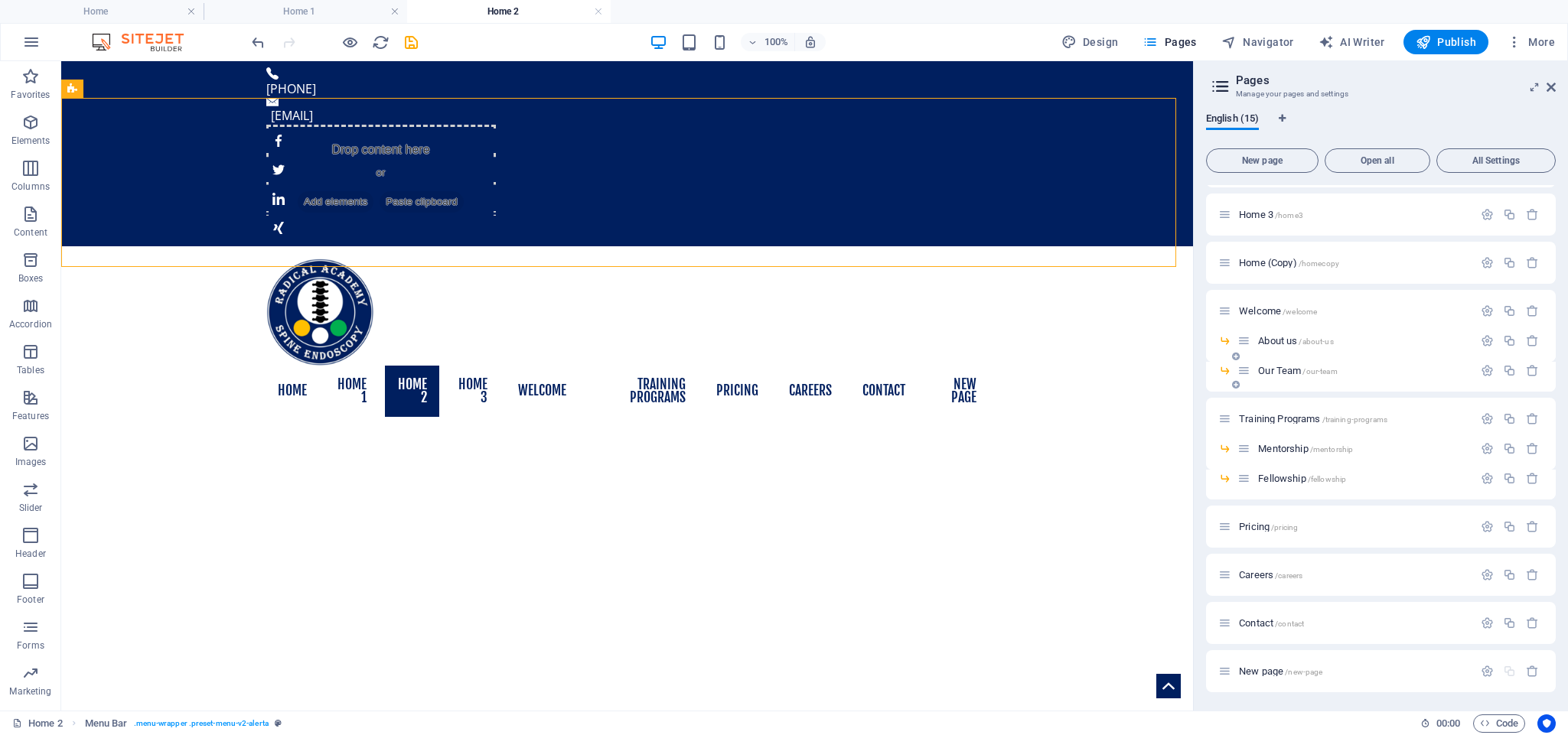 scroll, scrollTop: 135, scrollLeft: 0, axis: vertical 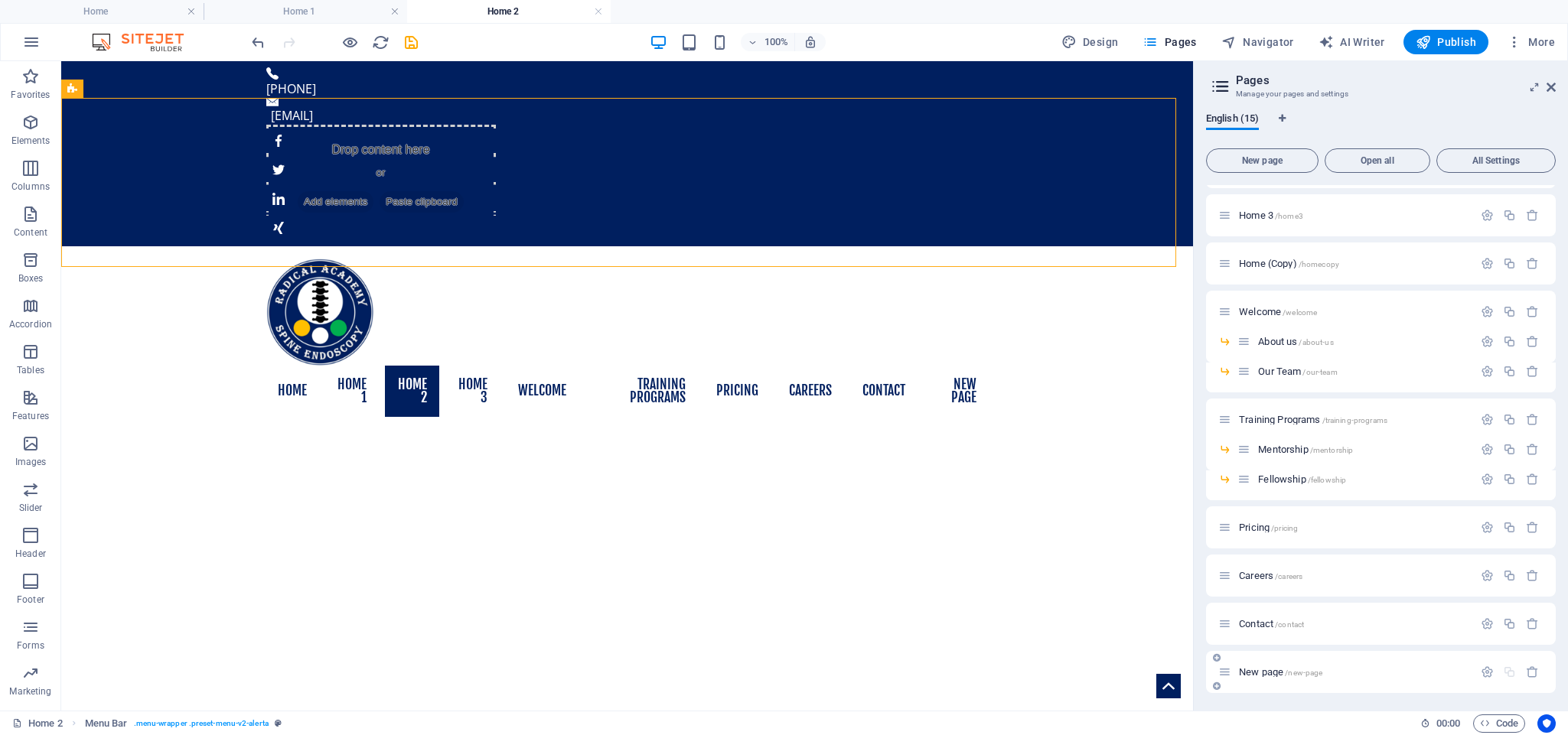 click on "New page /new-page" at bounding box center (1280, 672) 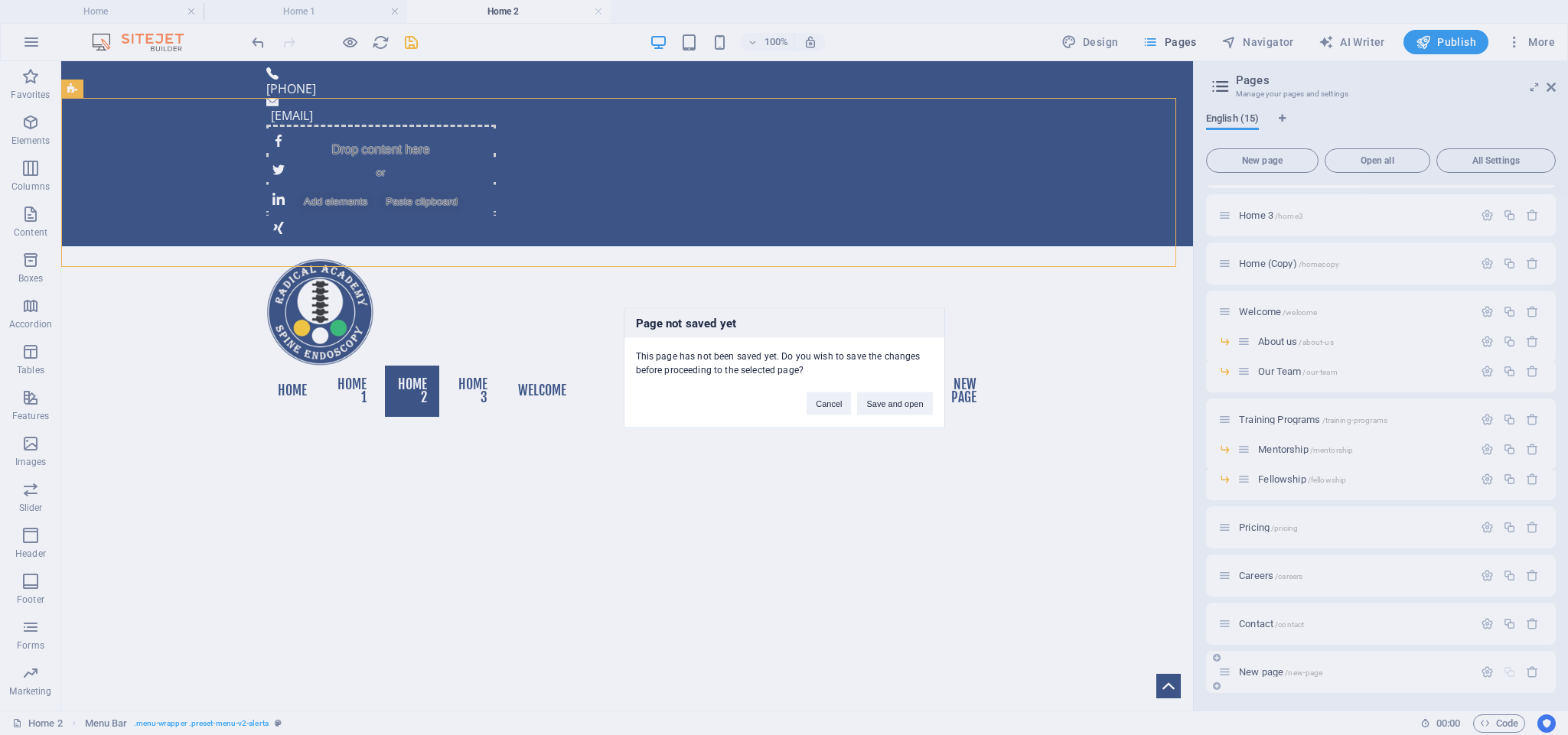 click on "Page not saved yet This page has not been saved yet. Do you wish to save the changes before proceeding to the selected page? Cancel Save and open" at bounding box center (784, 367) 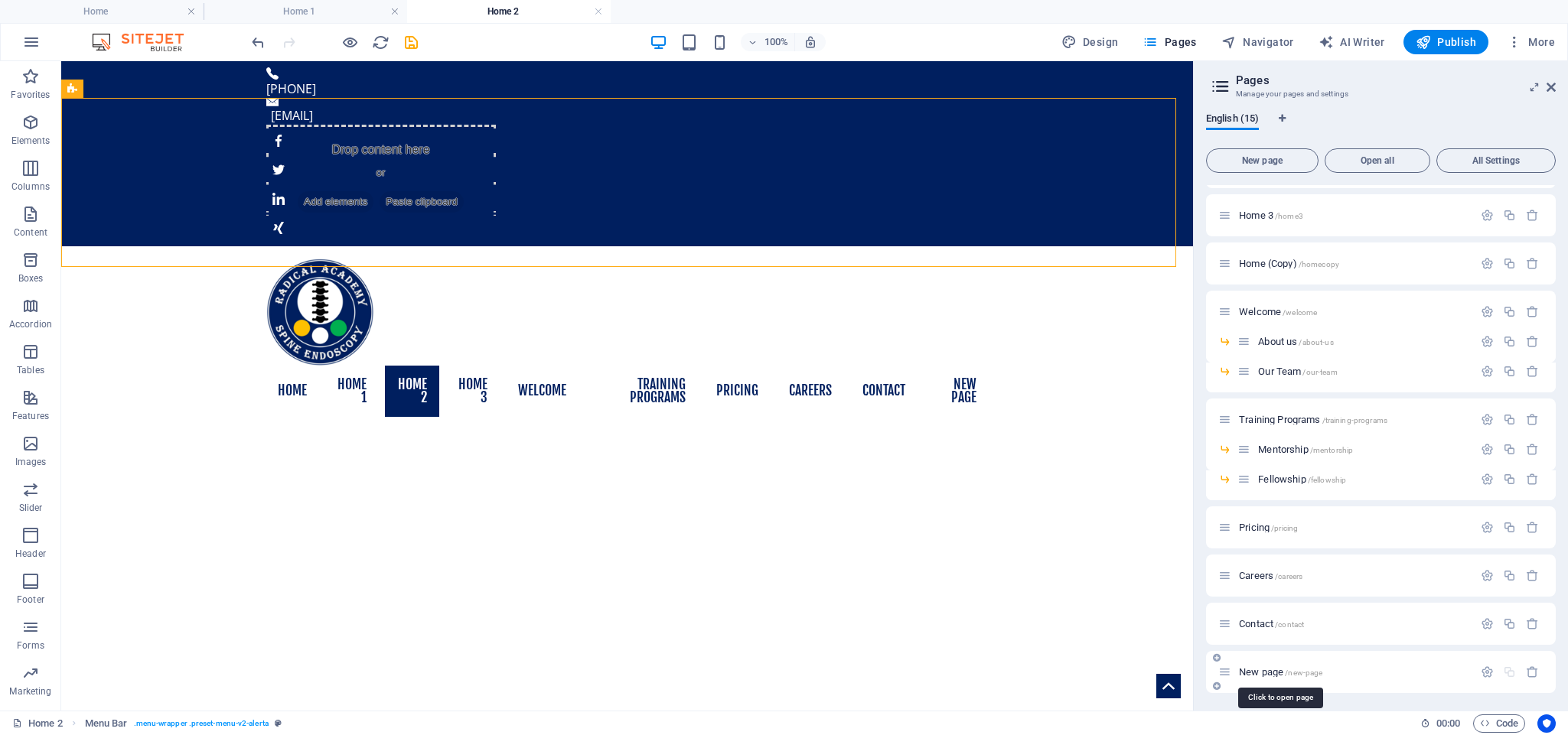 click on "New page /new-page" at bounding box center [1280, 672] 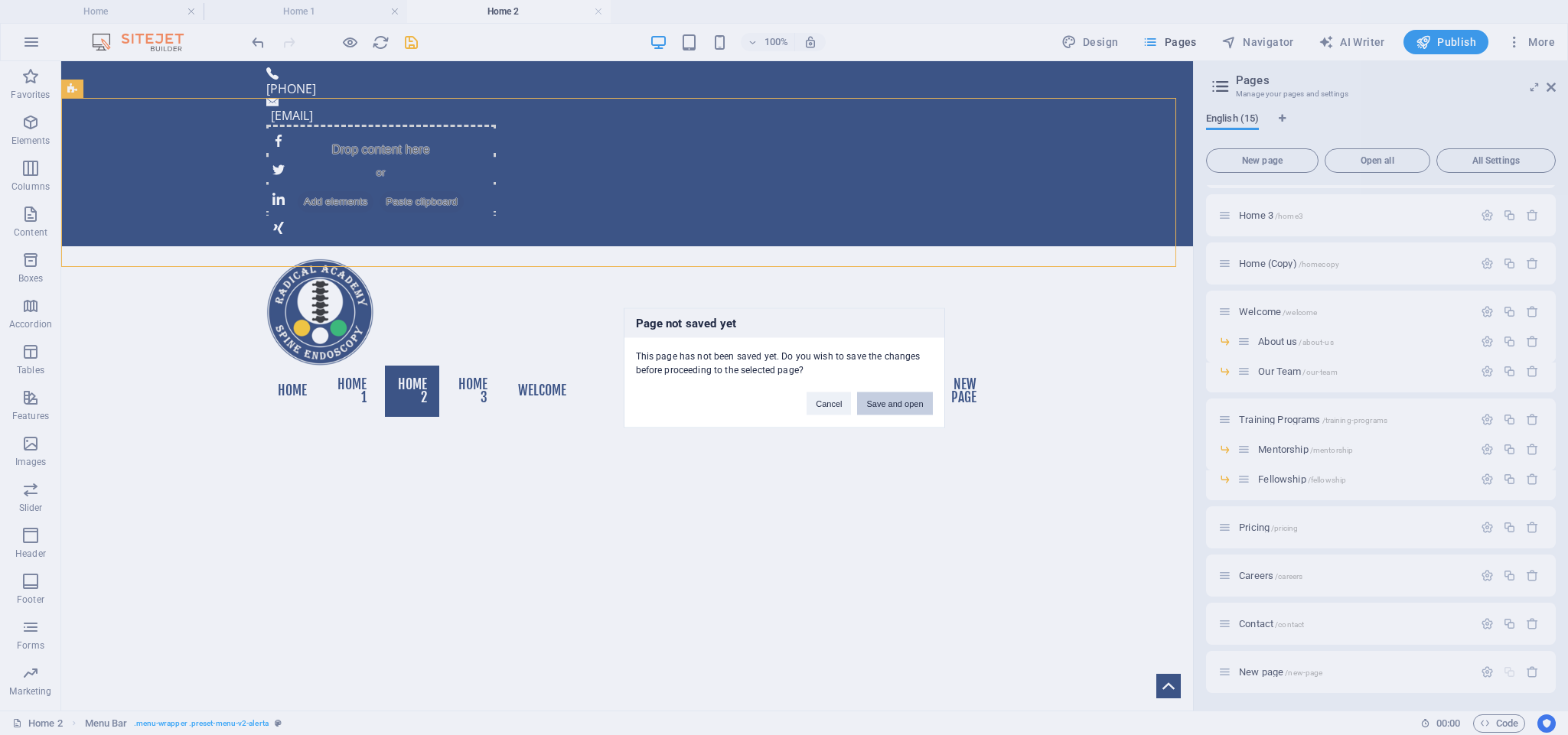 click on "Save and open" at bounding box center [895, 403] 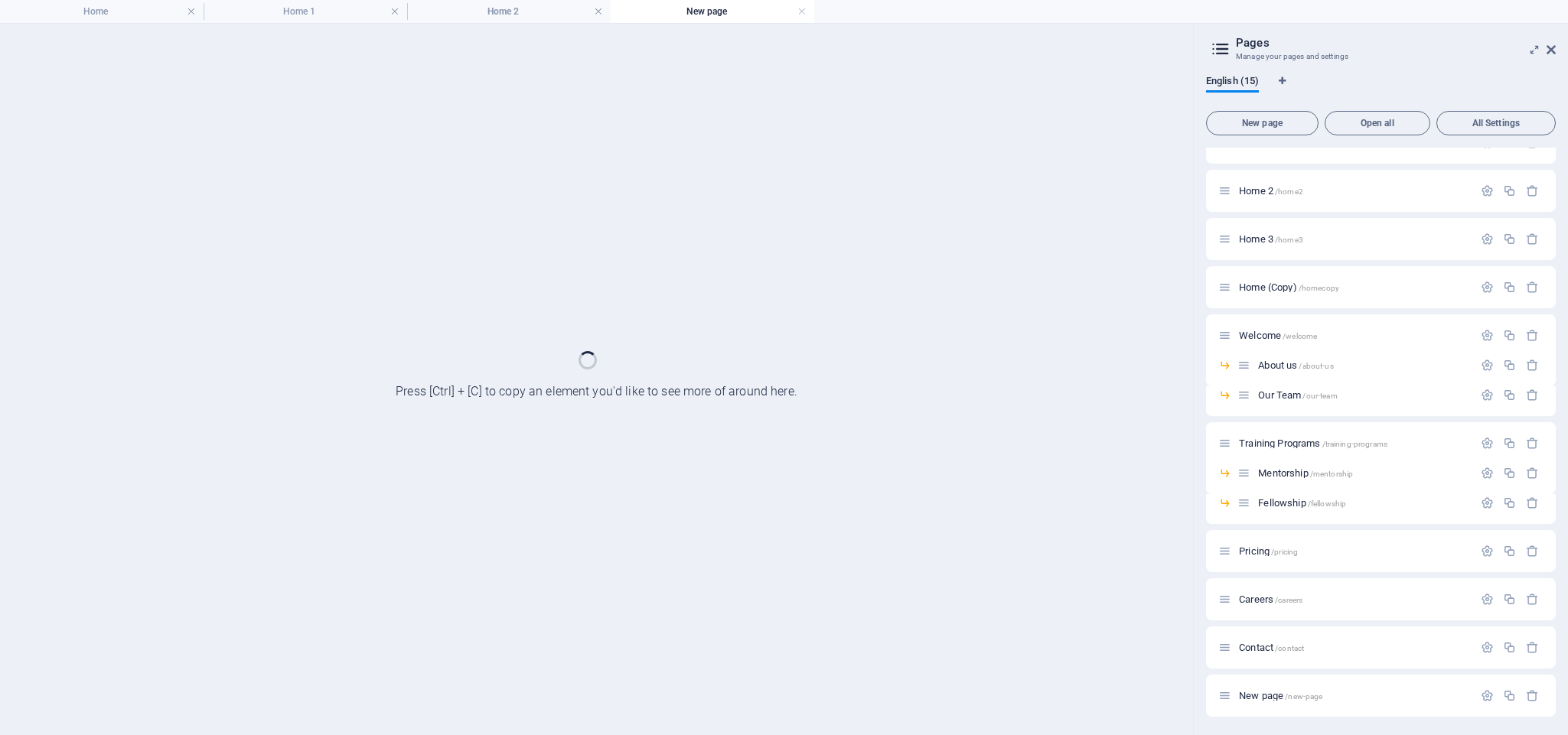 scroll, scrollTop: 74, scrollLeft: 0, axis: vertical 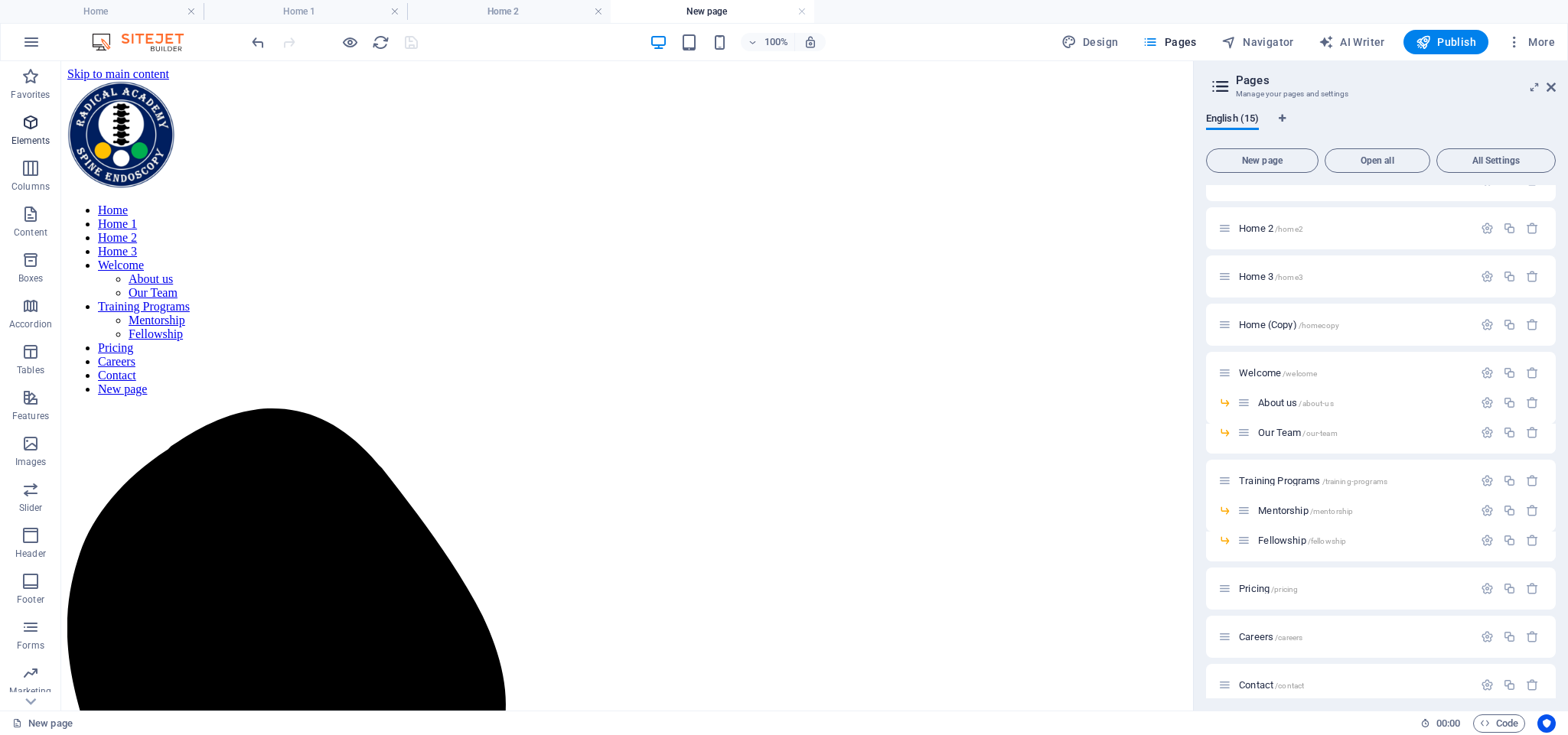 click on "Elements" at bounding box center (31, 132) 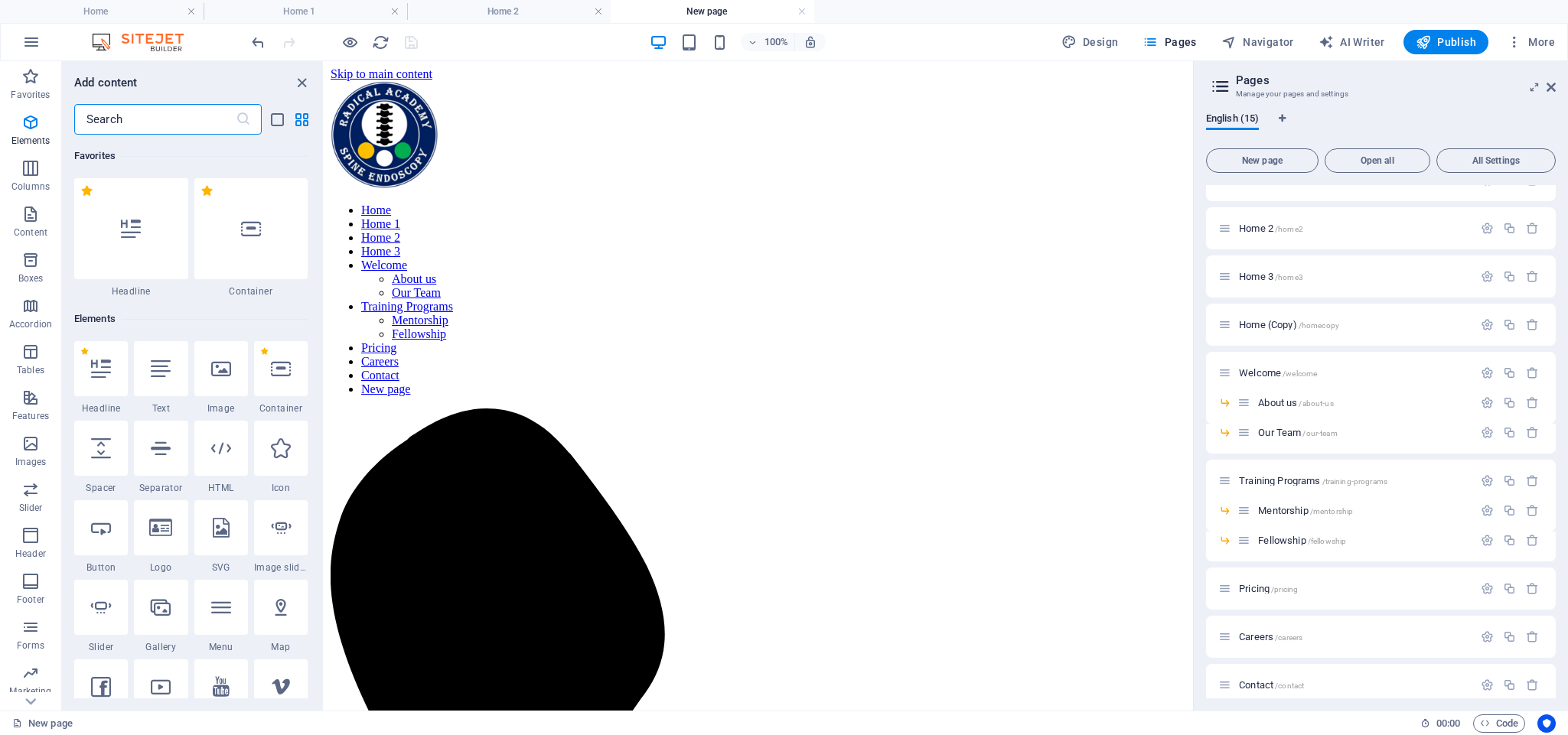 scroll, scrollTop: 163, scrollLeft: 0, axis: vertical 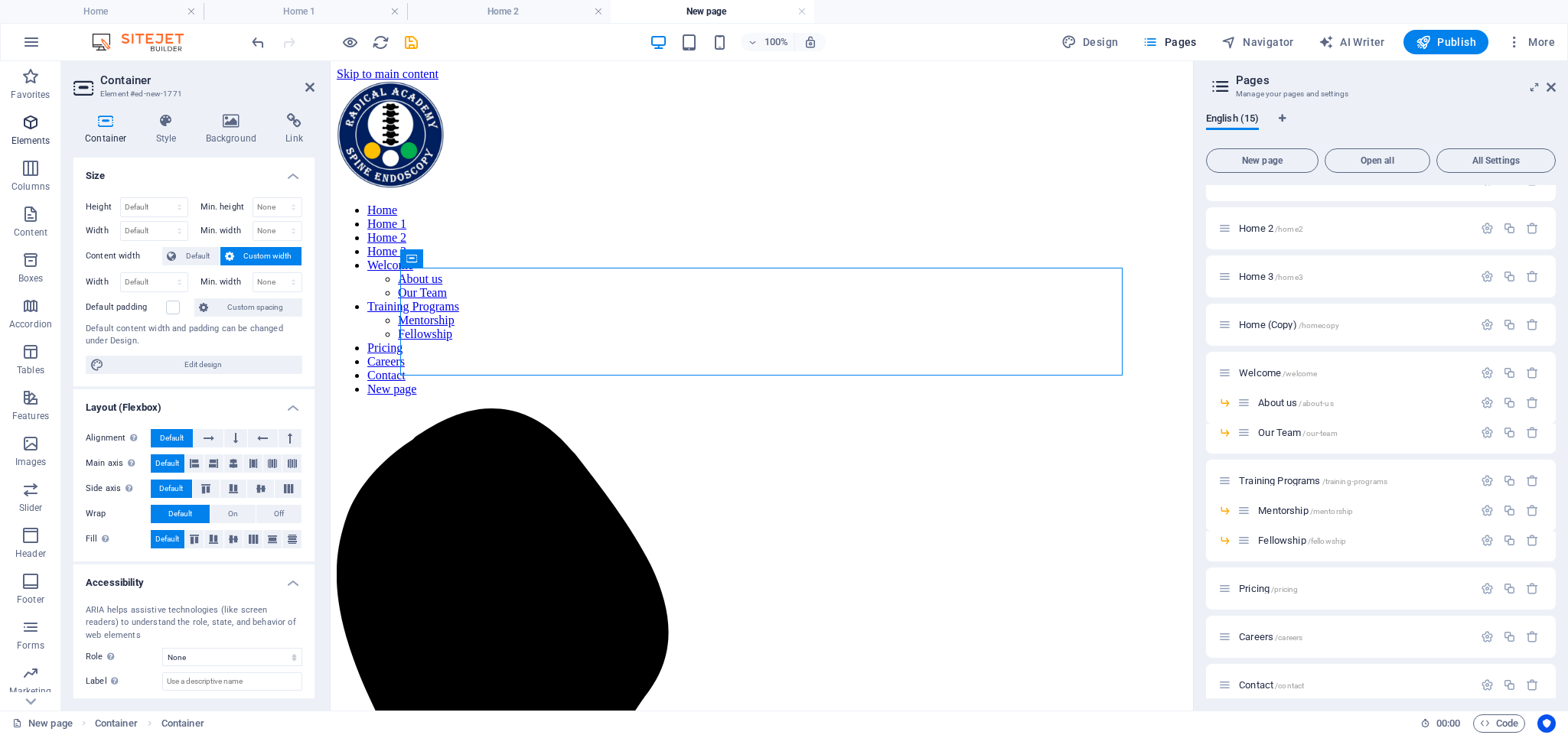 click at bounding box center (31, 122) 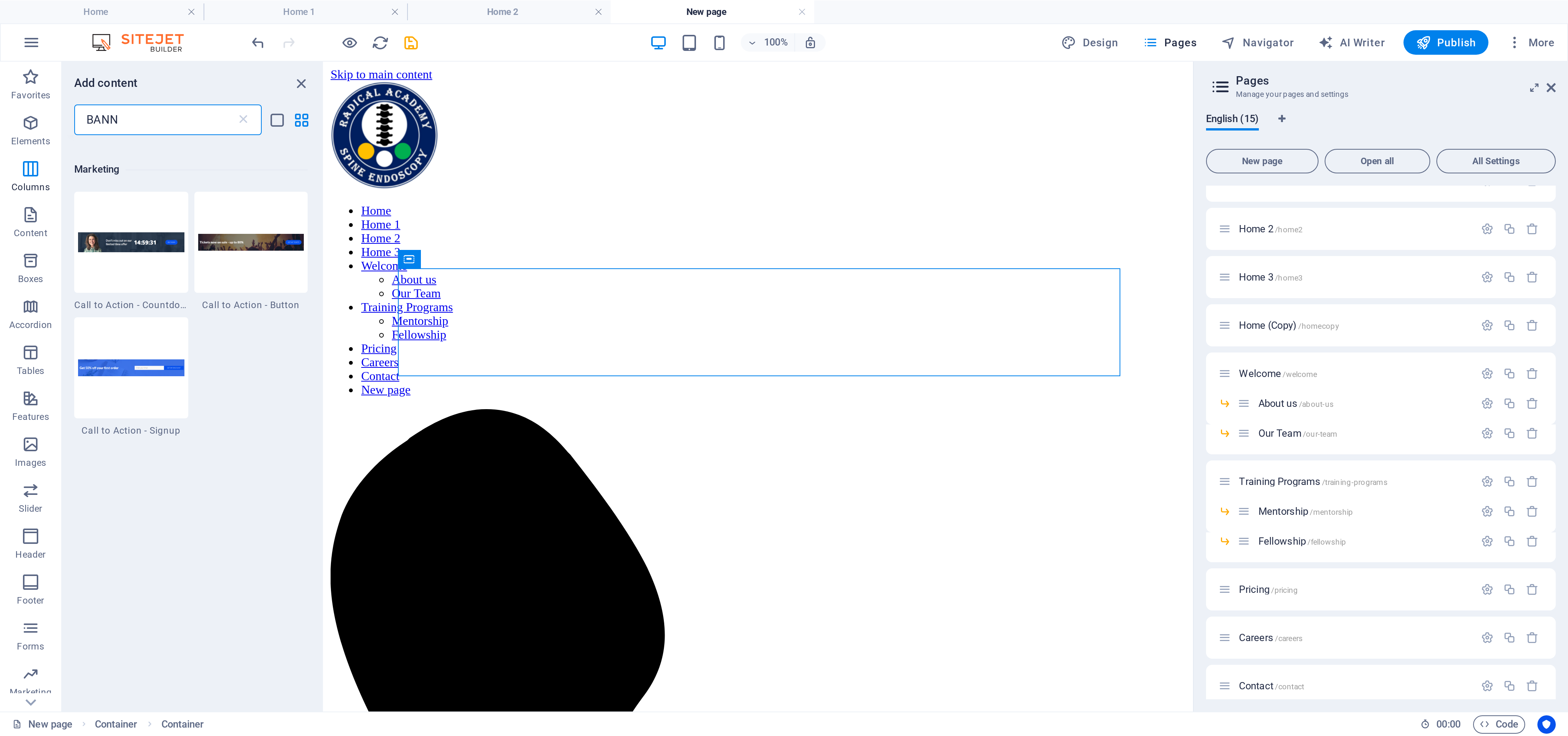 scroll, scrollTop: 0, scrollLeft: 0, axis: both 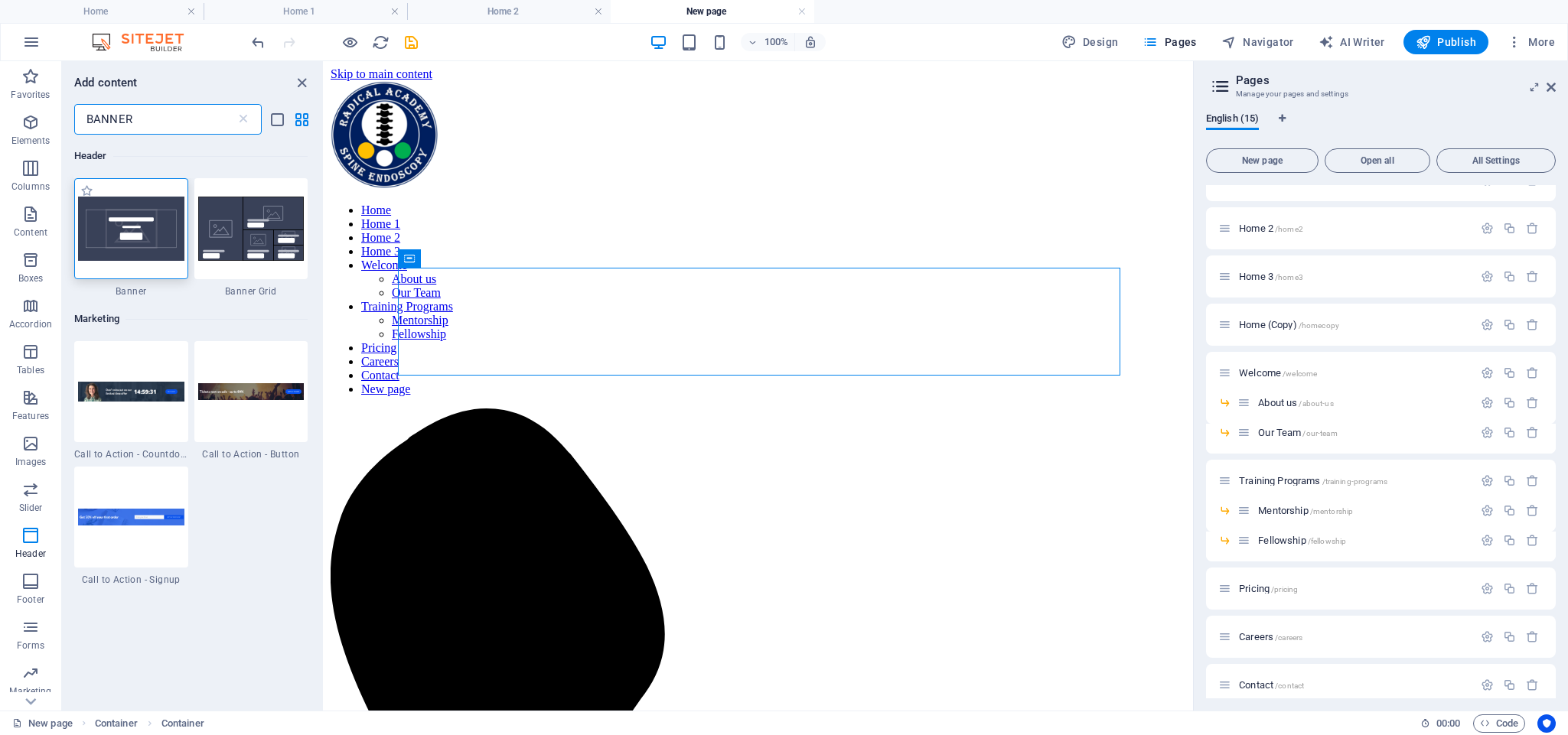 type on "BANNER" 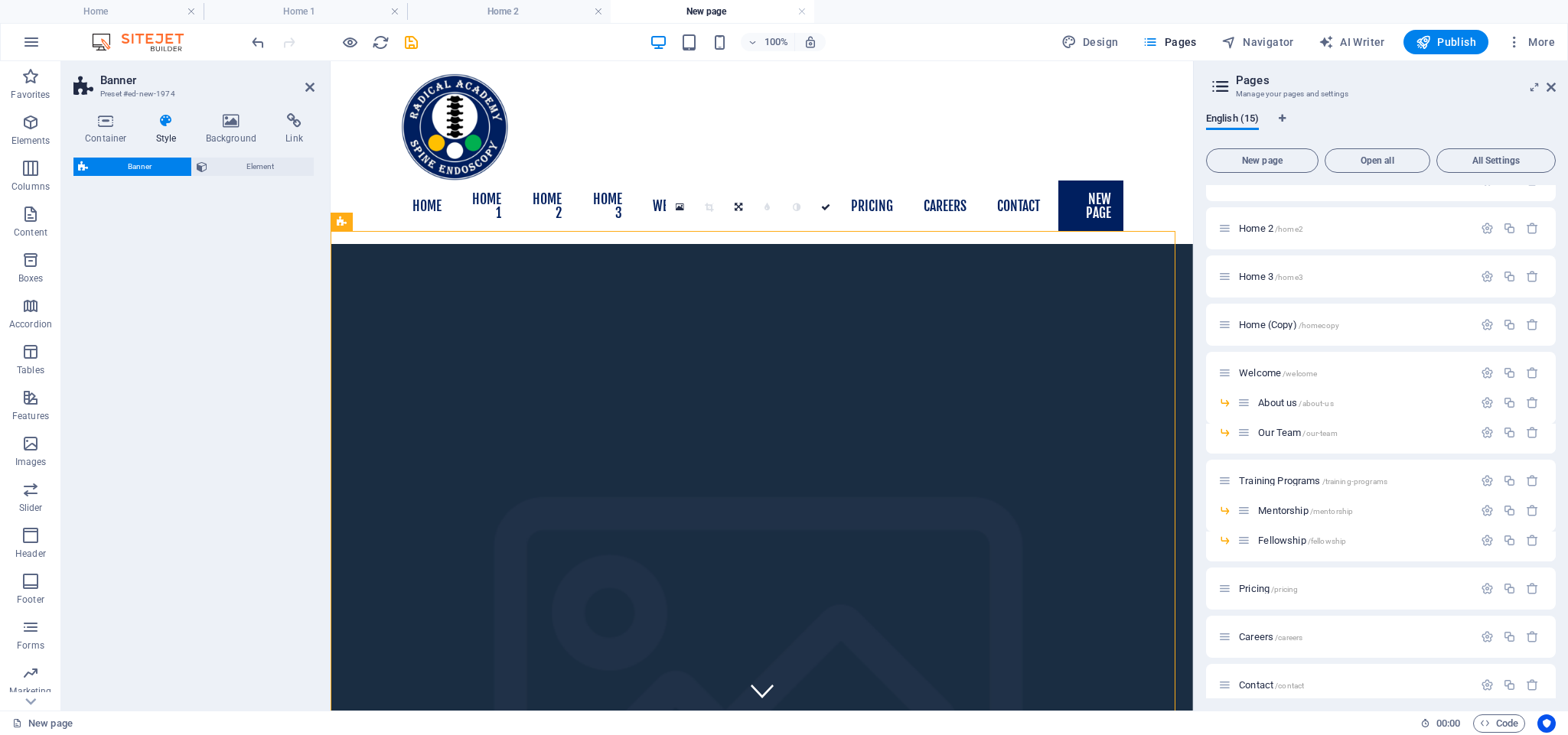 select on "preset-banner-v3-default" 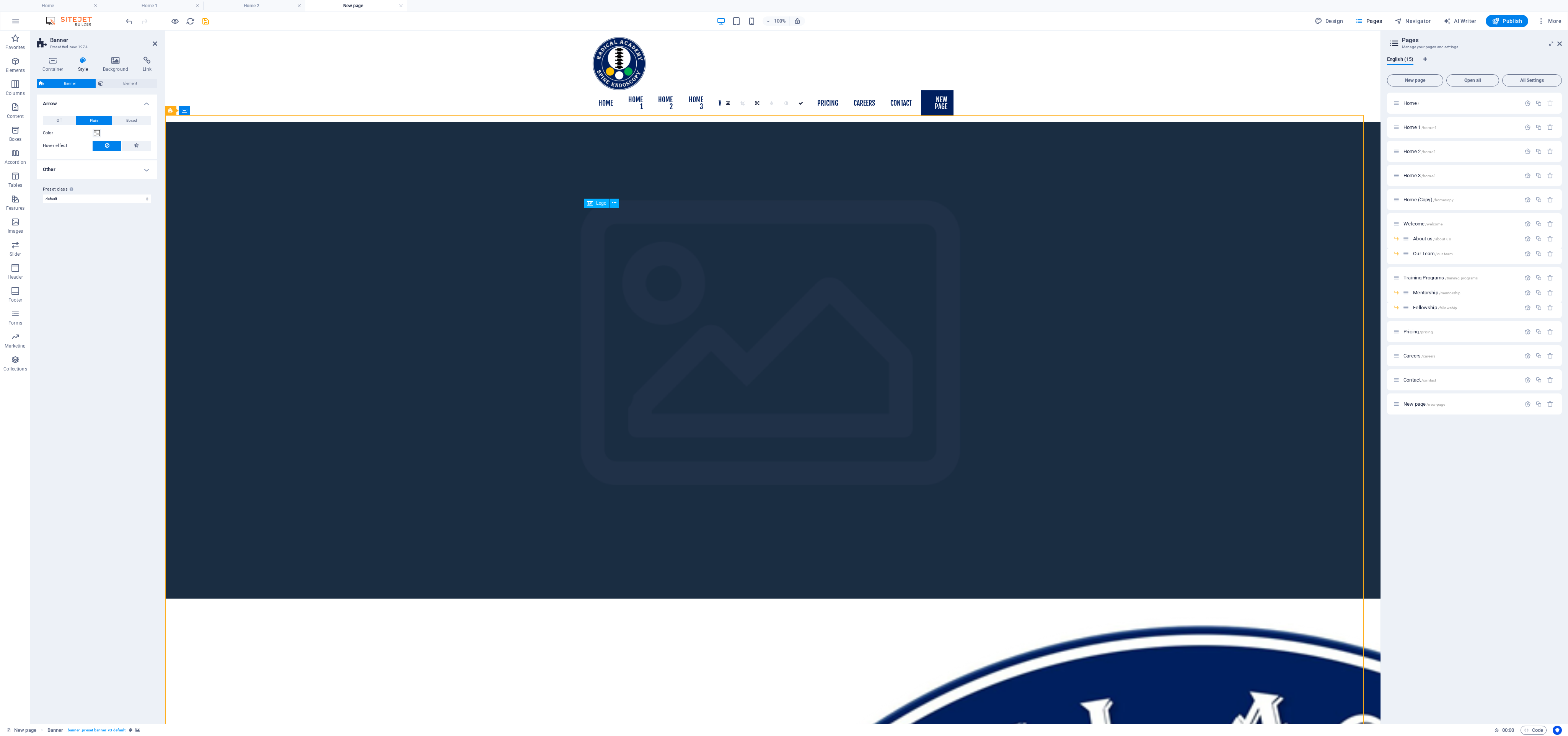 scroll, scrollTop: 0, scrollLeft: 0, axis: both 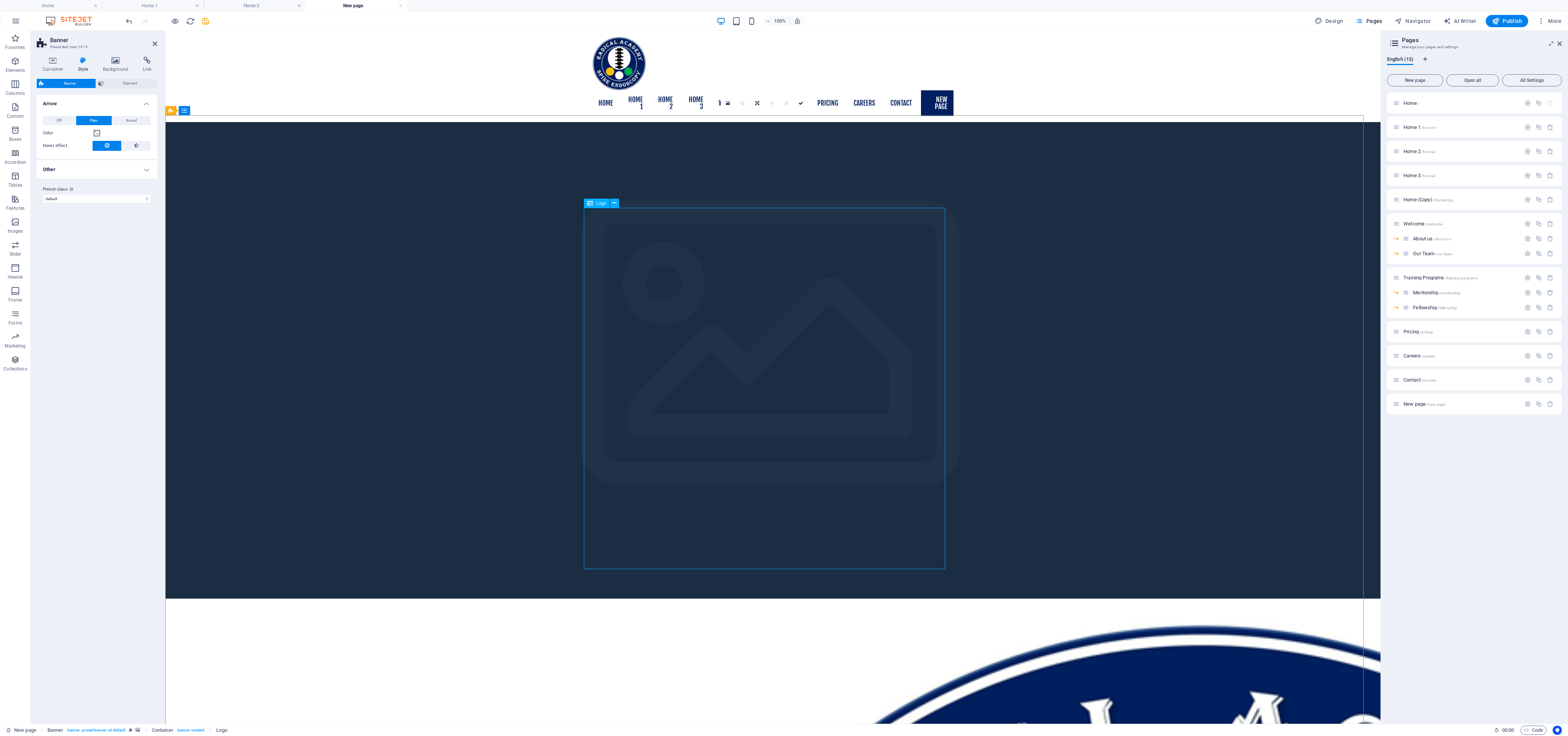 click on "Logo" at bounding box center [601, 203] 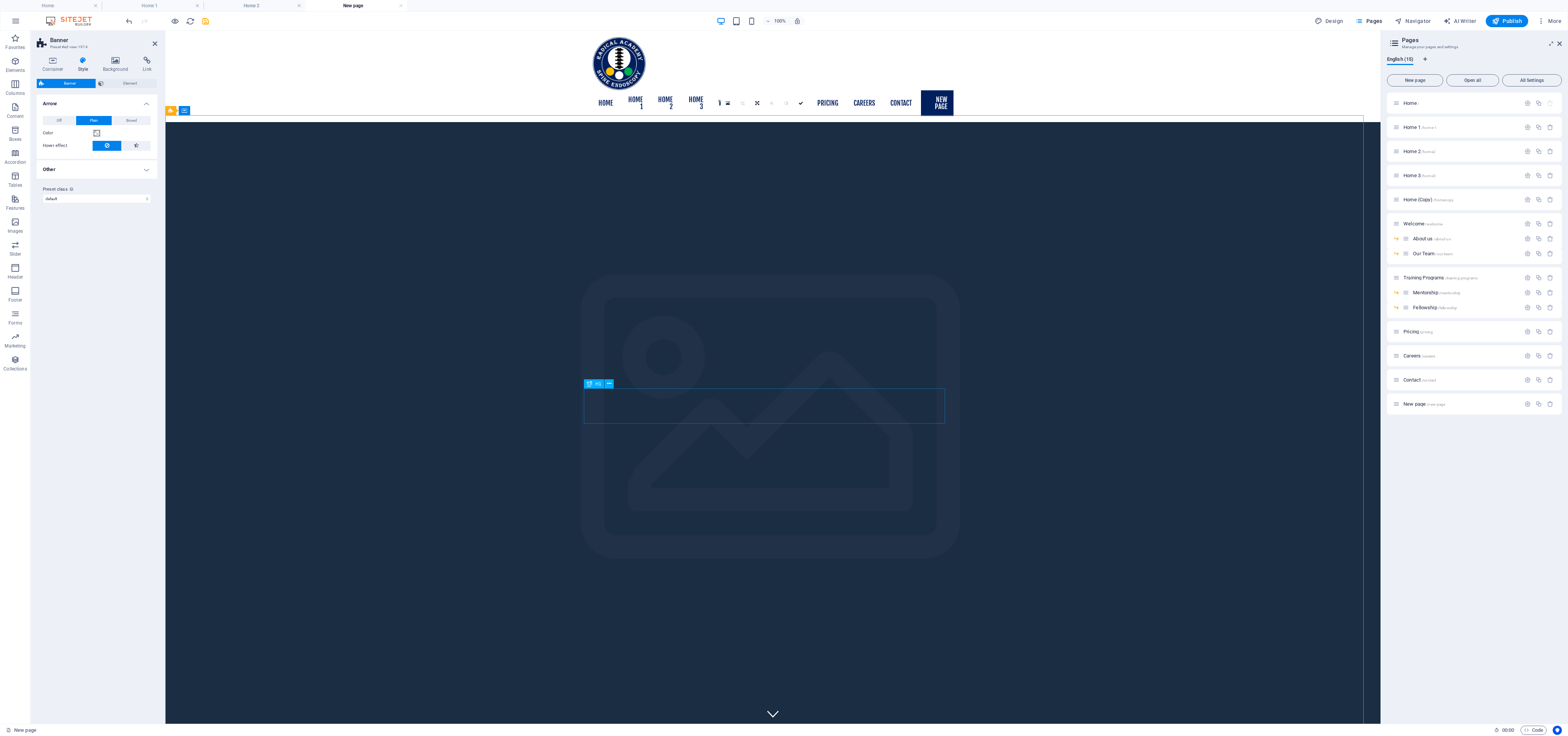 click on "Company Claim" at bounding box center [773, 782] 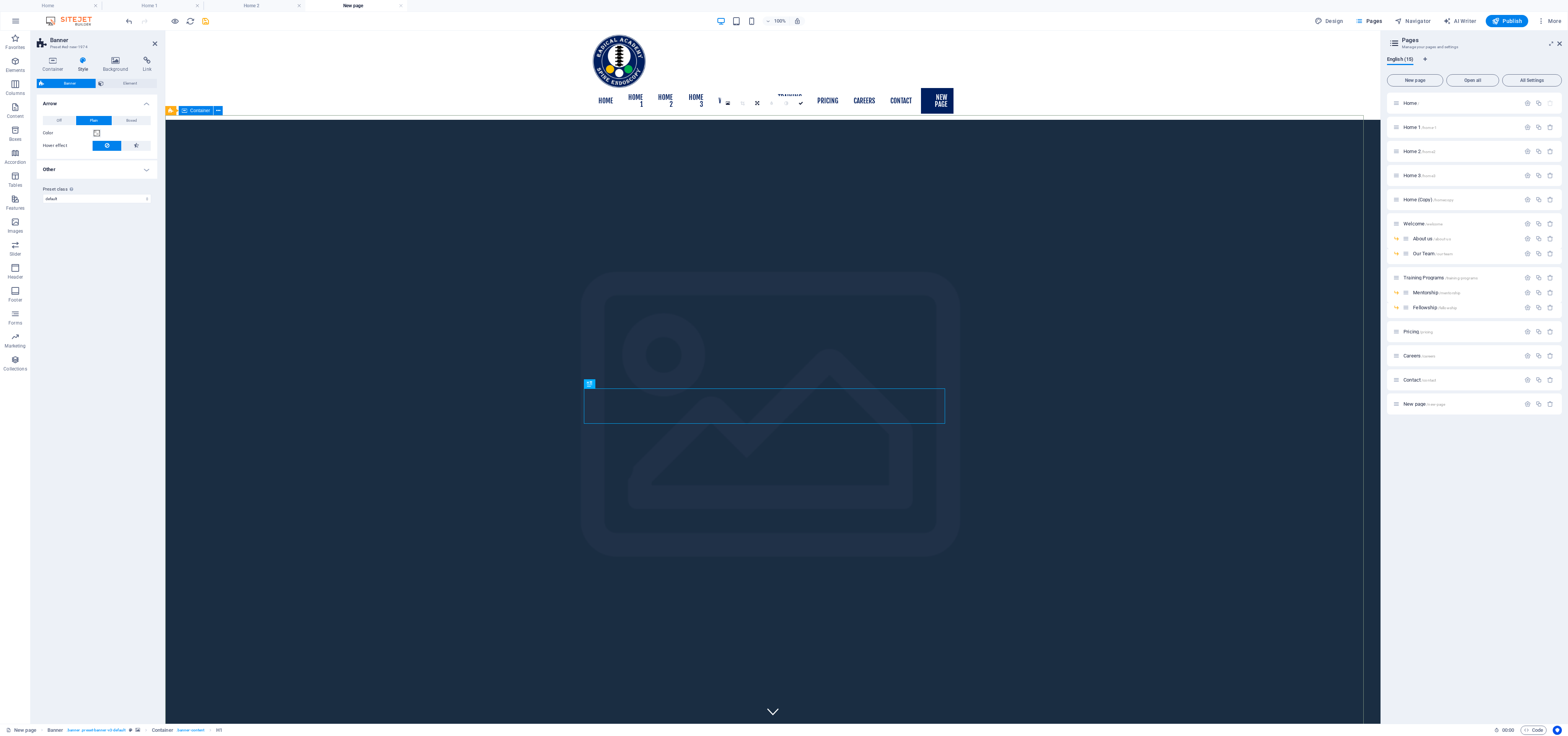 scroll, scrollTop: 0, scrollLeft: 0, axis: both 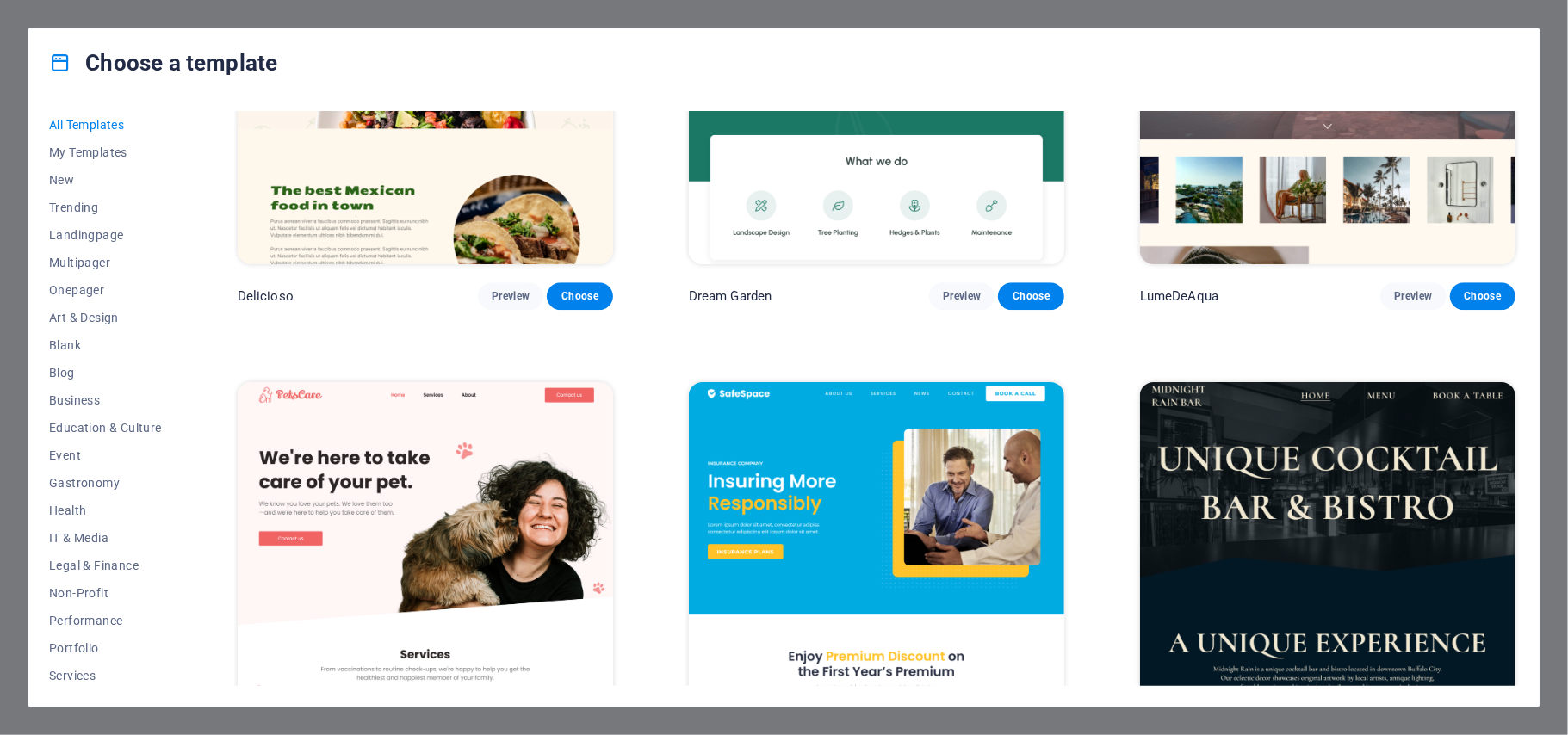 click at bounding box center [425, 555] 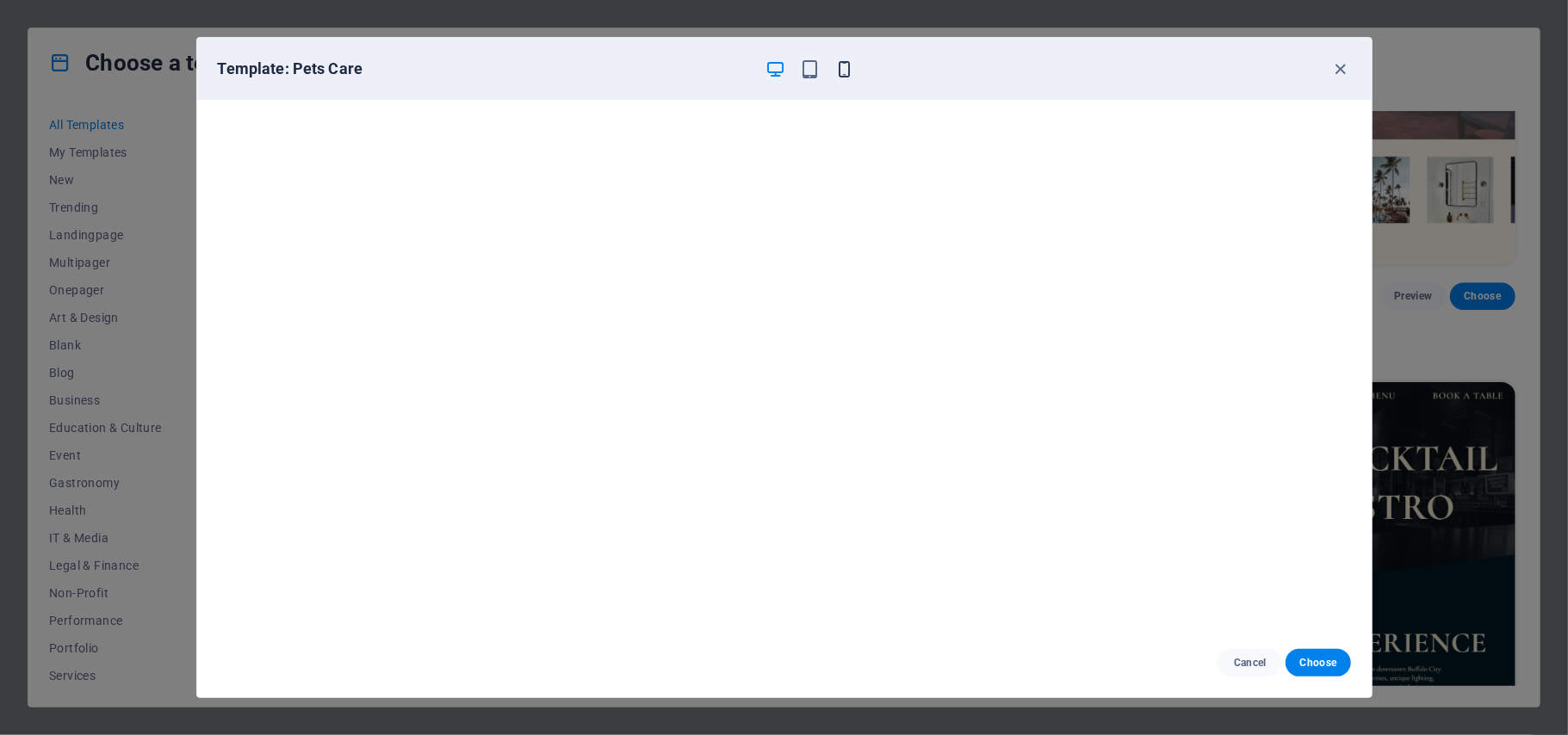 click at bounding box center [844, 69] 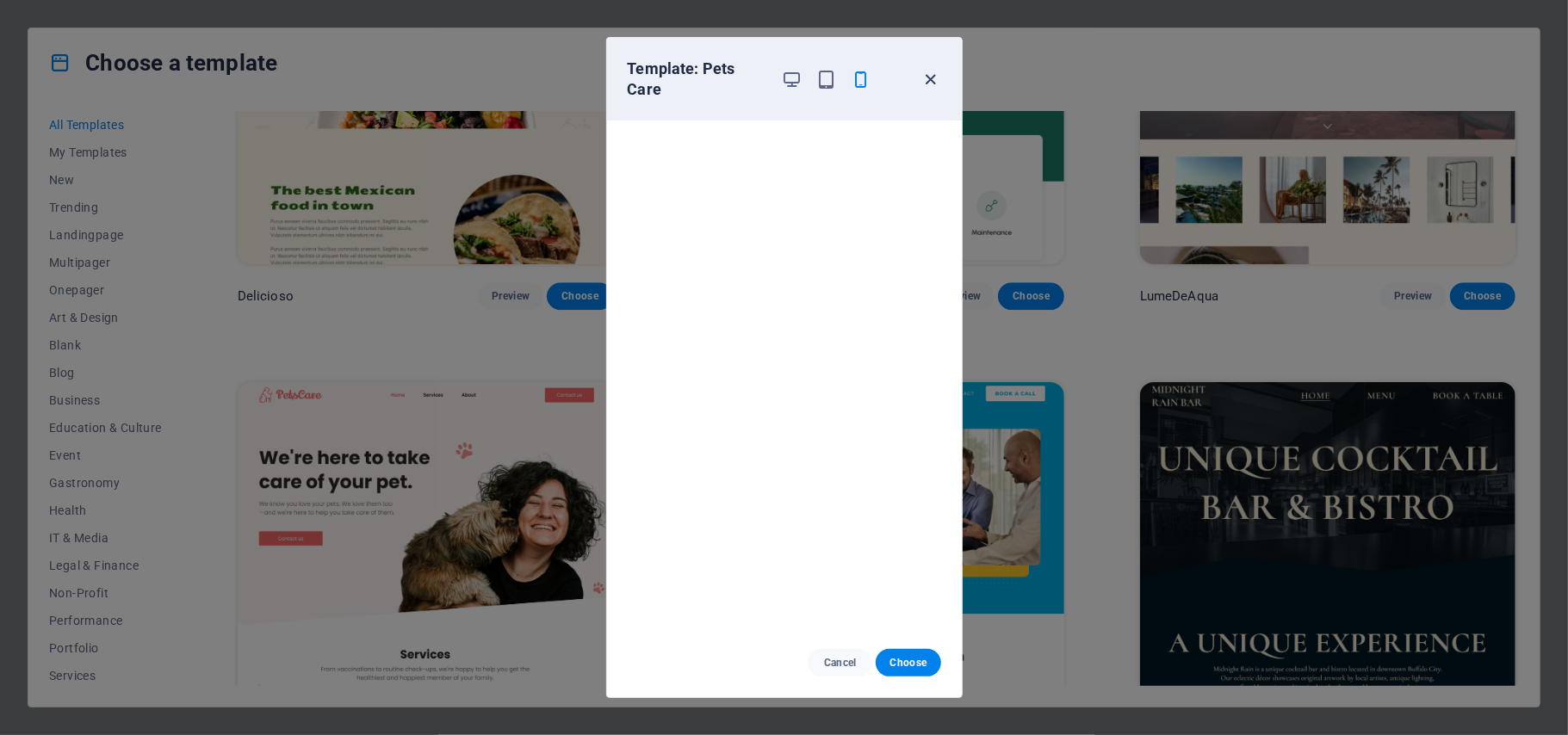 click at bounding box center (930, 79) 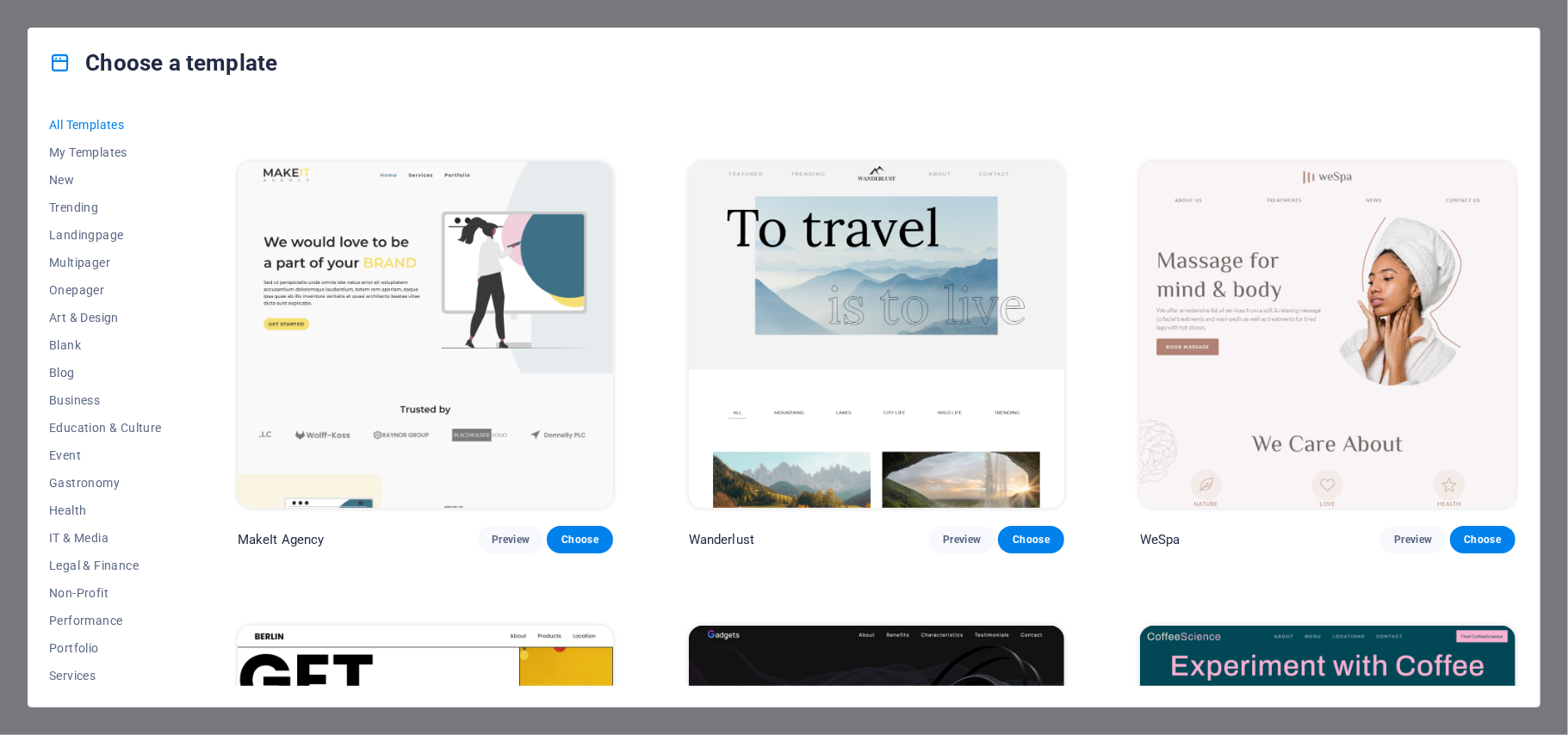 scroll, scrollTop: 4972, scrollLeft: 0, axis: vertical 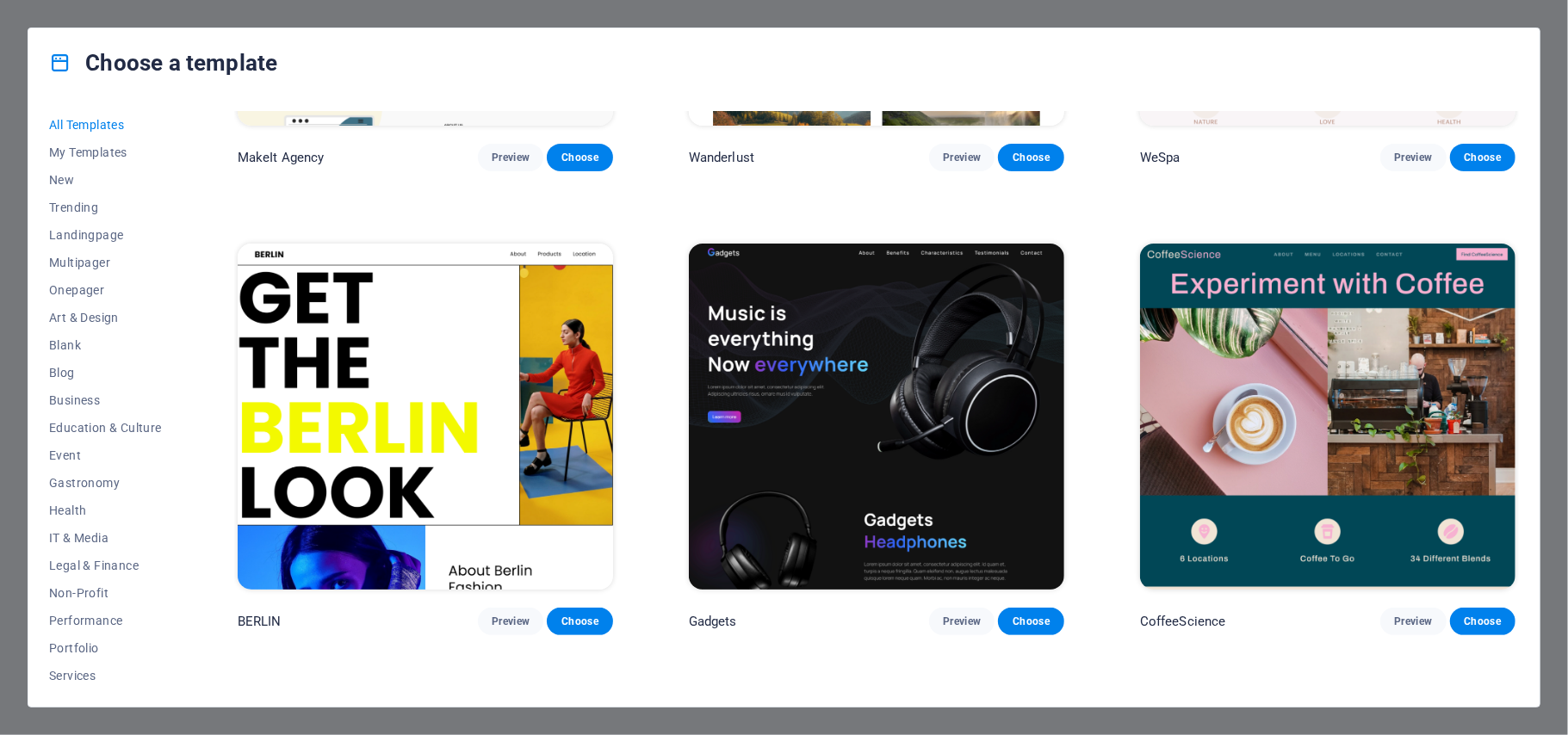 click at bounding box center (877, 417) 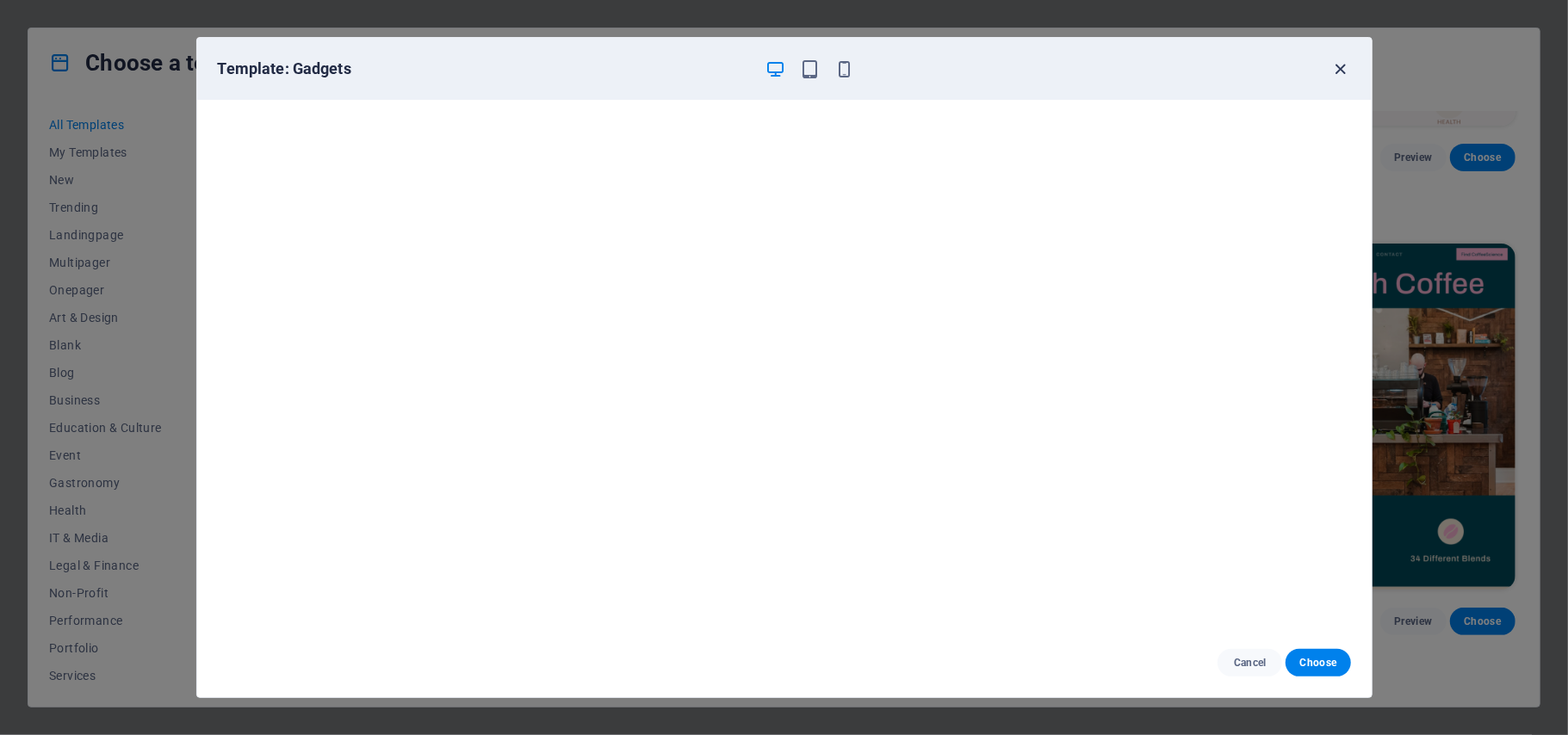 click at bounding box center (1340, 69) 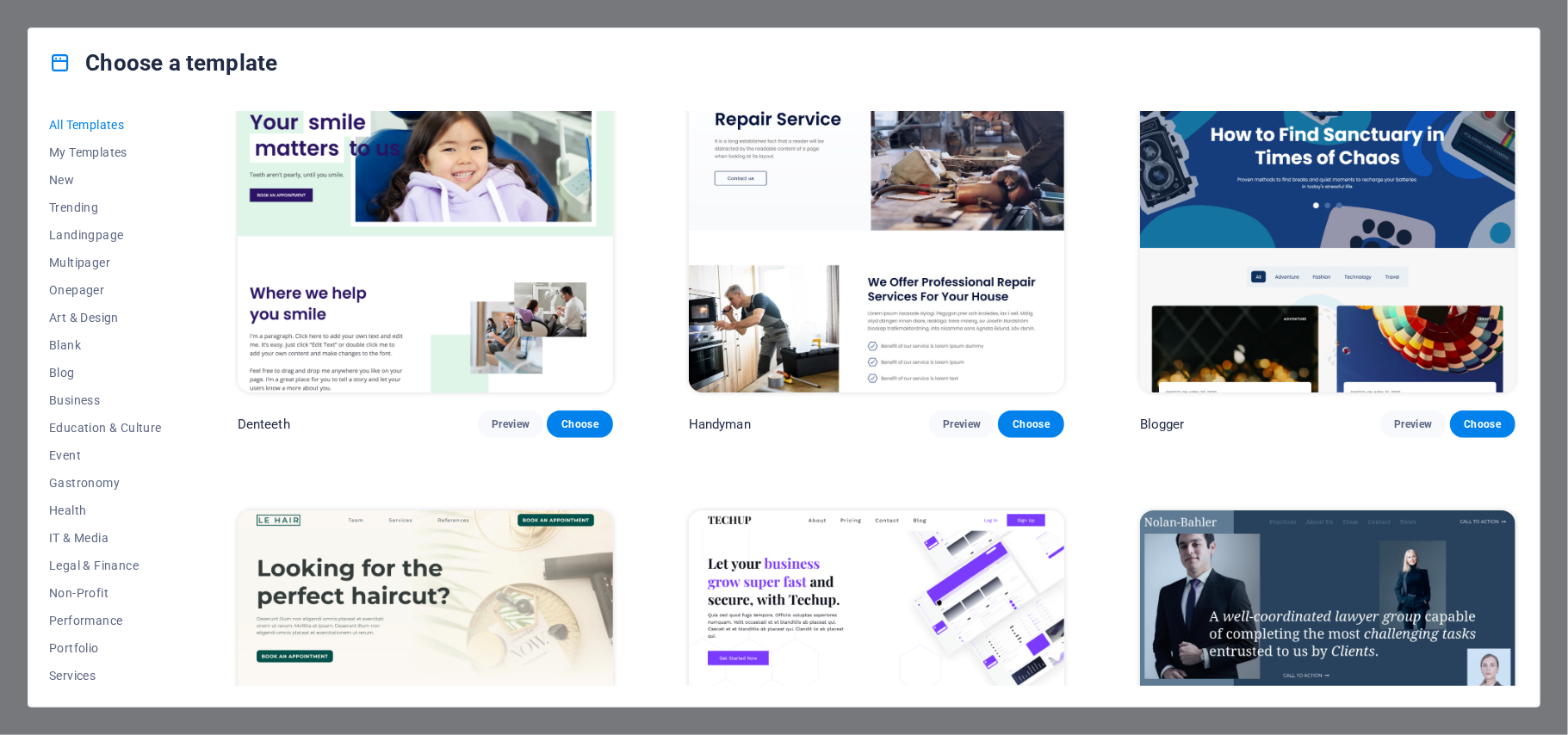 scroll, scrollTop: 6119, scrollLeft: 0, axis: vertical 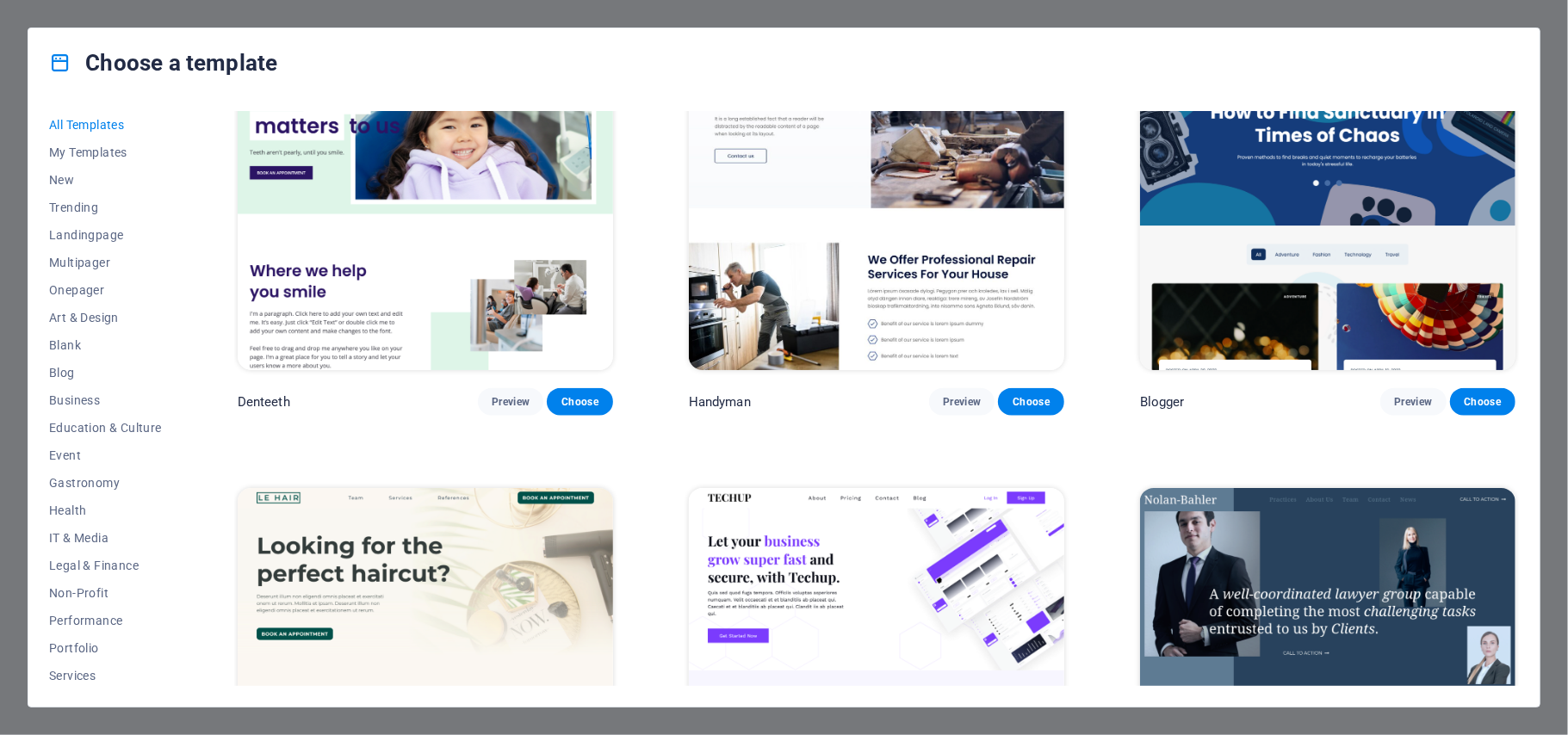 click at bounding box center (1328, 197) 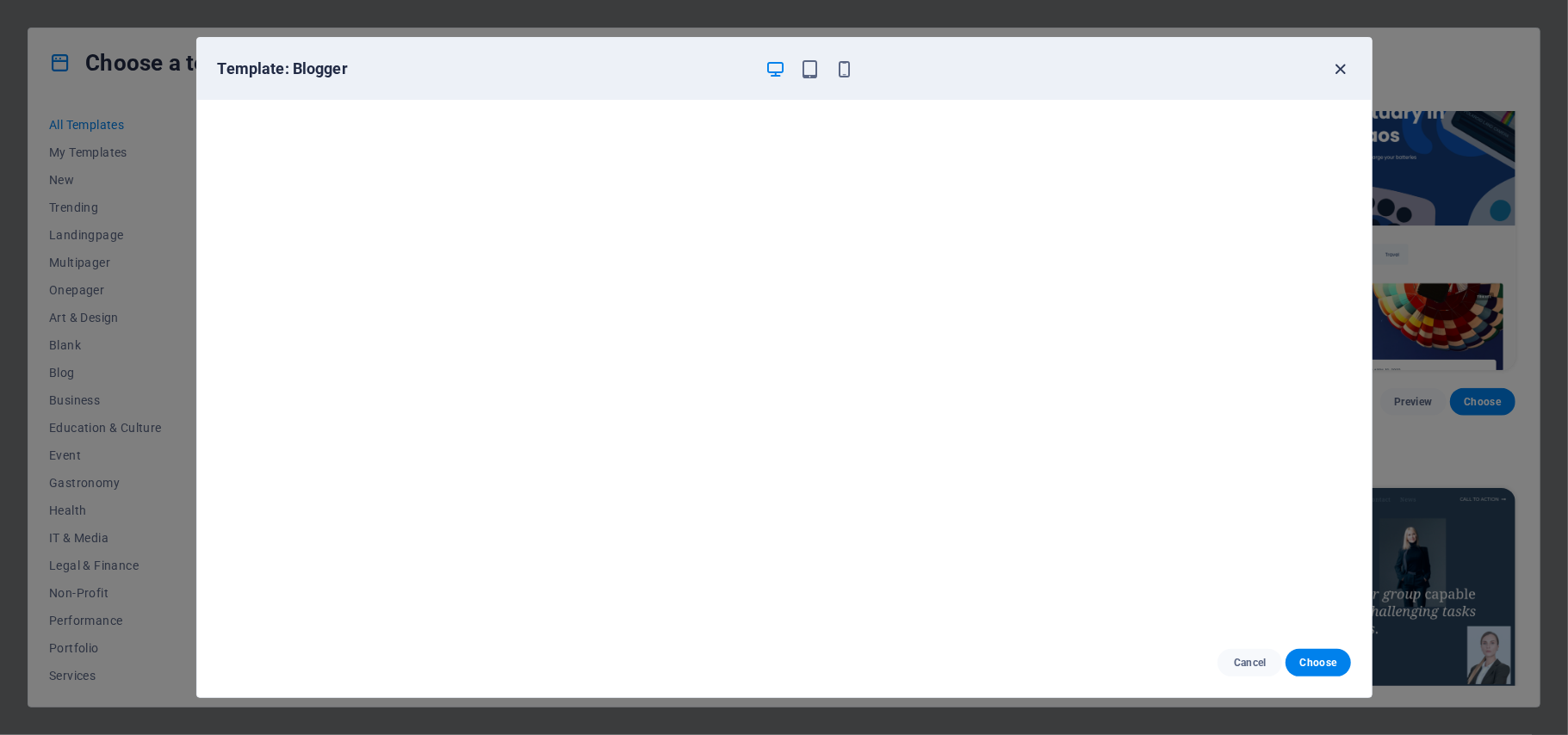 click at bounding box center [1340, 69] 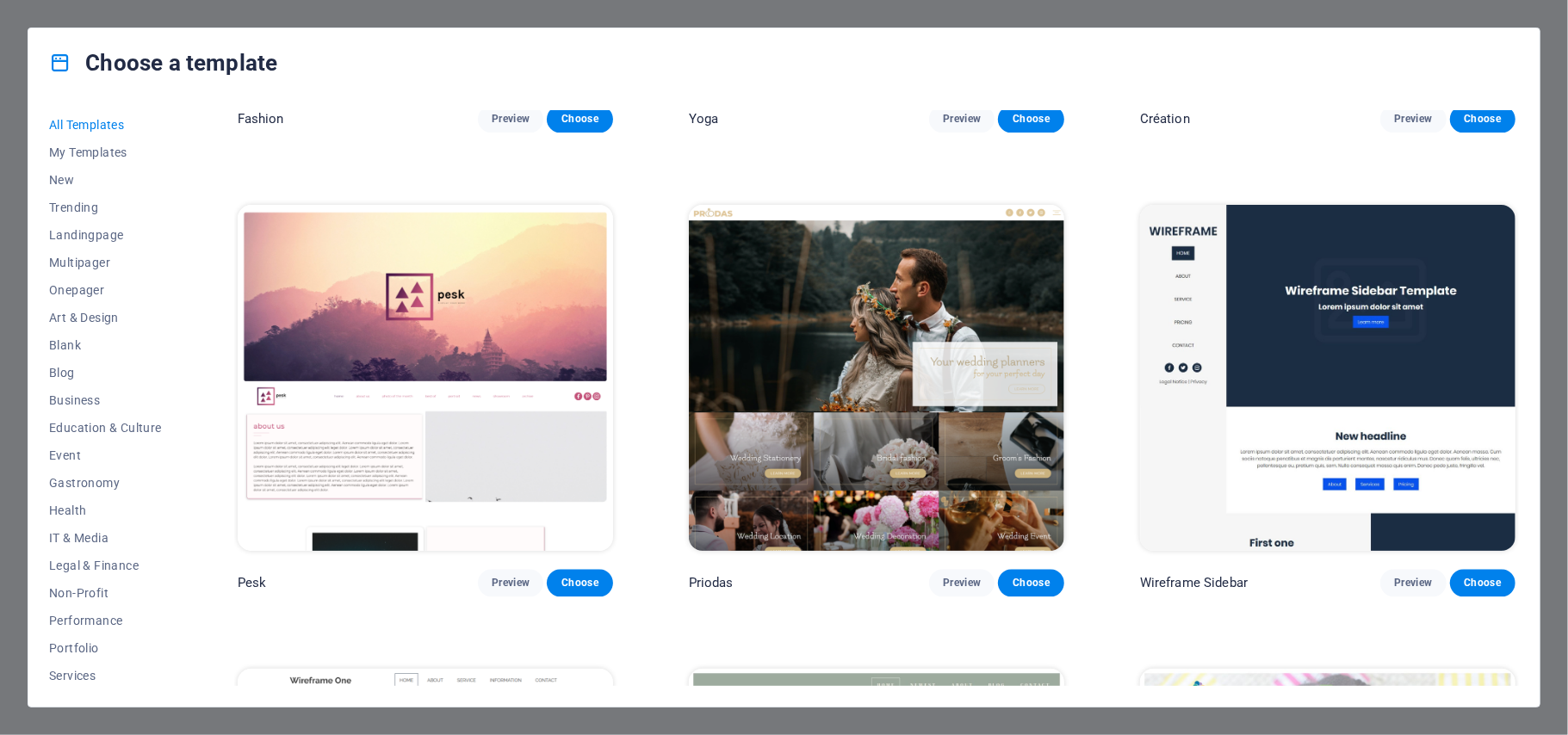 scroll, scrollTop: 7650, scrollLeft: 0, axis: vertical 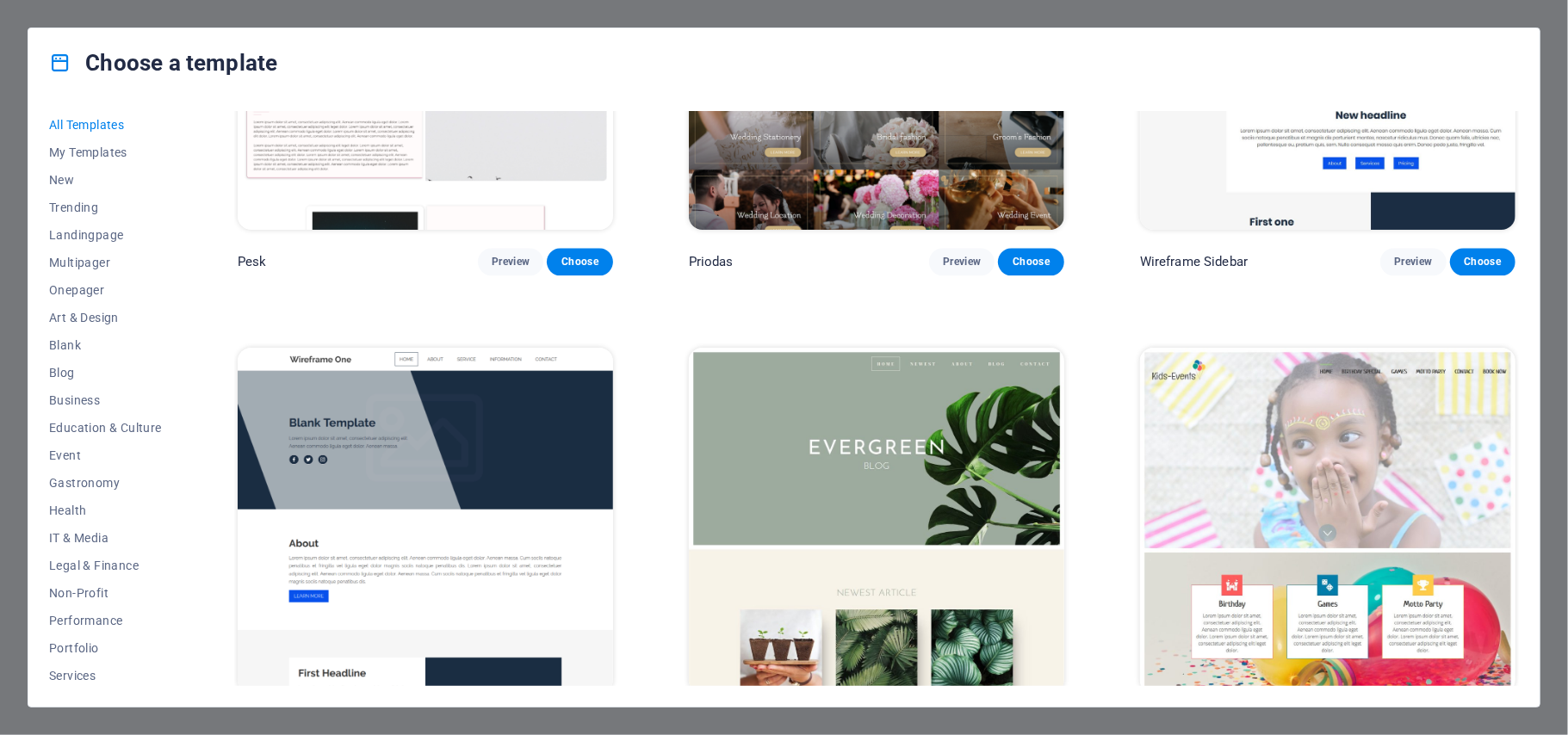 click at bounding box center [425, 521] 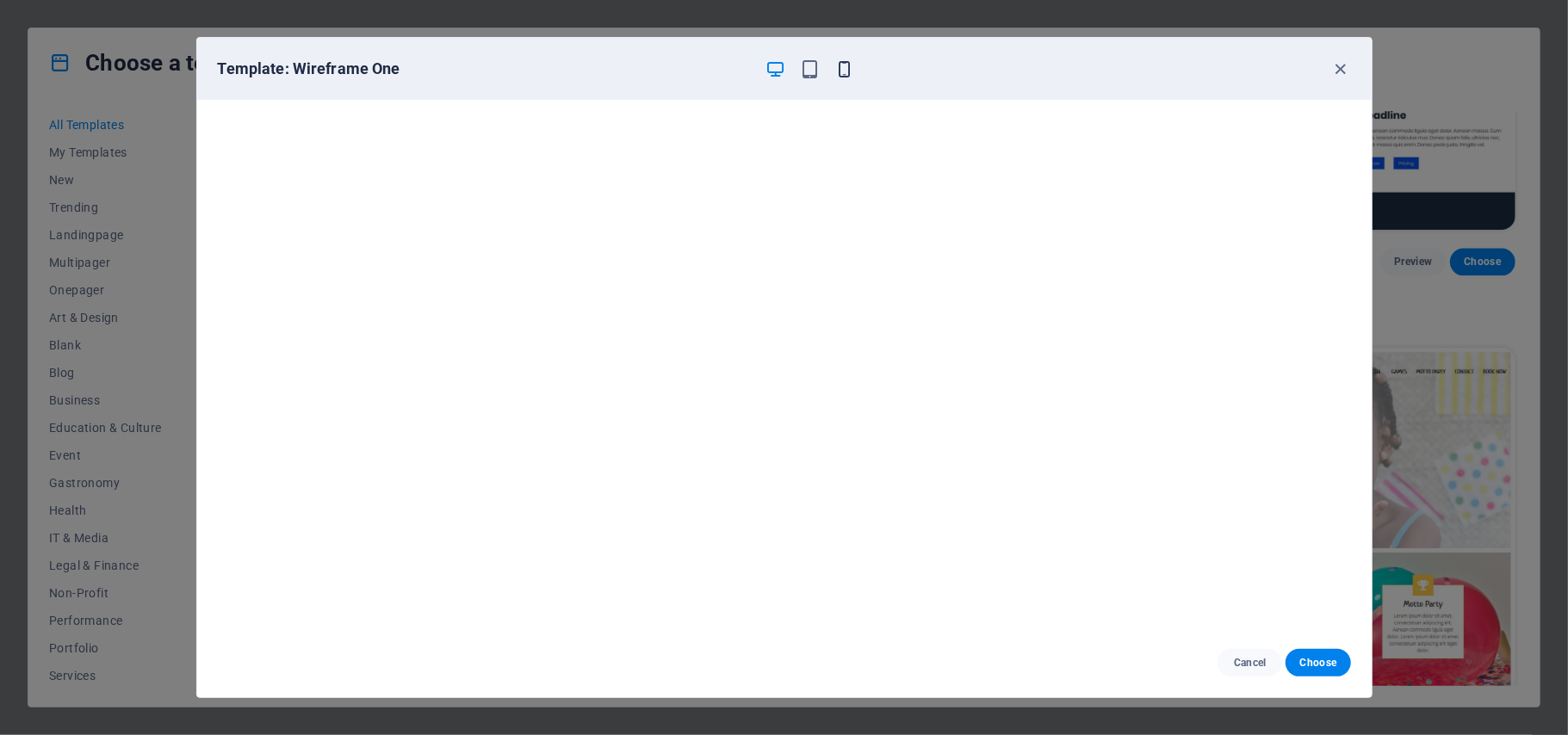 click at bounding box center (844, 69) 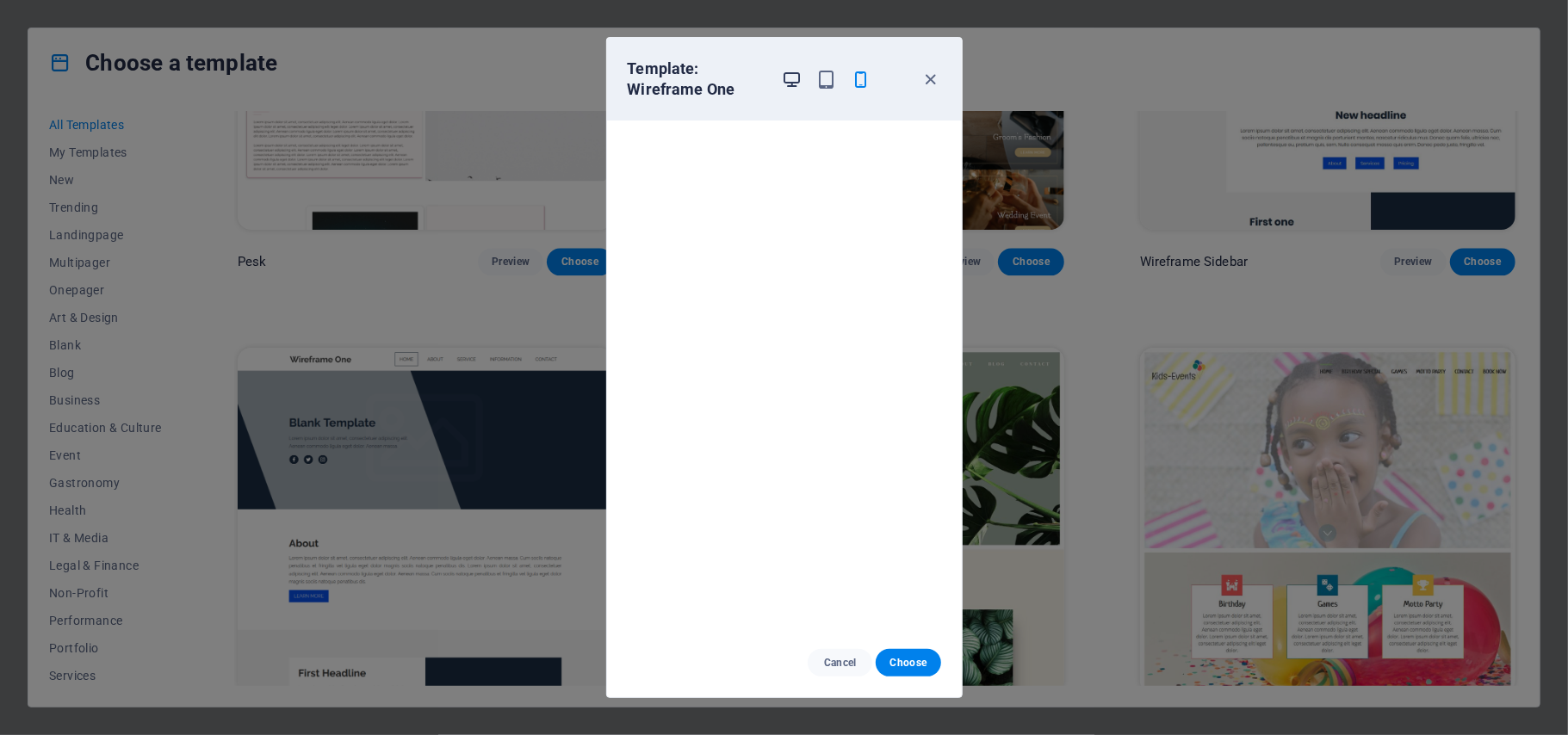 click at bounding box center [791, 79] 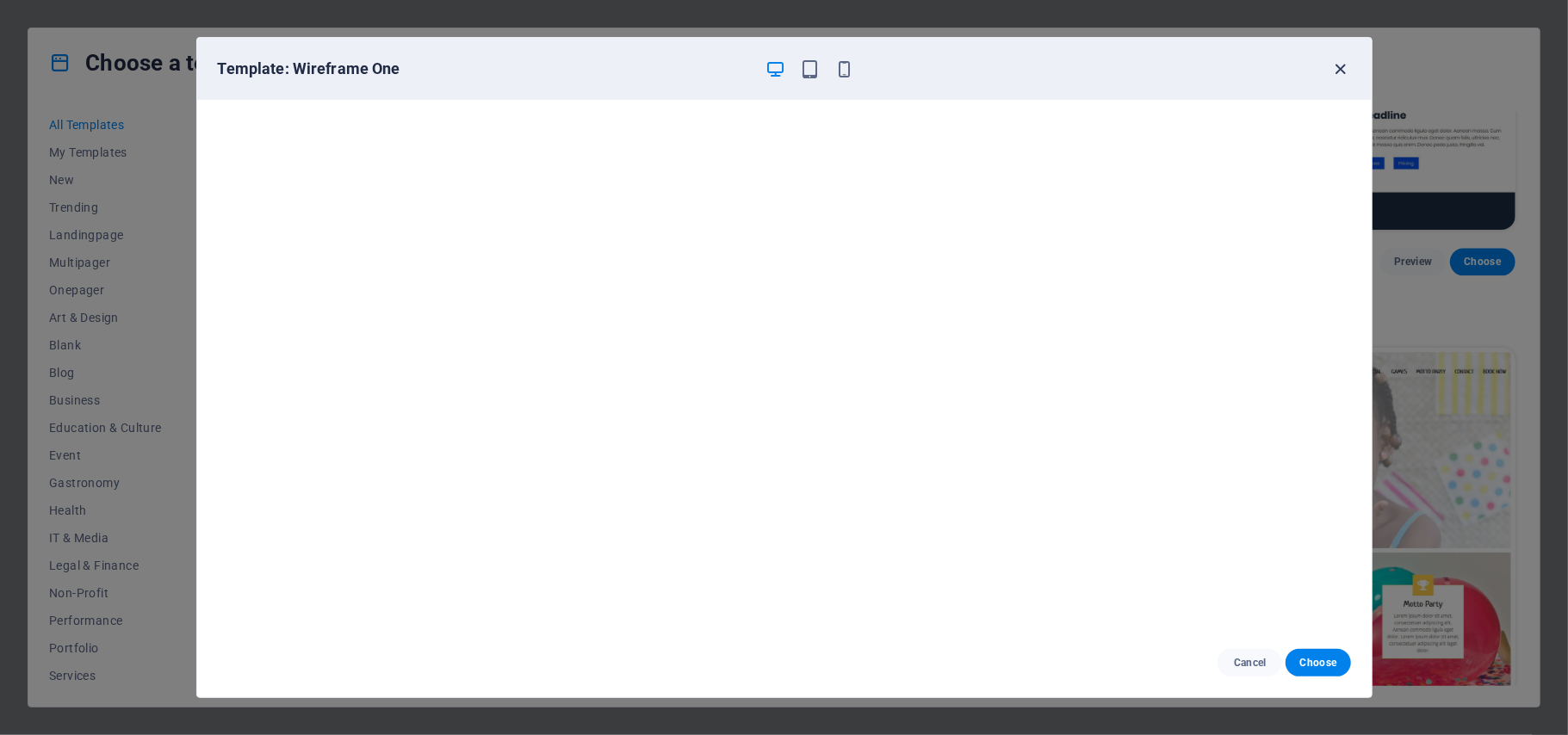 click at bounding box center (1340, 69) 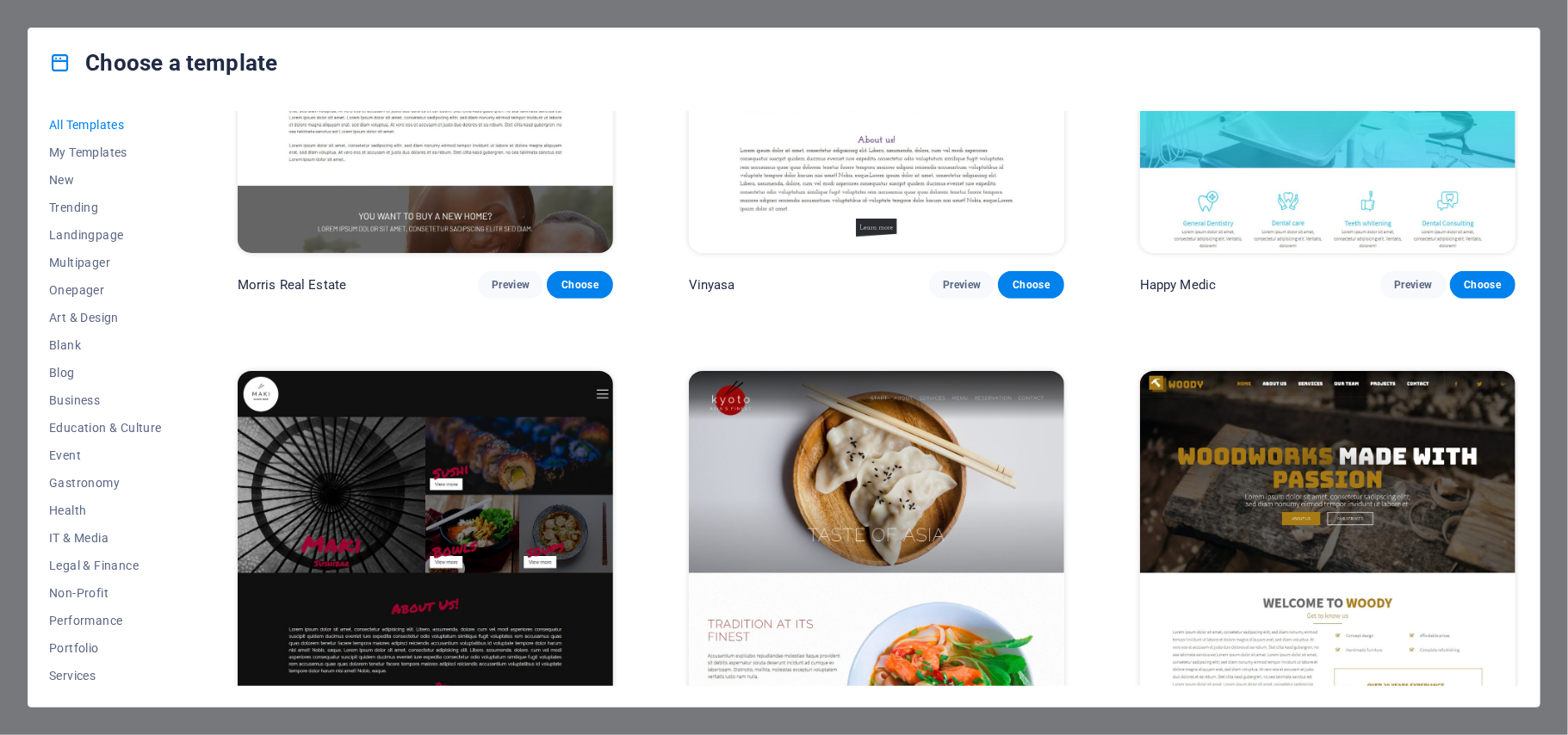 scroll, scrollTop: 10328, scrollLeft: 0, axis: vertical 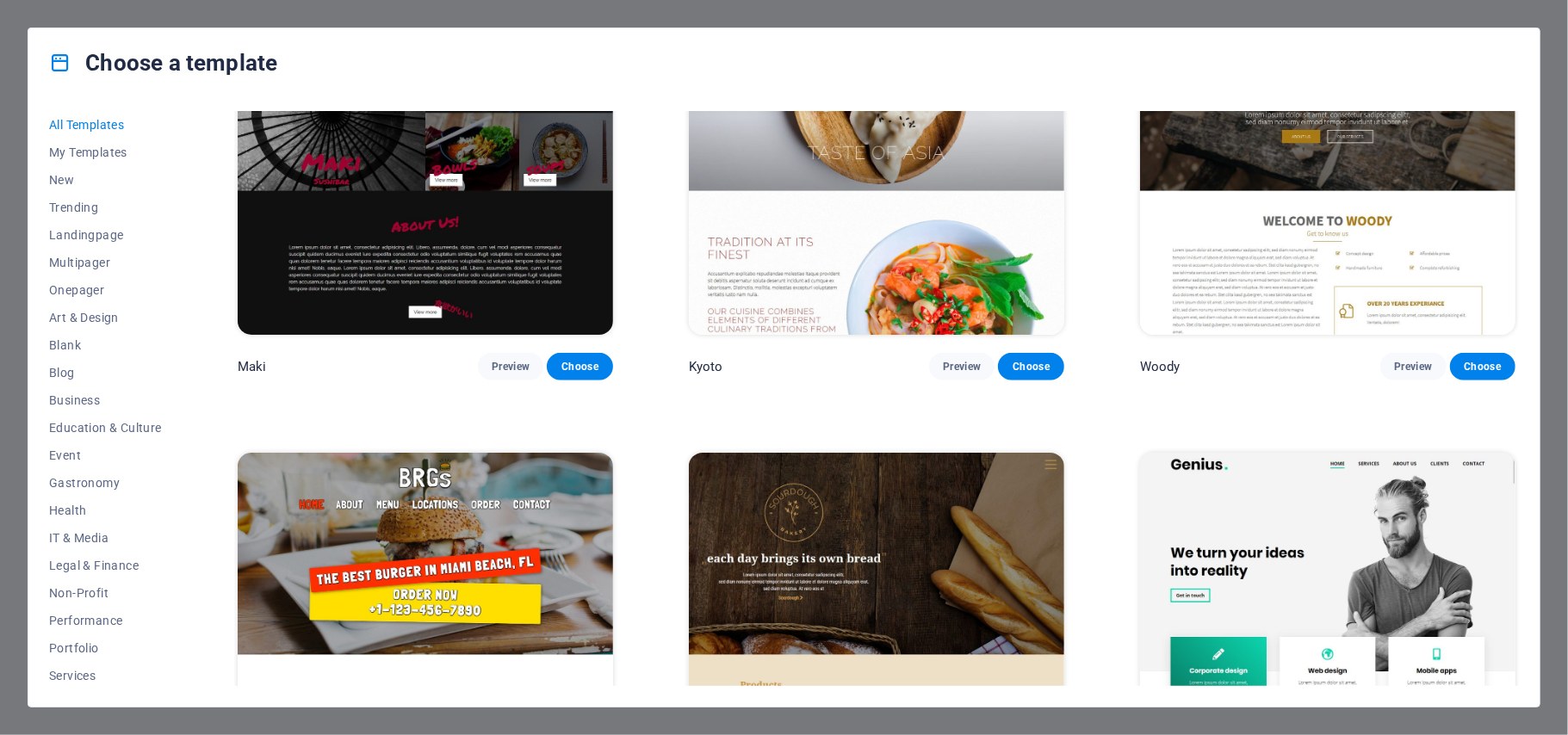 click at bounding box center [1328, 626] 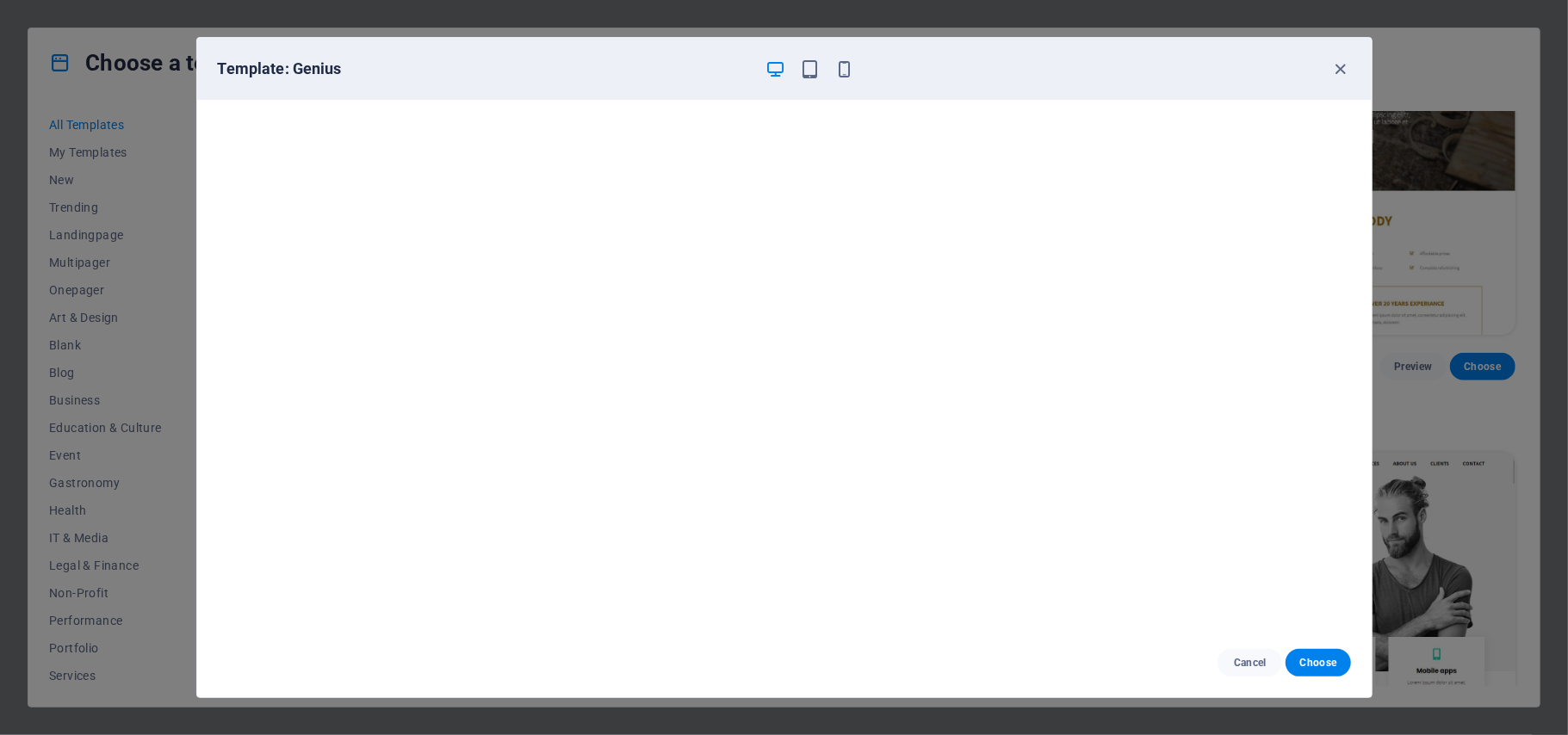 scroll, scrollTop: 3, scrollLeft: 0, axis: vertical 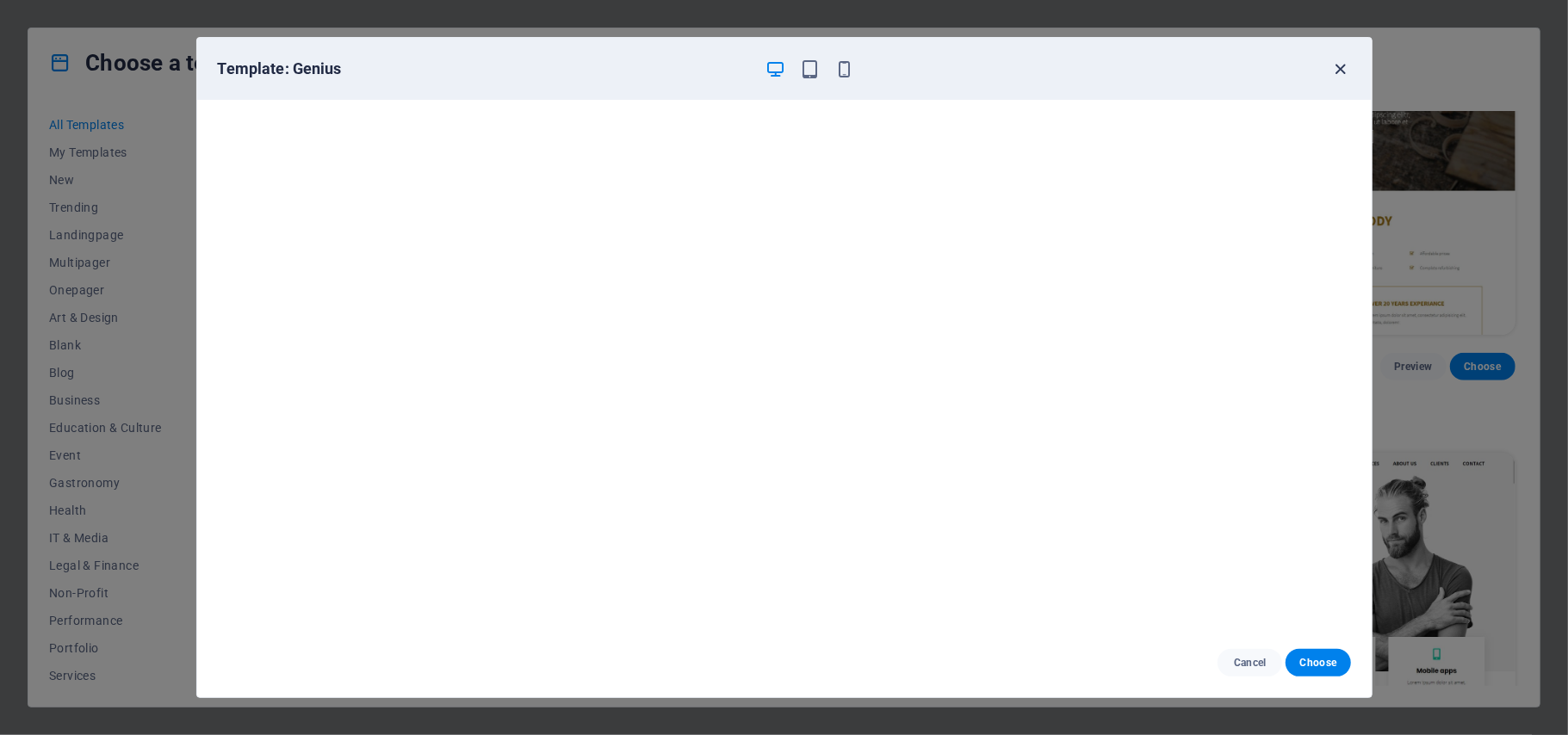 click at bounding box center (1340, 69) 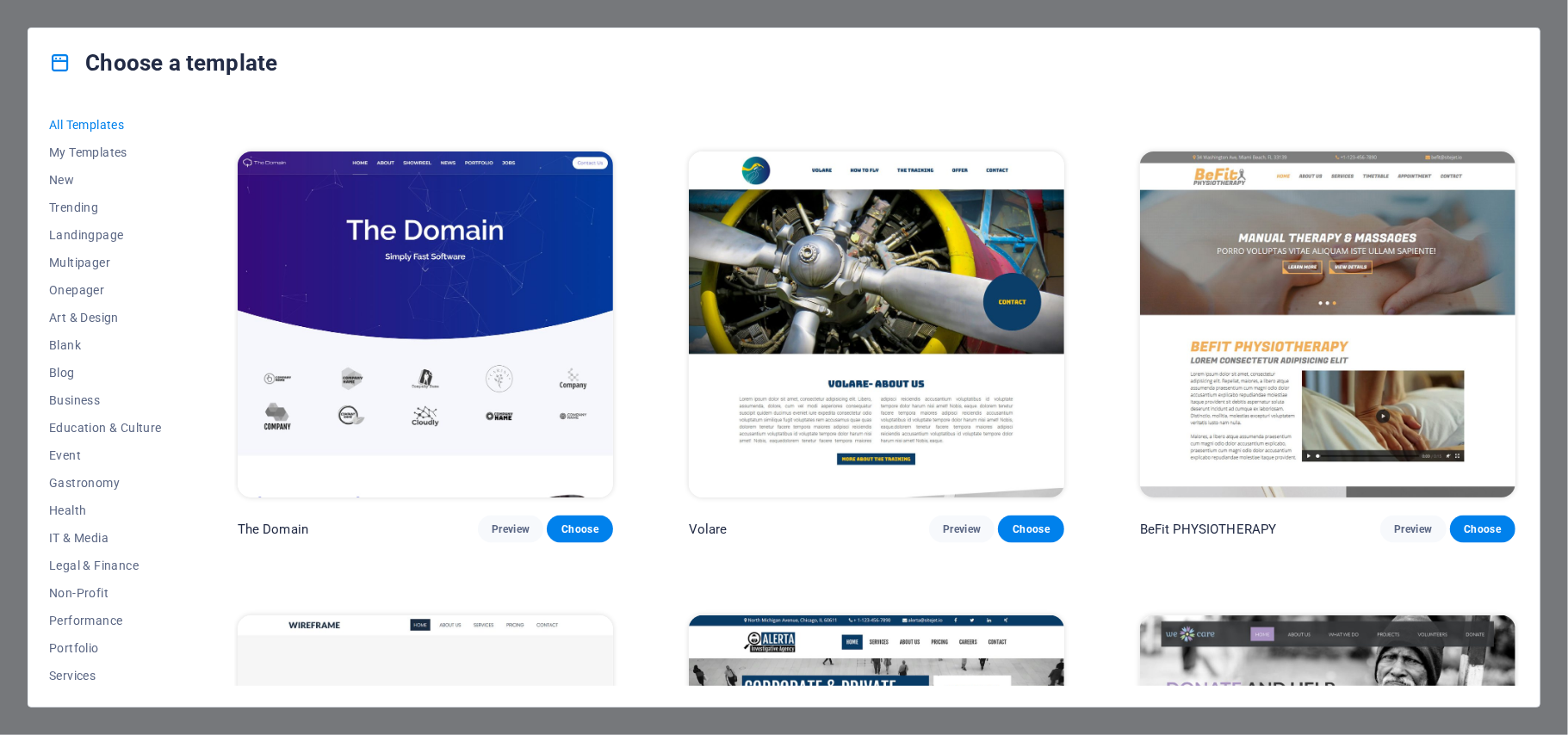 scroll, scrollTop: 11475, scrollLeft: 0, axis: vertical 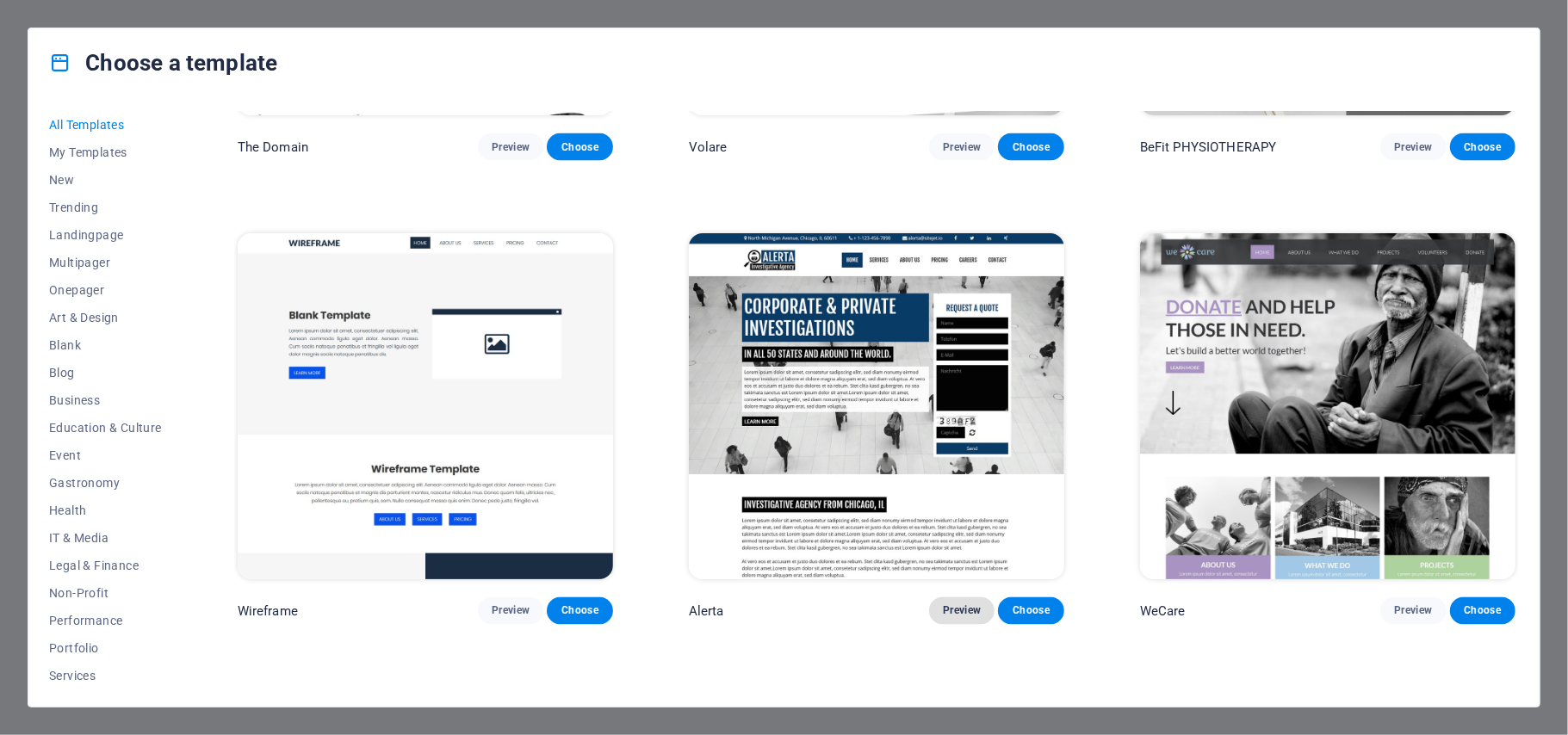 click on "Preview" at bounding box center [962, 611] 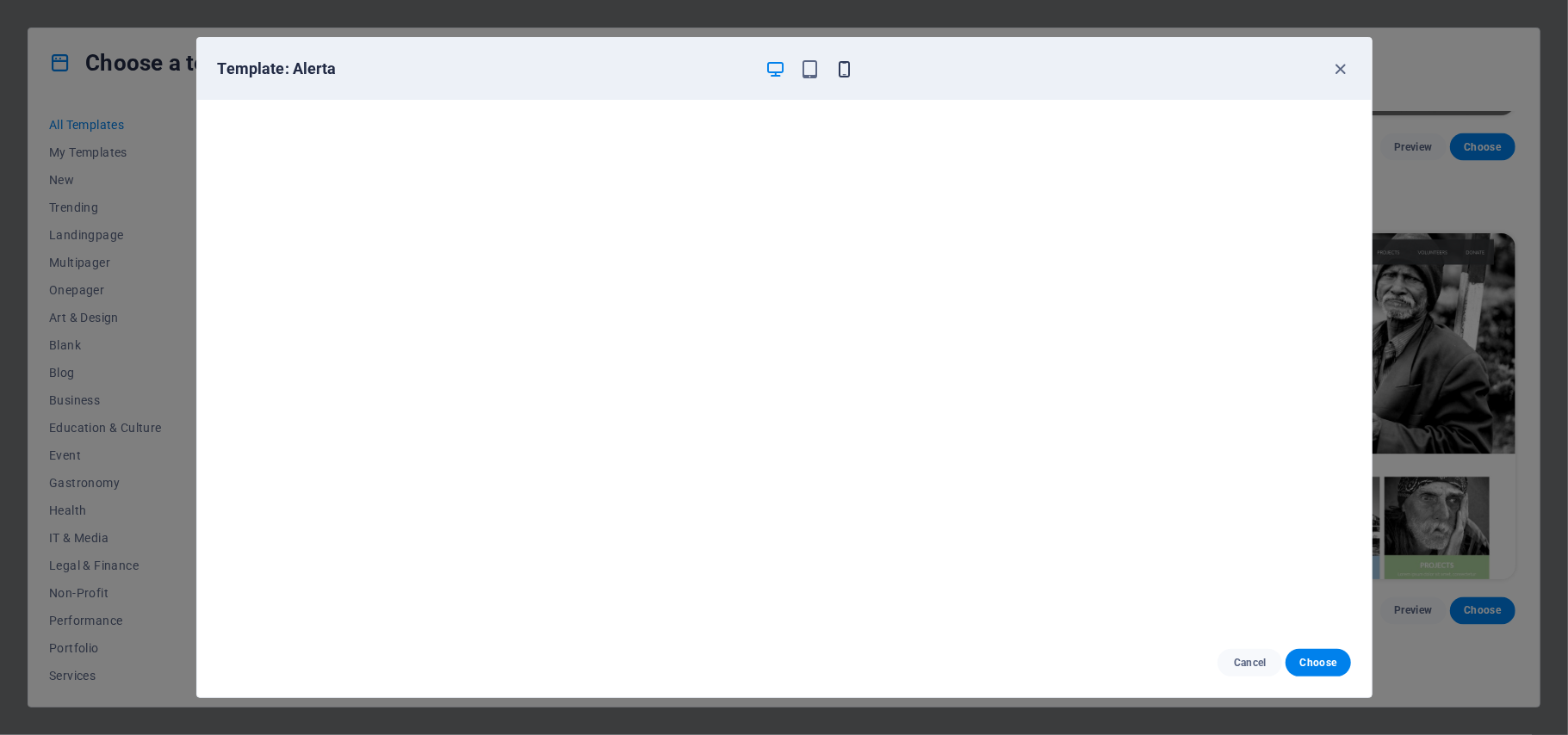 click at bounding box center (844, 69) 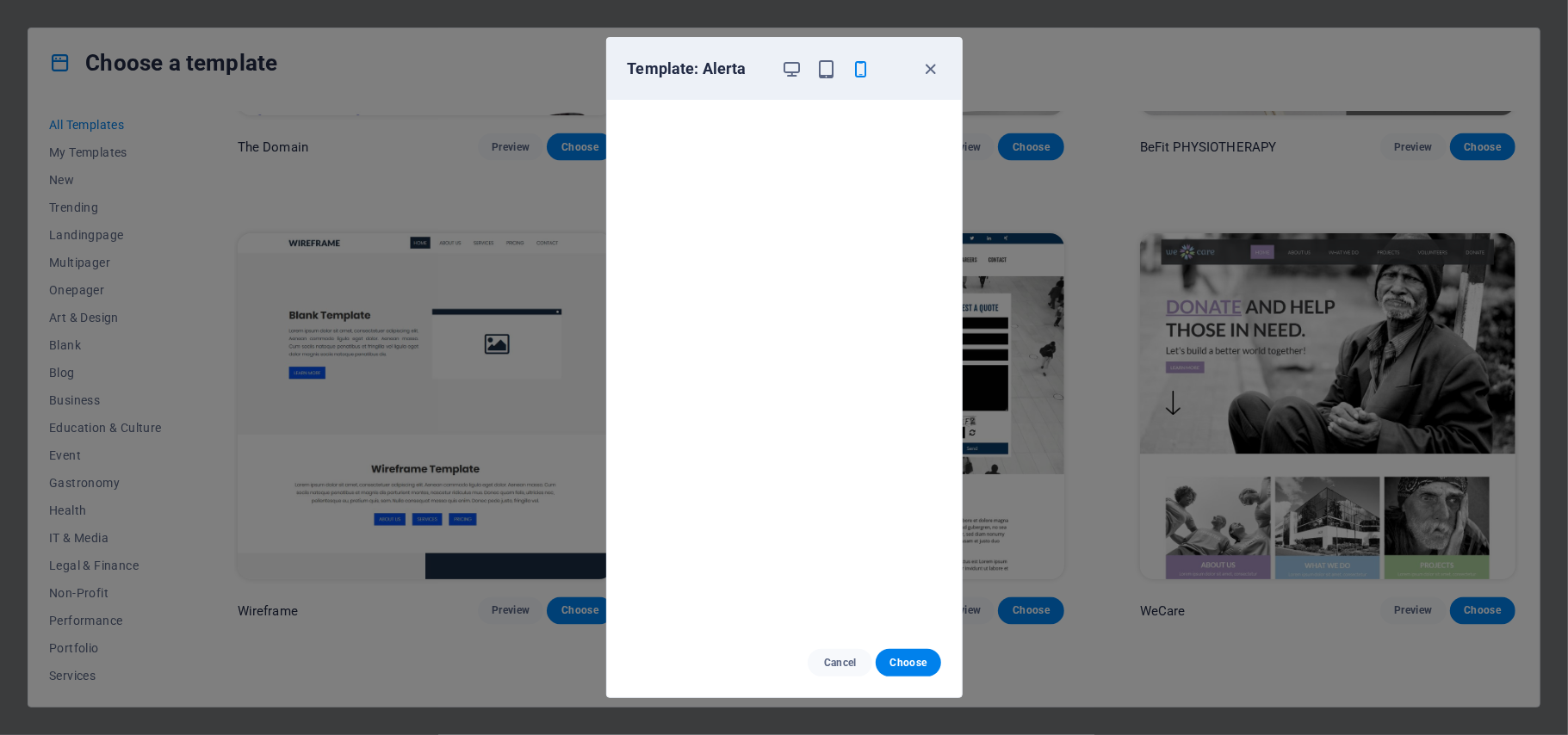 scroll, scrollTop: 3, scrollLeft: 0, axis: vertical 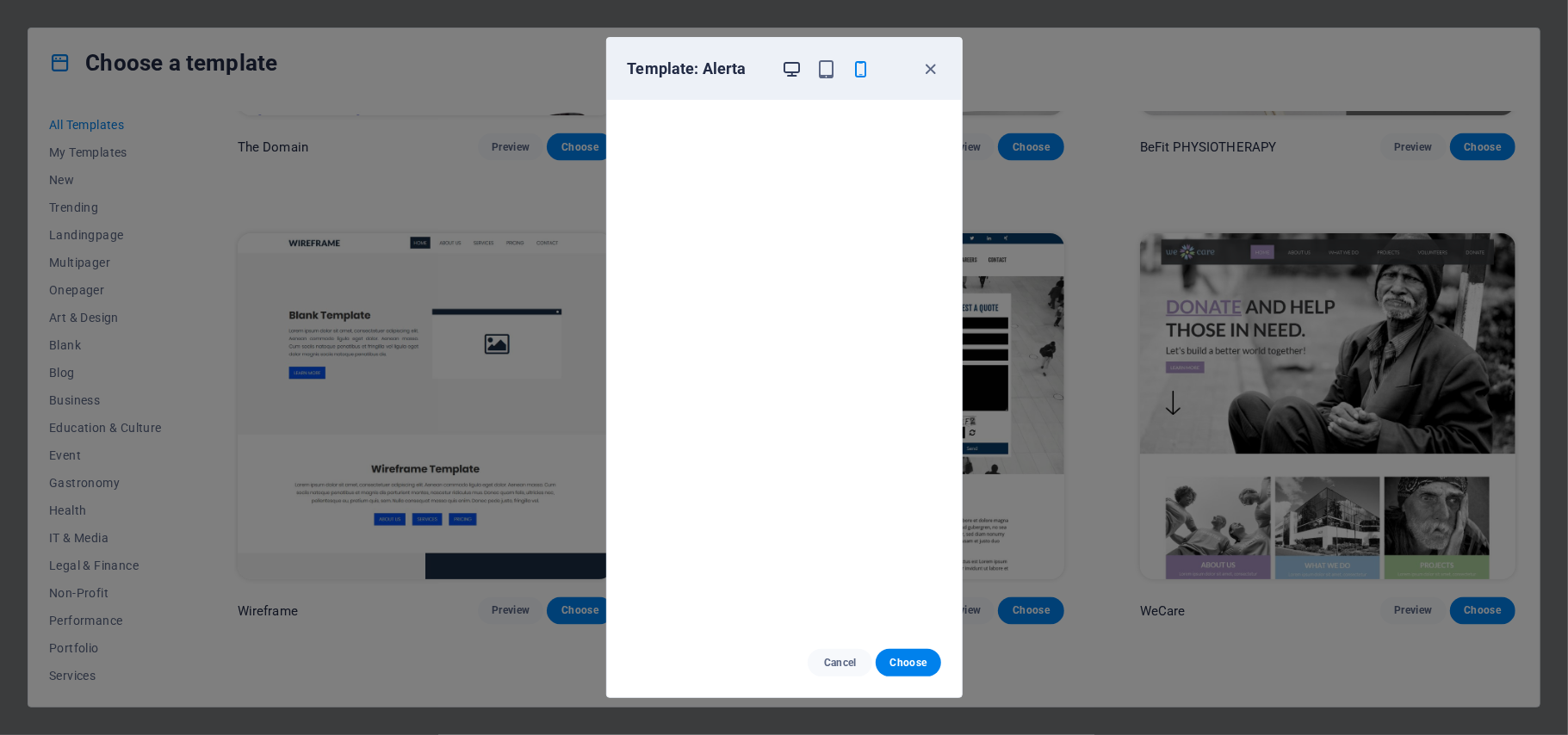 click at bounding box center [791, 69] 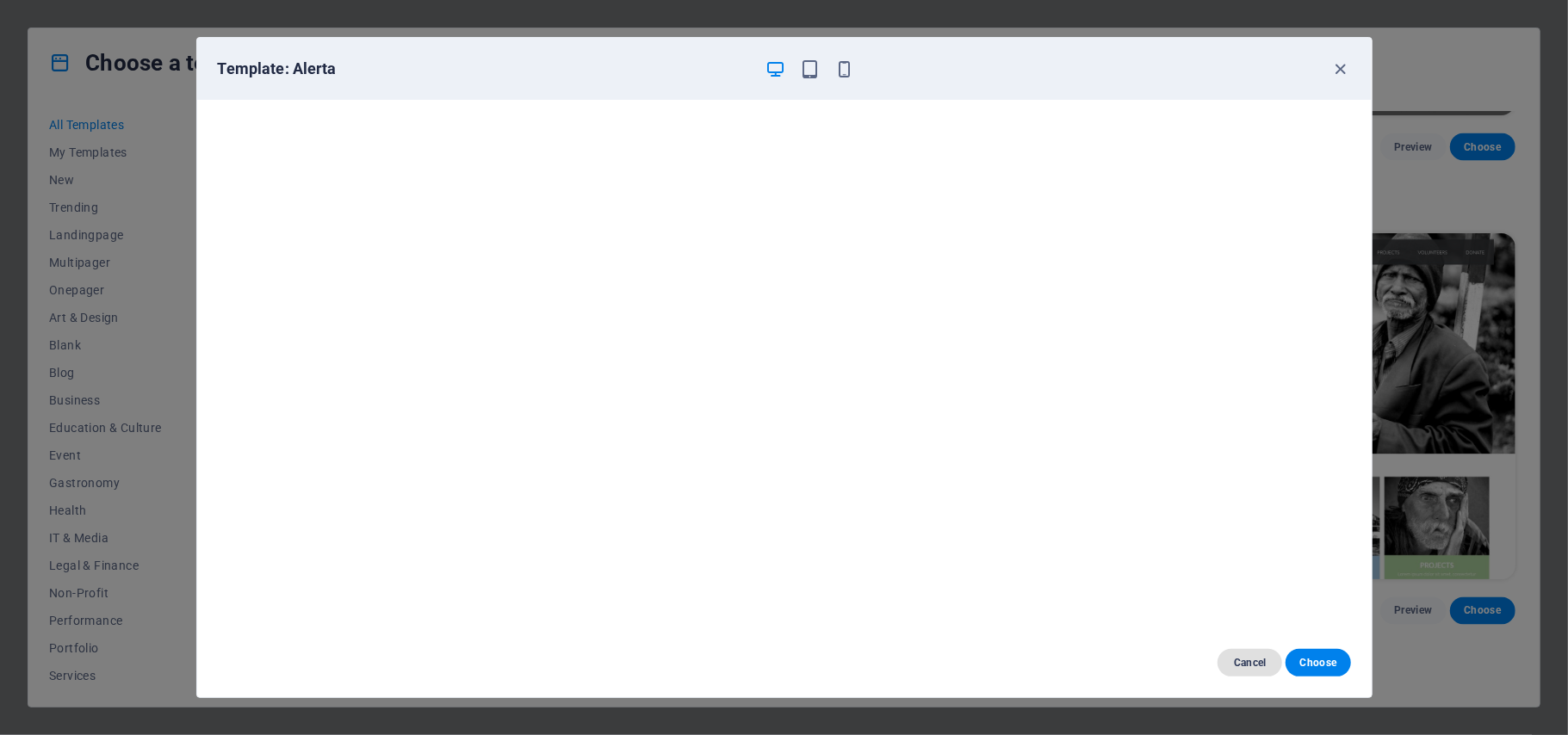 click on "Cancel" at bounding box center (1249, 663) 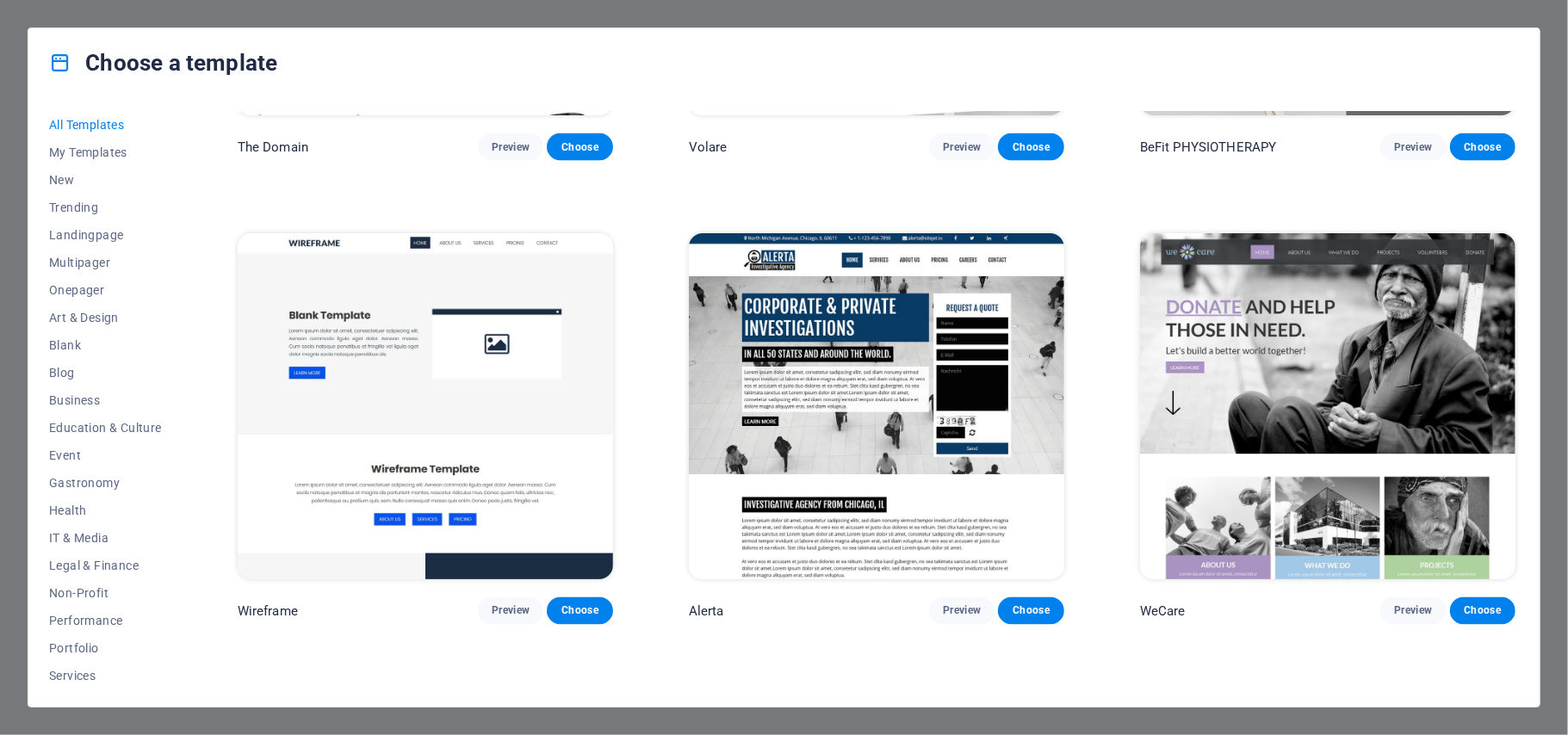 scroll, scrollTop: 11857, scrollLeft: 0, axis: vertical 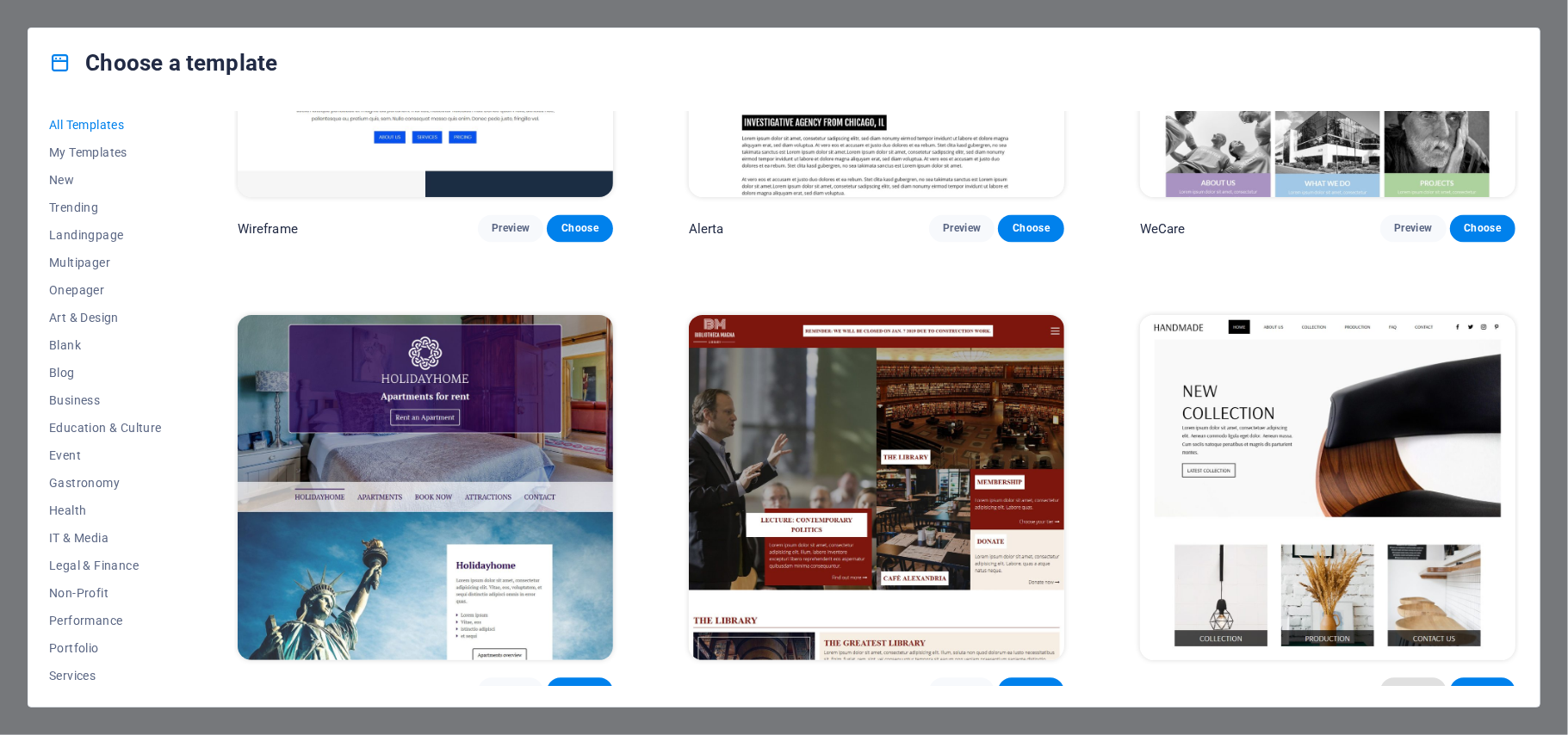 click on "Preview" at bounding box center (1413, 692) 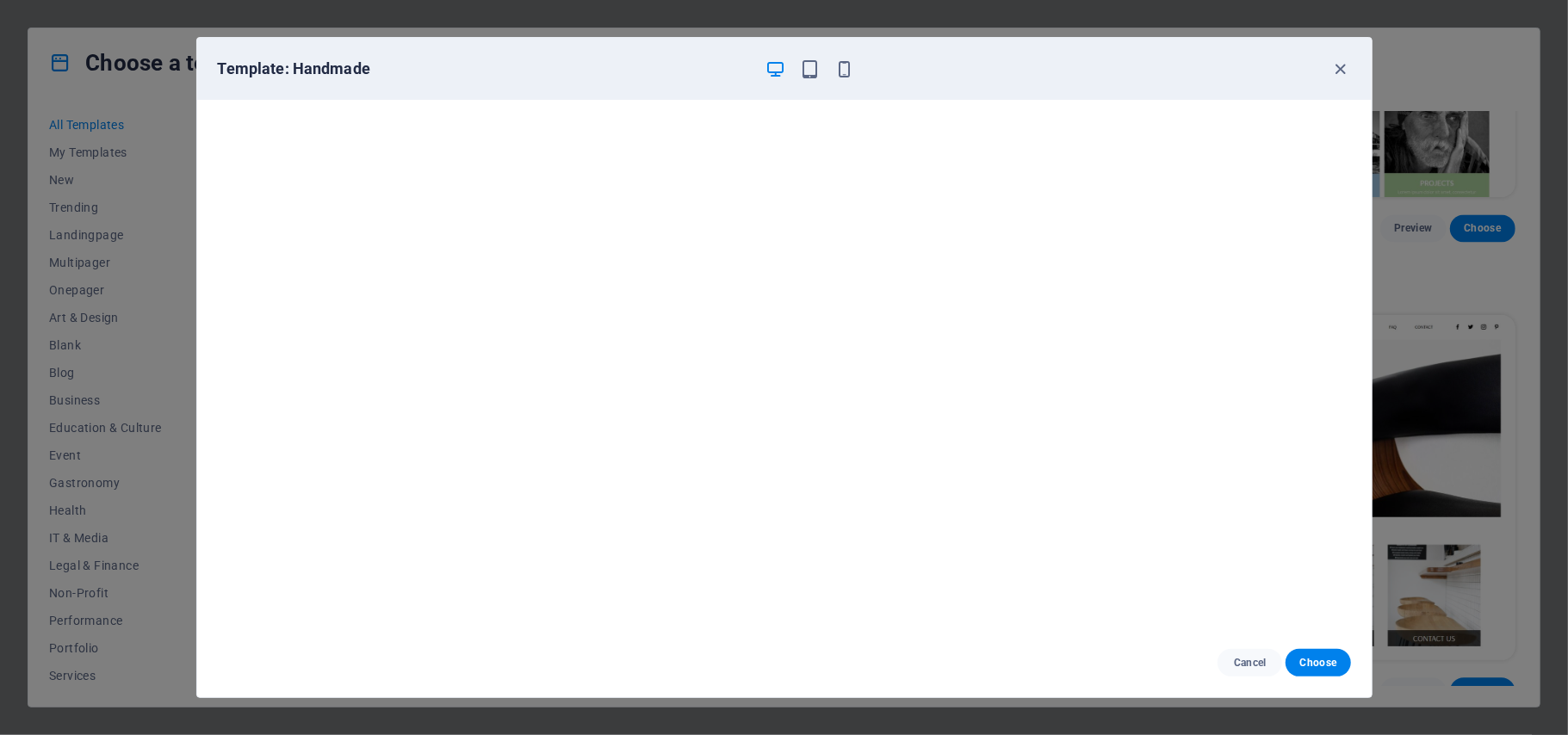 scroll, scrollTop: 3, scrollLeft: 0, axis: vertical 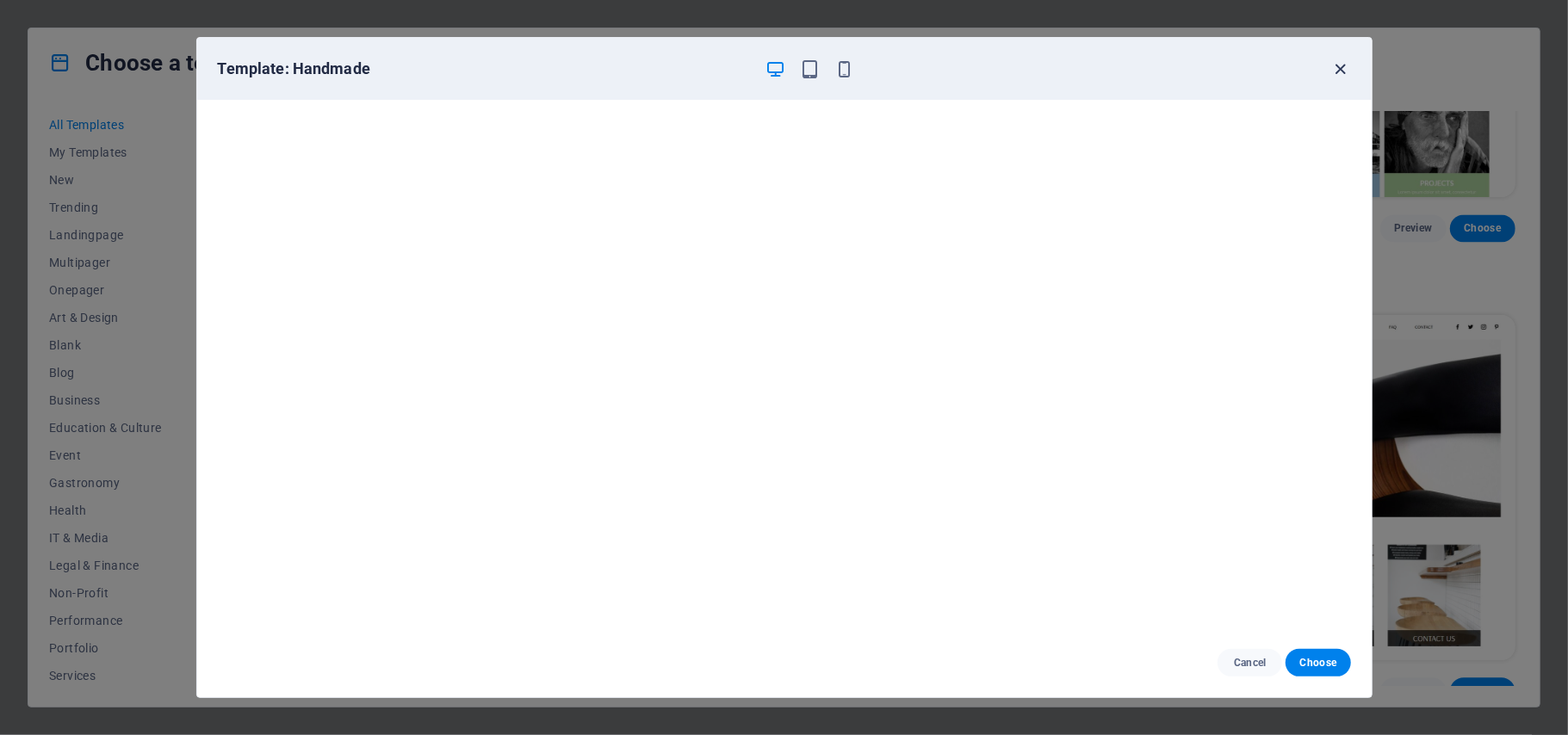 click at bounding box center (1340, 69) 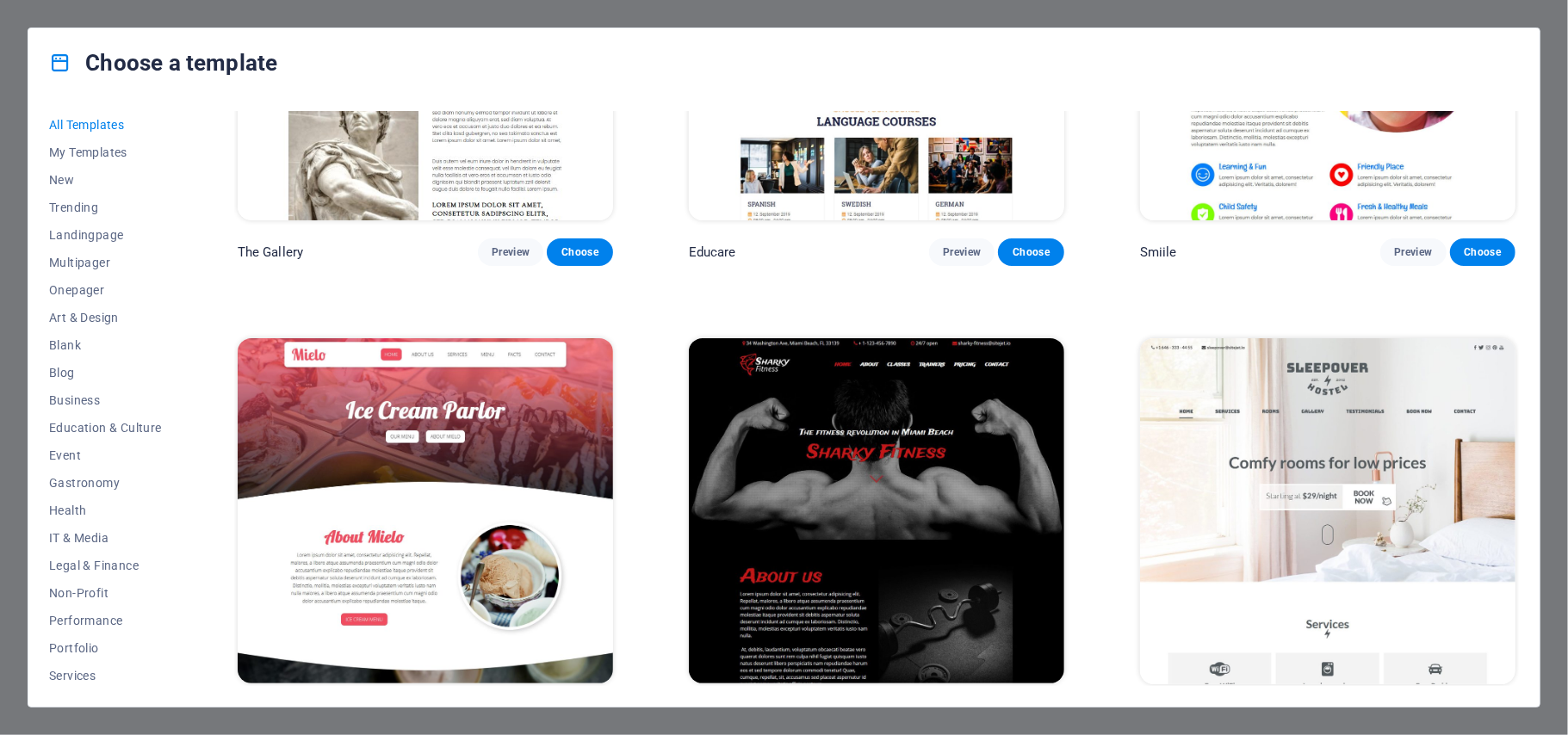 scroll, scrollTop: 14536, scrollLeft: 0, axis: vertical 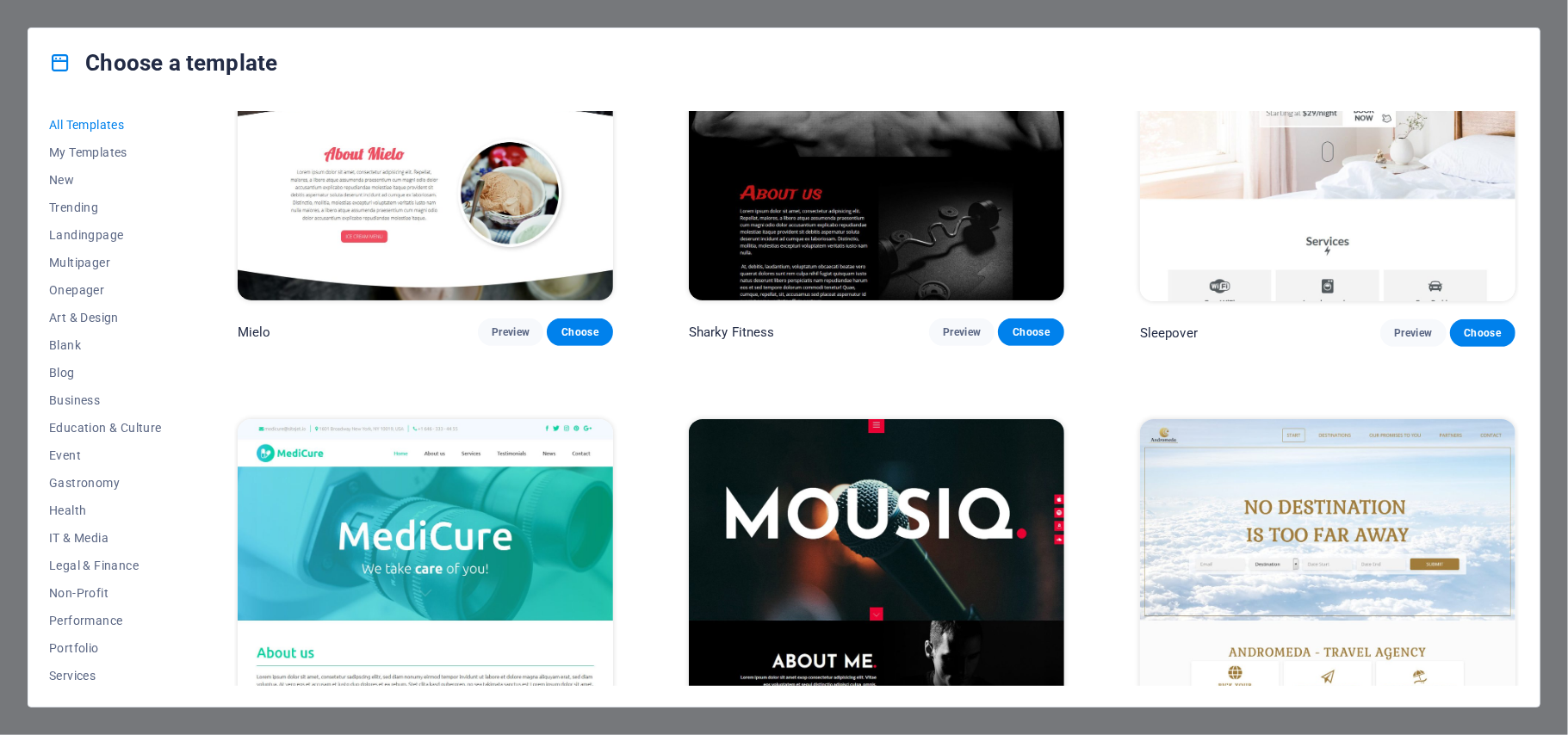 click at bounding box center (425, 592) 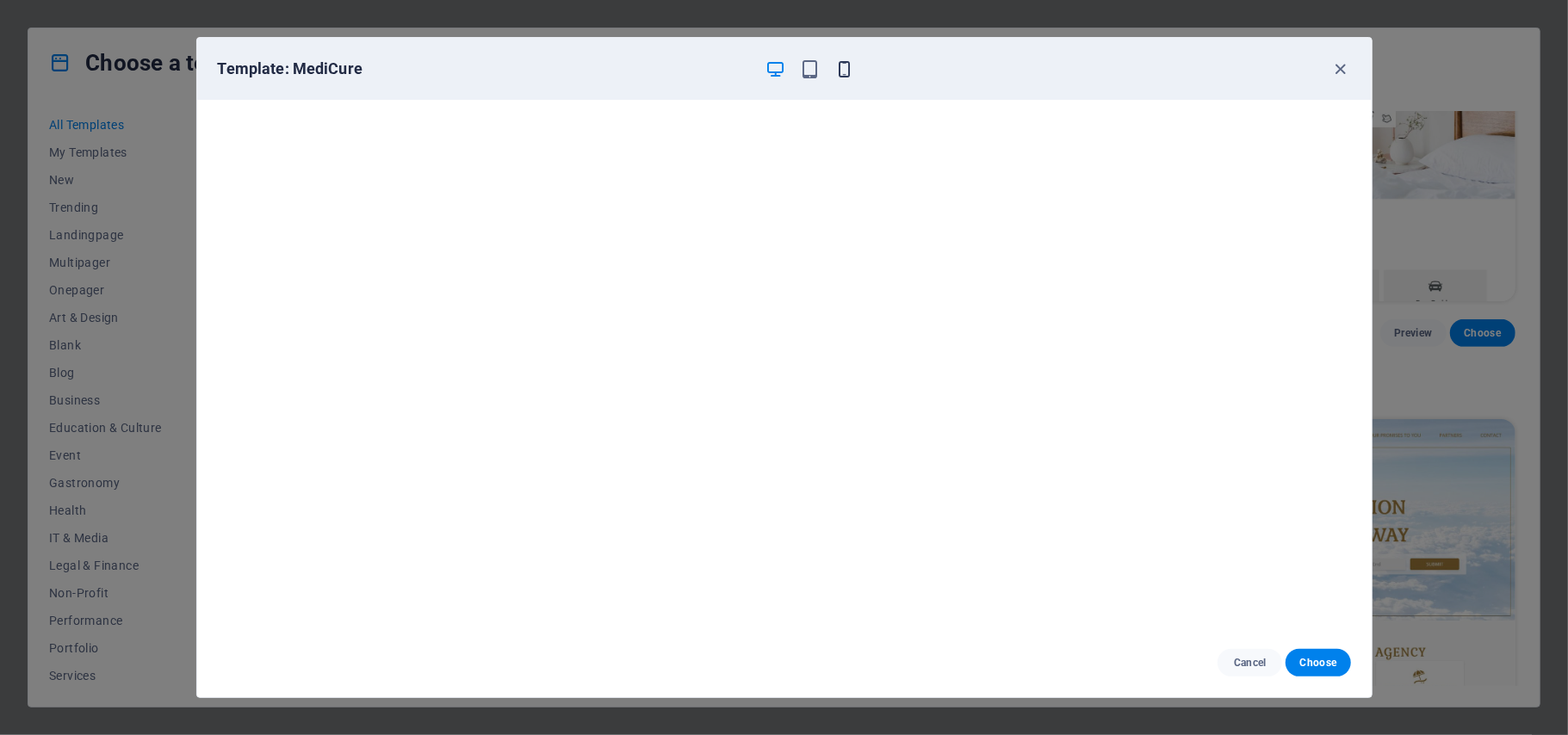 click at bounding box center [844, 69] 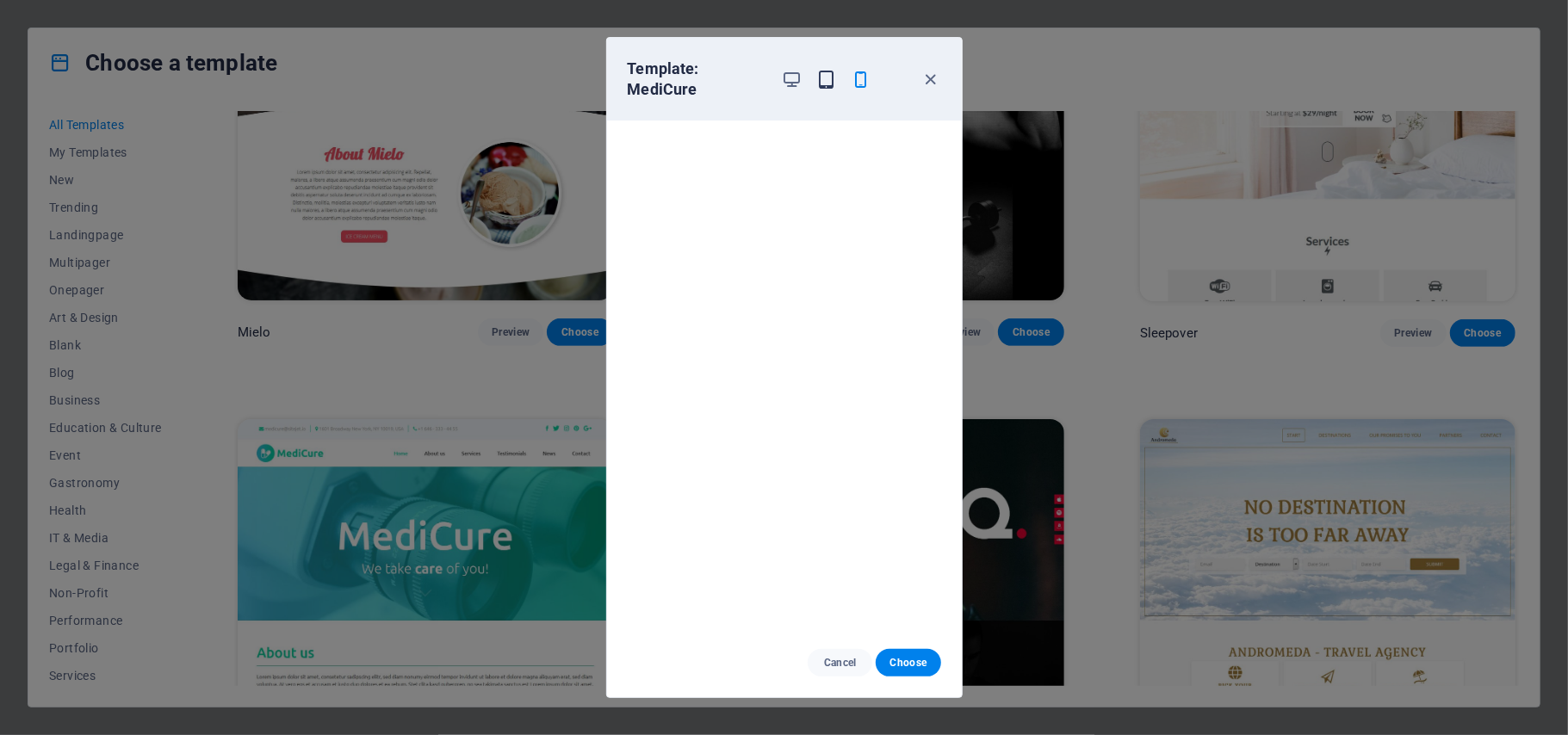 click at bounding box center [826, 79] 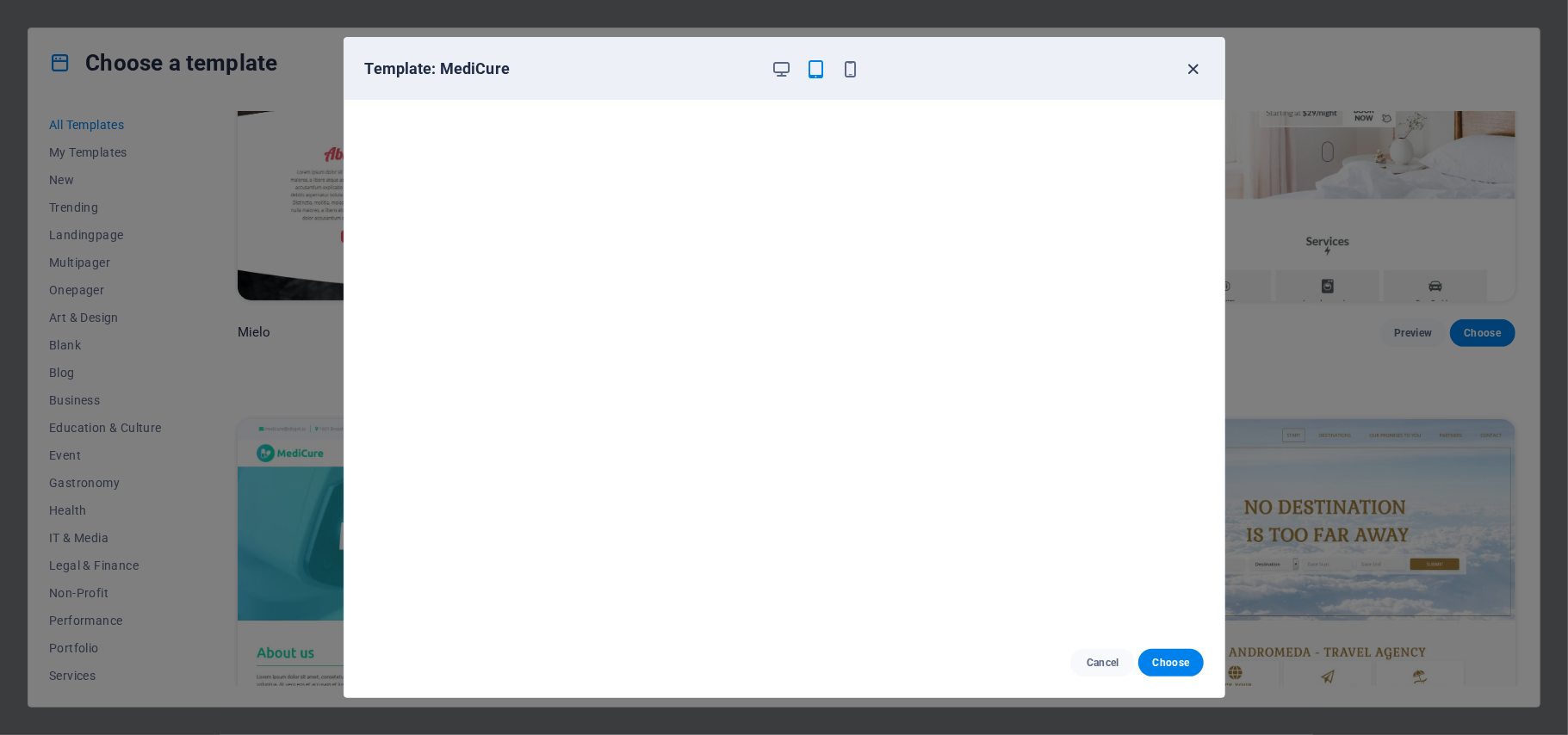 click at bounding box center (1193, 69) 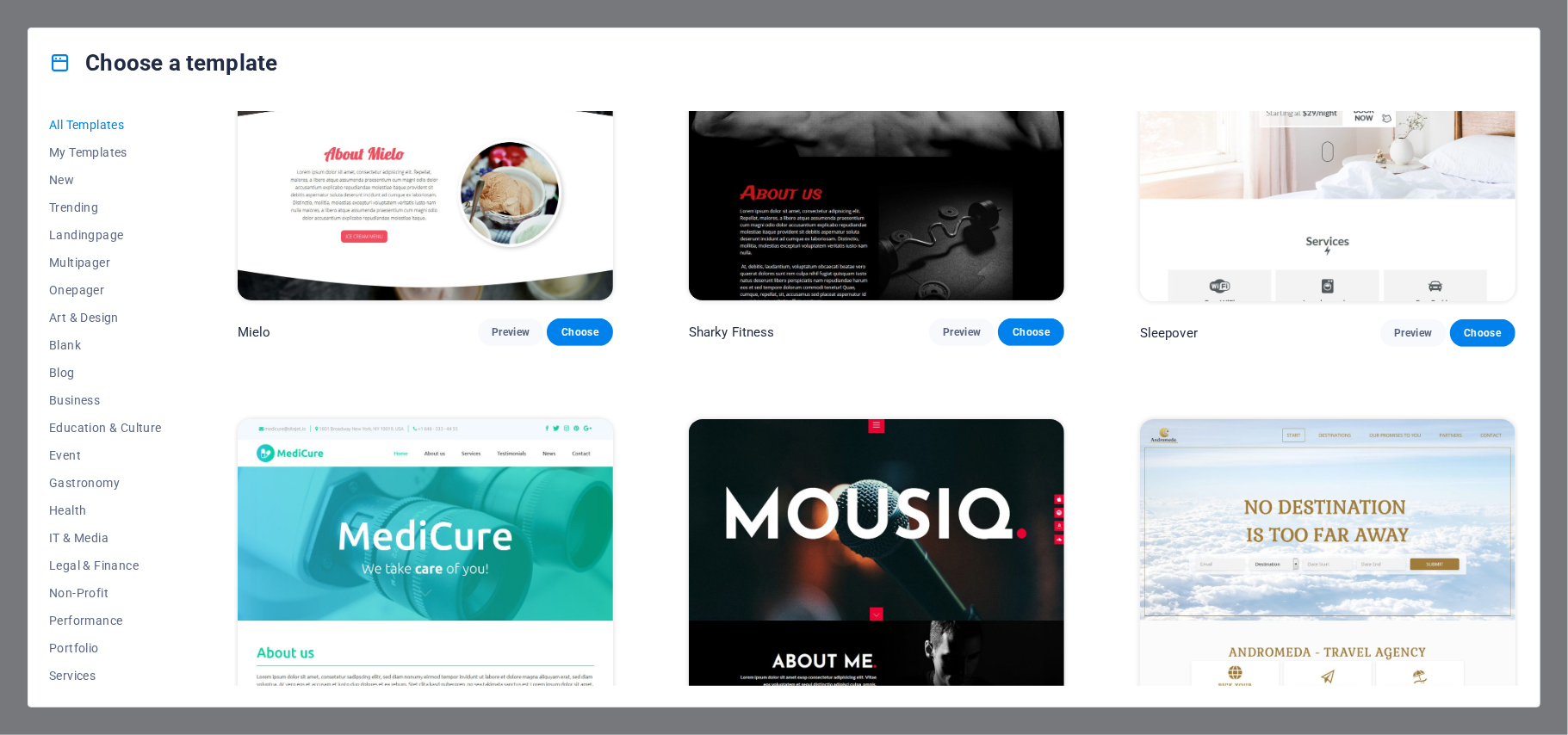 click at bounding box center [425, 592] 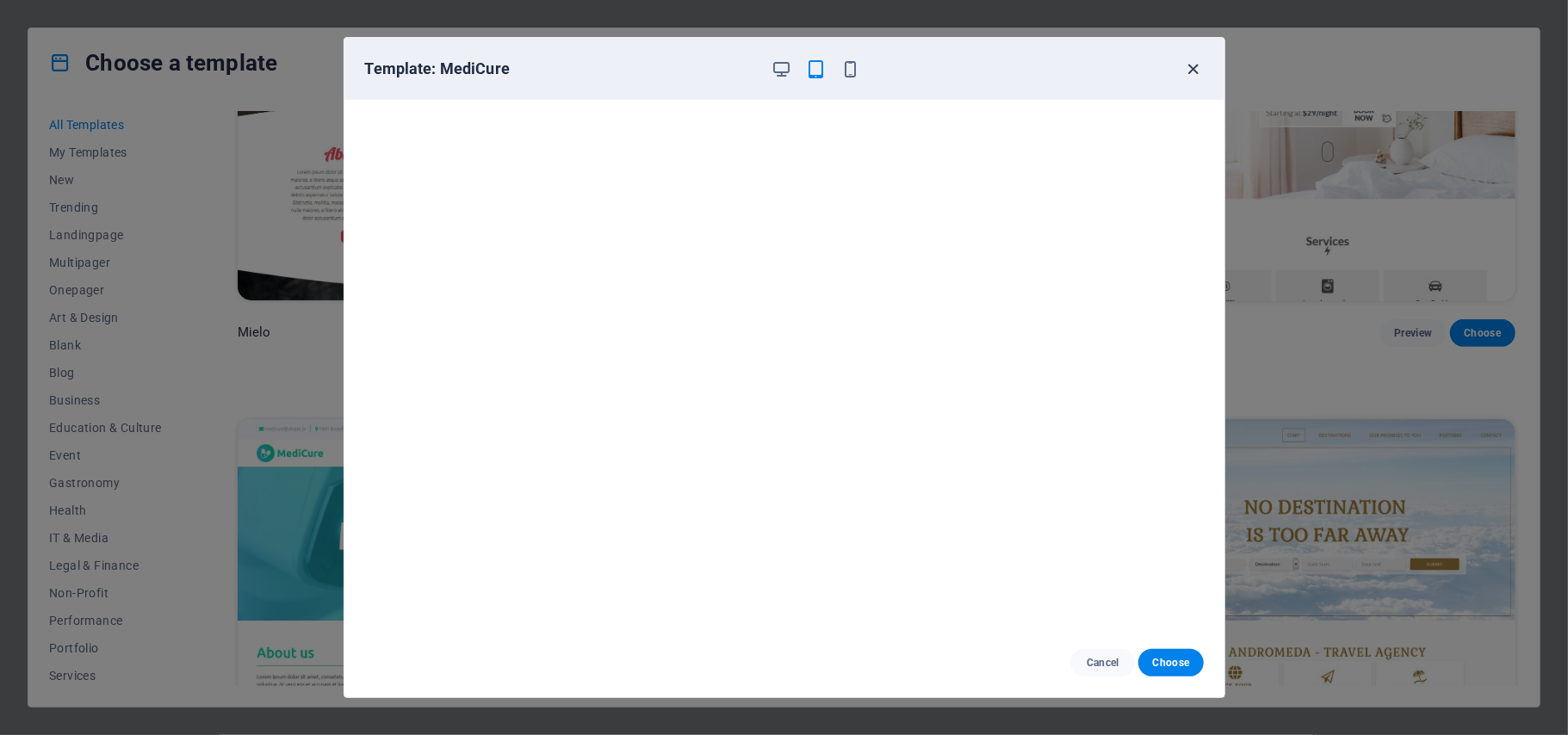 click at bounding box center (1193, 69) 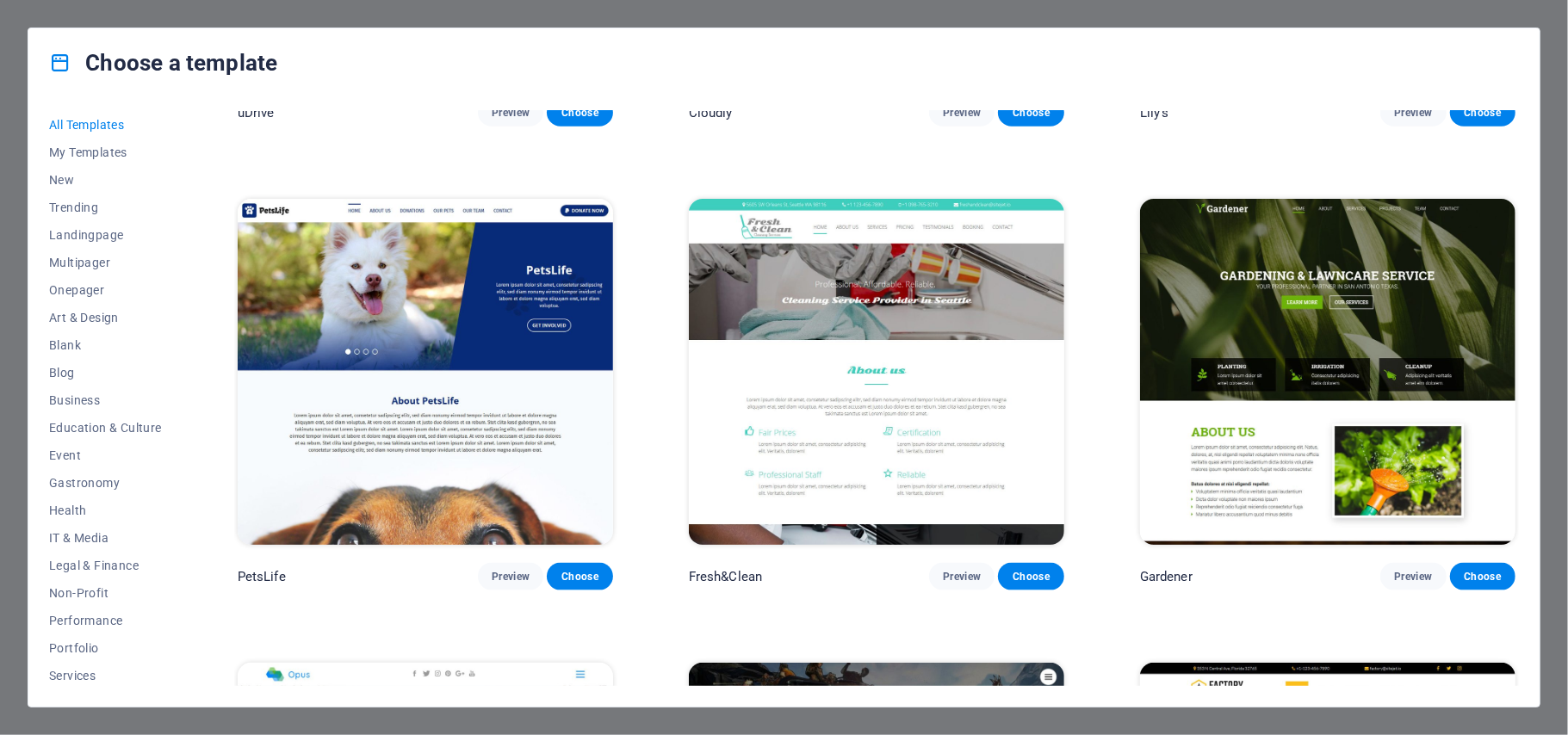 scroll, scrollTop: 16065, scrollLeft: 0, axis: vertical 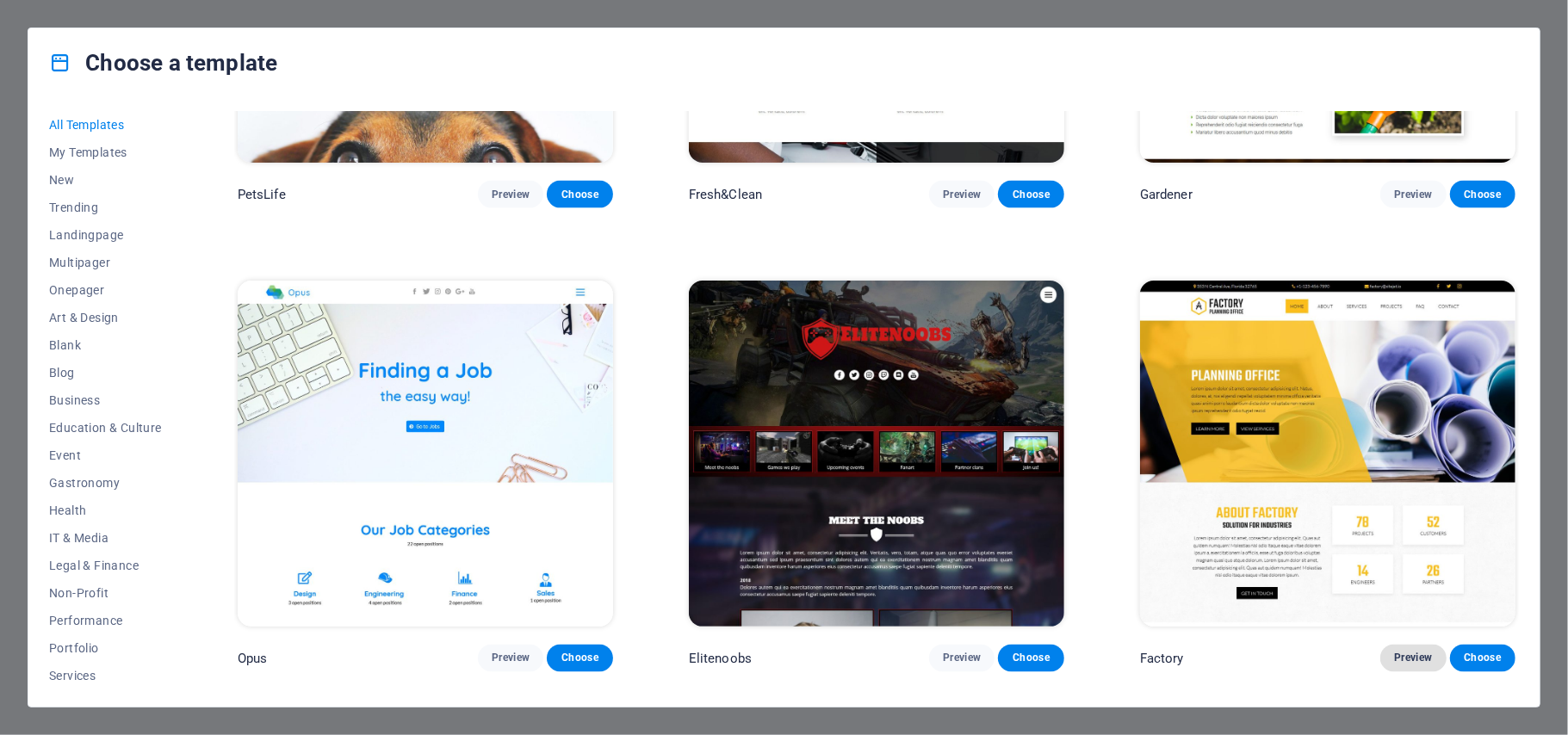 click on "Preview" at bounding box center (1413, 658) 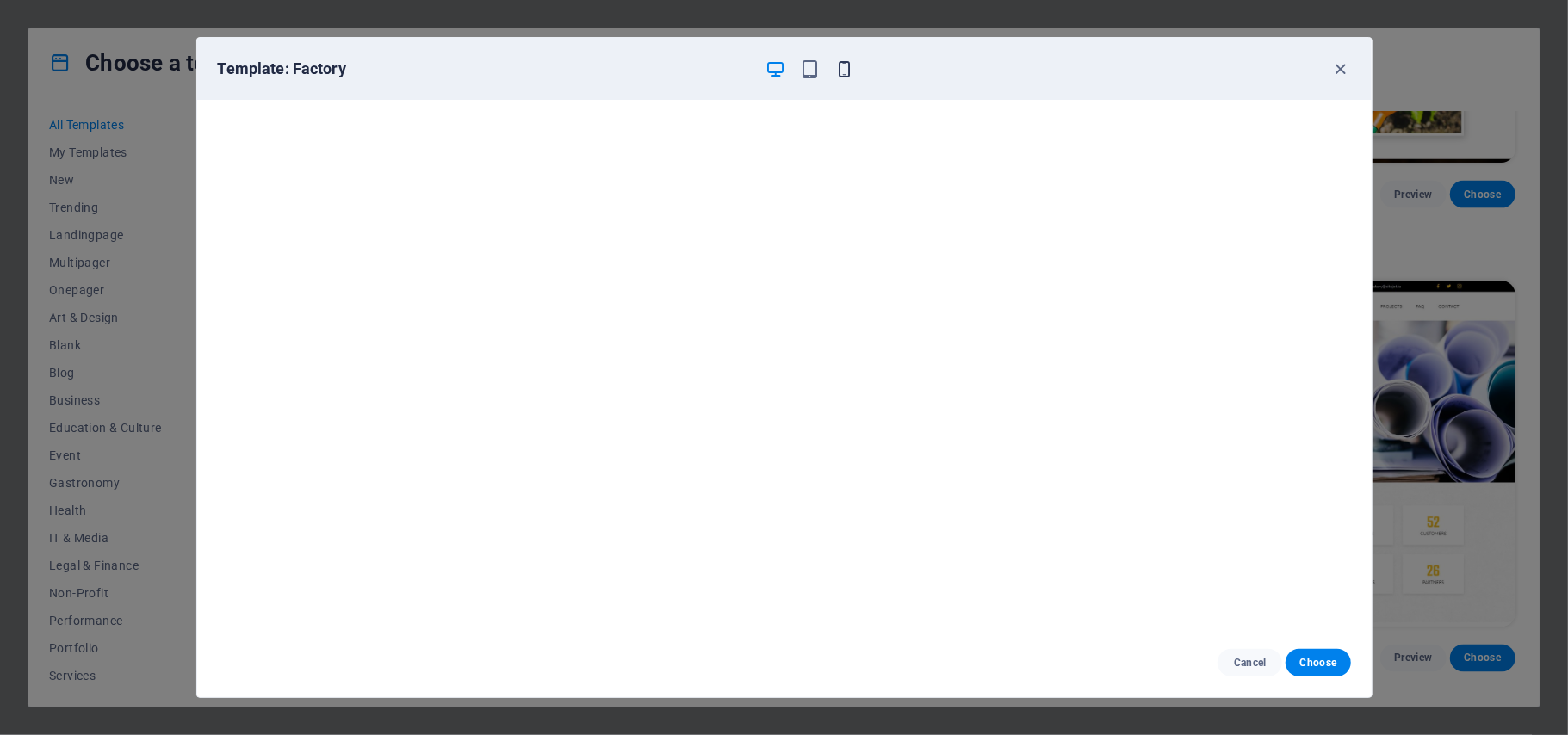 click at bounding box center [844, 69] 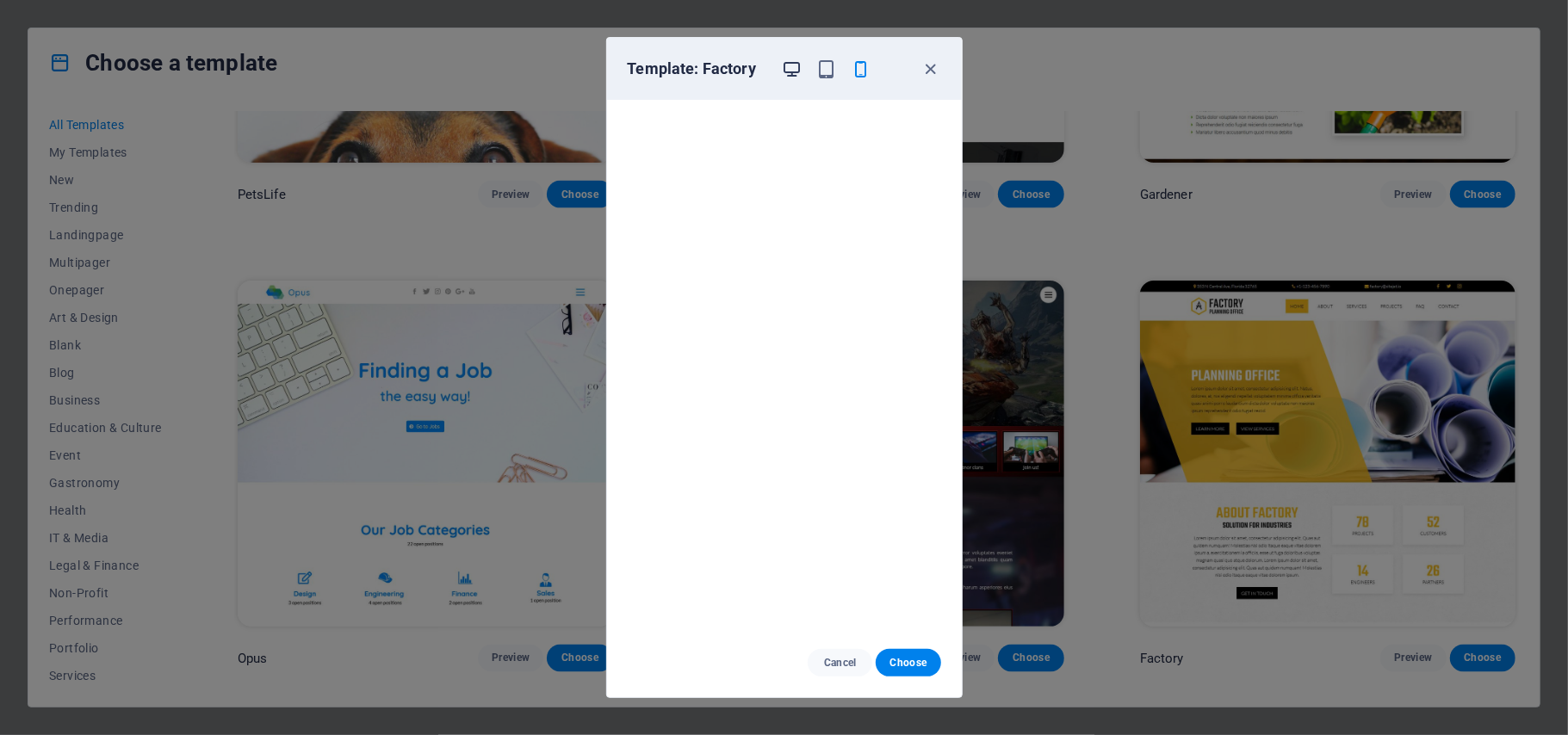 click at bounding box center [791, 69] 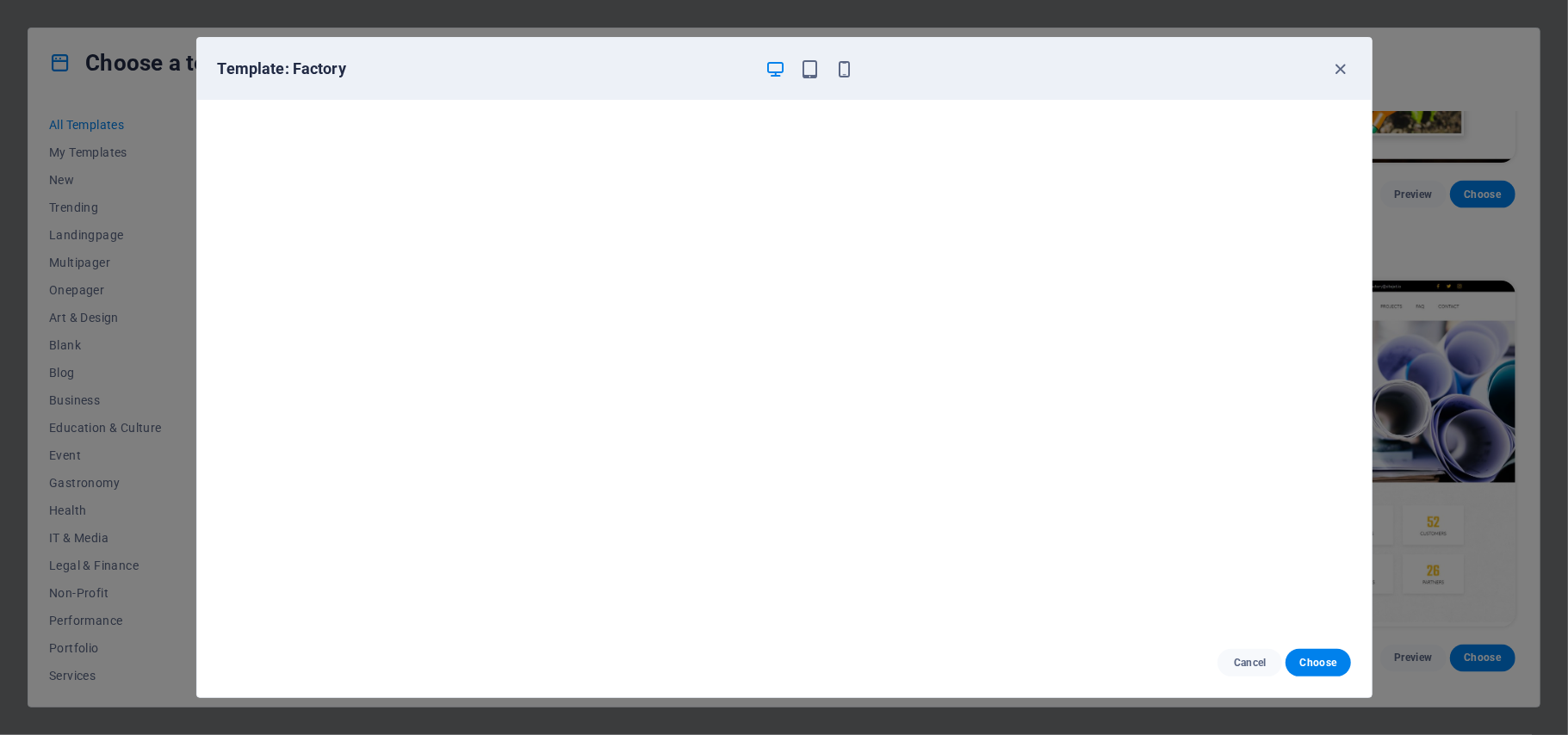 scroll, scrollTop: 3, scrollLeft: 0, axis: vertical 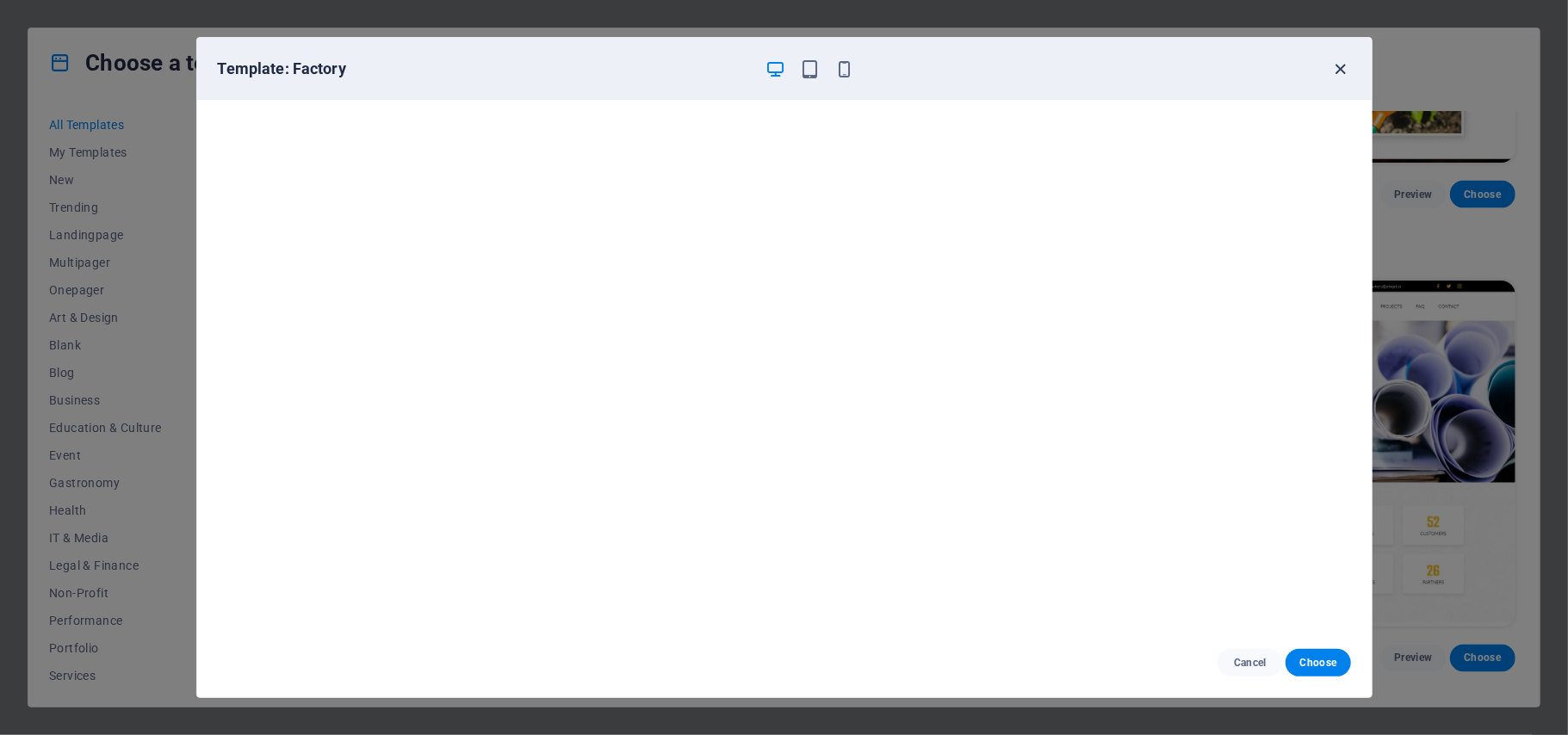 click at bounding box center (1340, 69) 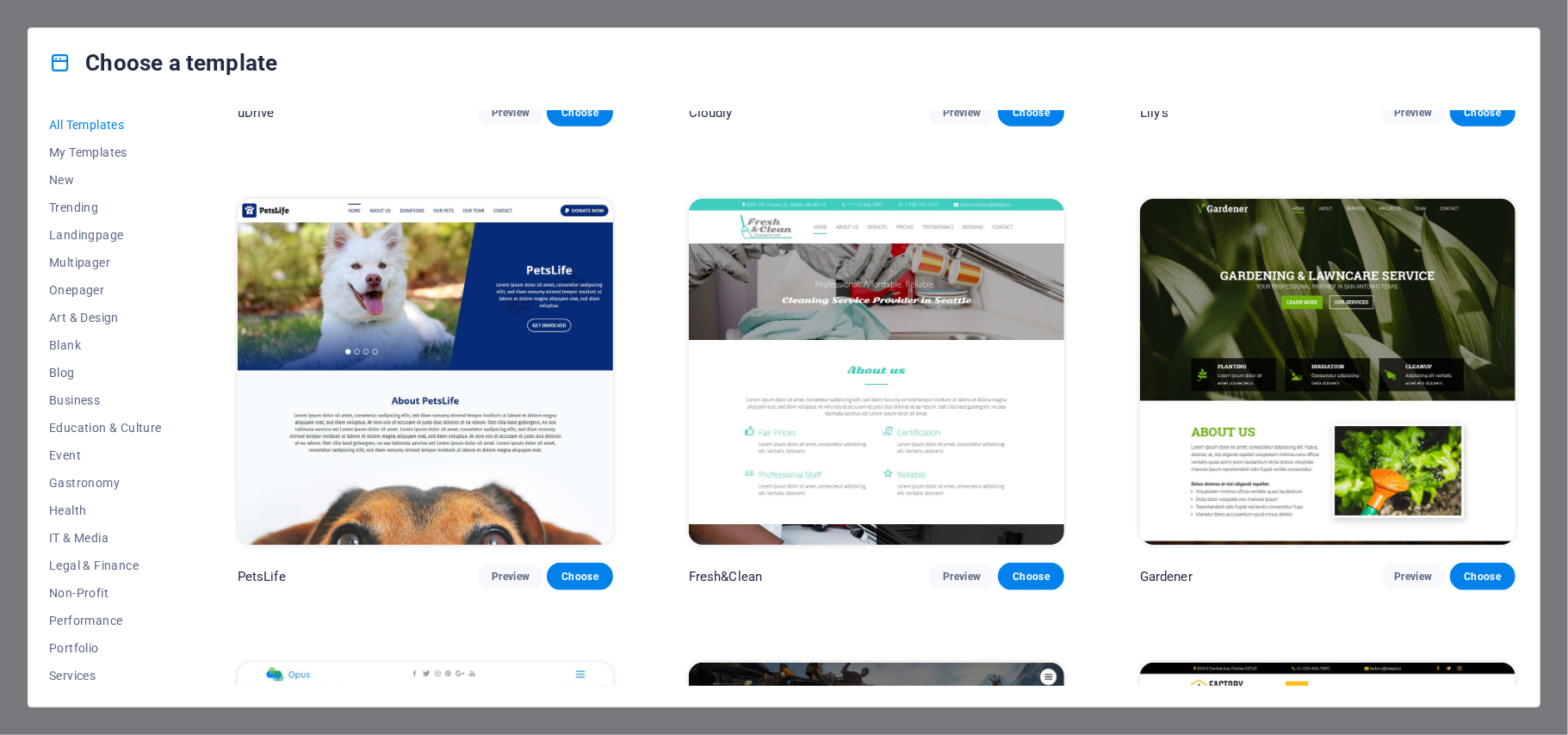 scroll, scrollTop: 16065, scrollLeft: 0, axis: vertical 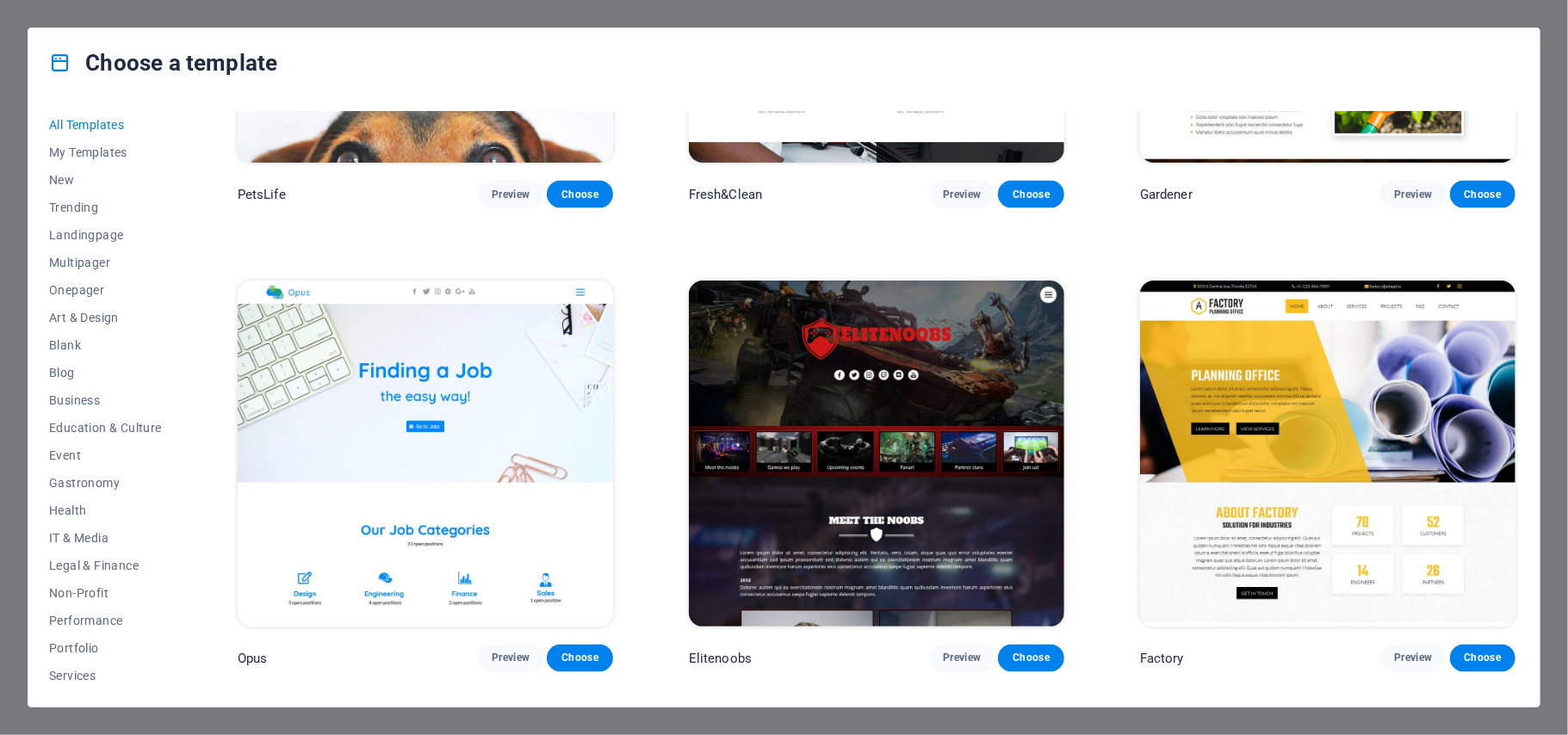 click at bounding box center (1328, 454) 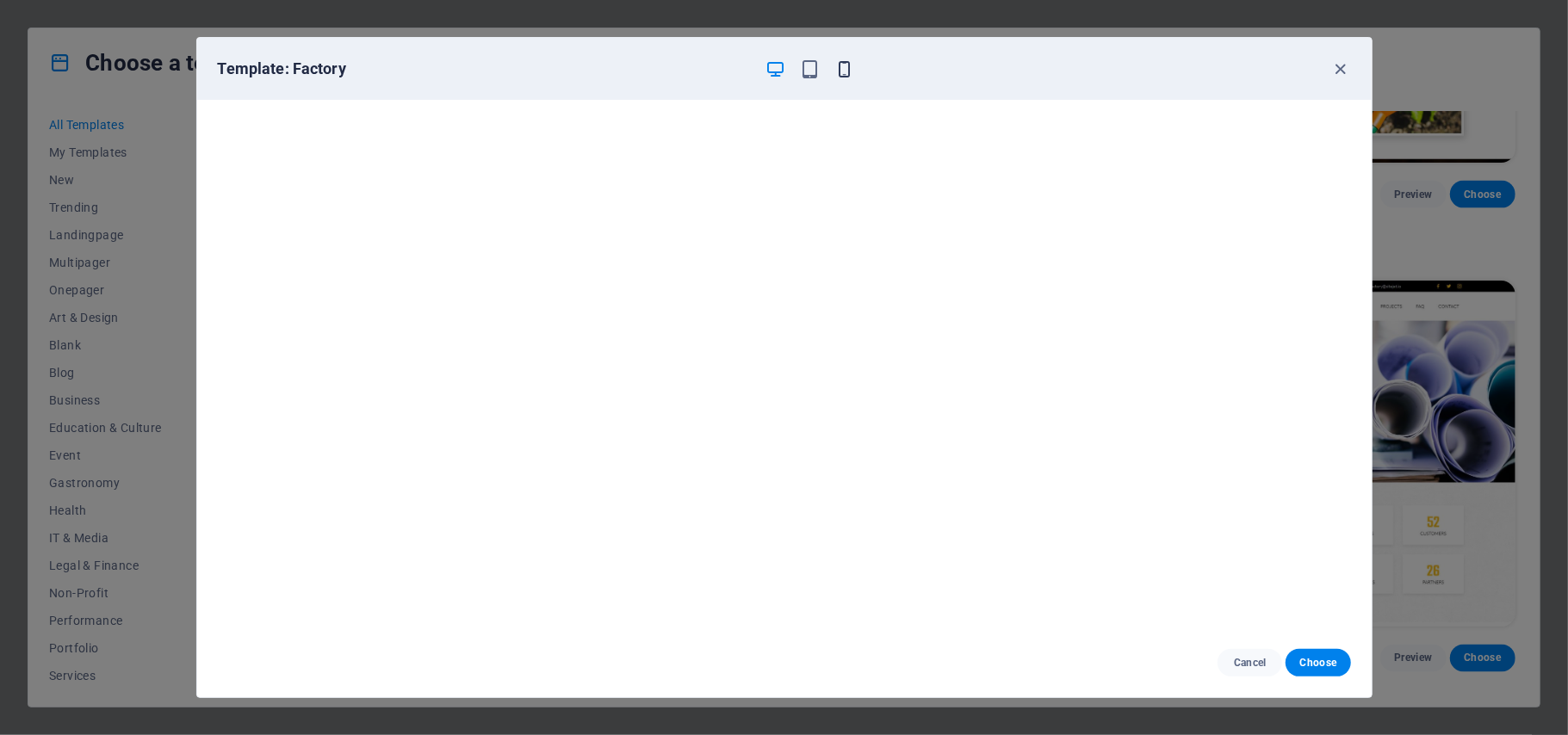 click at bounding box center [844, 69] 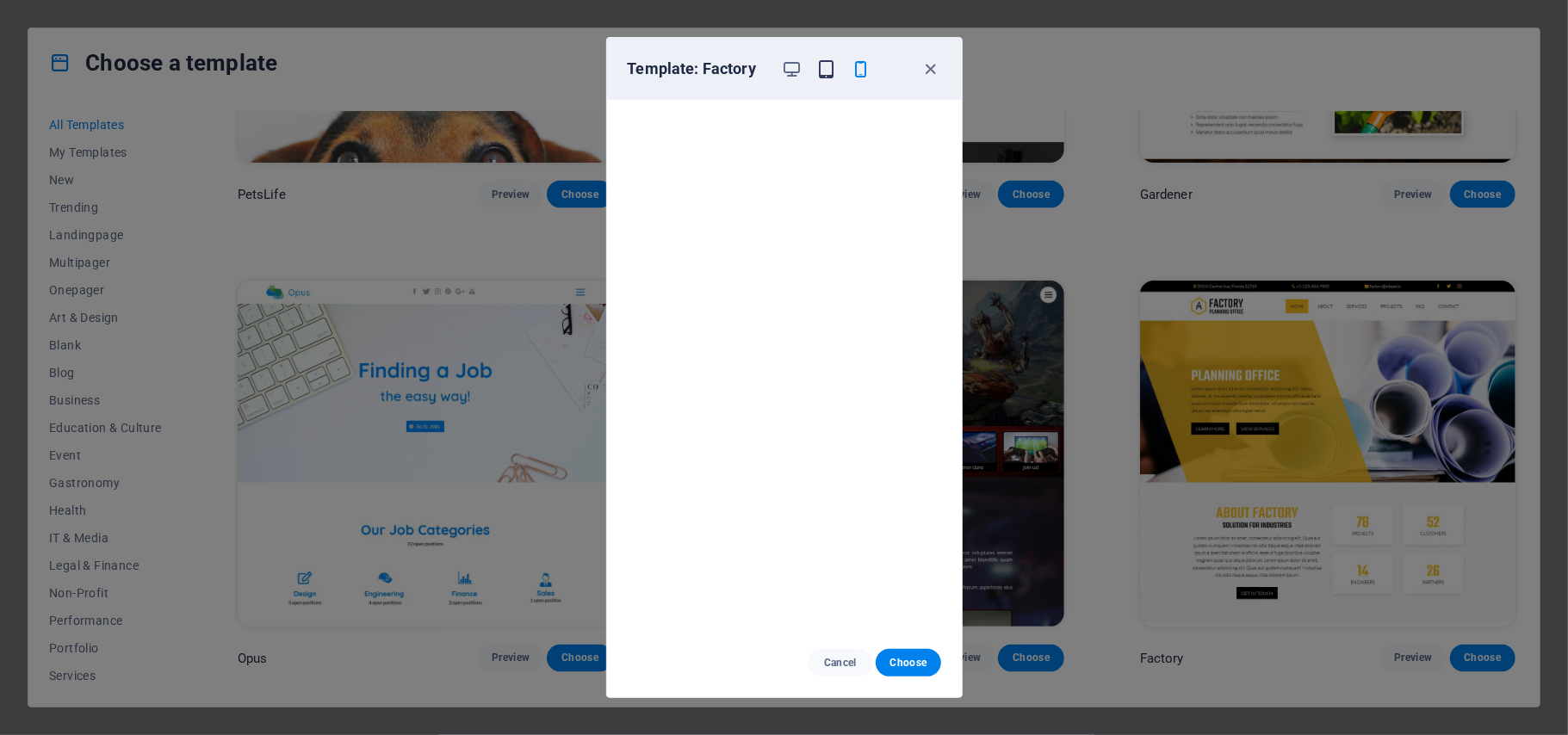 click at bounding box center (826, 69) 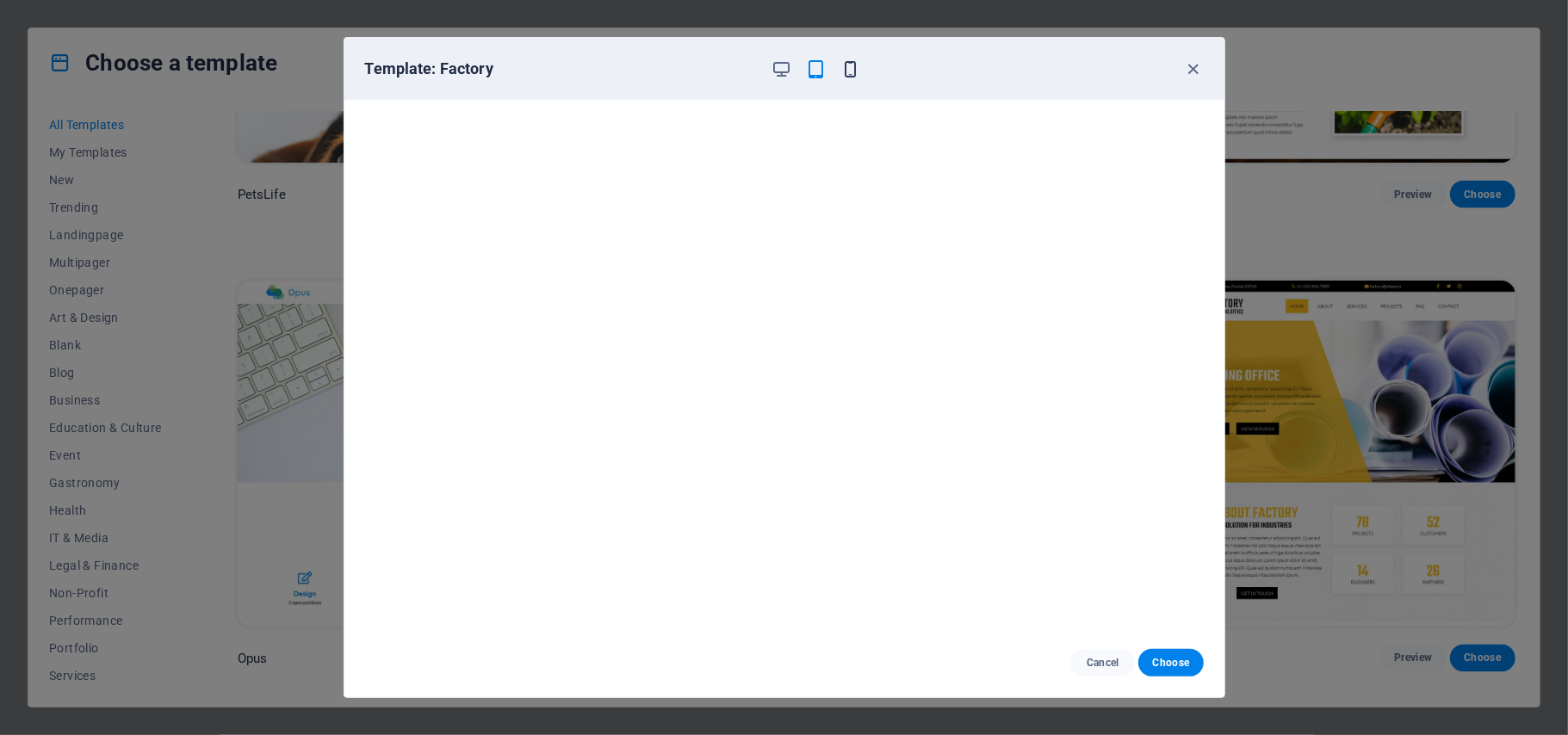 click at bounding box center [850, 69] 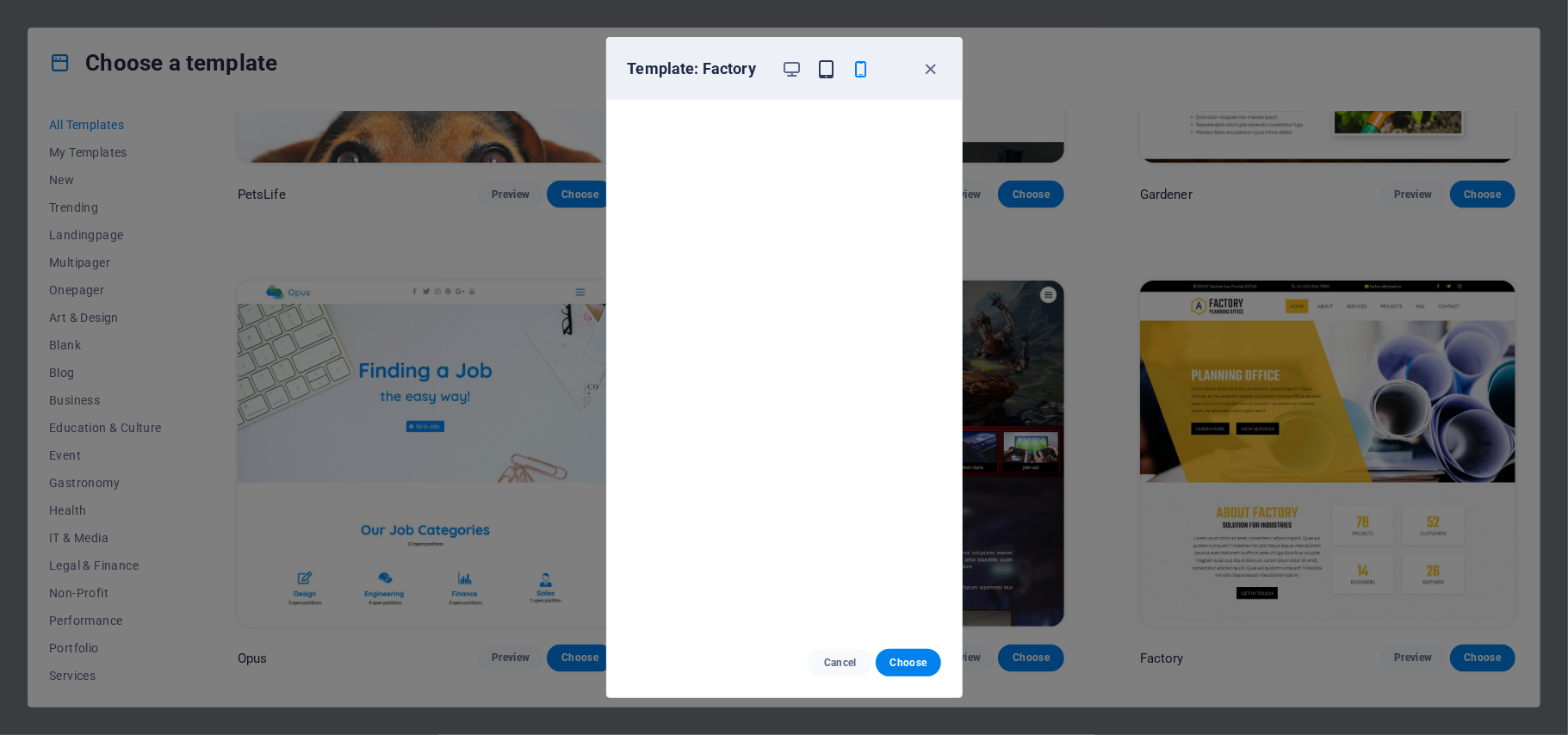 click at bounding box center [826, 69] 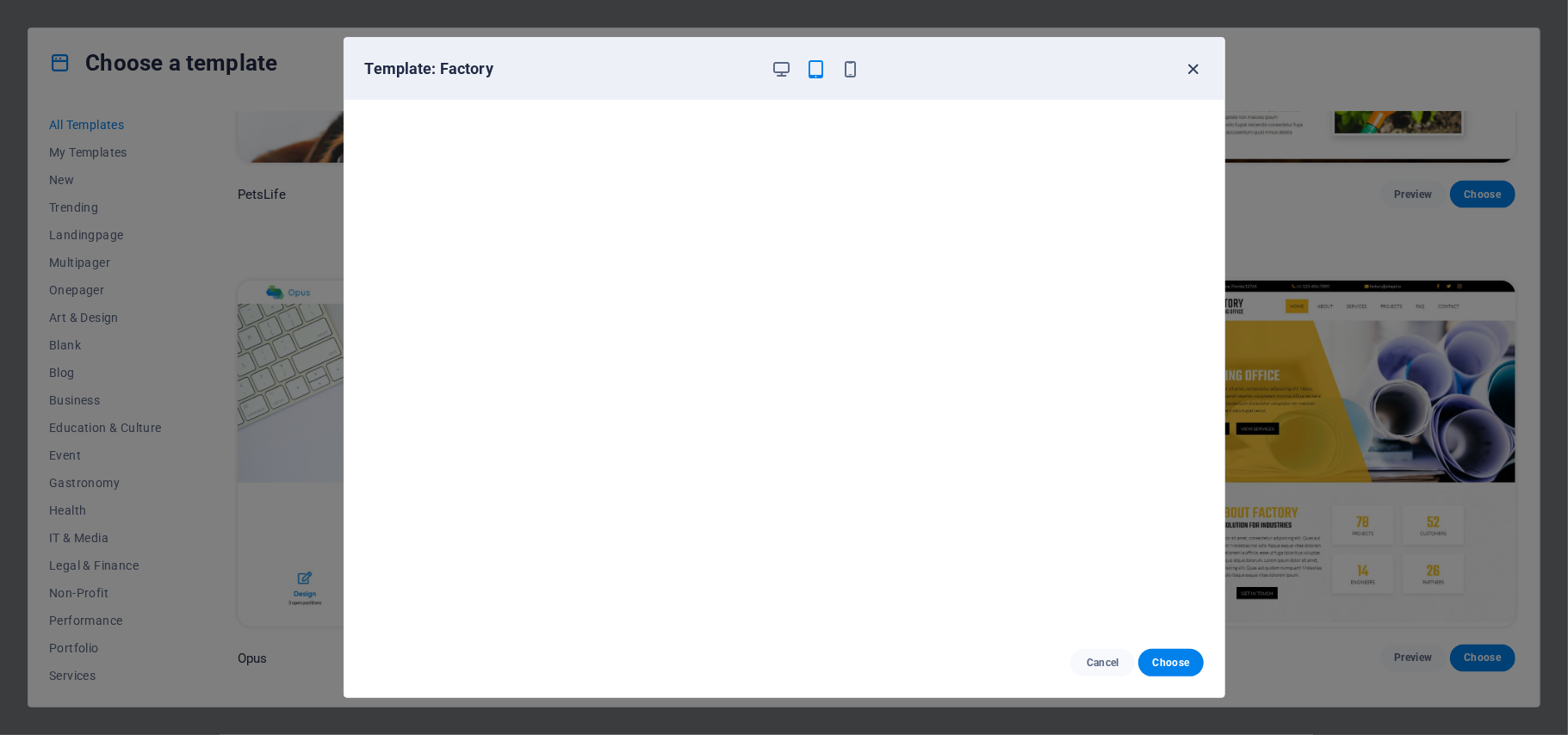 click at bounding box center [1193, 69] 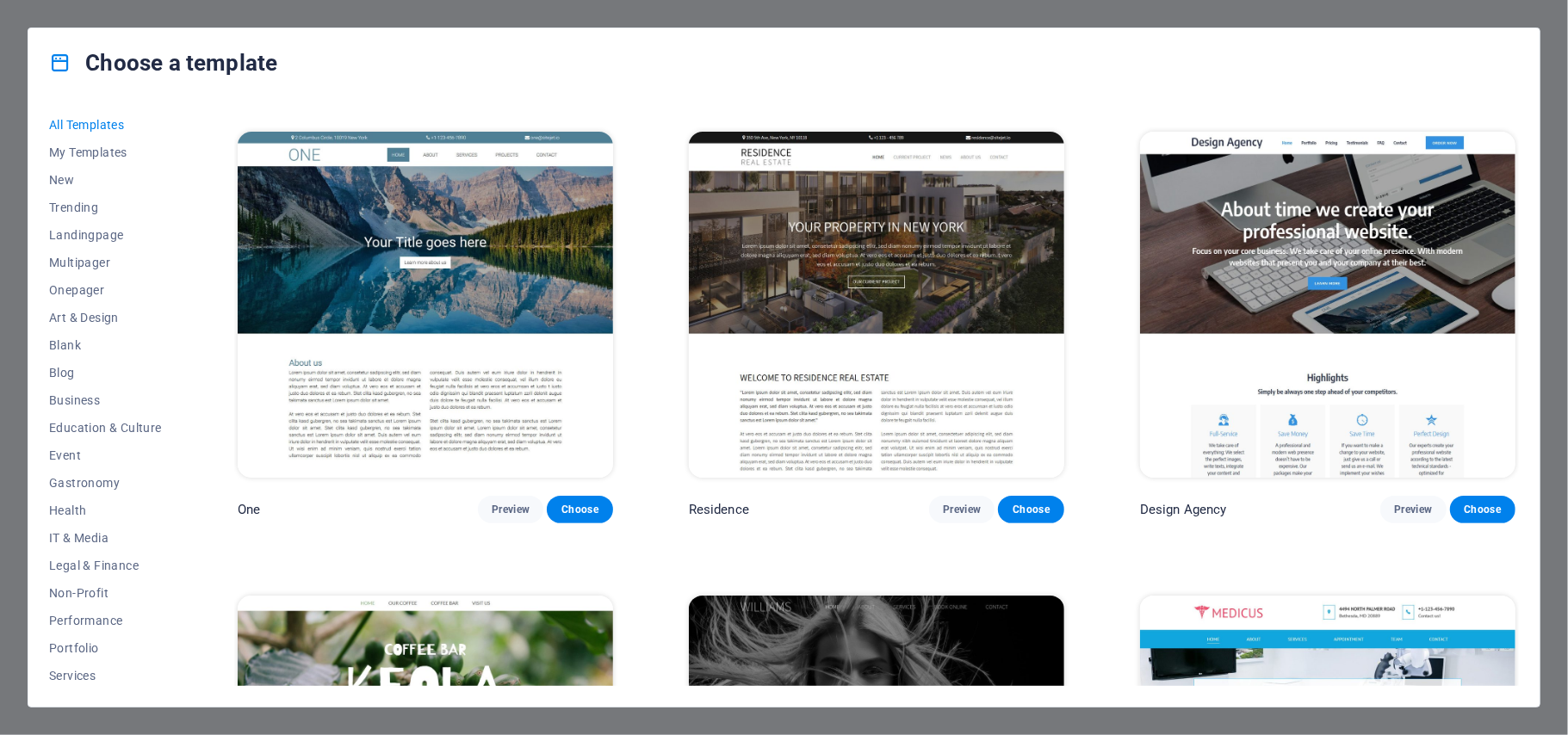 scroll, scrollTop: 19379, scrollLeft: 0, axis: vertical 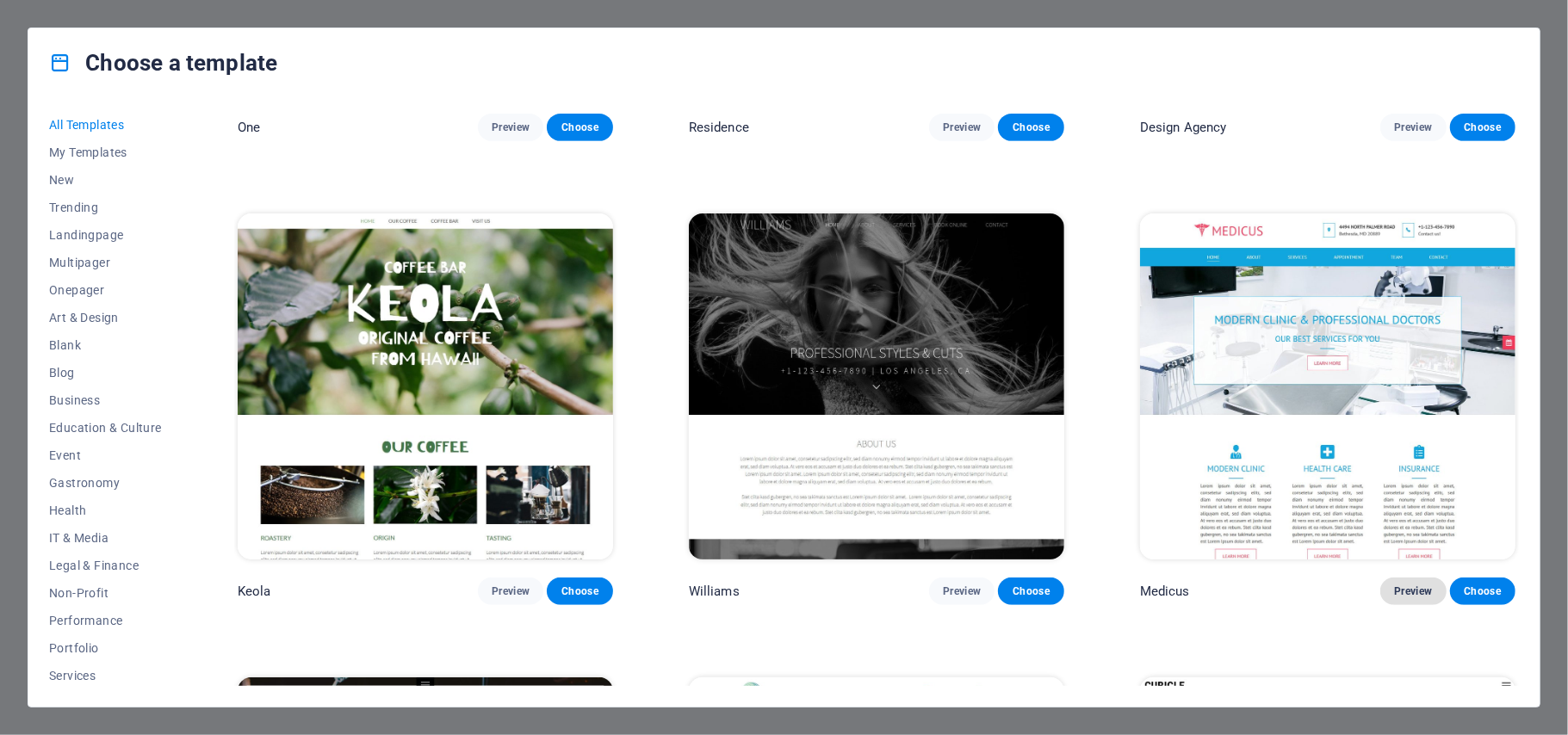 click on "Preview" at bounding box center (1413, 591) 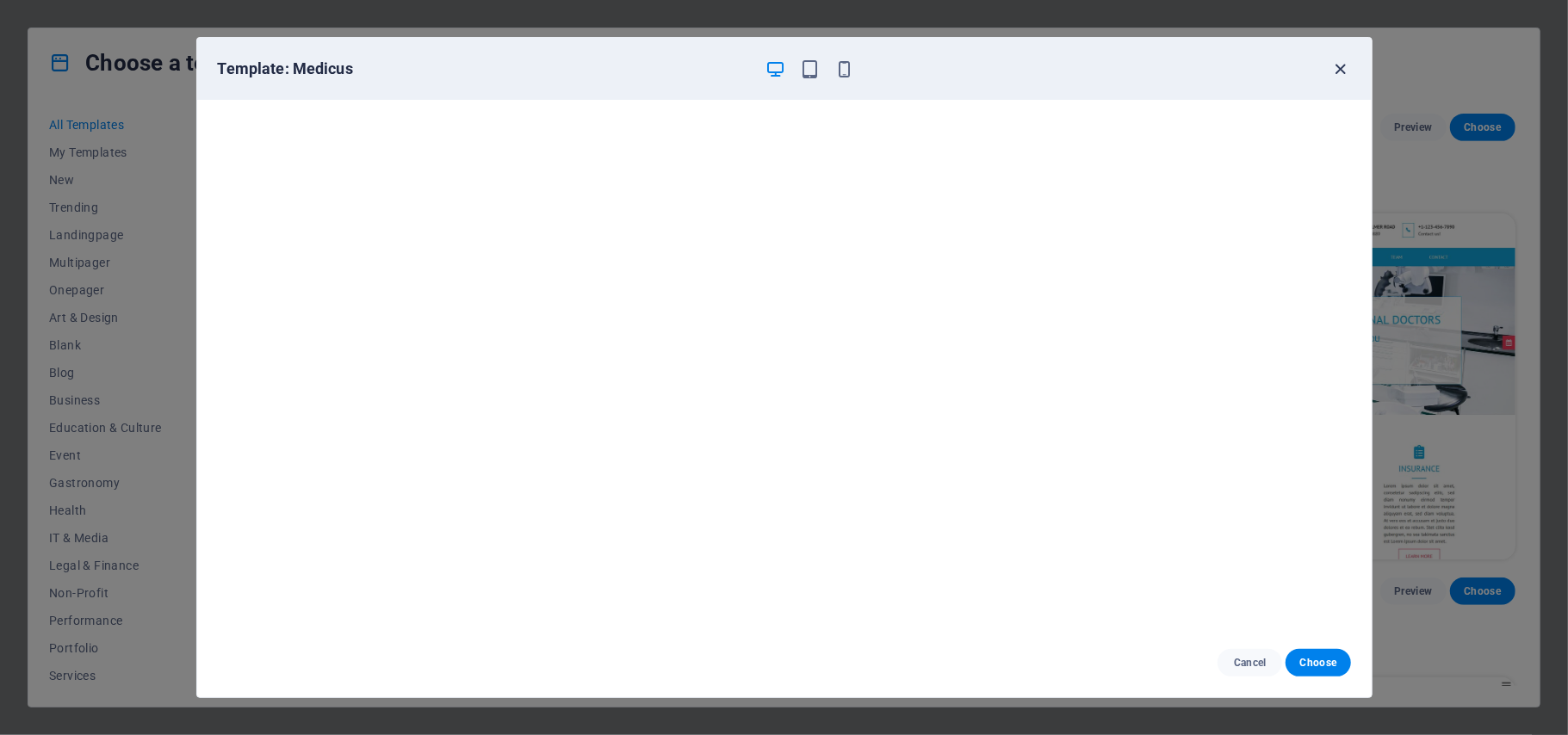 click at bounding box center (1340, 69) 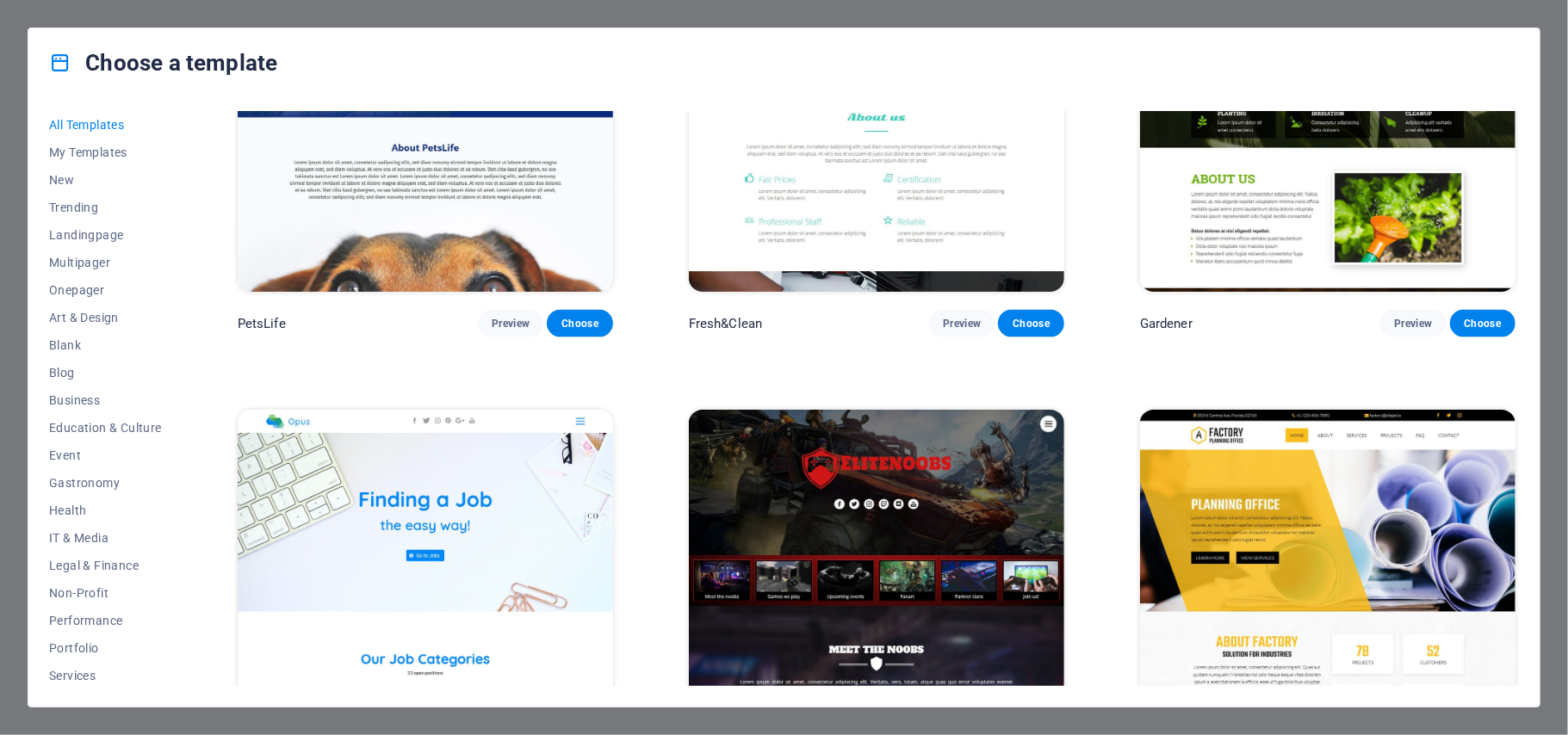 scroll, scrollTop: 16319, scrollLeft: 0, axis: vertical 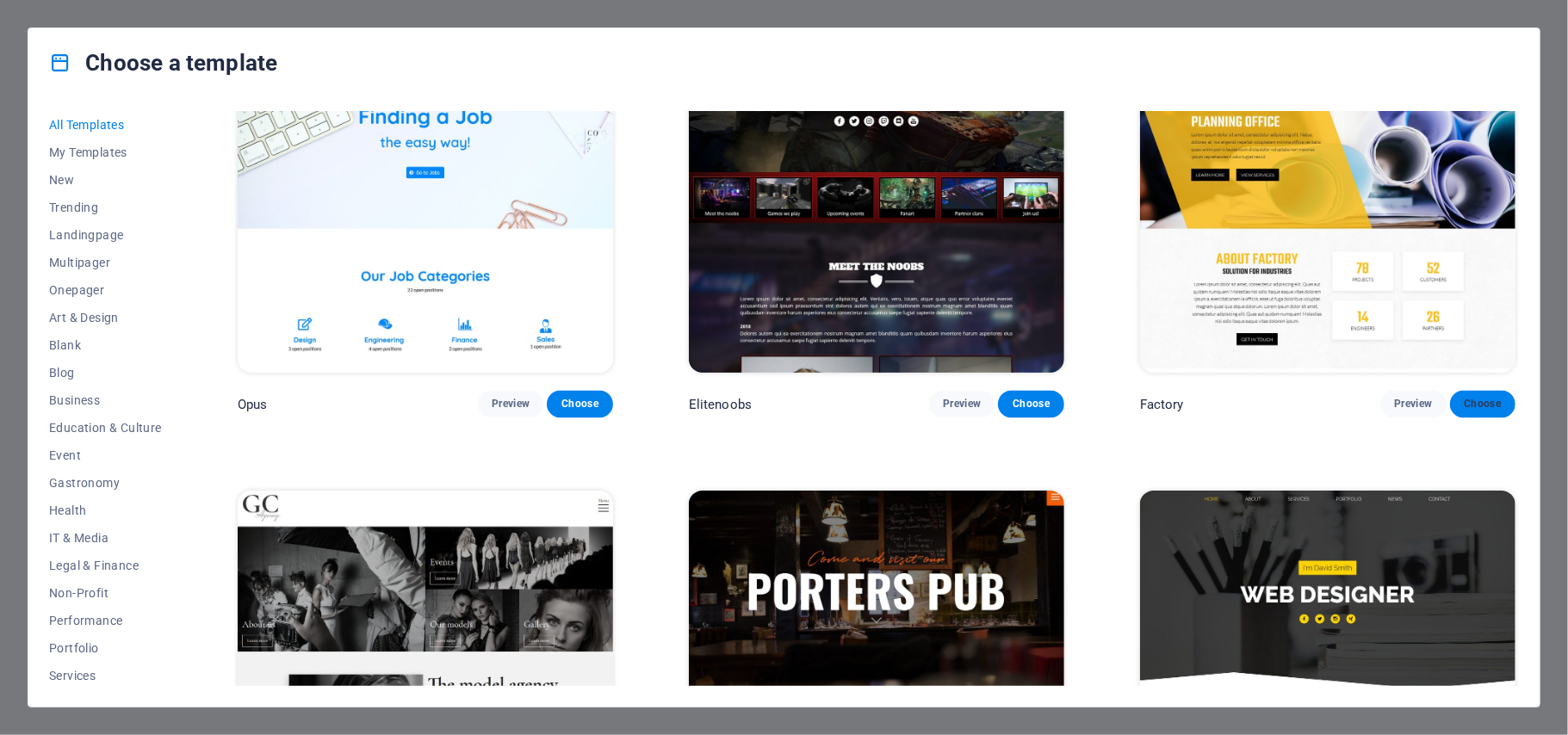 click on "Choose" at bounding box center [1483, 405] 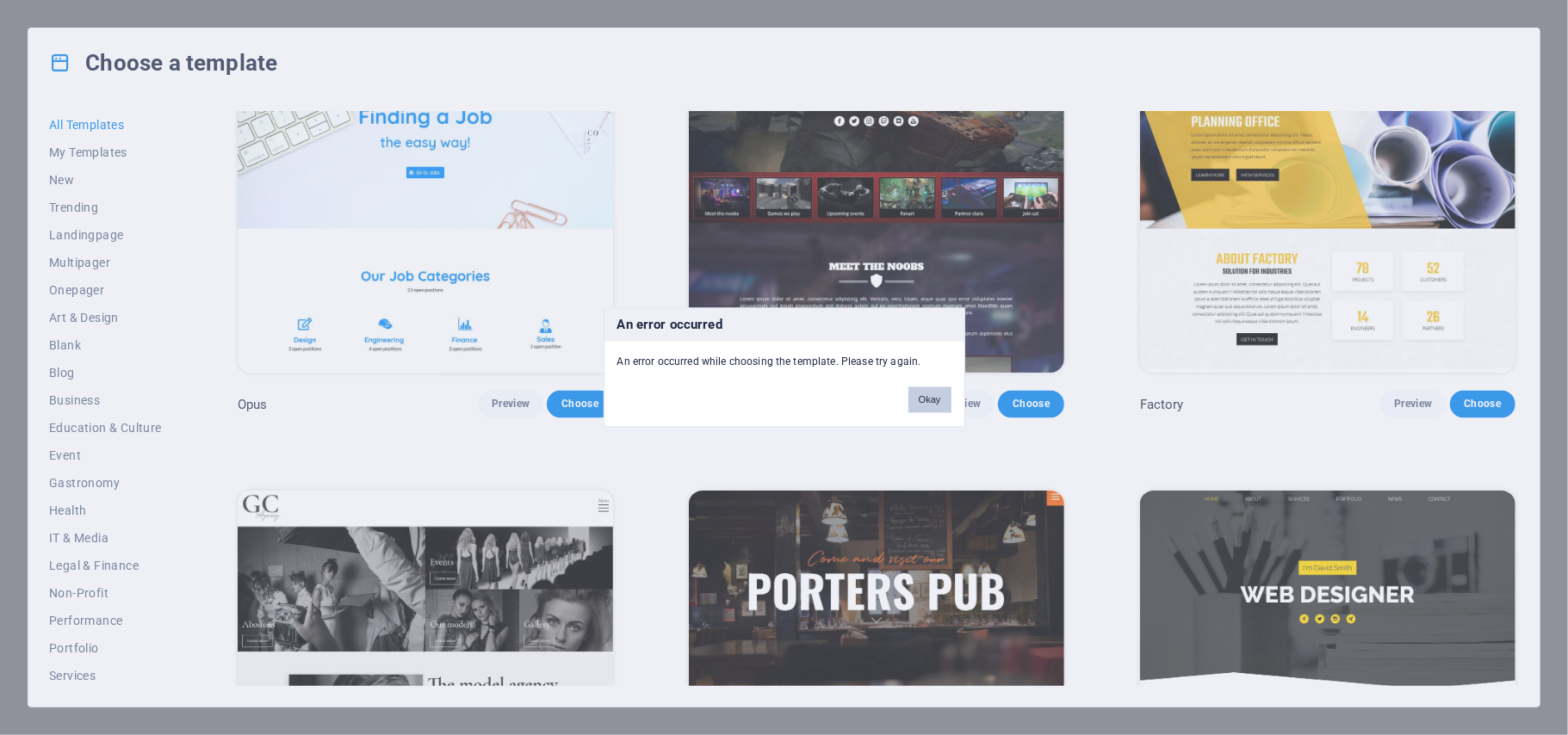 click on "Okay" at bounding box center [930, 400] 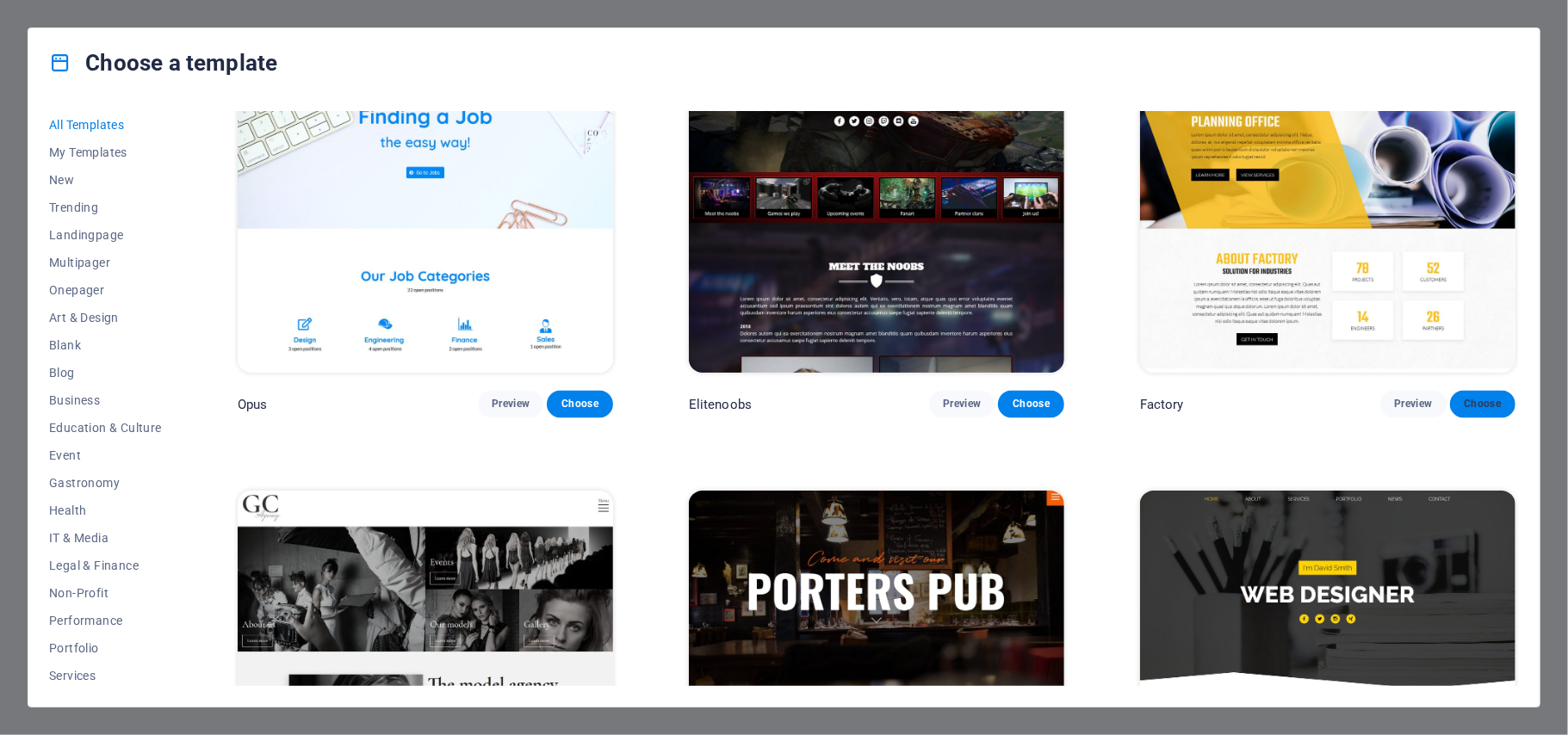 click on "Choose" at bounding box center (1483, 405) 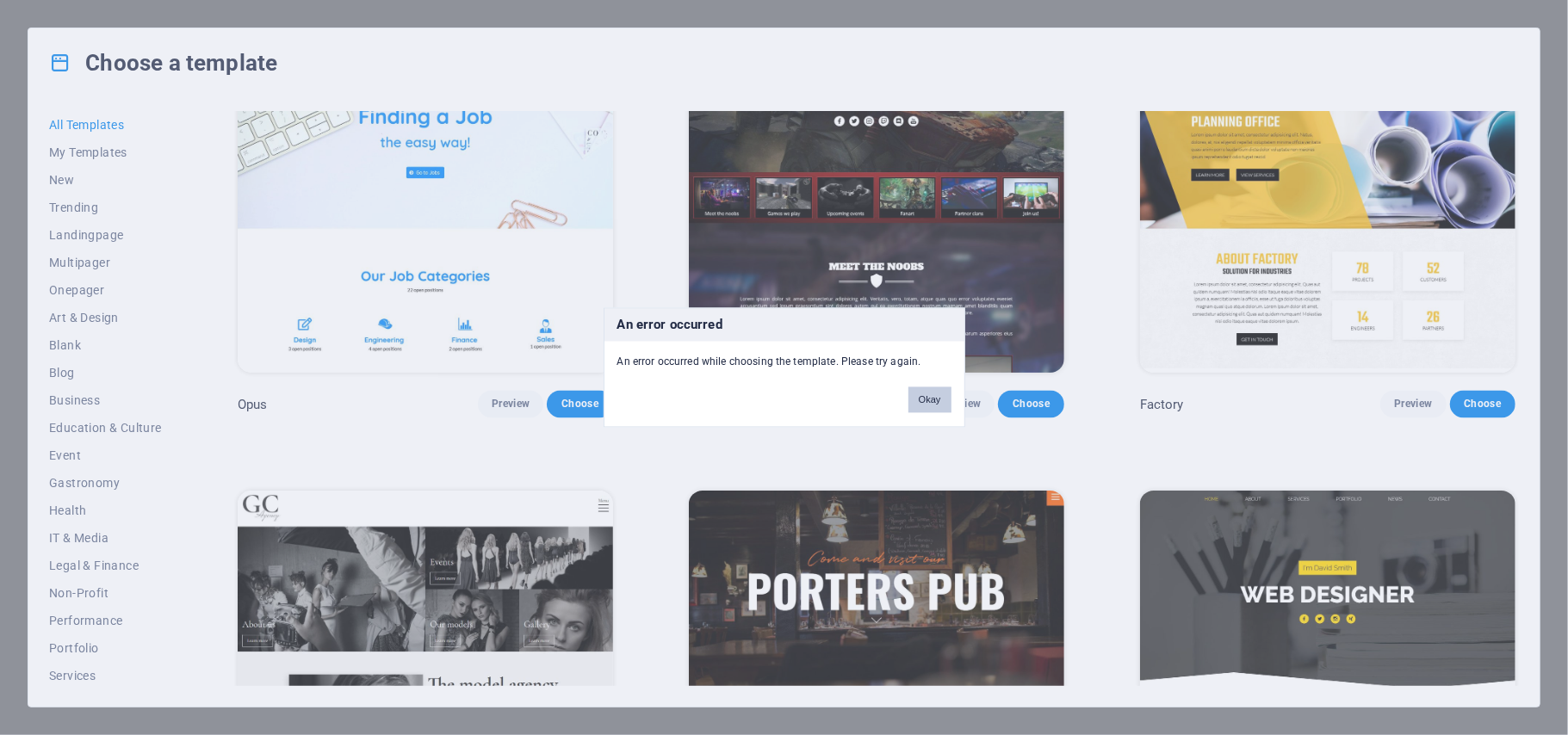 click on "Okay" at bounding box center [930, 400] 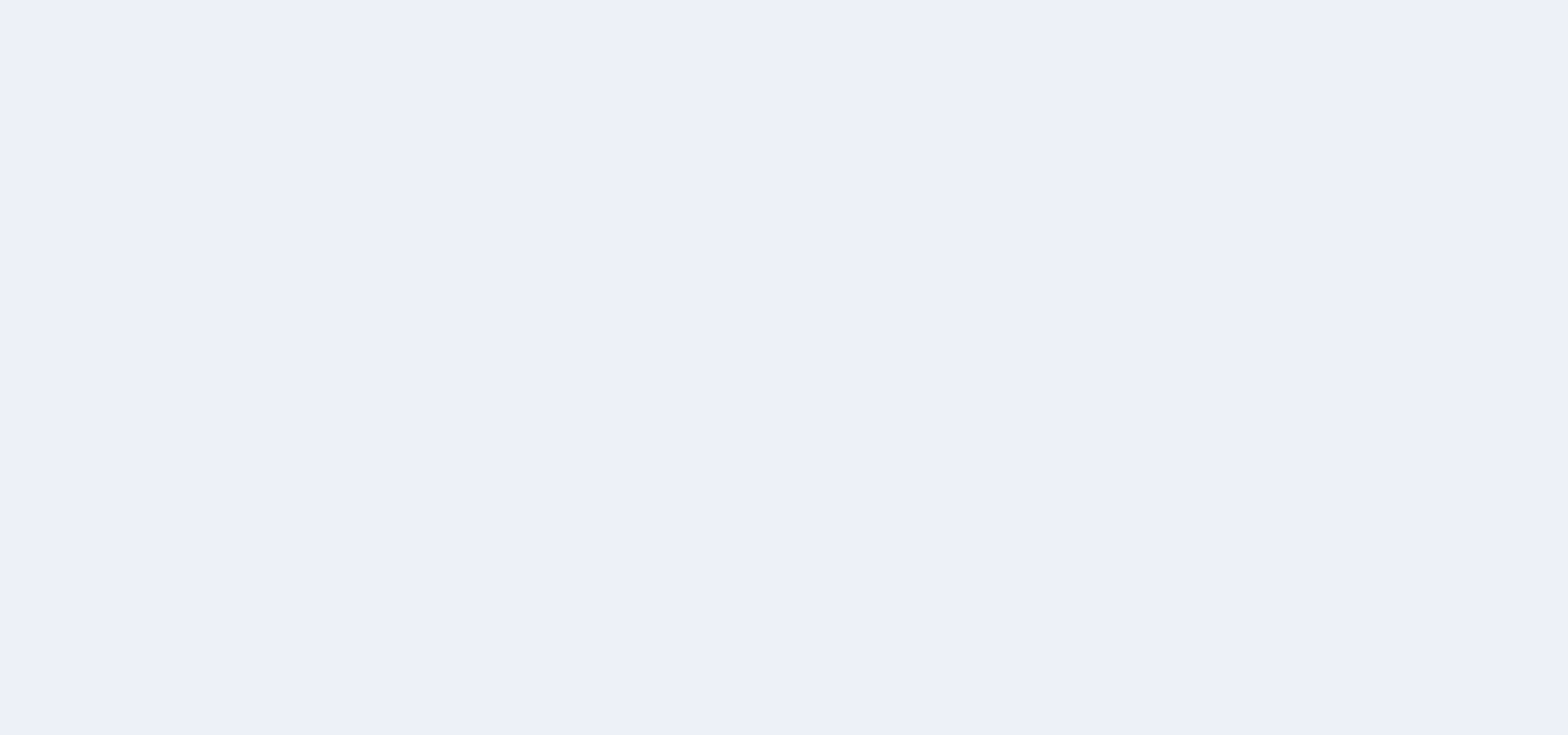 scroll, scrollTop: 0, scrollLeft: 0, axis: both 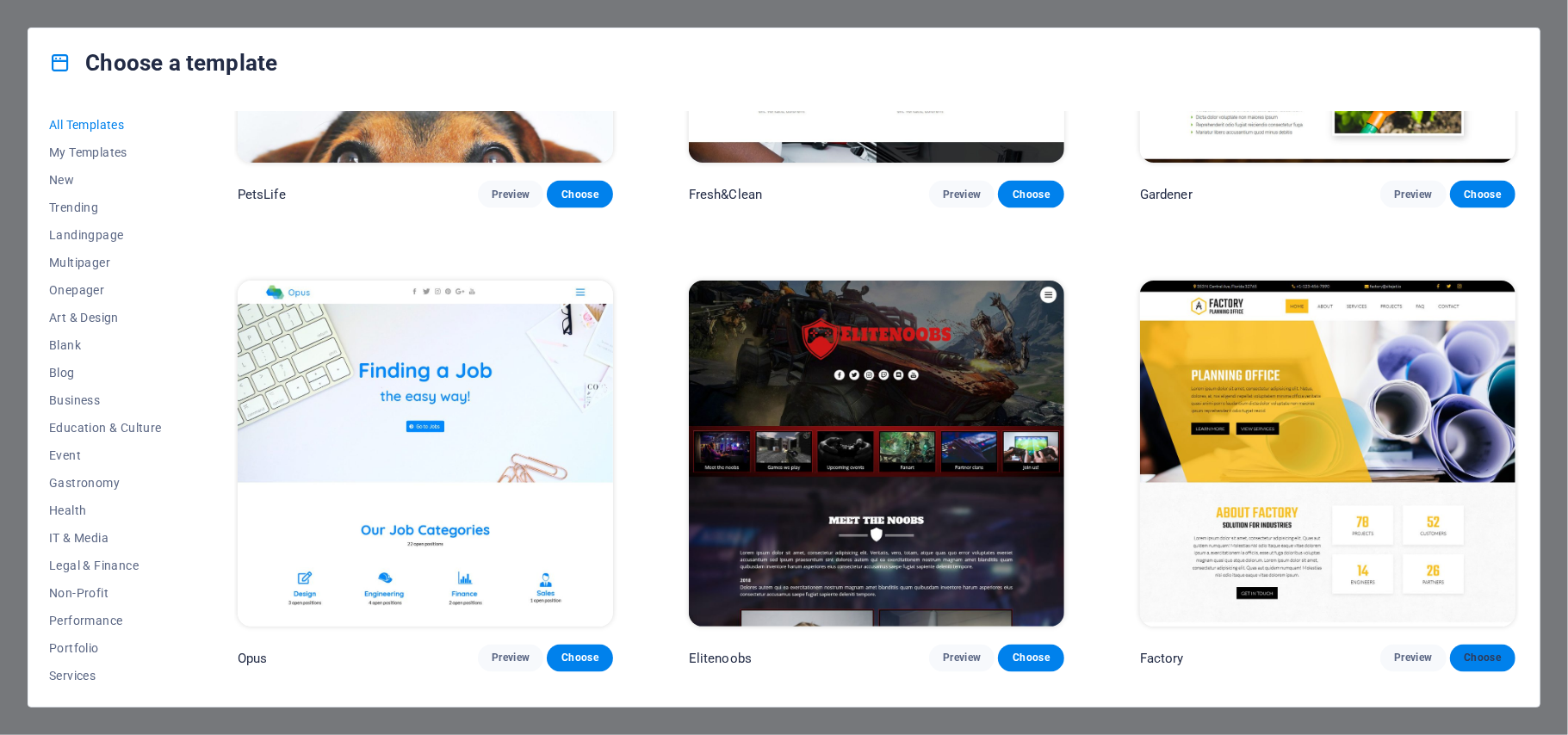click on "Choose" at bounding box center (1483, 658) 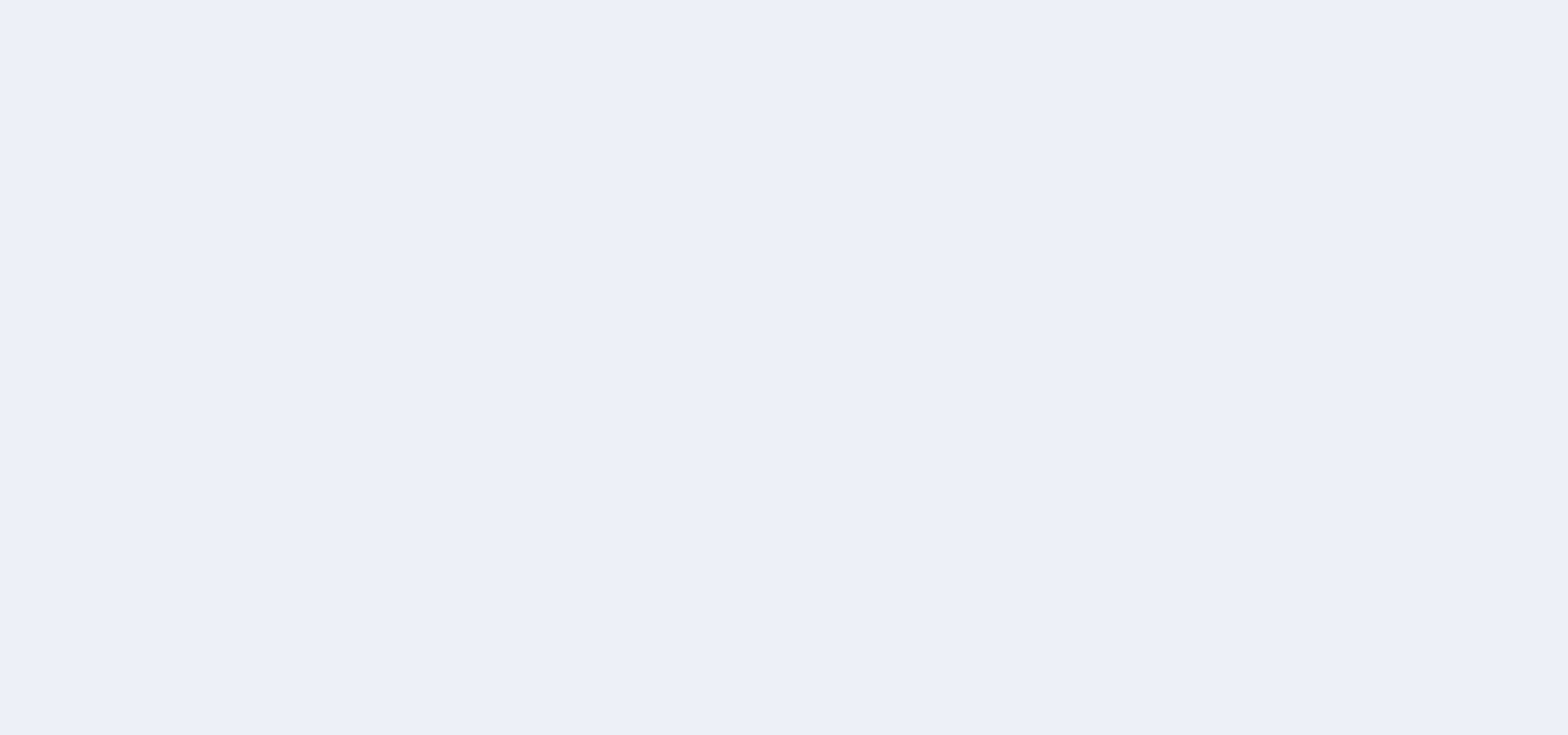 scroll, scrollTop: 0, scrollLeft: 0, axis: both 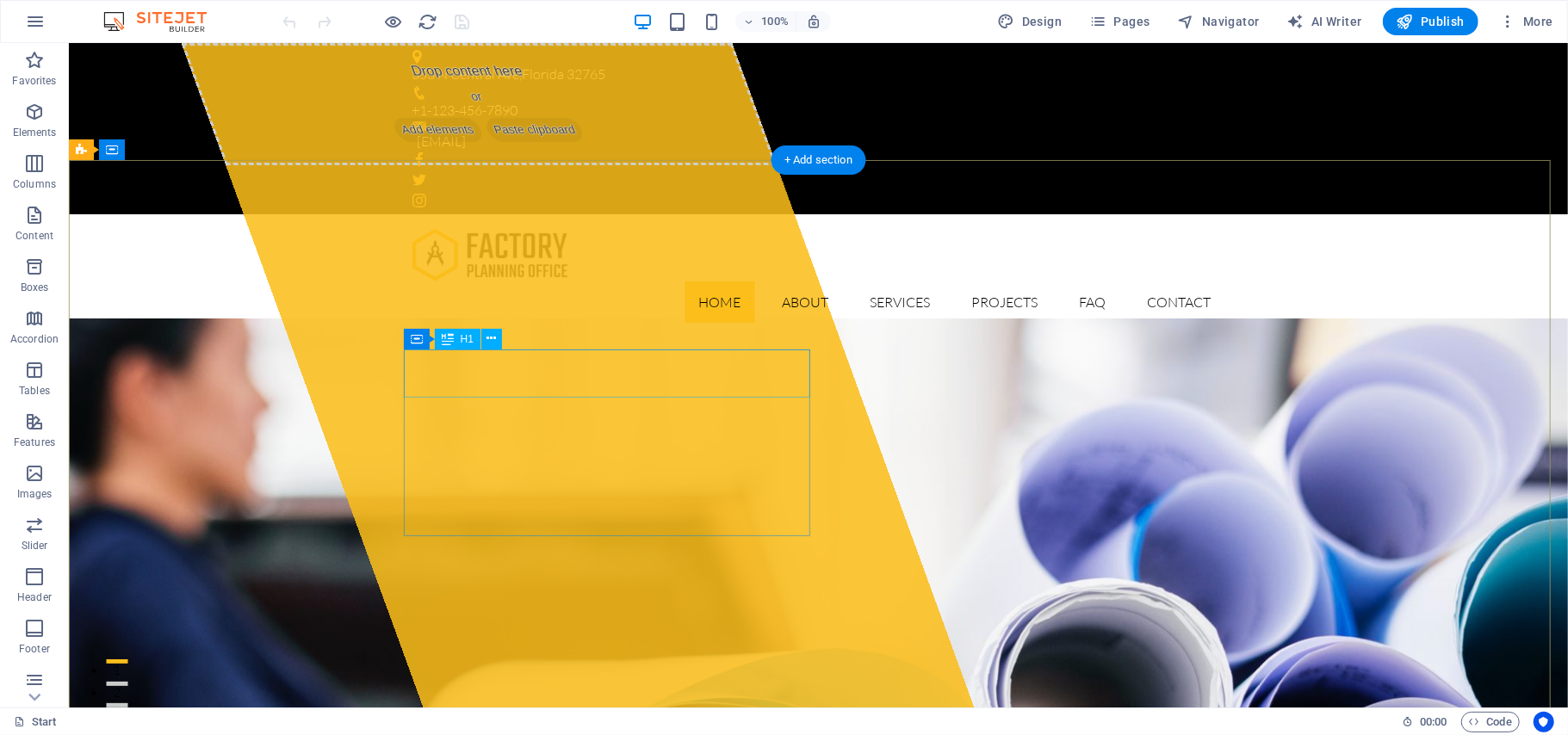 click on "test.raseindia.org" at bounding box center (567, 1043) 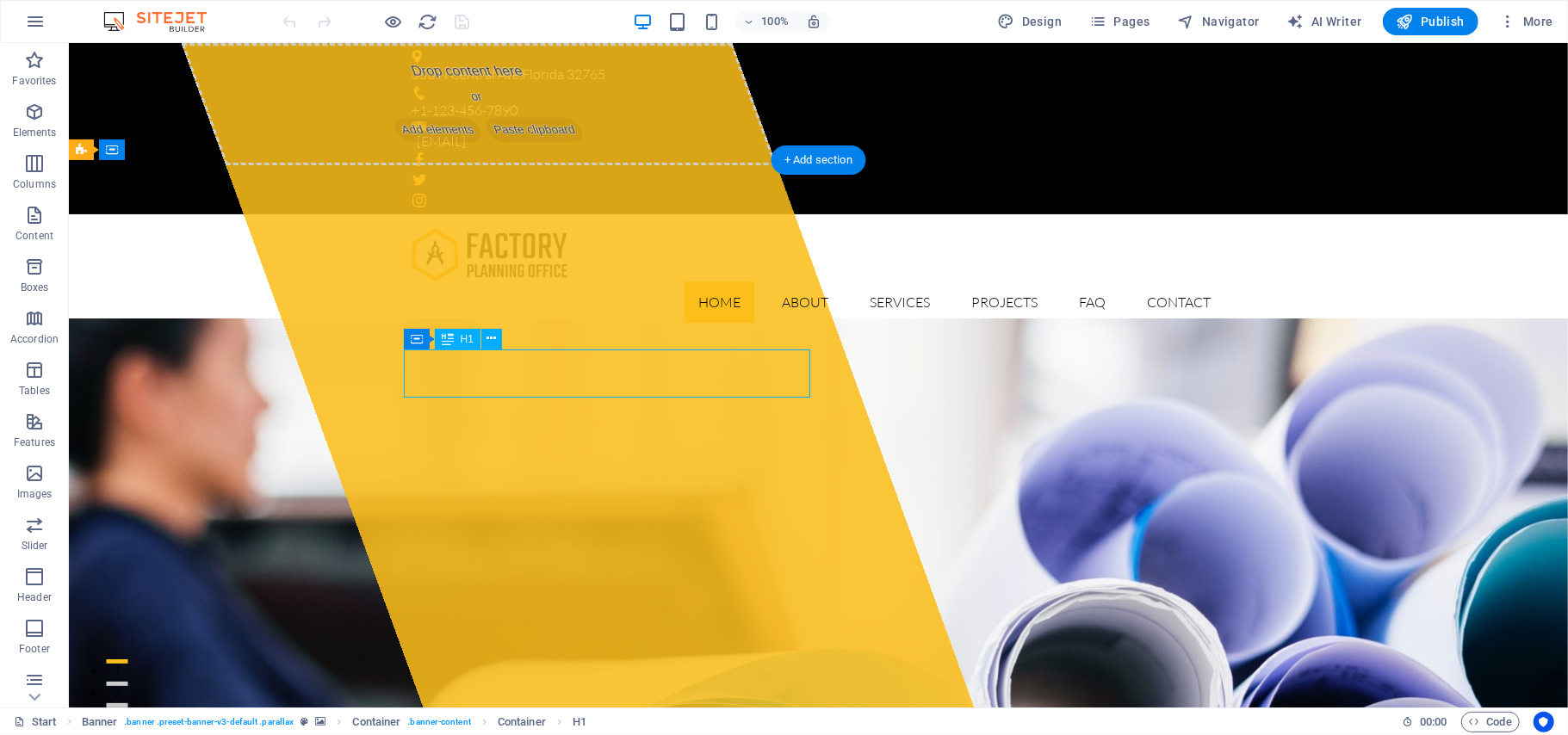 click on "test.raseindia.org" at bounding box center [567, 1043] 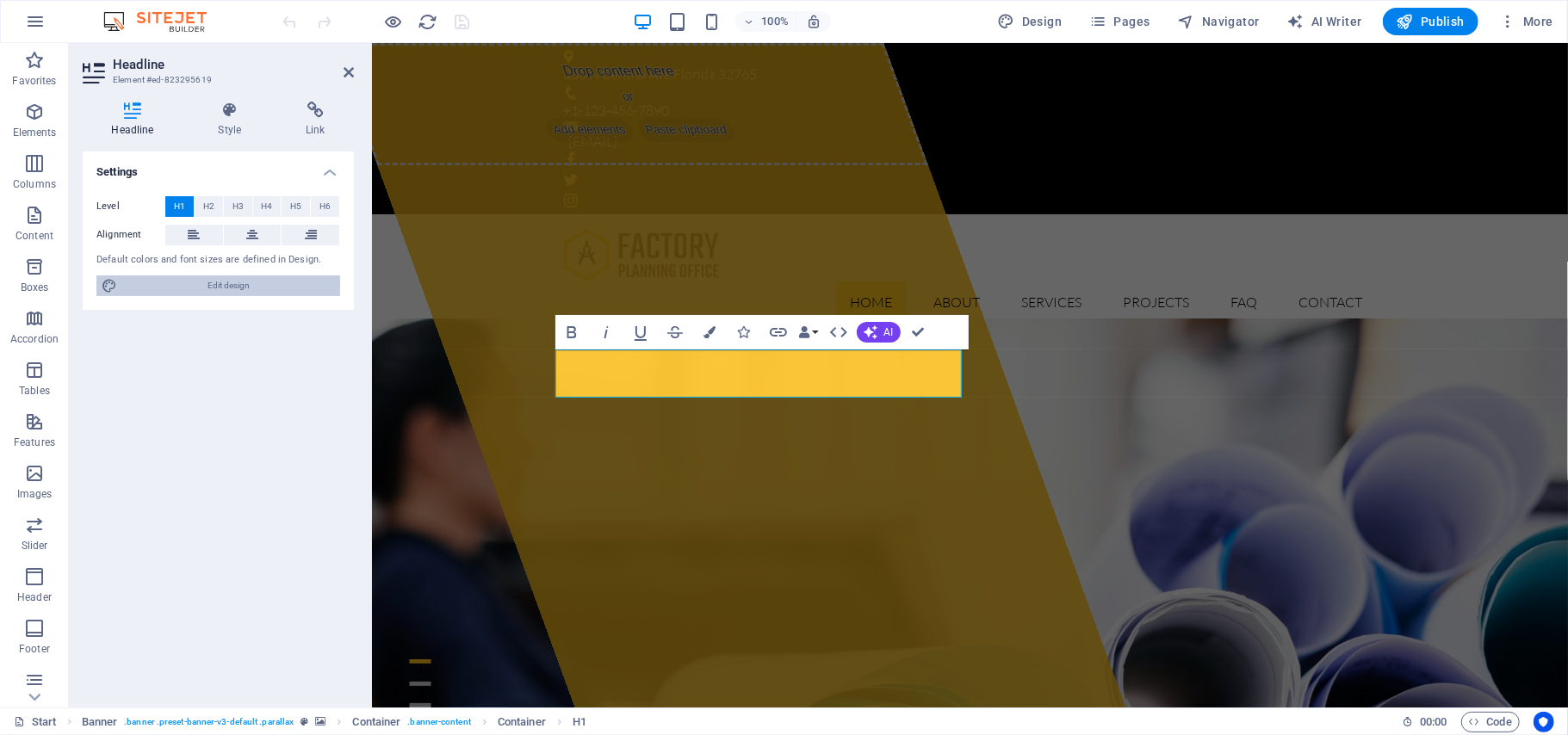 click on "Edit design" at bounding box center (228, 286) 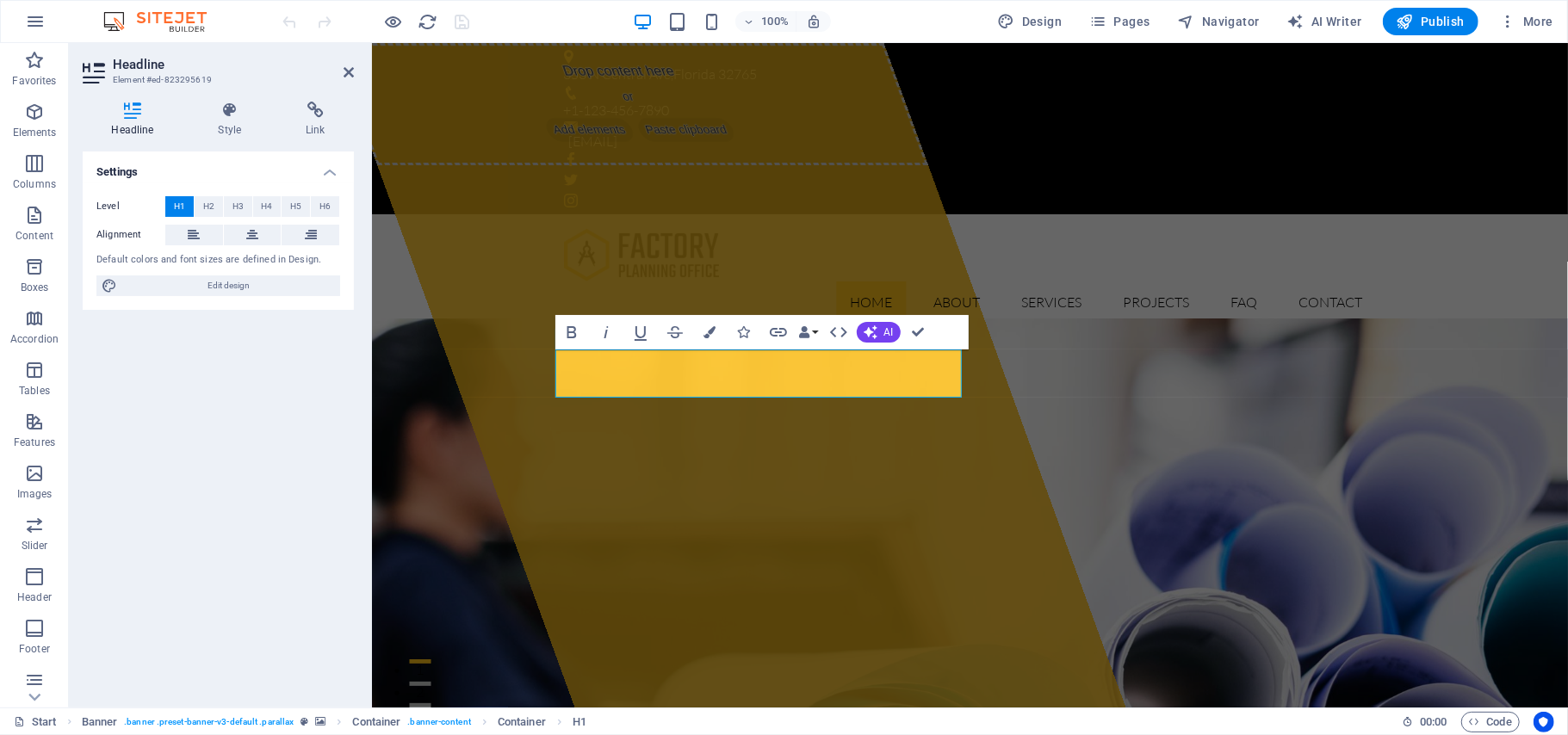 select on "px" 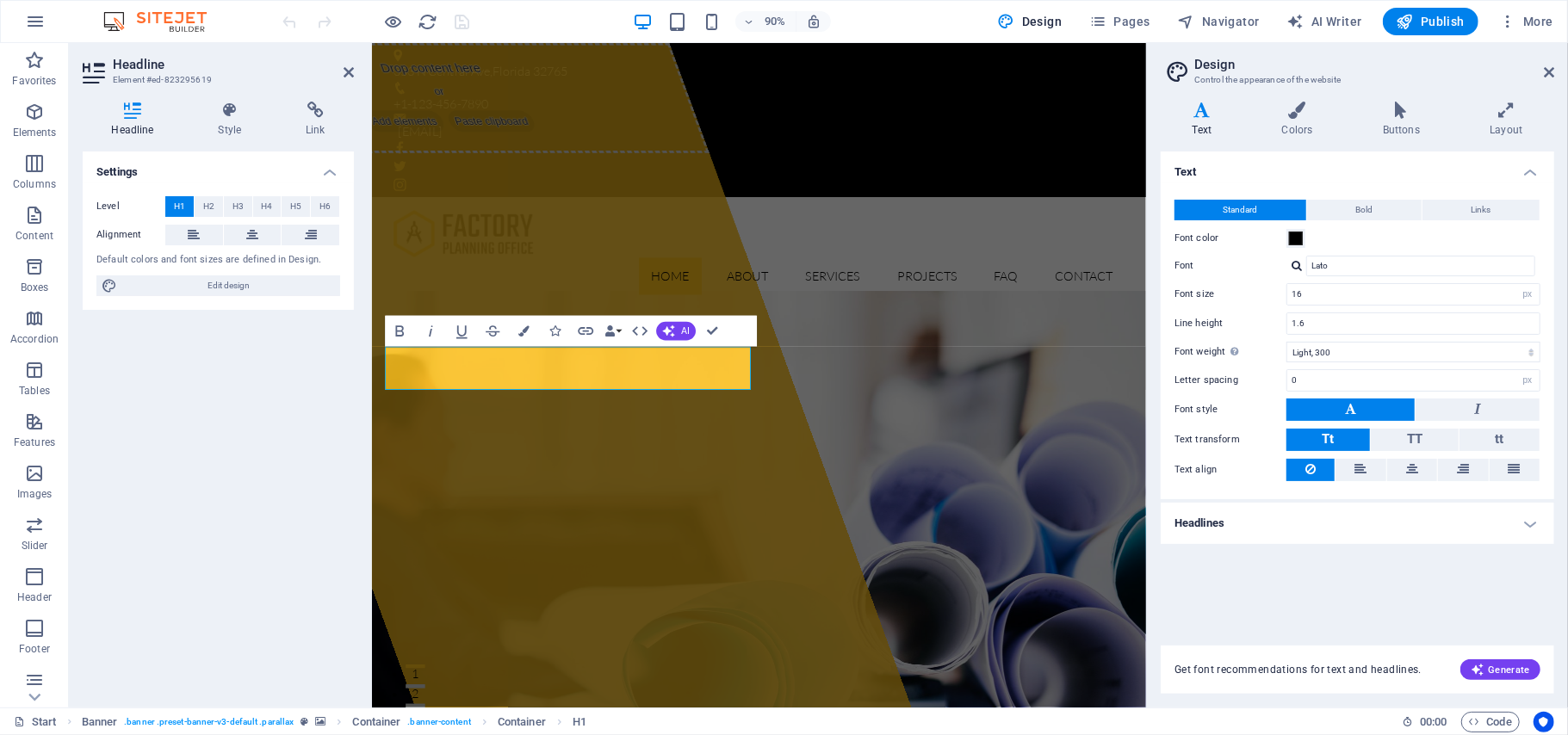 click on "Headlines" at bounding box center (1357, 523) 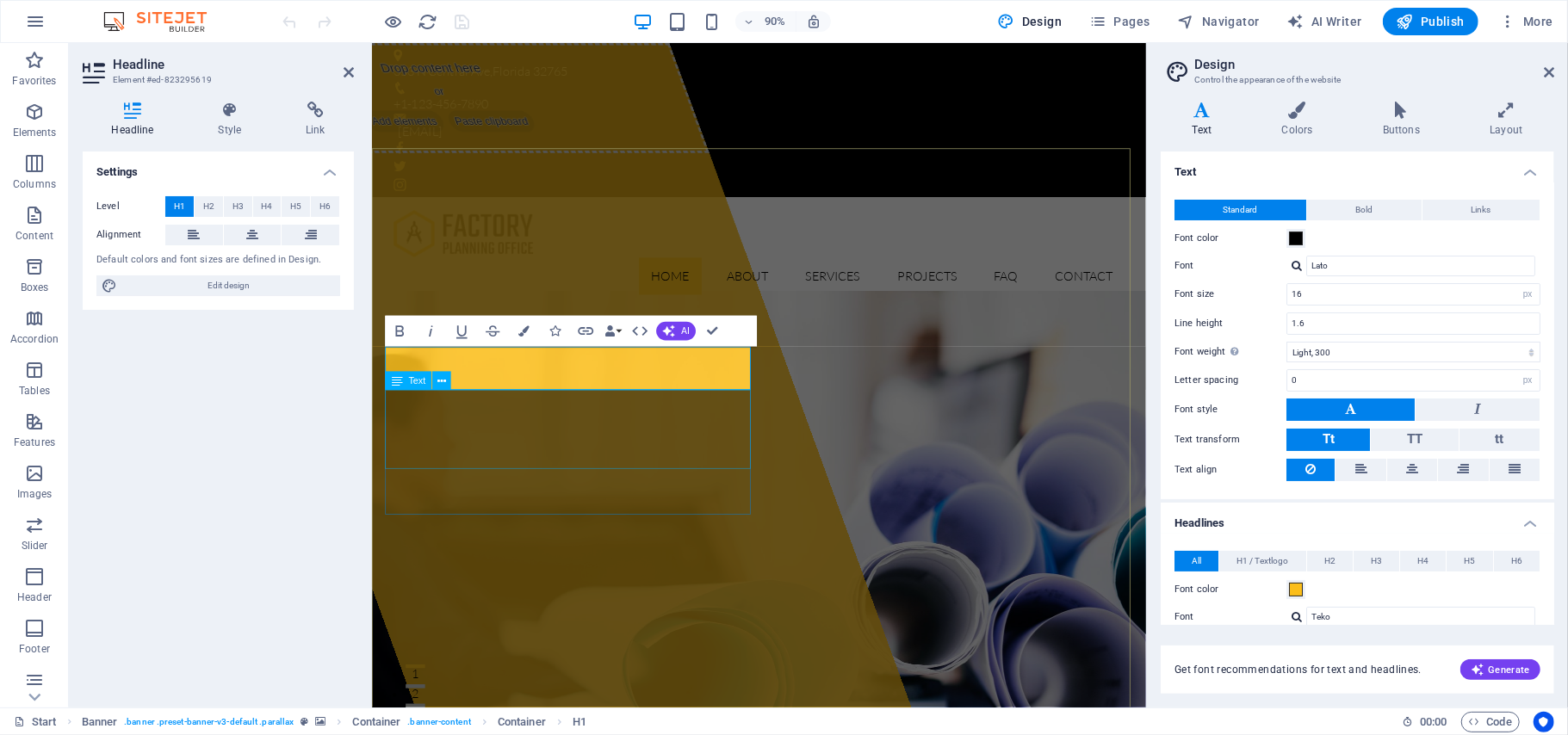 click on "Lorem ipsum dolor sit amet, consectetur adipisicing elit. Natus, dolores, at, nisi eligendi repellat voluptatem minima officia veritatis quasi animi porro laudantium dicta dolor voluptate non maiores ipsum reprehenderit odio fugiat reicid." at bounding box center (802, 1090) 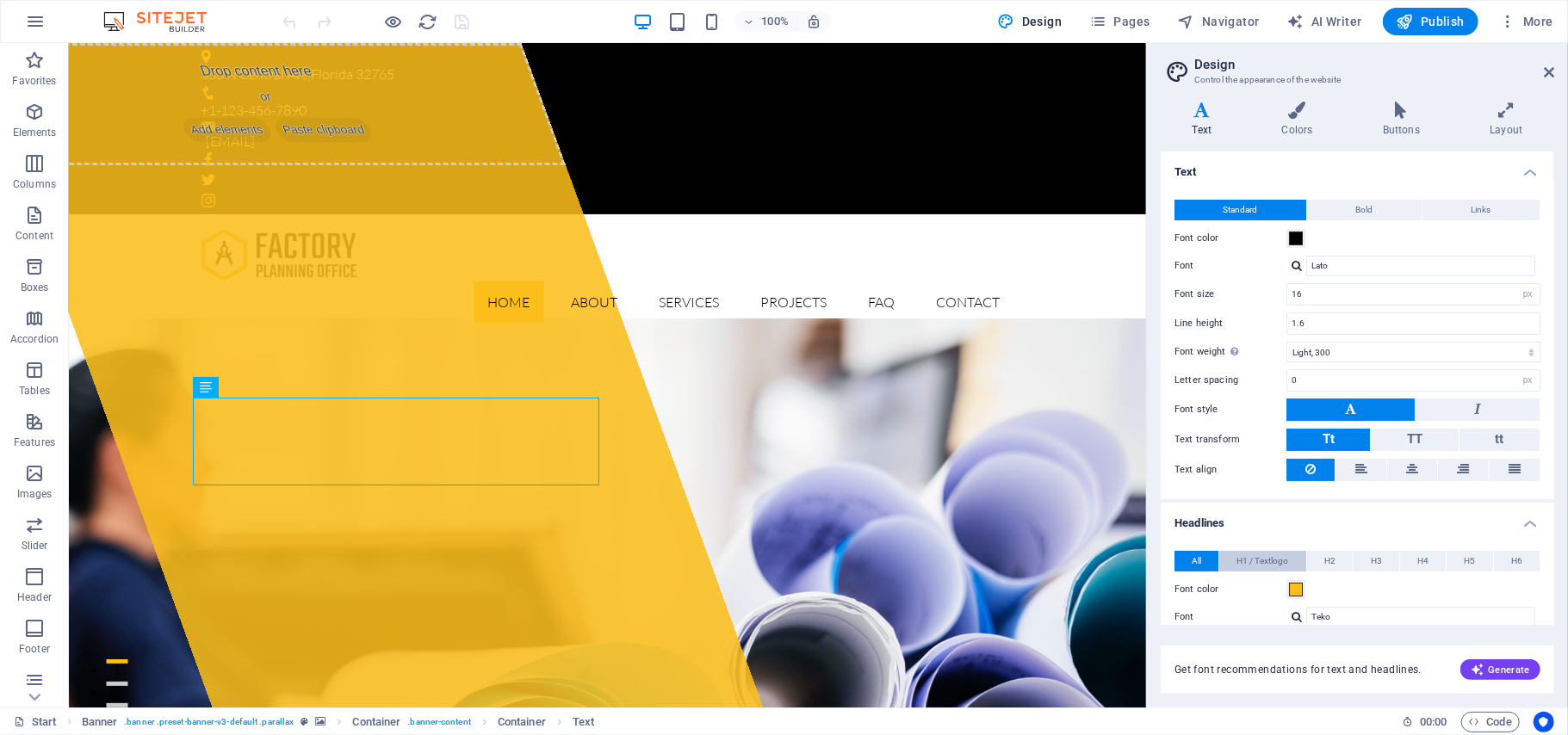 click on "H1 / Textlogo" at bounding box center (1262, 561) 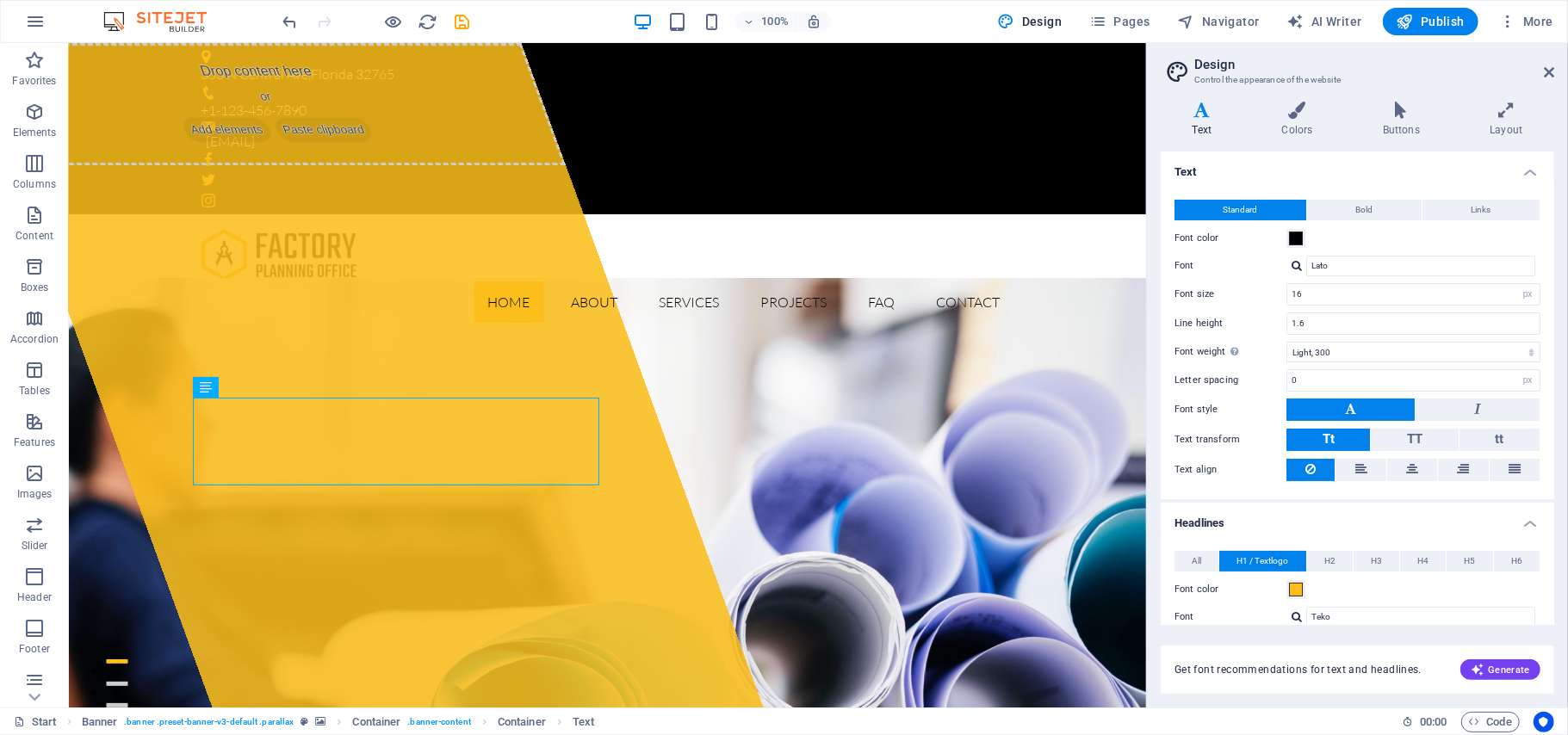 scroll, scrollTop: 286, scrollLeft: 0, axis: vertical 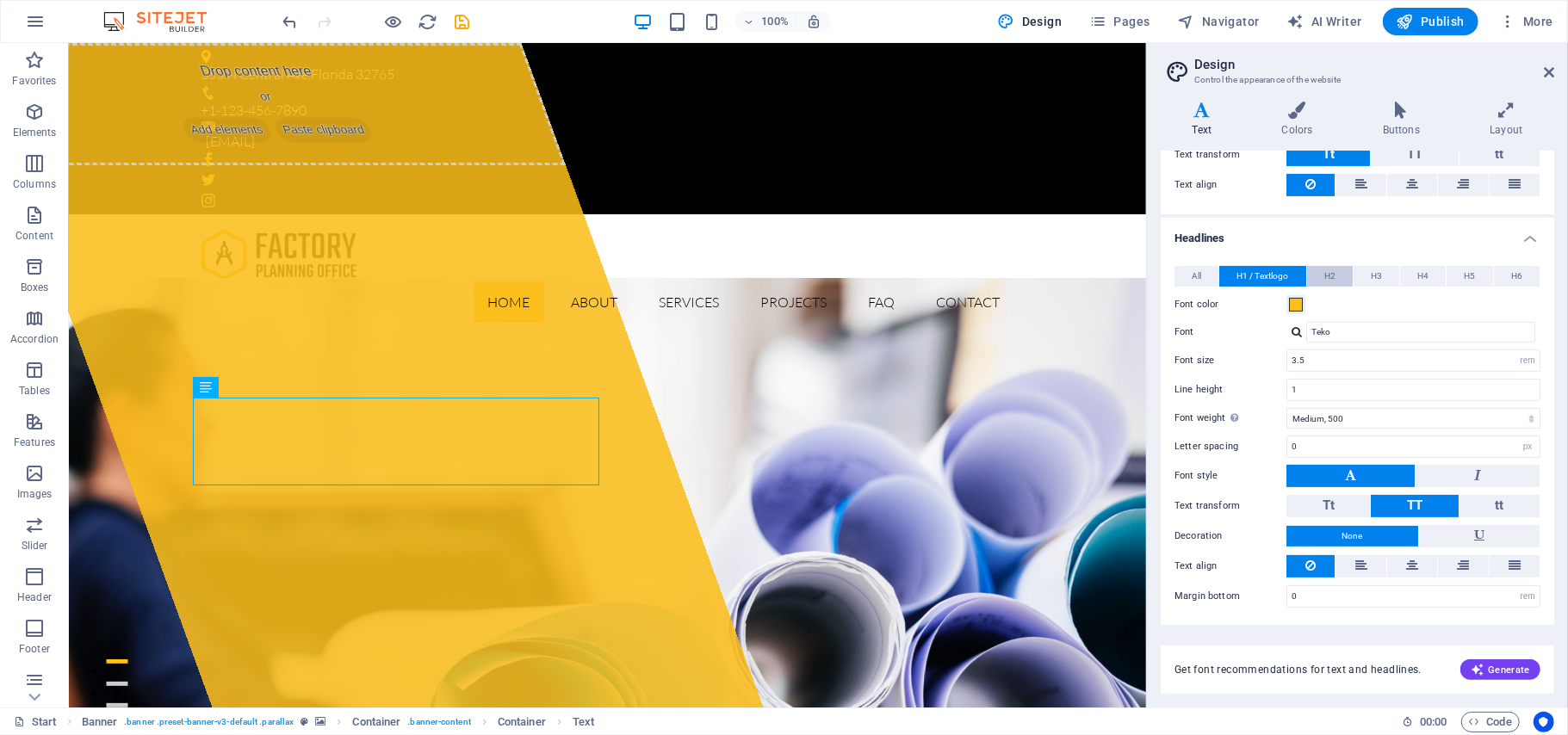 click on "H2" at bounding box center [1329, 276] 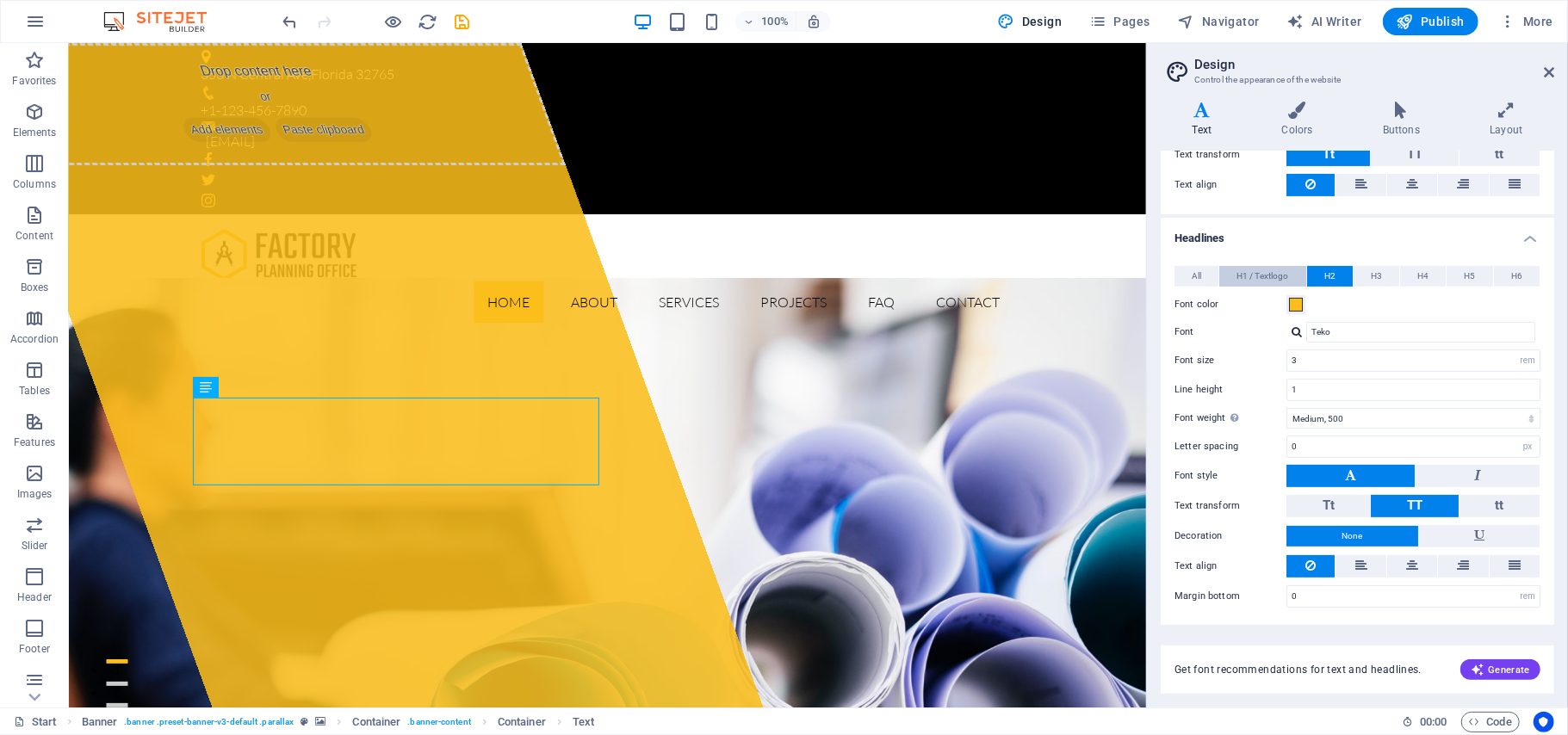 click on "H1 / Textlogo" at bounding box center (1262, 276) 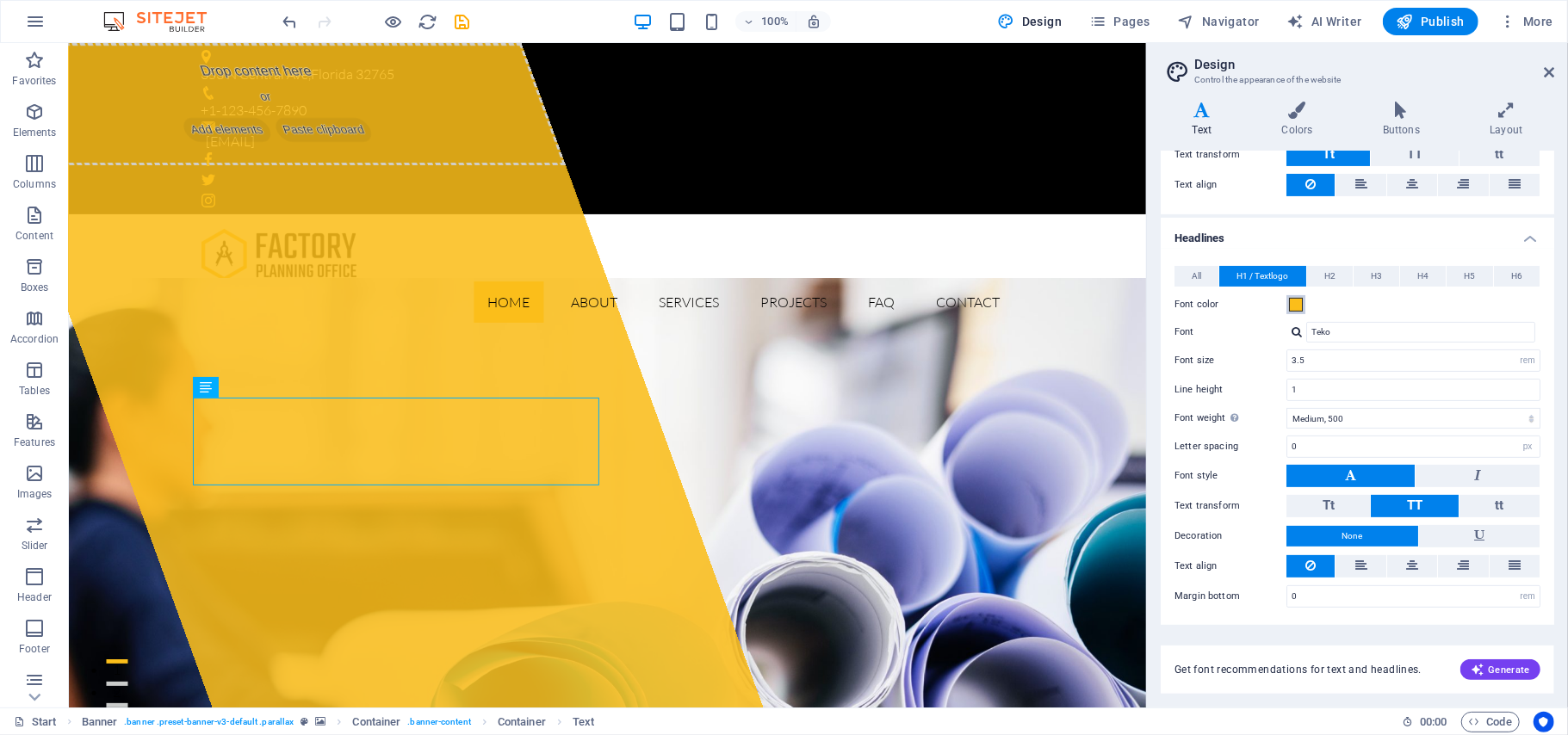click at bounding box center [1296, 305] 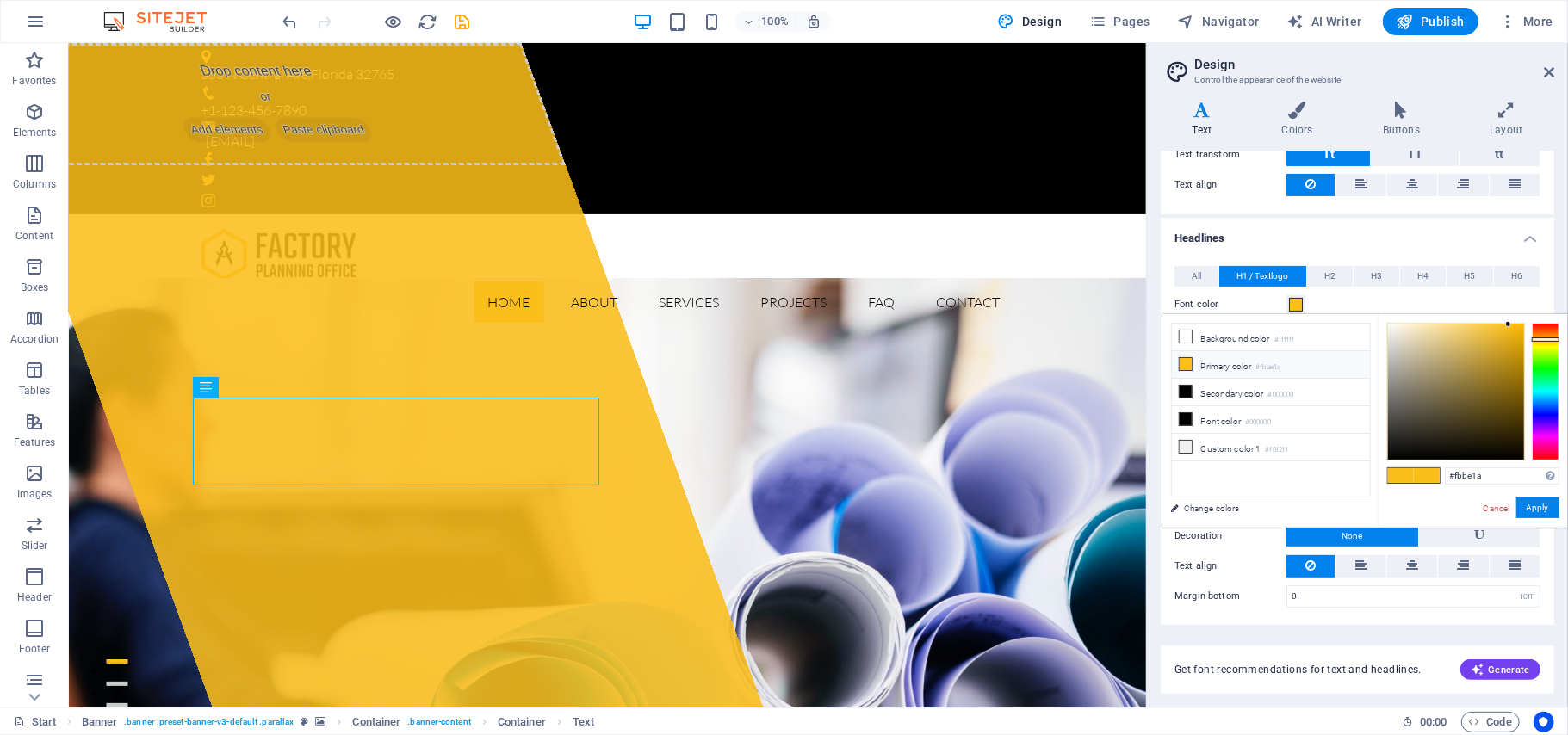 type on "#fb1aa5" 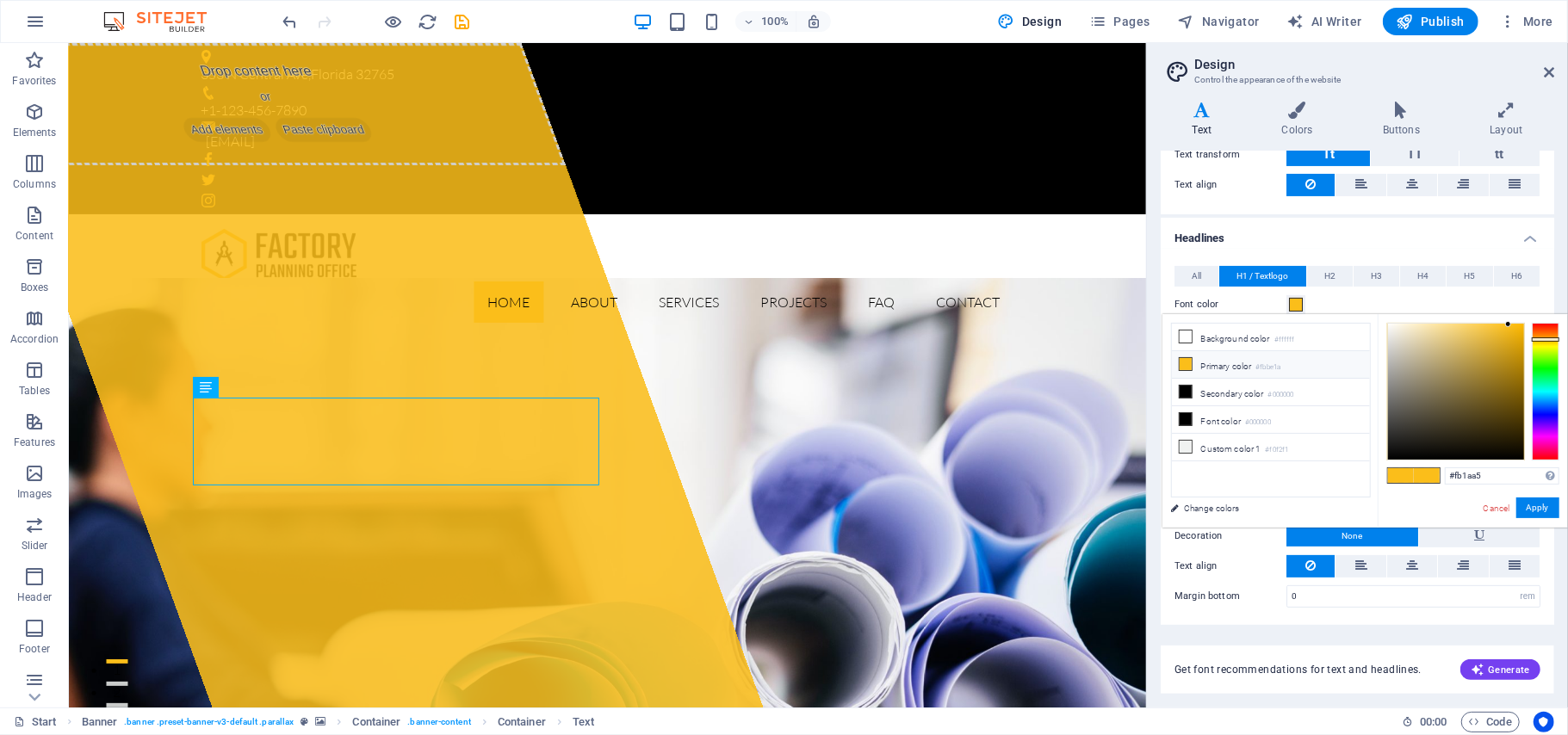 click at bounding box center [1546, 392] 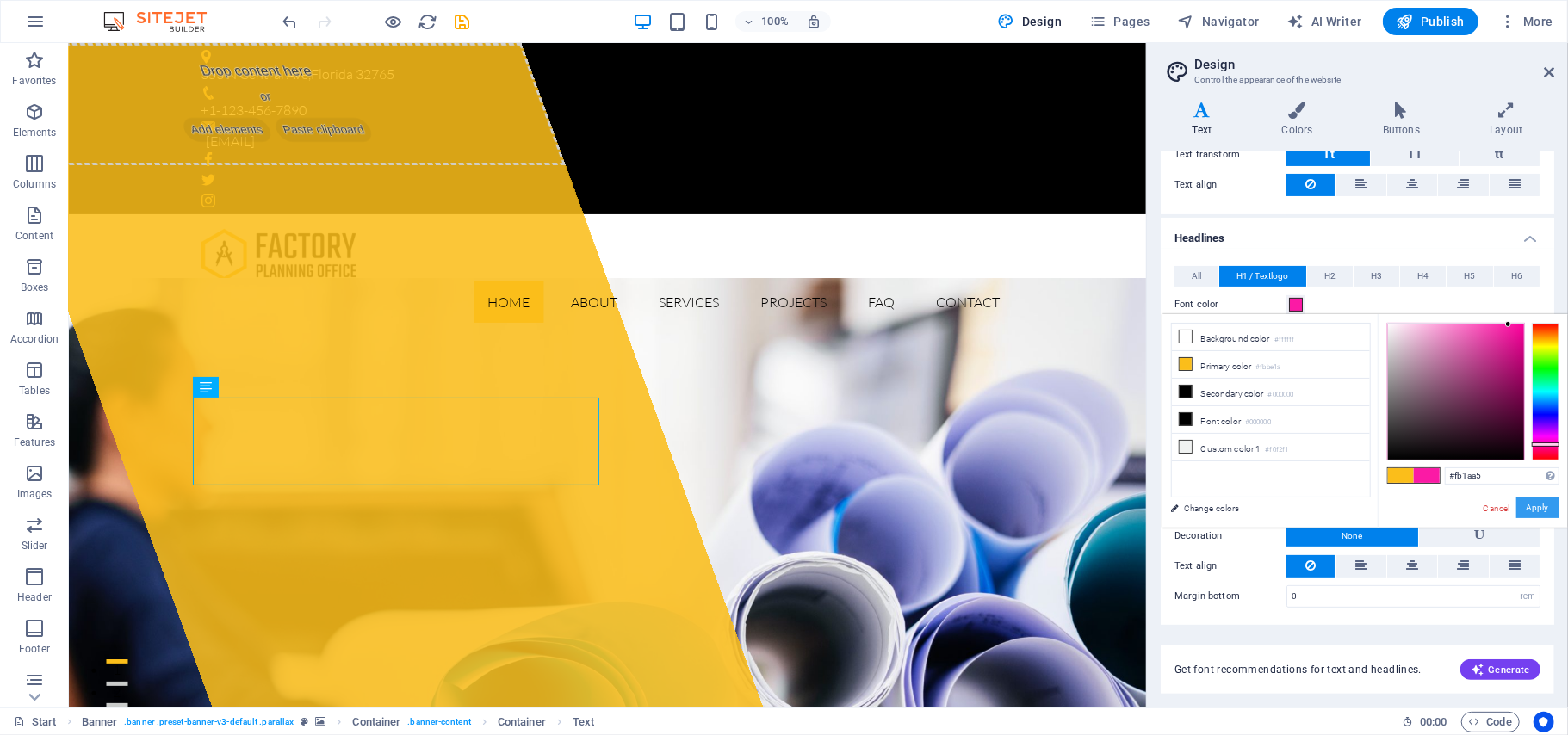click on "Apply" at bounding box center (1538, 508) 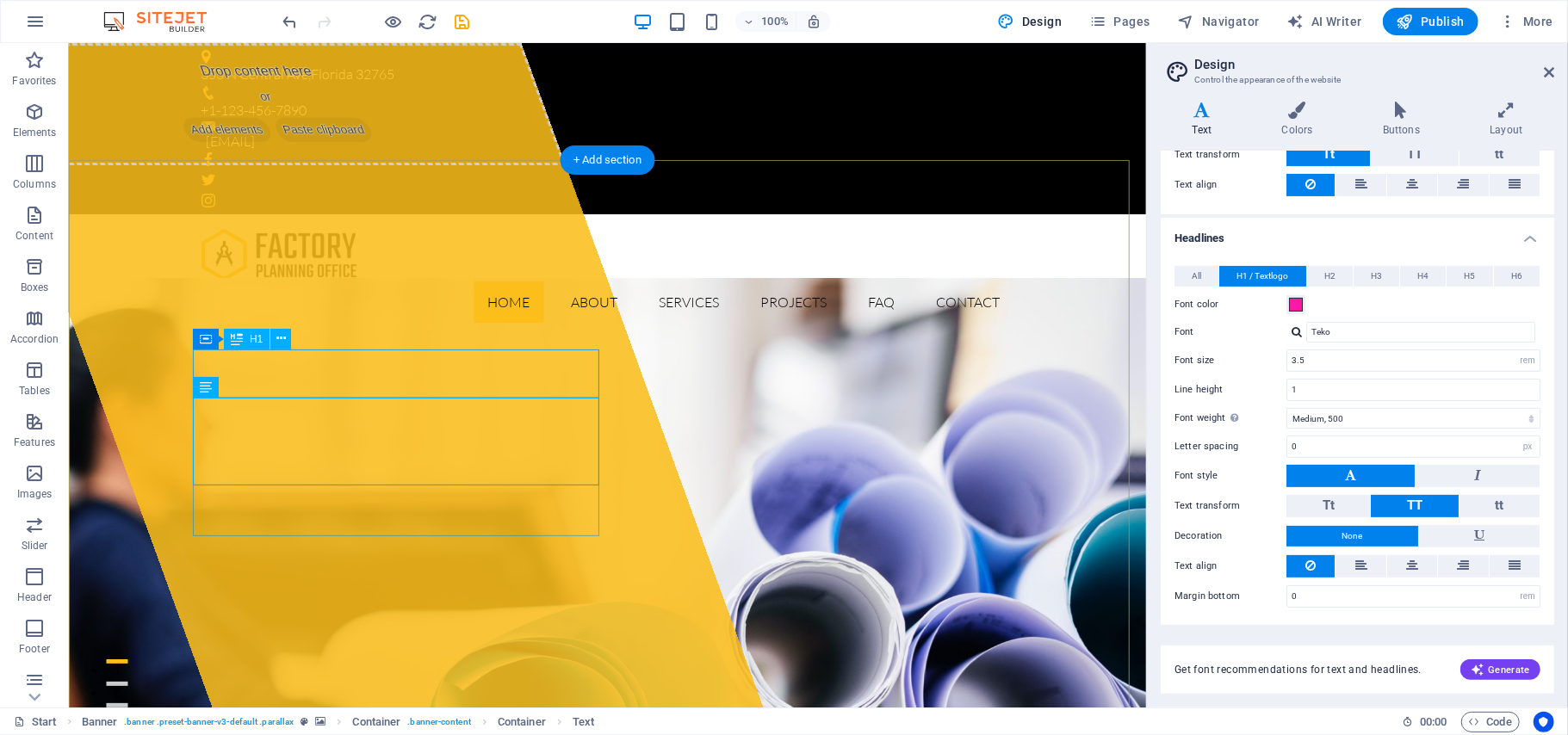 click on "test.raseindia.org" at bounding box center [356, 1043] 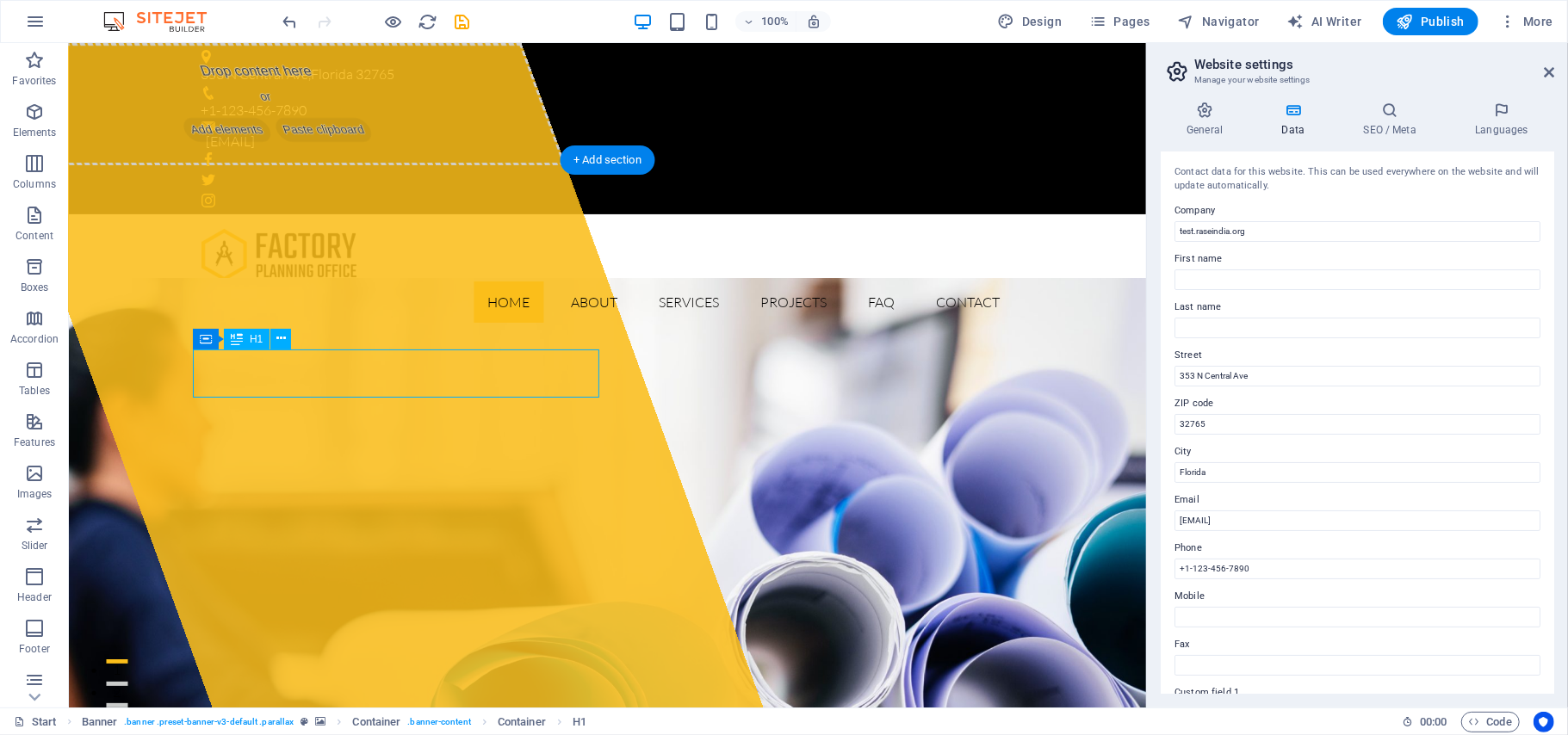 click on "test.raseindia.org" at bounding box center [356, 1043] 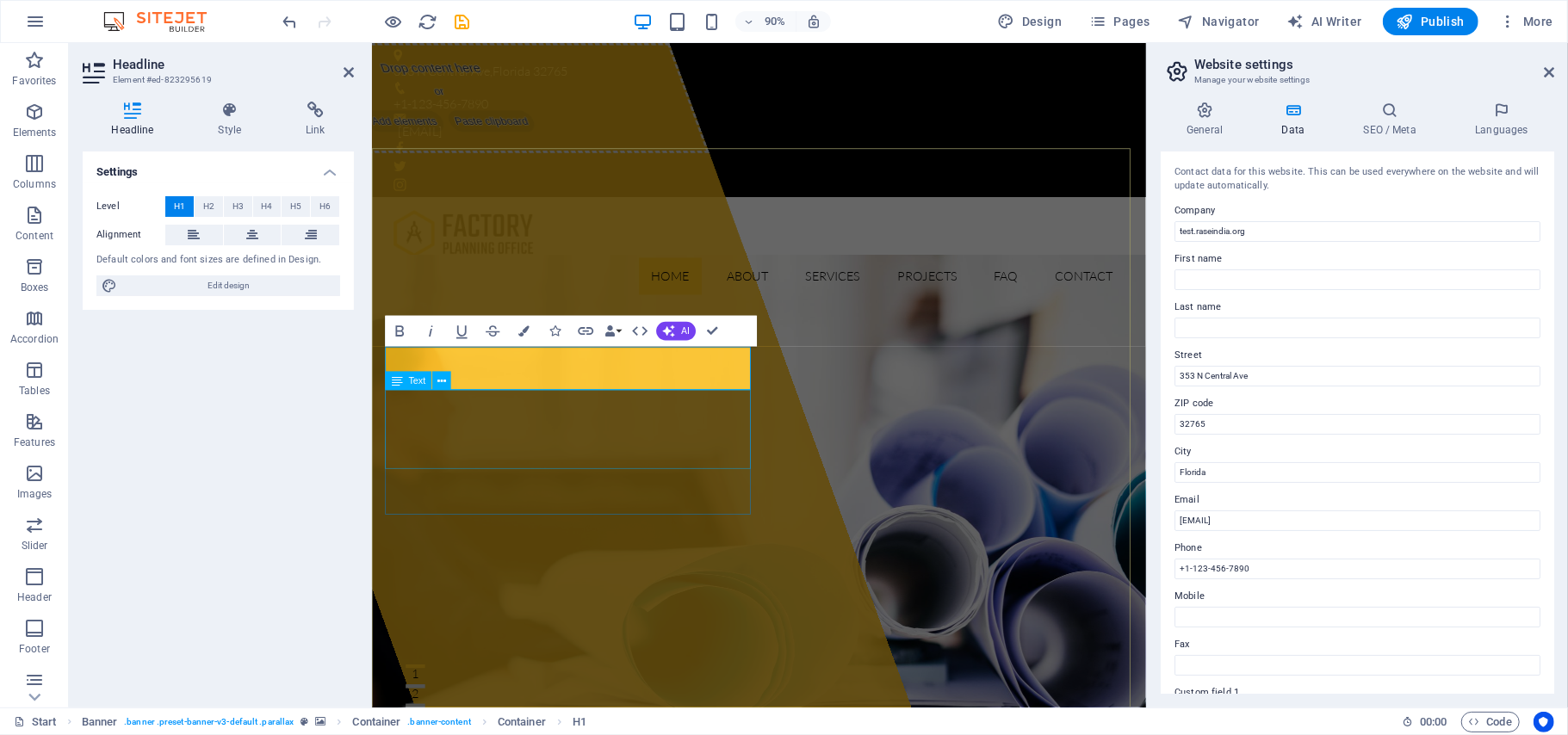 click on "Lorem ipsum dolor sit amet, consectetur adipisicing elit. Natus, dolores, at, nisi eligendi repellat voluptatem minima officia veritatis quasi animi porro laudantium dicta dolor voluptate non maiores ipsum reprehenderit odio fugiat reicid." at bounding box center (802, 1090) 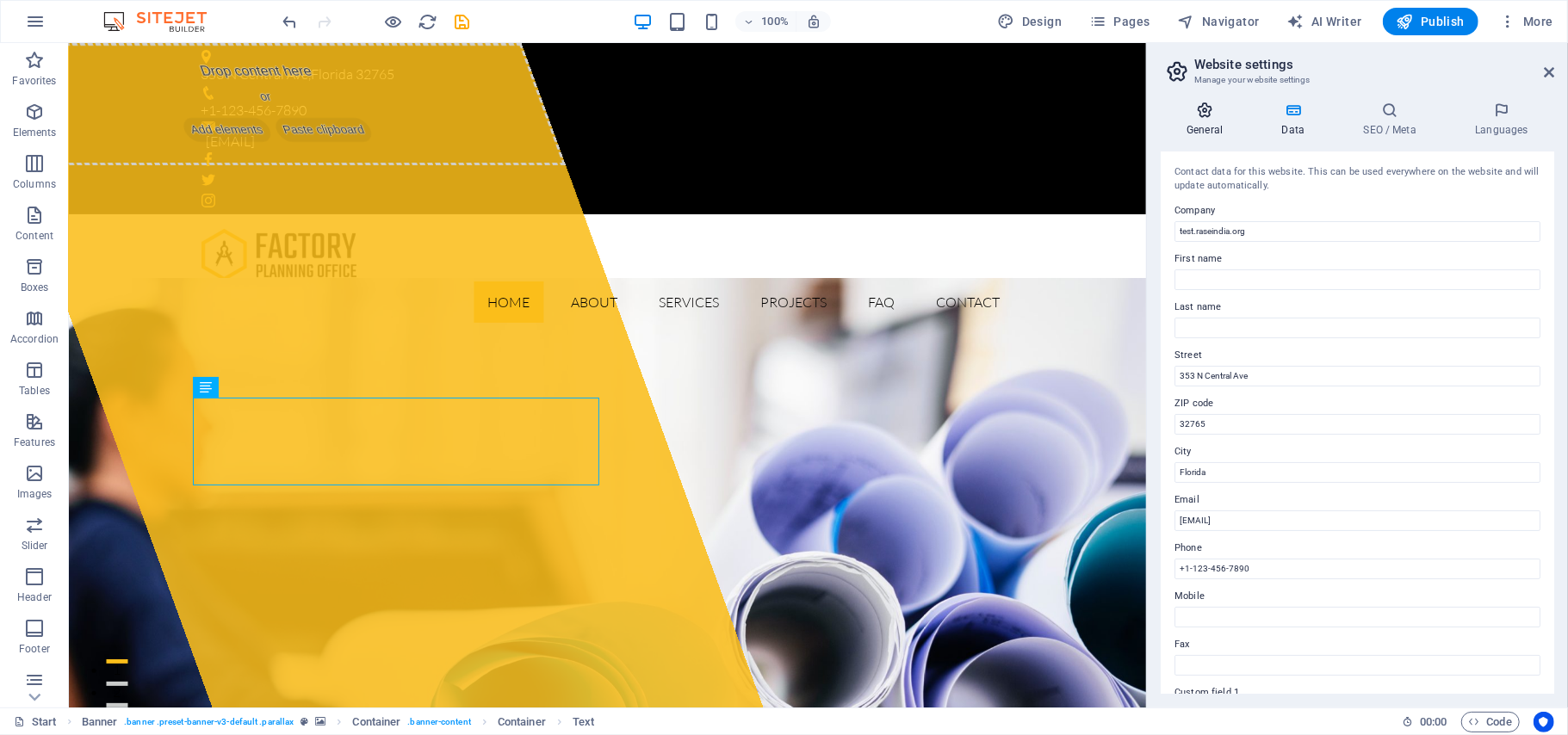 click on "General" at bounding box center [1208, 120] 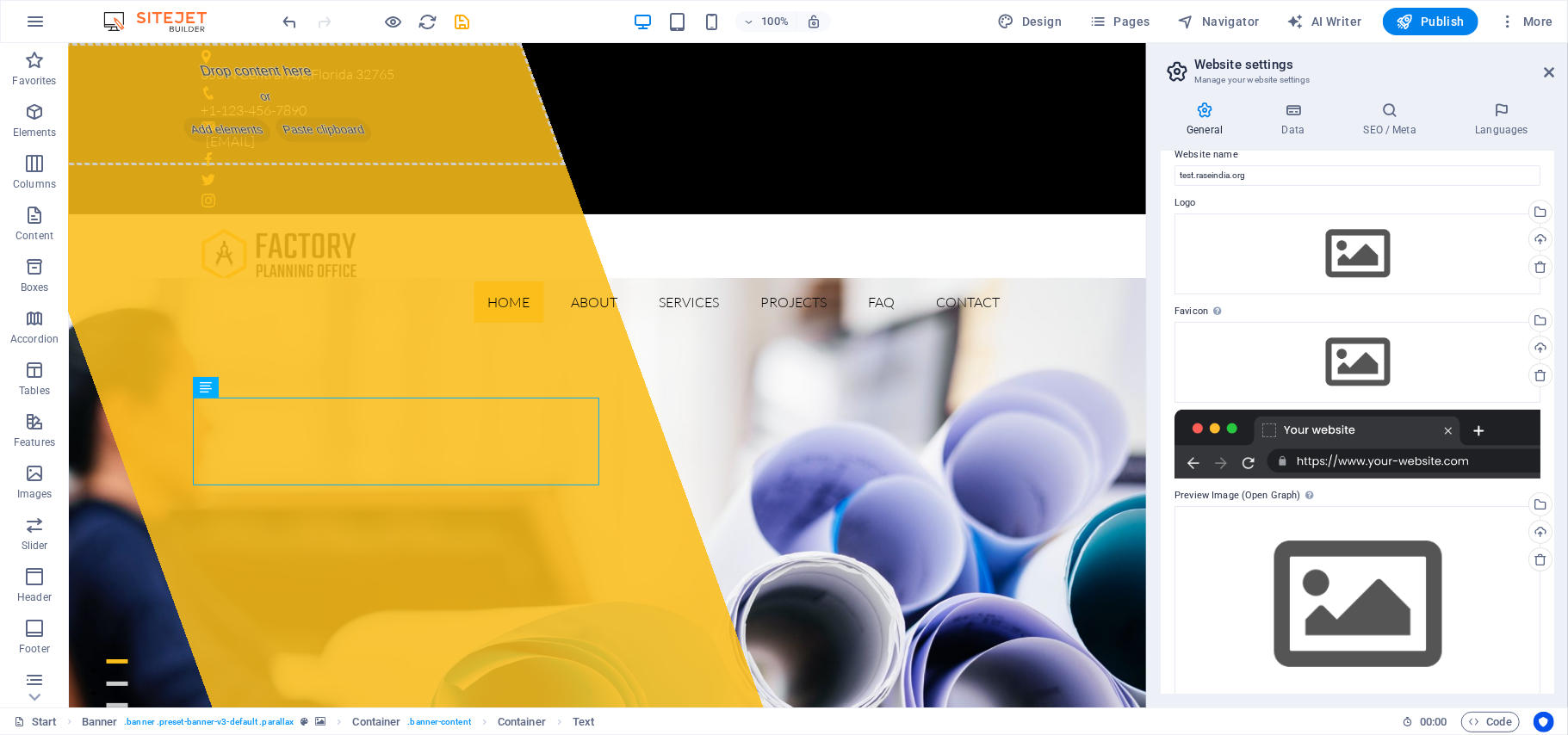 scroll, scrollTop: 0, scrollLeft: 0, axis: both 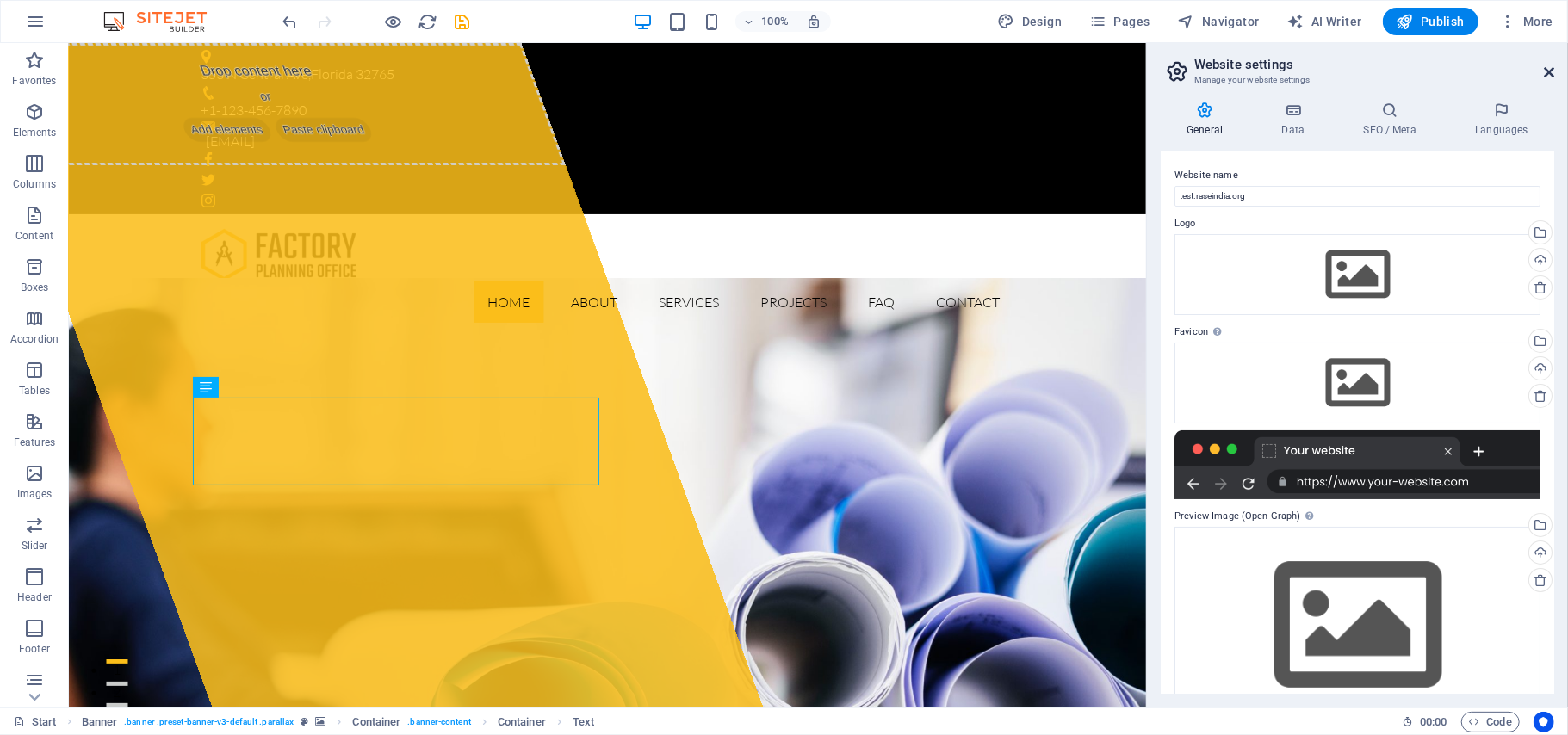 click at bounding box center (1549, 72) 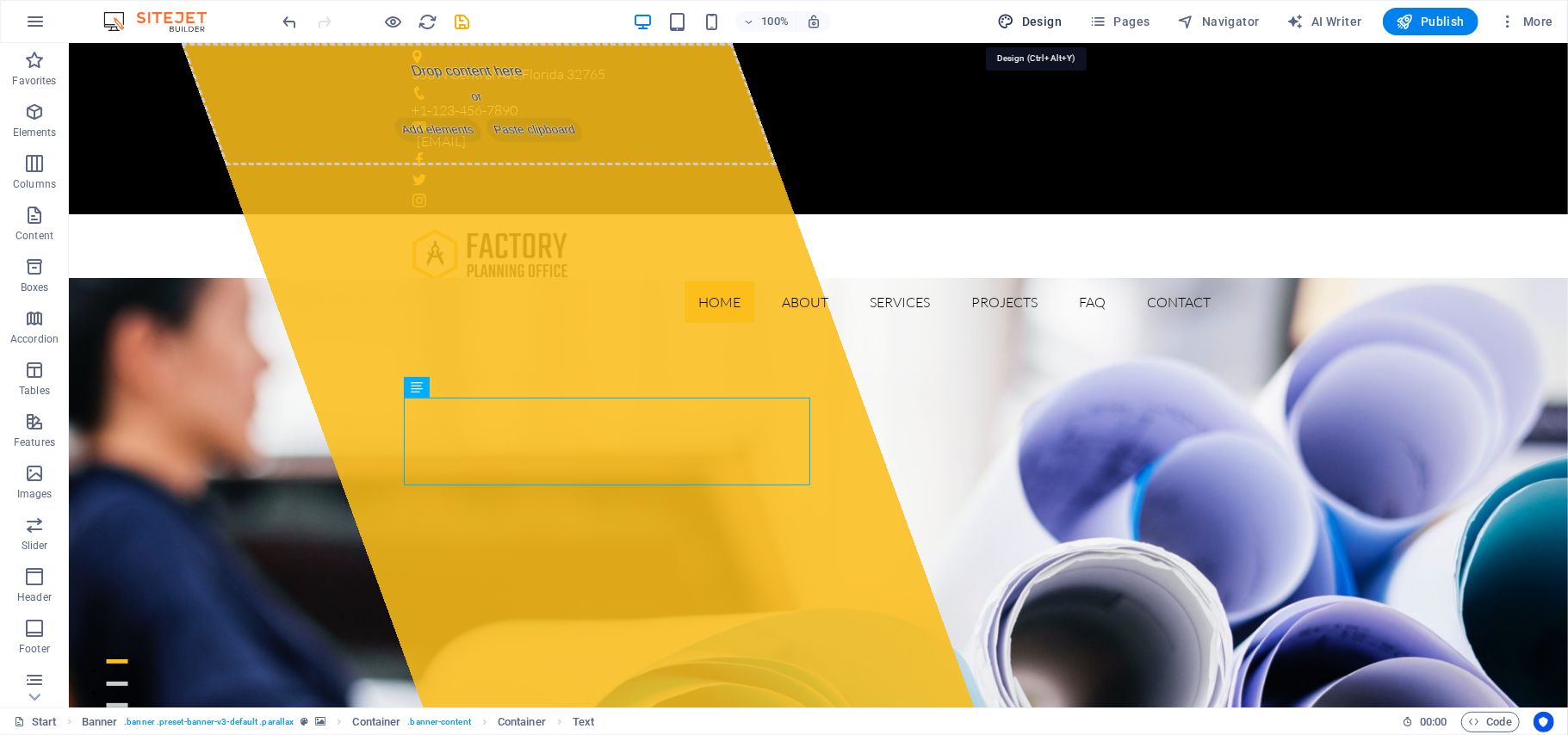 click on "Design" at bounding box center [1030, 22] 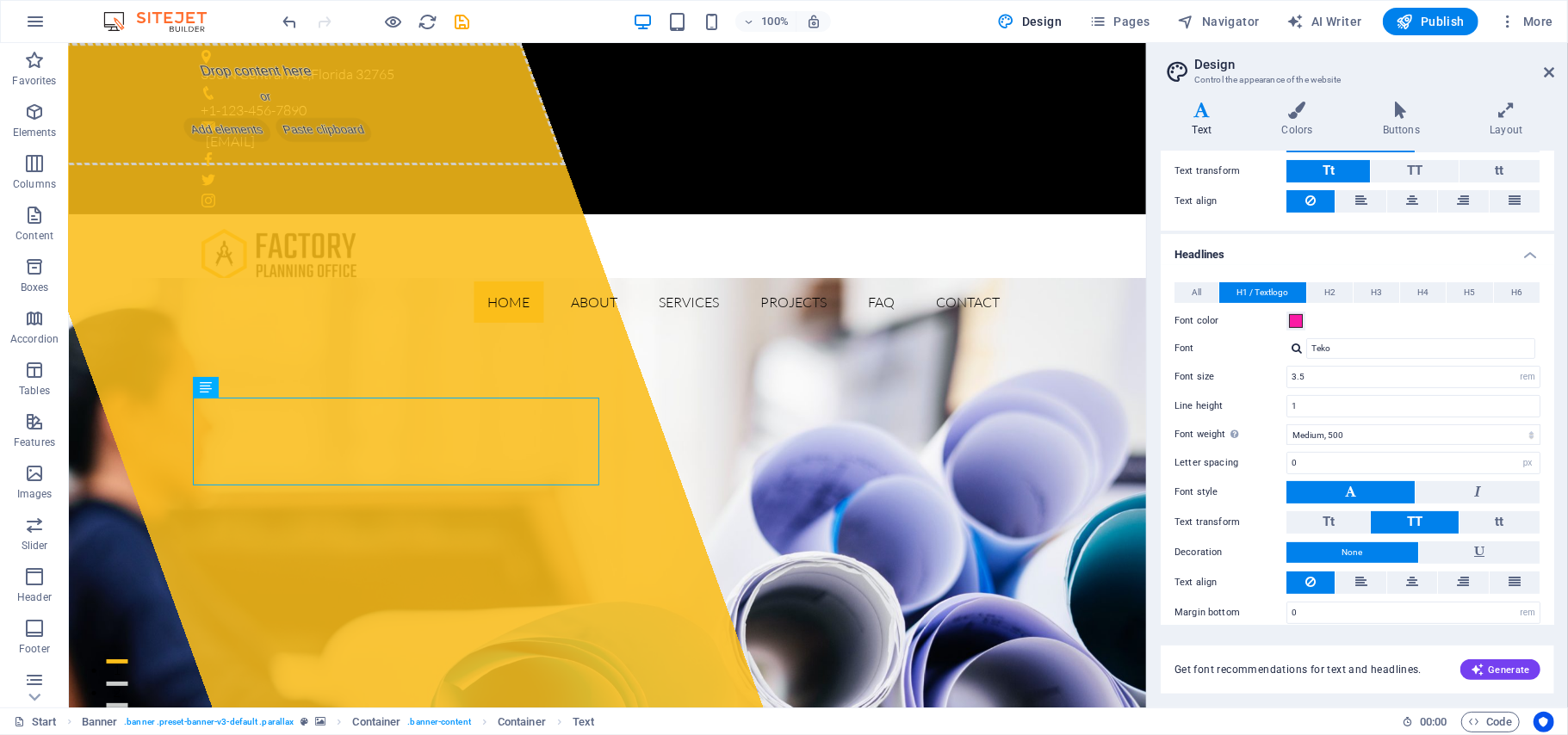 scroll, scrollTop: 286, scrollLeft: 0, axis: vertical 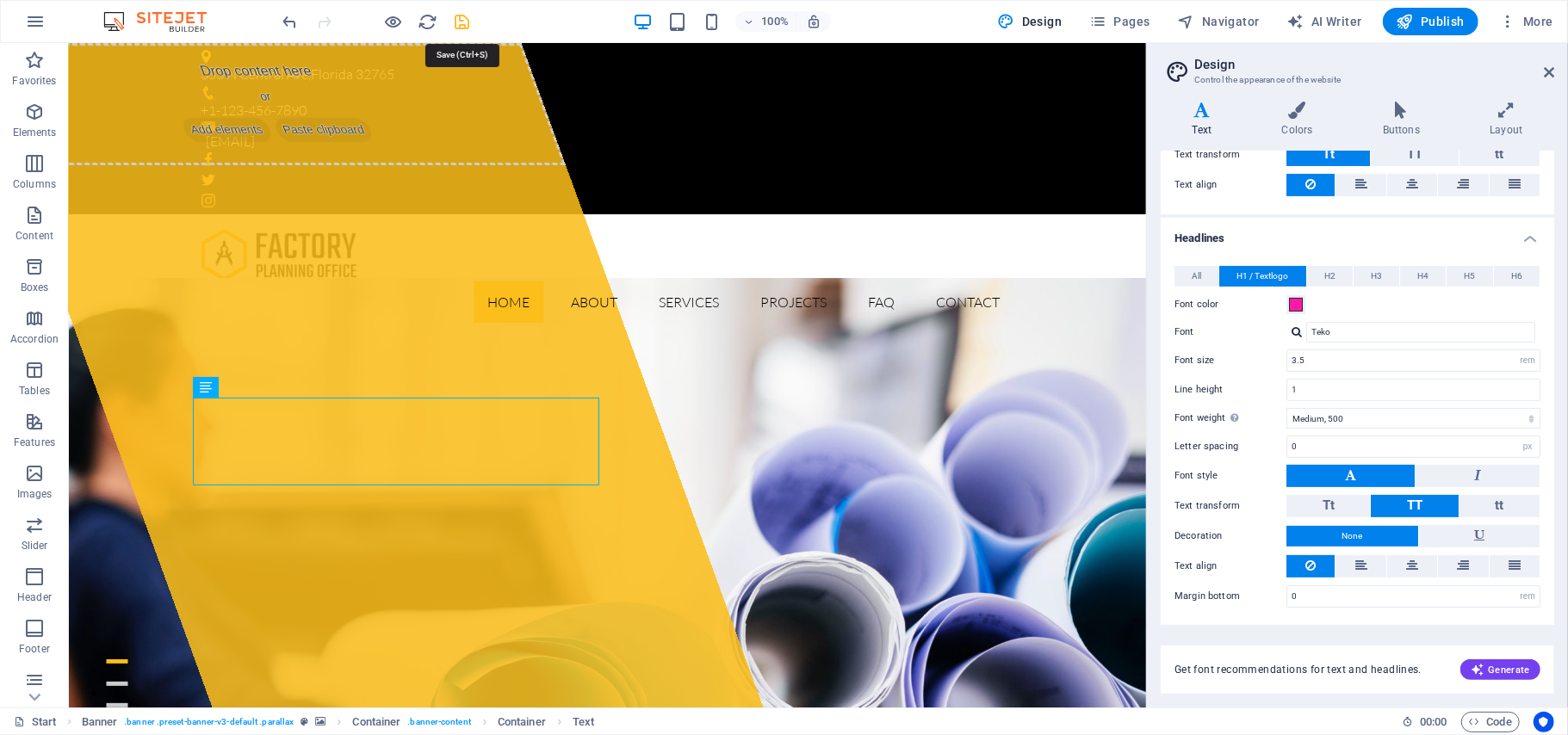 click at bounding box center [462, 22] 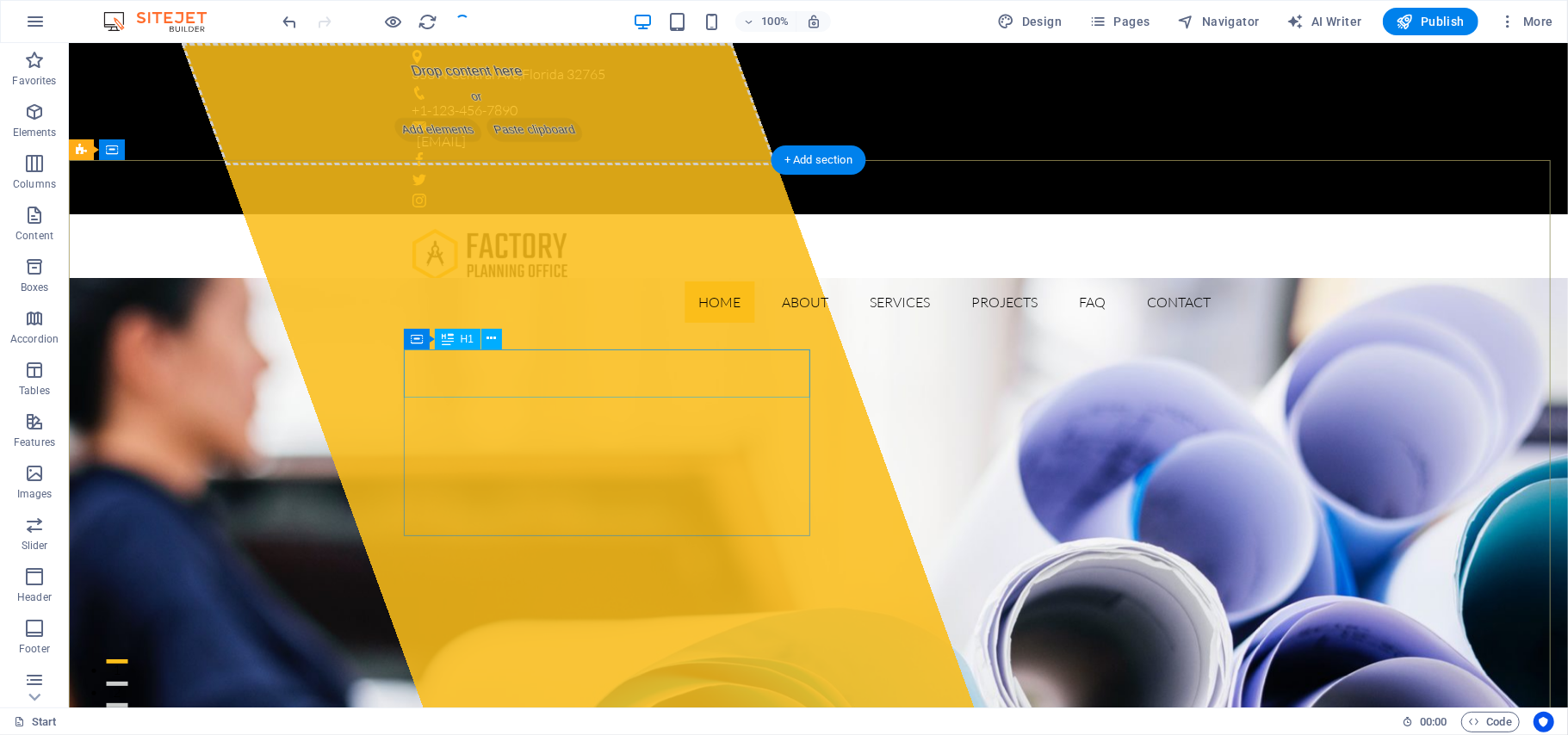 click on "test.raseindia.org" at bounding box center (567, 1043) 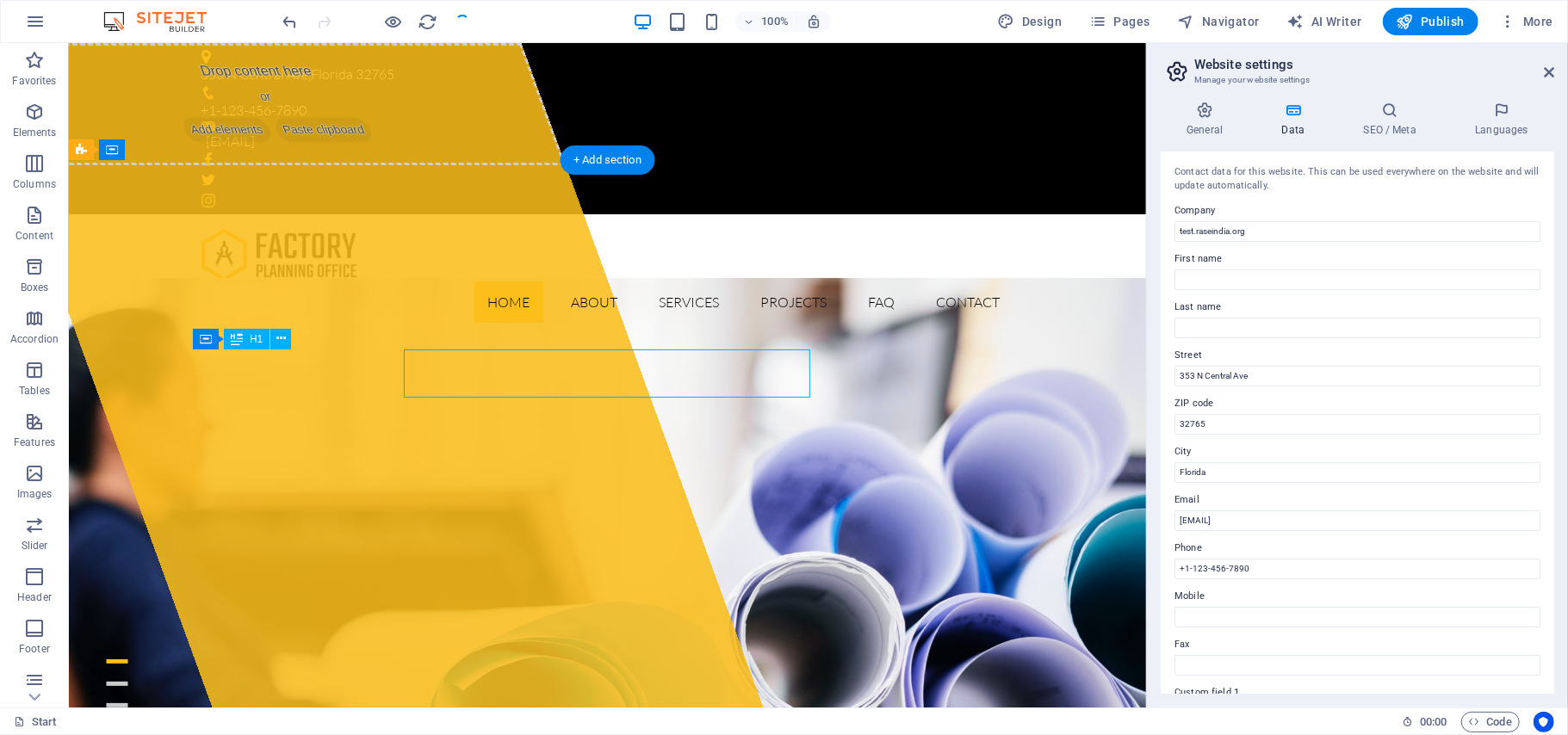 click on "test.raseindia.org" at bounding box center [607, 1044] 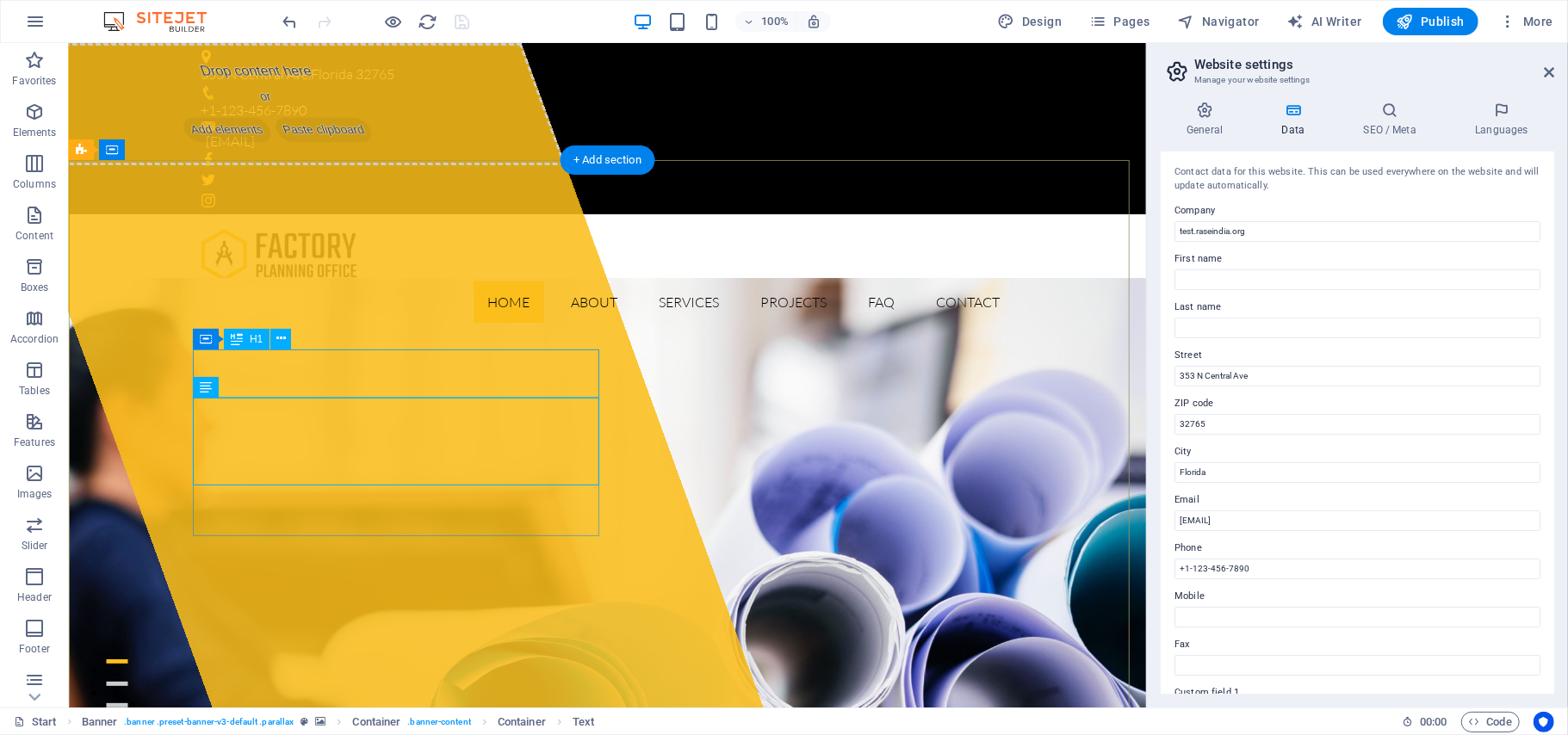 click on "test.raseindia.org" at bounding box center (356, 1043) 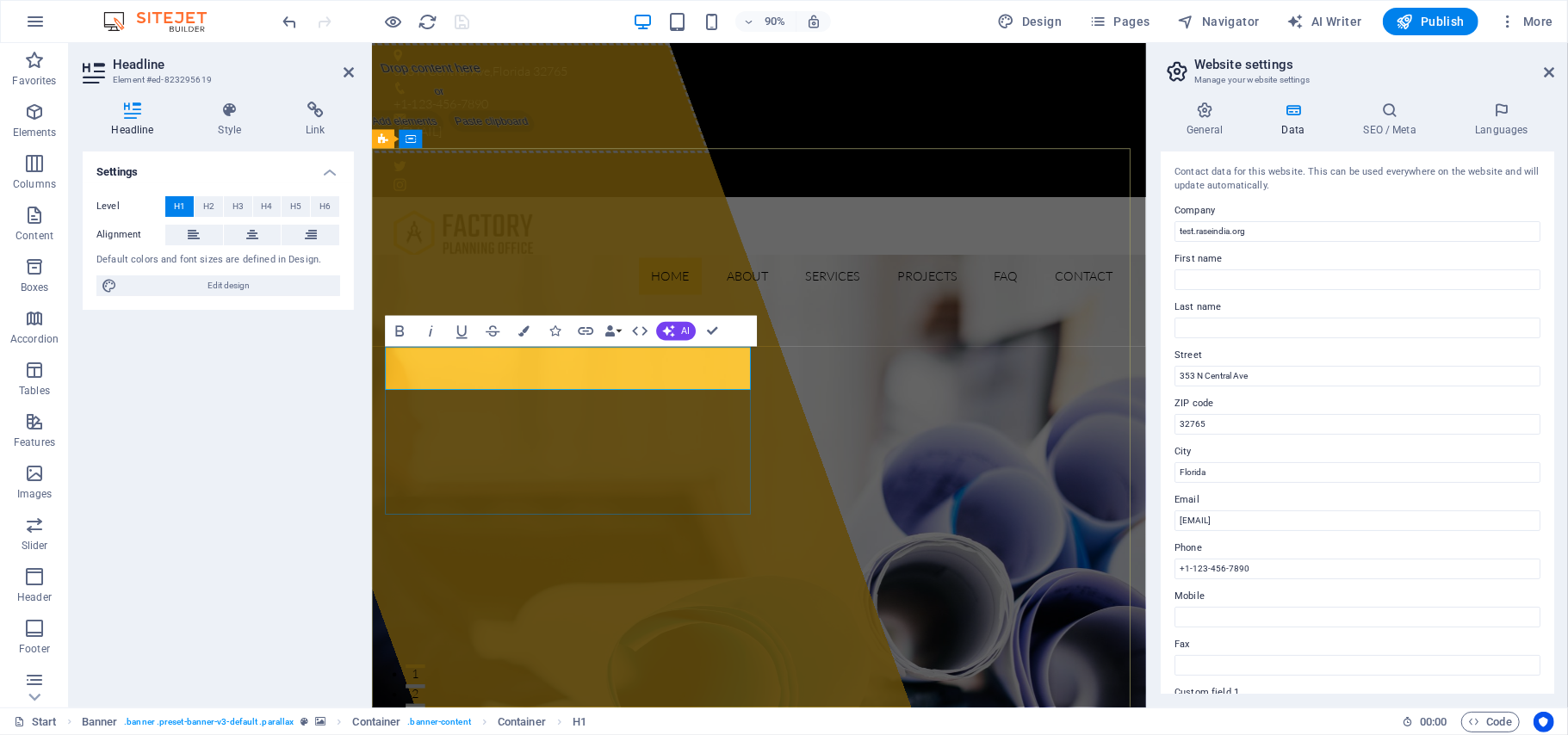 scroll, scrollTop: 645, scrollLeft: 0, axis: vertical 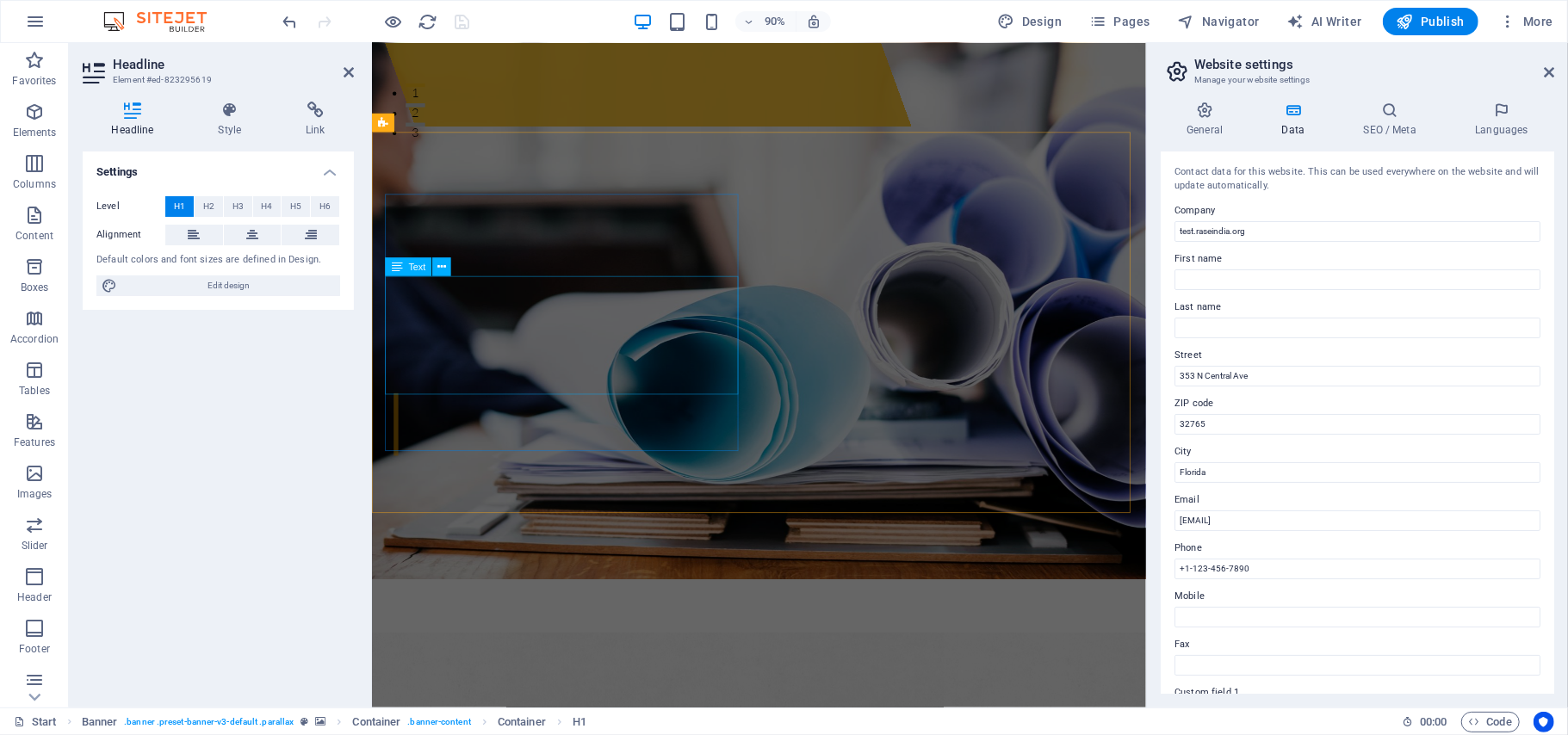click on "Lorem ipsum dolor sit amet, consectetur adipisicing elit. Quas aut quidem numquam! Molestias nisi odio itaque eaque vitae dolorem ipsum a, exercitationem la officiis, esse ut fuga doloribus voluptas magnam quasi quo atque dolorum. Lorem ipsum dolor sit amet, consectetur adipisicing elit. Quas aut quidem numquam! Molestias nisi odio itaque eaque vitae dolorem ipsum." at bounding box center (581, 1348) 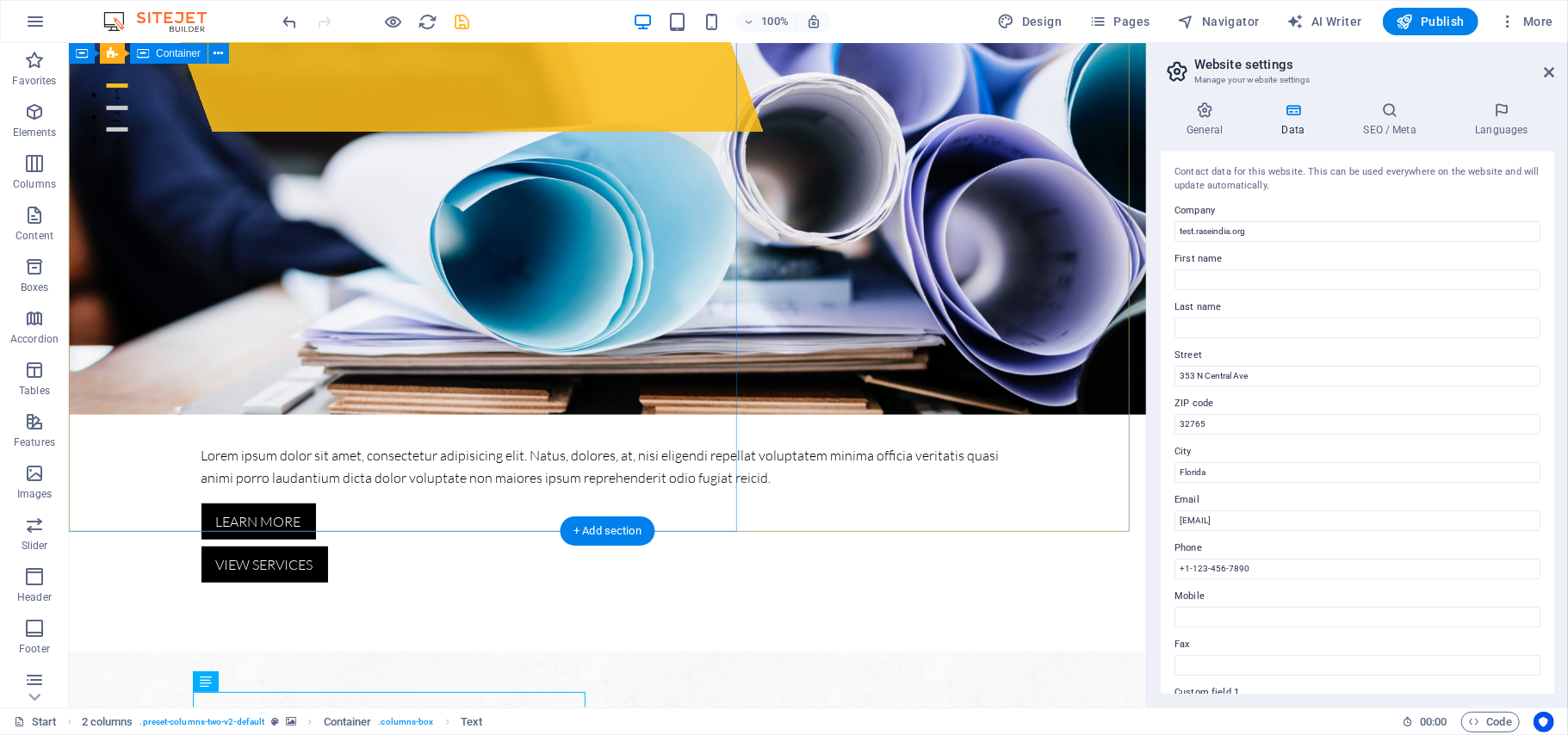 scroll, scrollTop: 194, scrollLeft: 0, axis: vertical 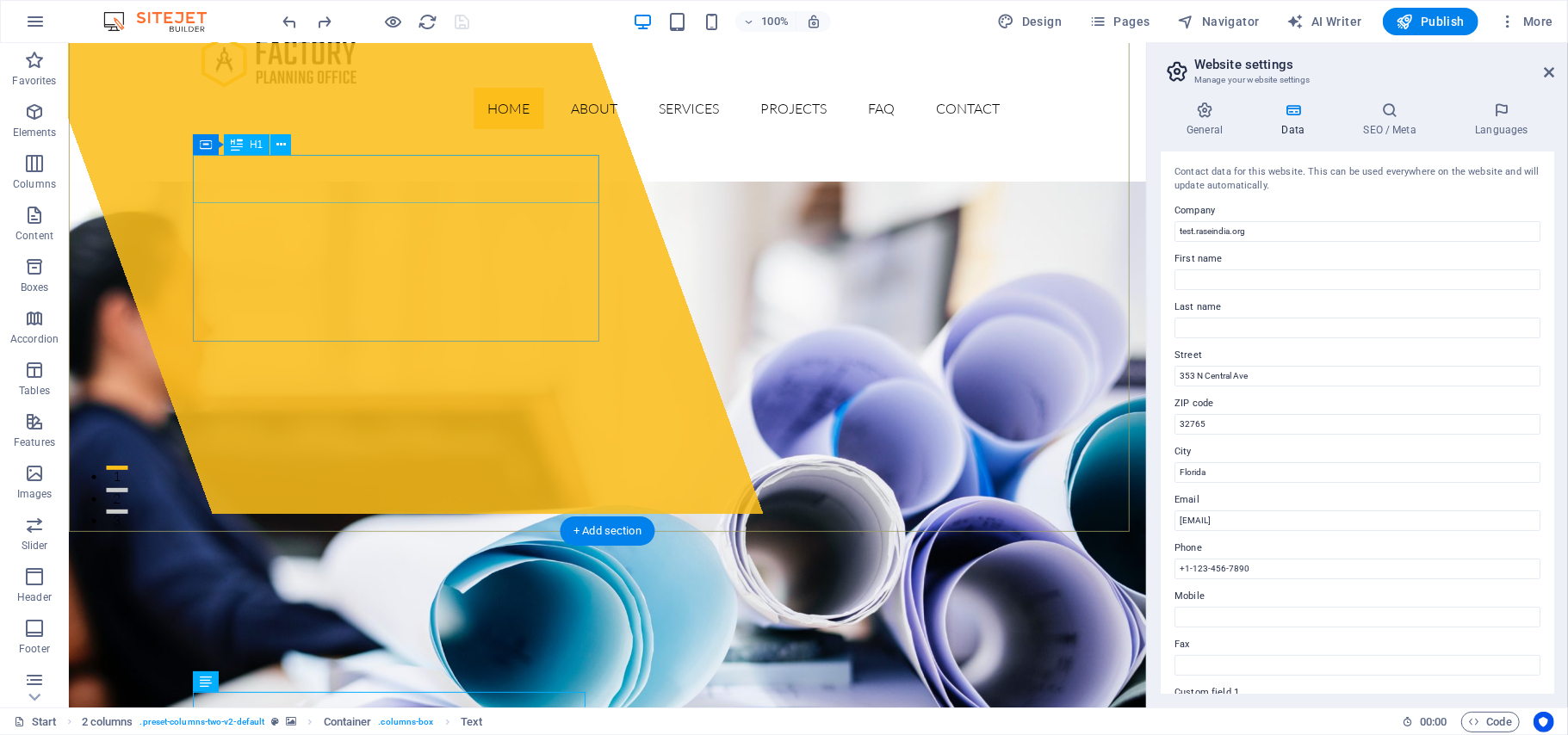 click on "test.raseindia.org" at bounding box center [356, 849] 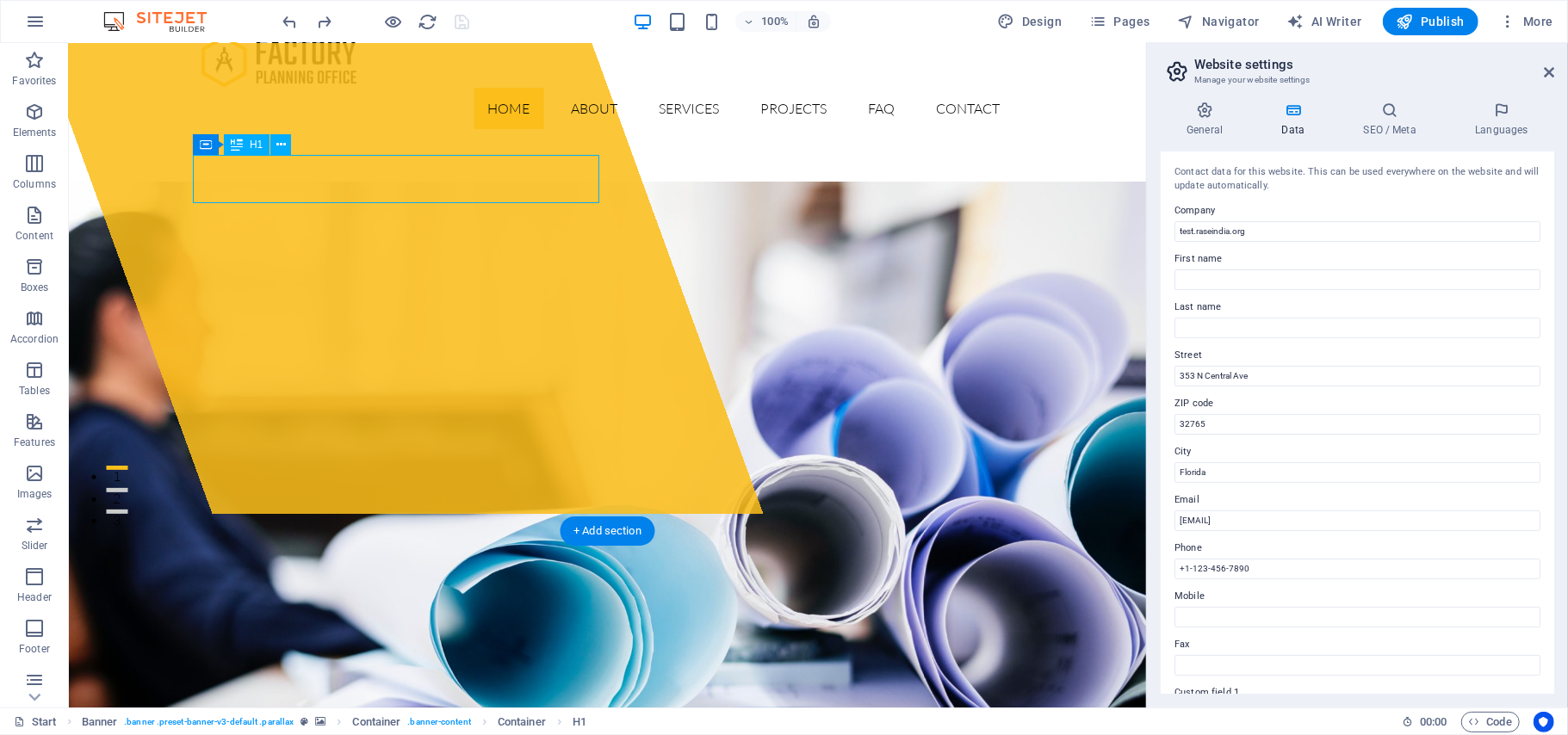 click on "test.raseindia.org" at bounding box center (356, 849) 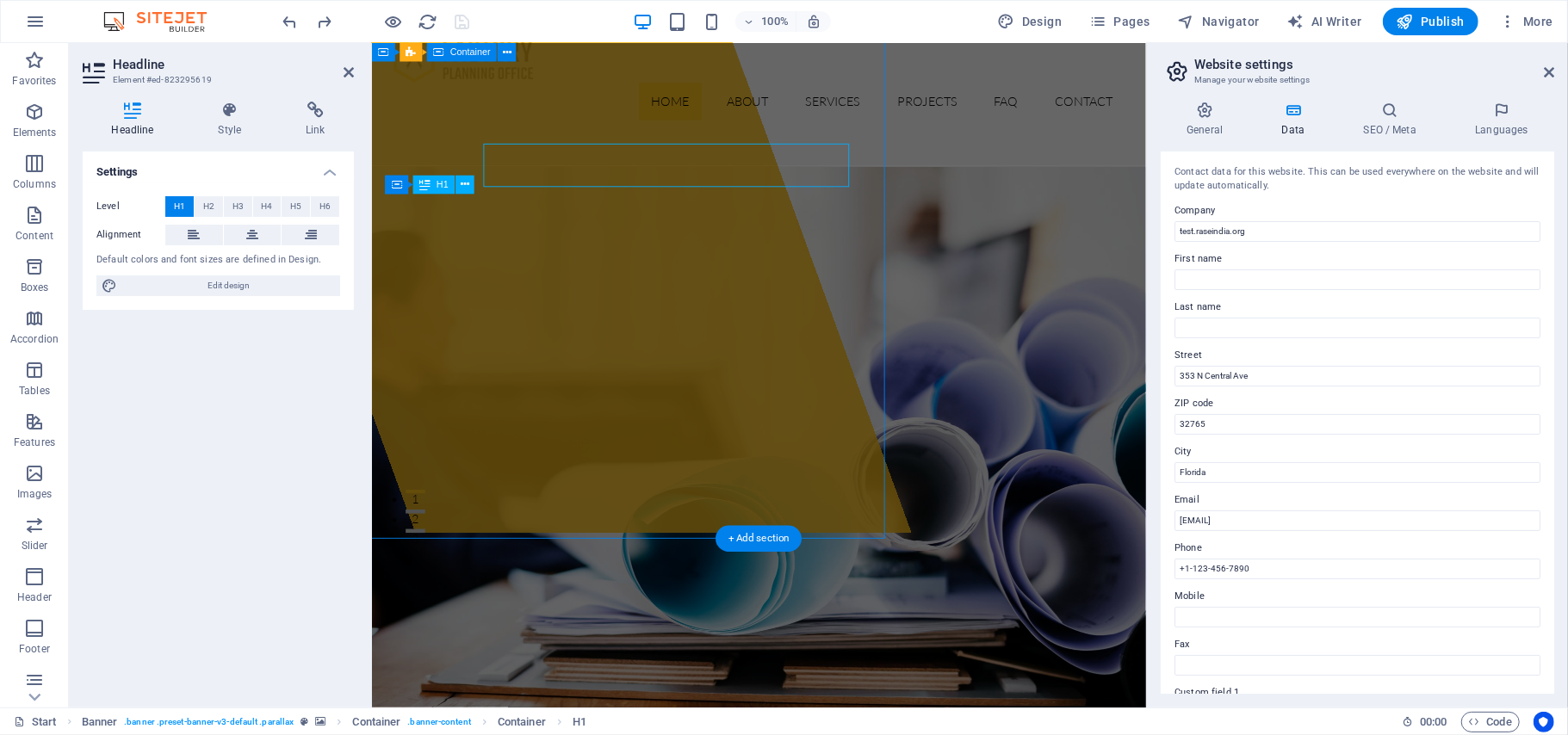 click on "Drop content here or  Add elements  Paste clipboard" at bounding box center (560, 219) 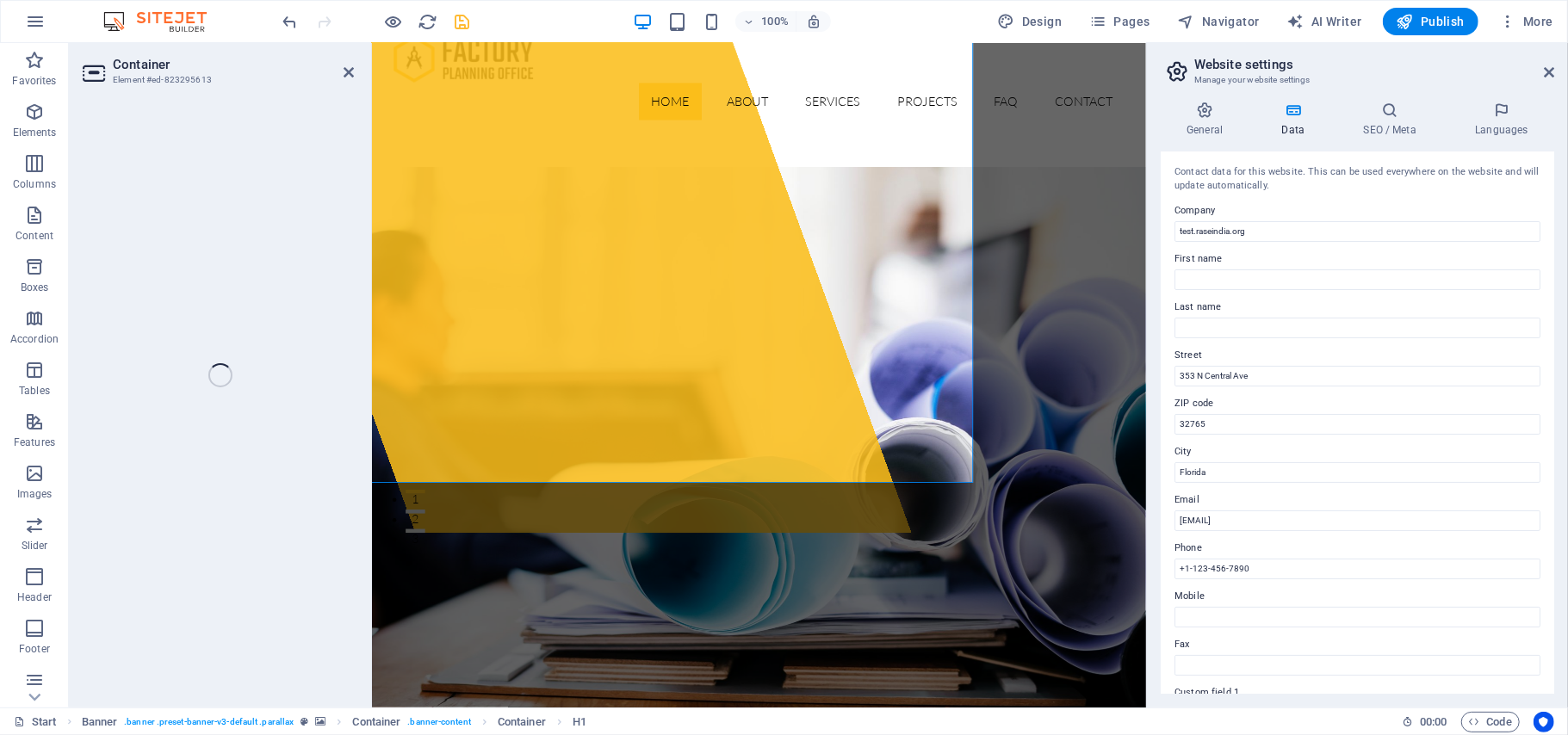 select on "%" 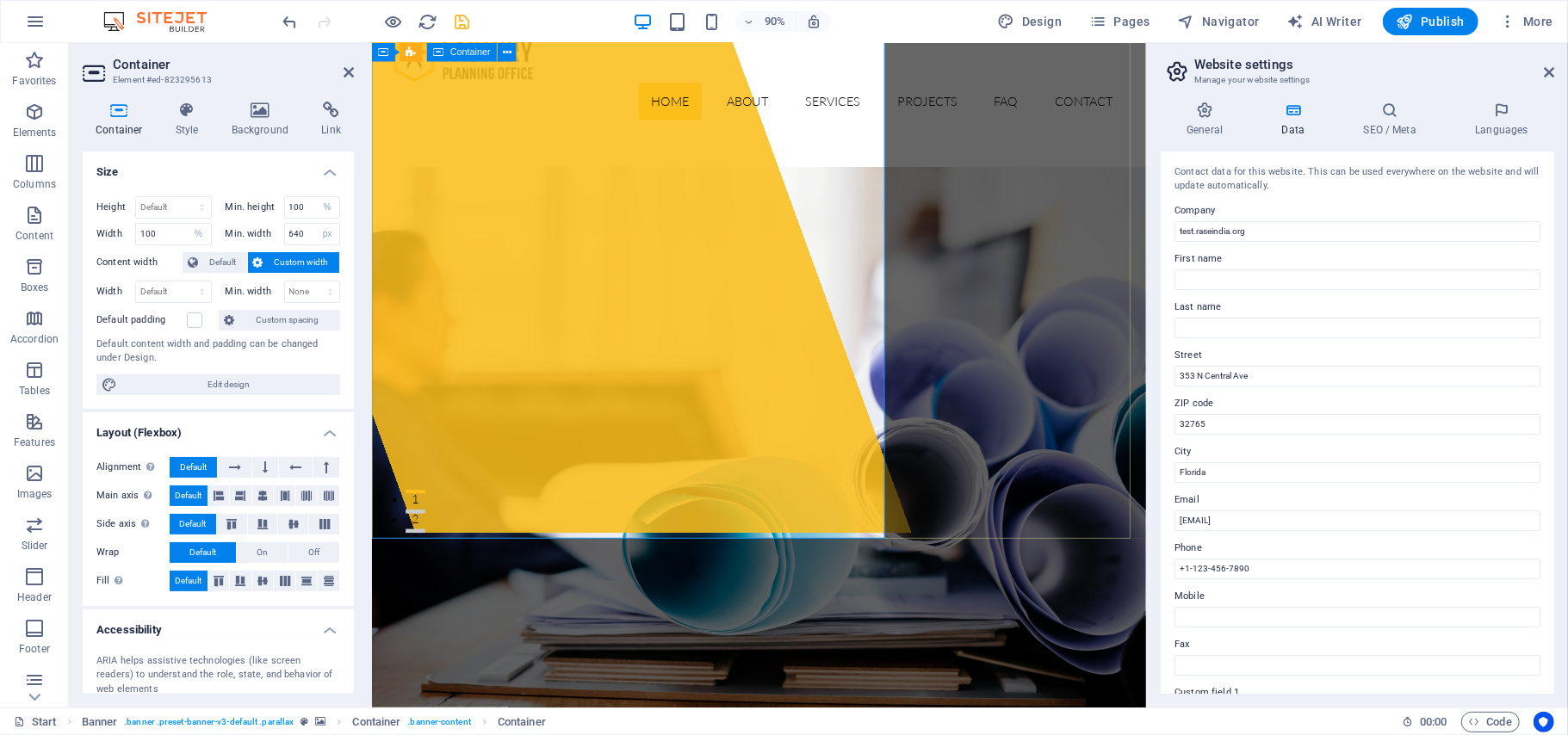 click on "Drop content here or  Add elements  Paste clipboard" at bounding box center [560, 219] 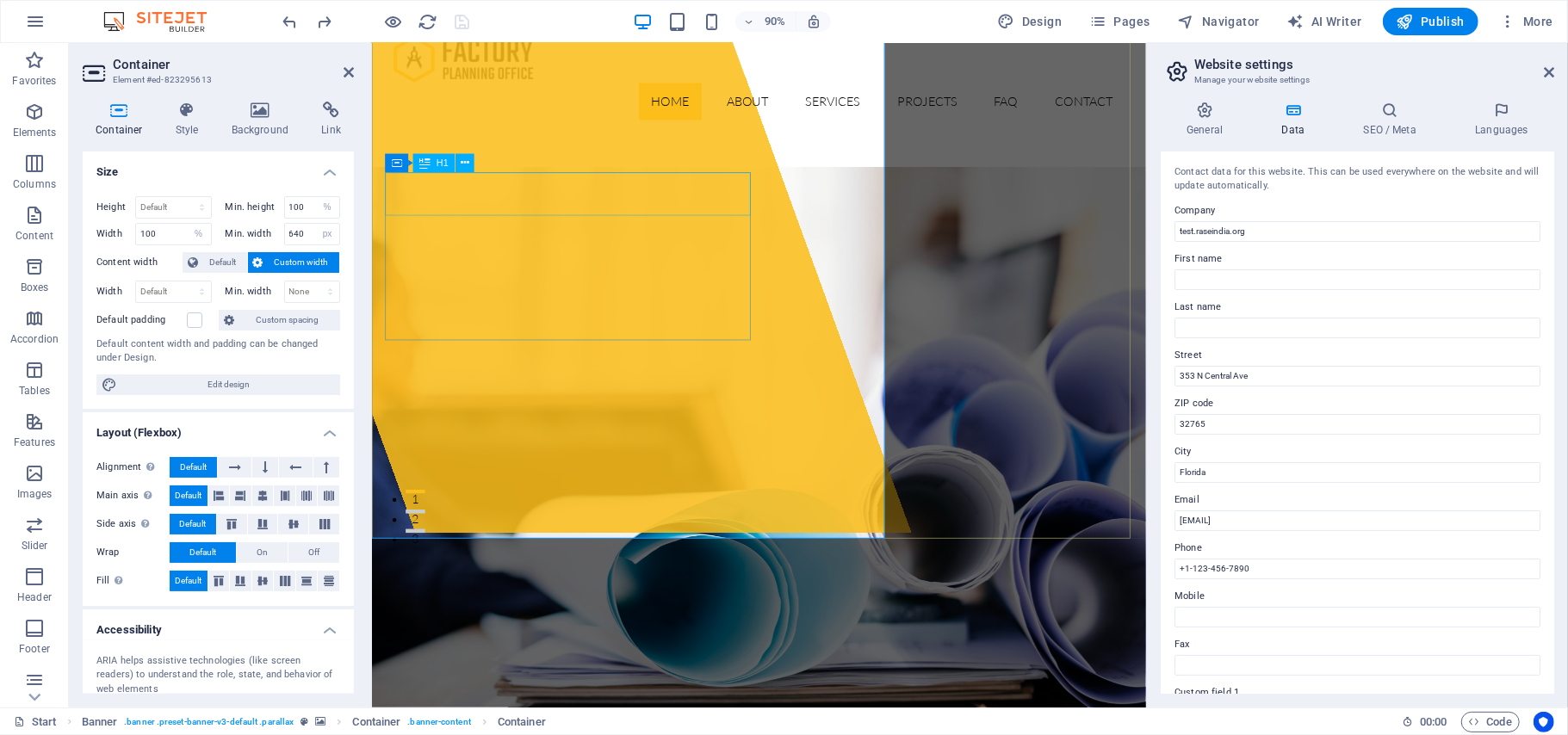 click on "test.raseindia.org" at bounding box center (551, 918) 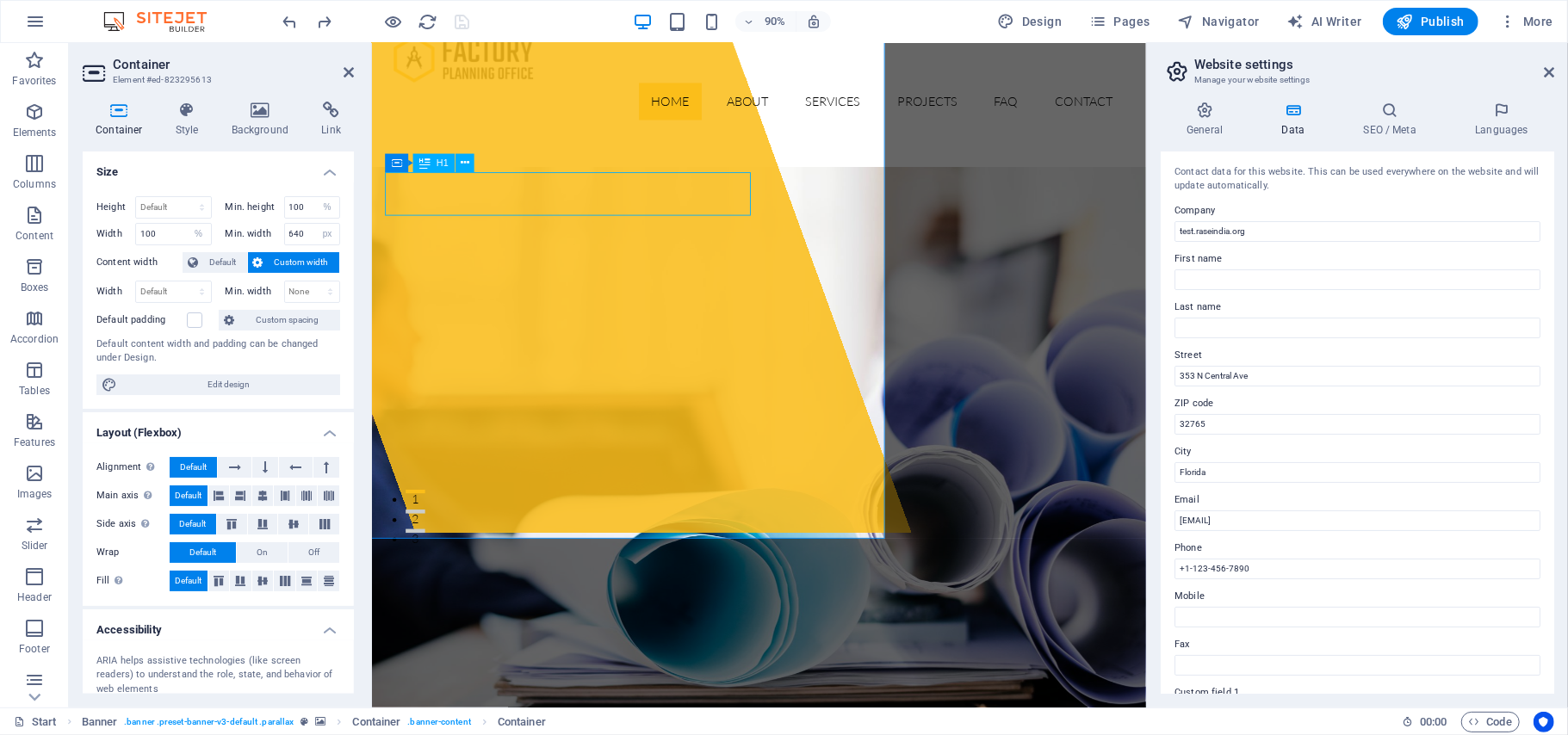 click on "test.raseindia.org" at bounding box center [551, 918] 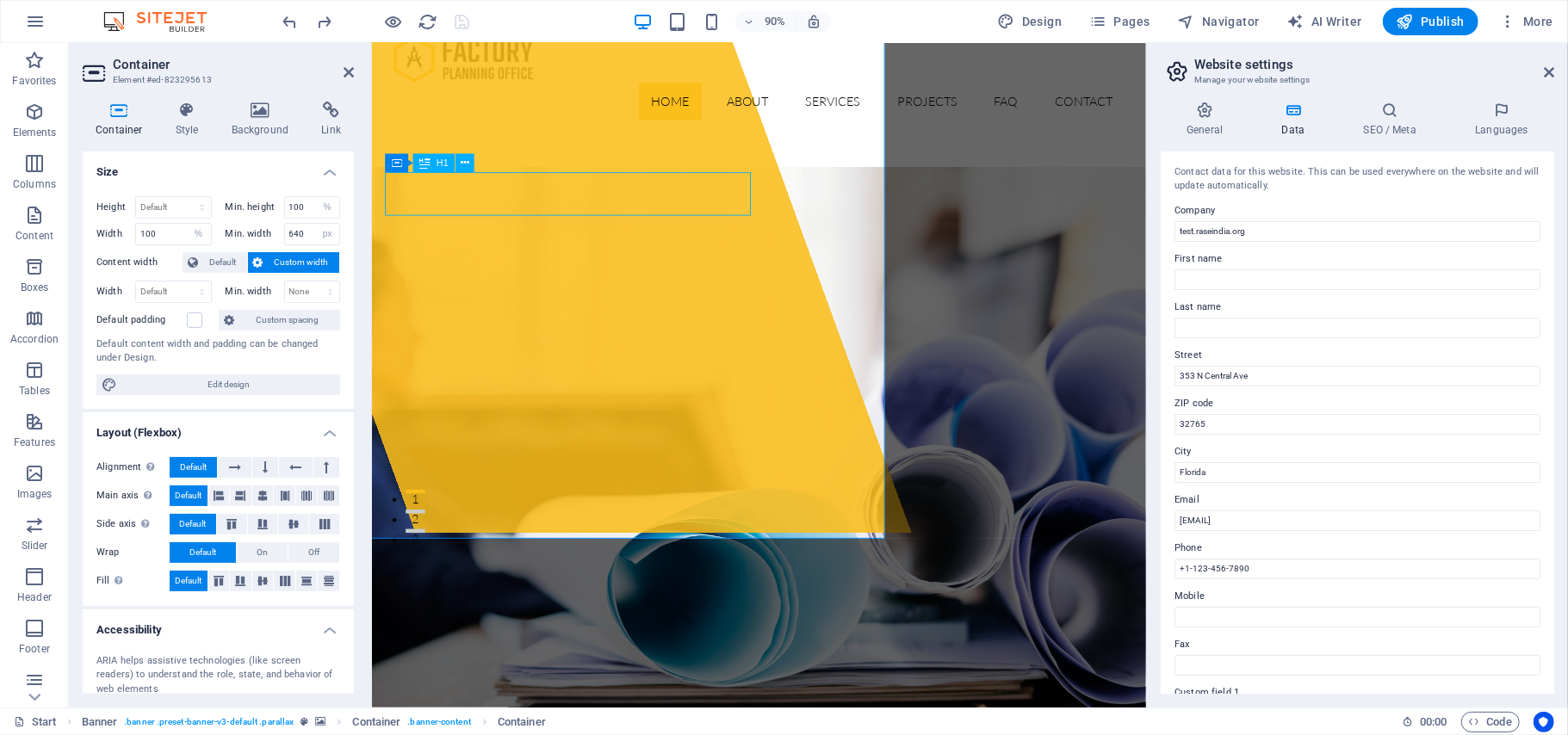 click on "Lorem ipsum dolor sit amet, consectetur adipisicing elit. Natus, dolores, at, nisi eligendi repellat voluptatem minima officia veritatis quasi animi porro laudantium dicta dolor voluptate non maiores ipsum reprehenderit odio fugiat reicid." at bounding box center [802, 965] 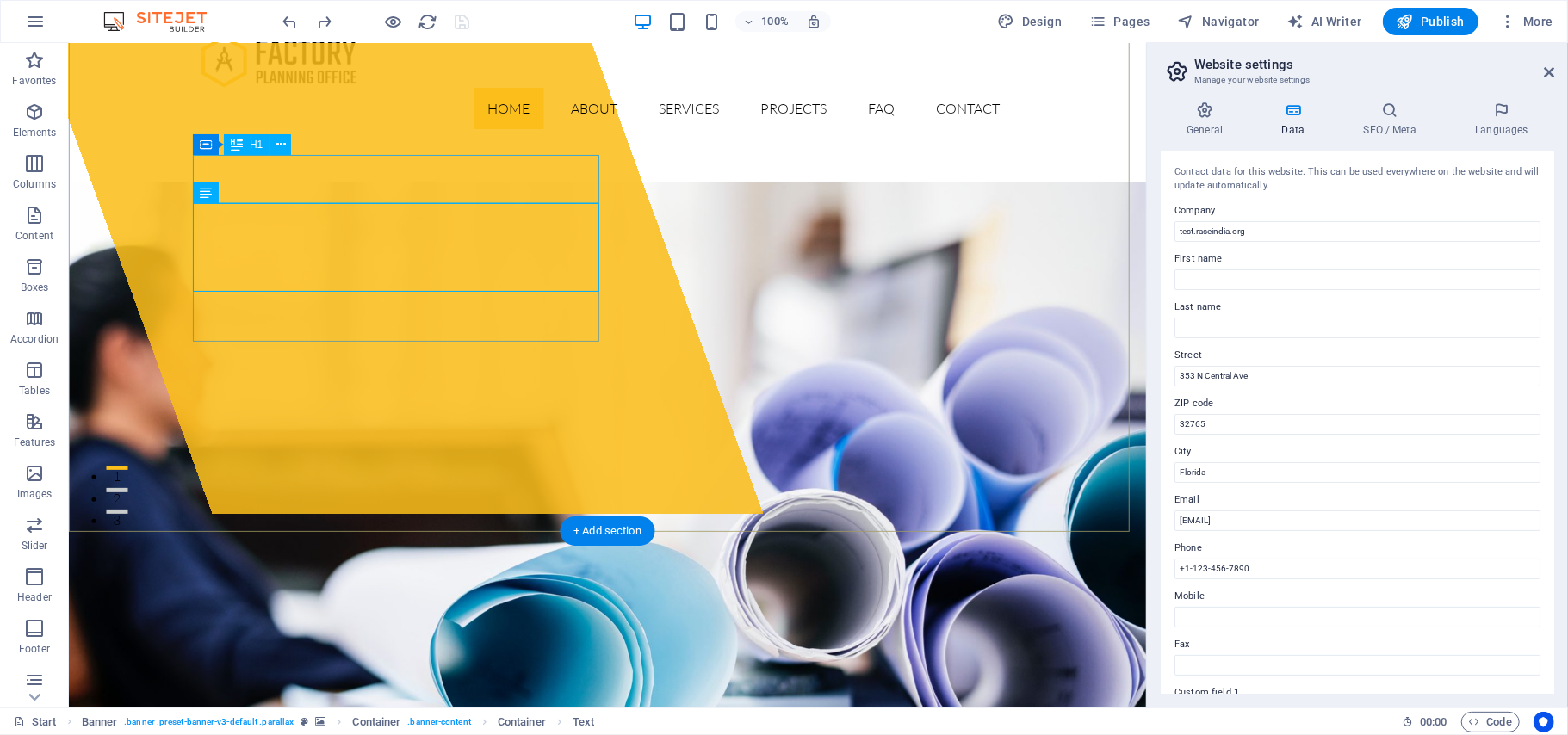 click on "test.raseindia.org" at bounding box center (356, 917) 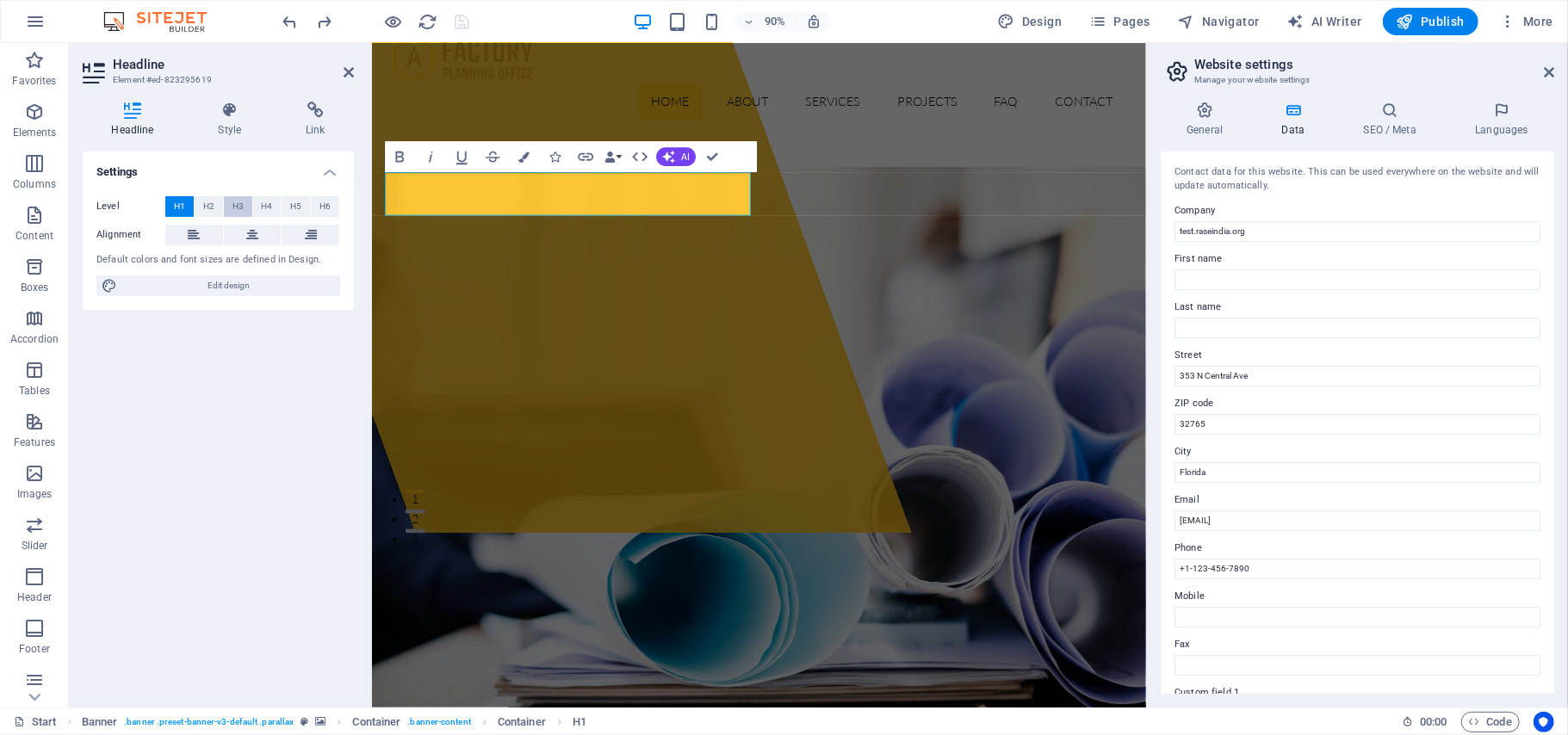 click on "H3" at bounding box center [238, 207] 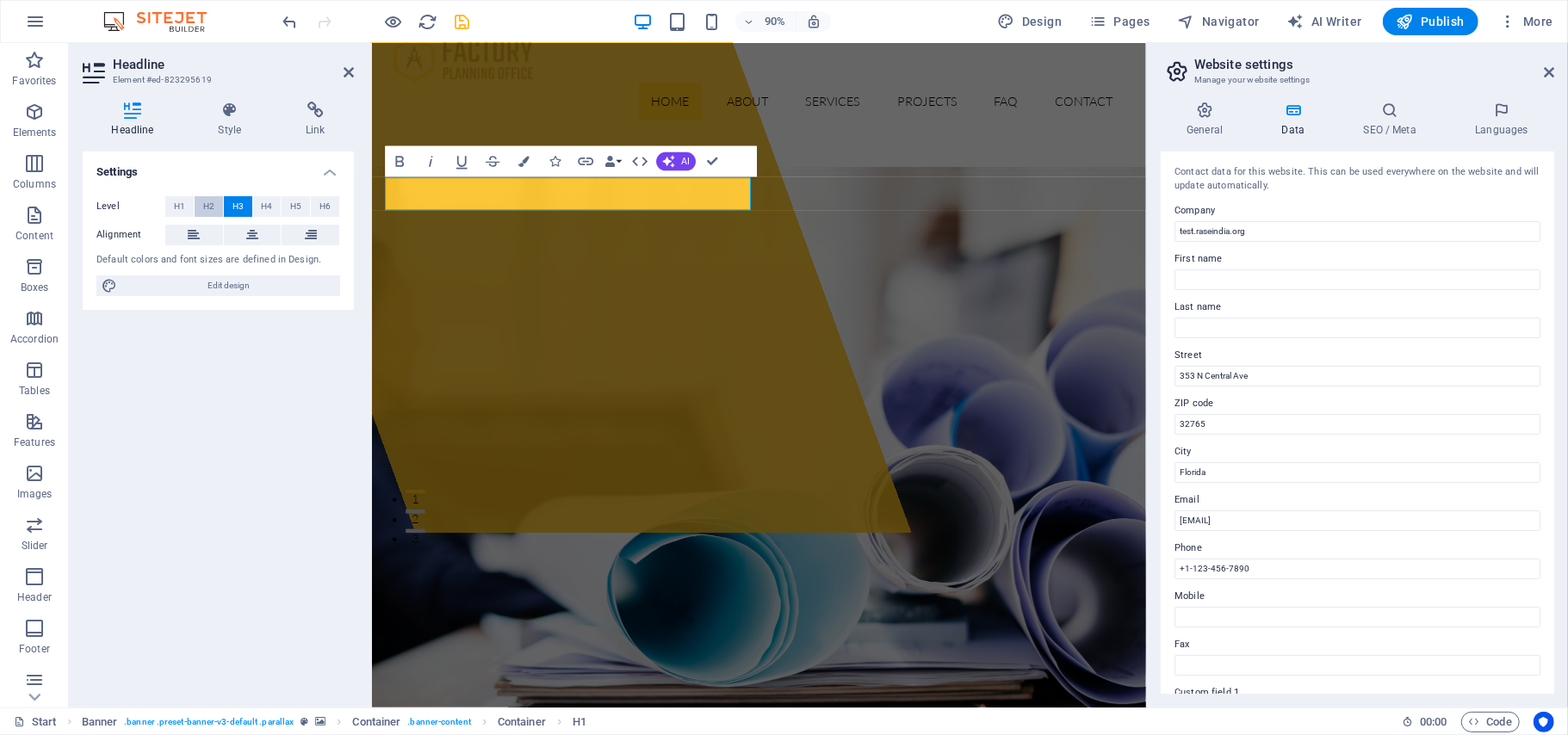 click on "H2" at bounding box center [208, 207] 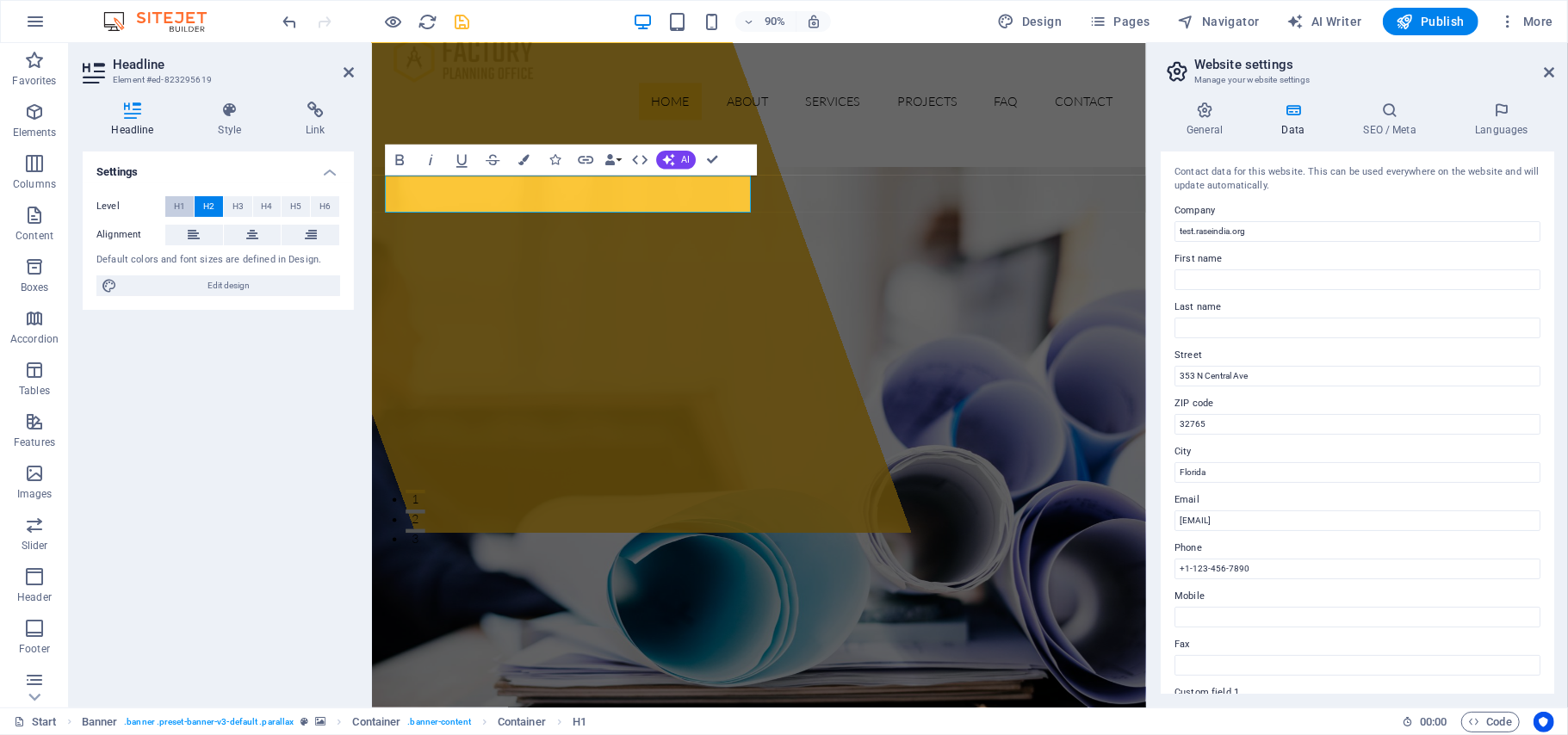 click on "H1" at bounding box center (179, 207) 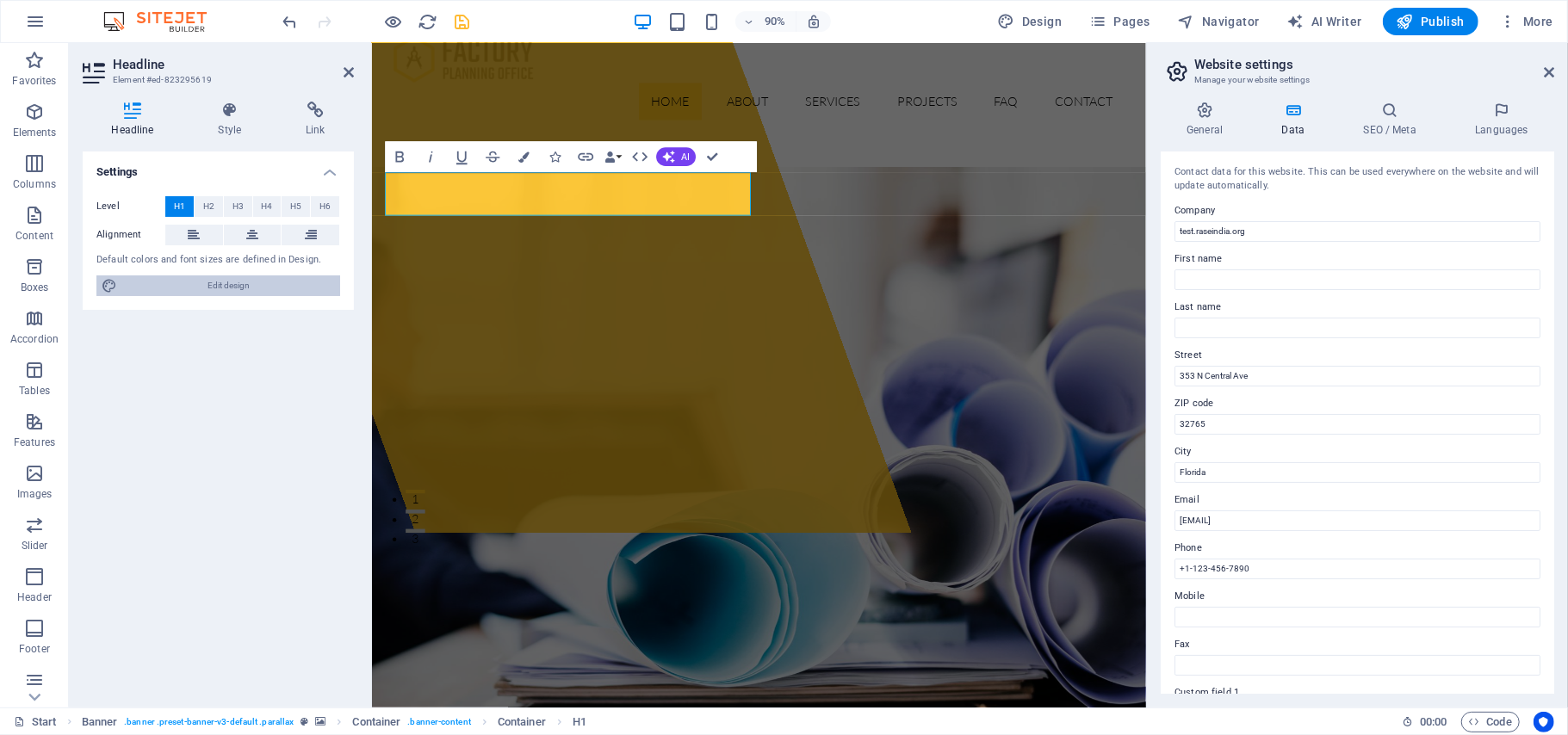 click on "Edit design" at bounding box center (228, 286) 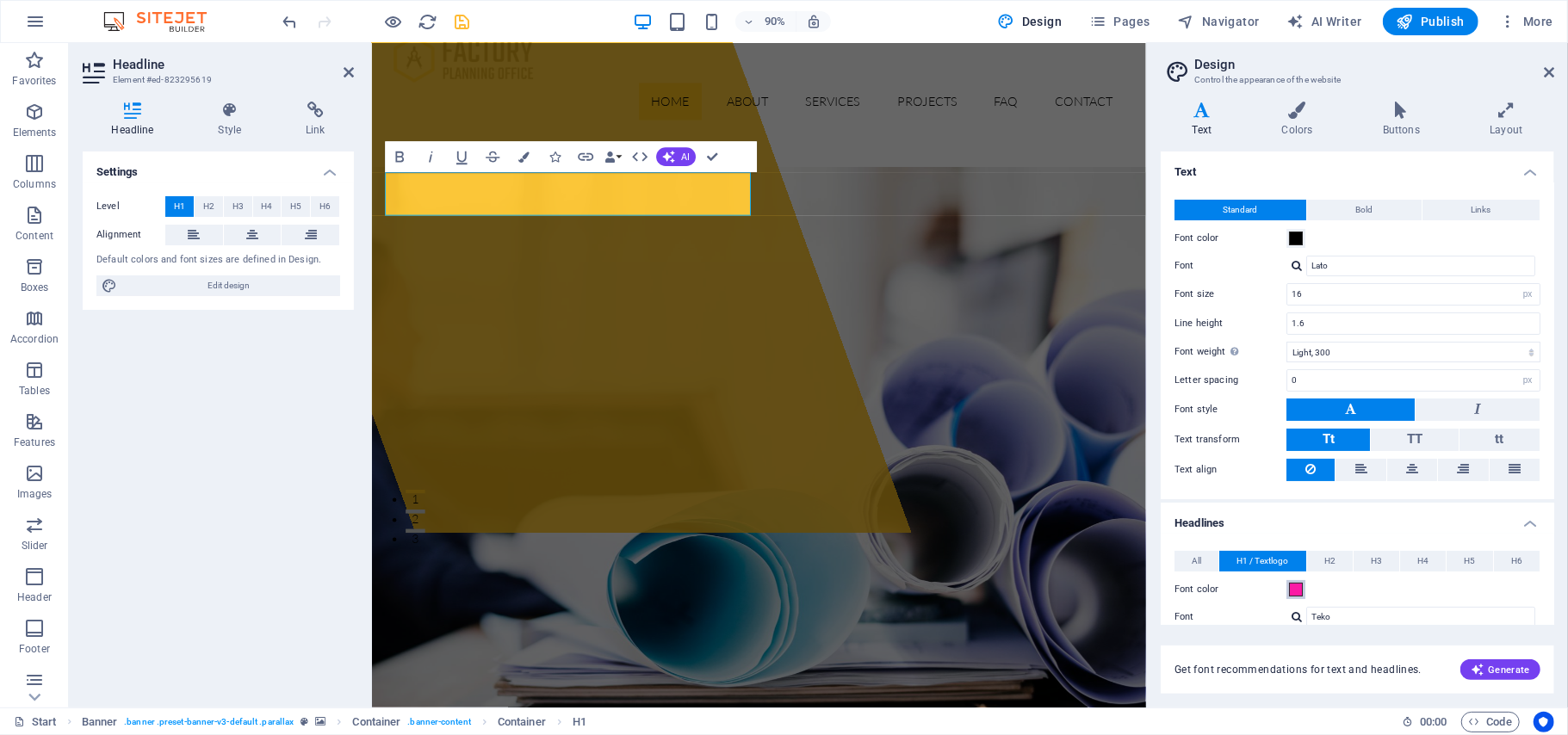 scroll, scrollTop: 286, scrollLeft: 0, axis: vertical 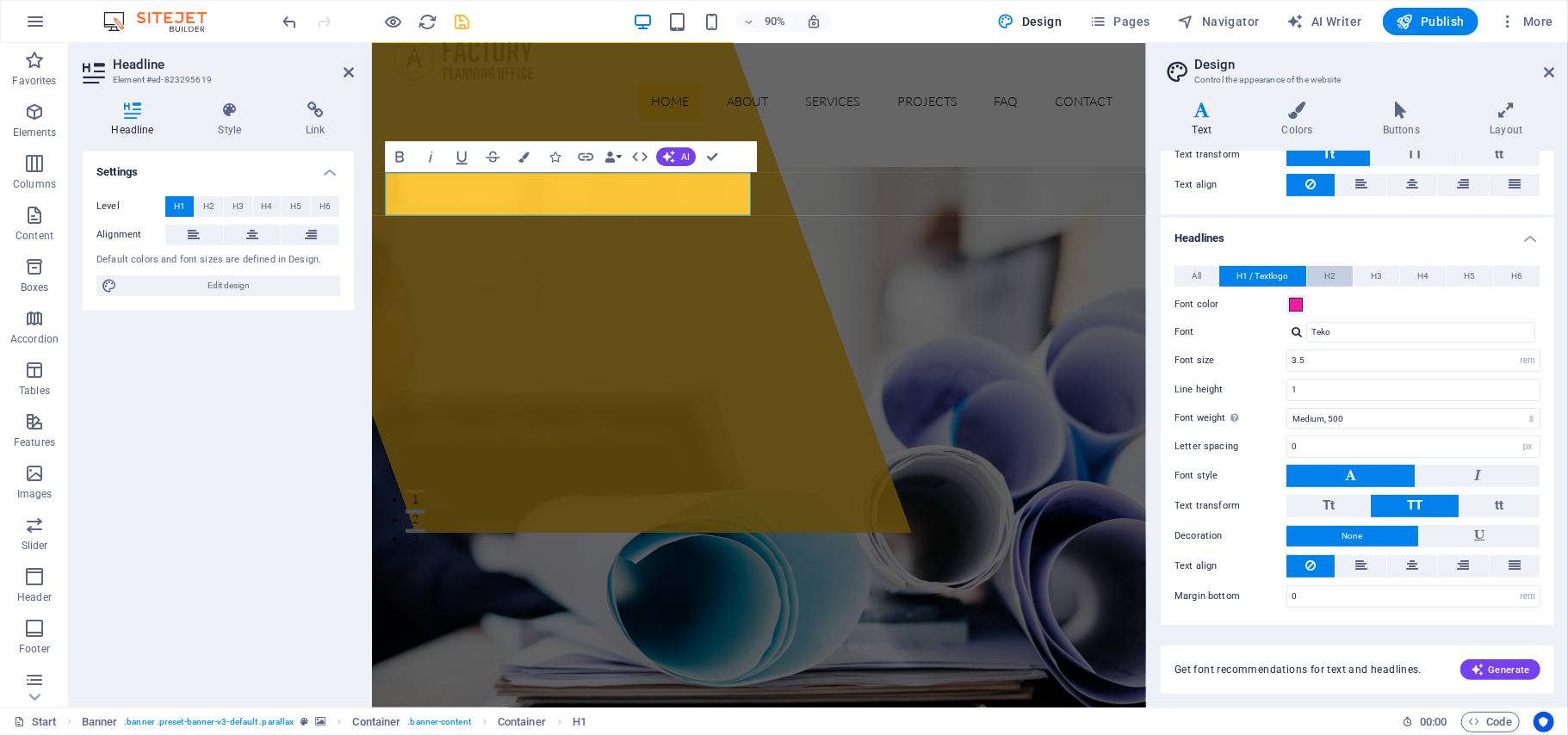 click on "H2" at bounding box center (1329, 276) 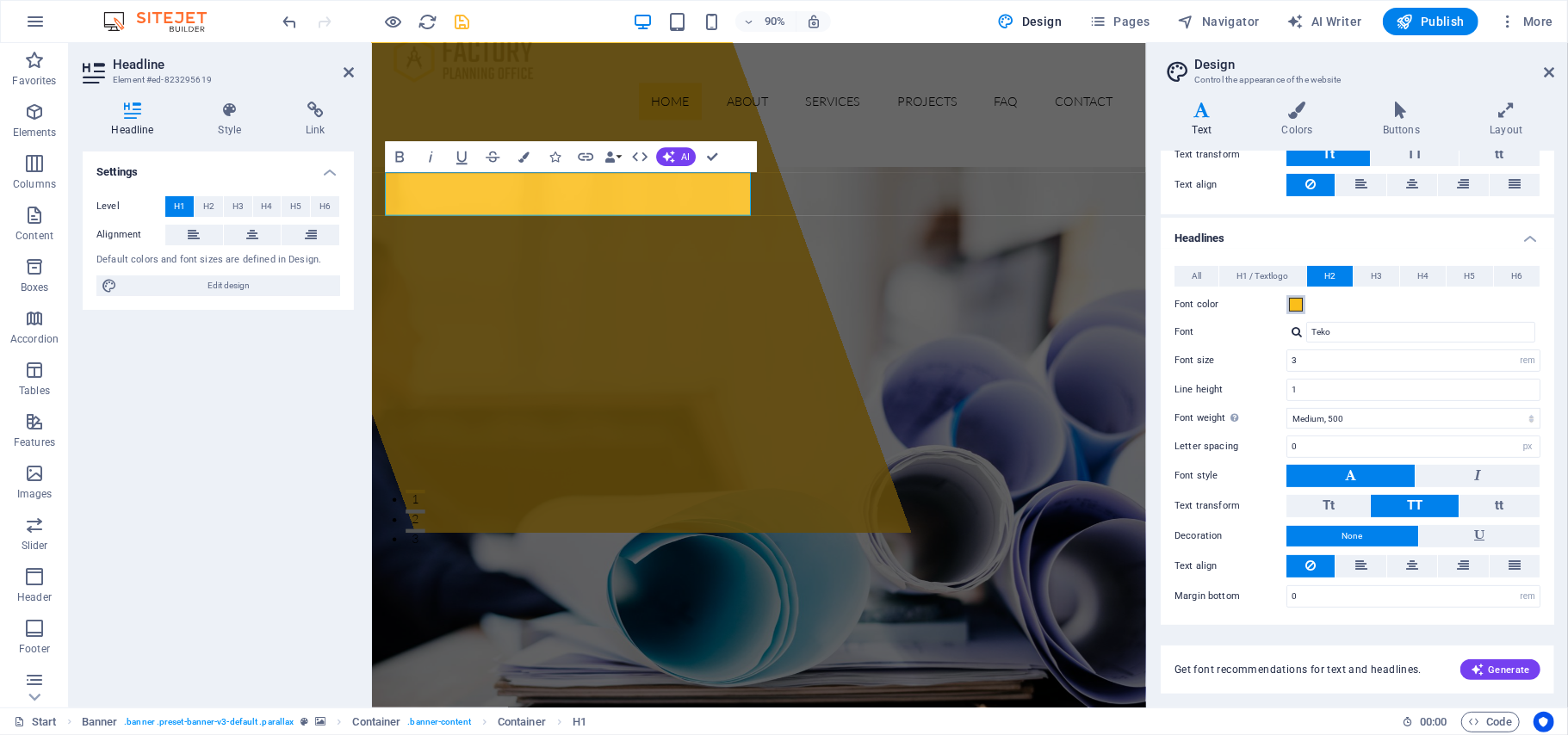 click on "Font color" at bounding box center (1296, 305) 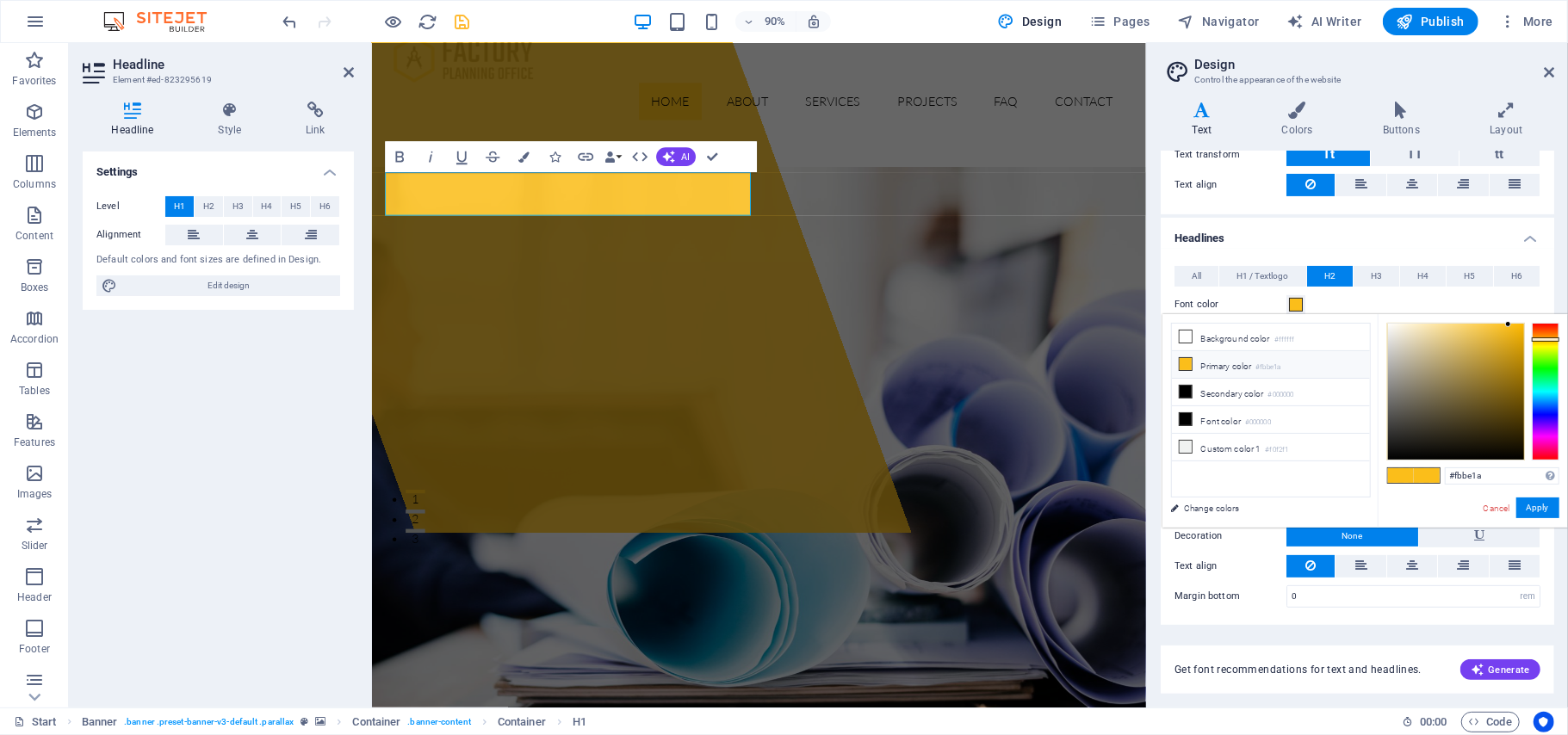 type on "#1adefb" 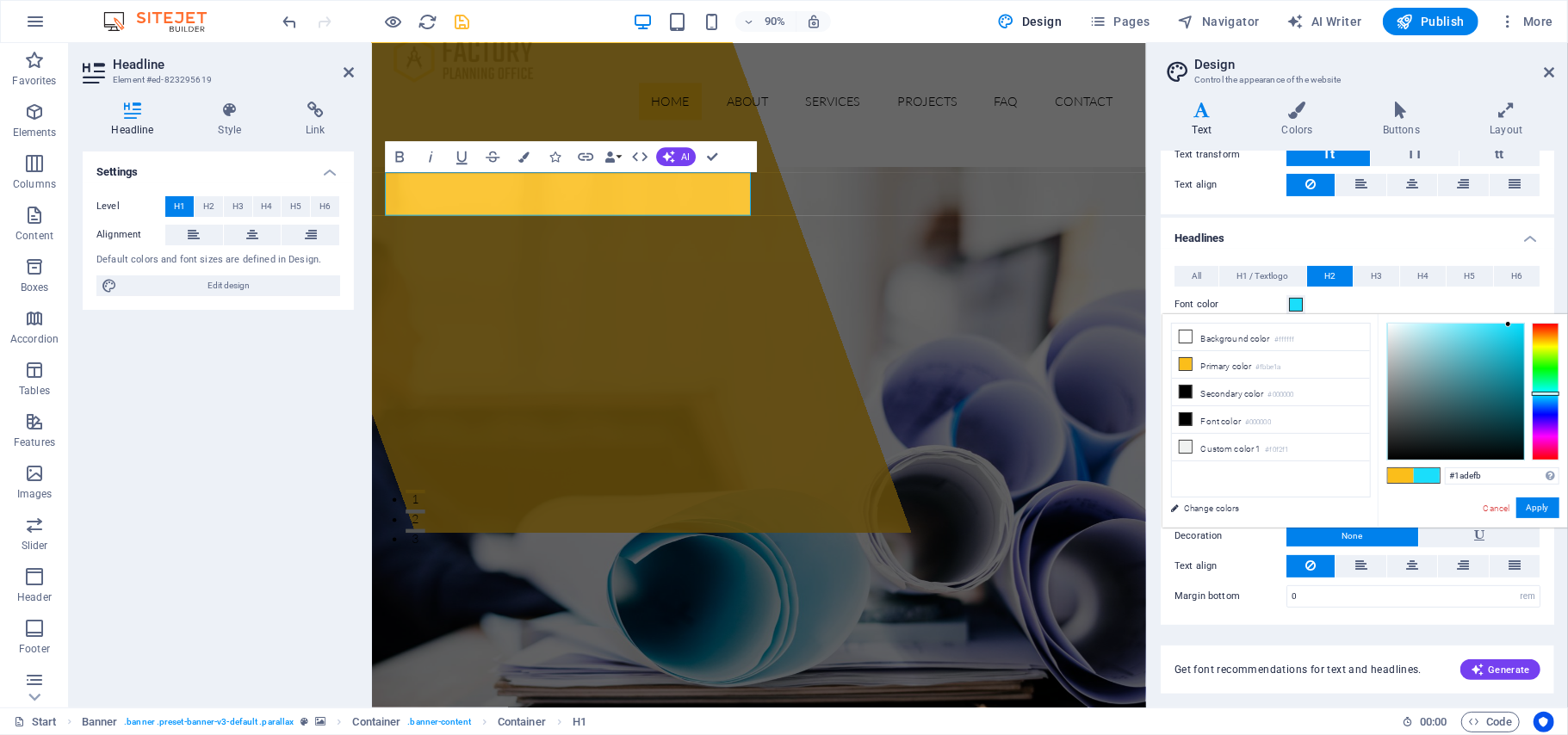 click at bounding box center (1546, 392) 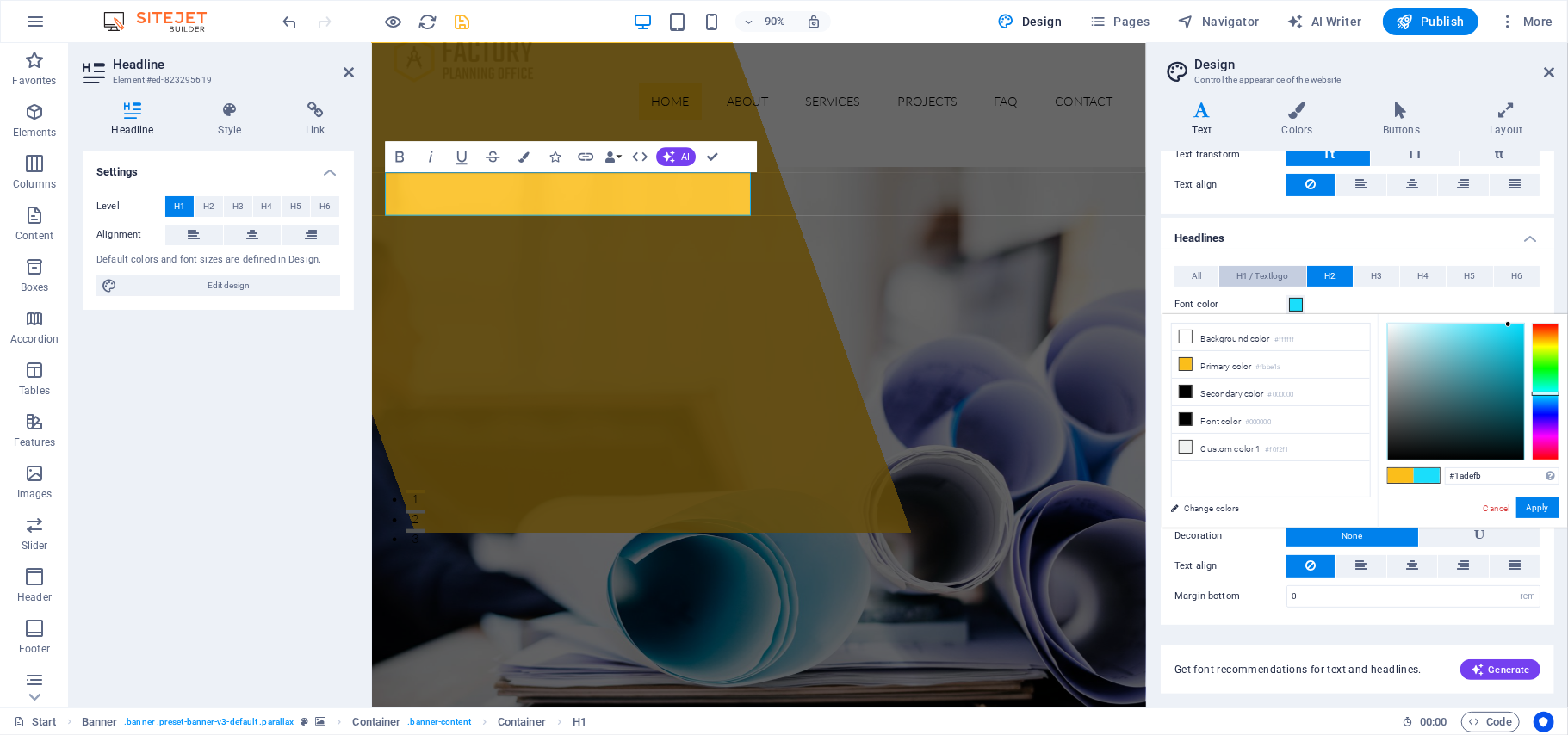 click on "H1 / Textlogo" at bounding box center [1262, 276] 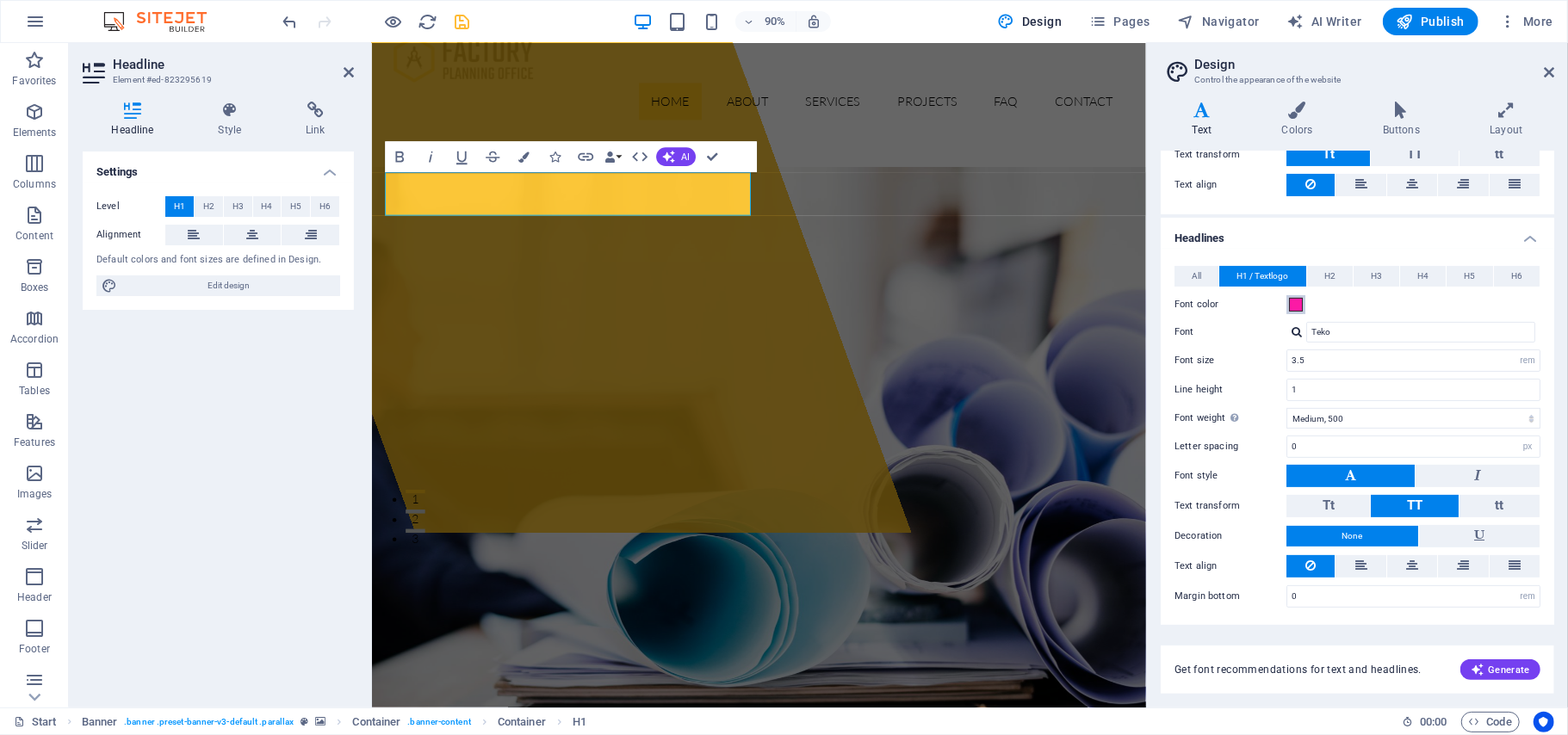 click at bounding box center [1296, 305] 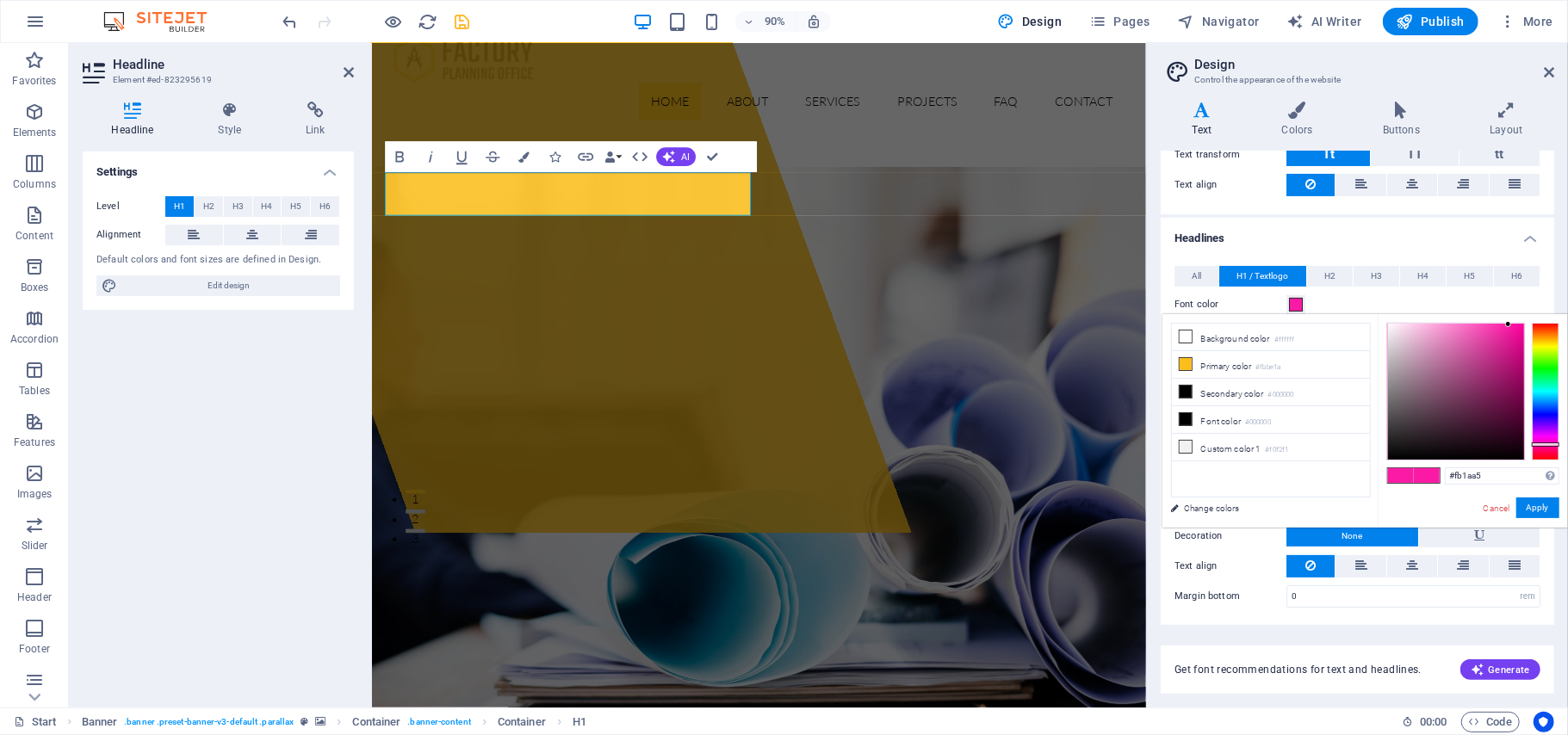 click at bounding box center [1296, 305] 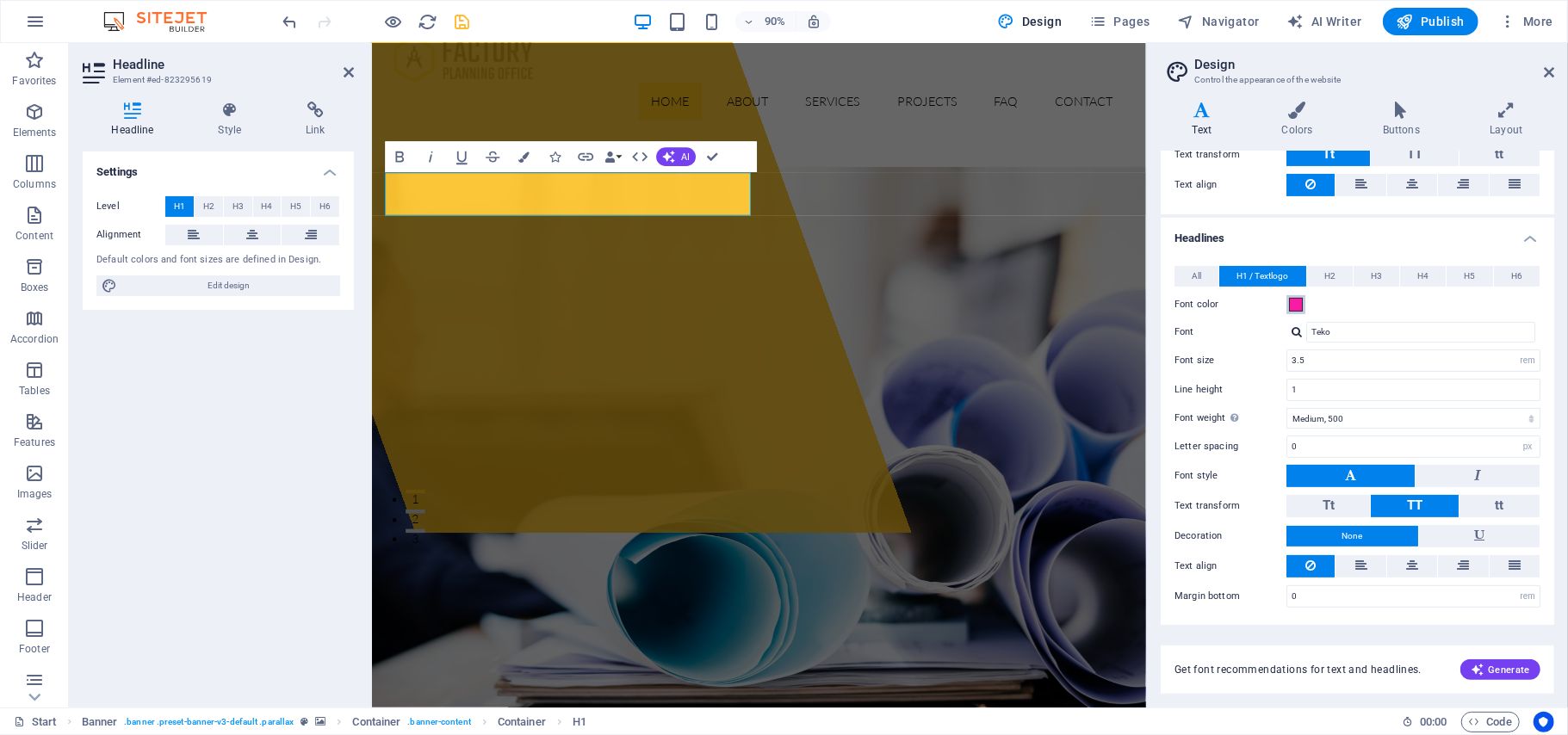 click at bounding box center (1296, 305) 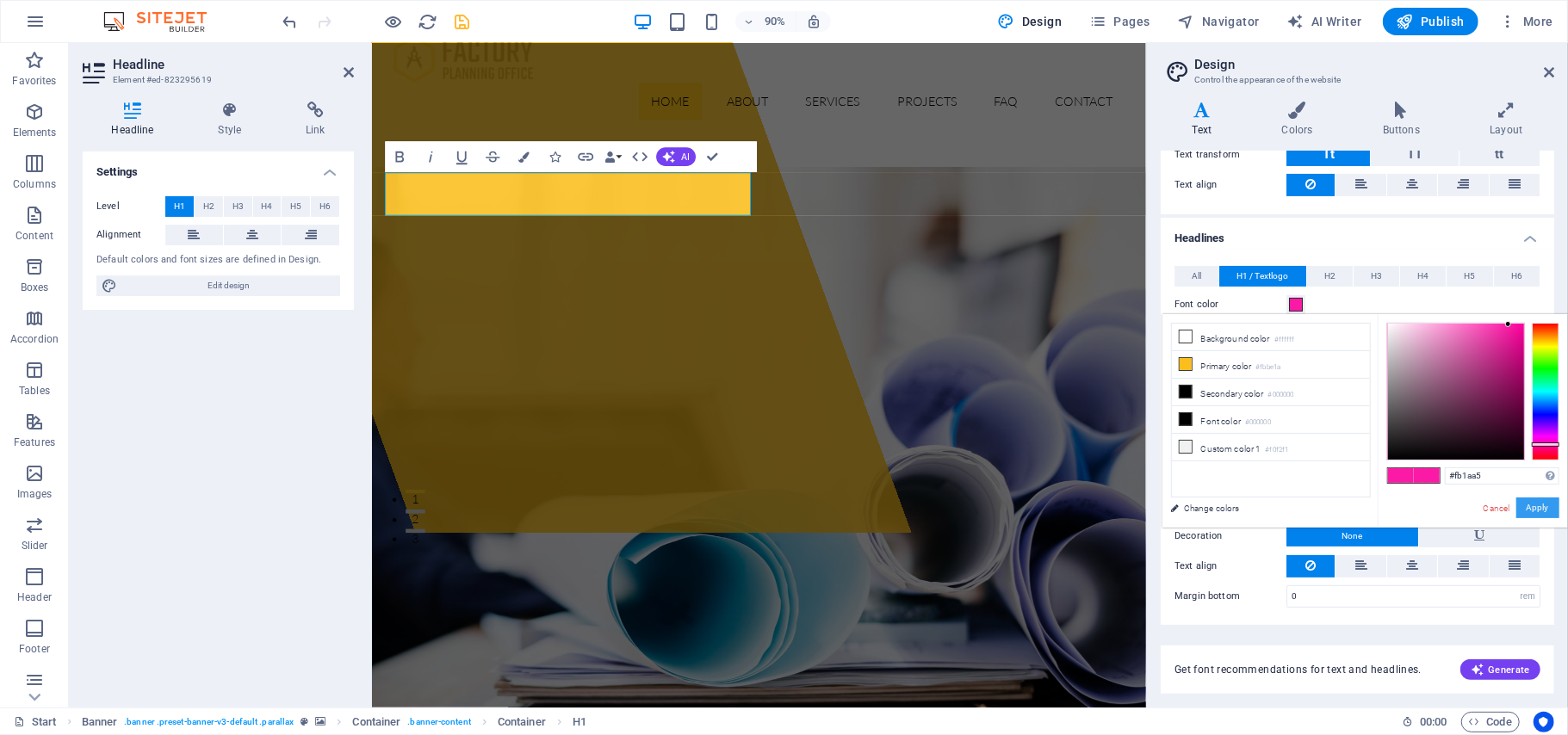 click on "Apply" at bounding box center (1538, 508) 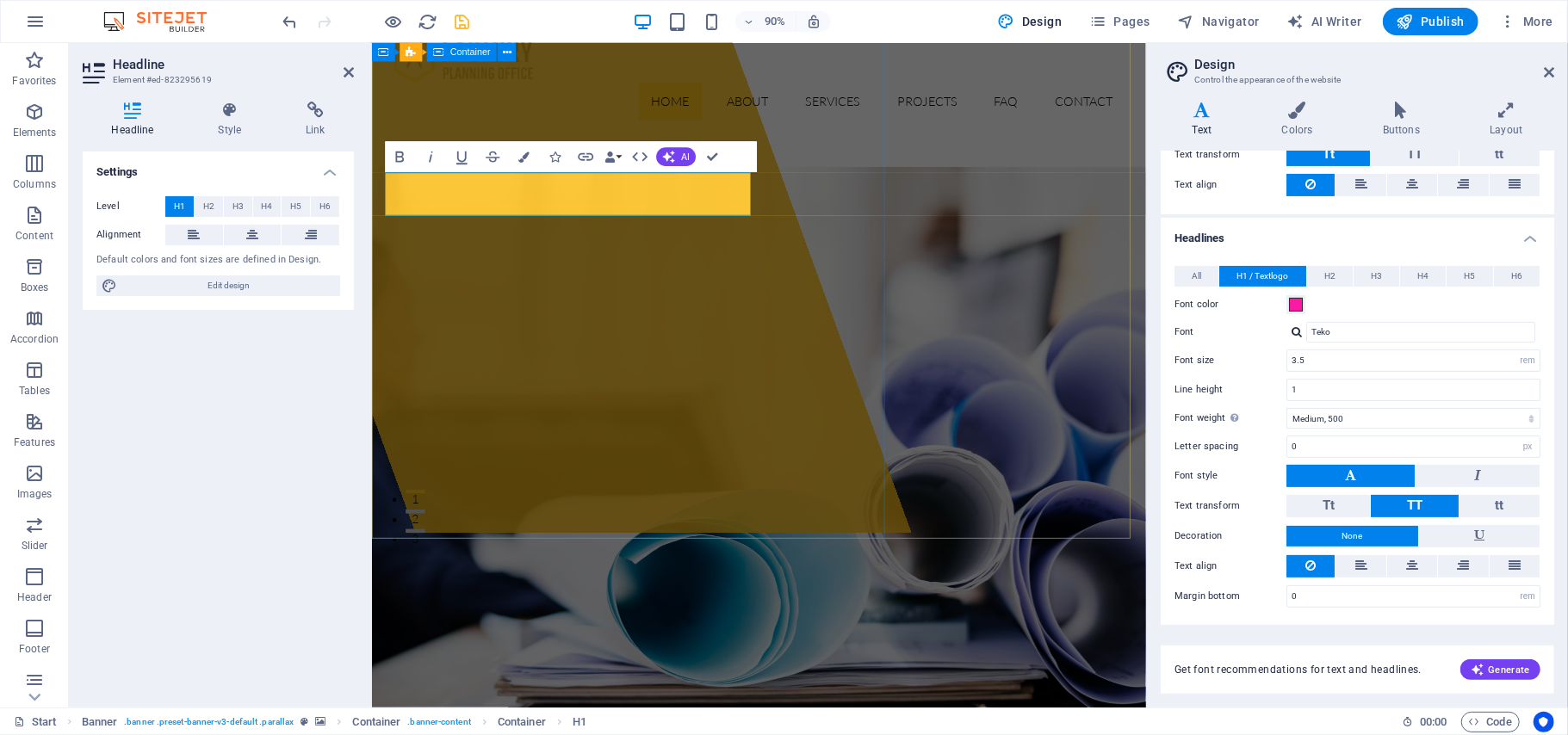 click on "Drop content here or  Add elements  Paste clipboard" at bounding box center (560, 219) 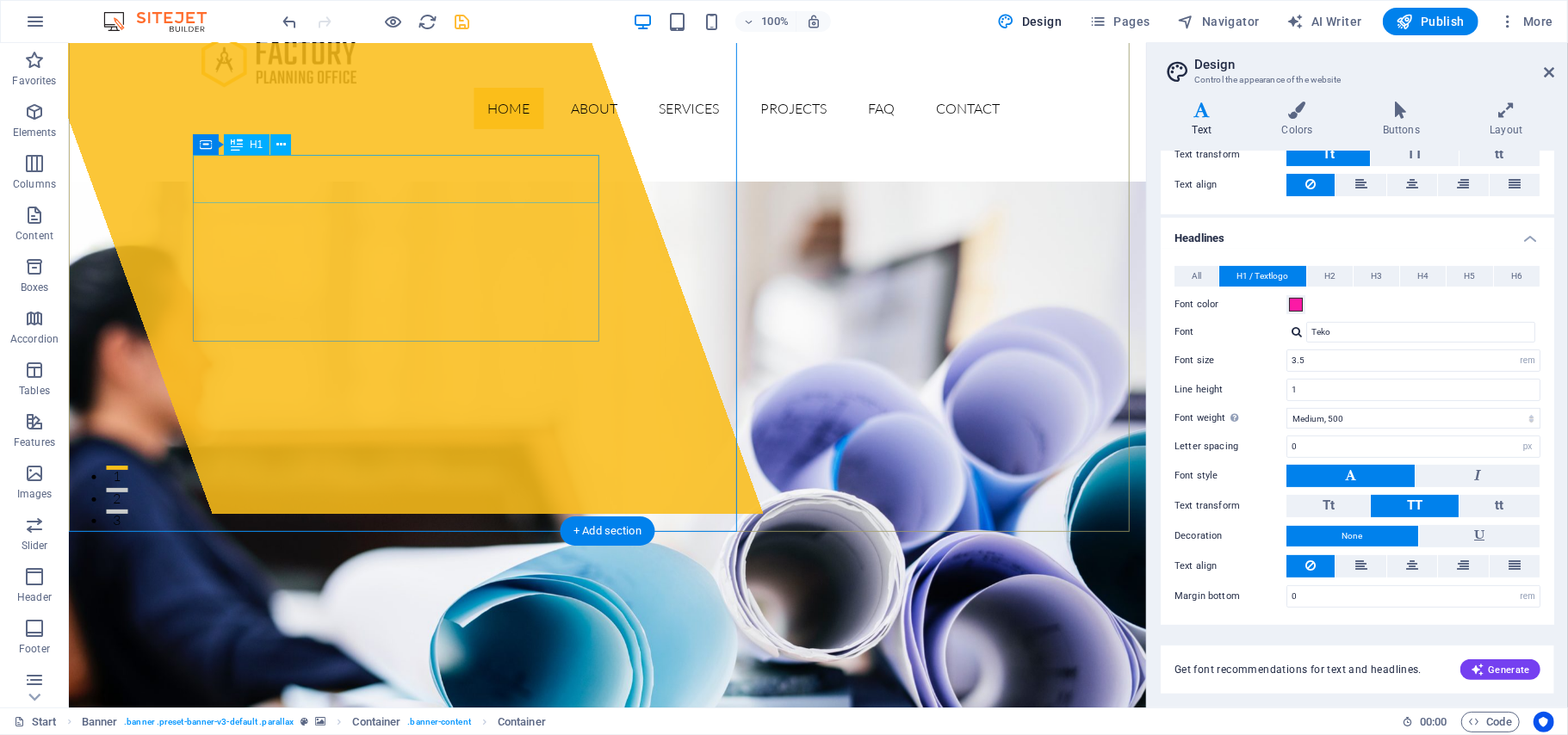 click on "test.raseindia.org" at bounding box center [356, 917] 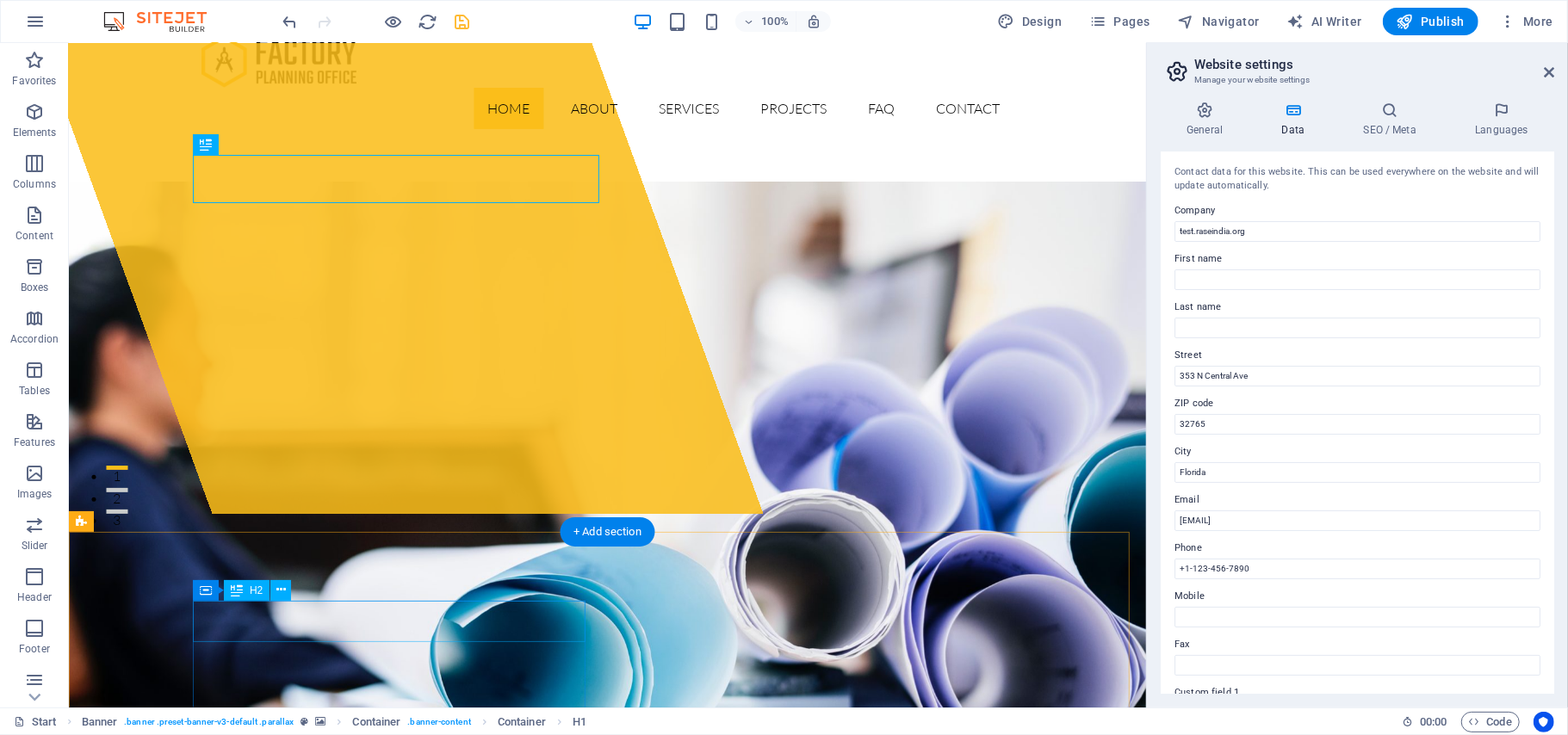 click on "About  test.raseindia.org" at bounding box center [278, 1662] 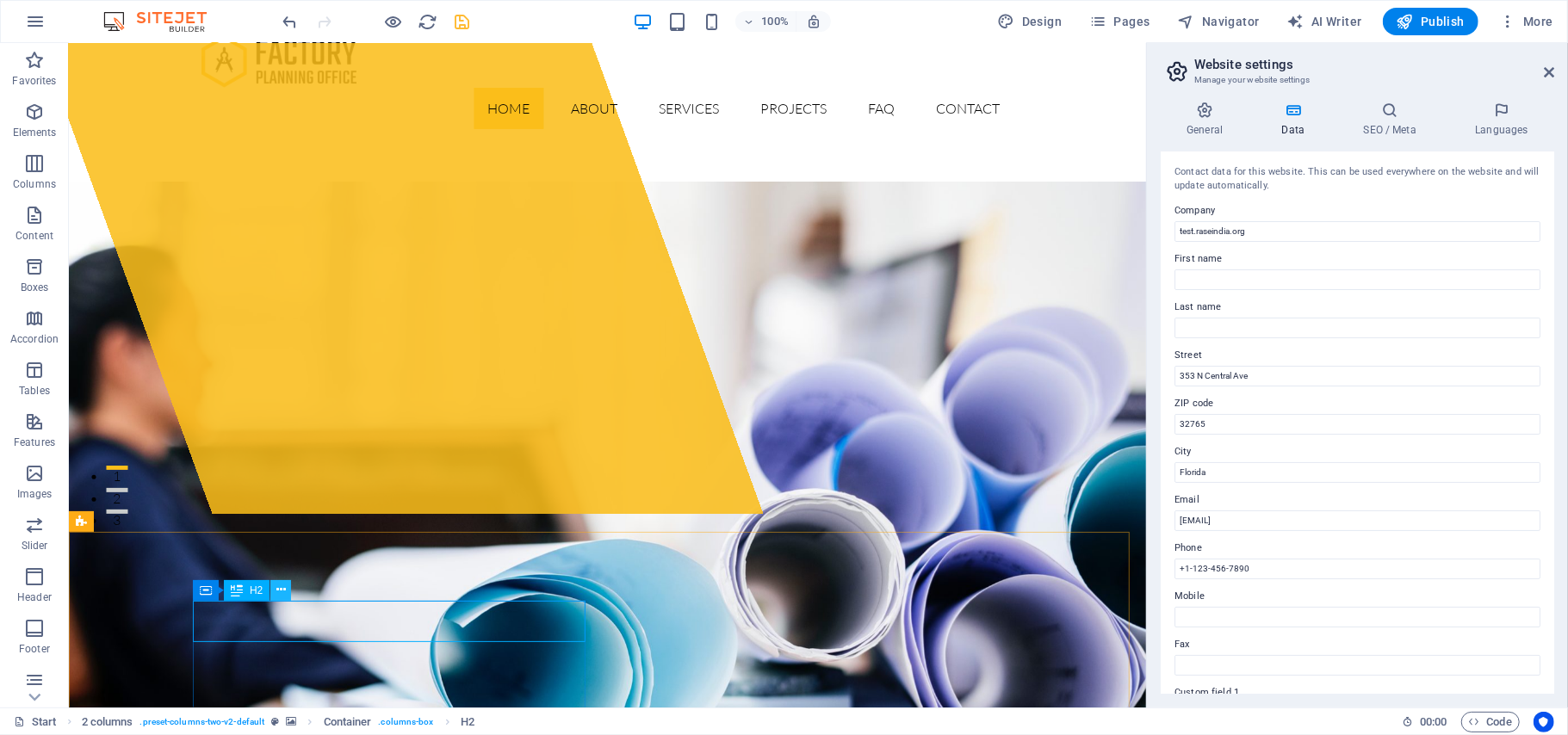 click at bounding box center [281, 590] 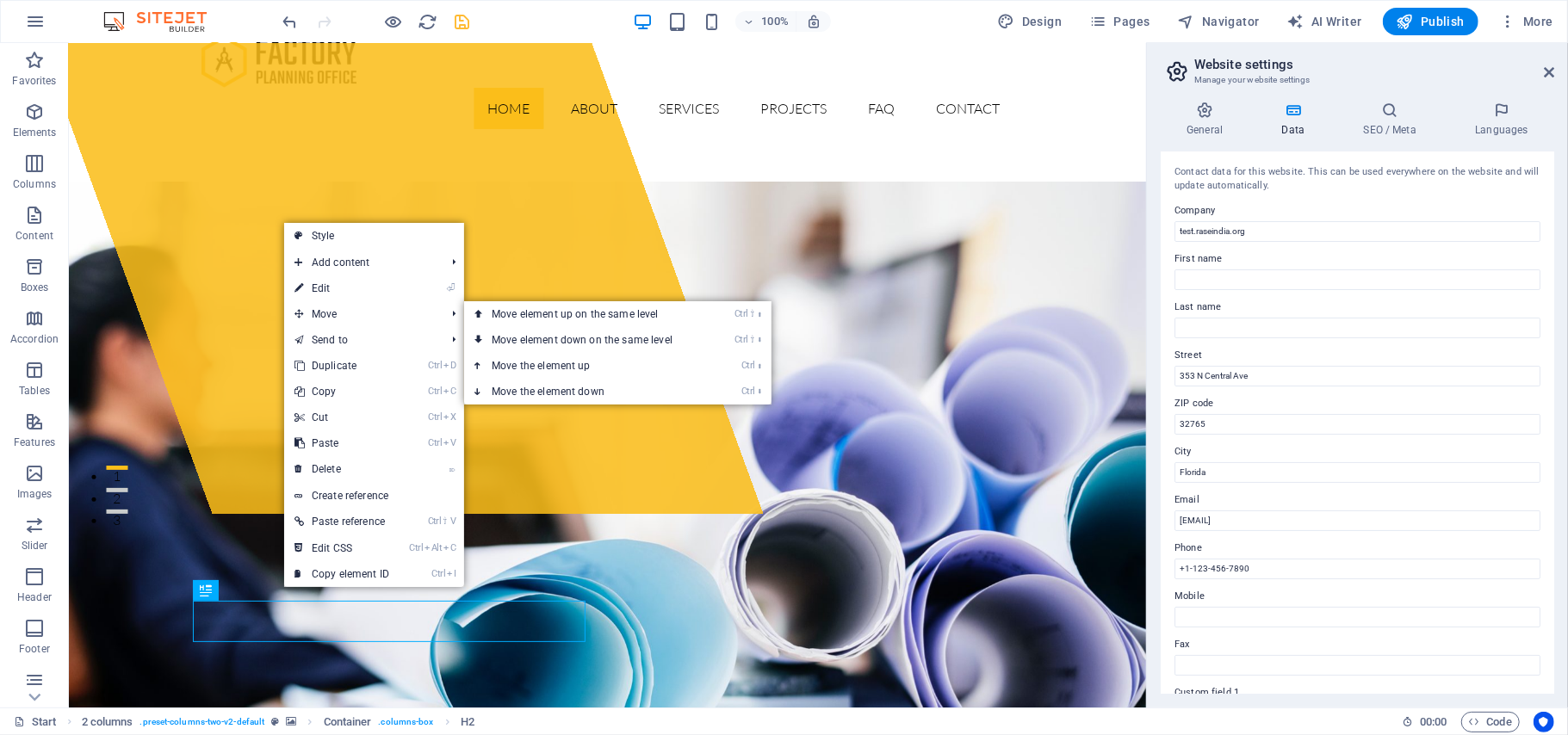 click on "⏎  Edit" at bounding box center [342, 288] 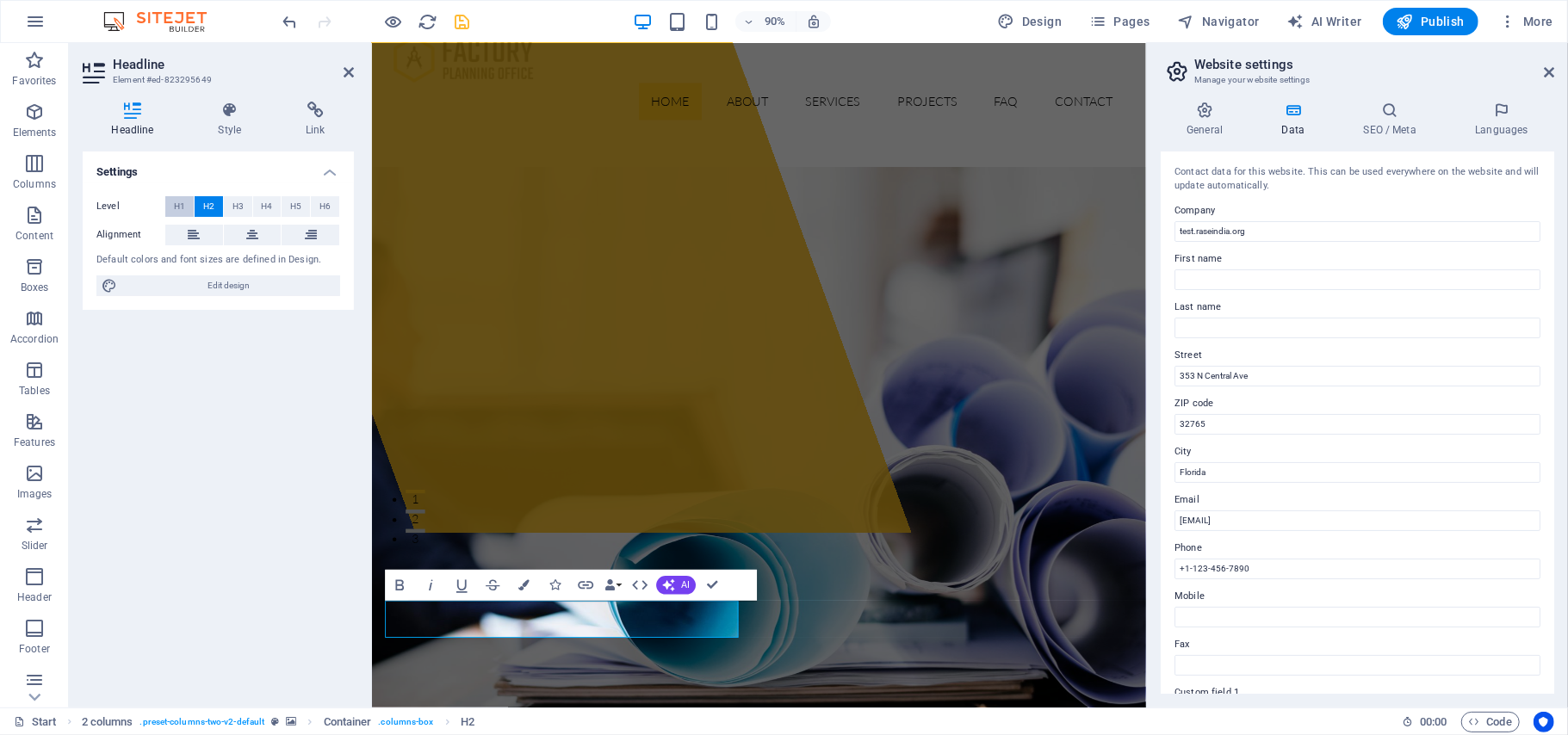click on "H1" at bounding box center [179, 207] 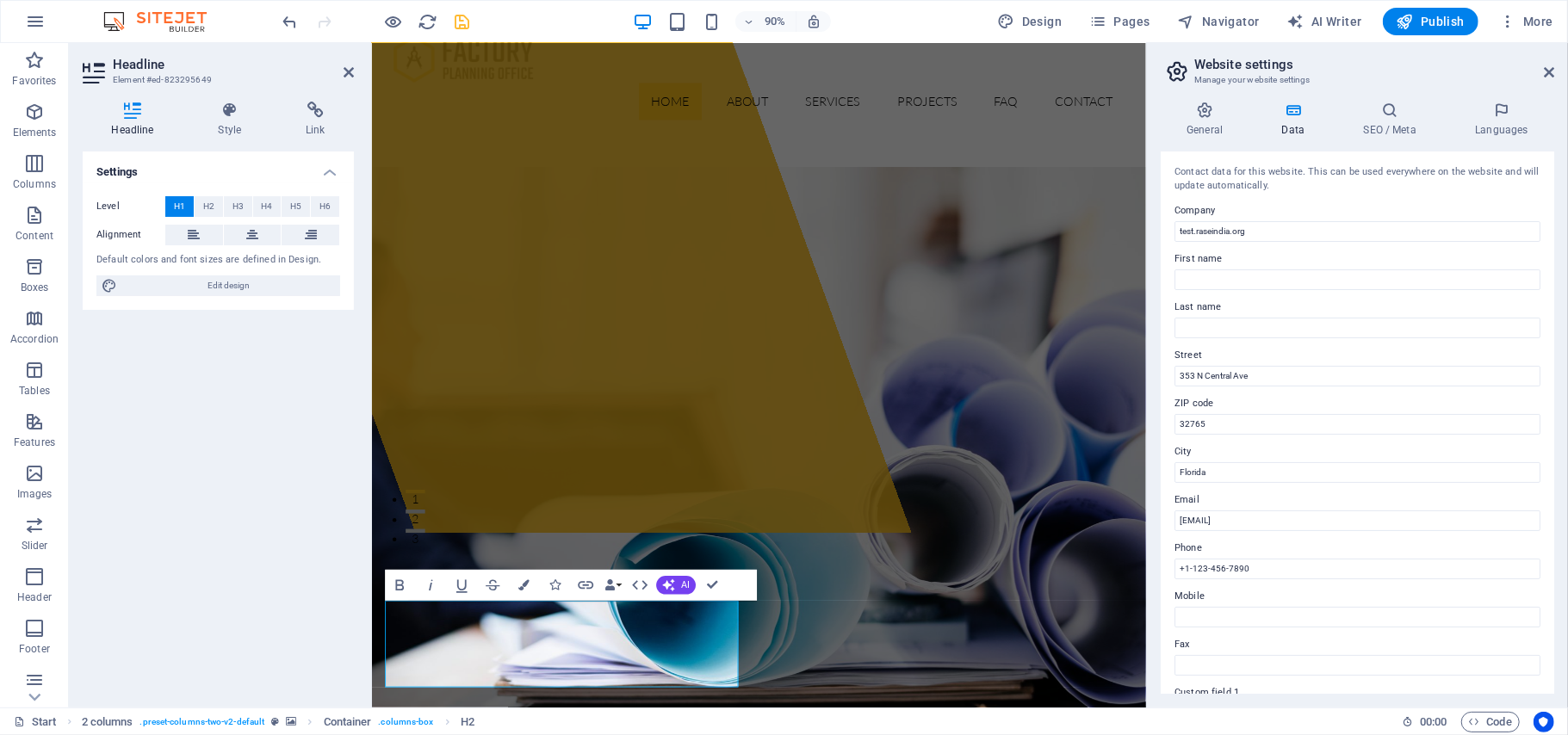 click at bounding box center (801, 1389) 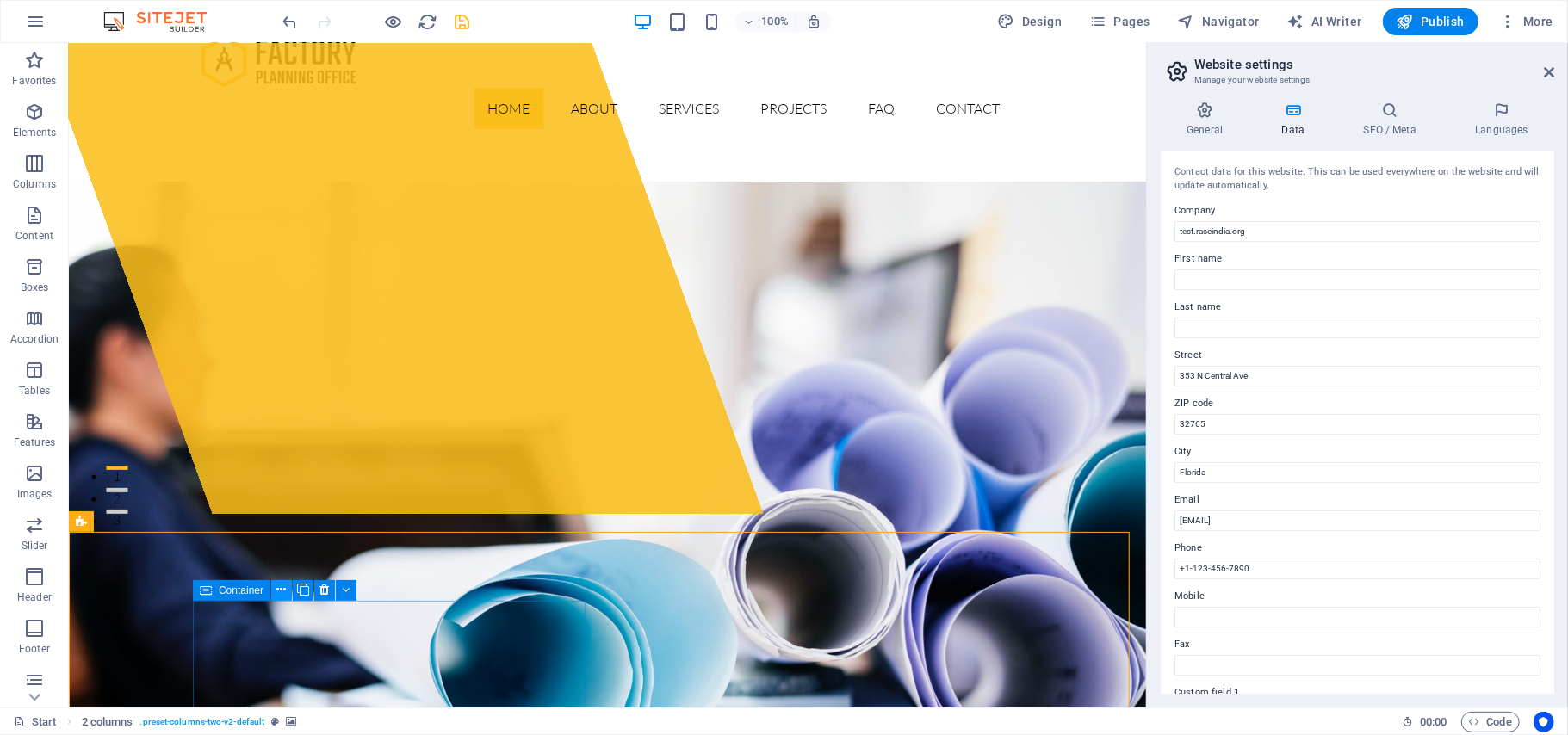 click at bounding box center [282, 590] 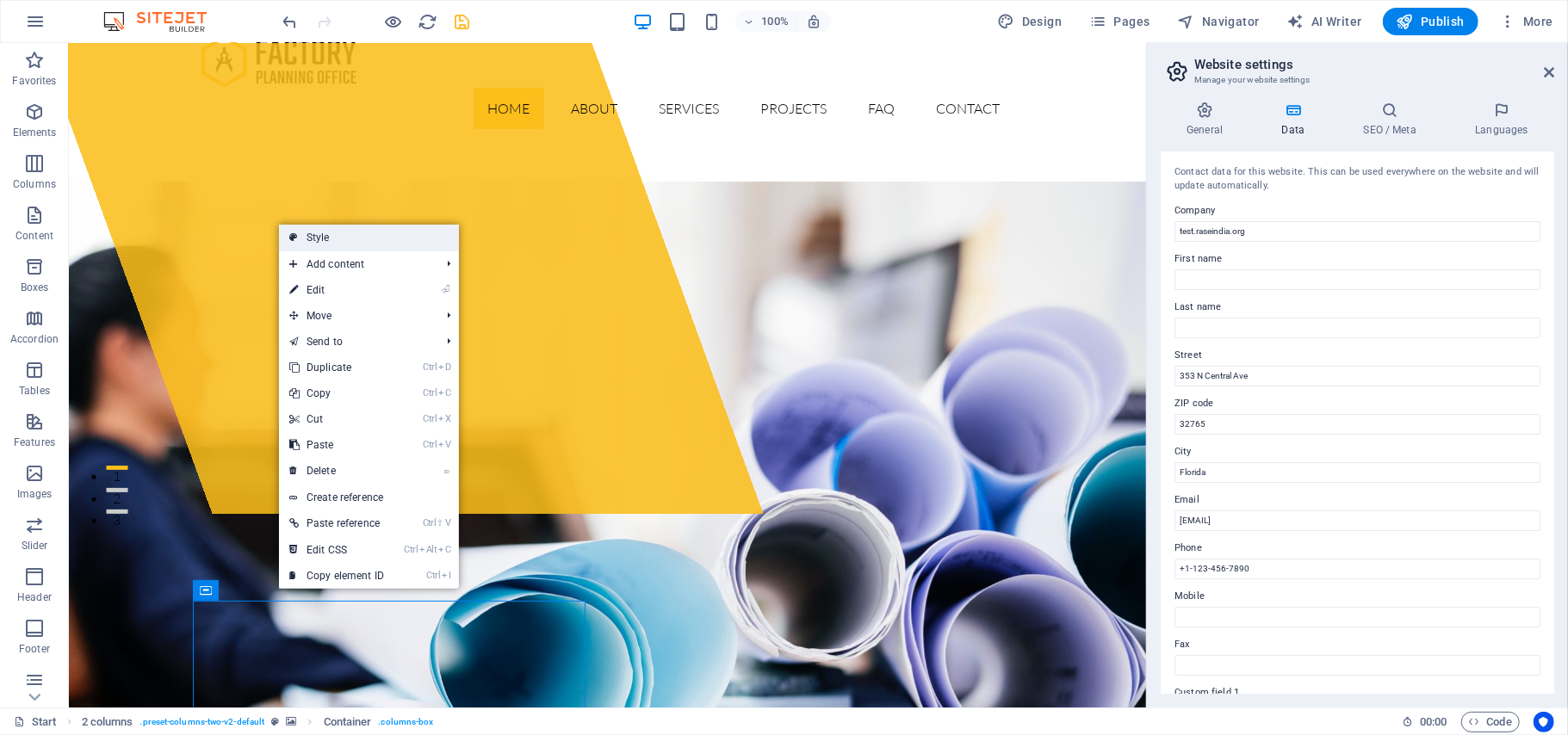 drag, startPoint x: 322, startPoint y: 234, endPoint x: 255, endPoint y: 439, distance: 215.67105 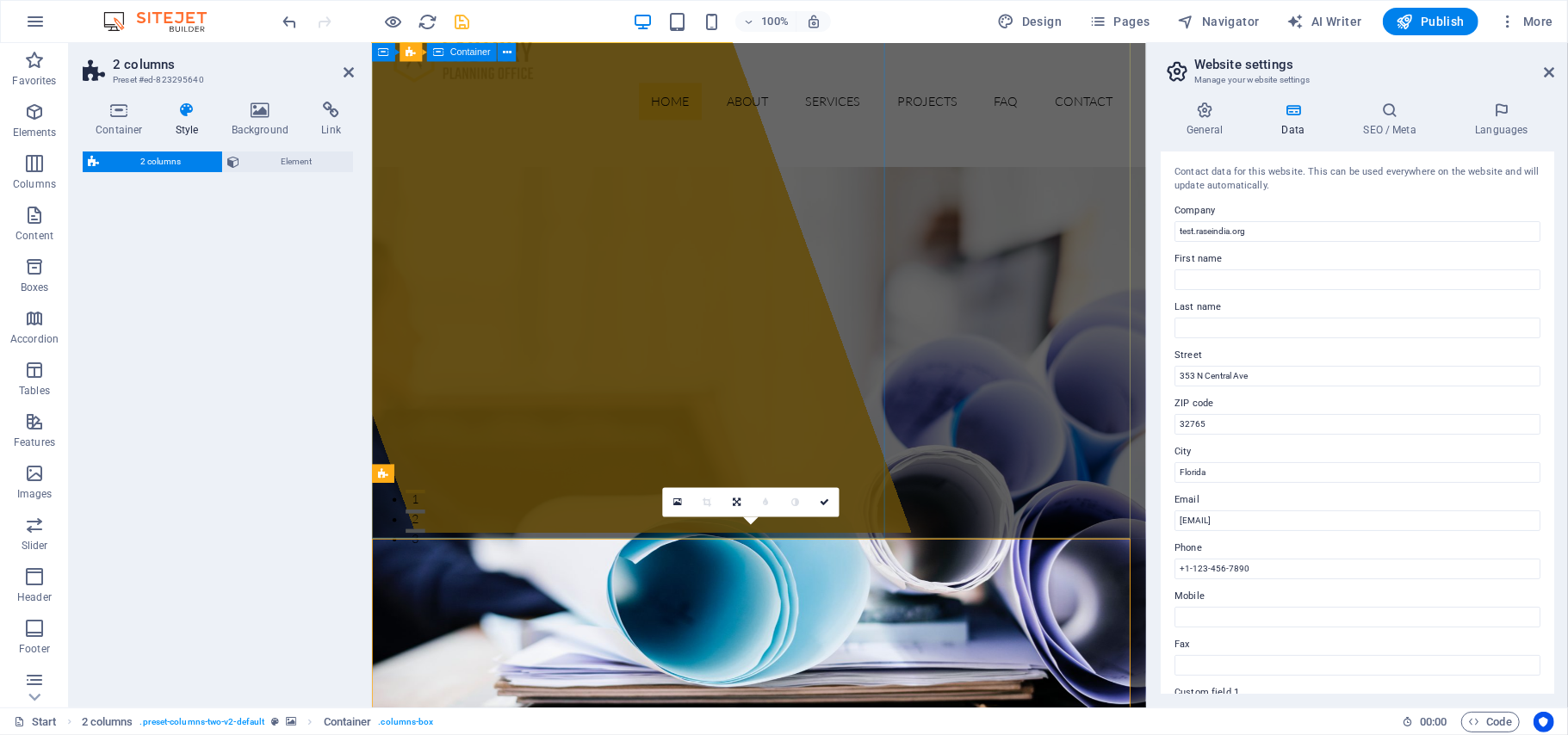 select on "rem" 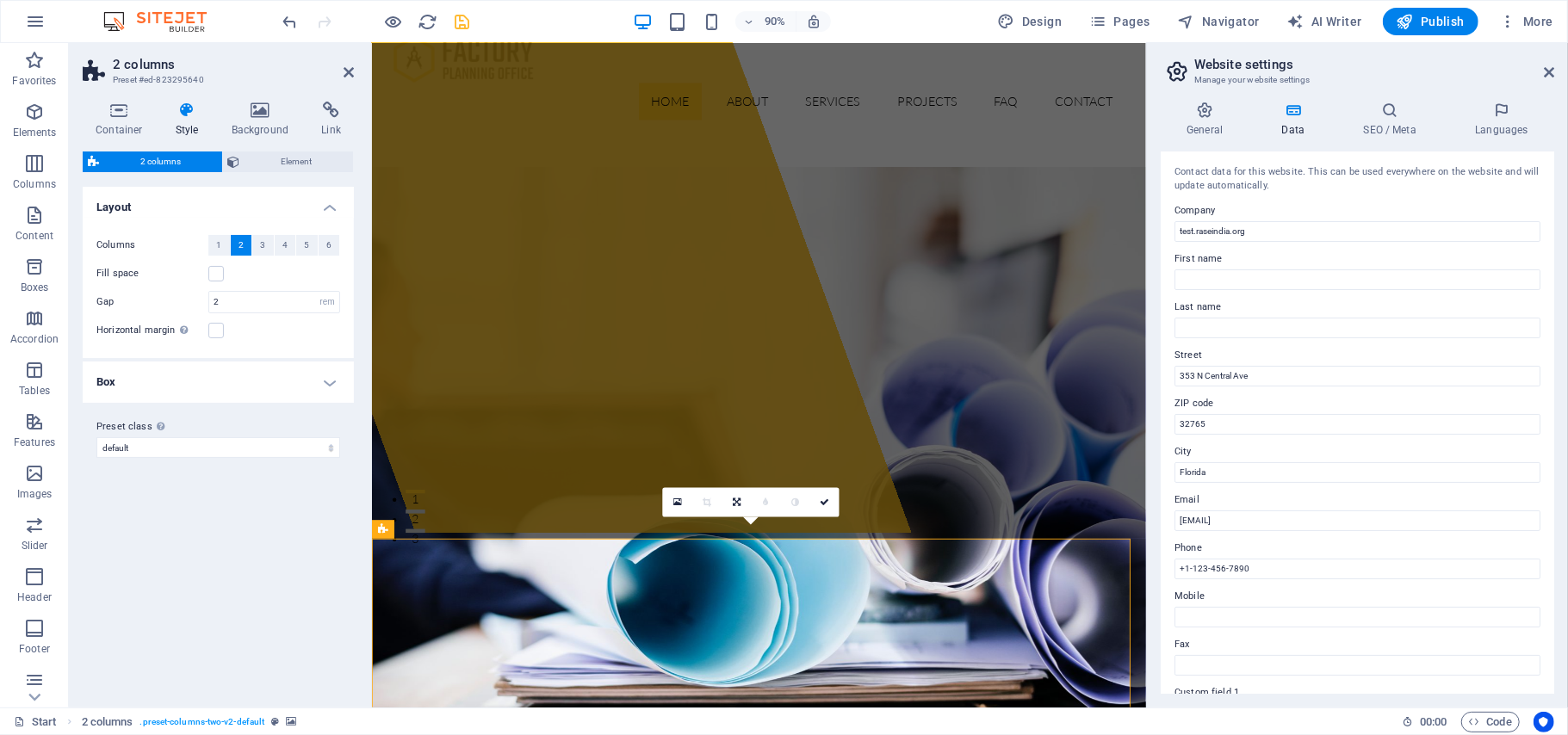 click on "Box" at bounding box center [218, 382] 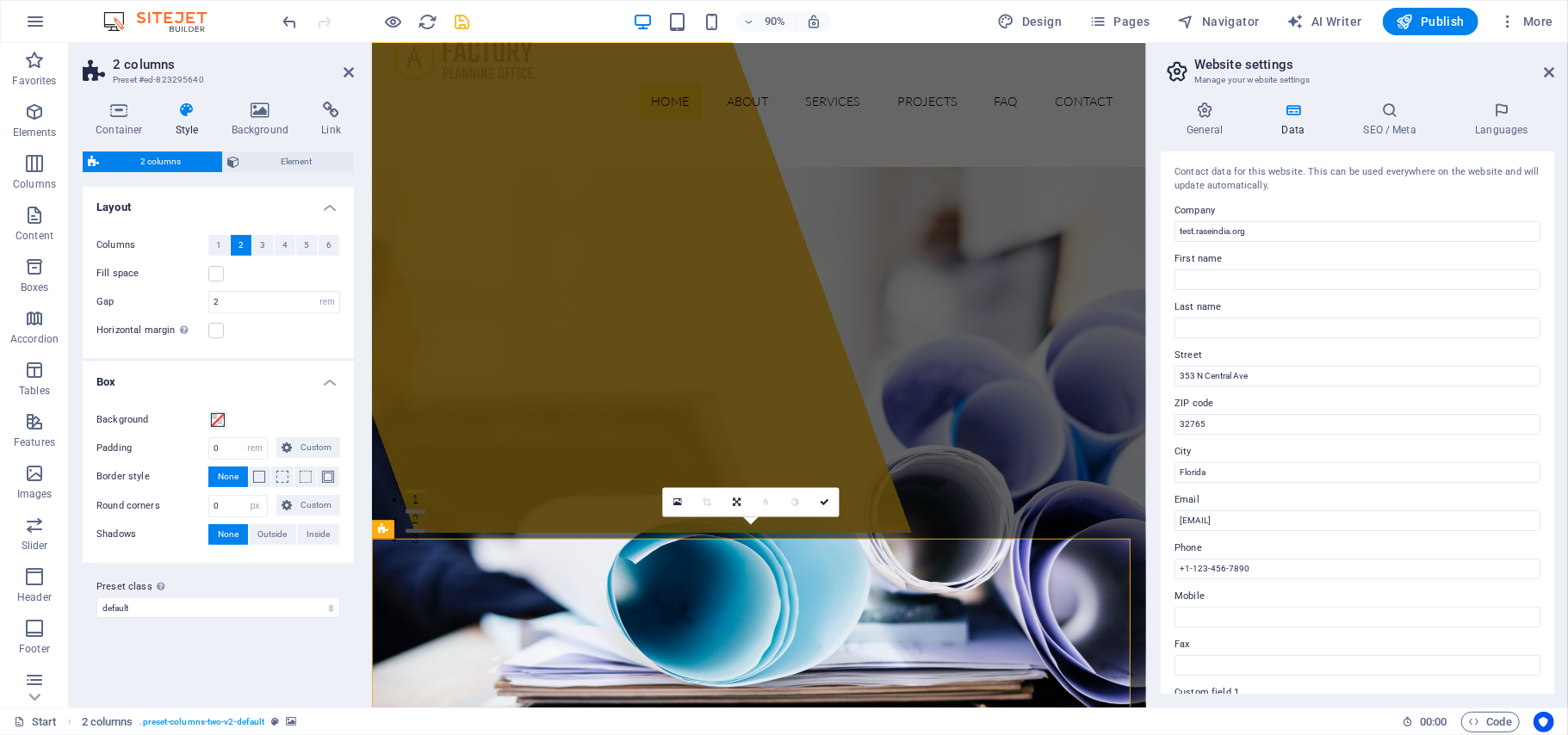 click at bounding box center [187, 110] 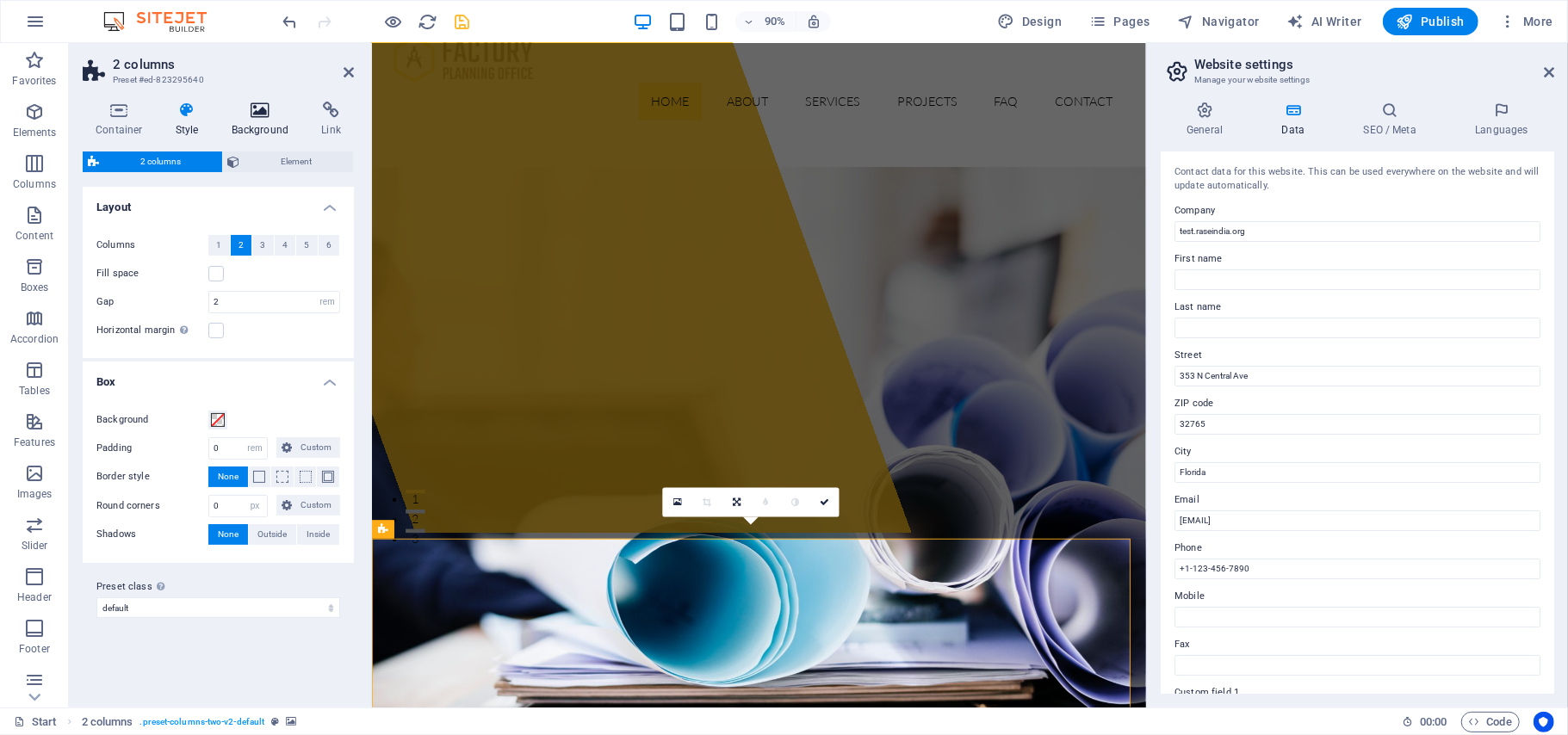click at bounding box center [260, 110] 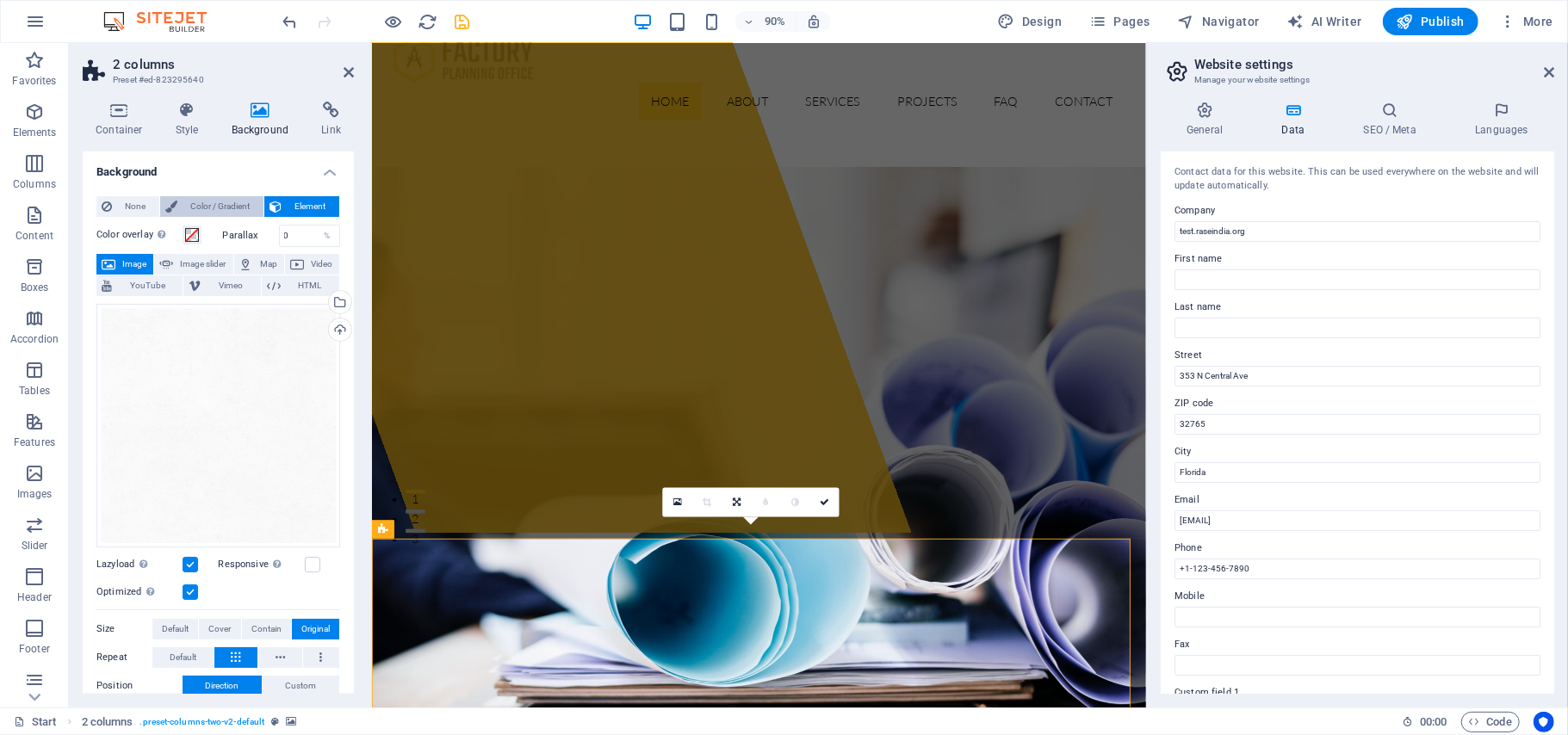 click on "Color / Gradient" at bounding box center [220, 207] 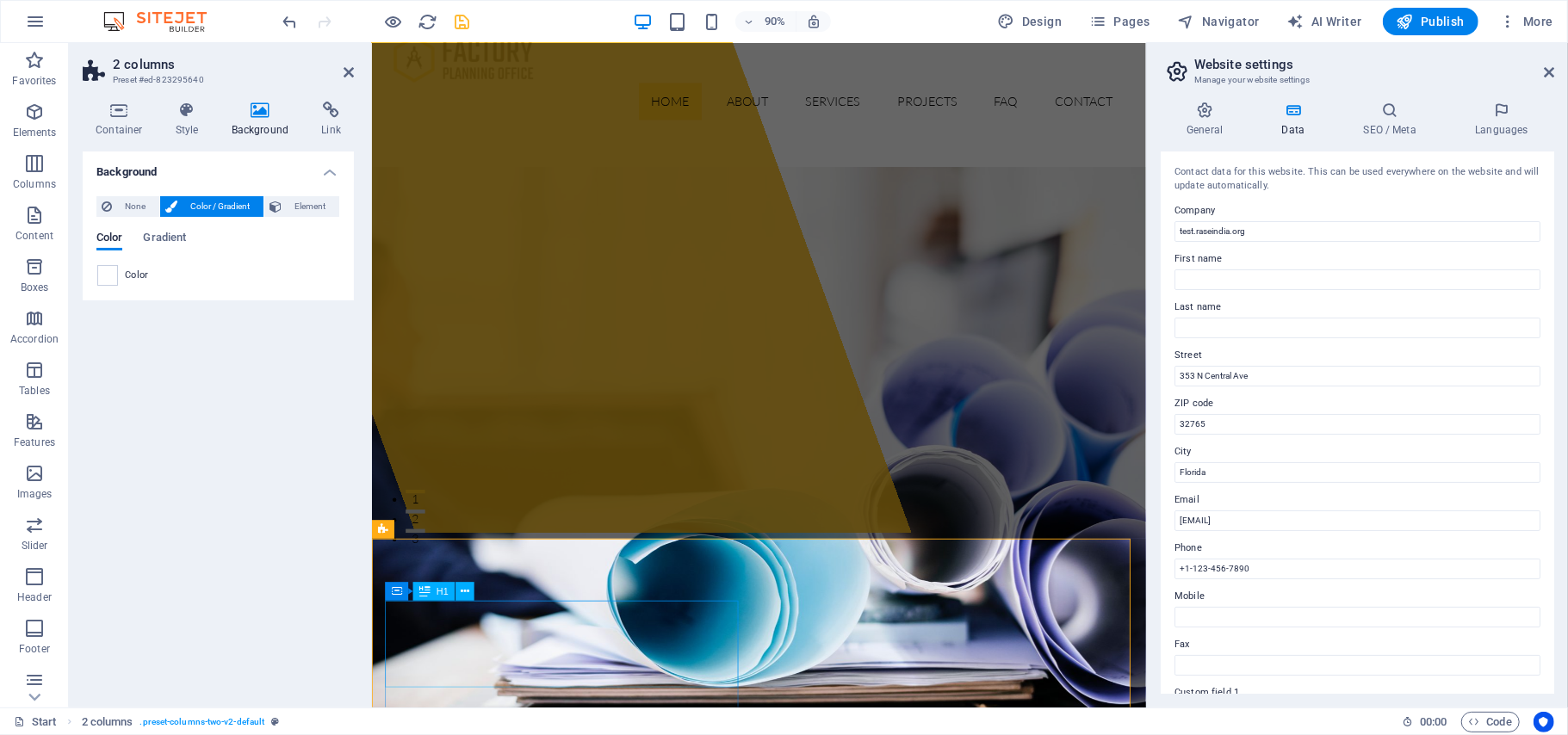click on "About  test.raseindia.org" at bounding box center [581, 1243] 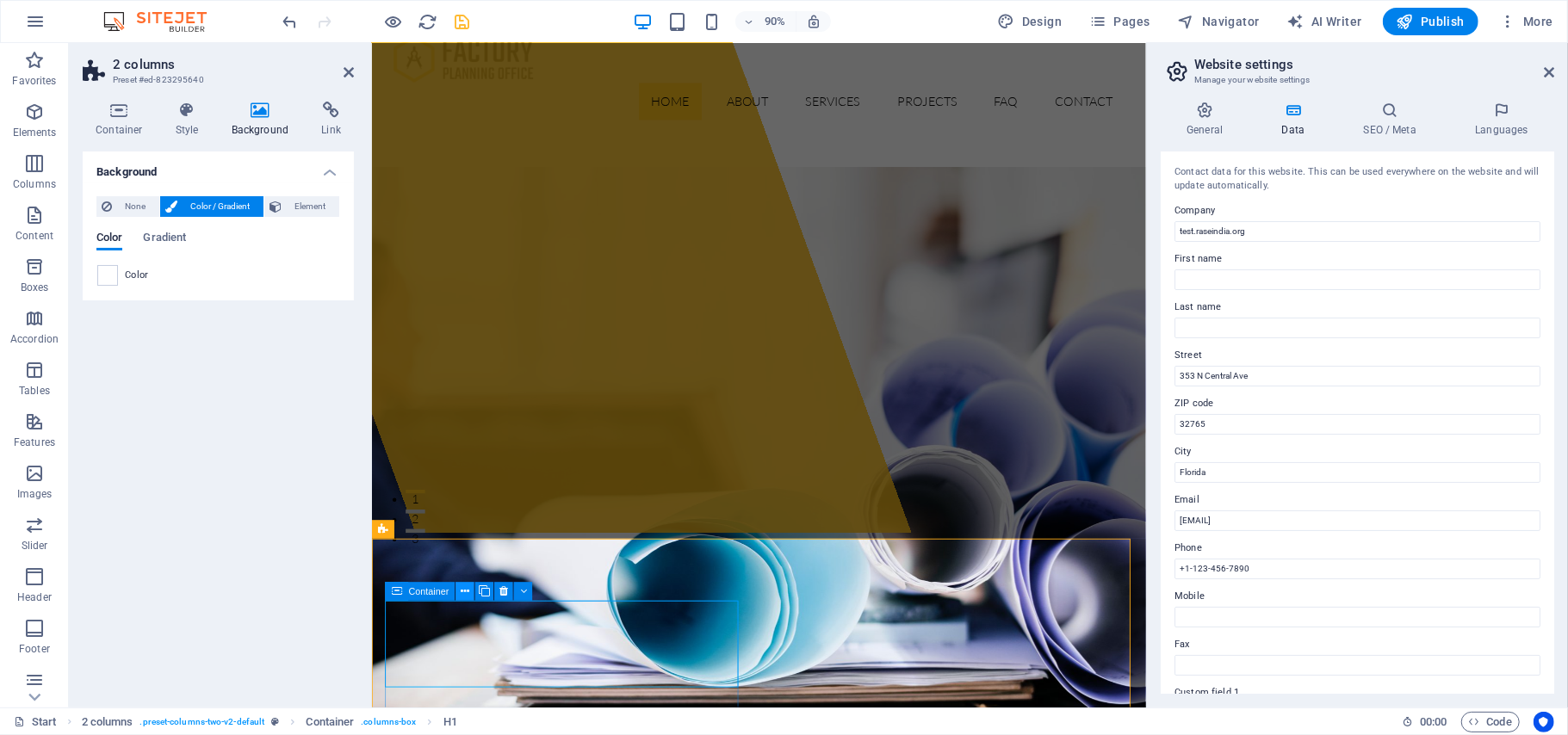 click at bounding box center (465, 591) 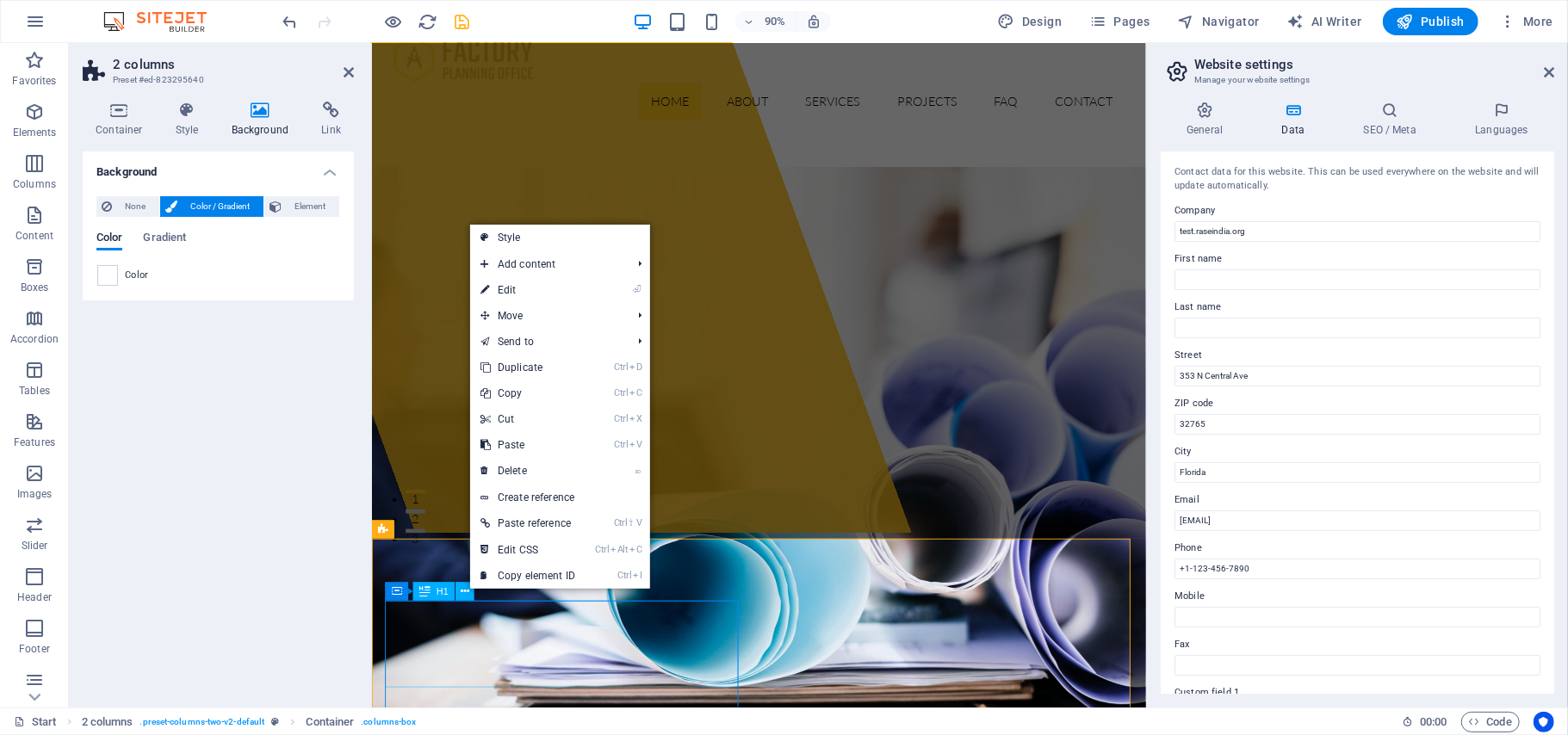 click on "About  test.raseindia.org" at bounding box center [581, 1243] 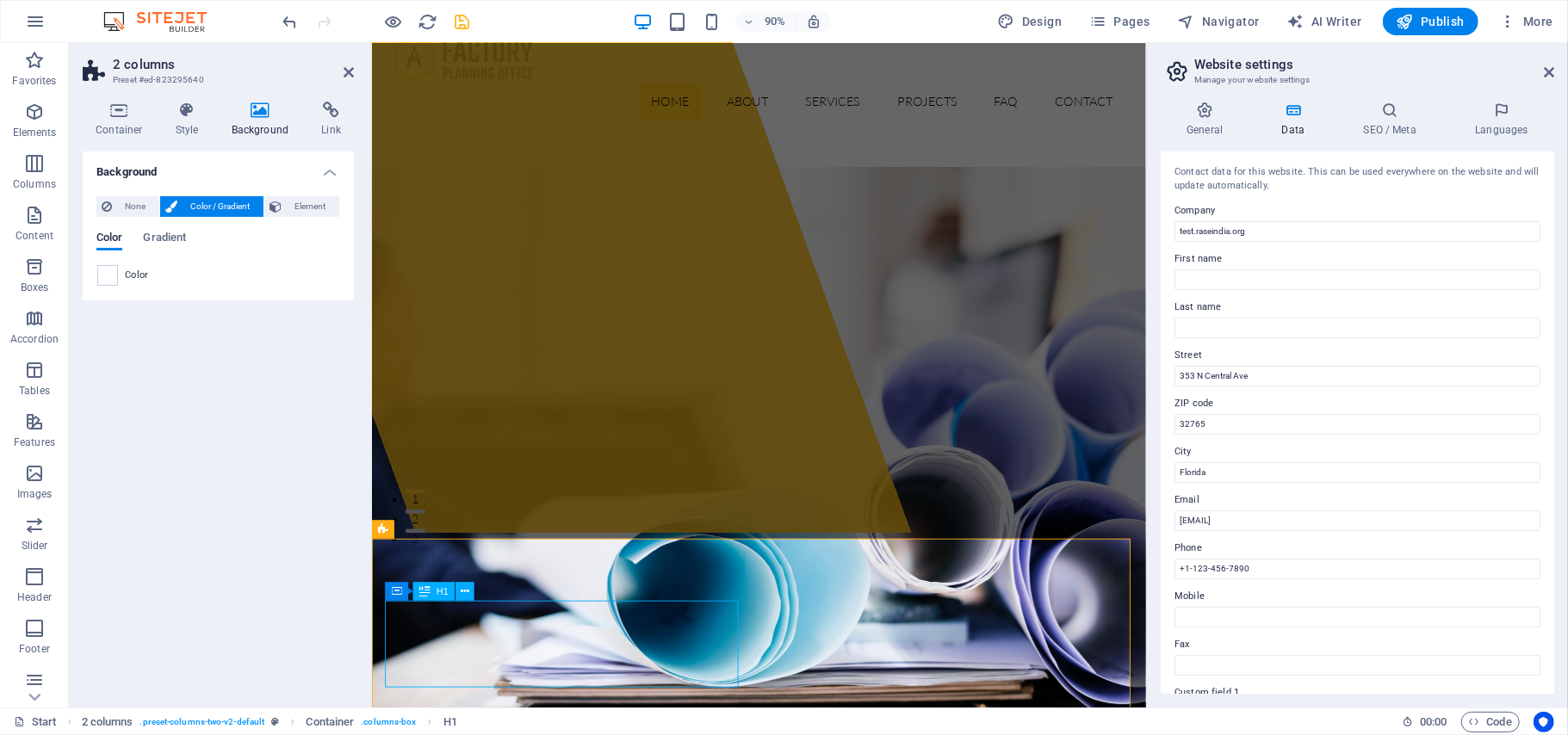 click on "About  test.raseindia.org" at bounding box center (581, 1243) 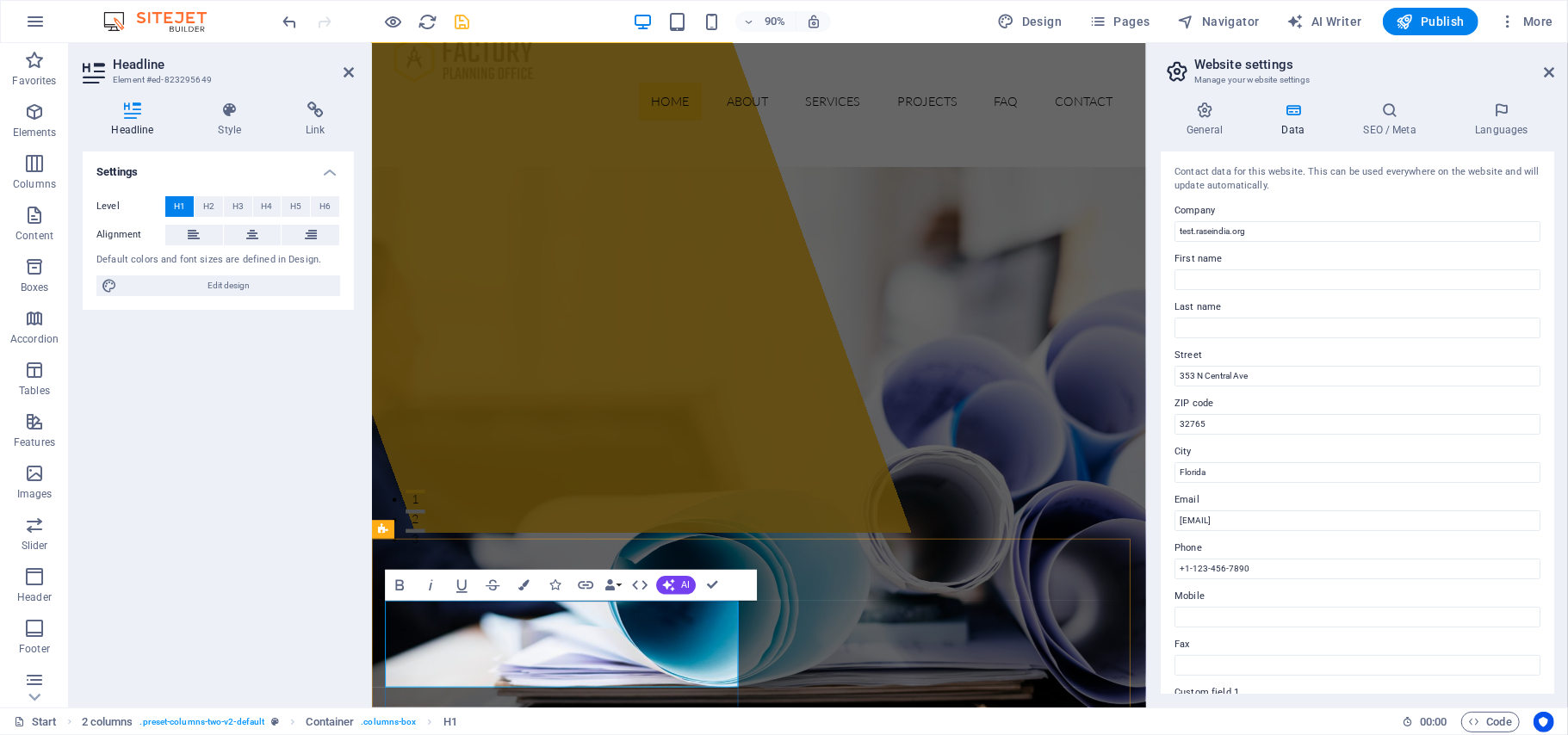 click on "About  test.raseindia.org" at bounding box center [581, 1267] 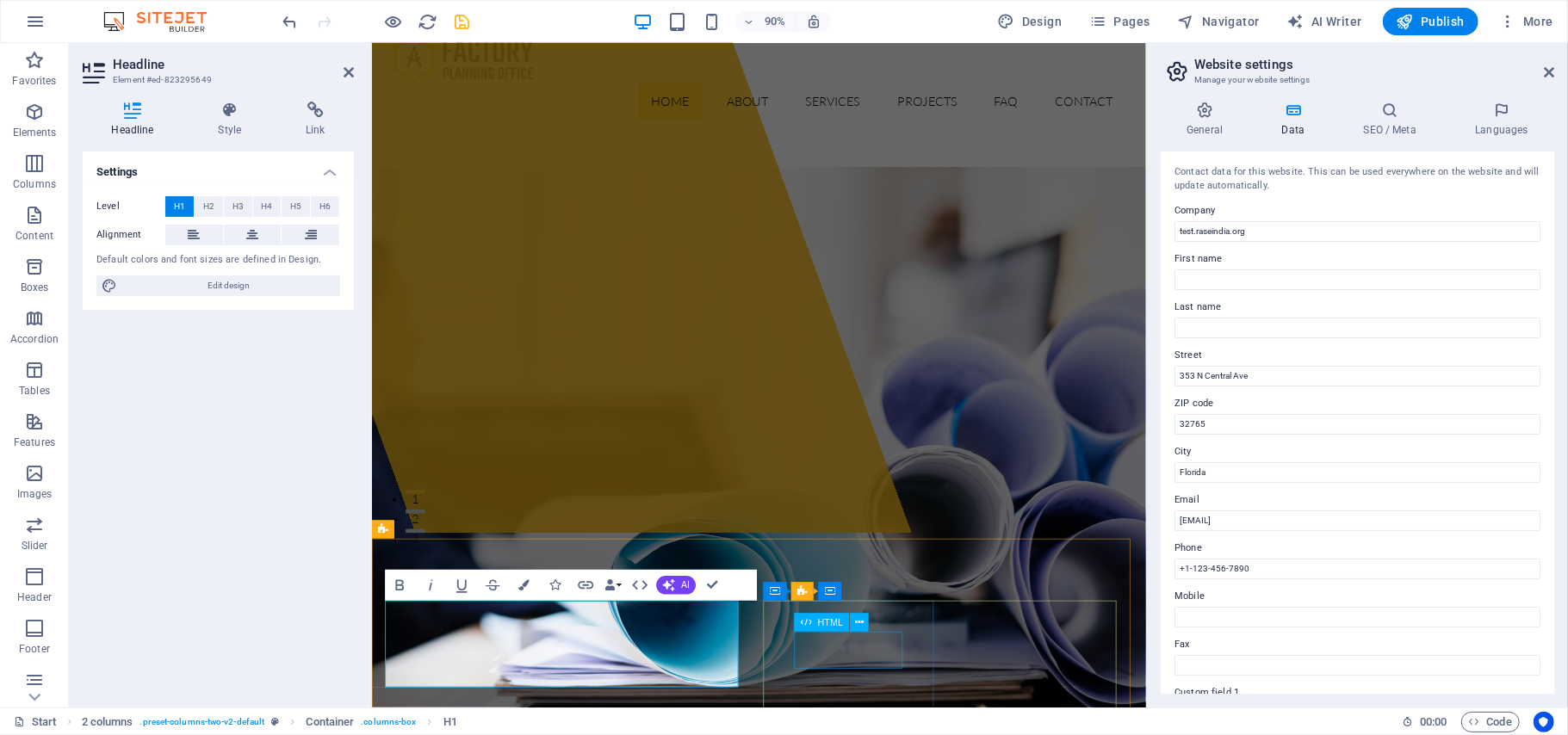 click on "78" at bounding box center [480, 1628] 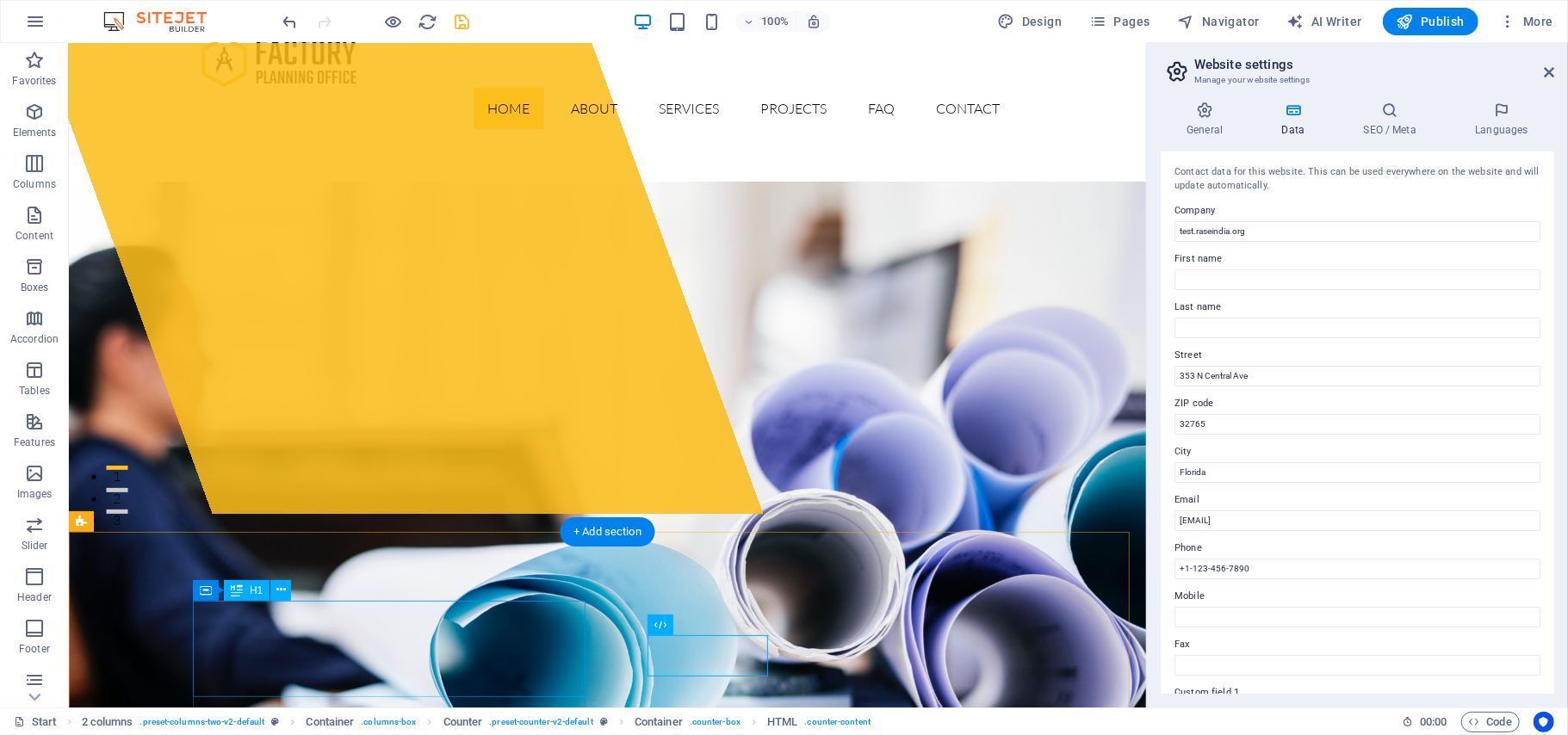 click on "About  test.raseindia.org" at bounding box center (278, 1242) 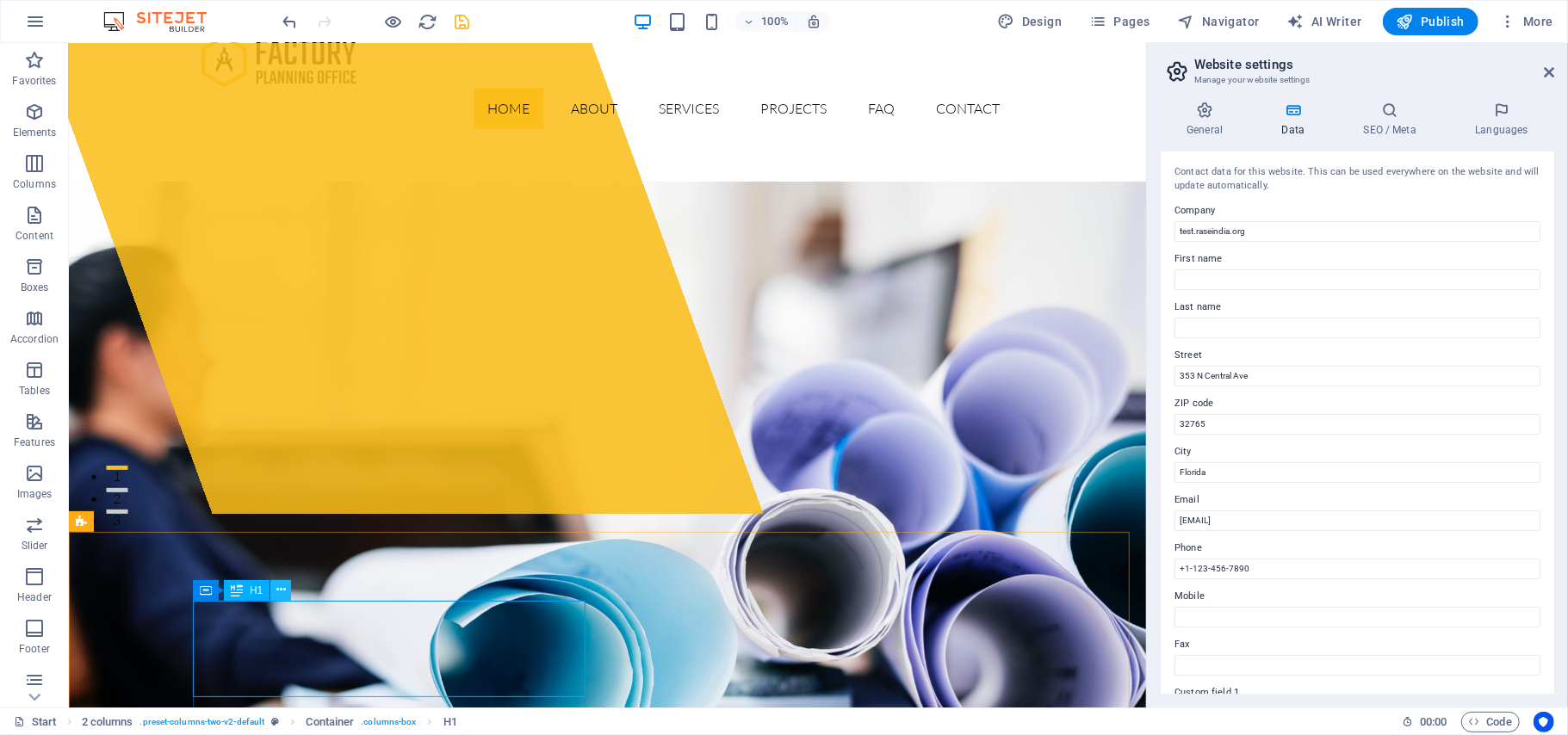 click at bounding box center (281, 590) 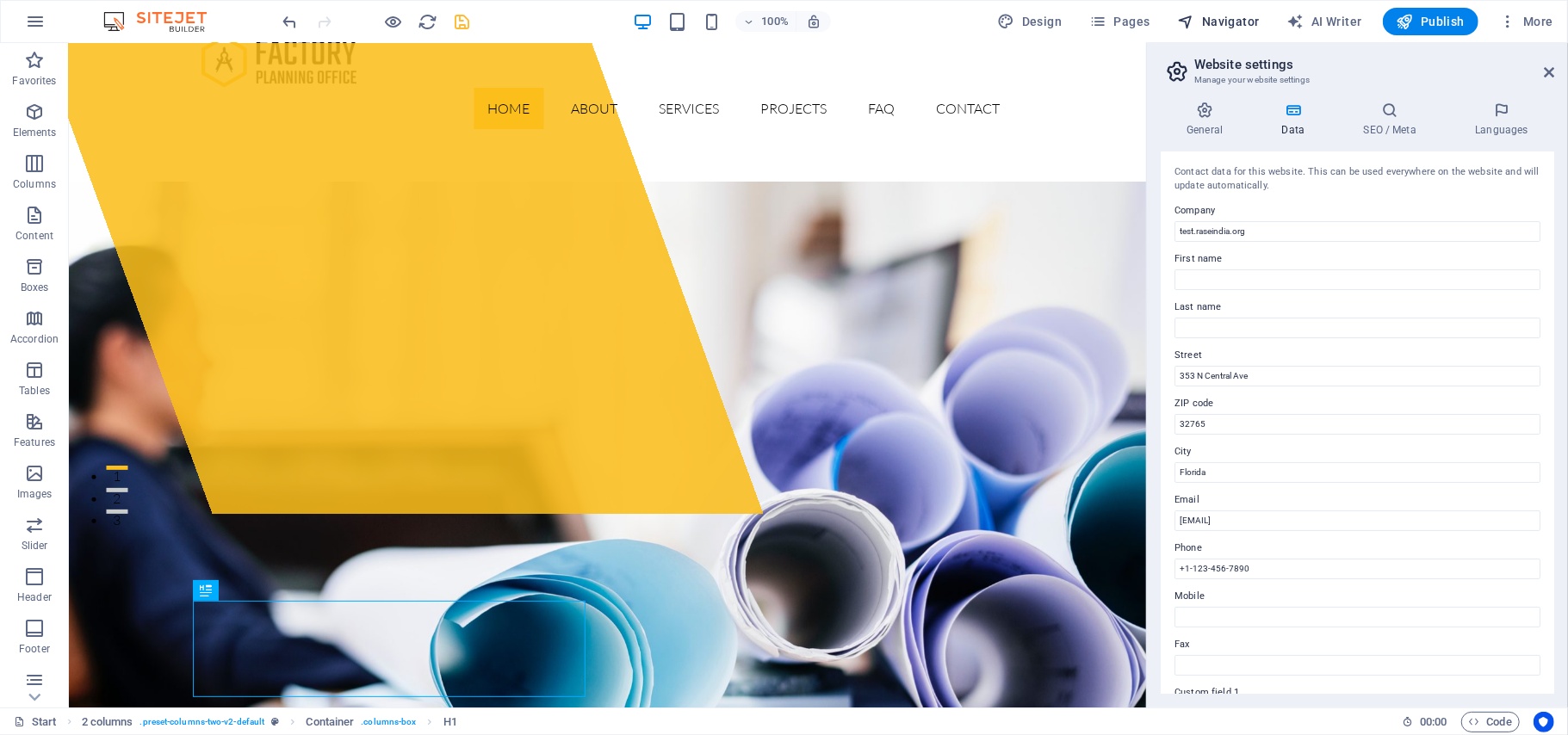 click on "Navigator" at bounding box center (1218, 22) 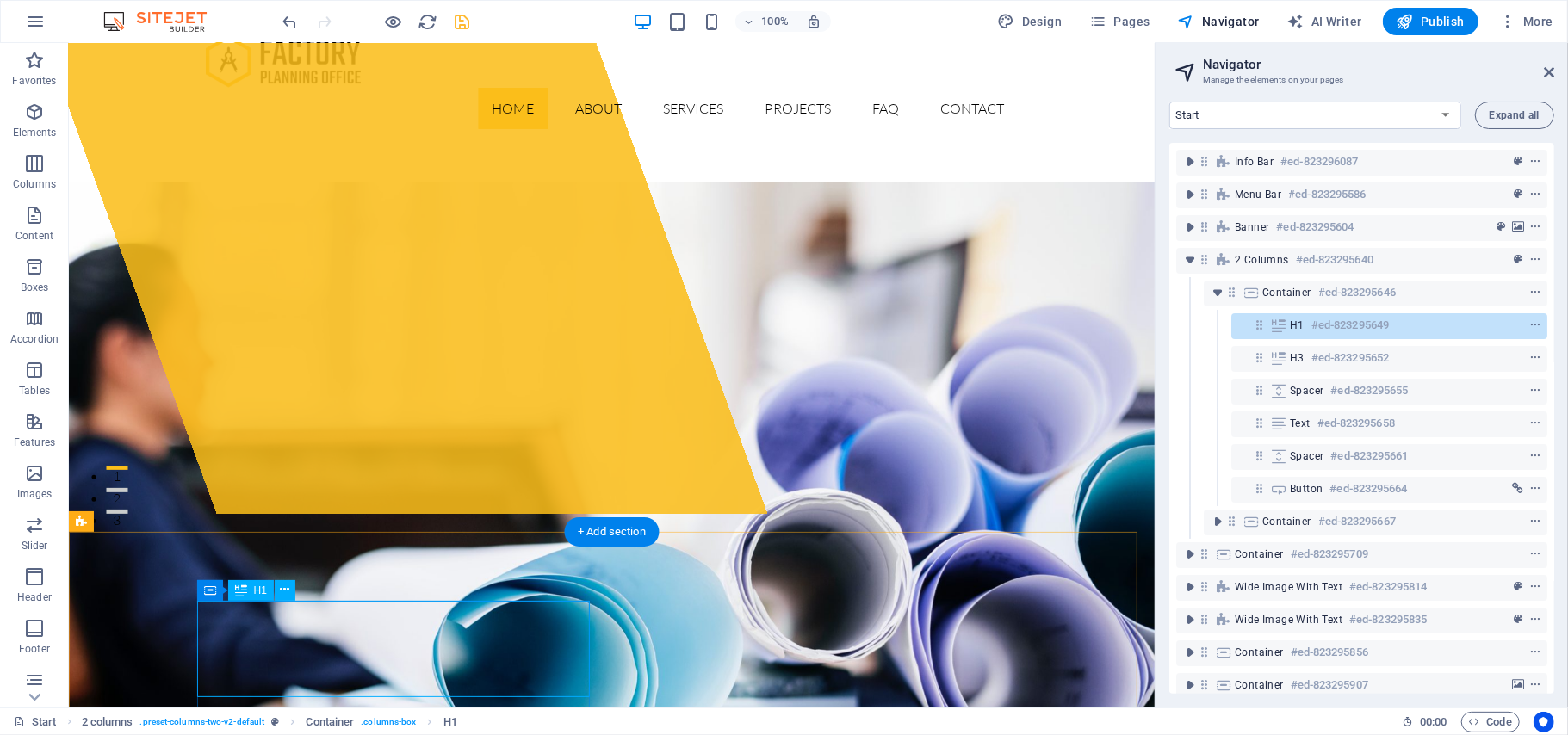 click on "#ed-823295649" at bounding box center [1350, 325] 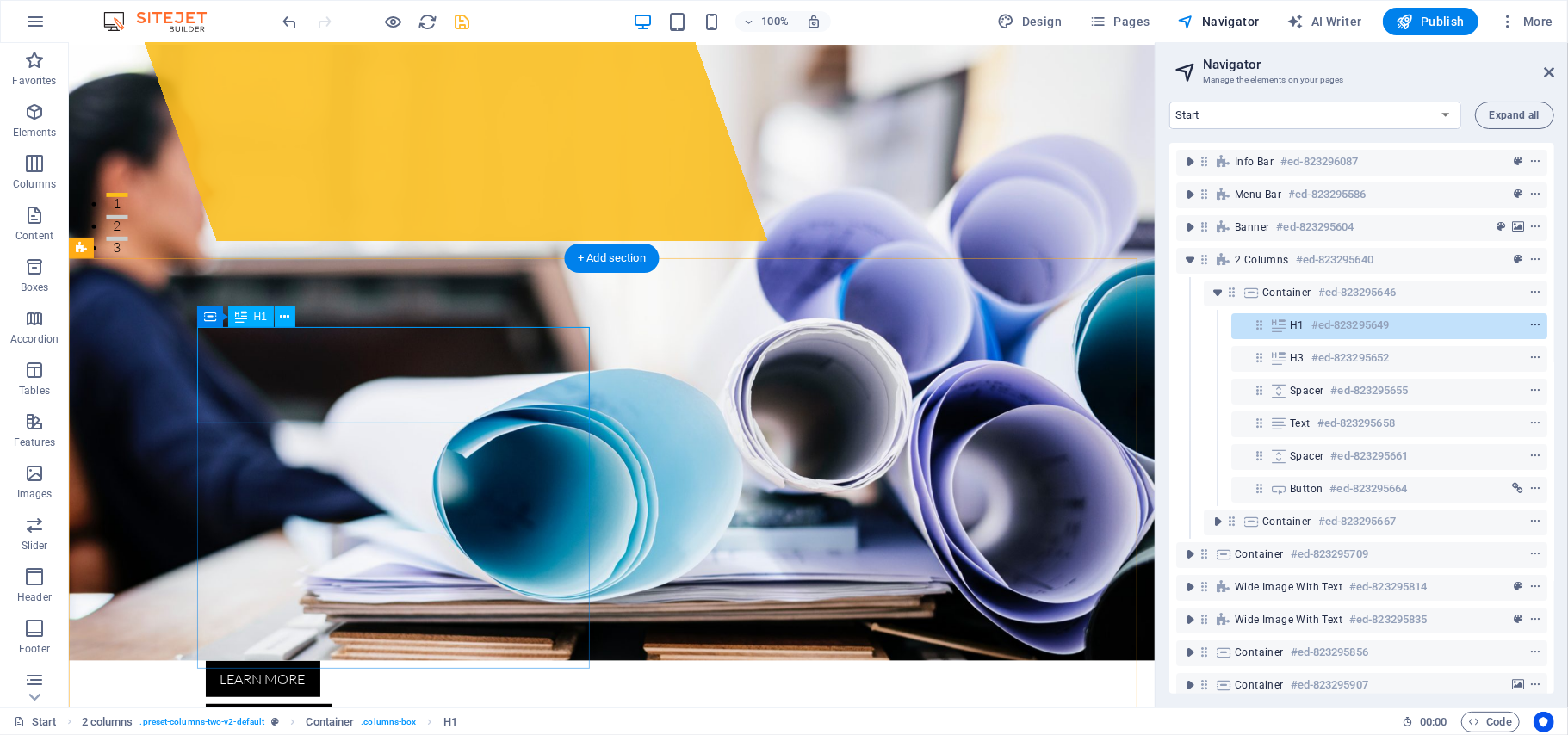 click at bounding box center (1535, 325) 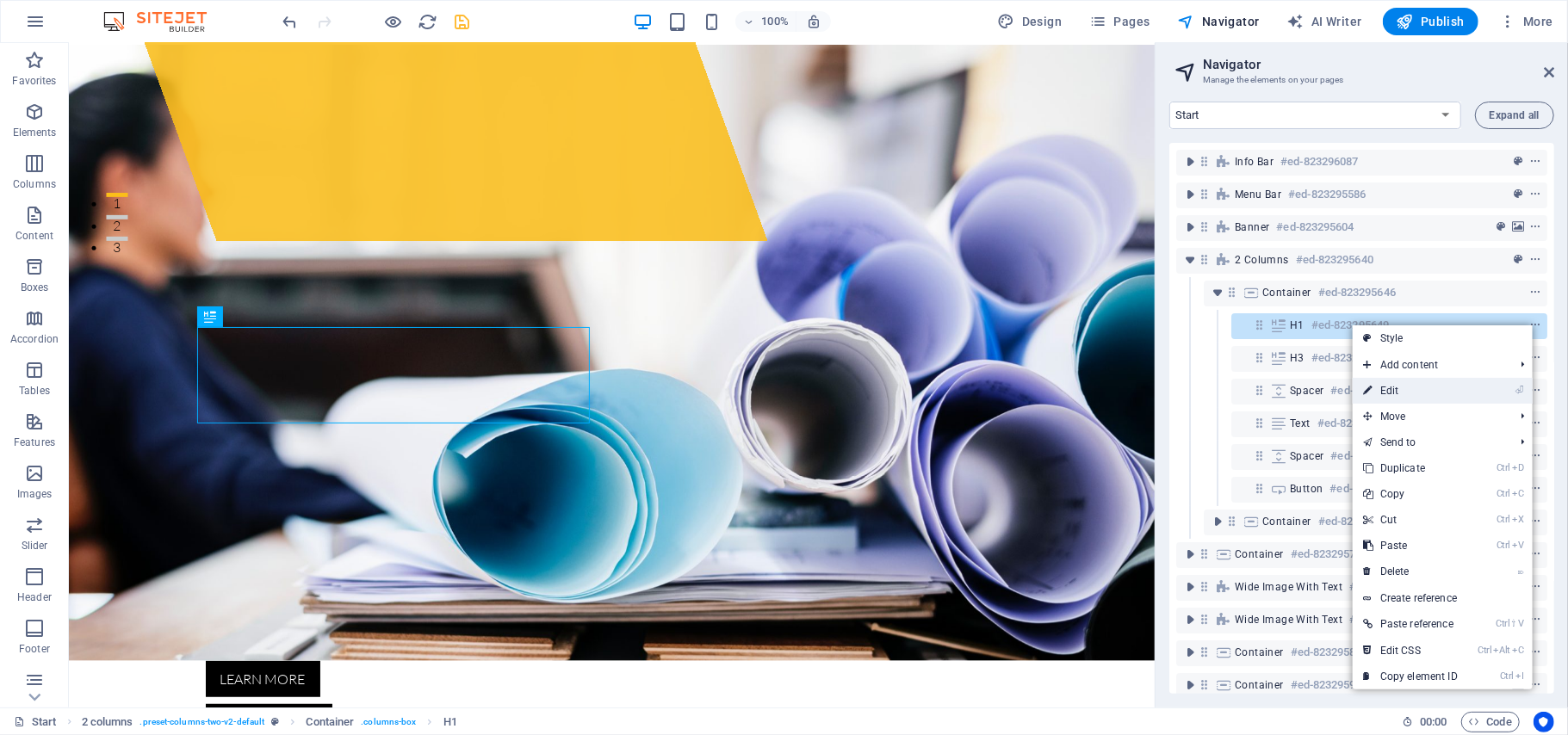 click on "⏎  Edit" at bounding box center (1410, 391) 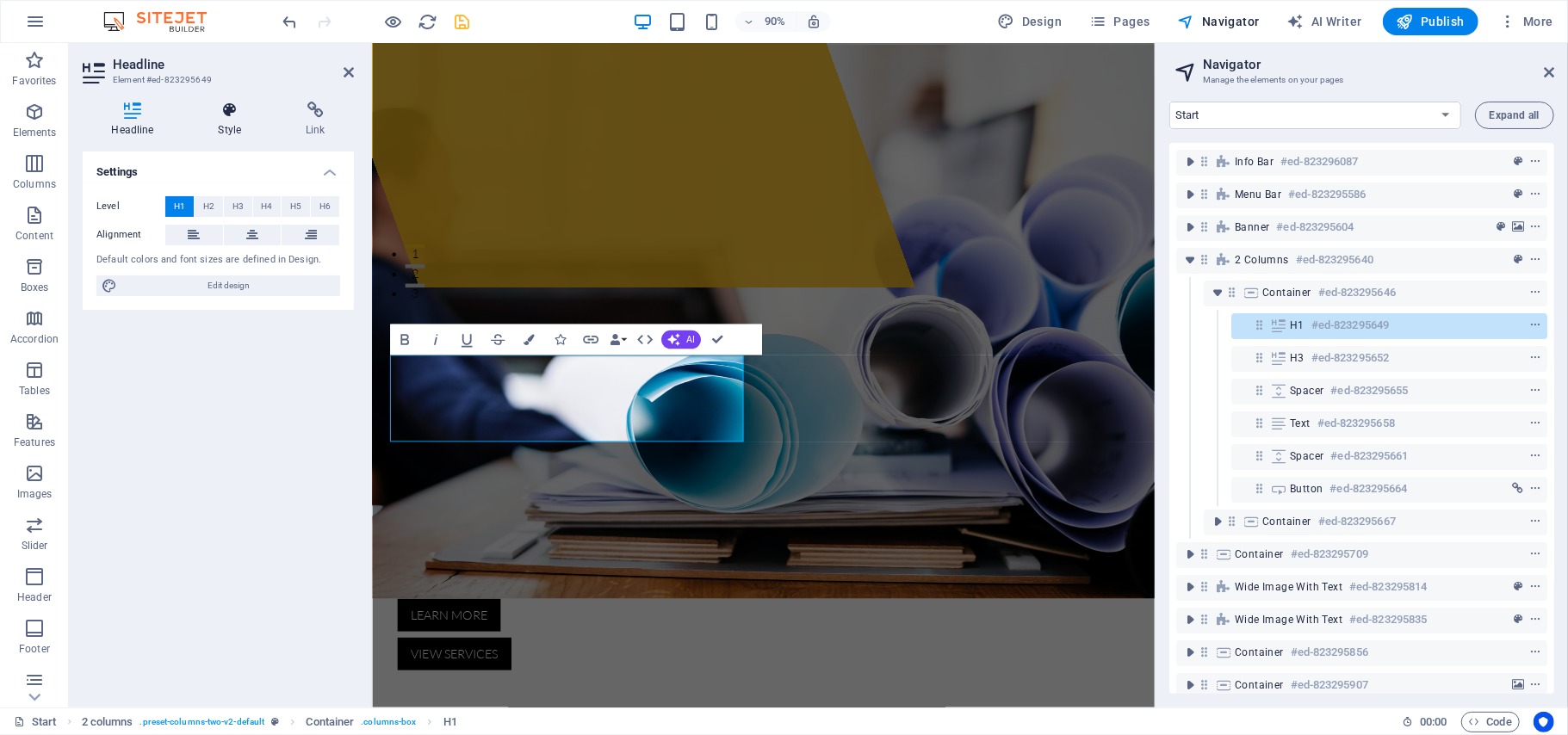 click at bounding box center [230, 110] 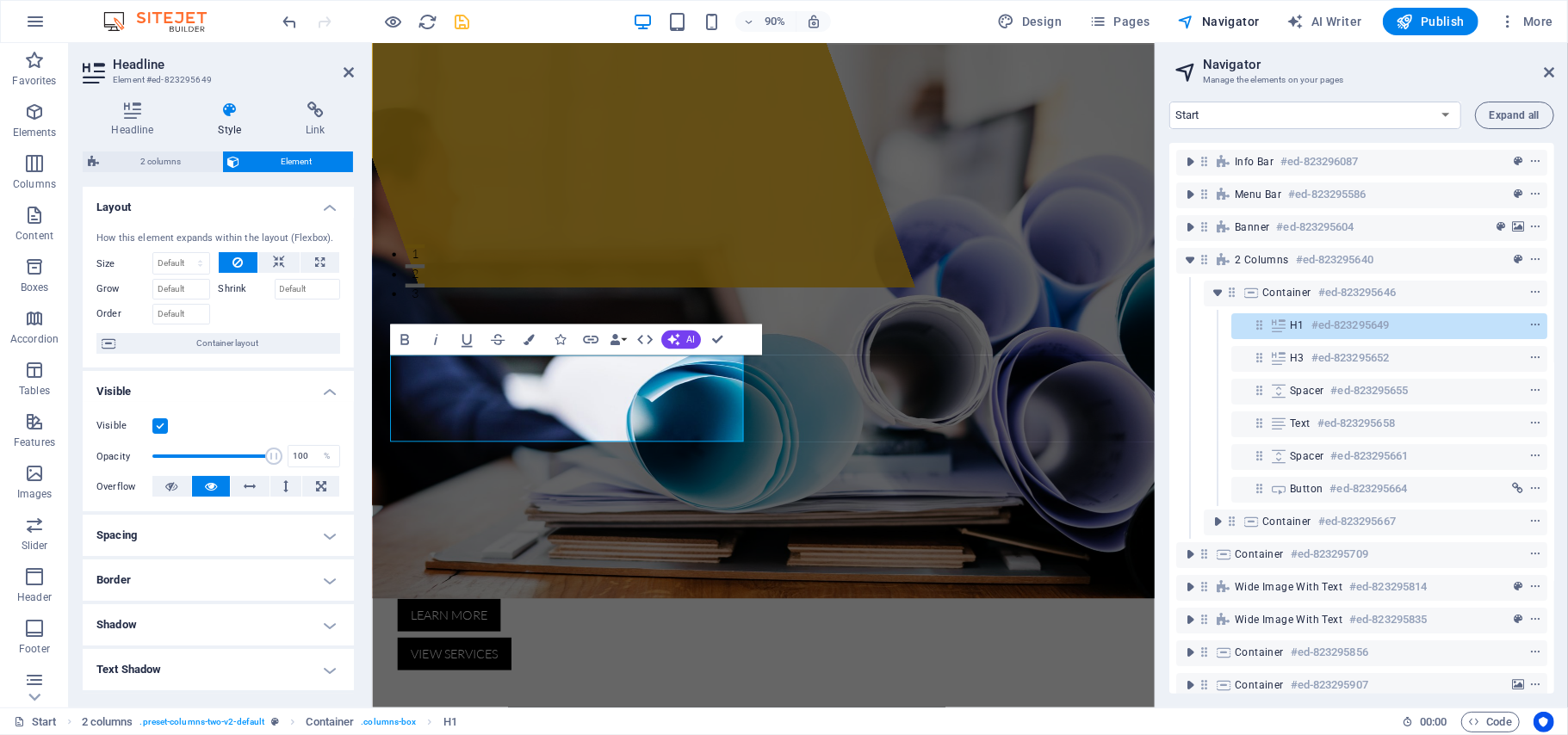 scroll, scrollTop: 220, scrollLeft: 0, axis: vertical 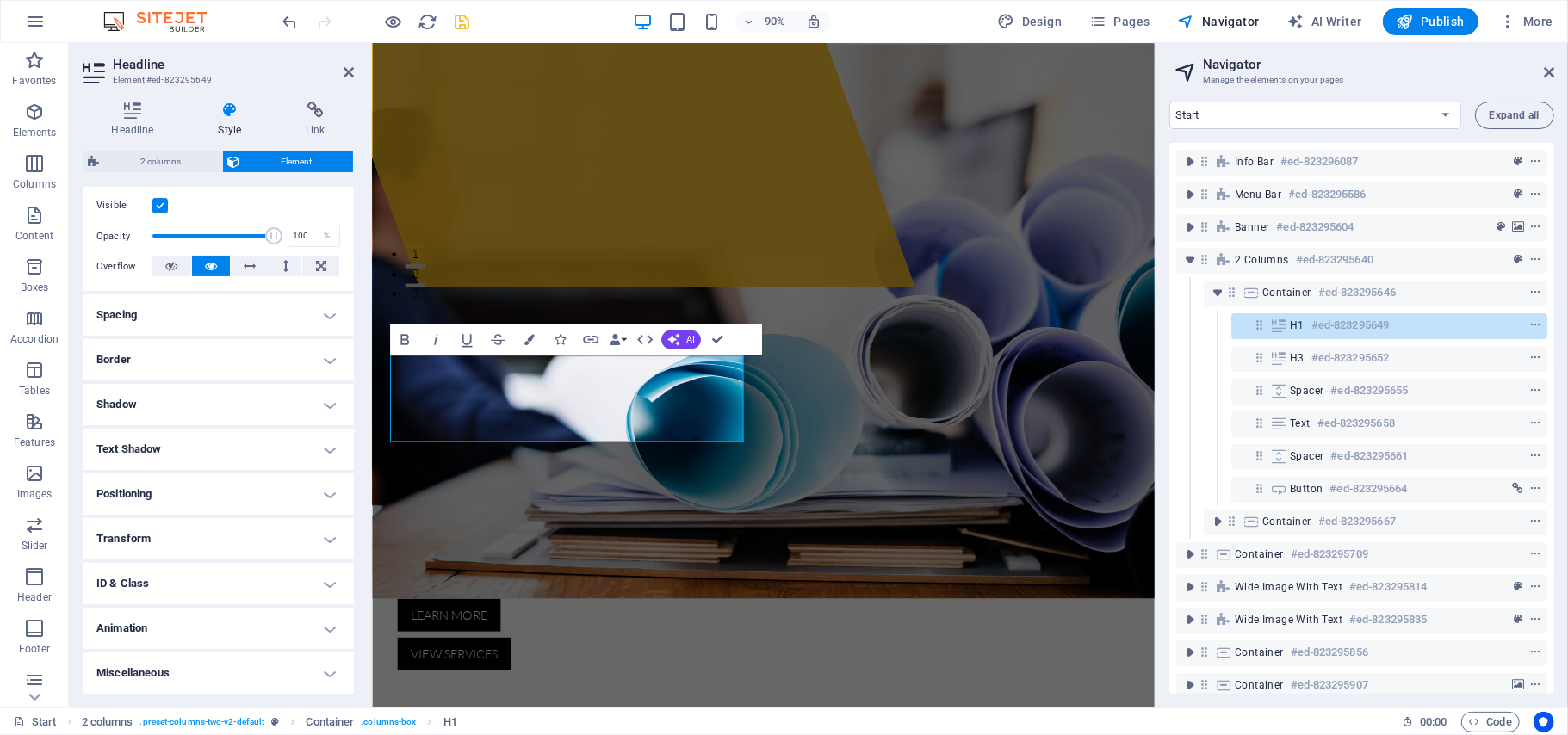 click on "Shadow" at bounding box center [218, 405] 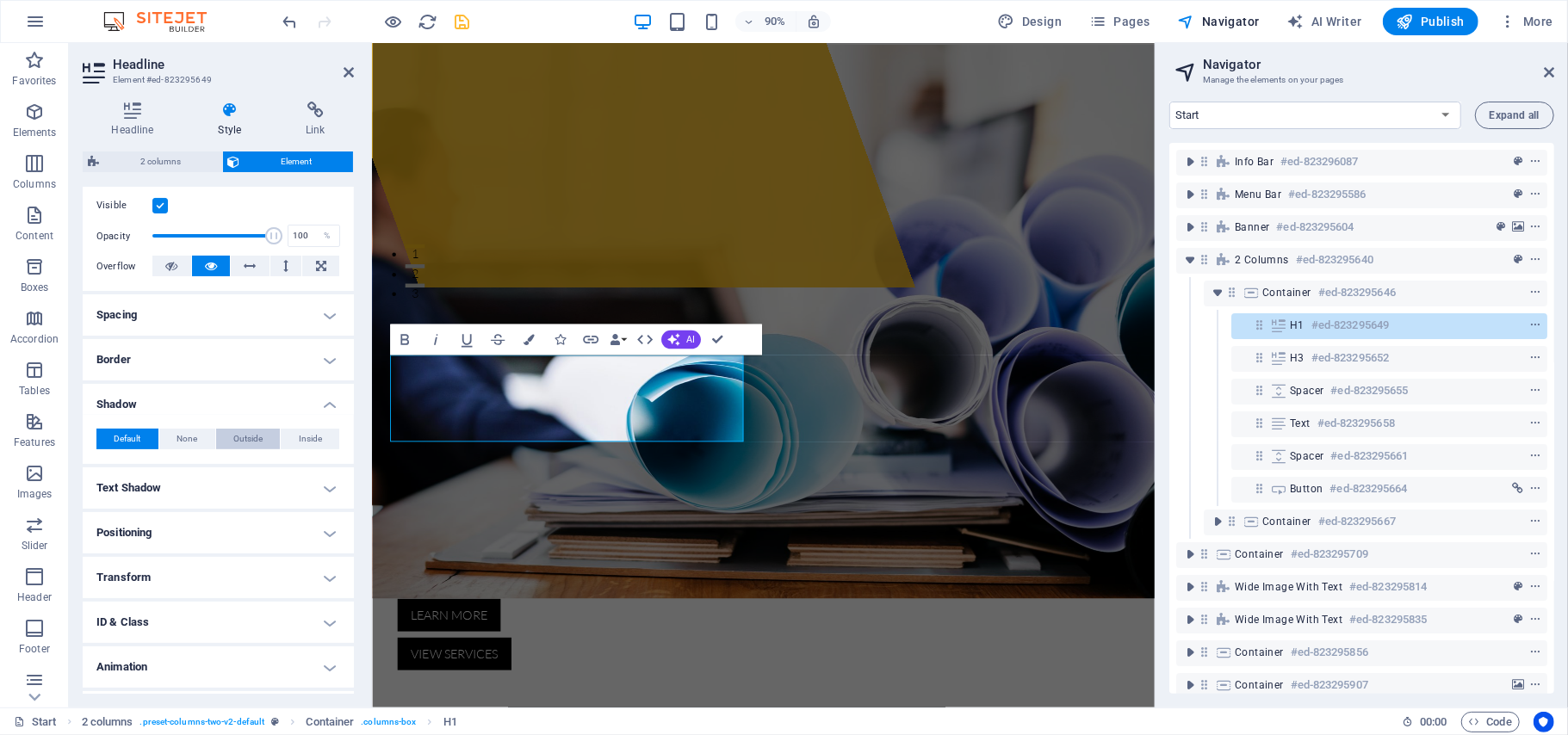 click on "Outside" at bounding box center [248, 439] 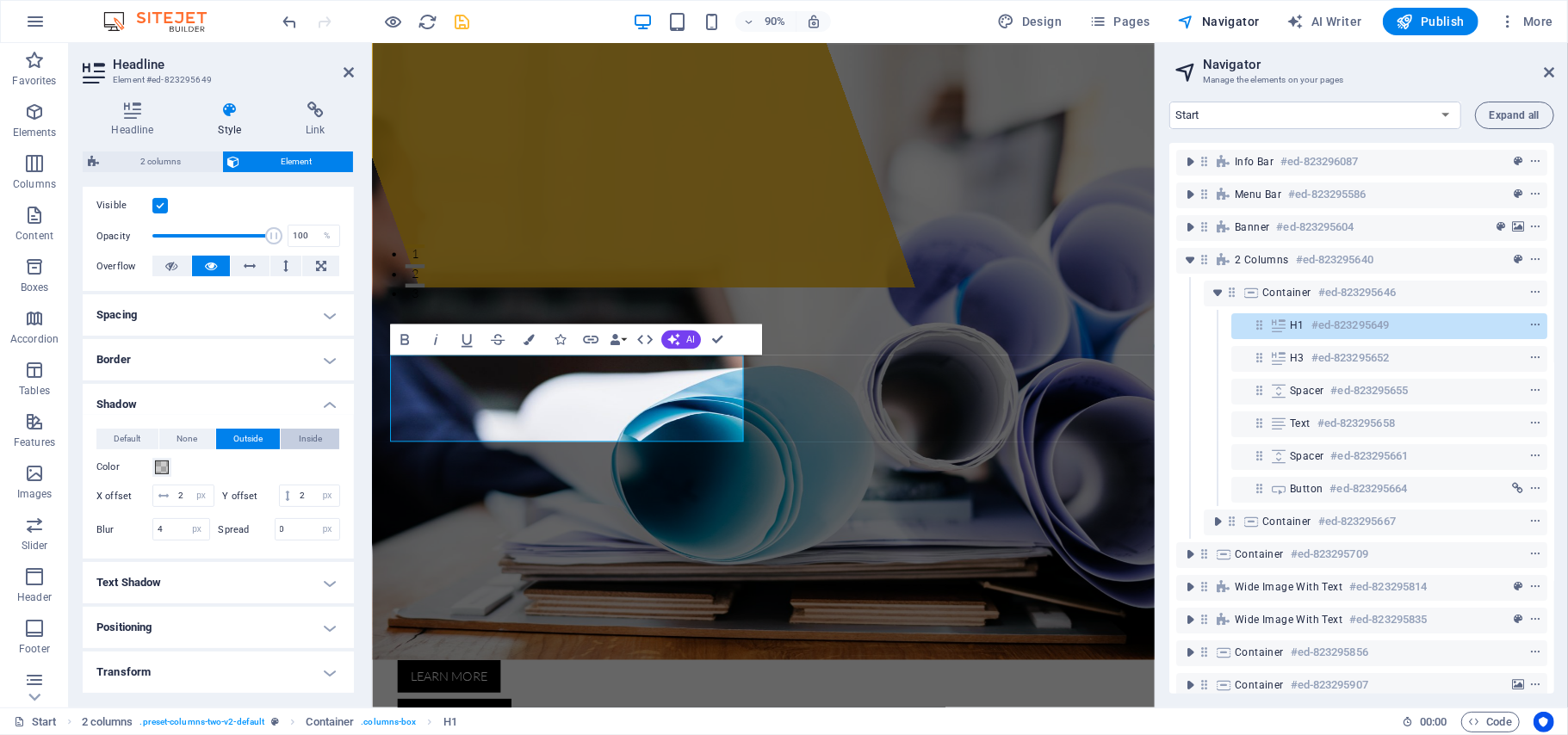 click on "Inside" at bounding box center [310, 439] 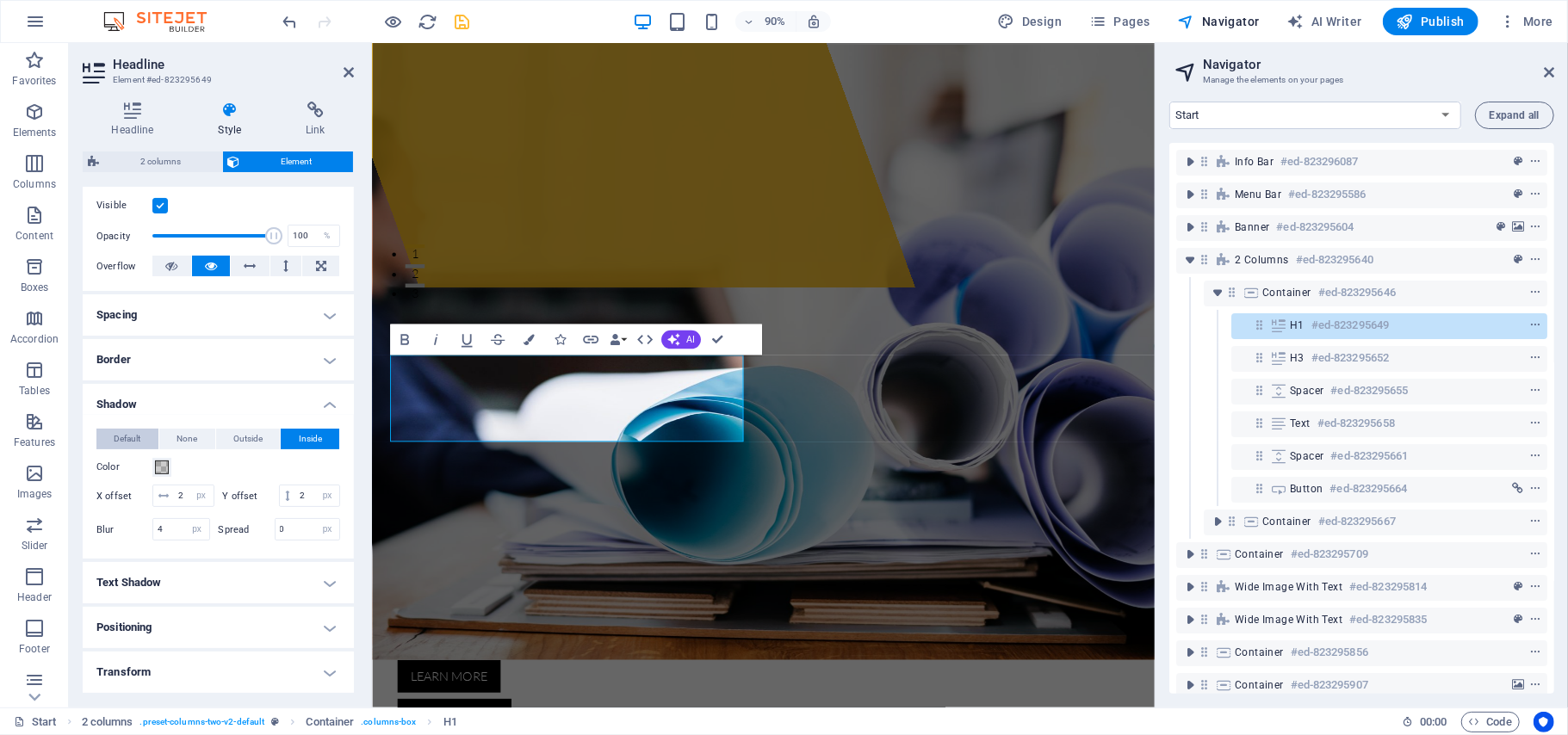click on "Default" at bounding box center (127, 439) 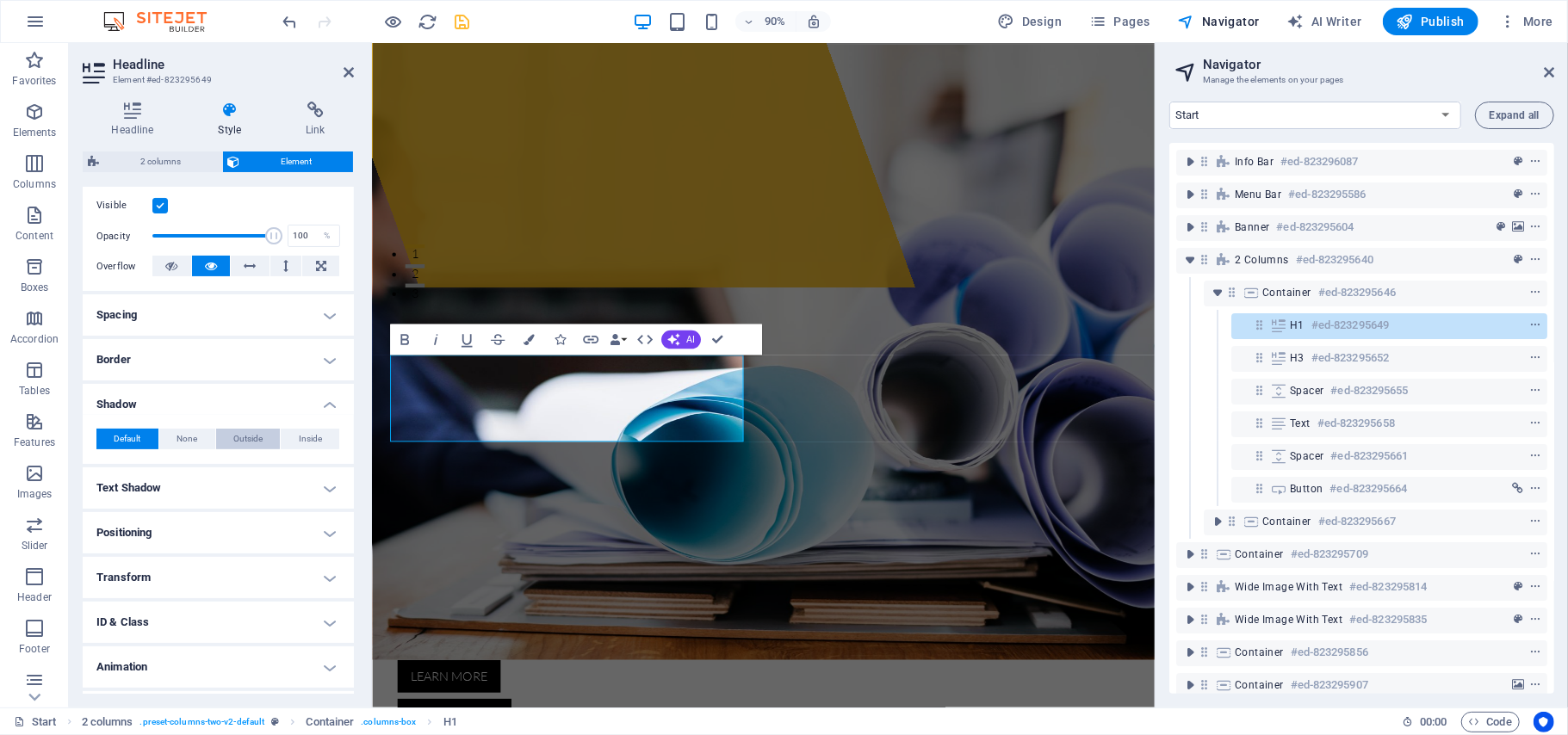 click on "Outside" at bounding box center [248, 439] 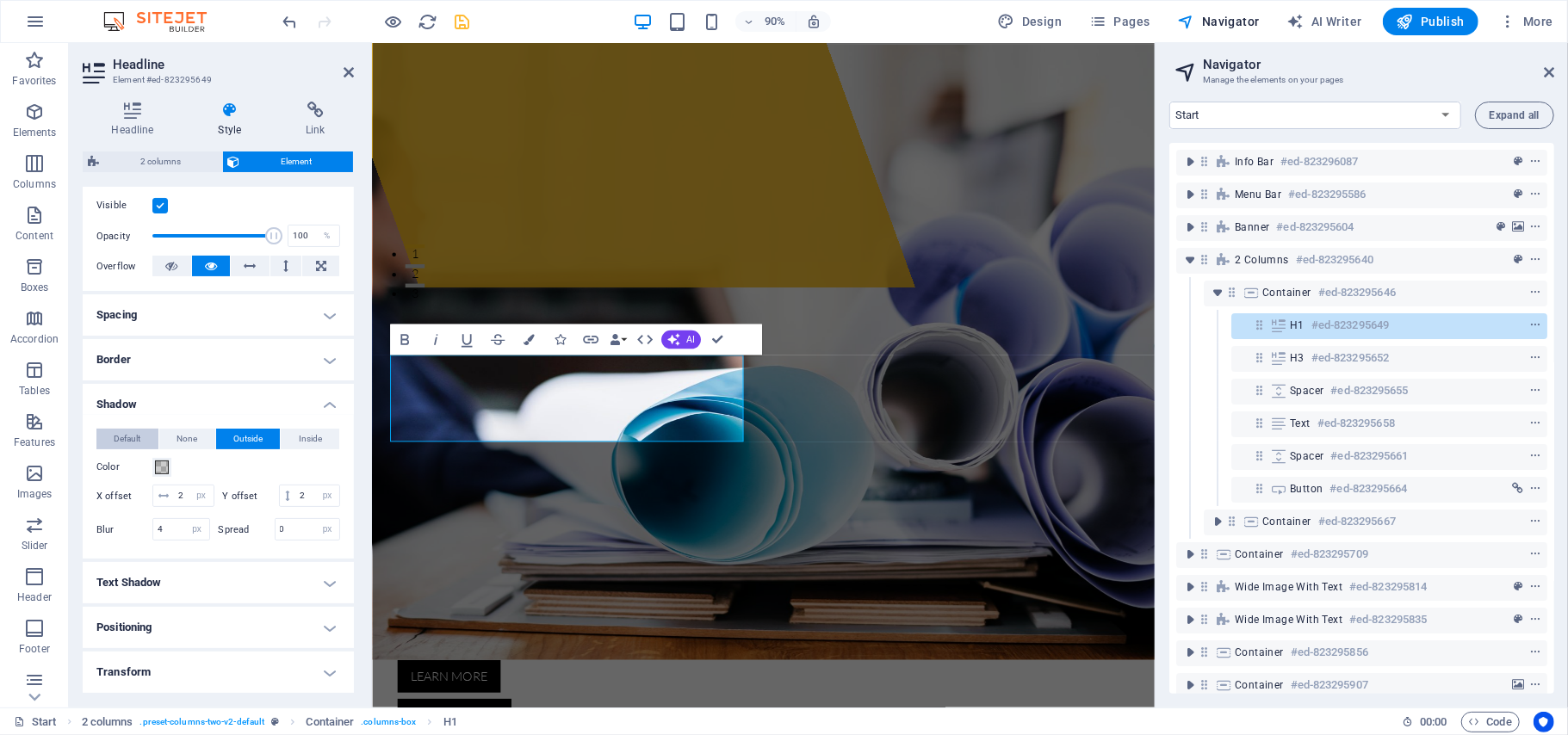 click on "Default" at bounding box center (127, 439) 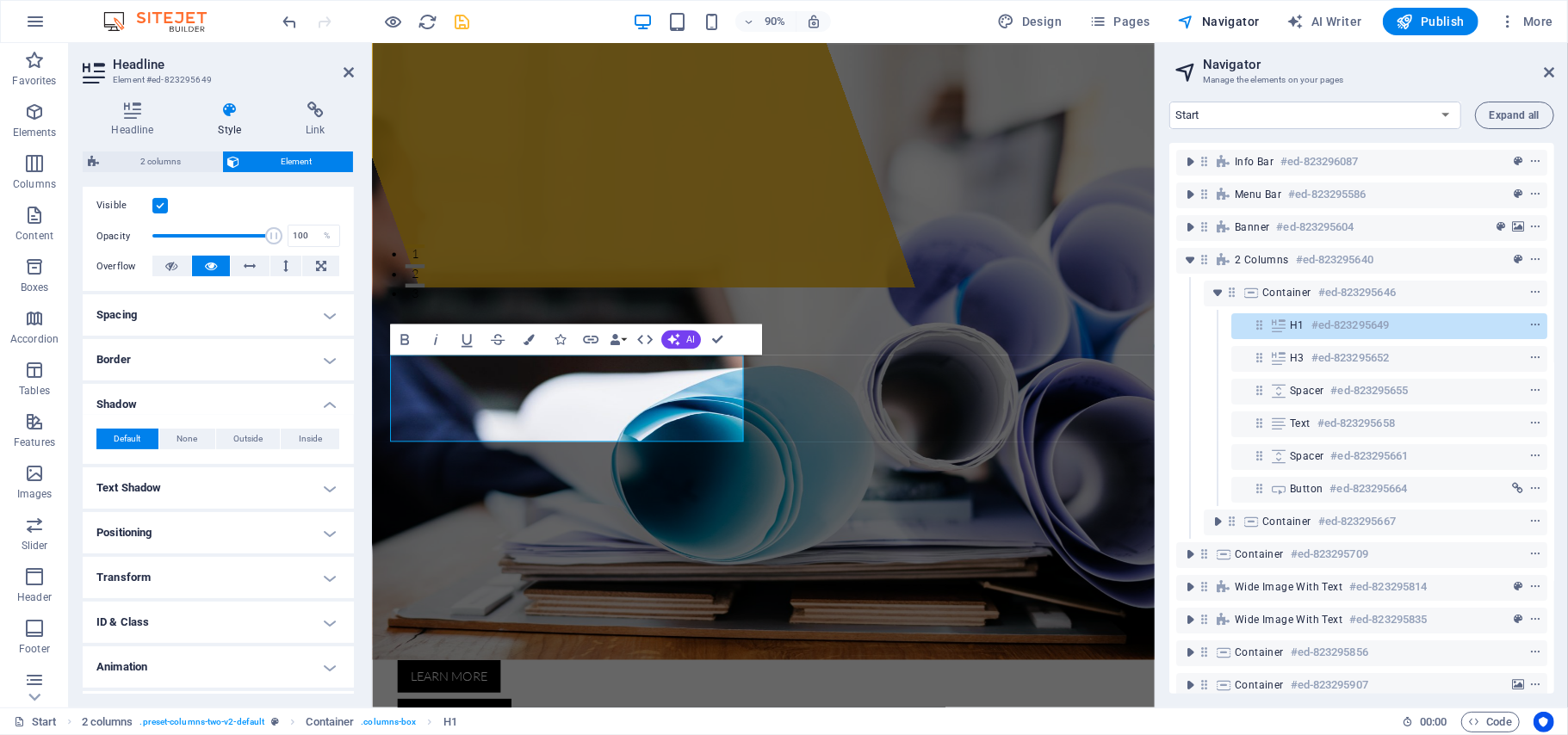 scroll, scrollTop: 0, scrollLeft: 0, axis: both 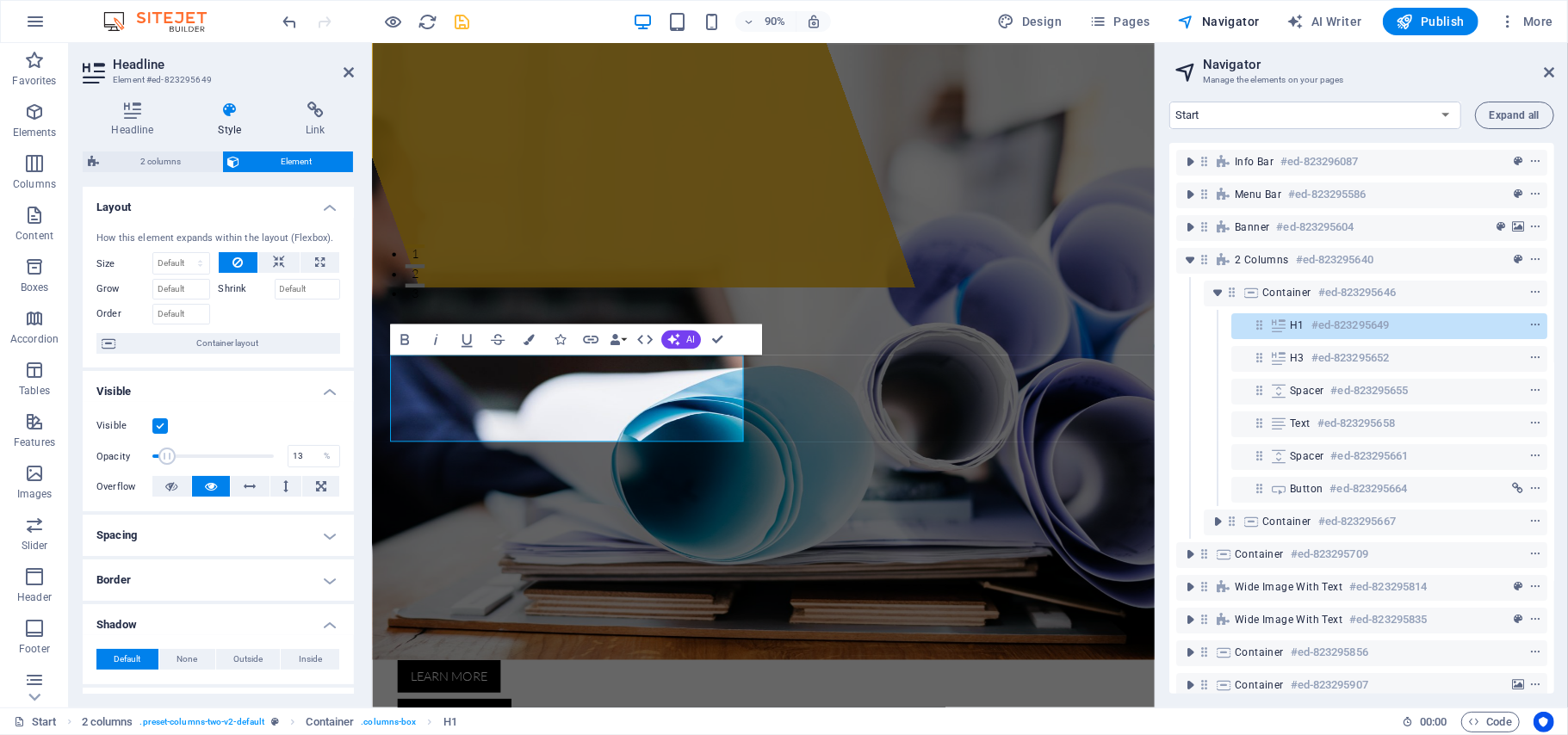 drag, startPoint x: 267, startPoint y: 452, endPoint x: 166, endPoint y: 448, distance: 101.07918 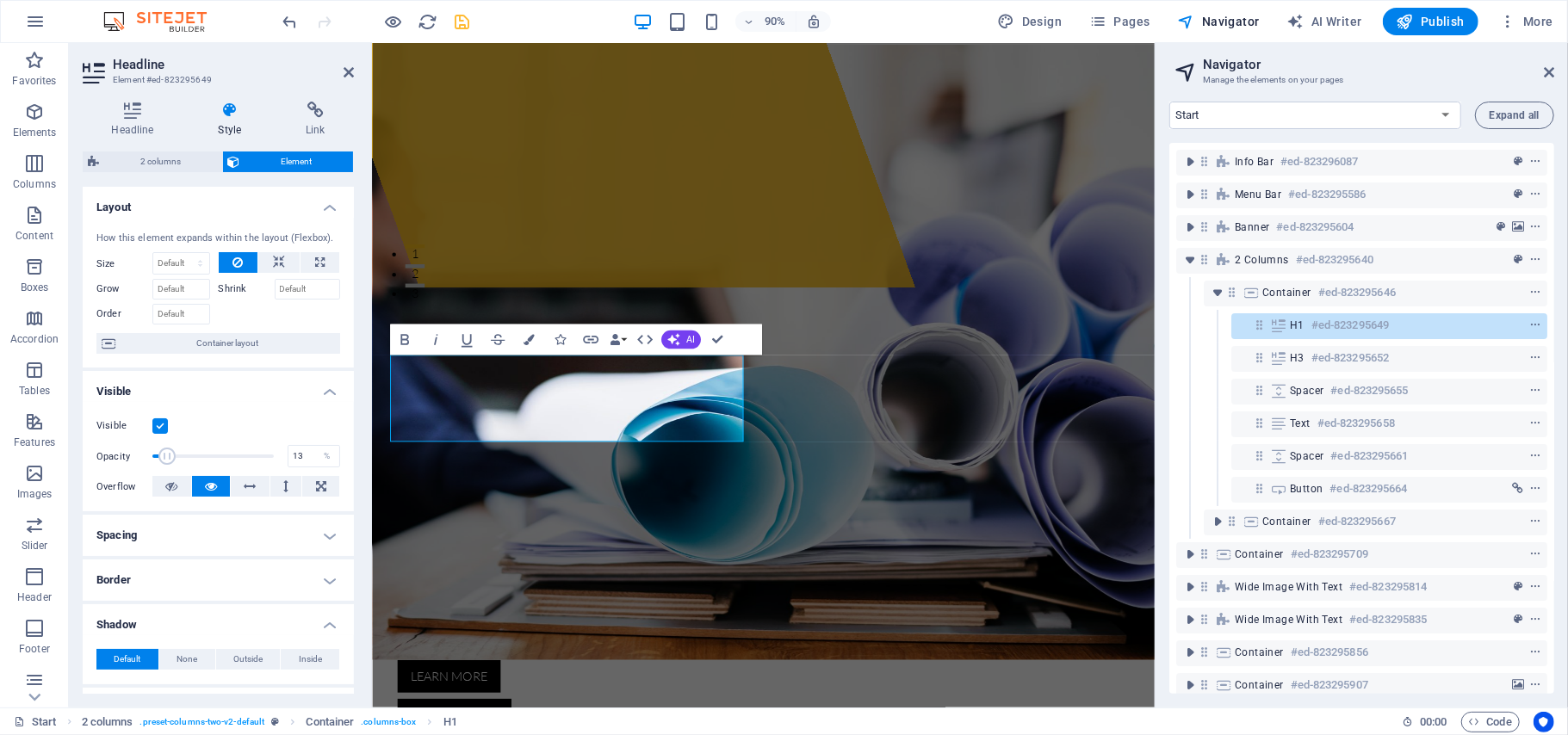 click at bounding box center (167, 456) 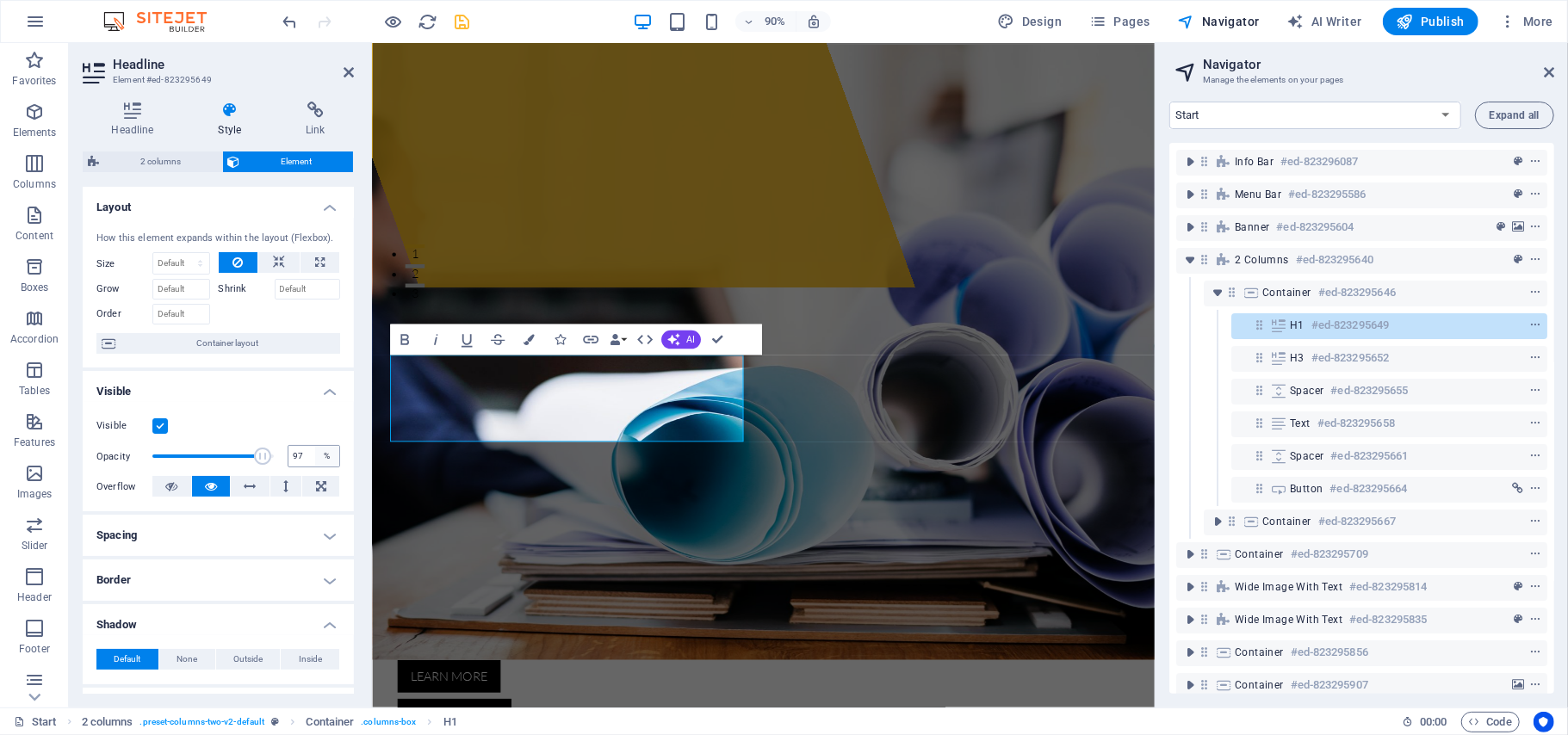 type on "100" 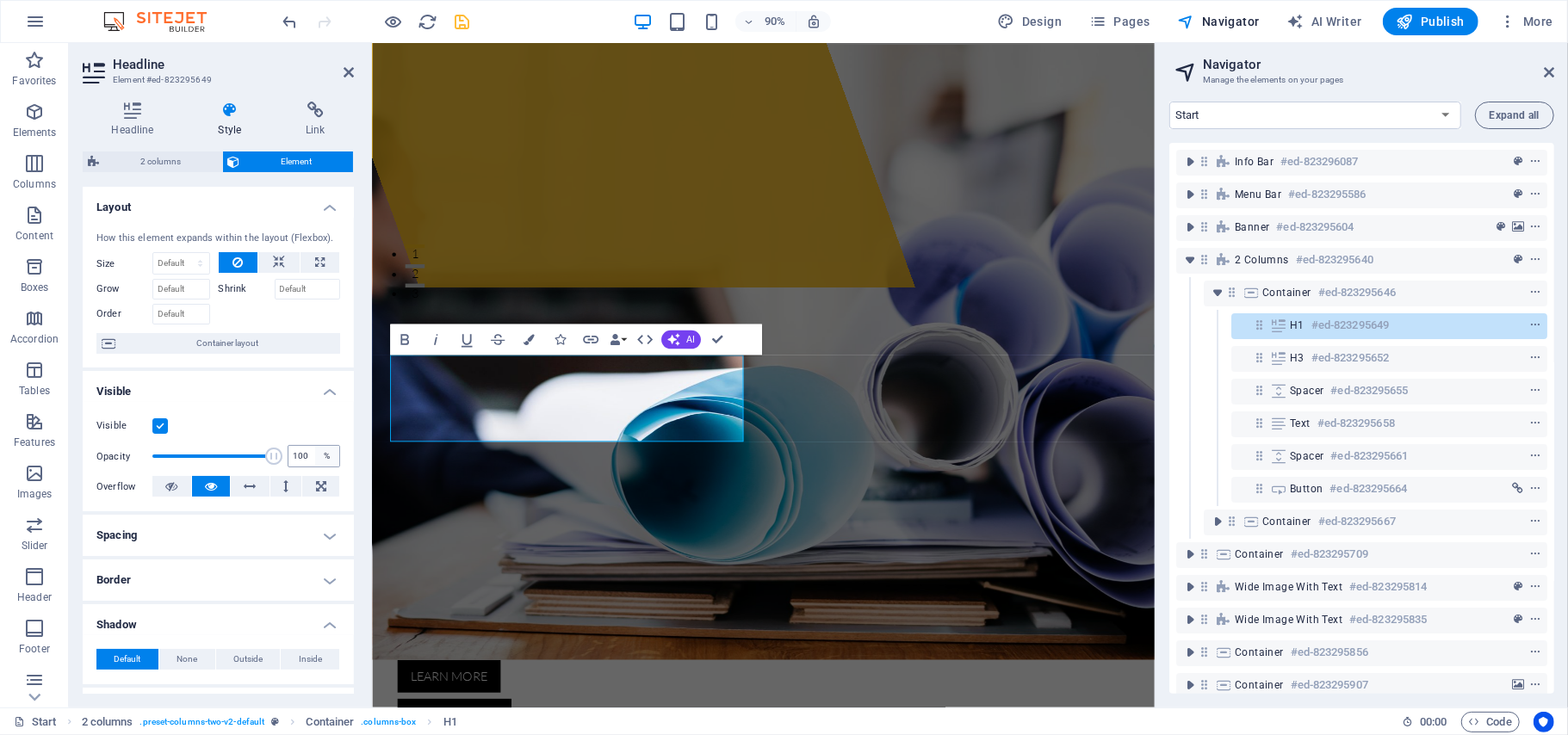 drag, startPoint x: 170, startPoint y: 451, endPoint x: 328, endPoint y: 455, distance: 158.0506 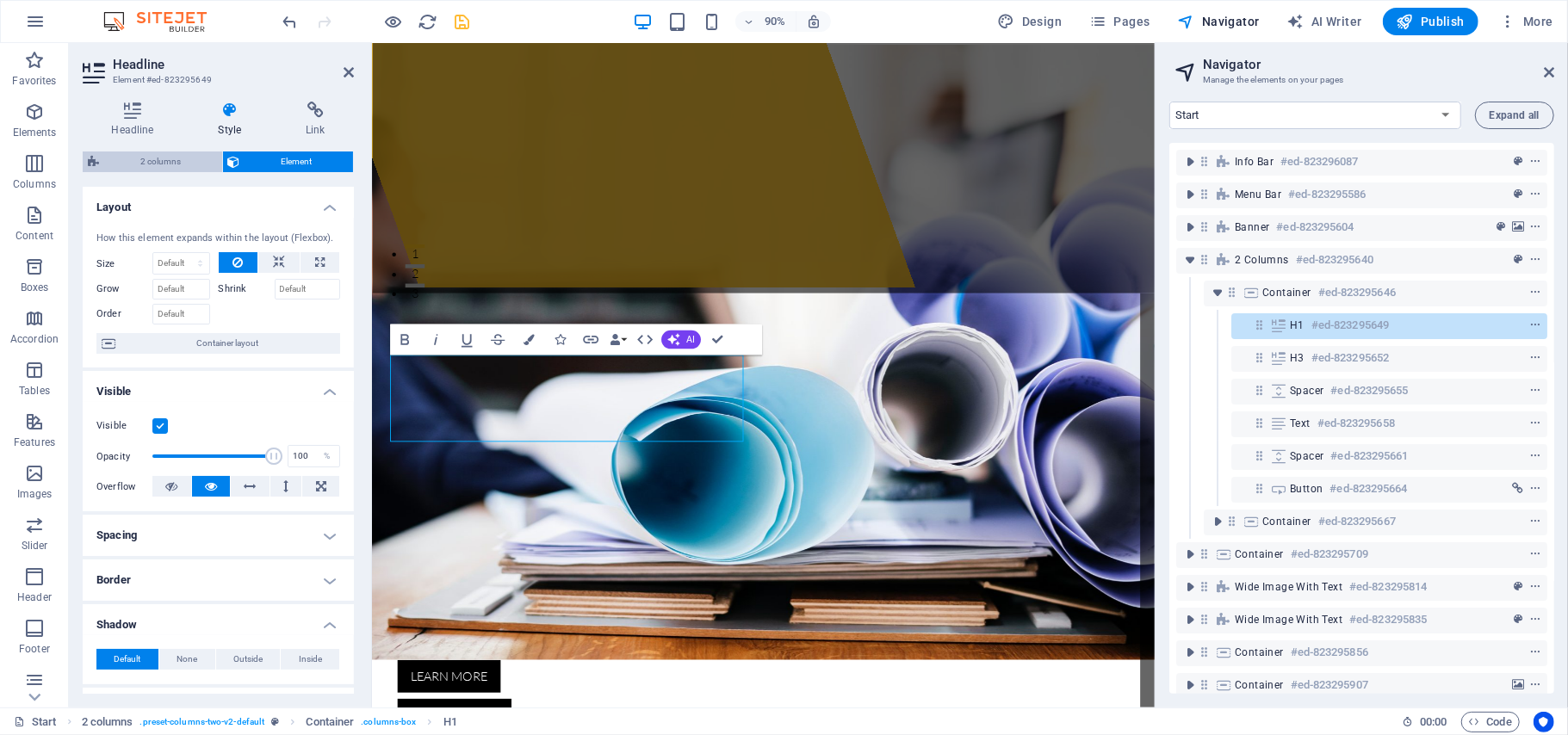 click on "2 columns" at bounding box center (160, 162) 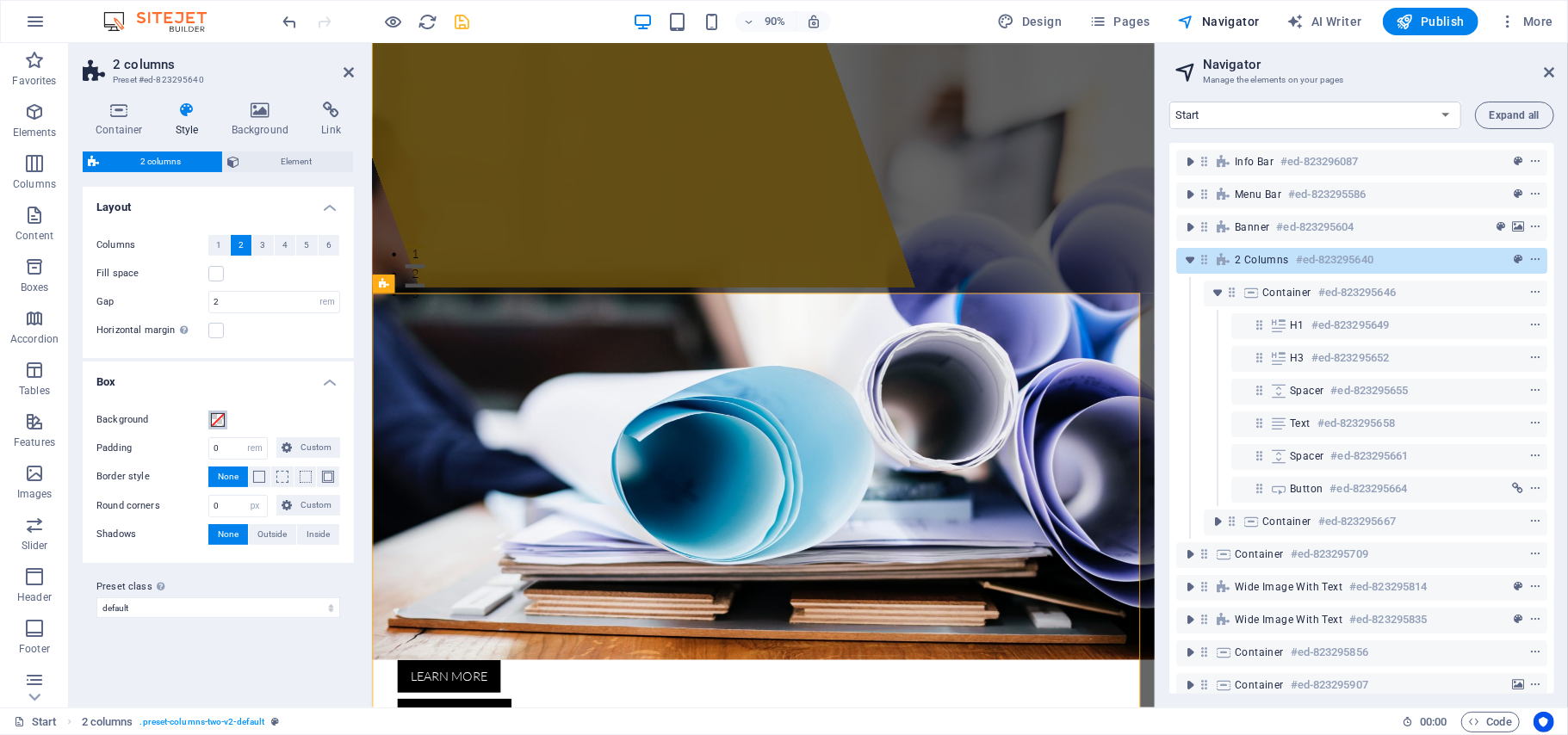 click at bounding box center (218, 420) 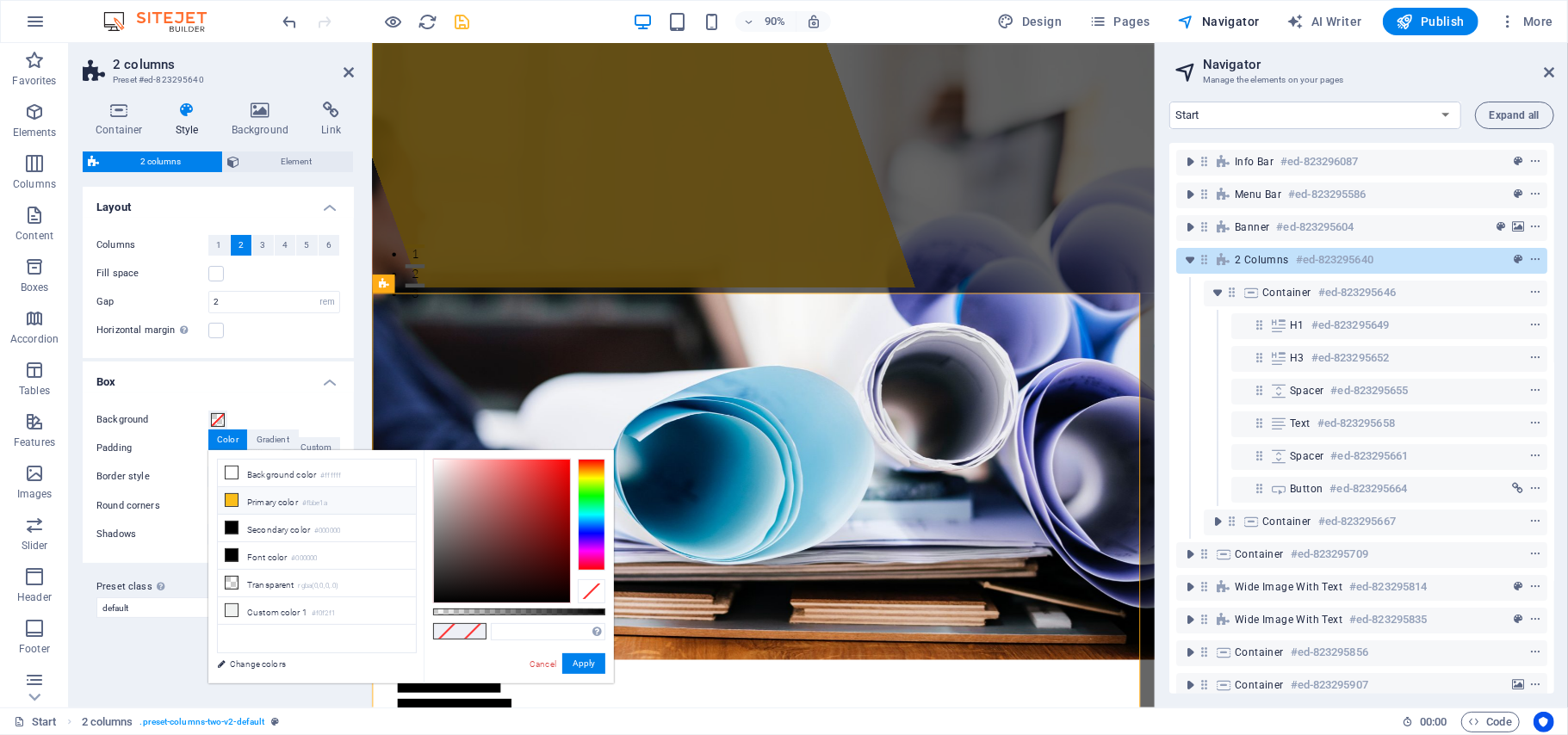 click at bounding box center [232, 500] 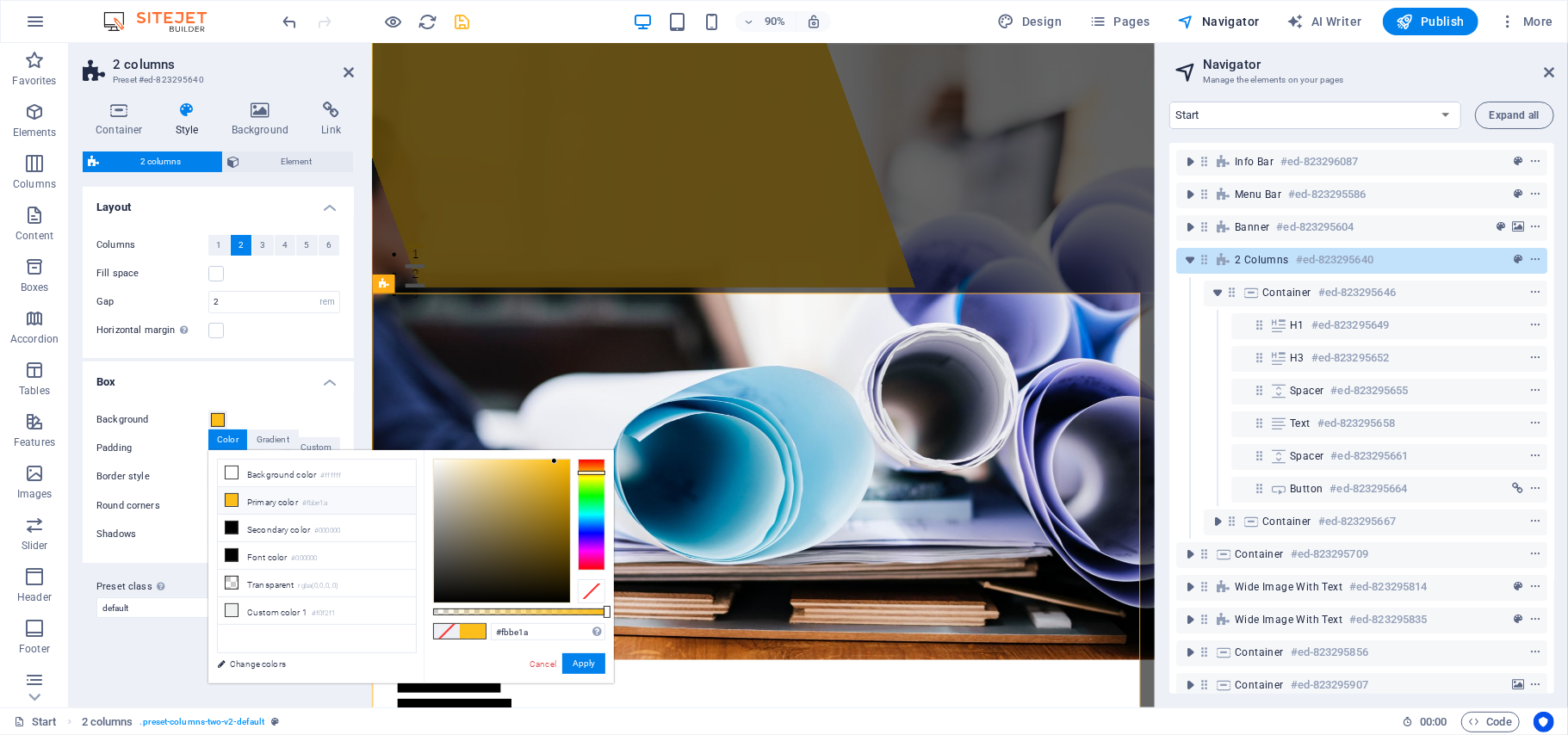 click on "#fbbe1a Supported formats #0852ed rgb(8, 82, 237) rgba(8, 82, 237, 90%) hsv(221,97,93) hsl(221, 93%, 48%) Cancel Apply" at bounding box center (518, 691) 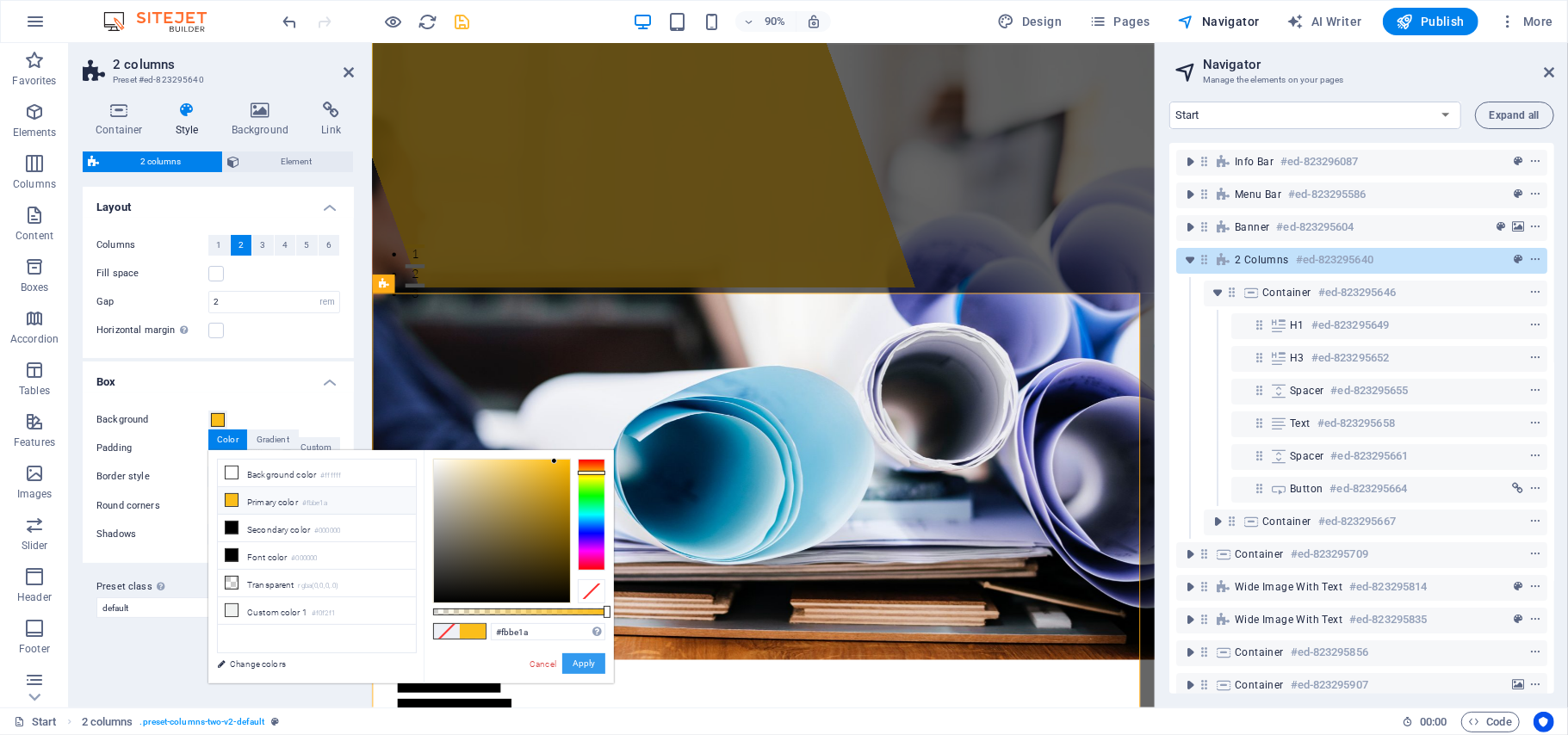 click on "Apply" at bounding box center [584, 664] 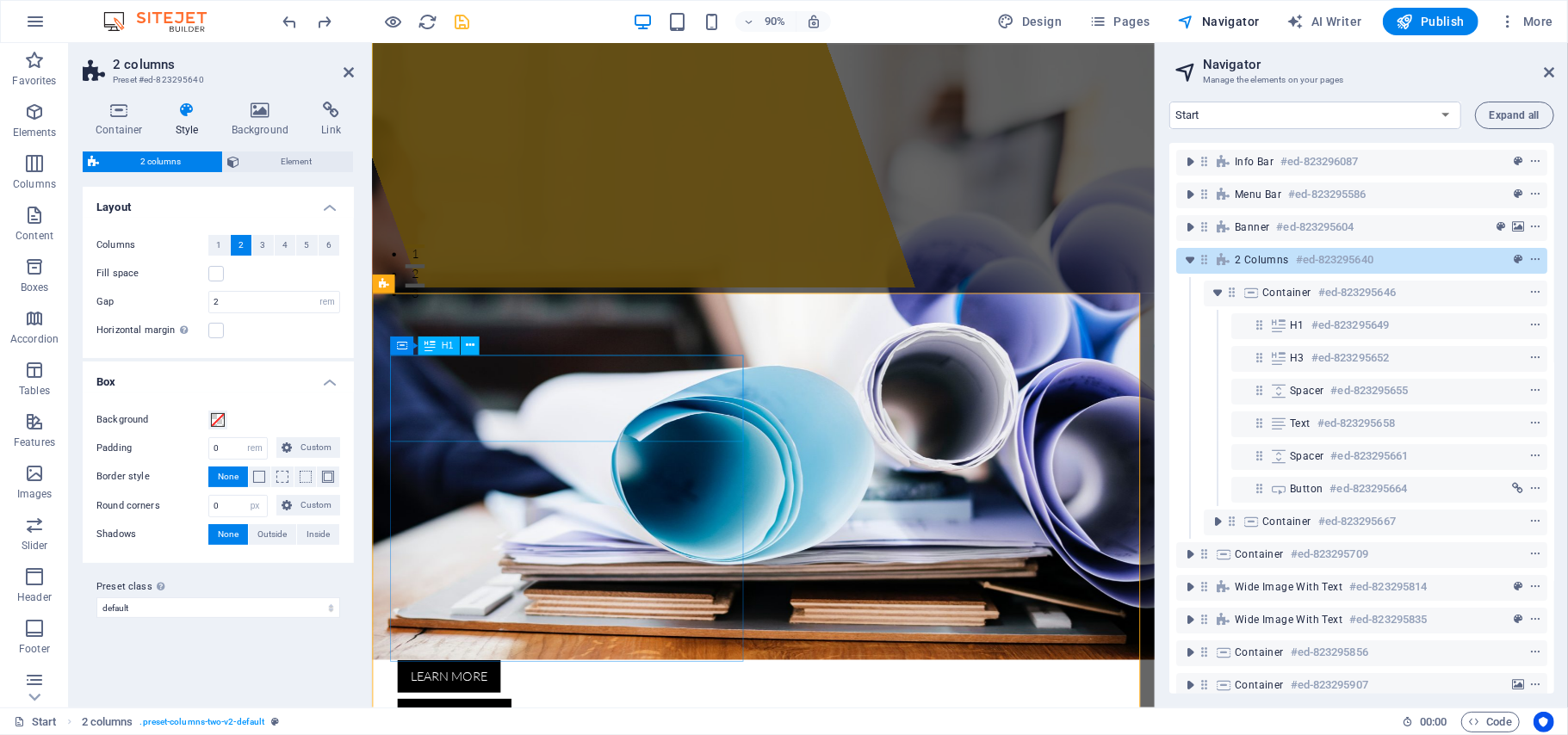 click on "About  test.raseindia.org" at bounding box center (581, 970) 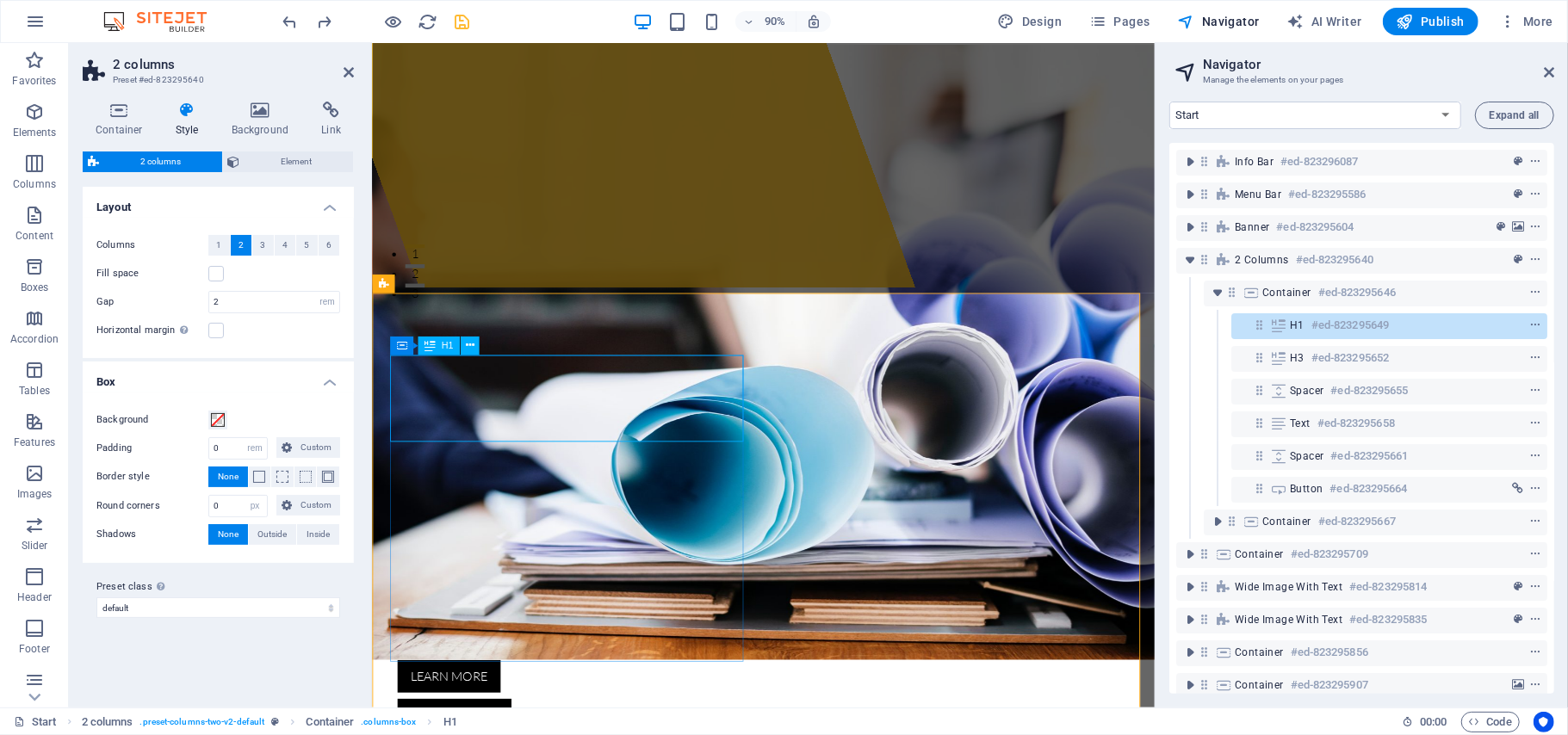 click on "About  test.raseindia.org" at bounding box center [581, 970] 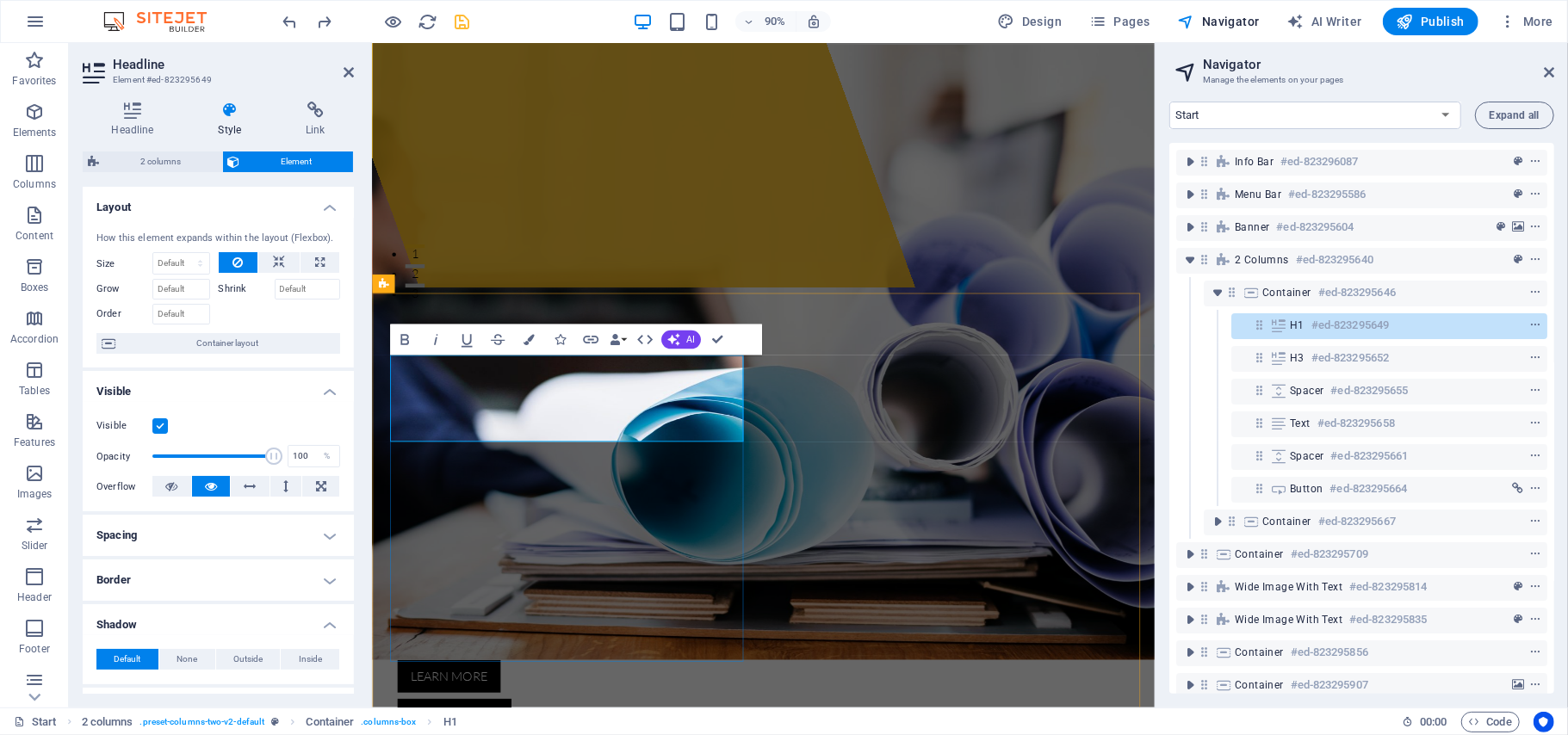 click on "About  test.raseindia.org" at bounding box center (581, 994) 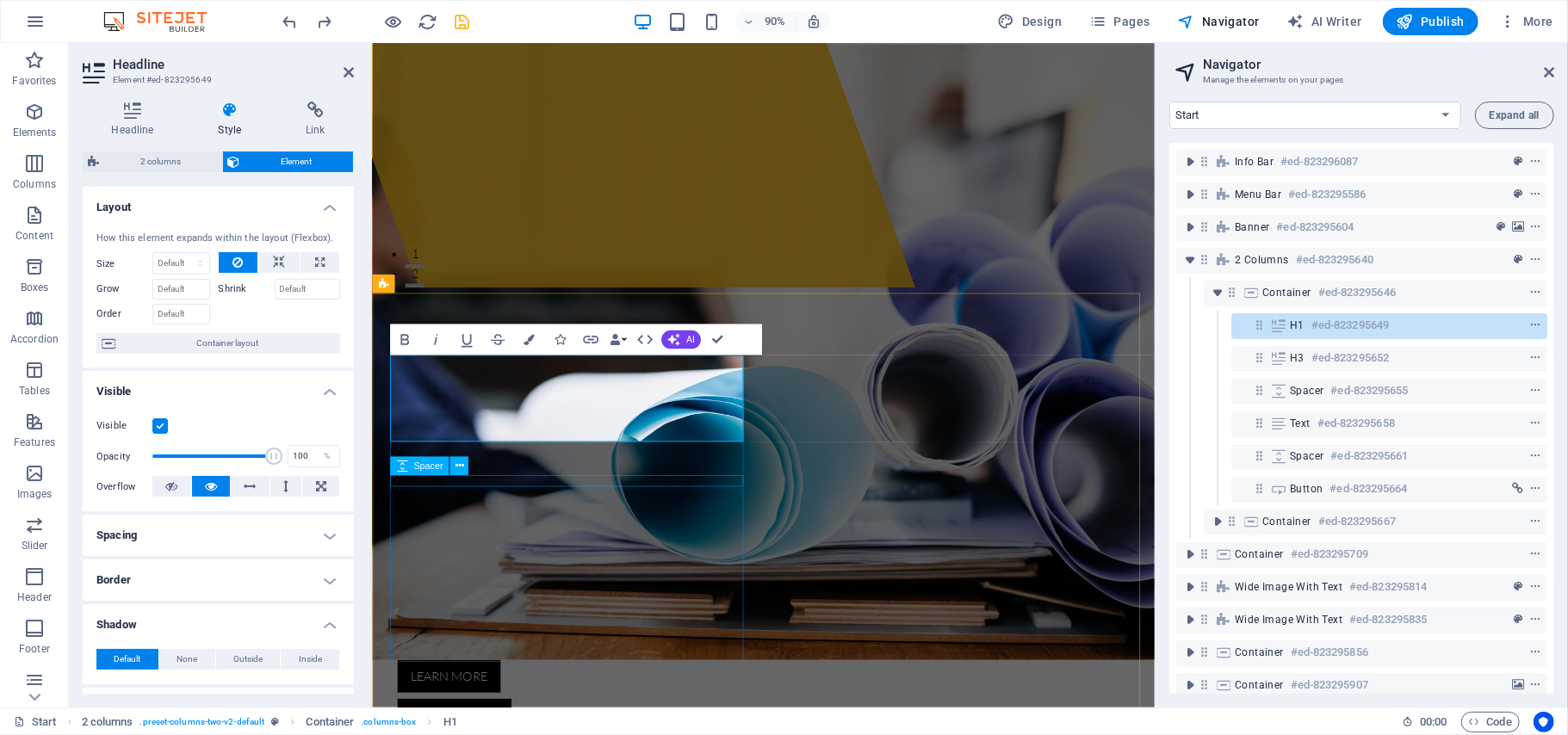 click at bounding box center (581, 1085) 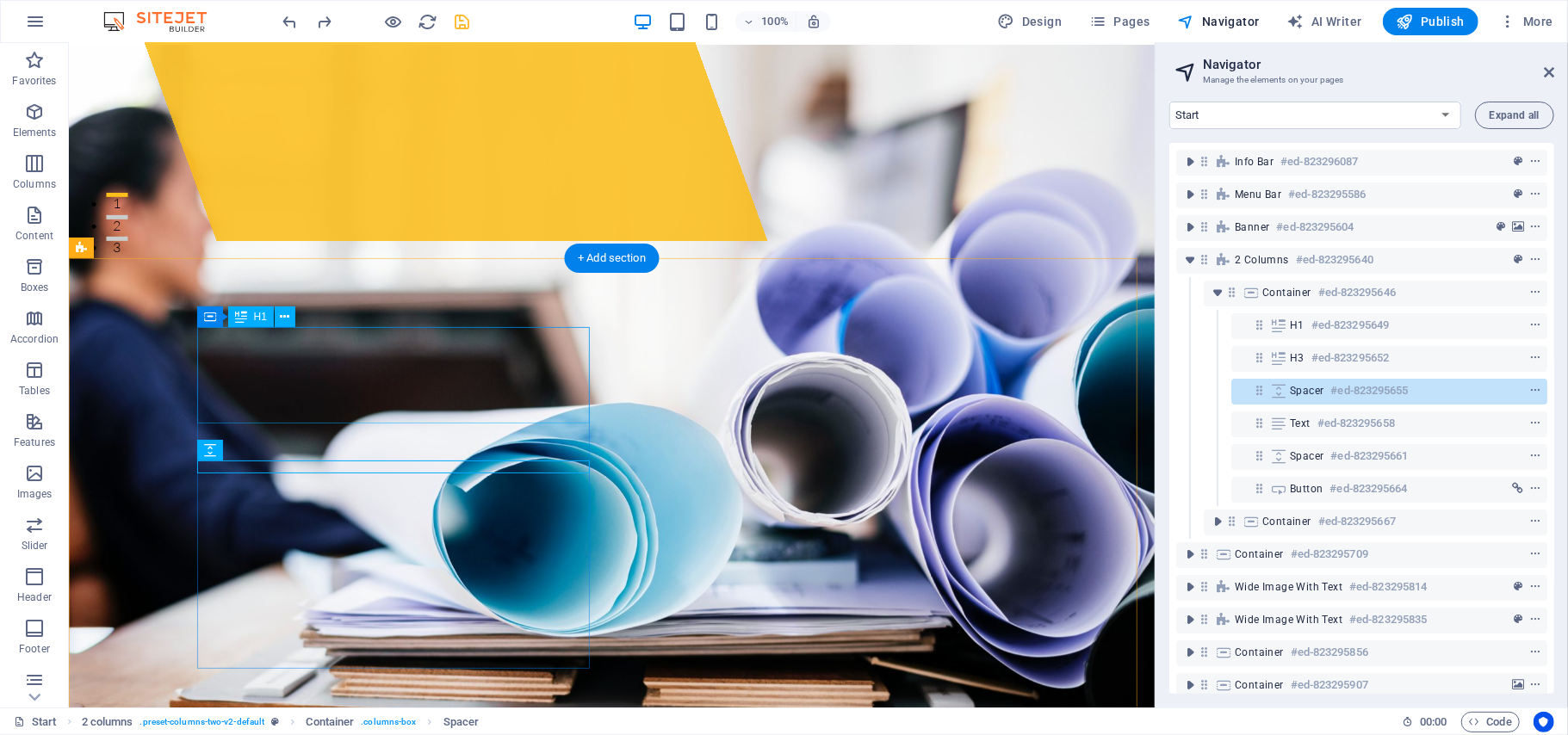 click on "About  test.raseindia.org" at bounding box center [278, 969] 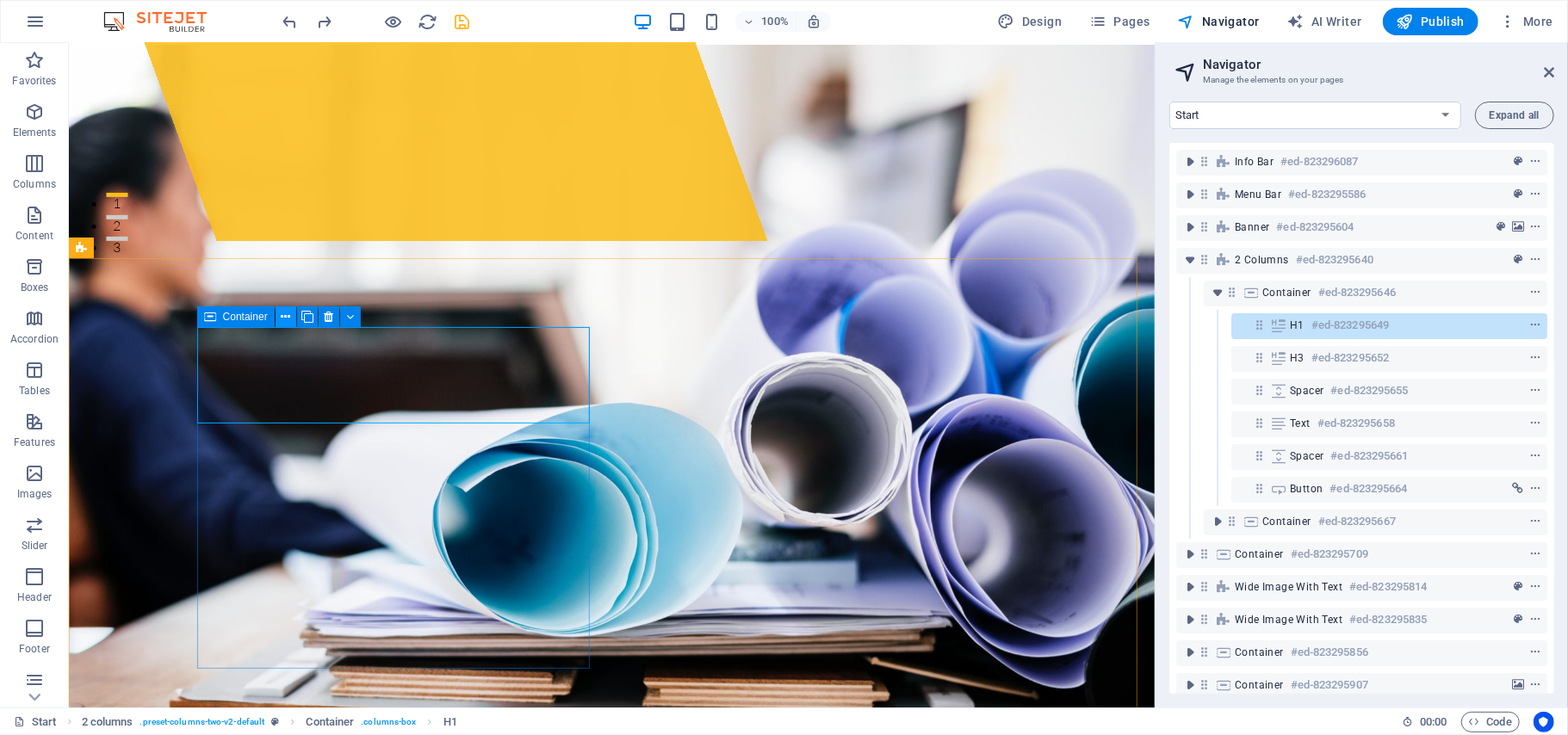 click at bounding box center (286, 317) 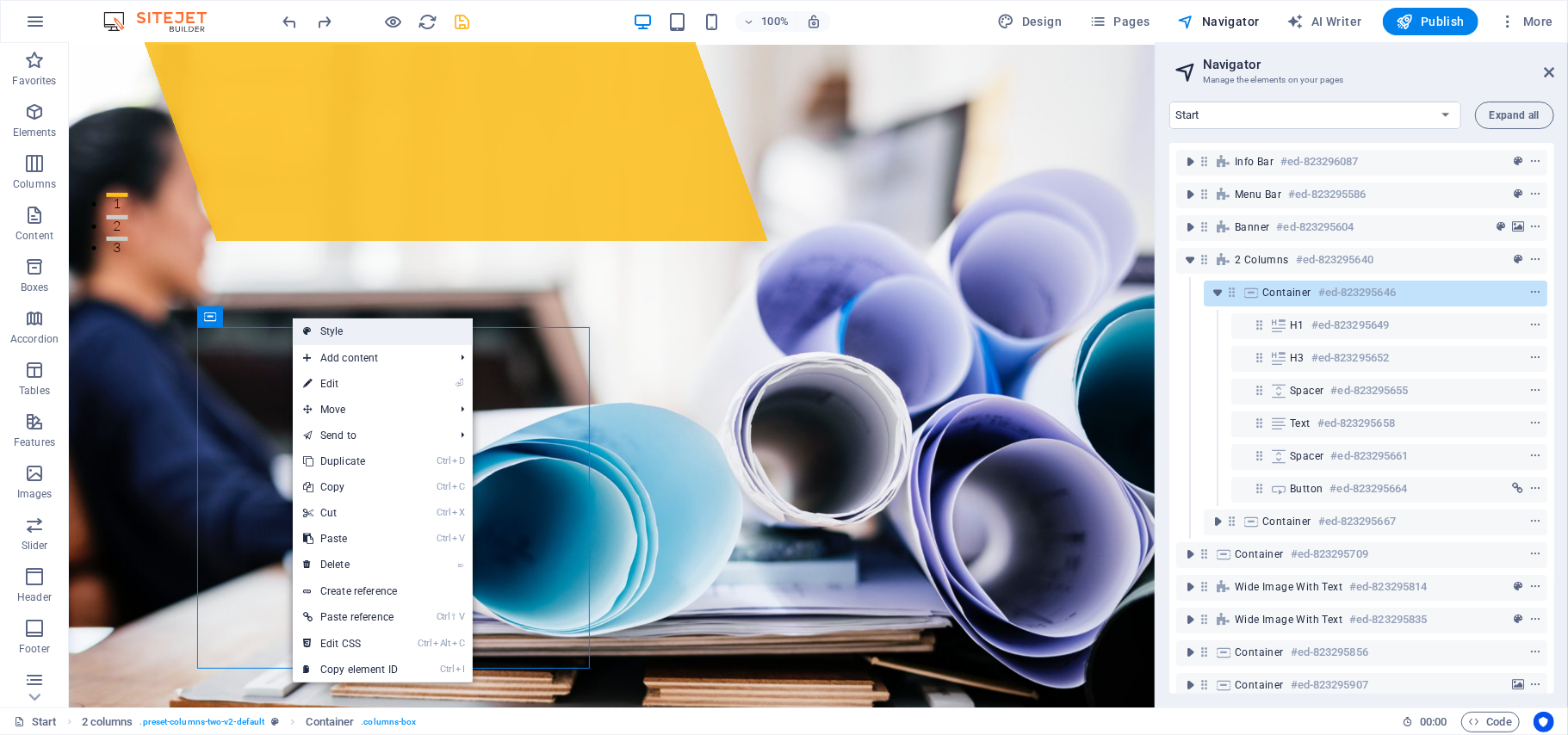 click on "Style" at bounding box center (382, 331) 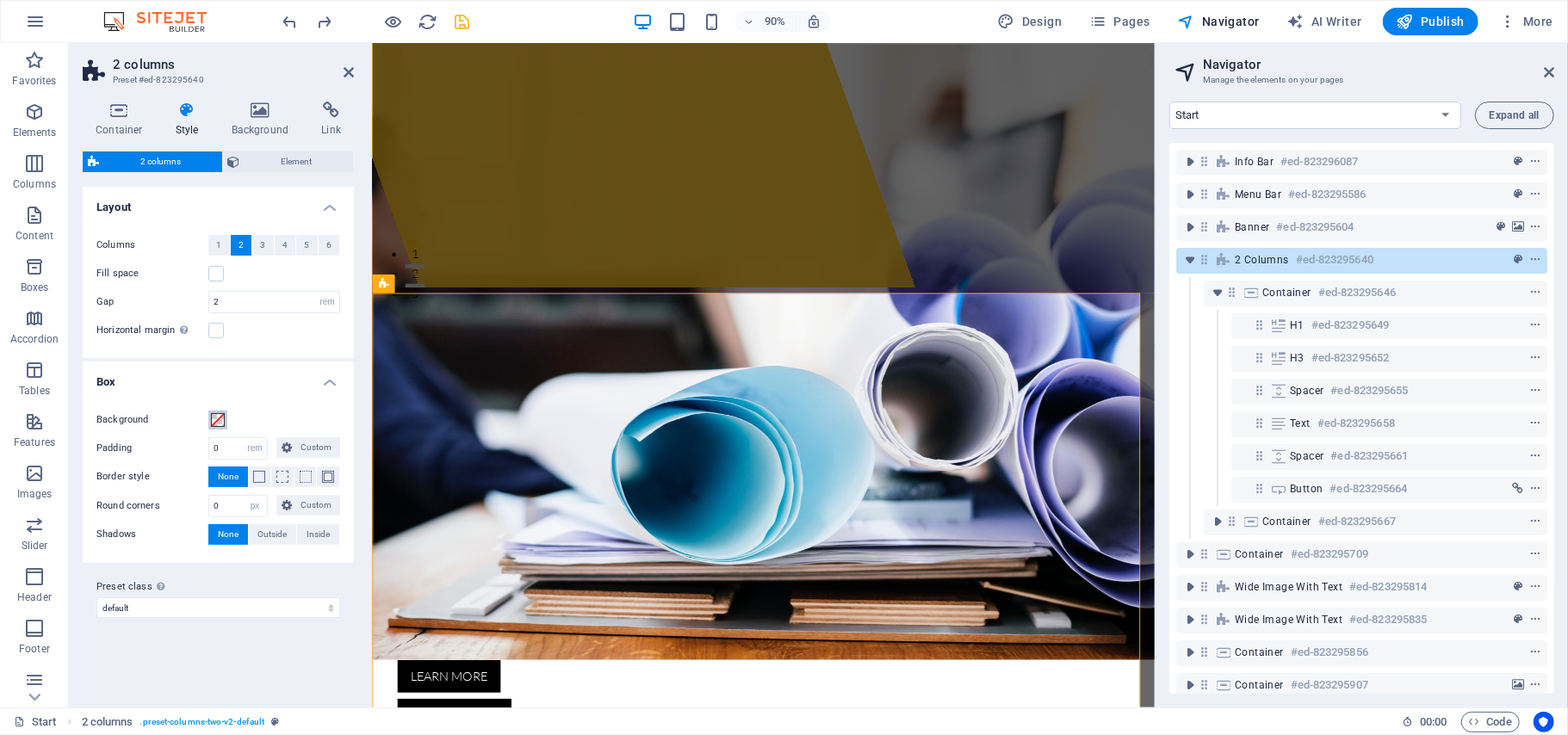 click at bounding box center (218, 420) 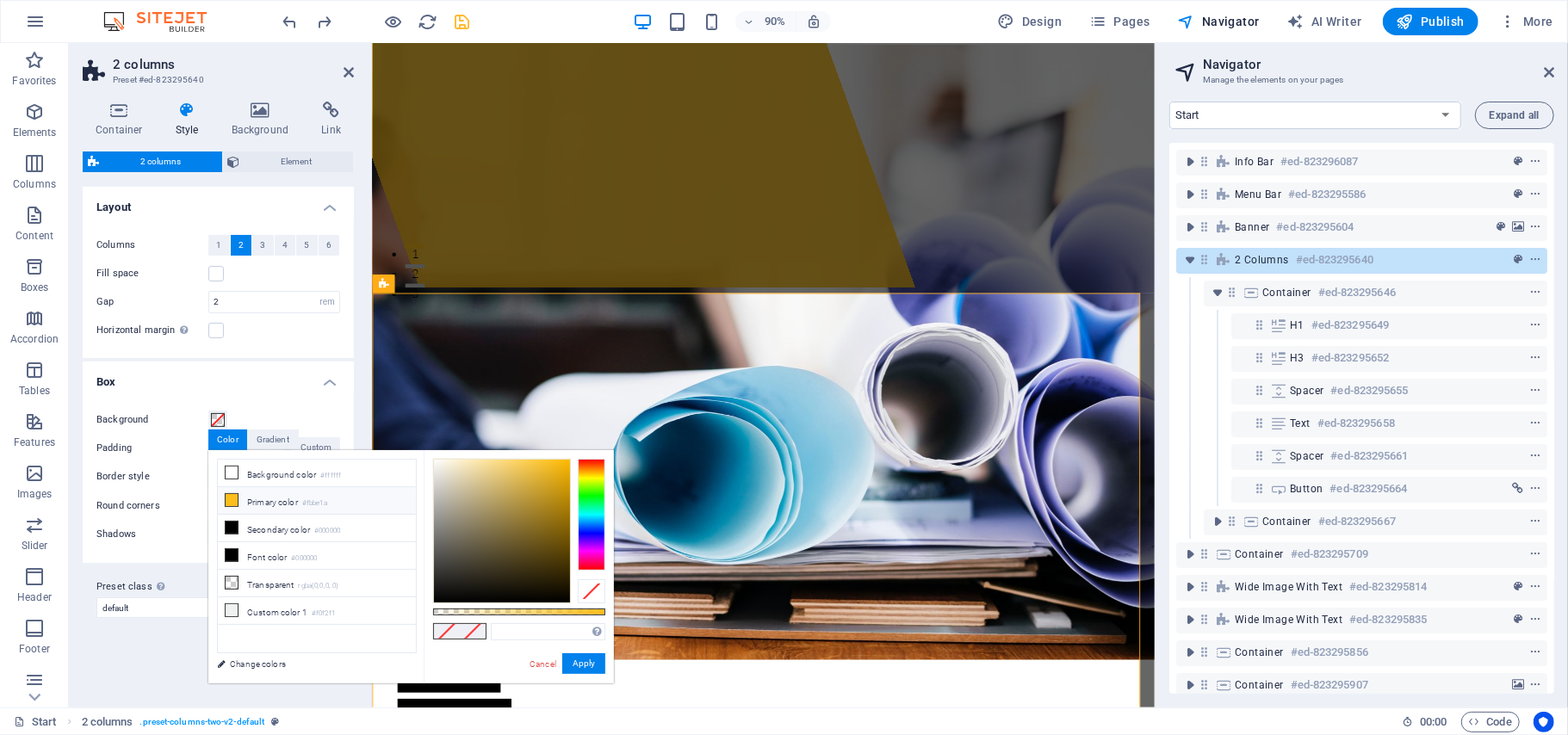 click at bounding box center (232, 500) 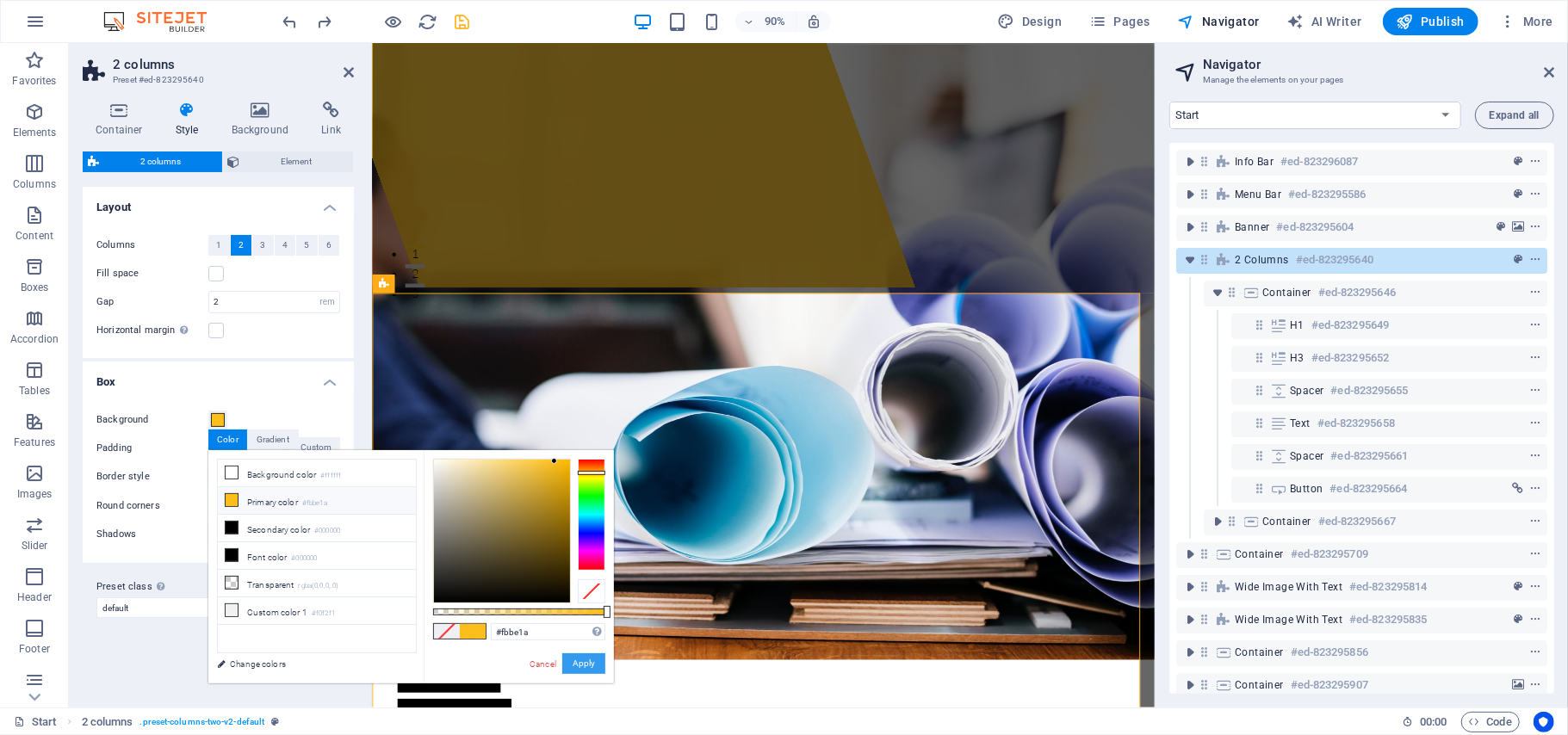 click on "Apply" at bounding box center (584, 664) 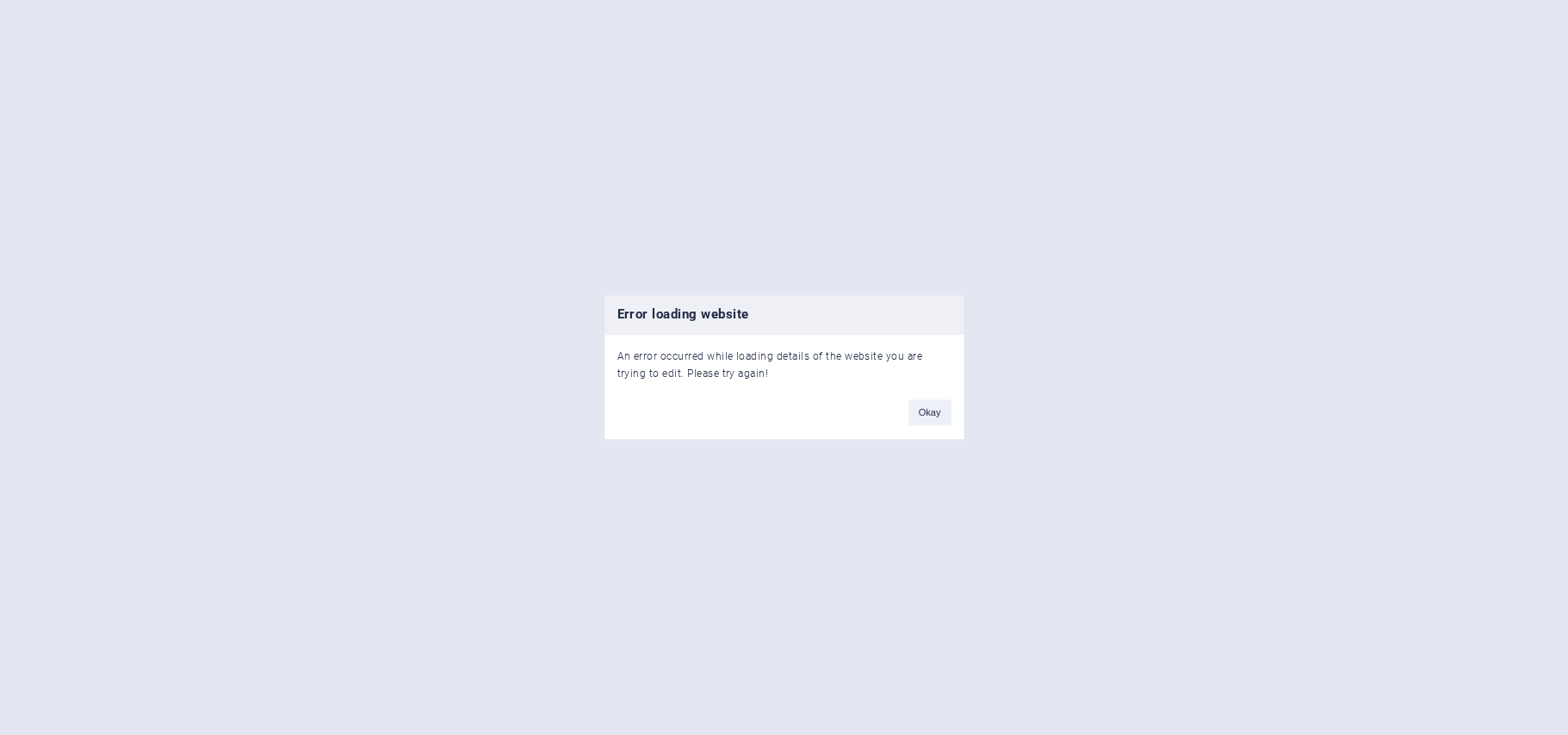 scroll, scrollTop: 0, scrollLeft: 0, axis: both 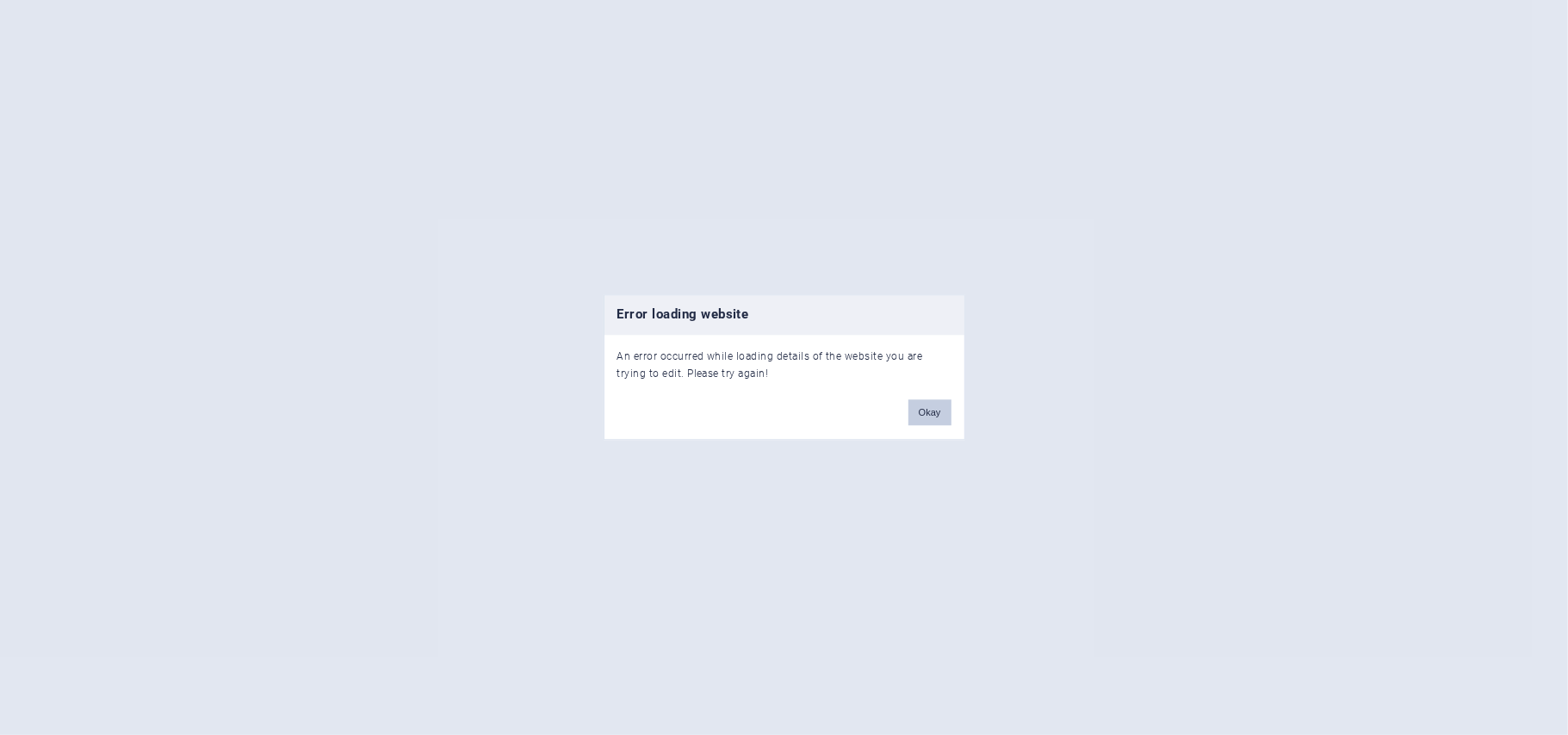 click on "Okay" at bounding box center (930, 413) 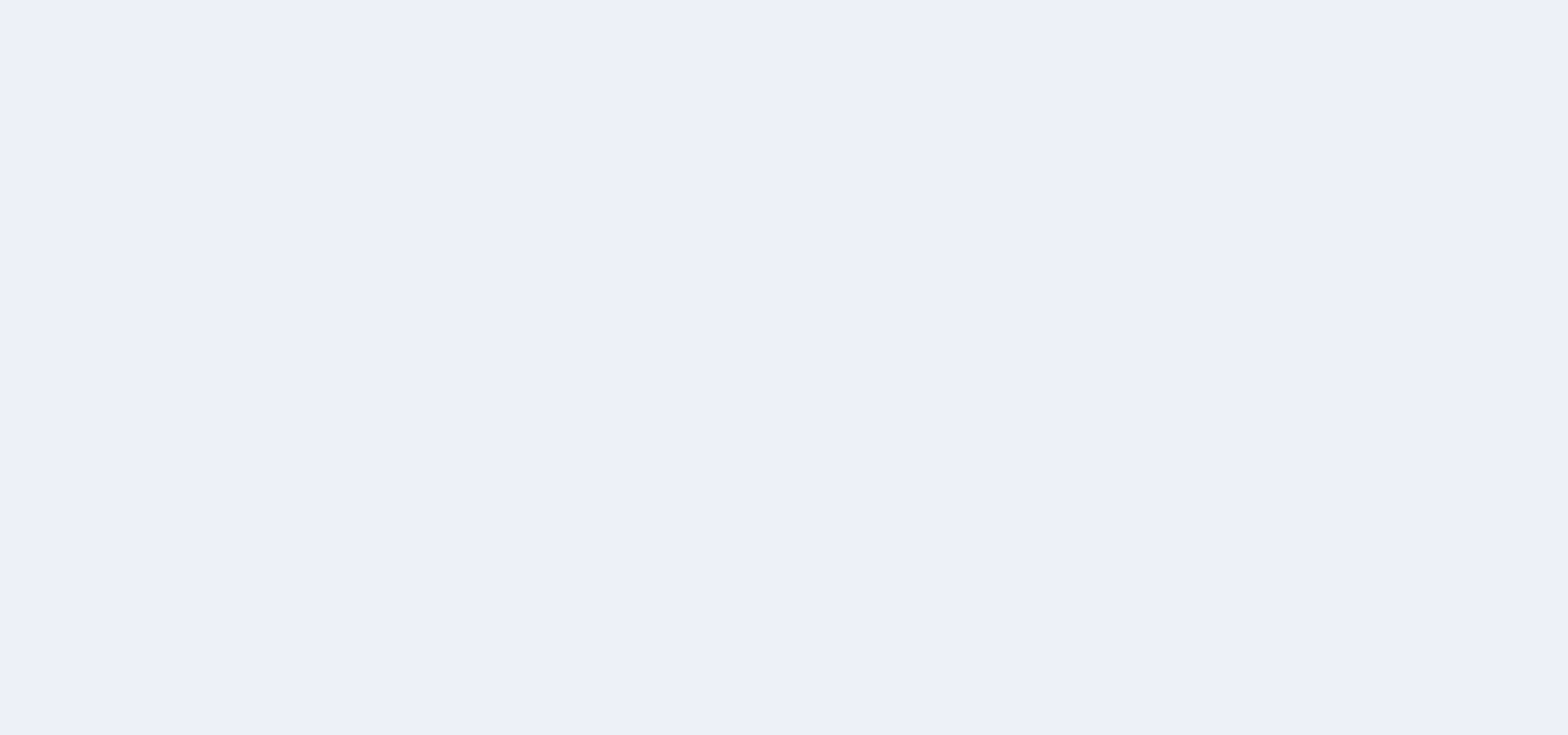 scroll, scrollTop: 0, scrollLeft: 0, axis: both 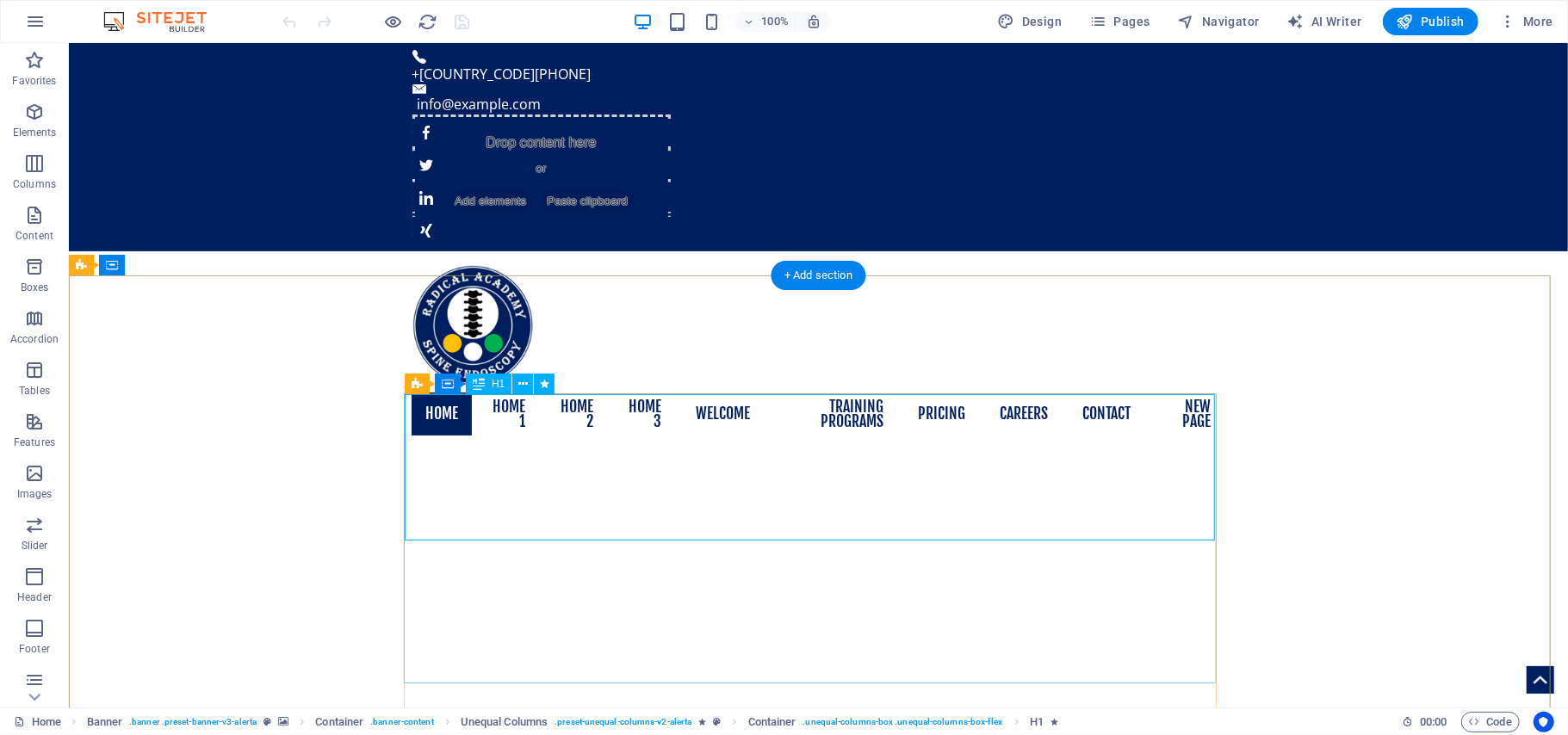 click on "Radical Academy of SPINE ENDOSCOPY TRAINING" at bounding box center [818, 1124] 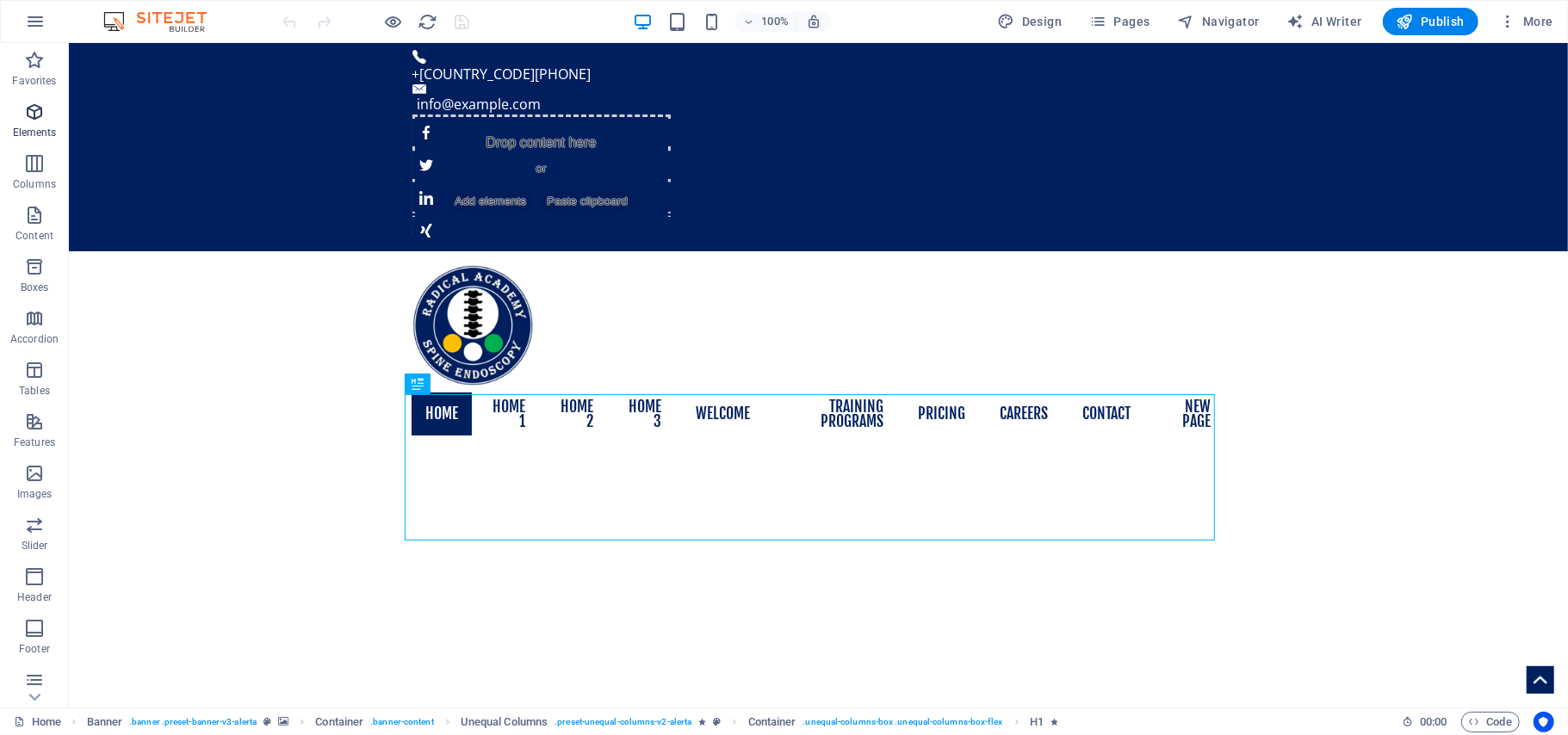click at bounding box center (34, 112) 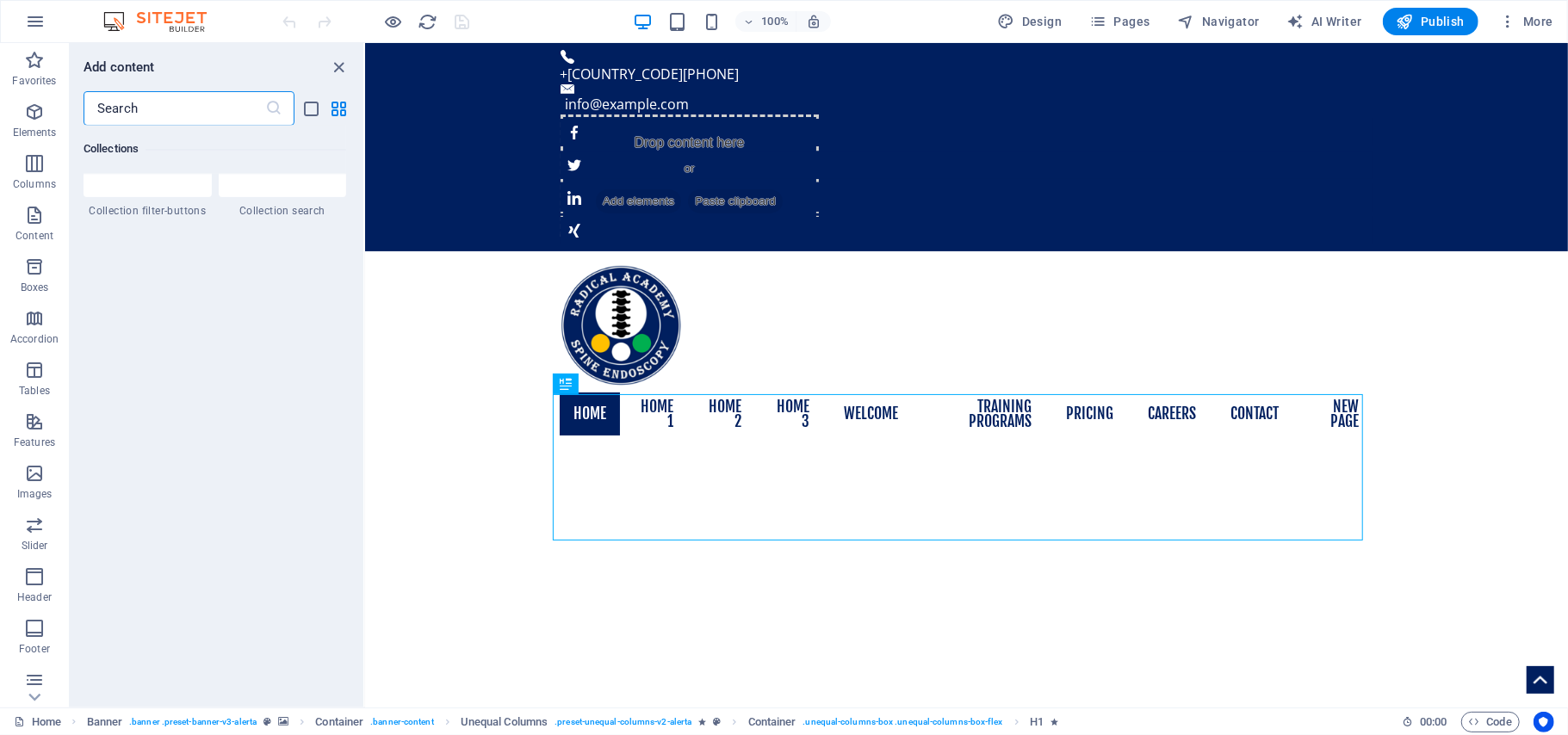 scroll, scrollTop: 16111, scrollLeft: 0, axis: vertical 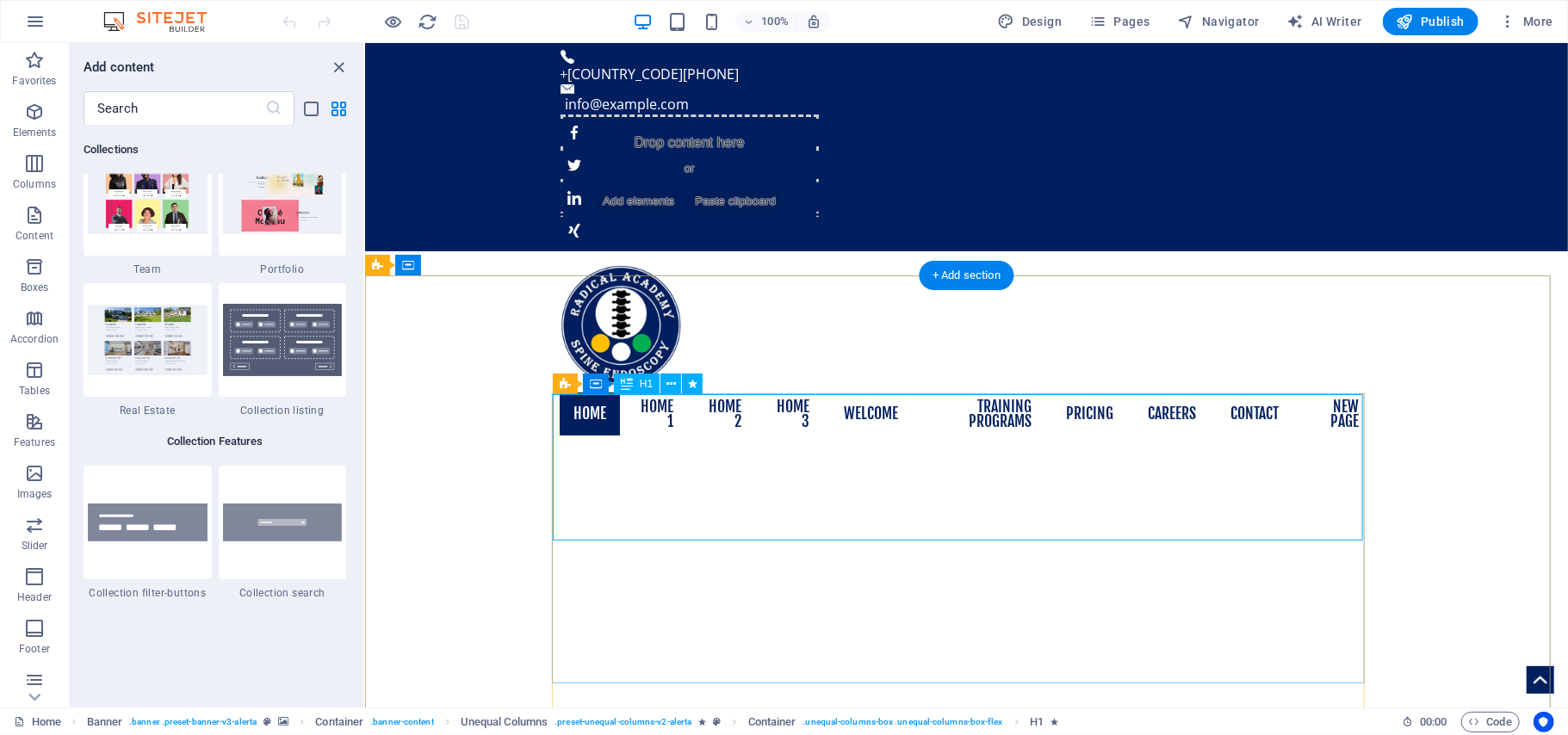 click on "Radical Academy of SPINE ENDOSCOPY TRAINING" at bounding box center [966, 1124] 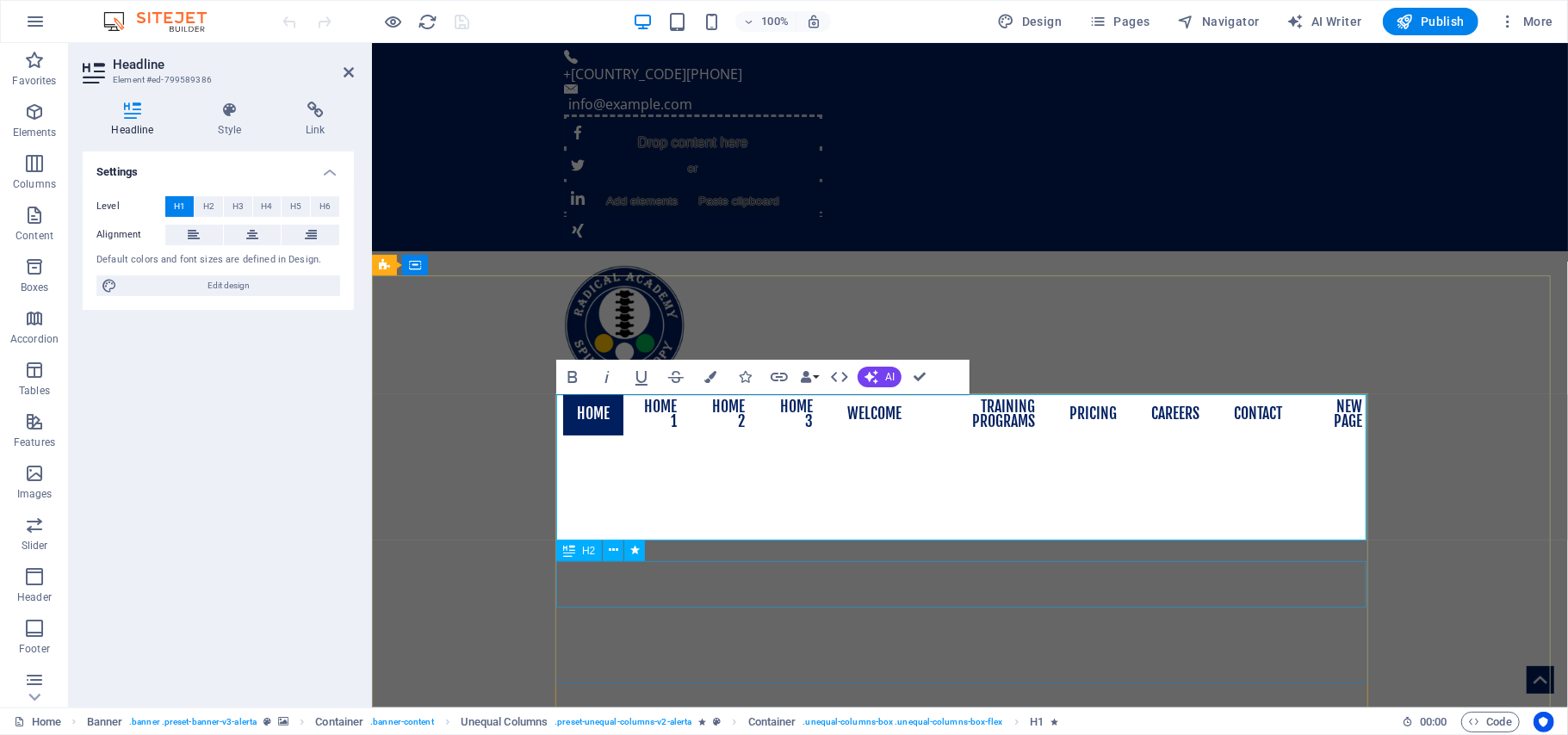click on "Master the art" at bounding box center (970, 1240) 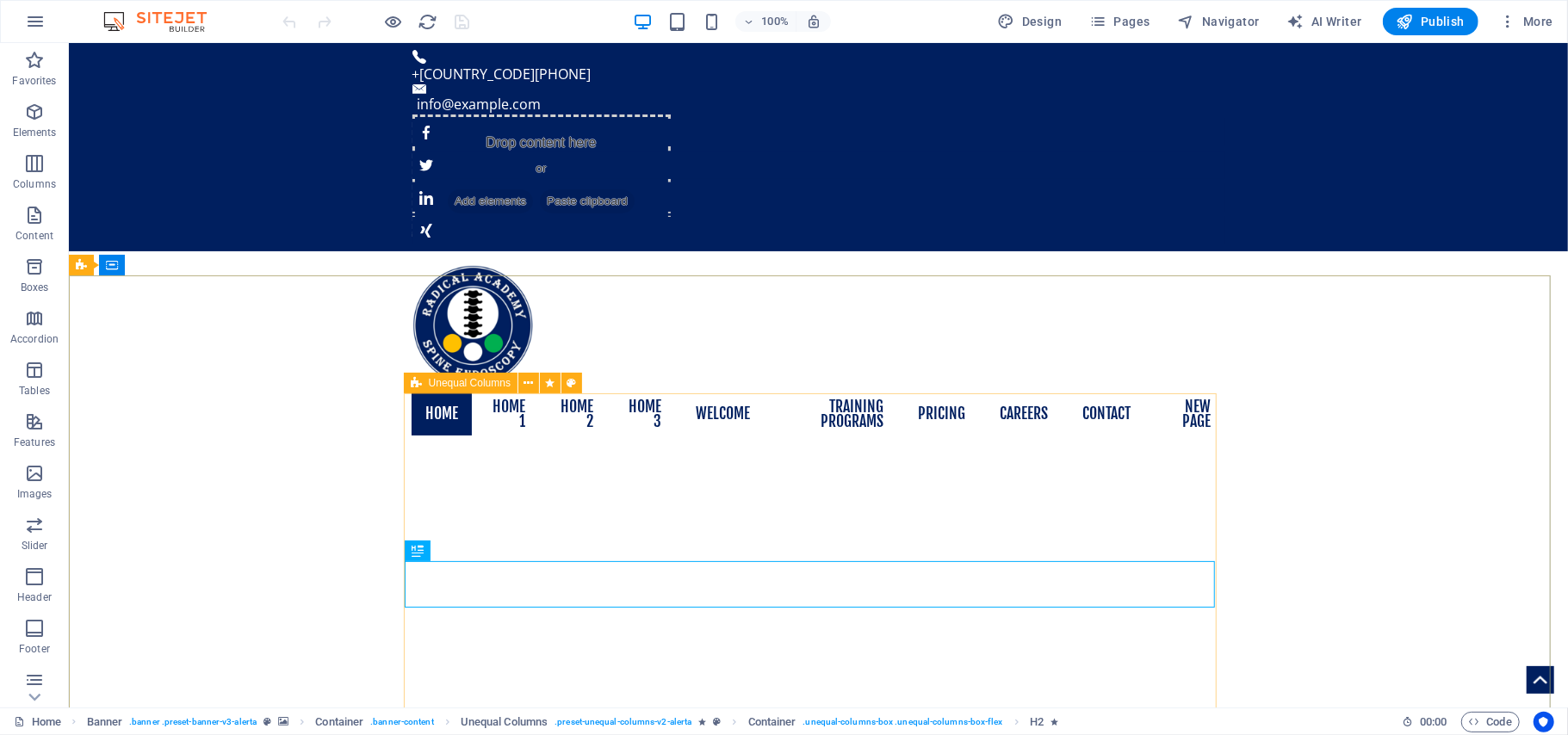 click on "Unequal Columns" at bounding box center (461, 383) 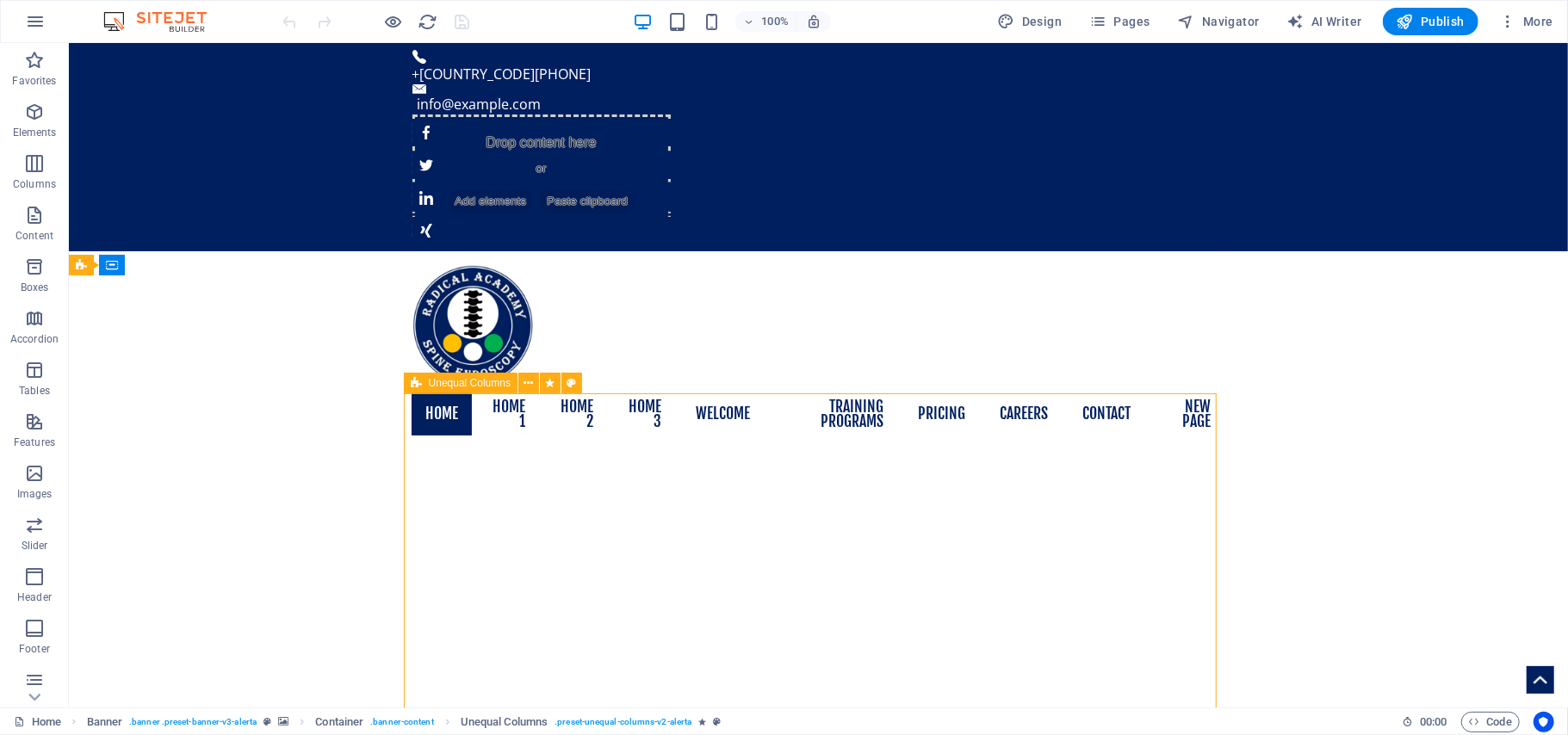 click on "Unequal Columns" at bounding box center [461, 383] 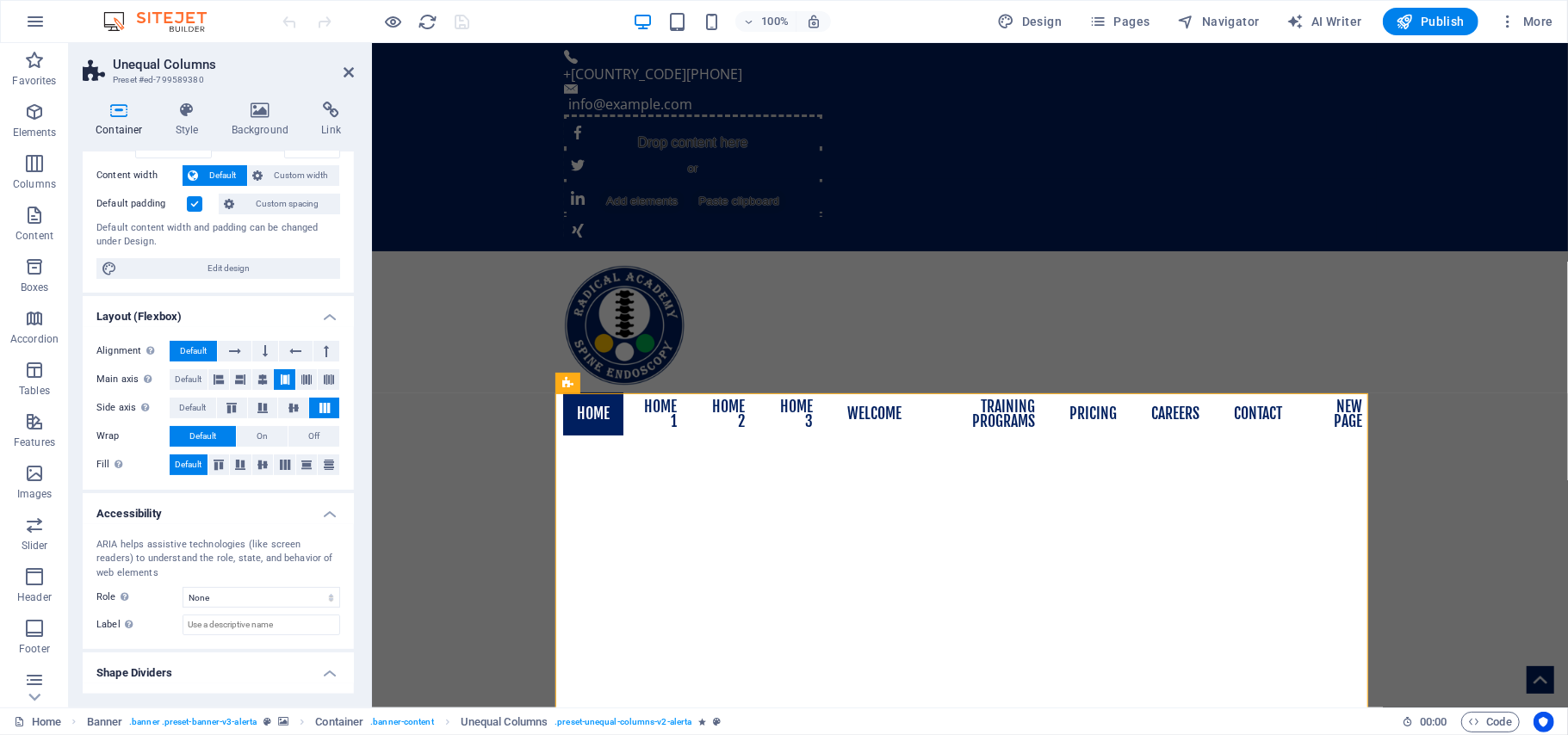 scroll, scrollTop: 125, scrollLeft: 0, axis: vertical 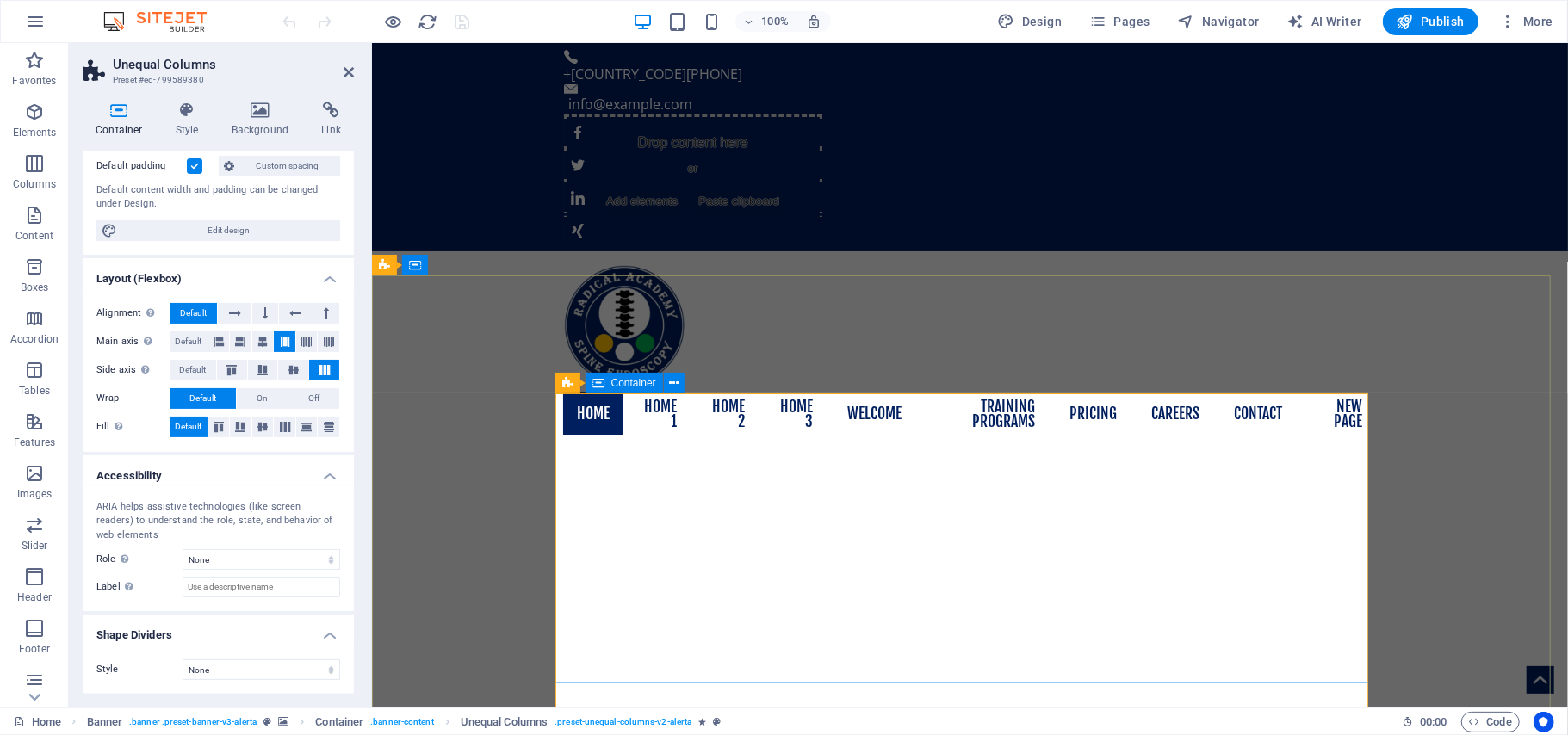 click on "Container" at bounding box center (634, 383) 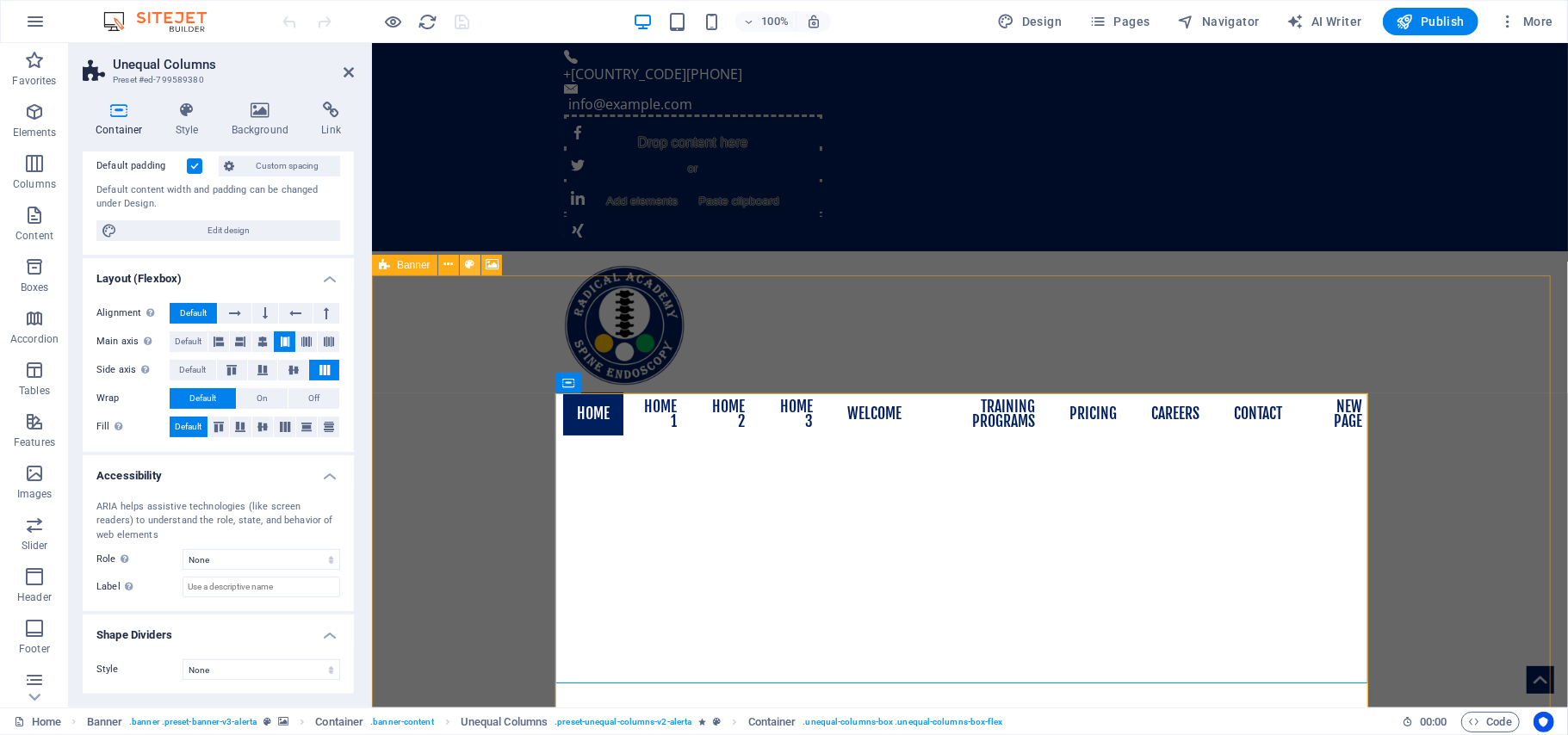 click at bounding box center (469, 264) 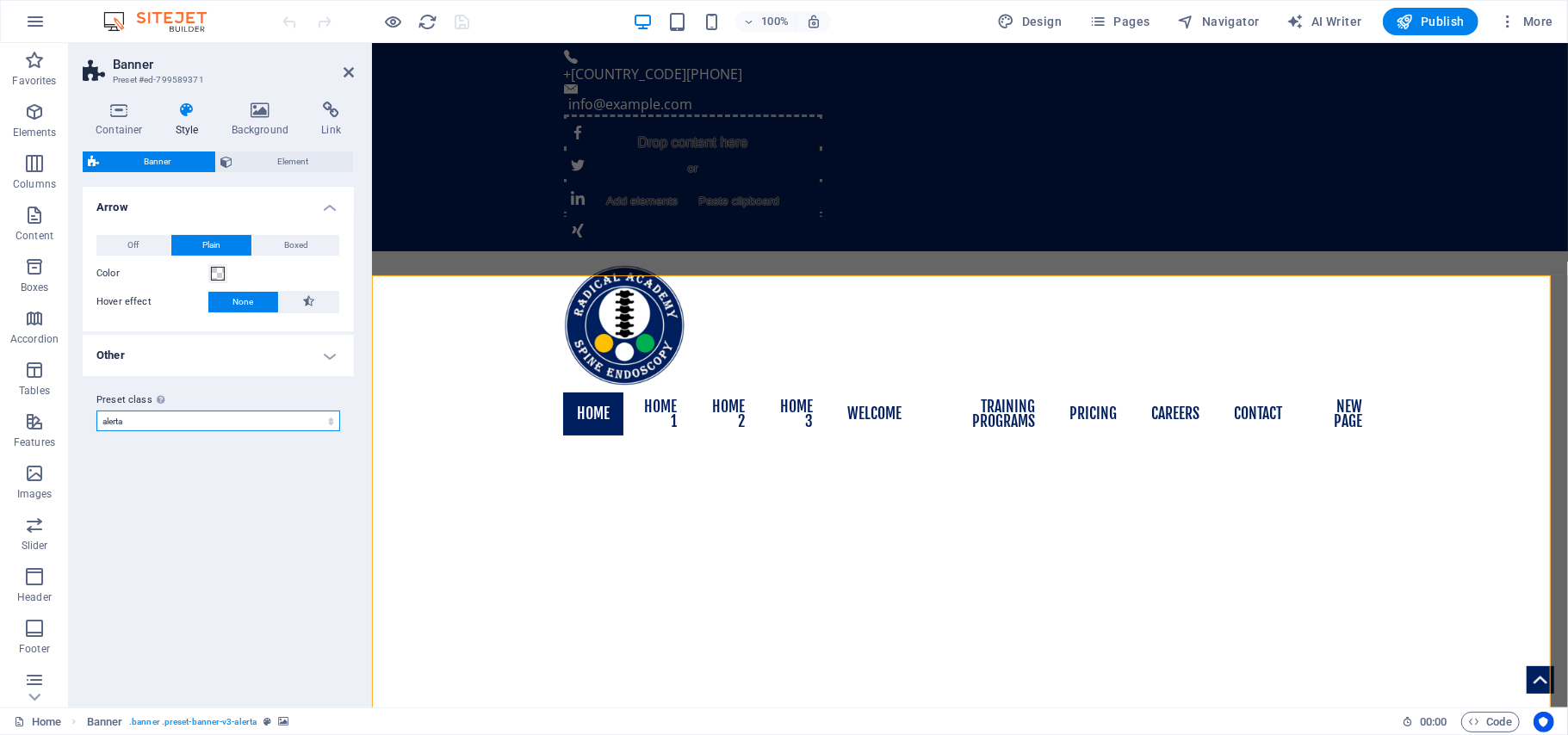click on "alerta Add preset class" at bounding box center [218, 421] 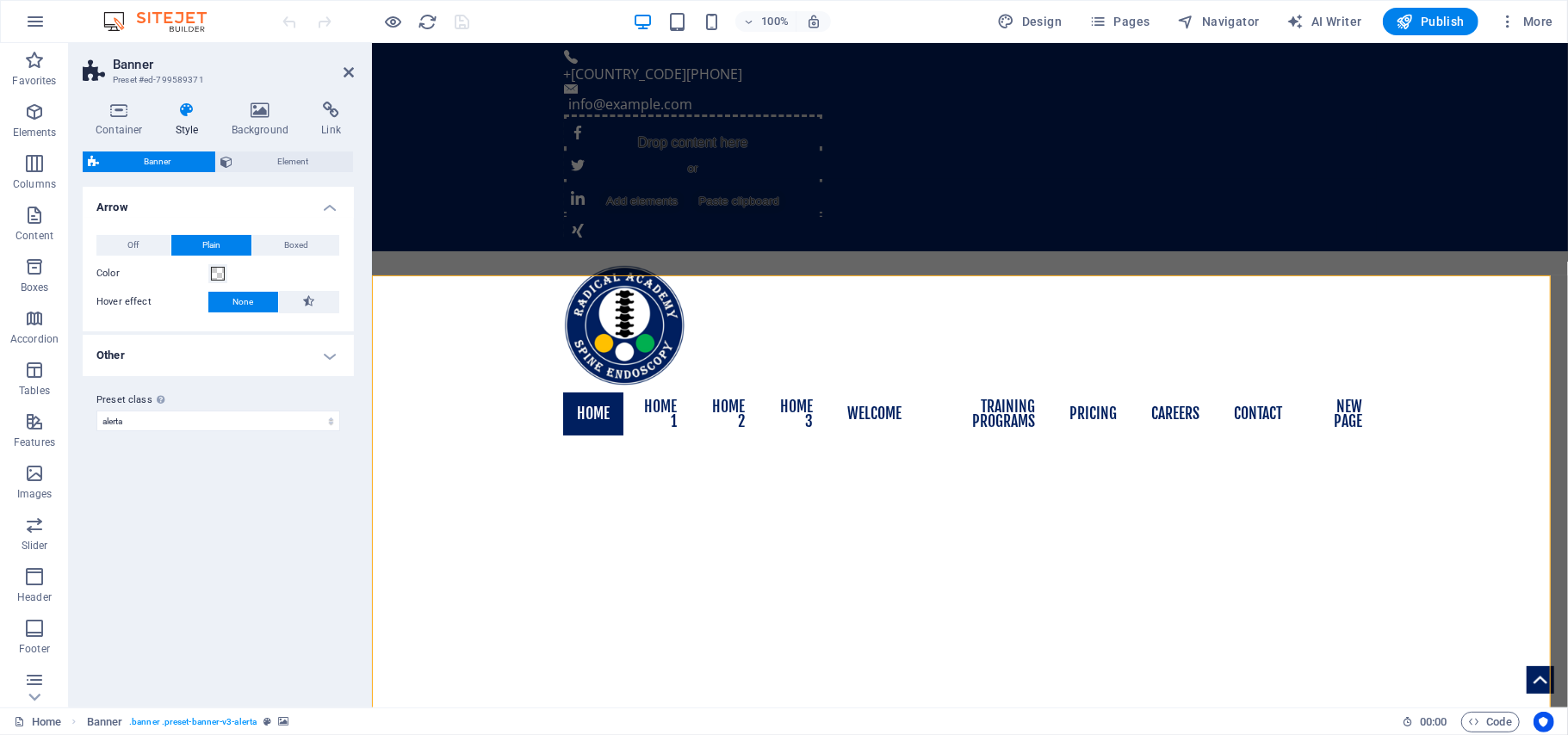 click on "Variants Default Arrow Off Plain Boxed Color Hover effect None Background Padding 1 px rem % vh vw Custom Custom 1 px rem % vh vw 1 px rem % vh vw 1 px rem % vh vw 1 px rem % vh vw Border style None              - Width 1 px rem vh vw Custom Custom 1 px rem vh vw 1 px rem vh vw 1 px rem vh vw 1 px rem vh vw  - Color Round corners 0 px rem % vh vw Custom Custom 0 px rem % vh vw 0 px rem % vh vw 0 px rem % vh vw 0 px rem % vh vw Shadows None Outside Inside Color X offset 0 px rem vh vw Y offset 0 px rem vh vw Blur 0 px rem % vh vw Spread 0 px rem vh vw Other Subpages height Overwrites the min. height of the banner only for the subpages. Default Adjust Min. height Minimum height of the header on subpages. Header height adapts if content is higher. 0 for automatic height 480 auto px rem % vh vw Animation Activates the movement of the background image. This setting may cause problems, e.g. it shouldn't be combined with Lazyload. Off Zoom: in & out Slide: left to right Slide: up to down Duration 30 s" at bounding box center [218, 440] 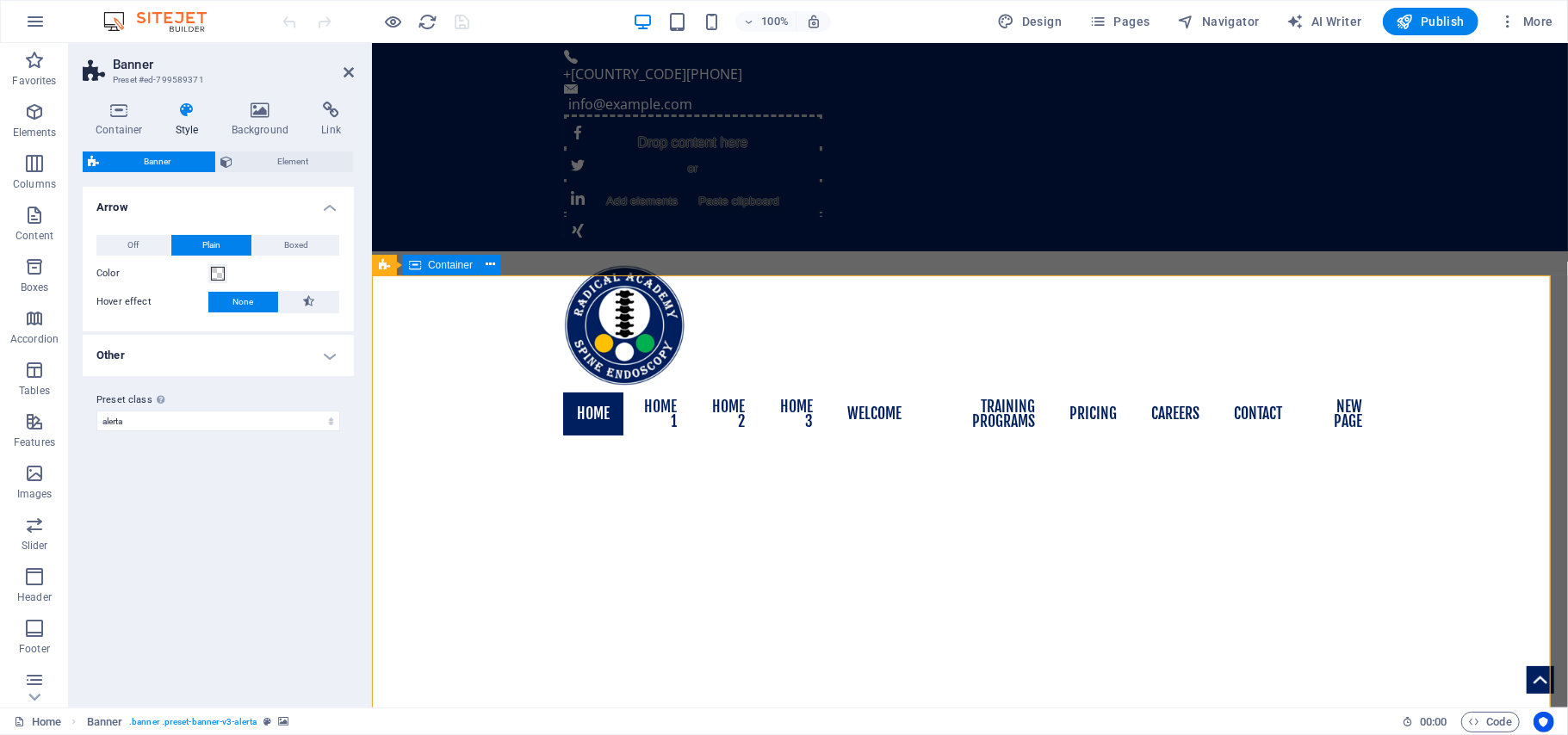 click on "Radical Academy of SPINE ENDOSCOPY TRAINING Master the art lead the change" at bounding box center [969, 1208] 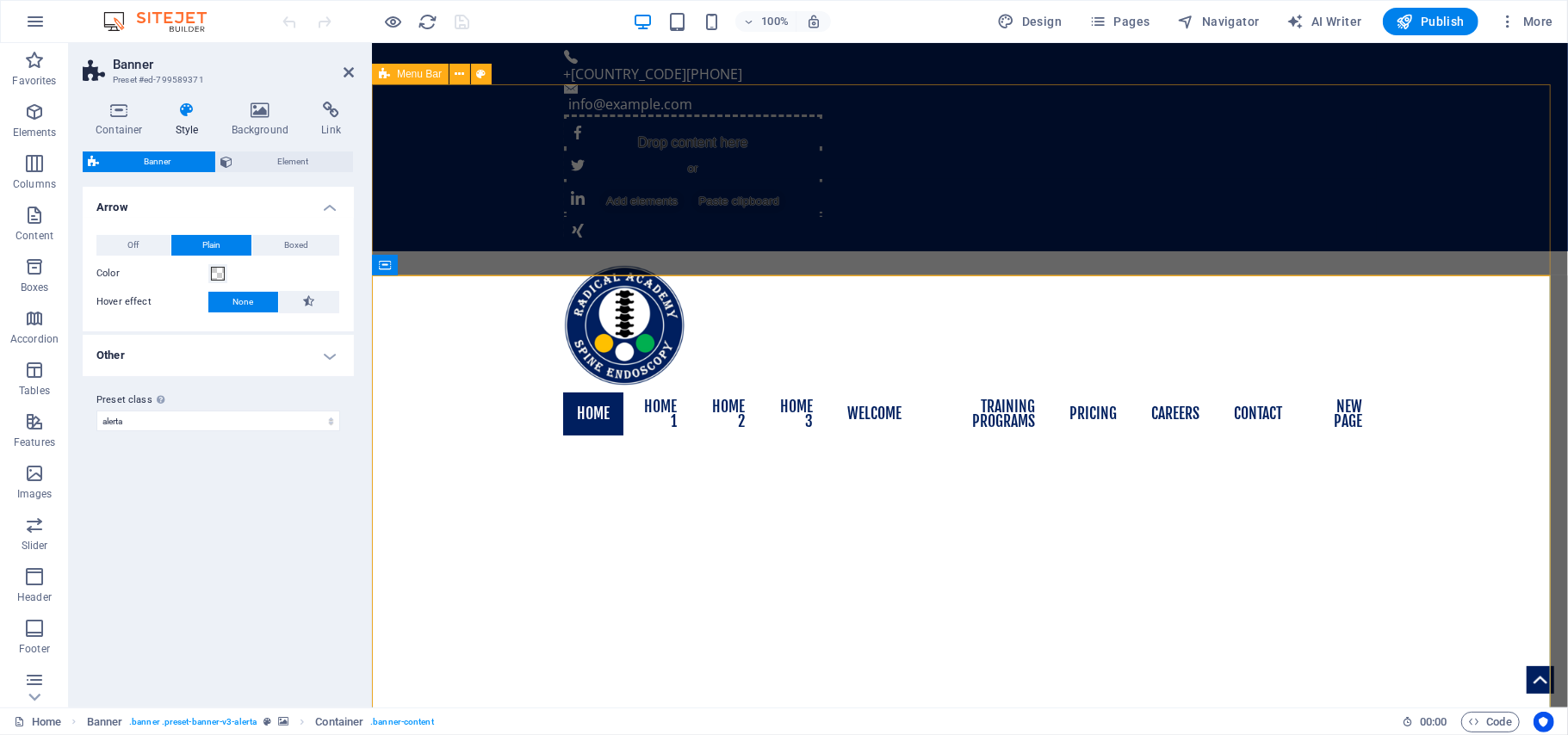 click on "Home Home 1 Home 2 Home 3 Welcome About us Our Team Training Programs Mentorship Fellowship Pricing Careers Contact New page" at bounding box center (969, 353) 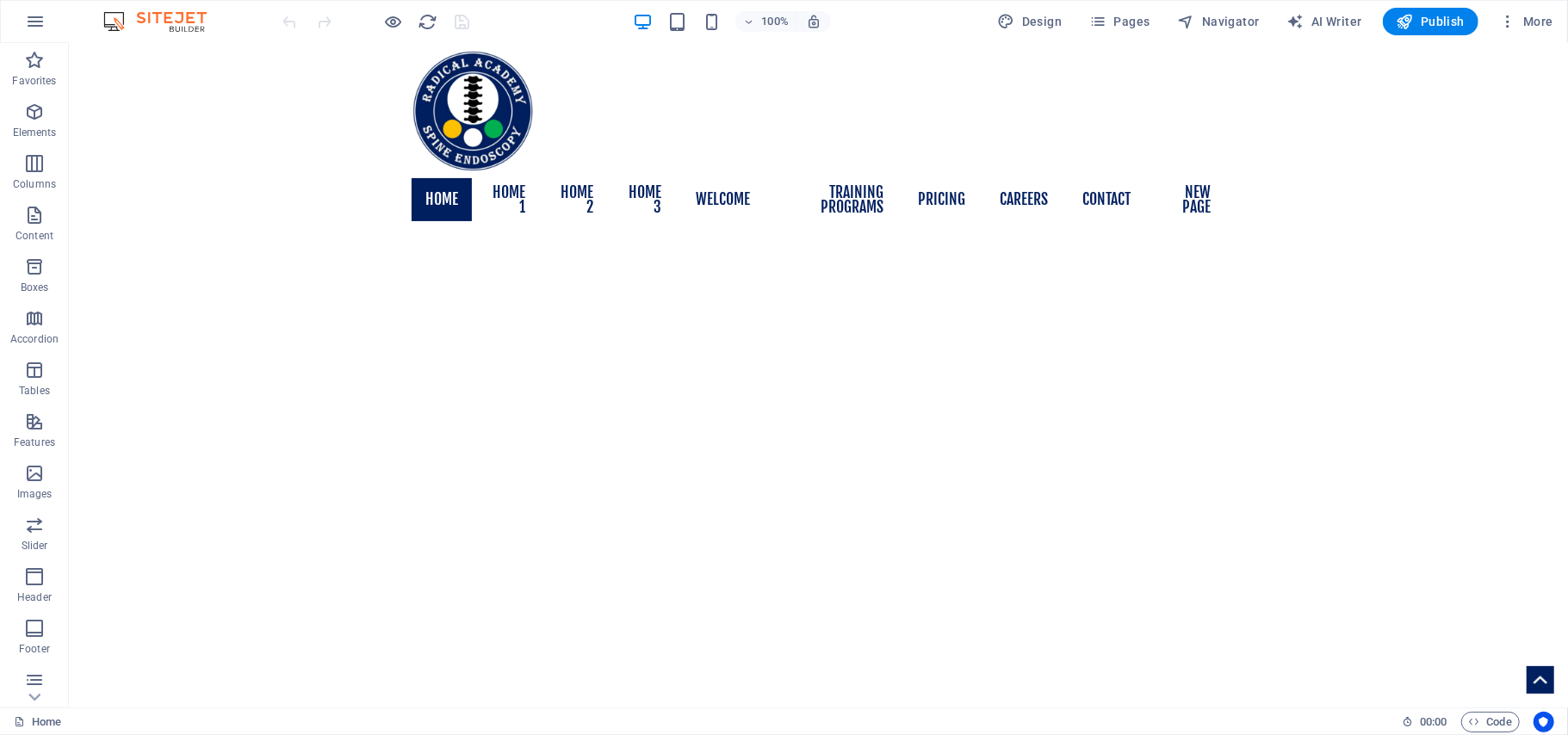 scroll, scrollTop: 163, scrollLeft: 0, axis: vertical 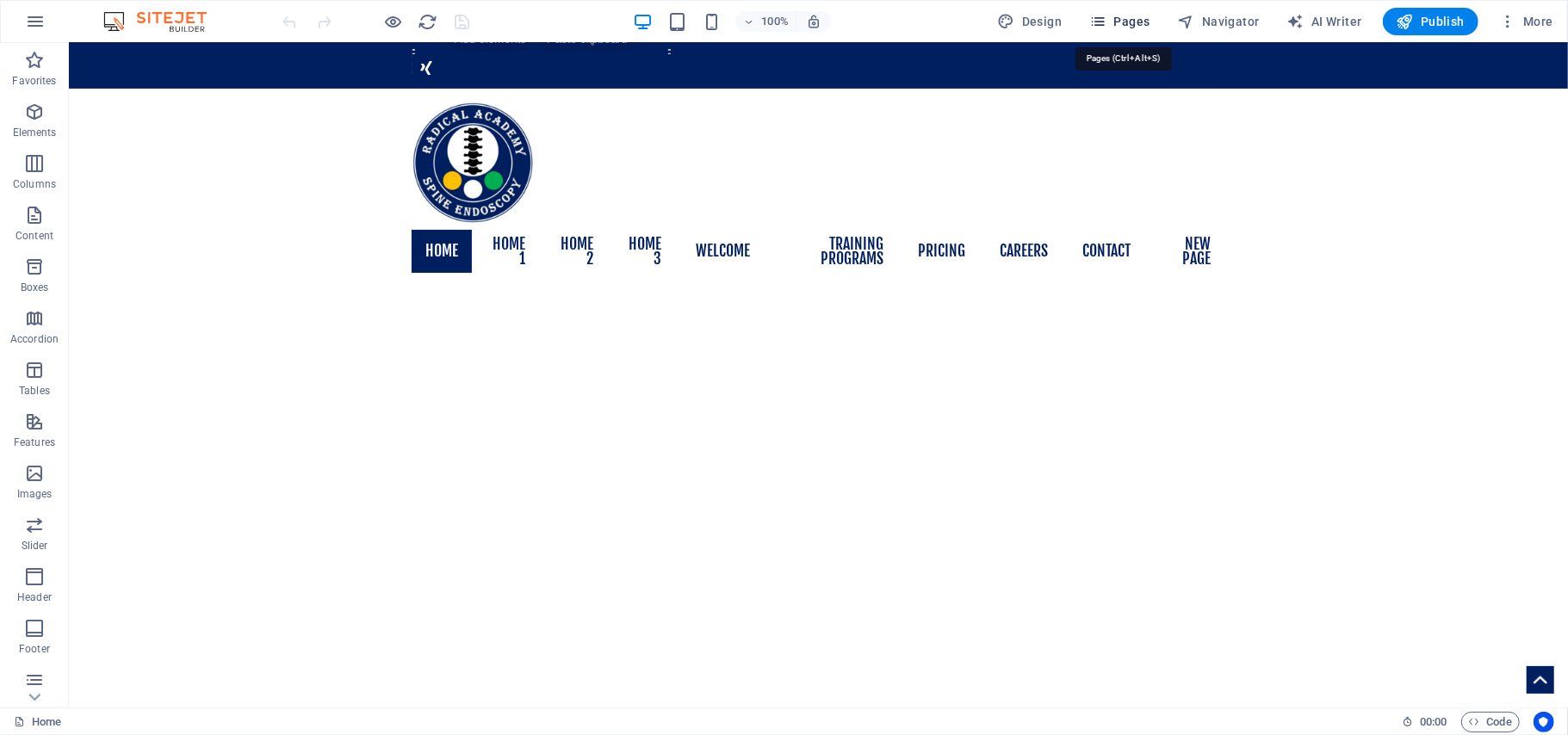 click on "Pages" at bounding box center (1119, 22) 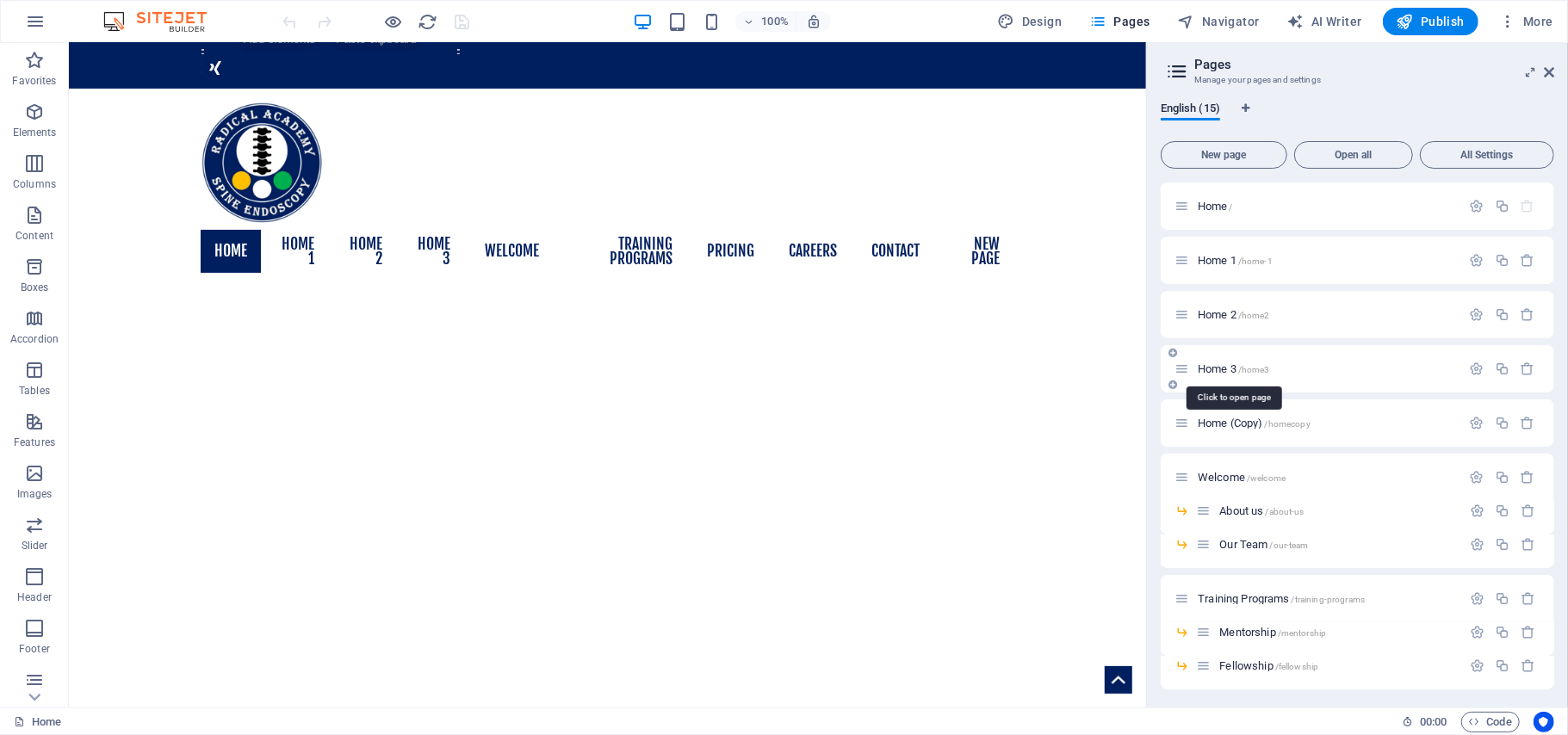 click on "Home 3 /home3" at bounding box center (1234, 368) 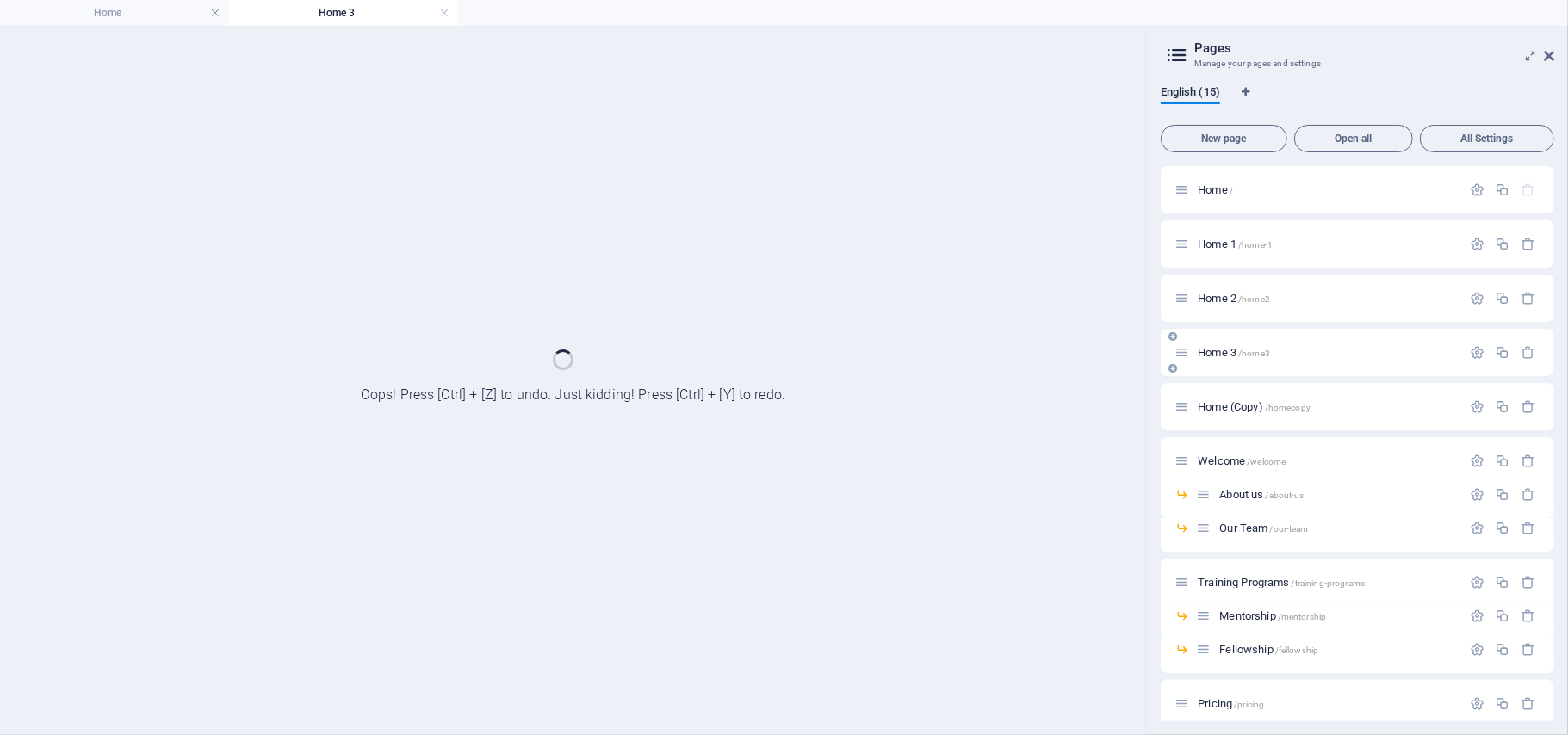 click on "Home 3 /home3" at bounding box center [1357, 352] 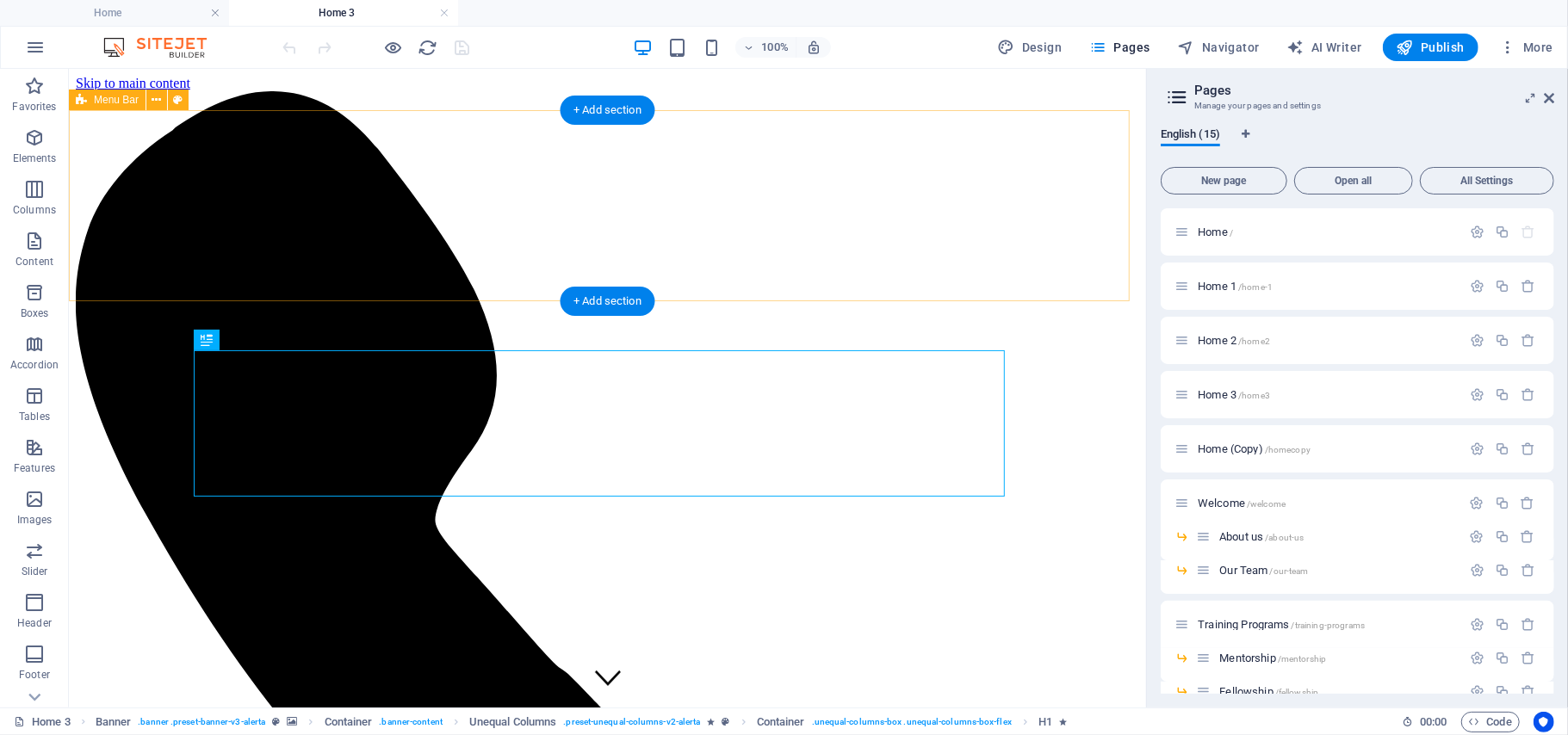 scroll, scrollTop: 0, scrollLeft: 0, axis: both 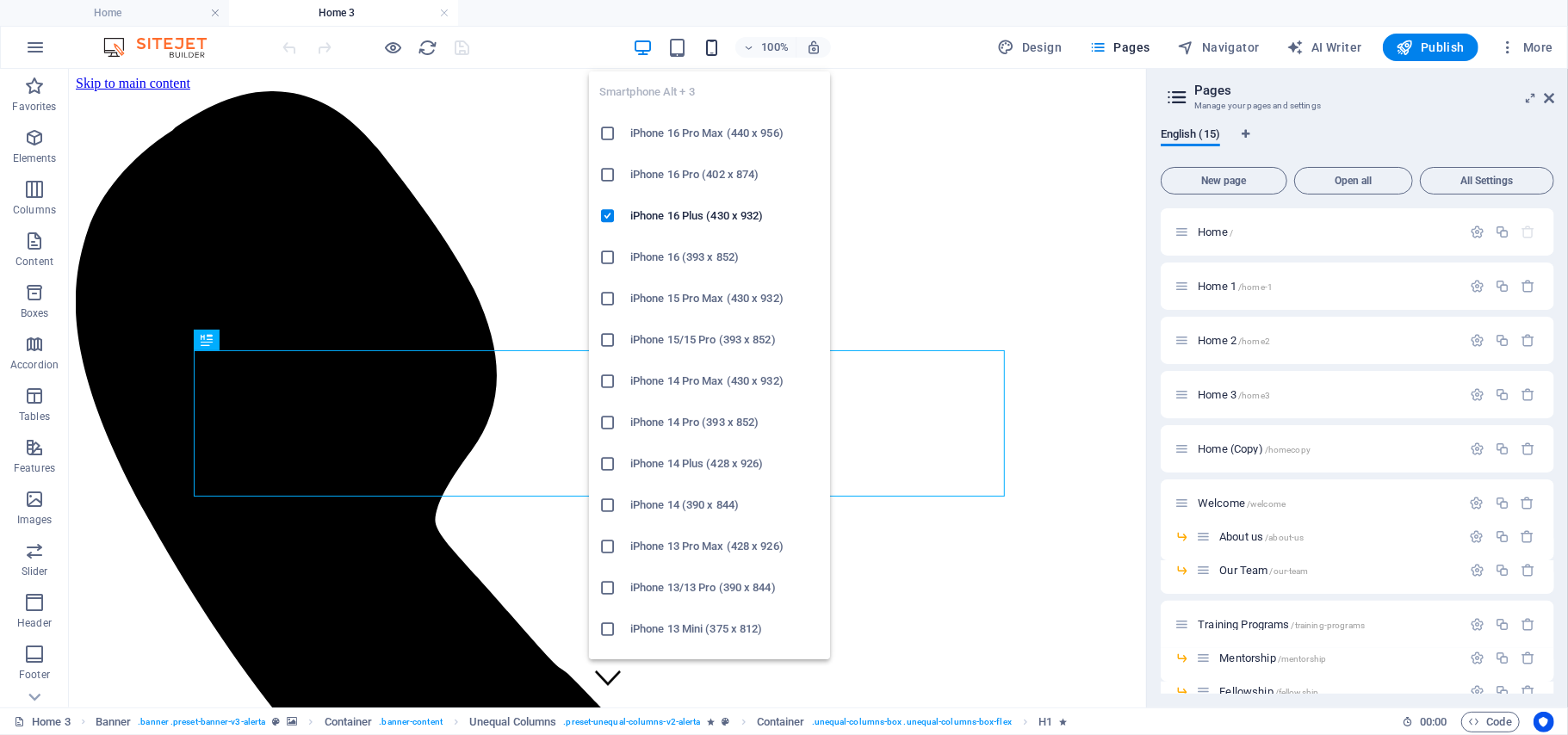 click at bounding box center (711, 47) 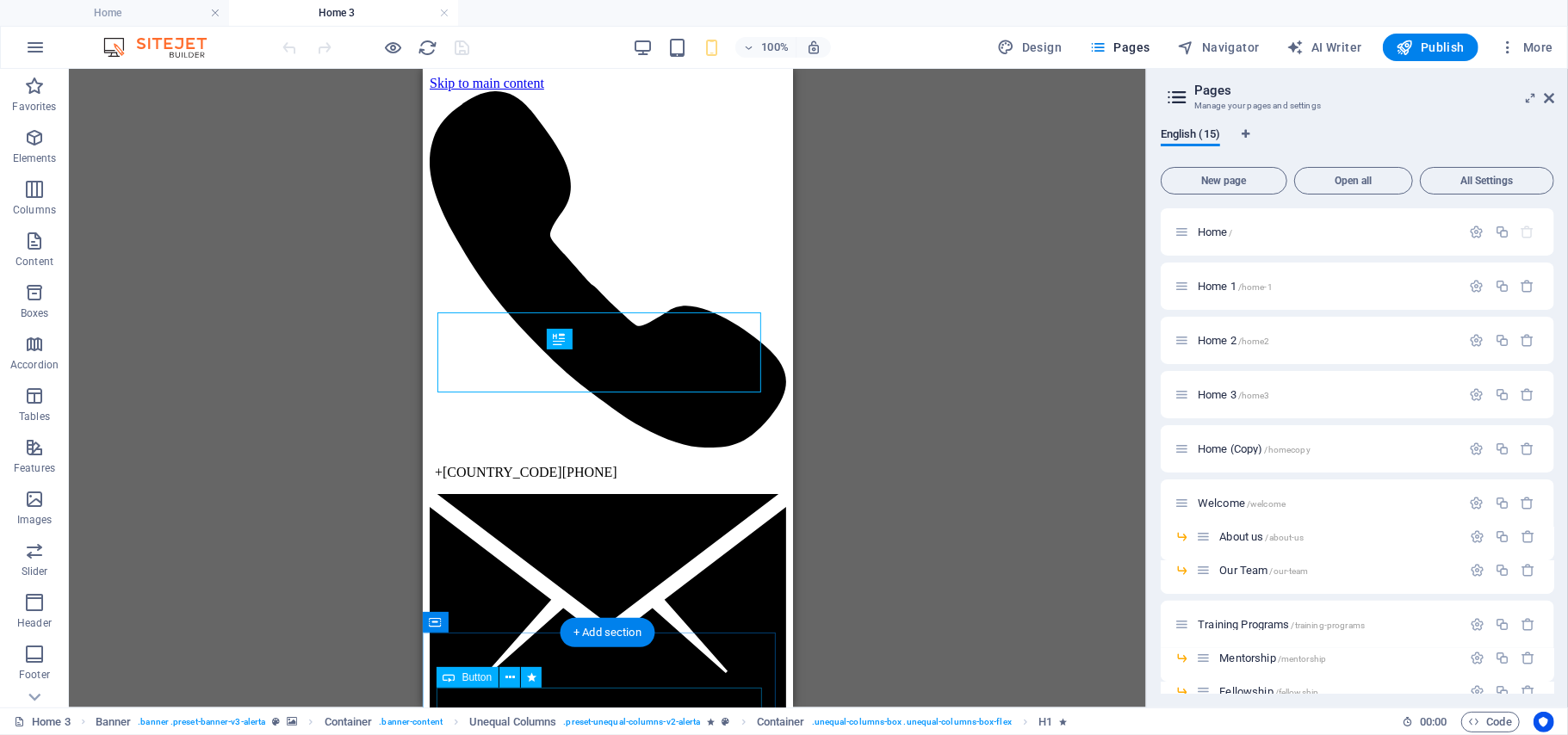 click on "Upcoming Event" at bounding box center [607, 3939] 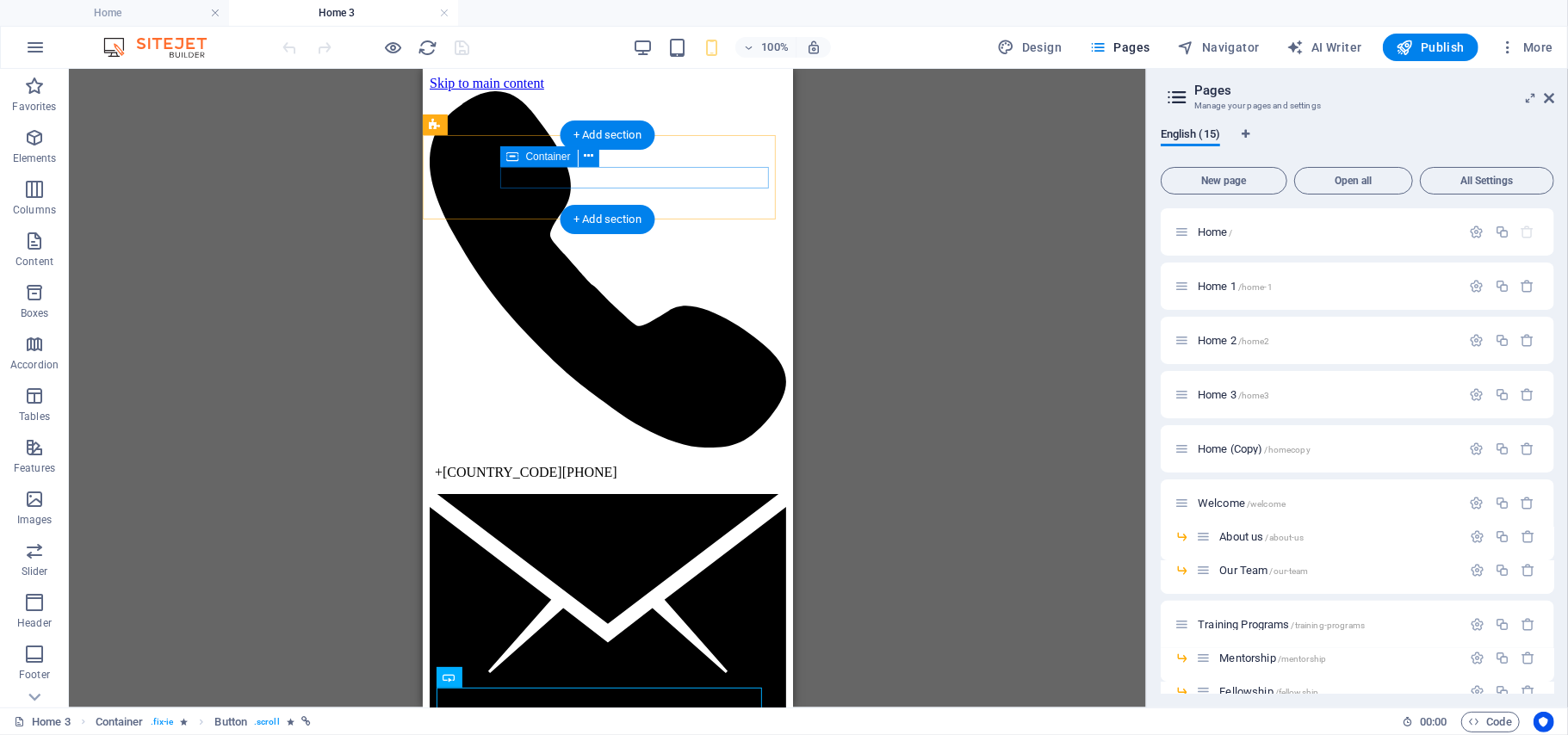 click at bounding box center (607, 3048) 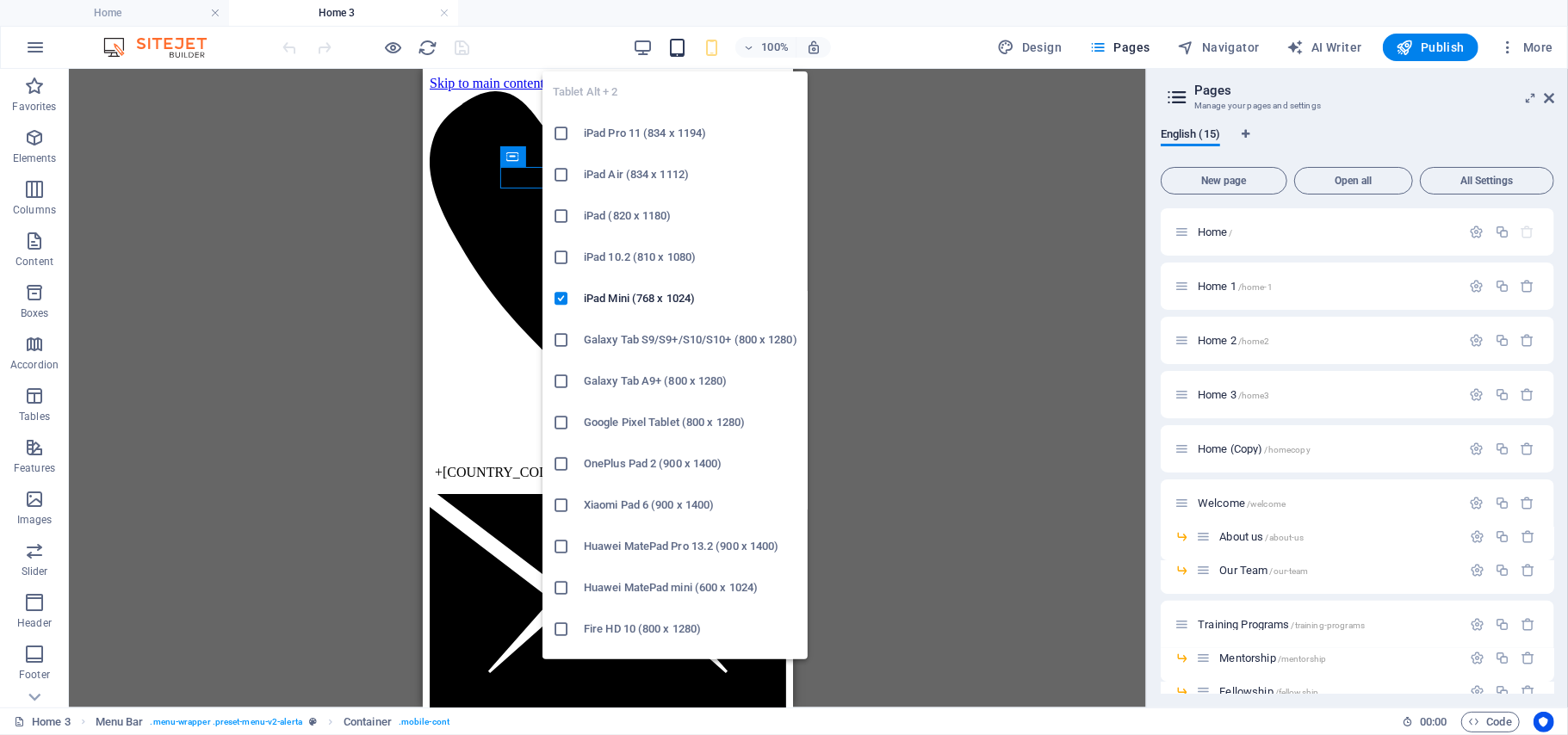click at bounding box center (677, 47) 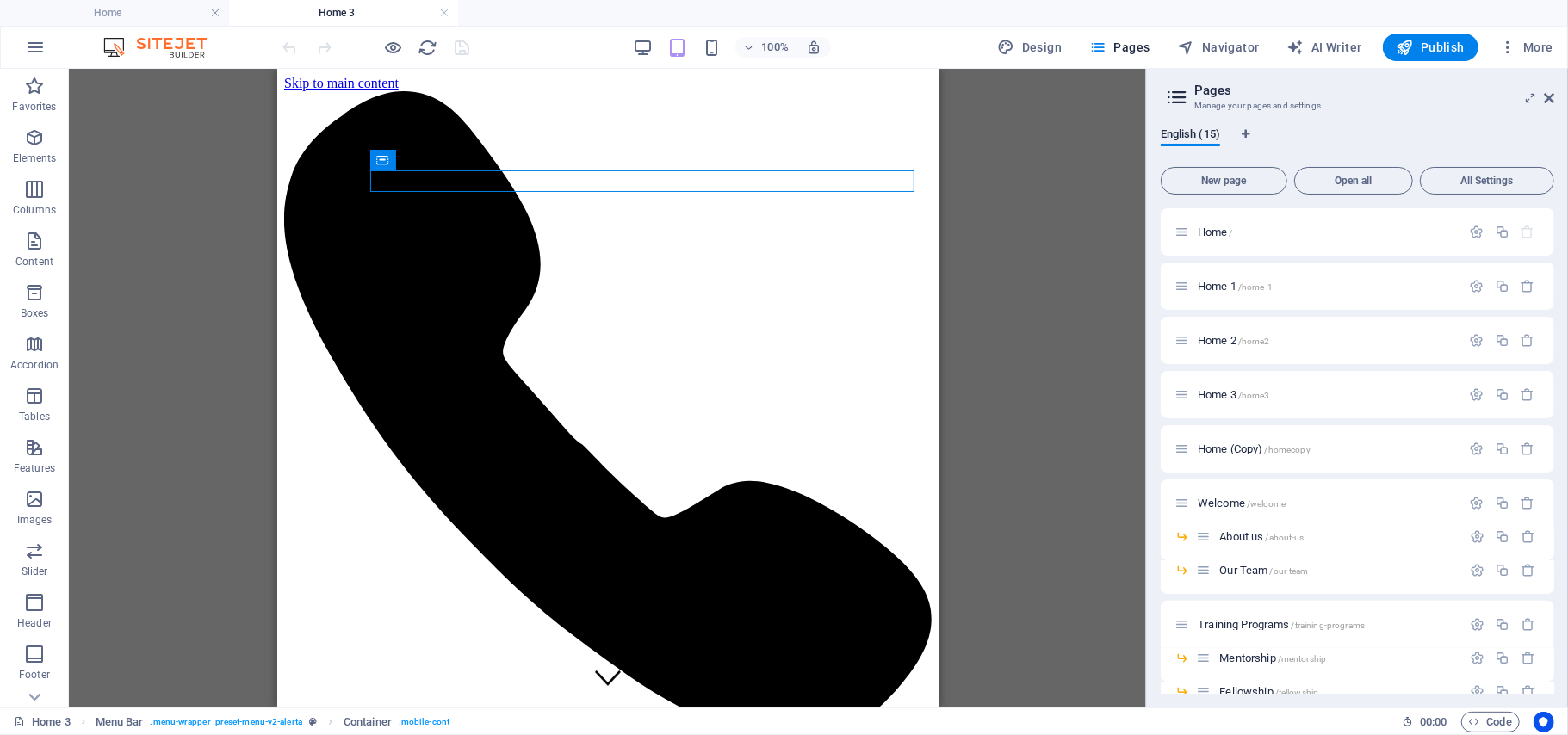click on "Drag here to replace the existing content. Press “Ctrl” if you want to create a new element.
Unequal Columns   Container   H1   Banner   Banner   Container   Unequal Columns   Container   Menu Bar   Menu   Spacer   Info Bar   Container   Top button   Preset   Button   H2   Container   Icon   Social Media Icons   Image" at bounding box center (607, 388) 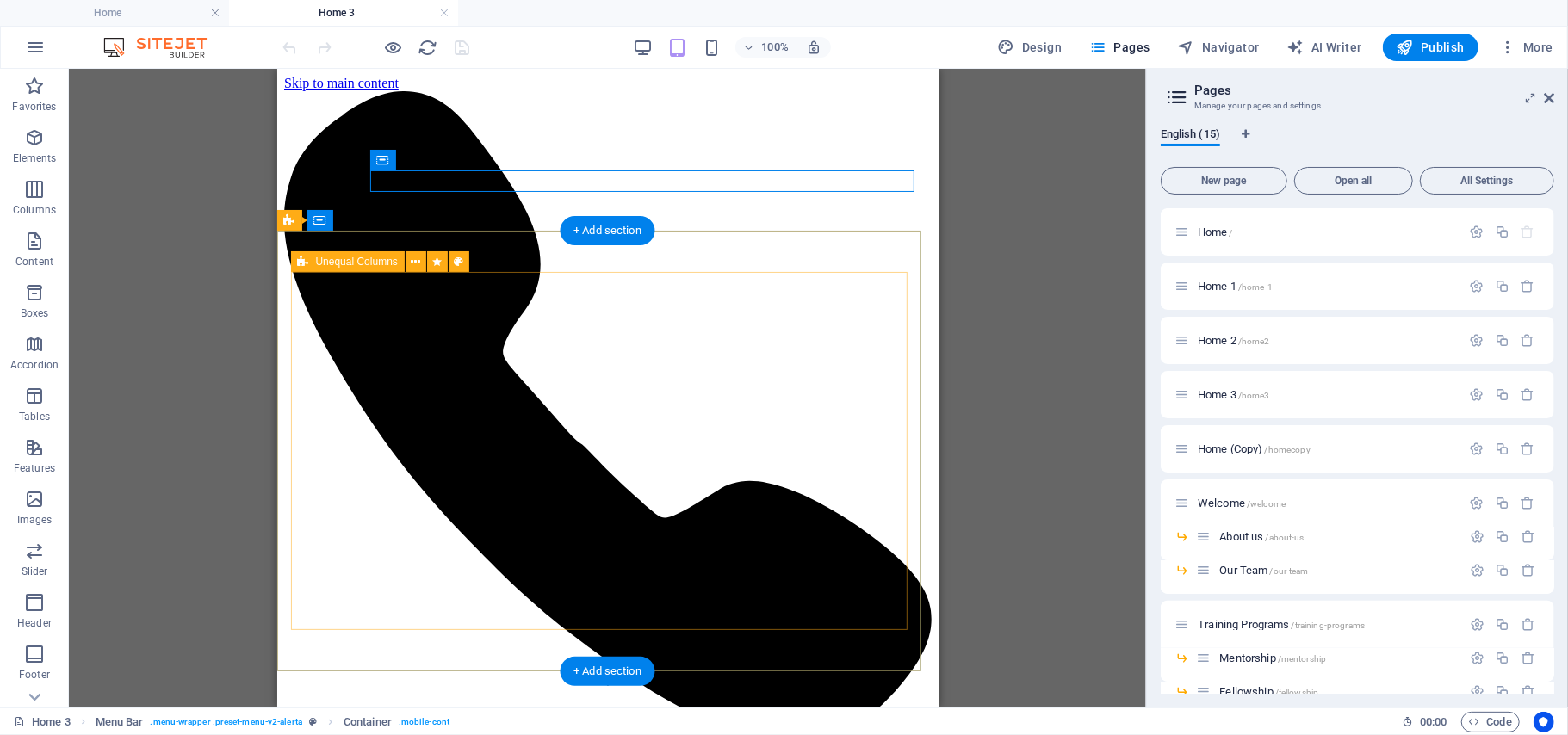 click on "Radical Academy of SPINE ENDOSCOPY TRAINING Master the art lead the change" at bounding box center [607, 6019] 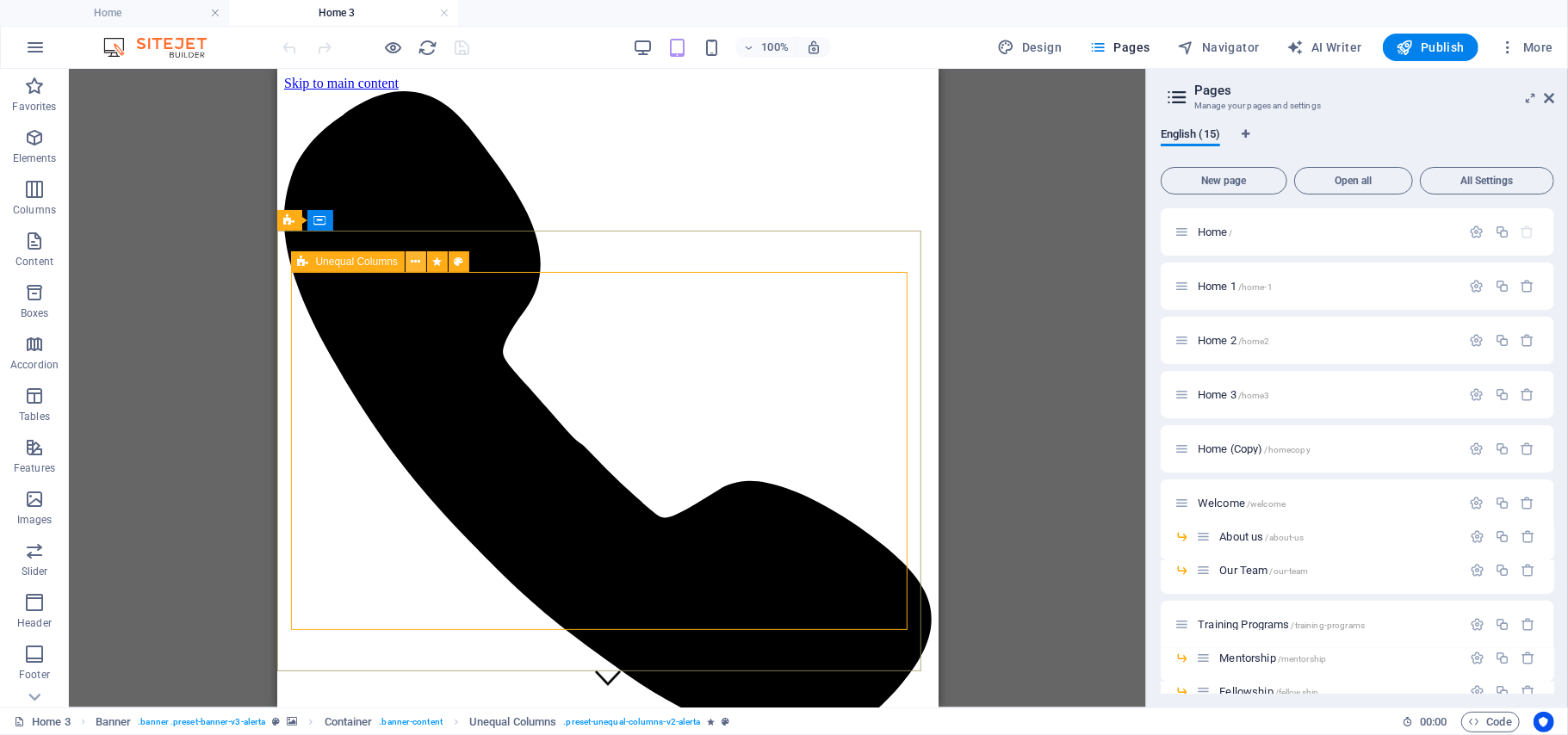 click at bounding box center (415, 262) 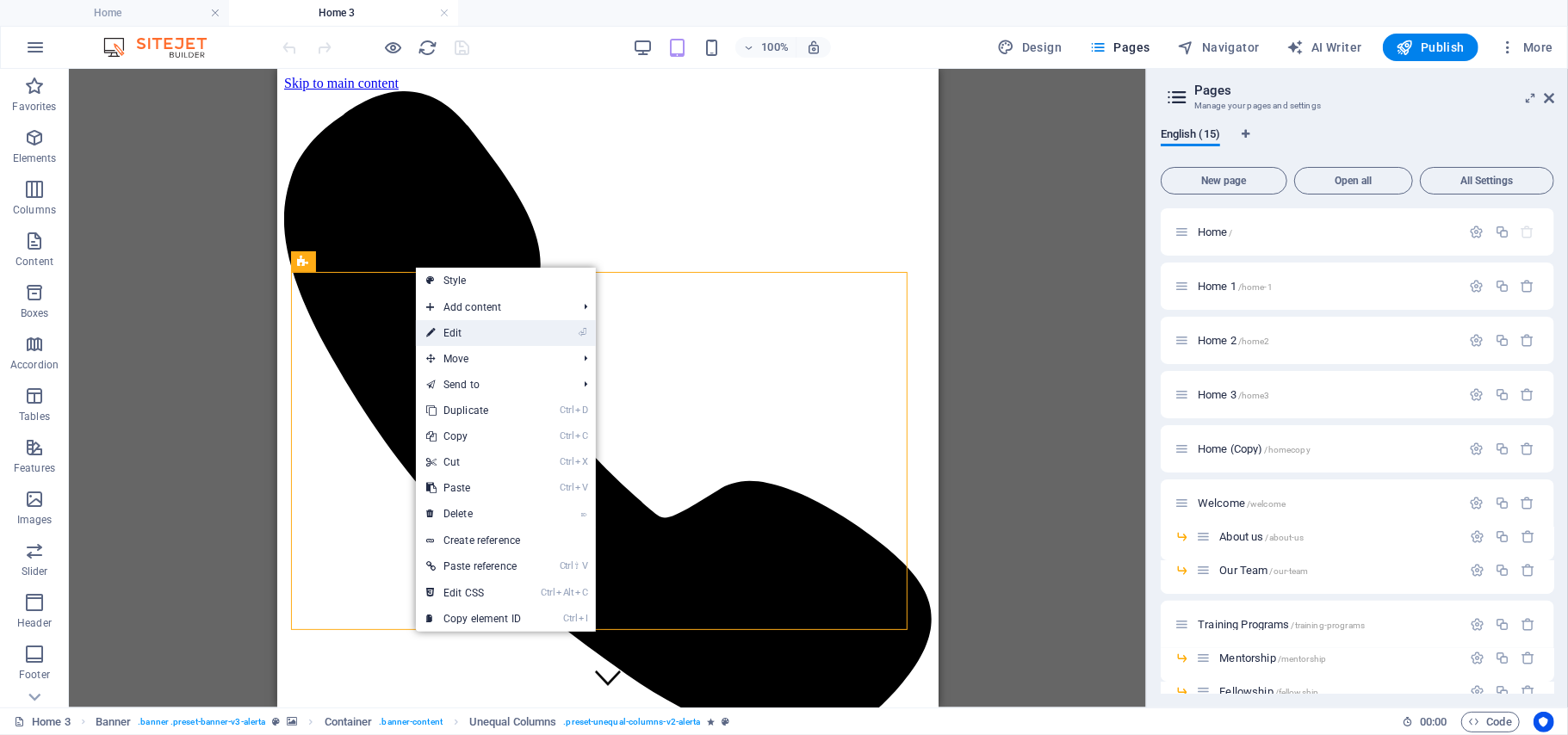 click on "⏎  Edit" at bounding box center [474, 333] 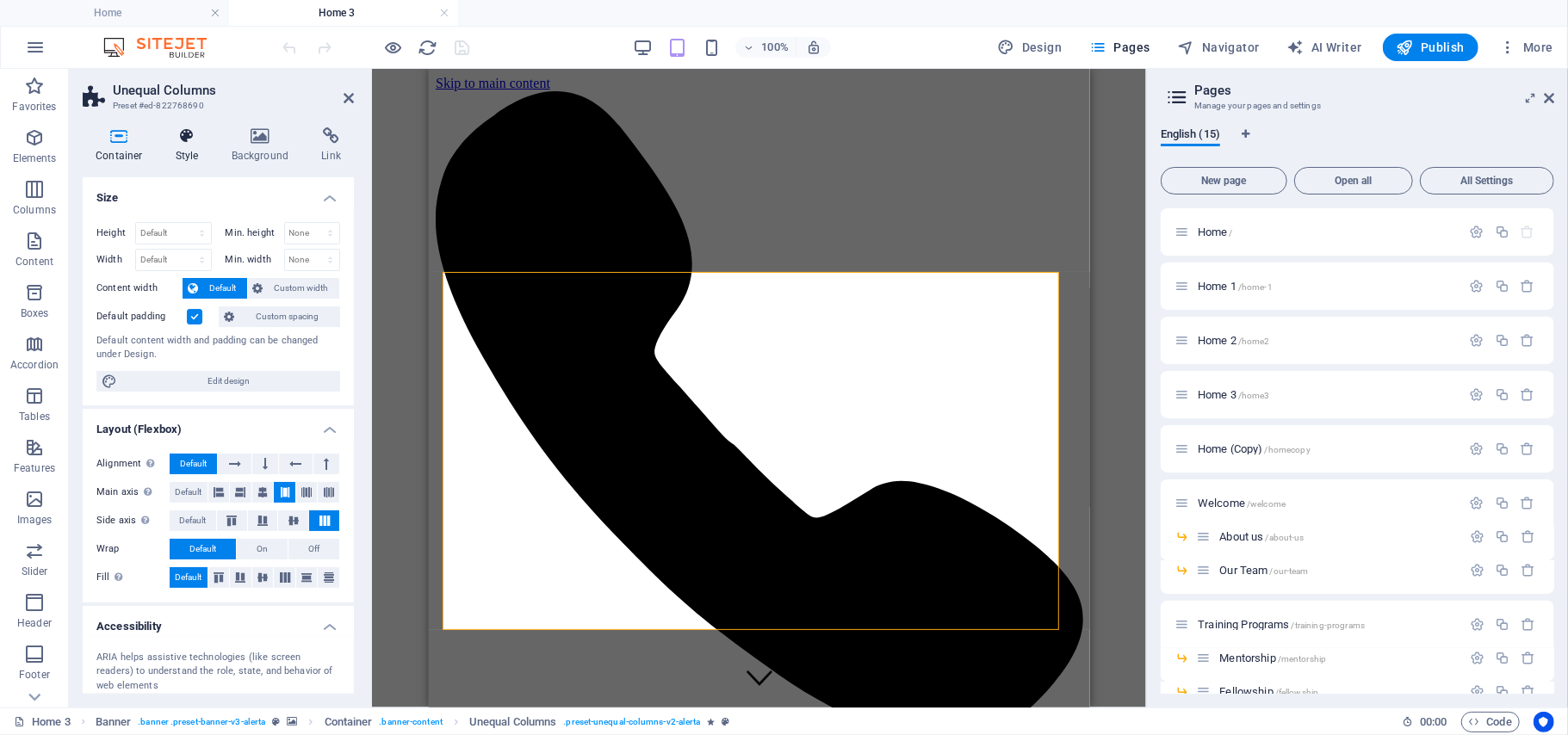 click on "Style" at bounding box center (190, 145) 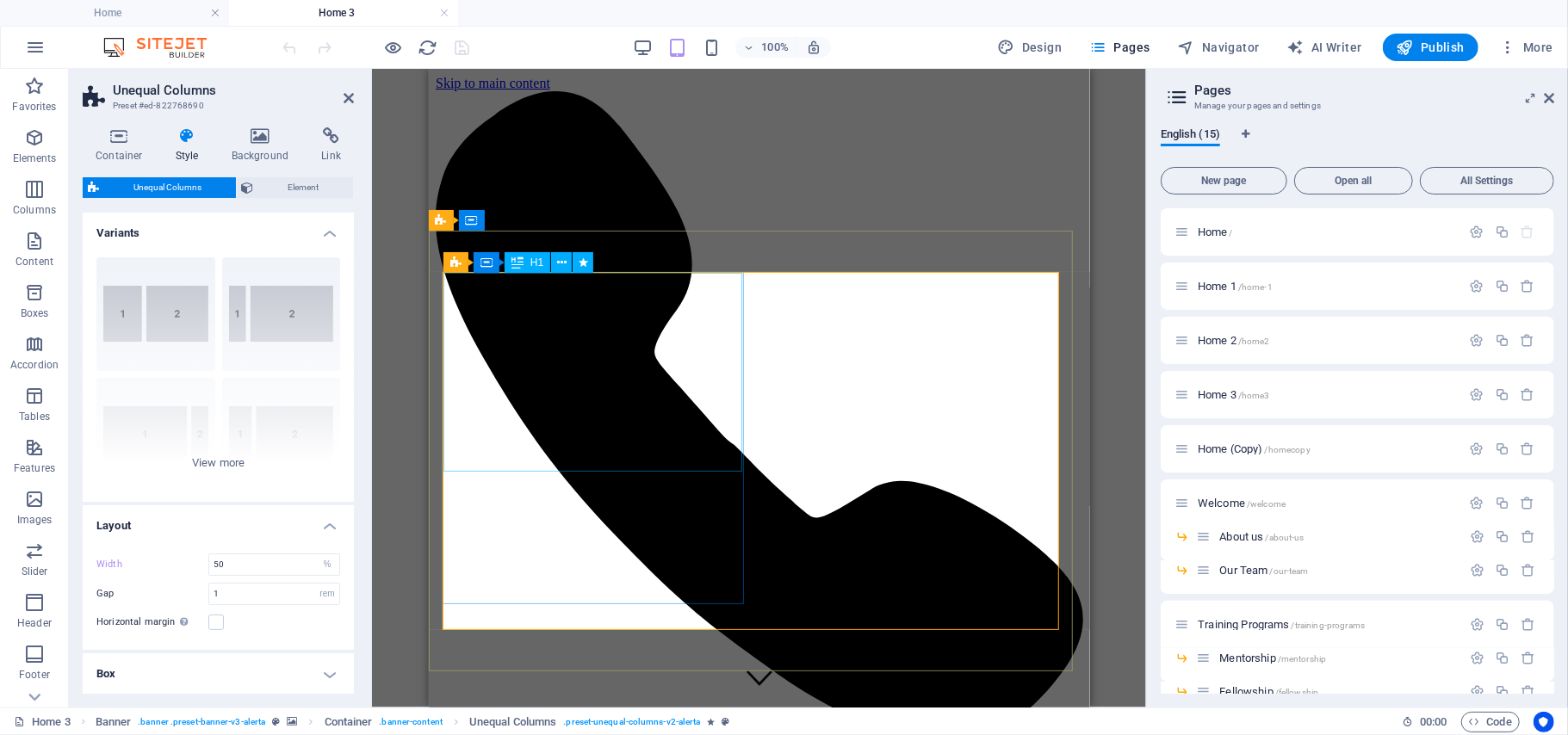 click on "Radical Academy of SPINE ENDOSCOPY TRAINING" at bounding box center [759, 5915] 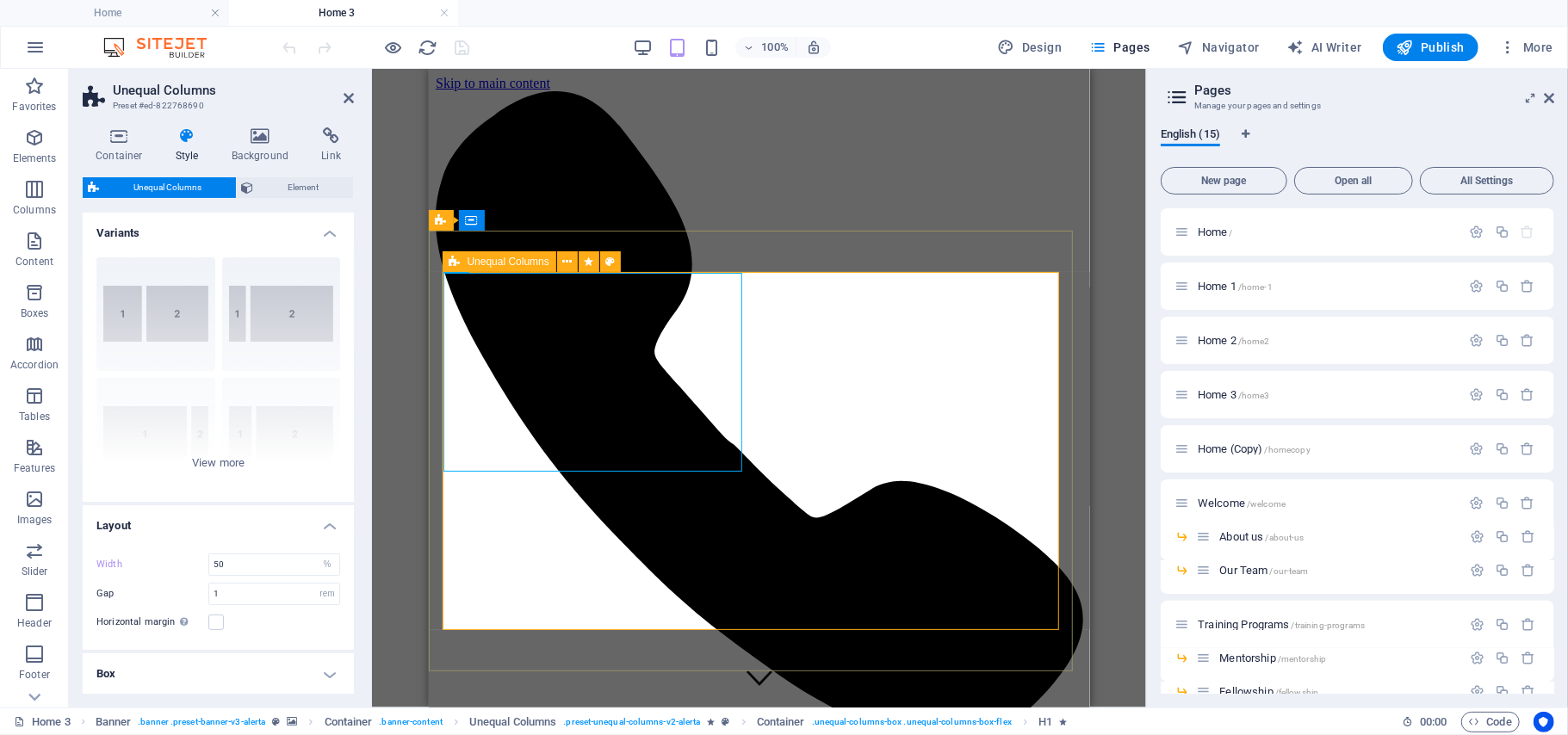 click on "Unequal Columns" at bounding box center [508, 262] 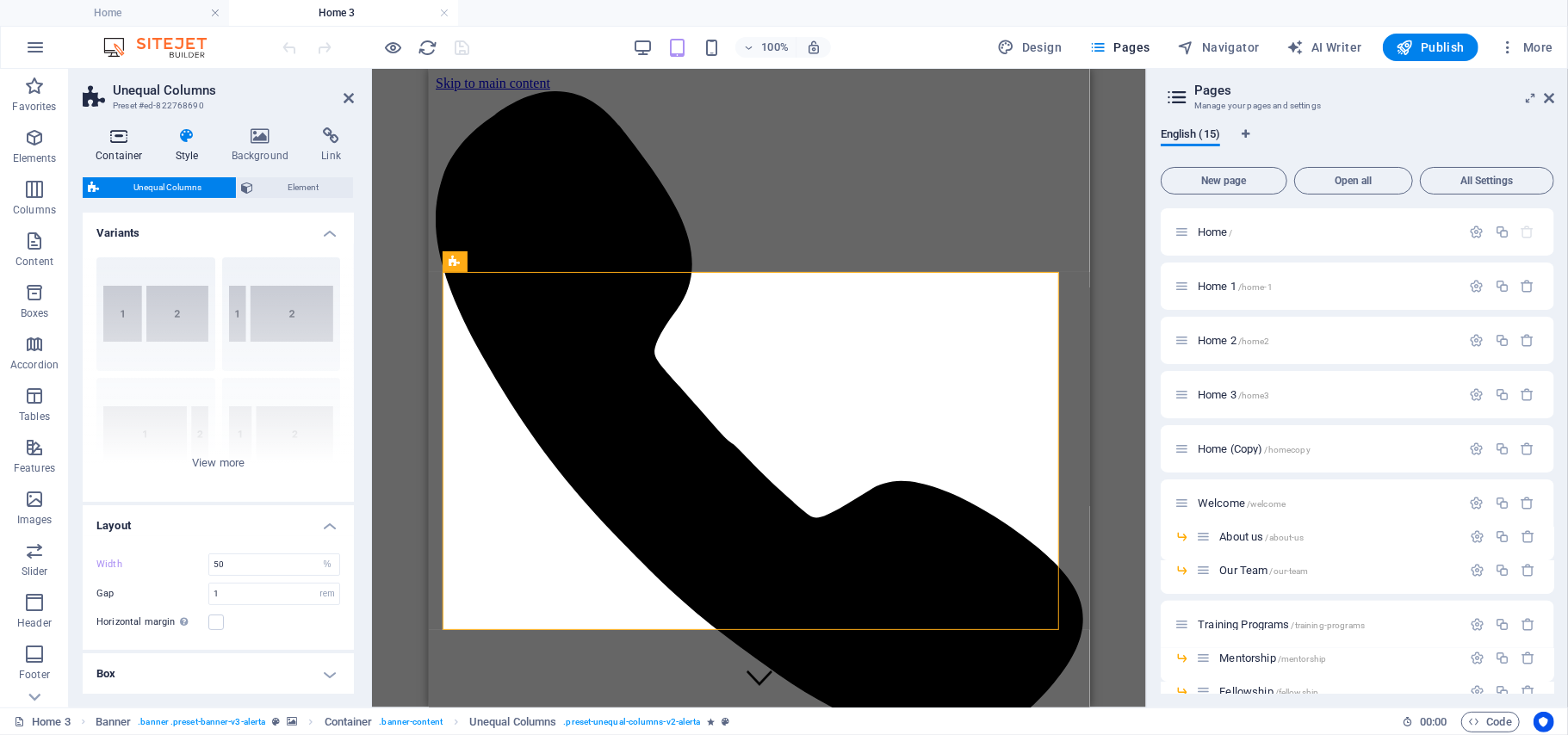 click at bounding box center [119, 136] 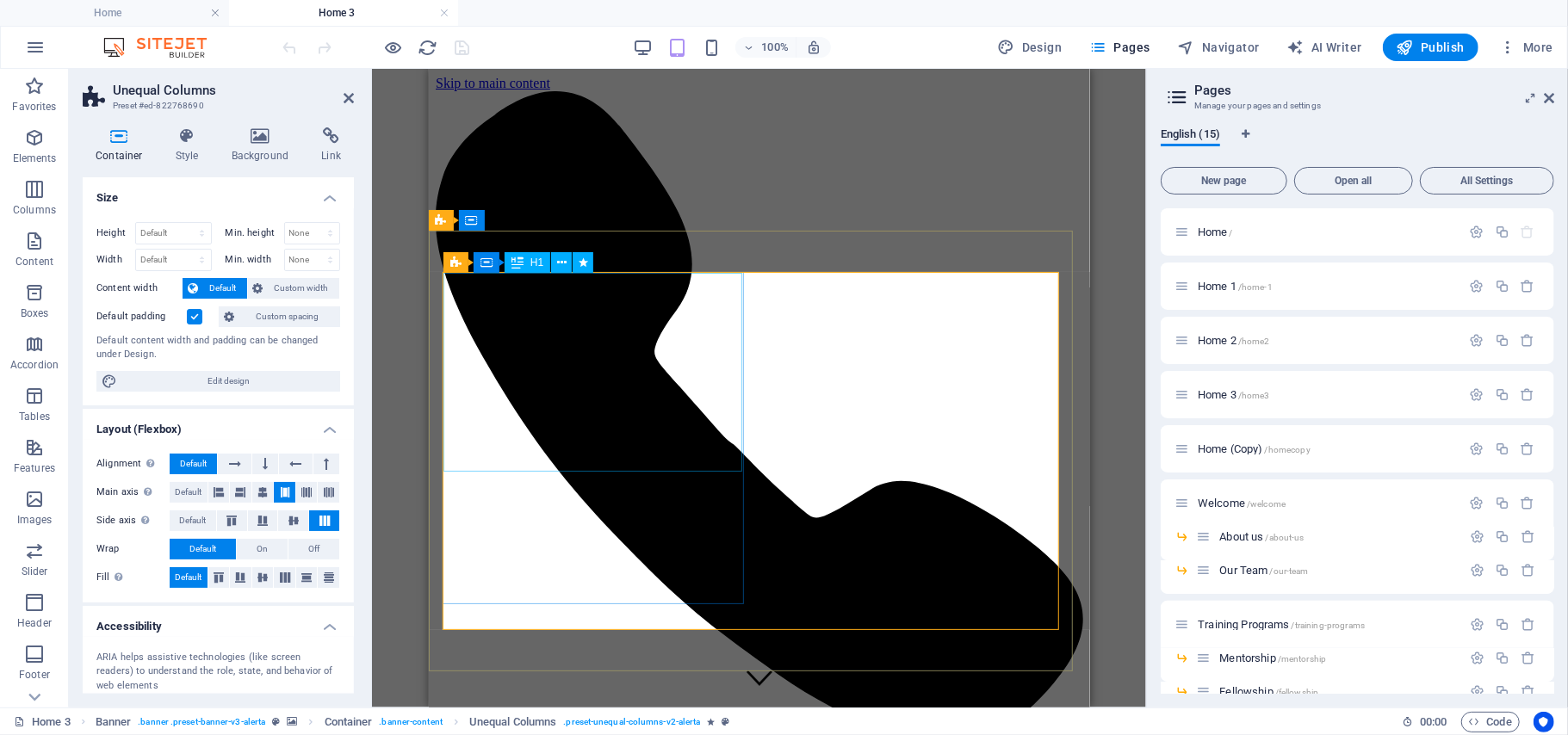 click on "Radical Academy of SPINE ENDOSCOPY TRAINING" at bounding box center [759, 5915] 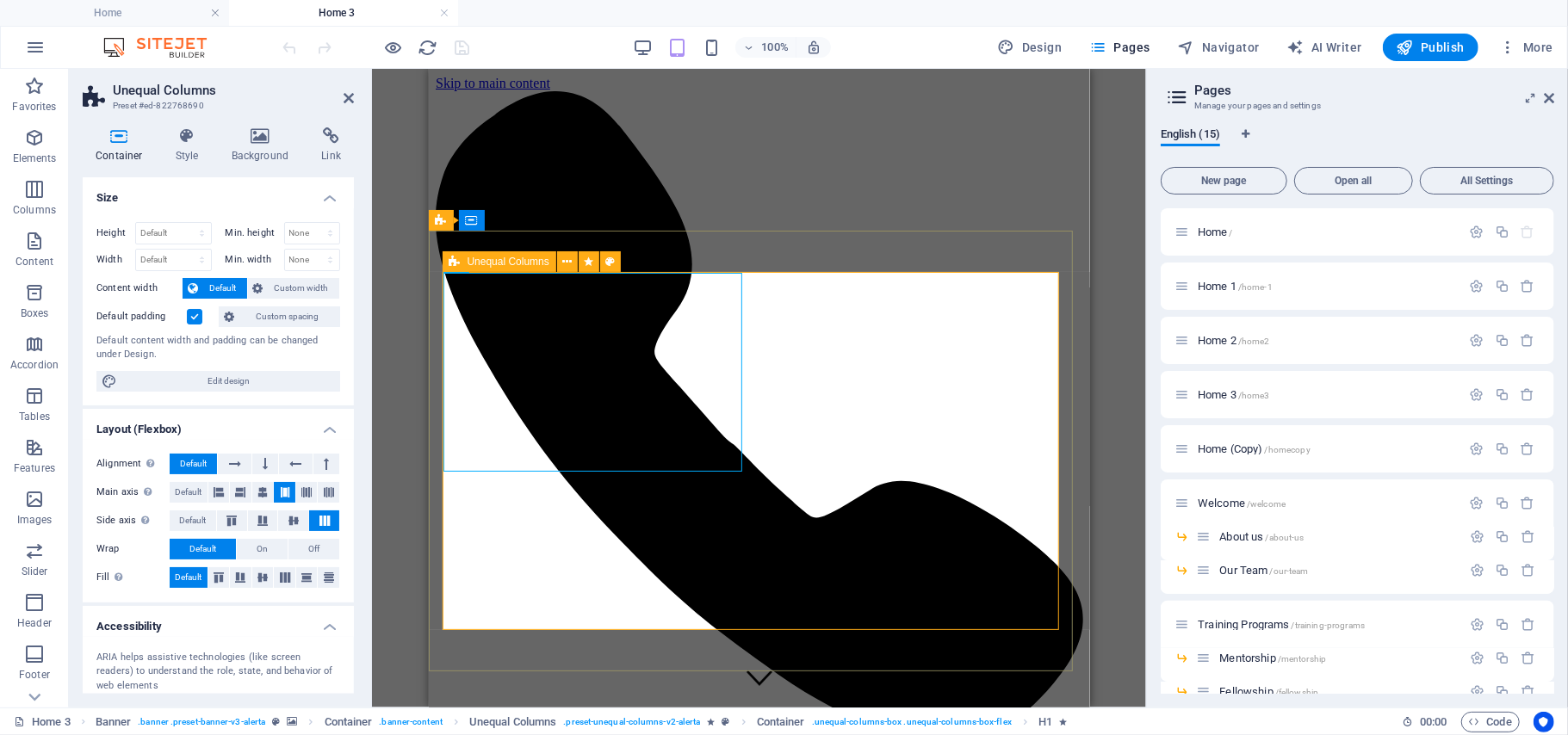 click at bounding box center (455, 262) 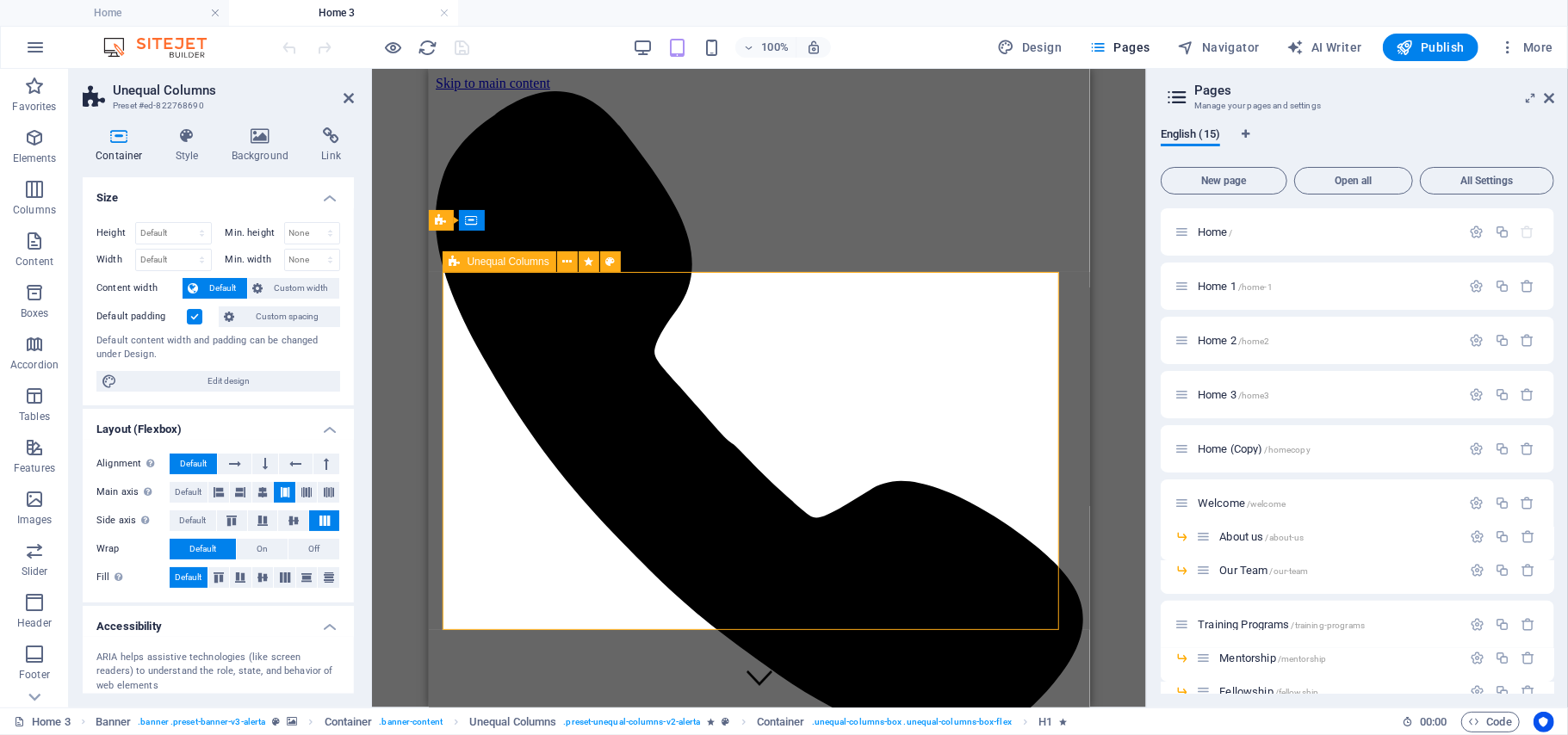 click at bounding box center (455, 262) 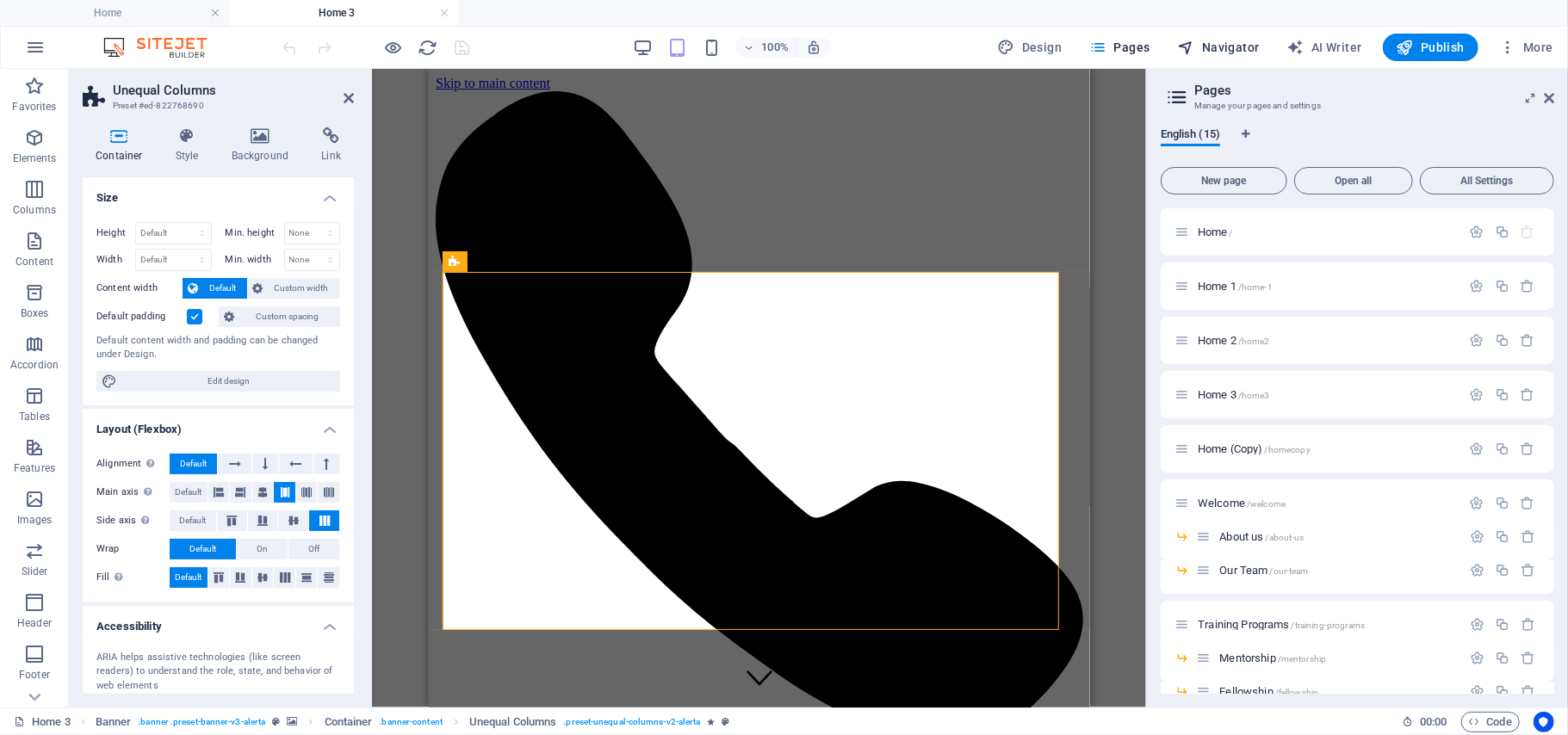 click on "Navigator" at bounding box center (1218, 47) 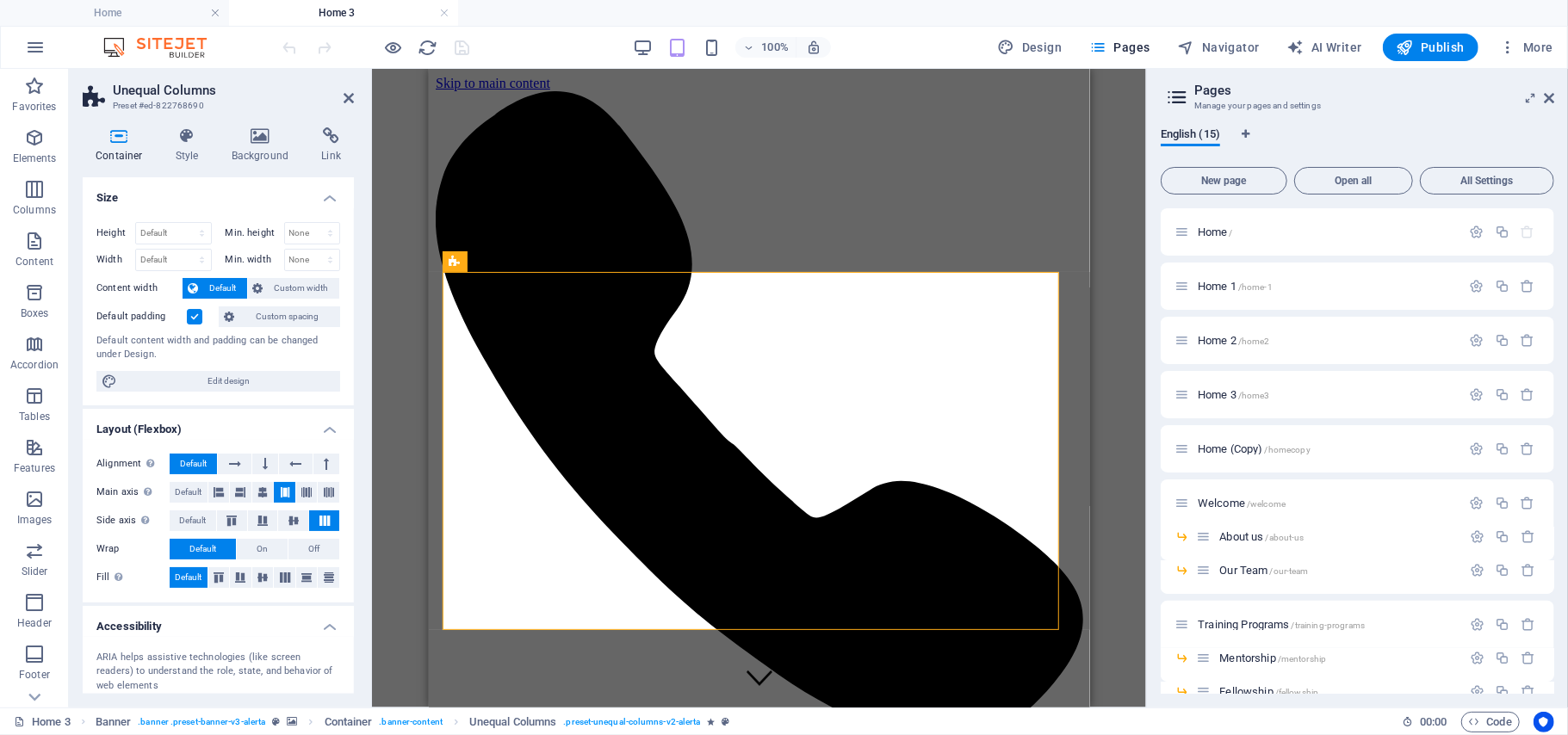 select on "15839601-en" 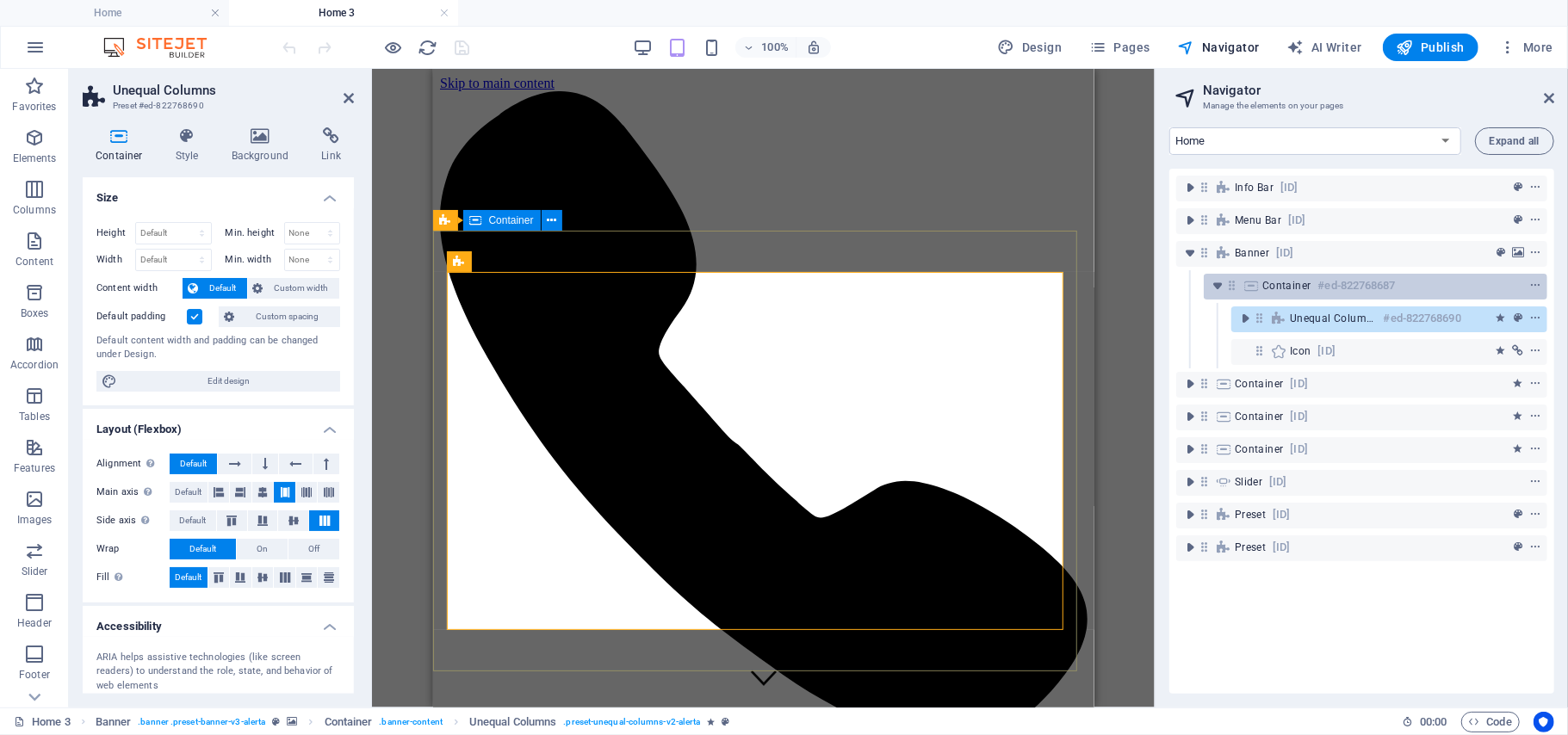 click on "#ed-822768687" at bounding box center [1357, 286] 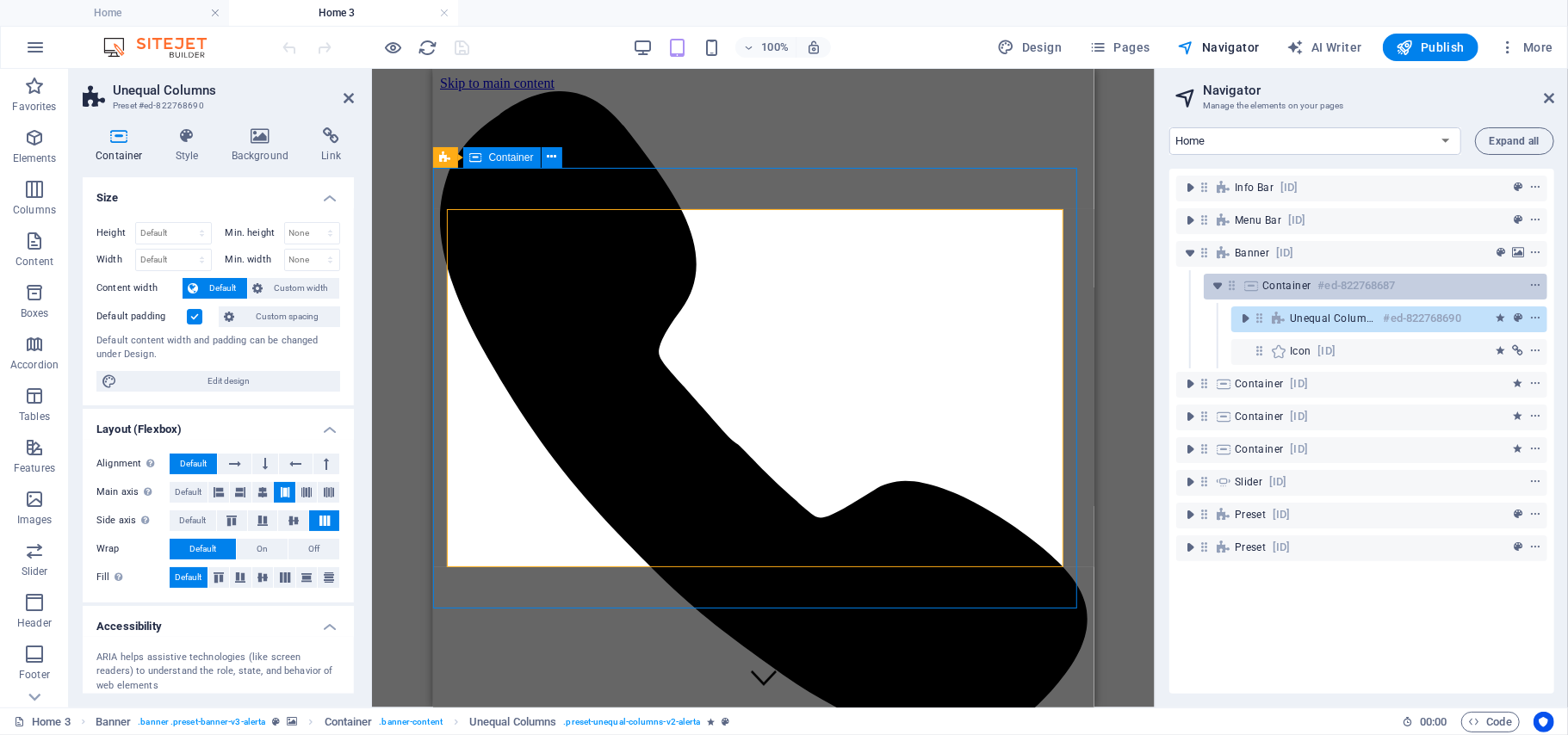 scroll, scrollTop: 63, scrollLeft: 0, axis: vertical 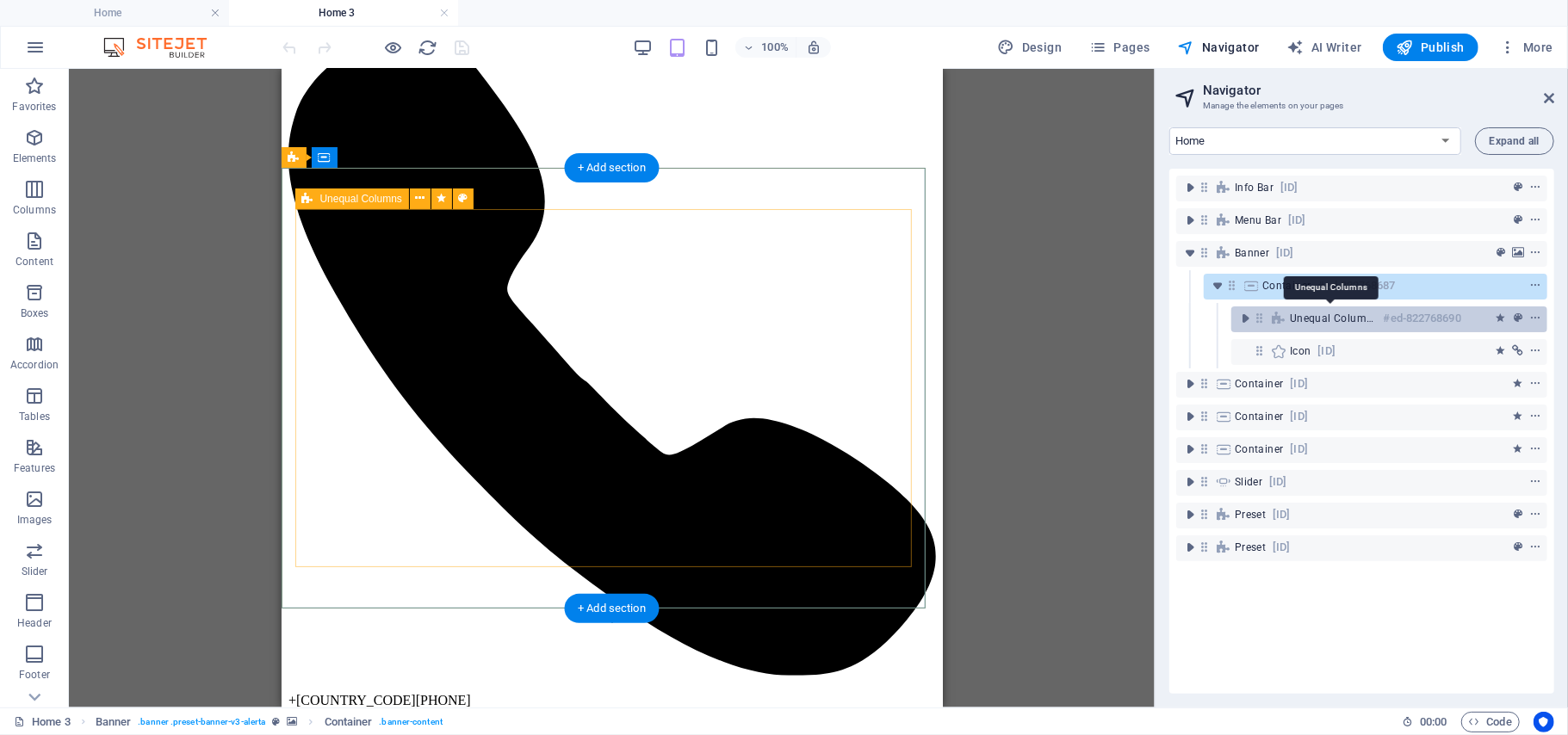 click on "Unequal Columns" at bounding box center (1333, 318) 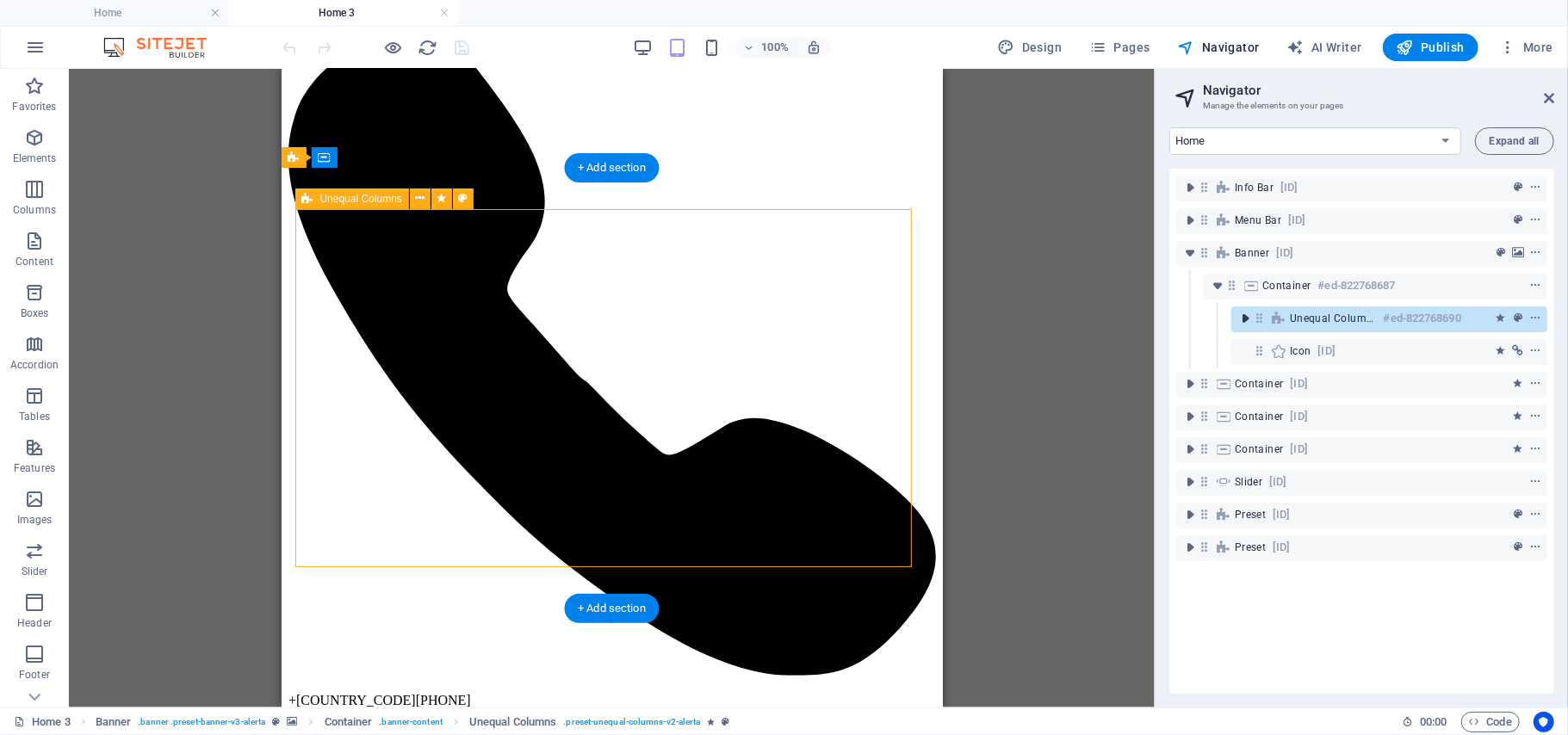 click at bounding box center [1245, 318] 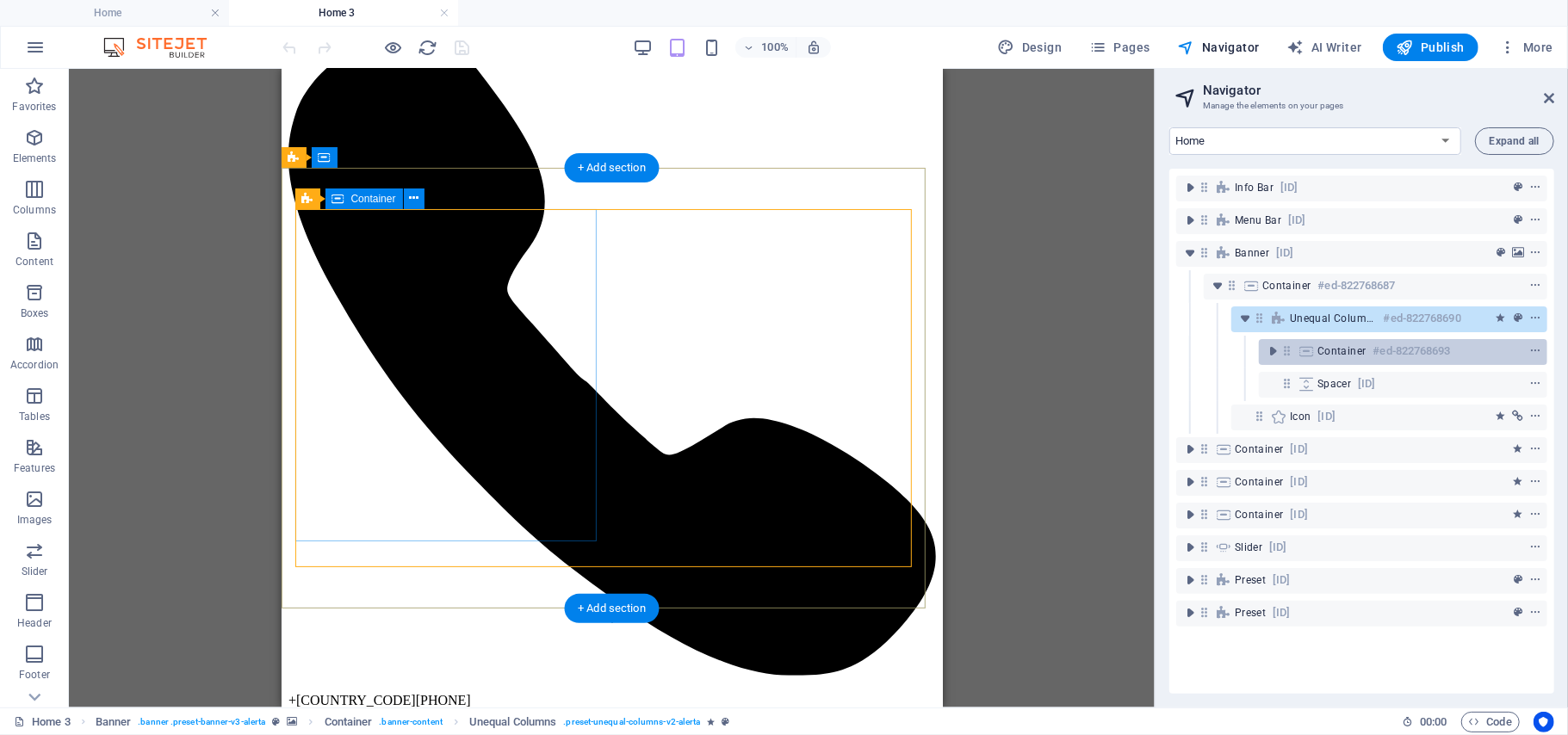 click on "Container" at bounding box center (1342, 351) 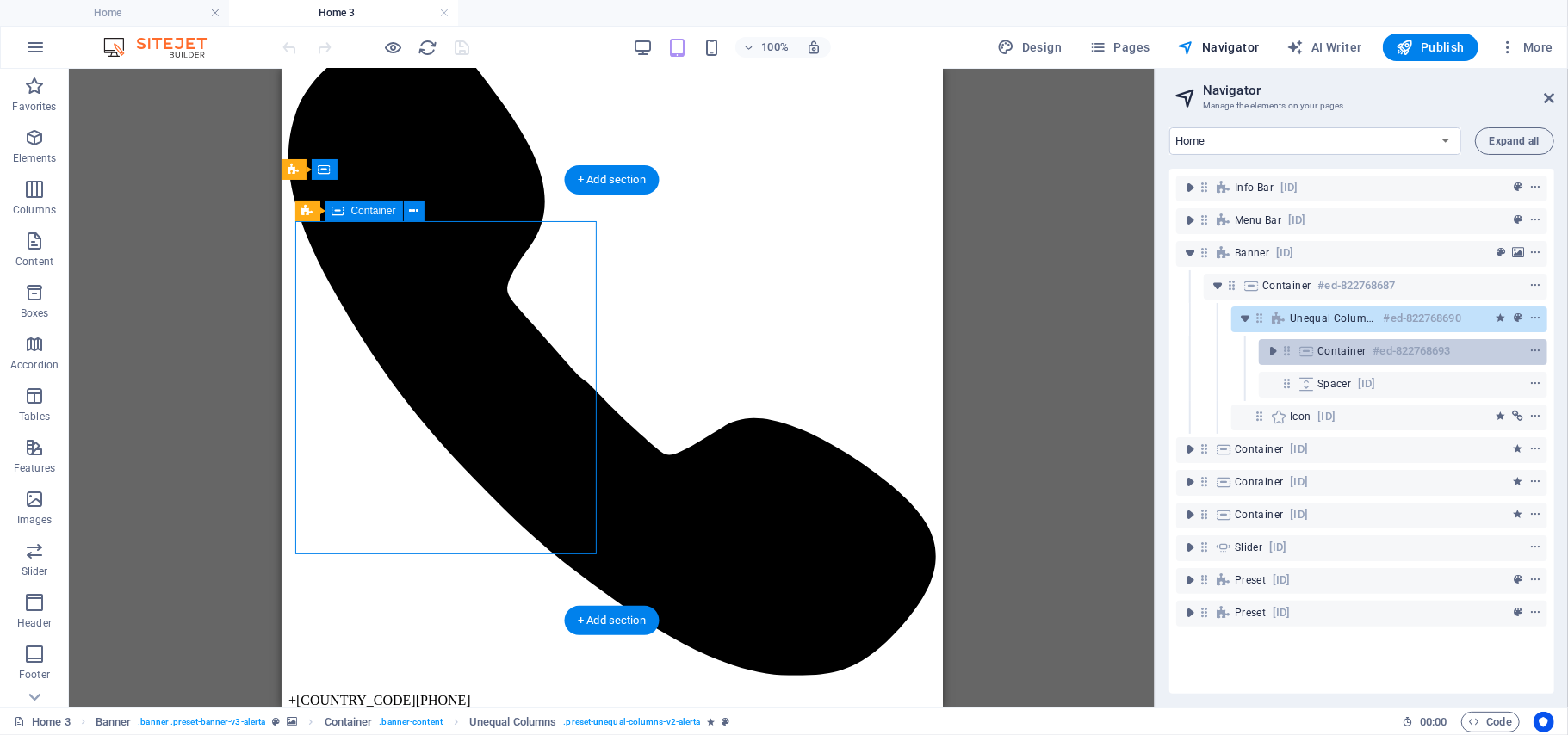 scroll, scrollTop: 50, scrollLeft: 0, axis: vertical 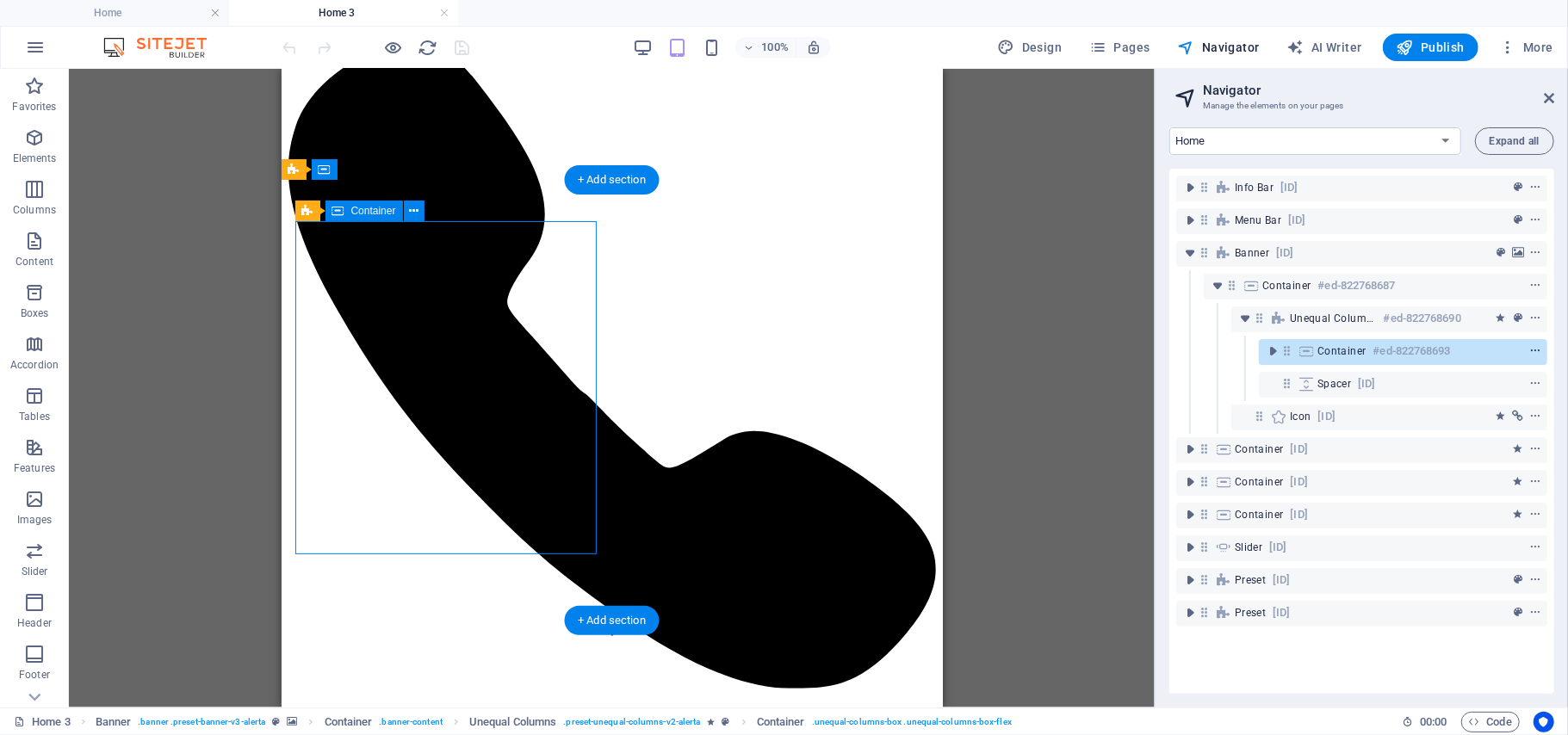 click at bounding box center (1535, 351) 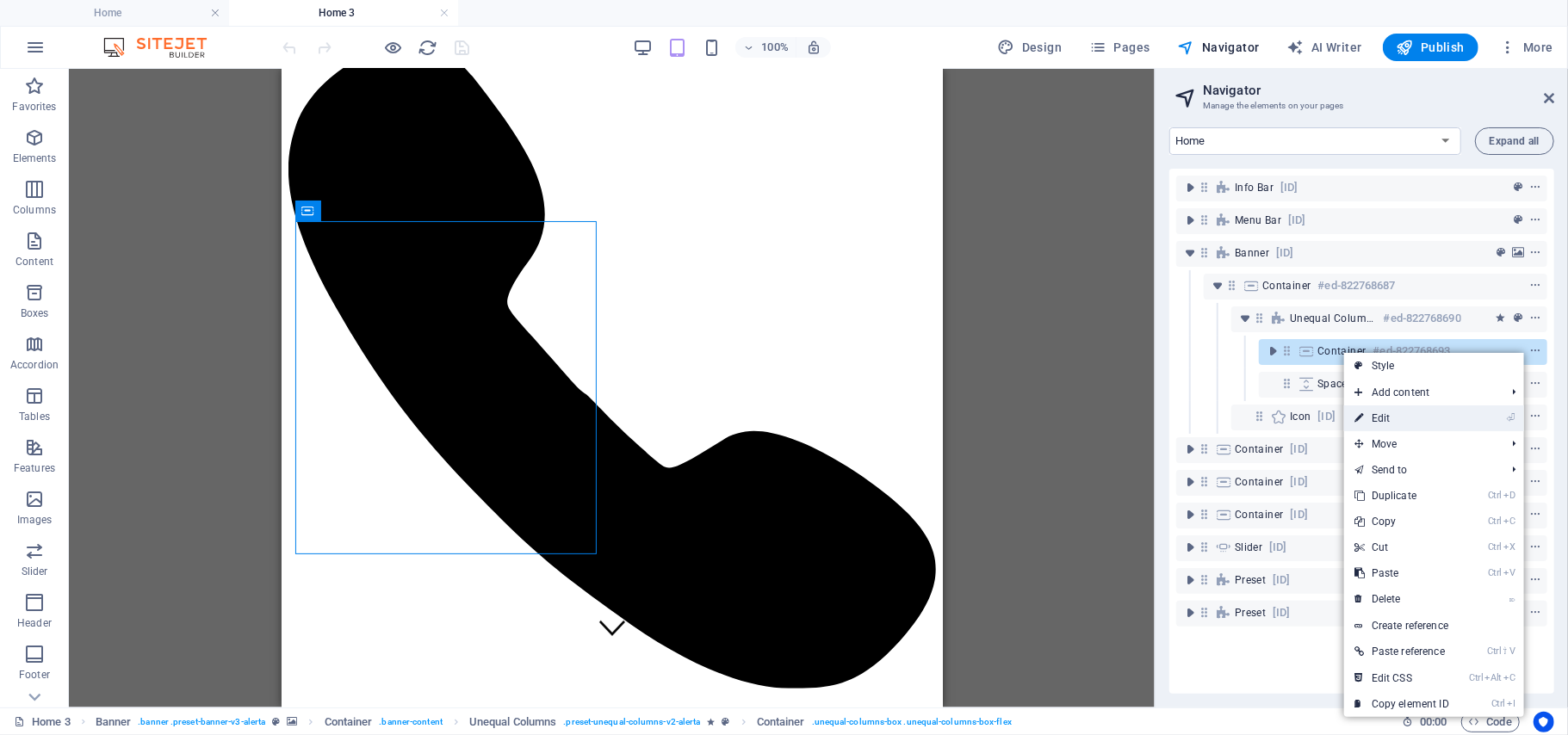 drag, startPoint x: 1393, startPoint y: 420, endPoint x: 139, endPoint y: 294, distance: 1260.3142 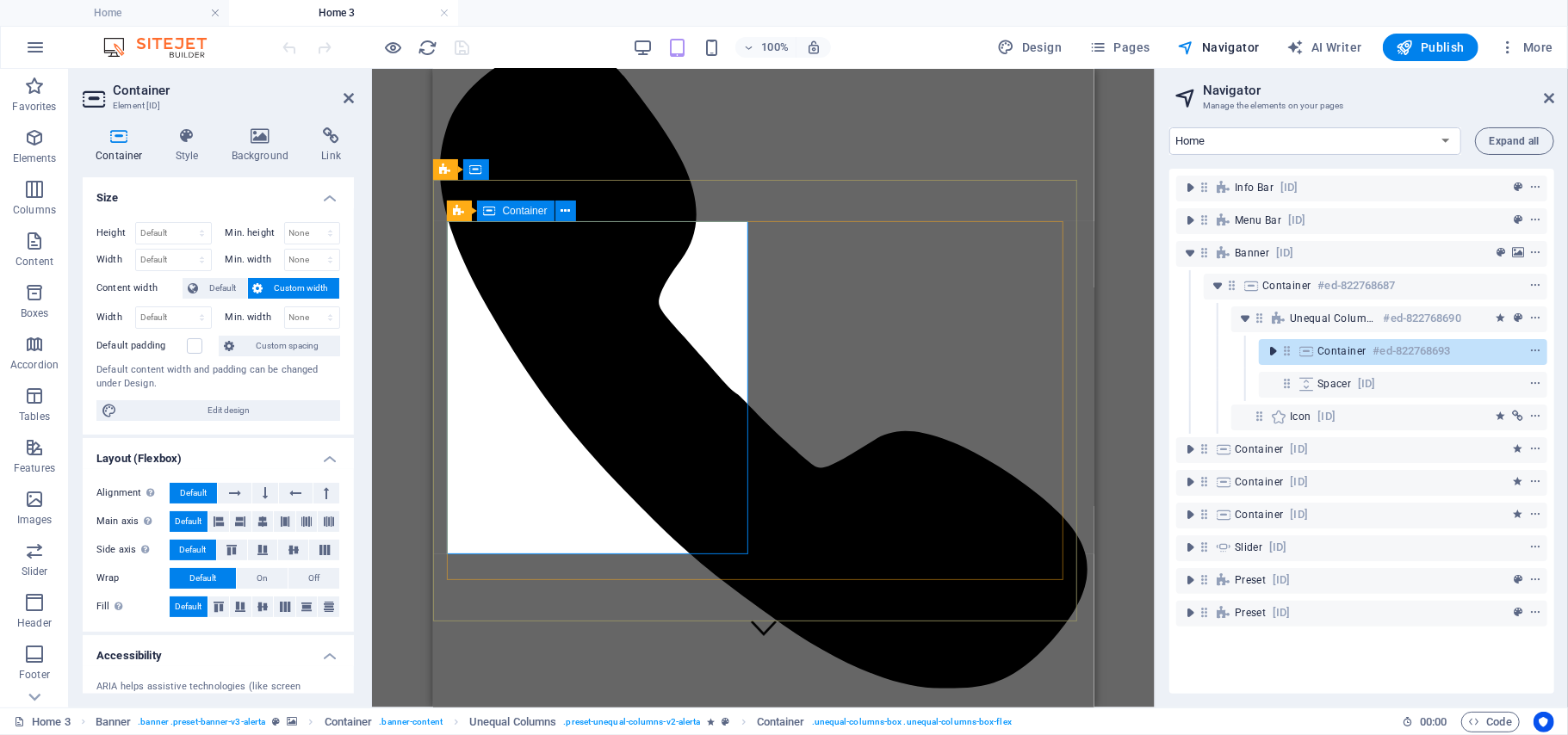click at bounding box center (1273, 351) 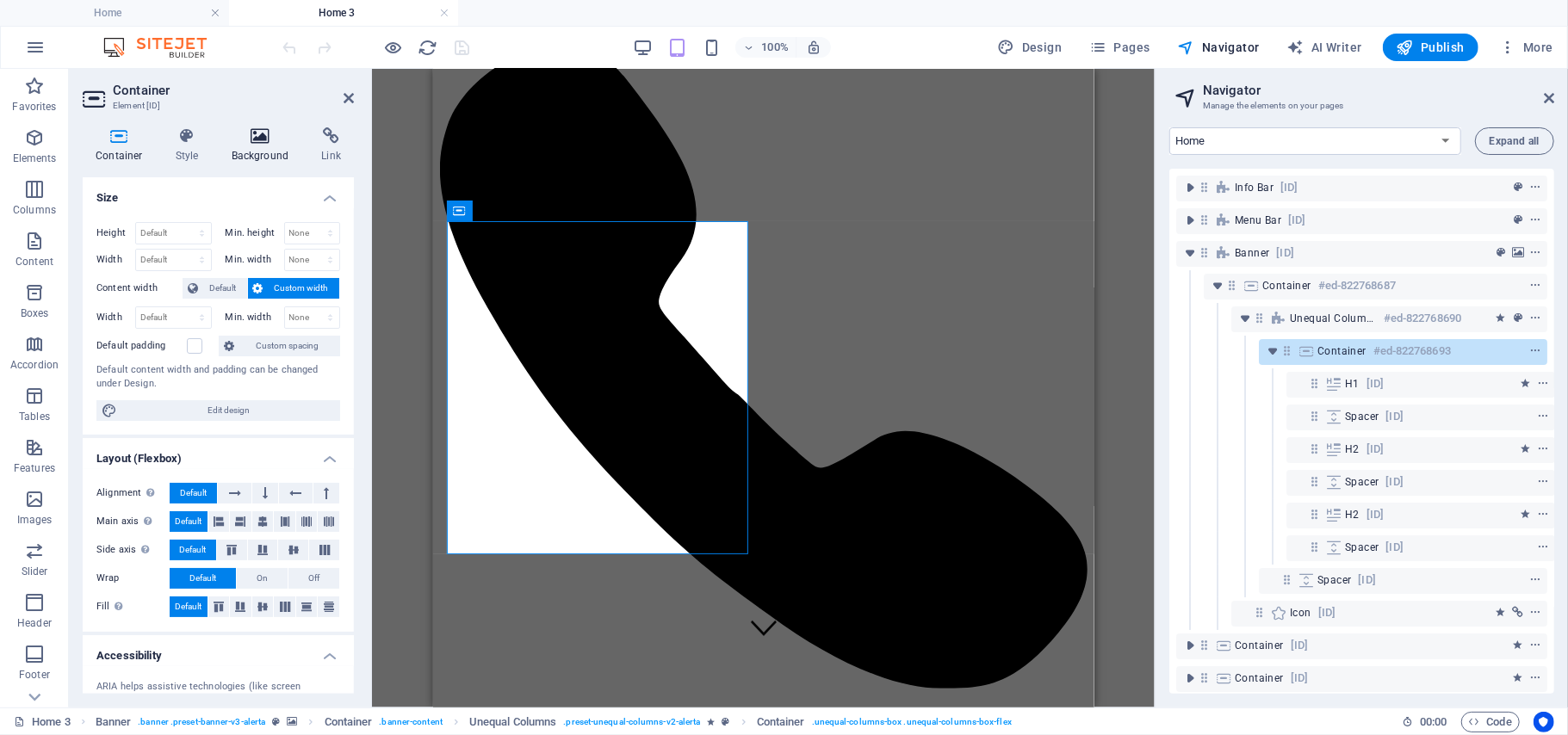 click on "Background" at bounding box center [263, 145] 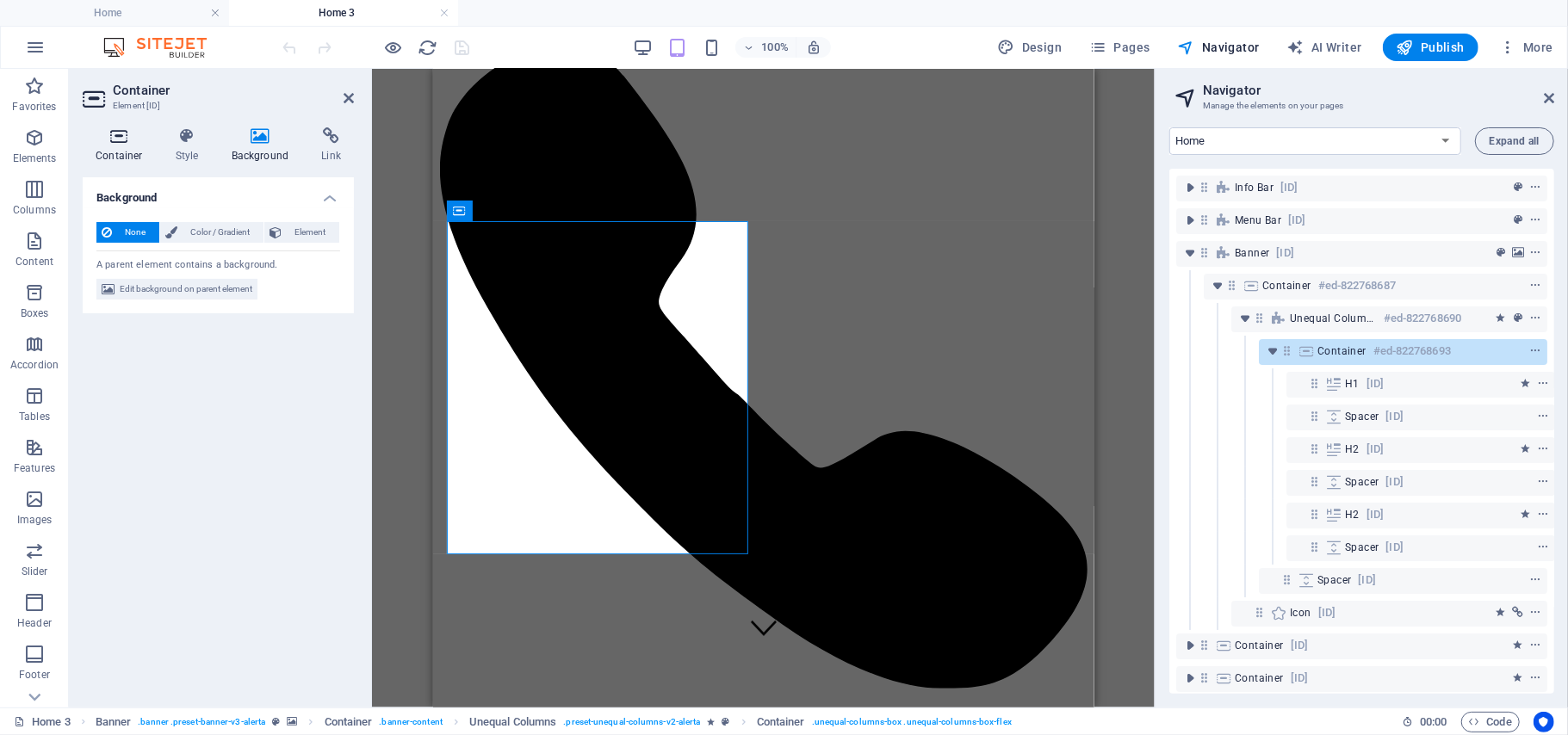 click on "Container" at bounding box center [122, 145] 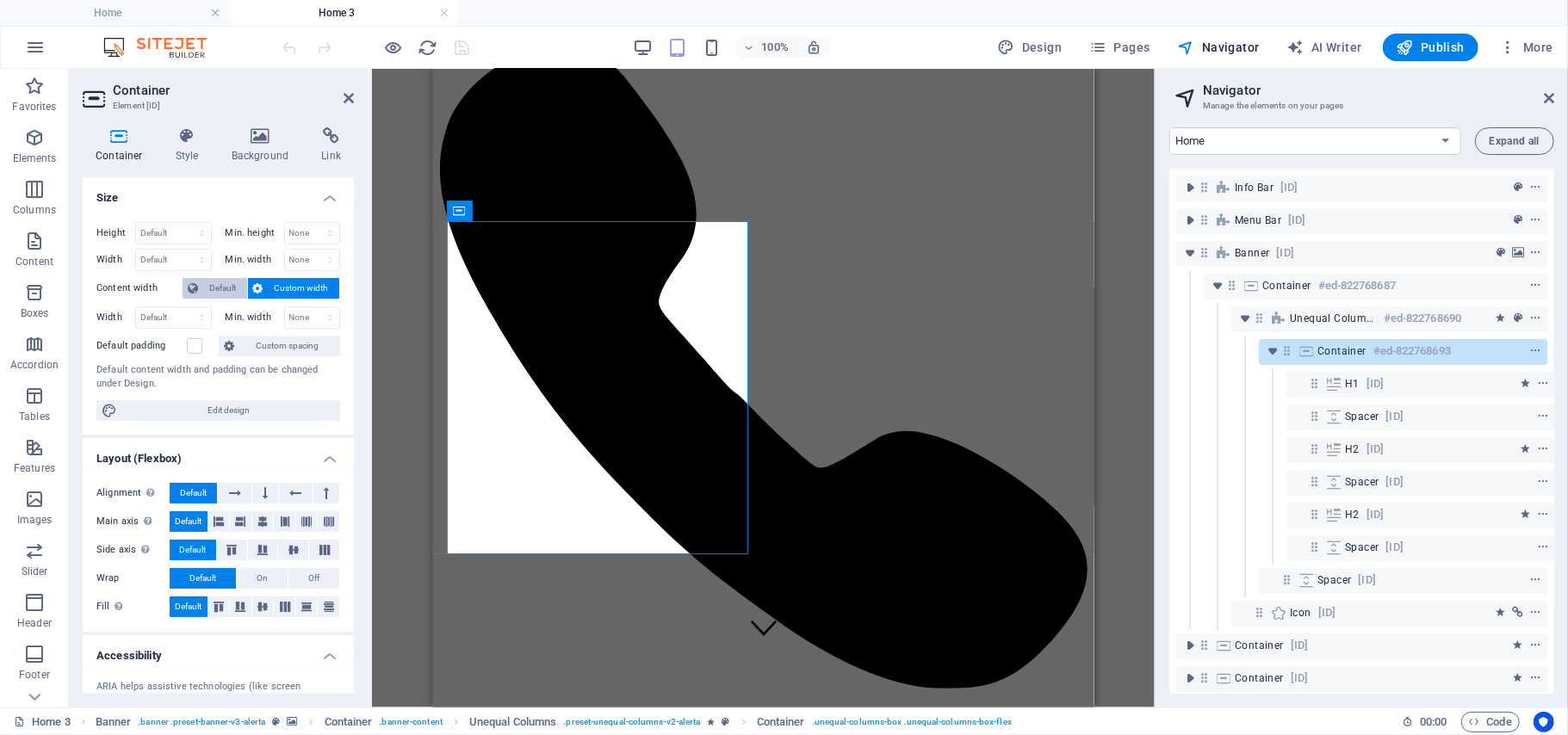 click at bounding box center [193, 288] 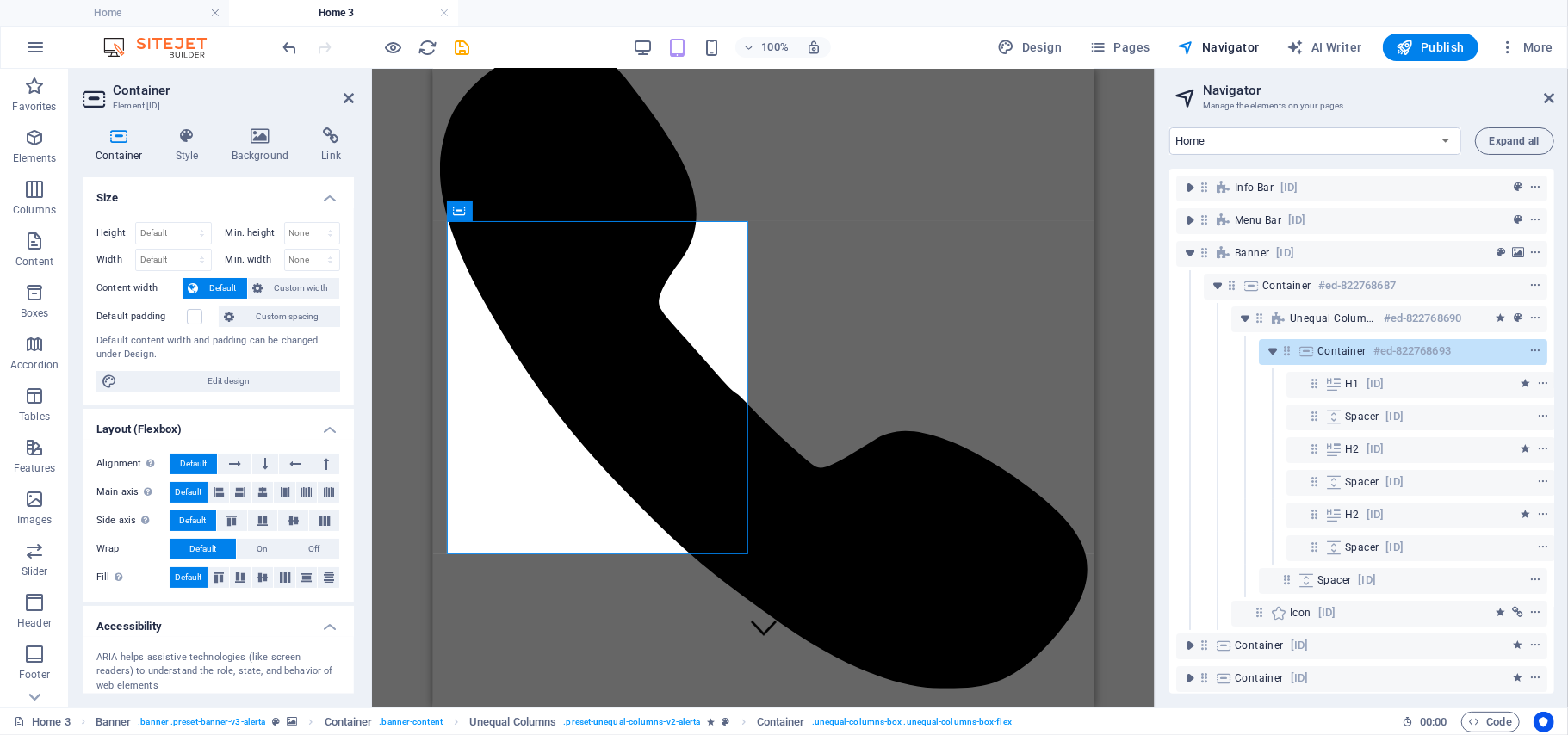 type 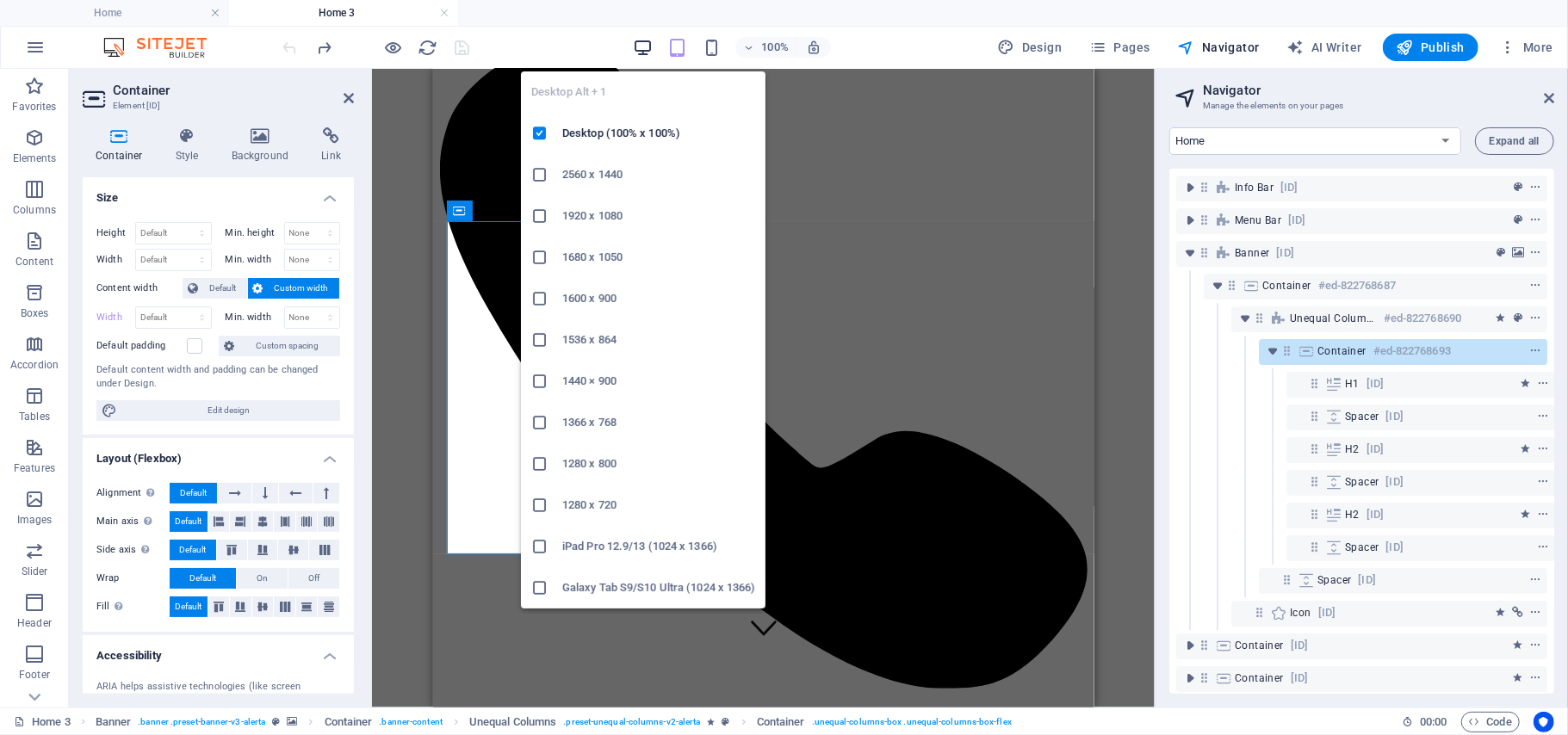 click at bounding box center (642, 47) 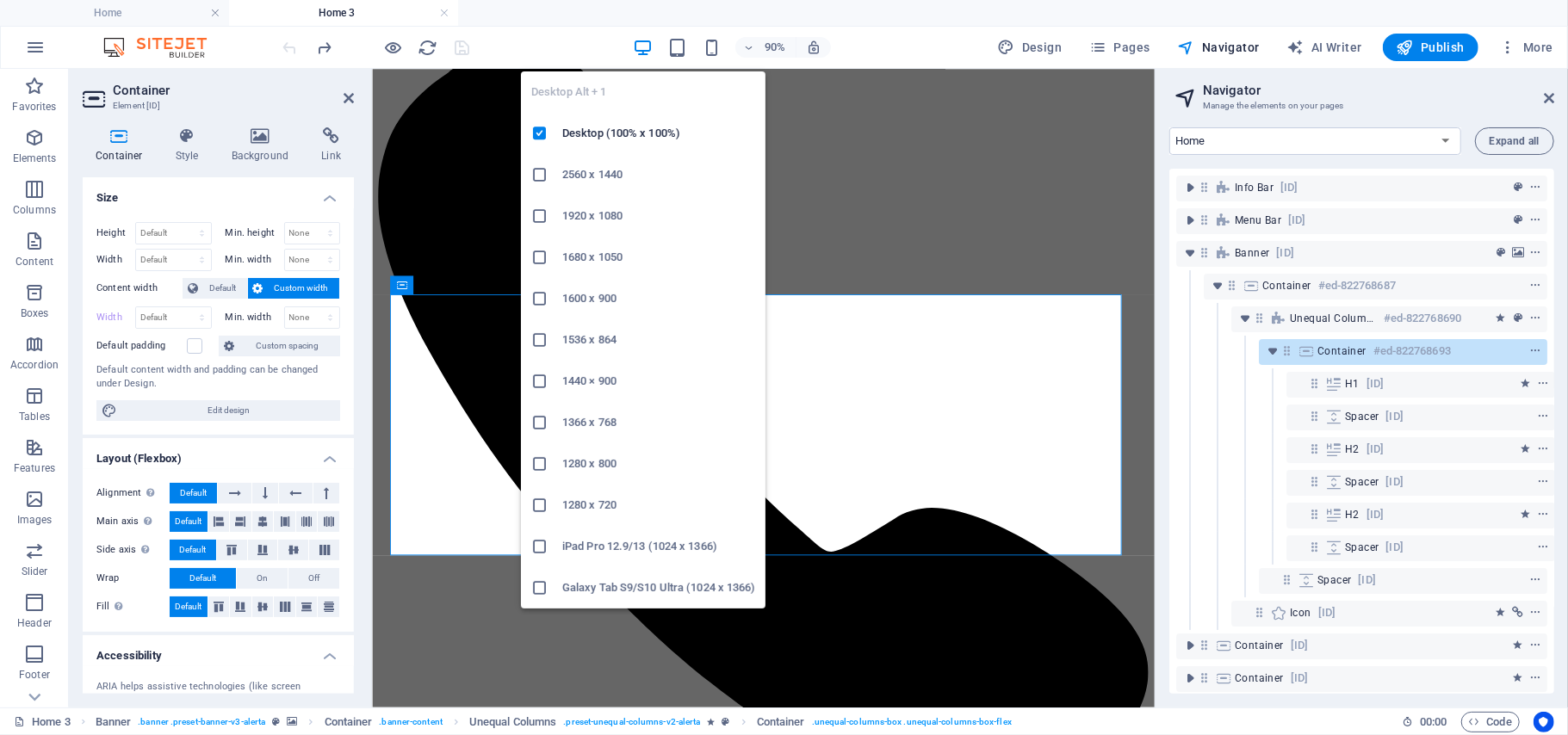 scroll, scrollTop: 29, scrollLeft: 0, axis: vertical 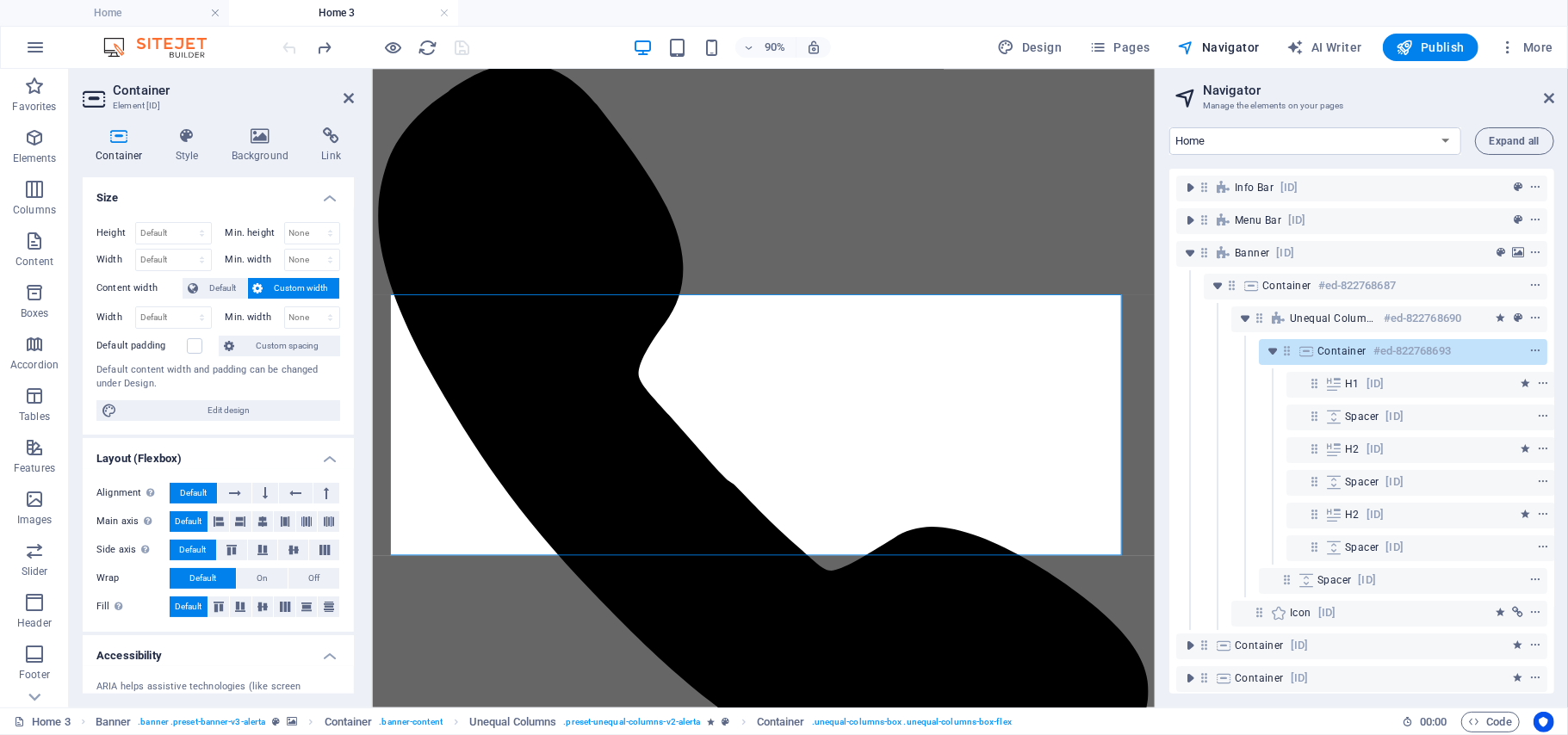 click at bounding box center (119, 136) 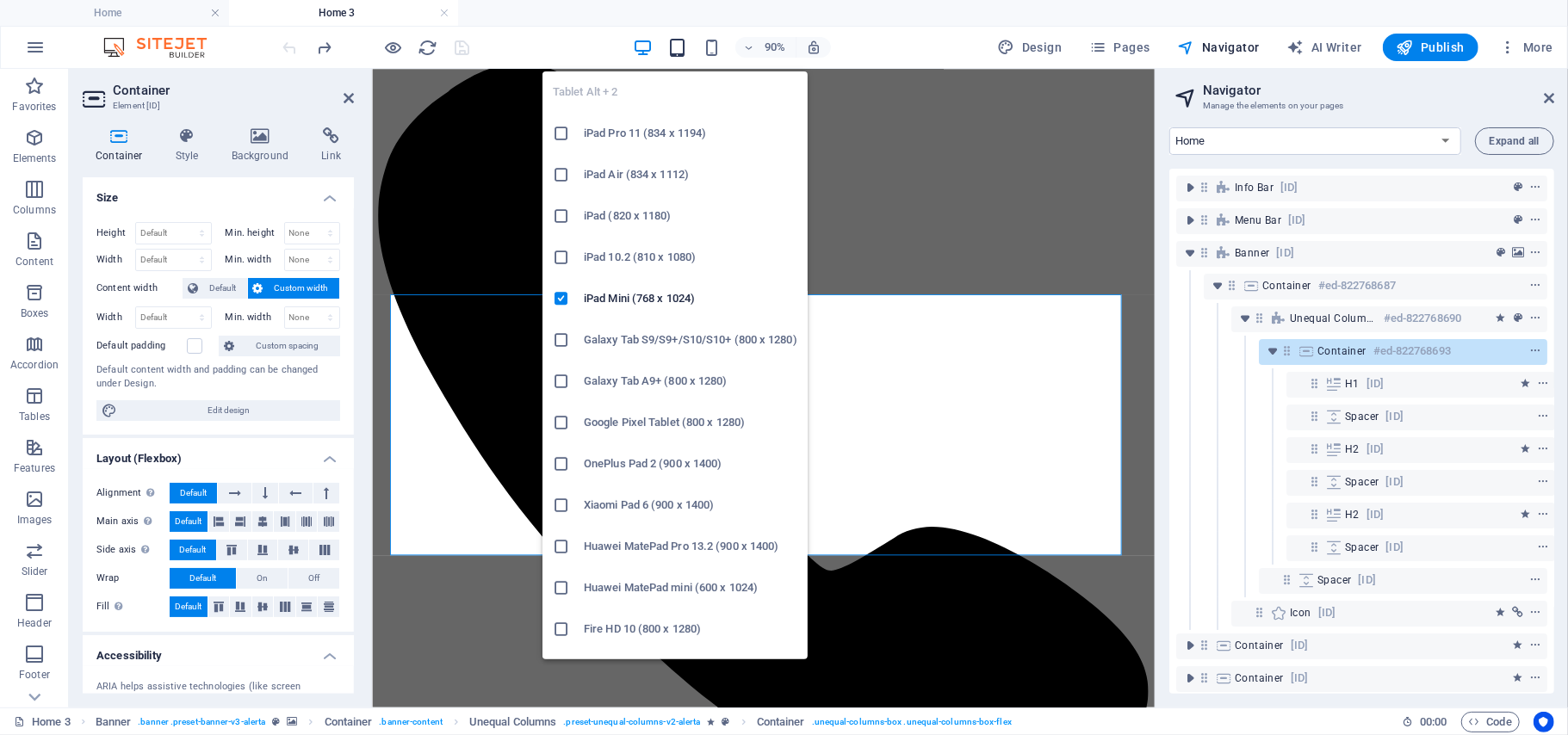click at bounding box center [677, 47] 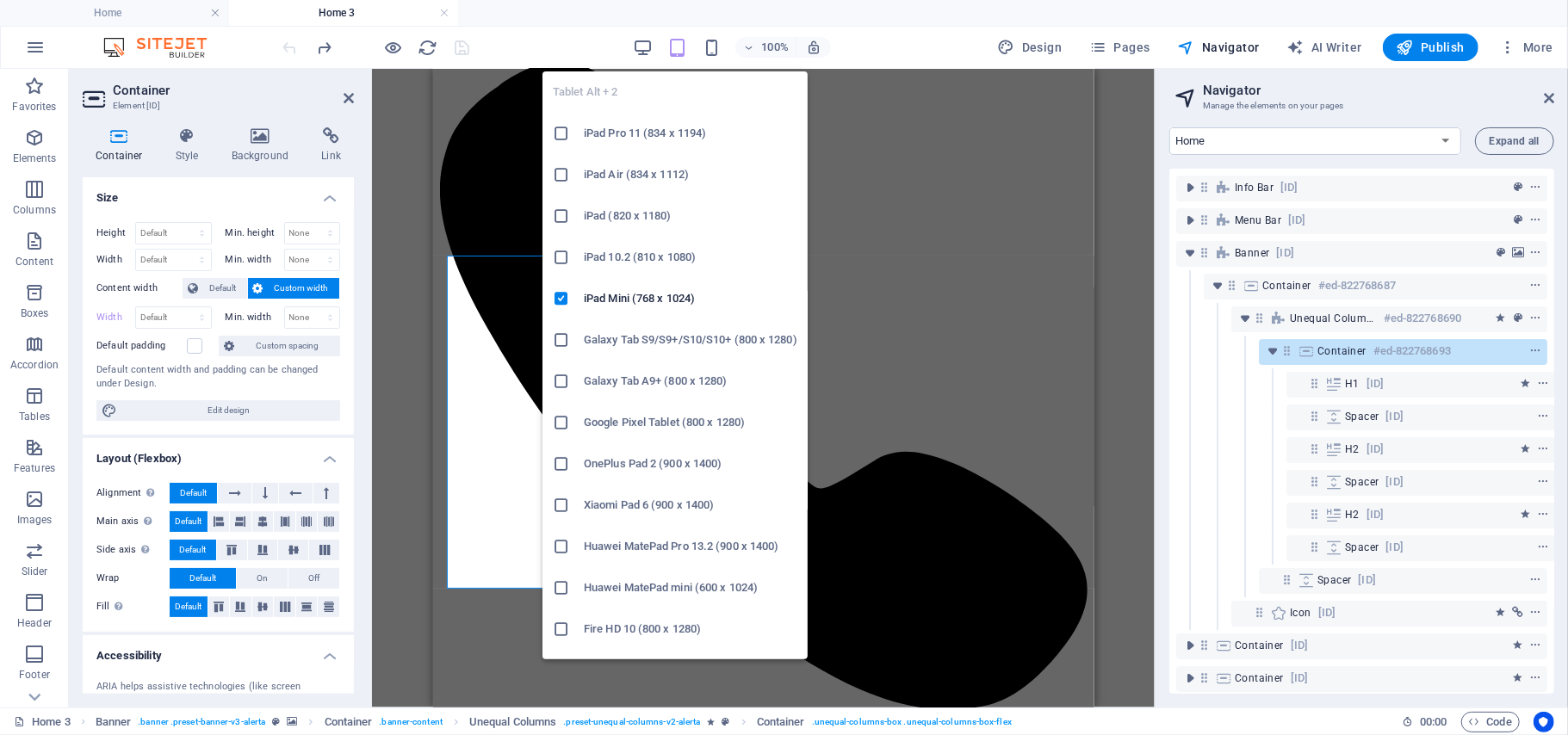 scroll, scrollTop: 50, scrollLeft: 0, axis: vertical 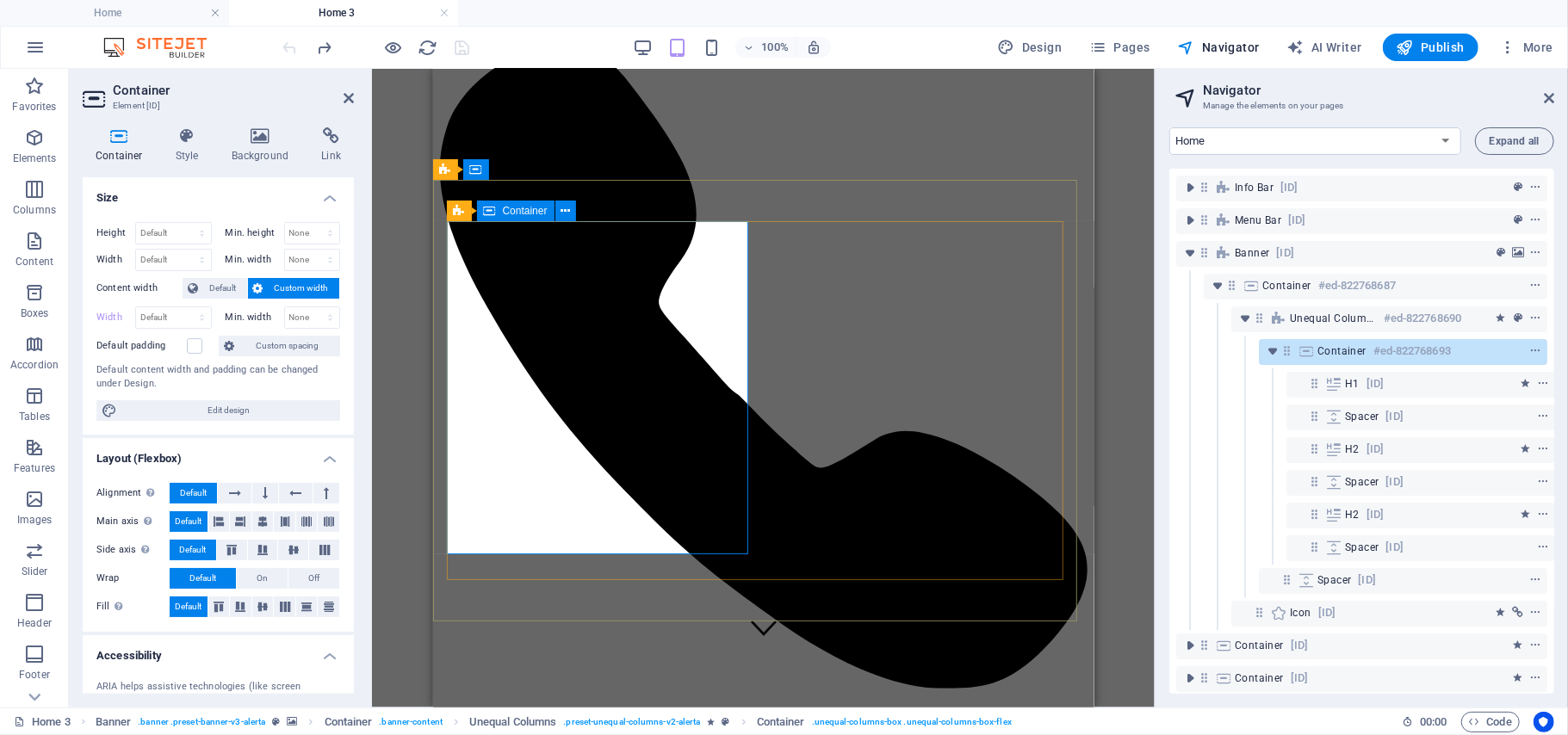 click on "Container" at bounding box center (525, 211) 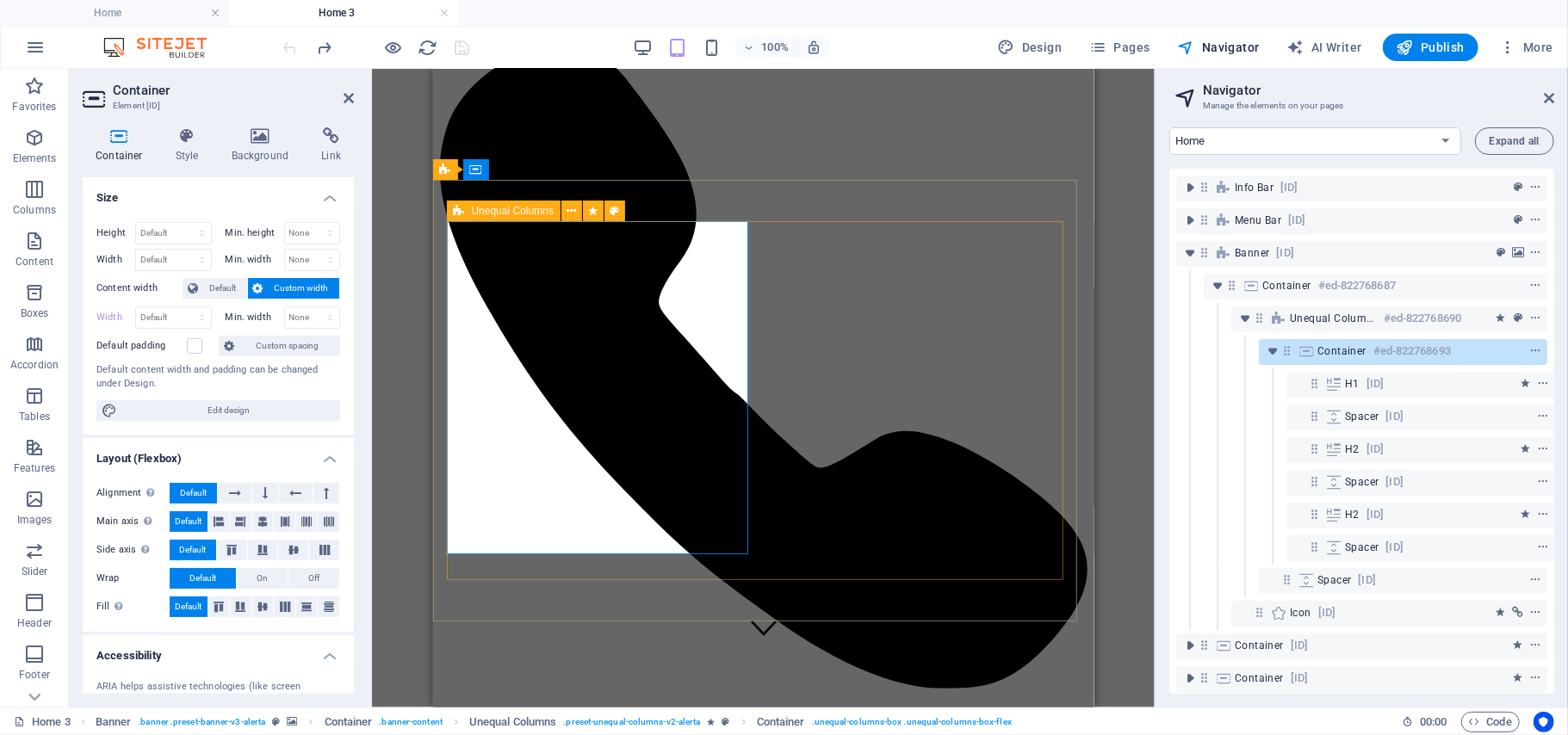 click on "Unequal Columns" at bounding box center (512, 211) 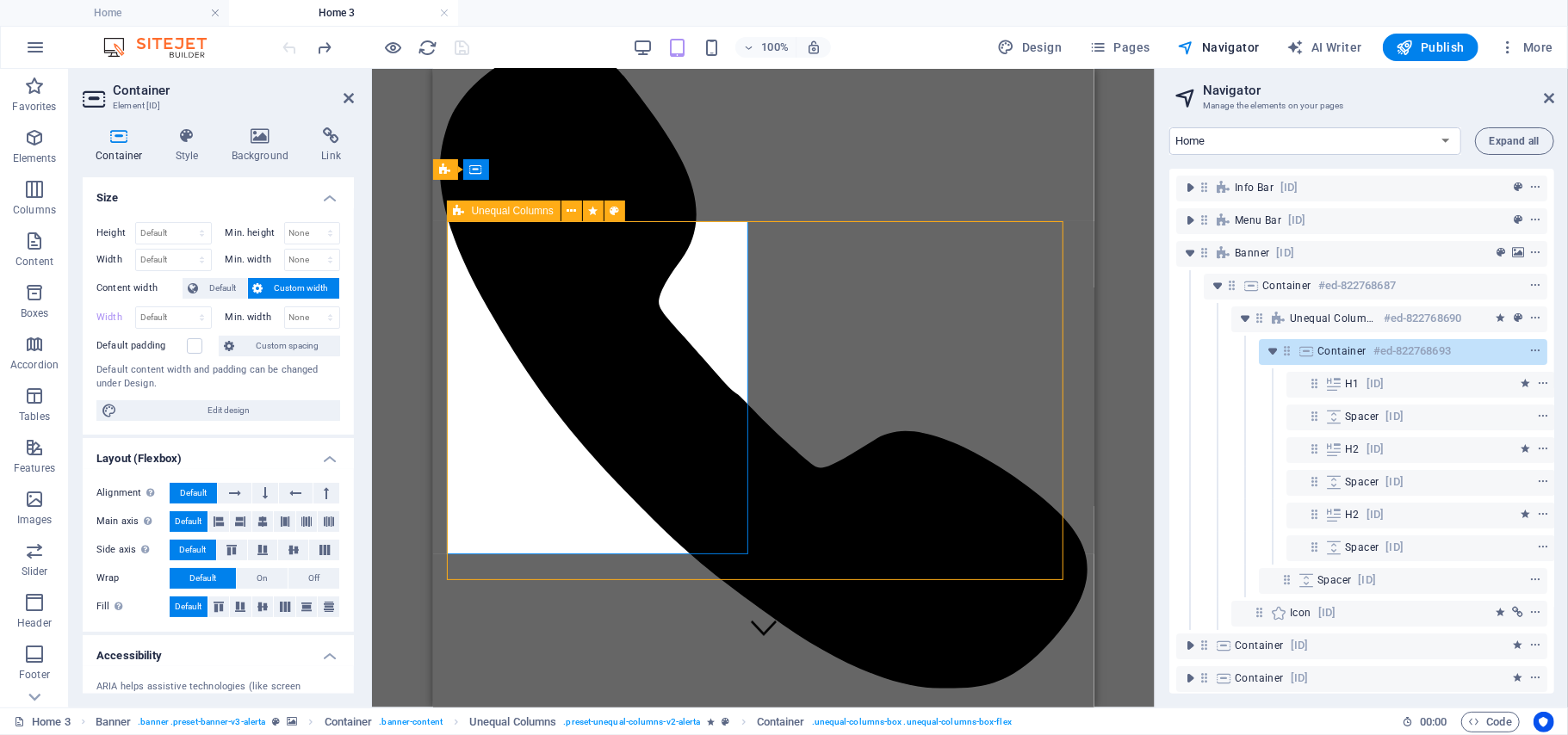 click on "Unequal Columns" at bounding box center [512, 211] 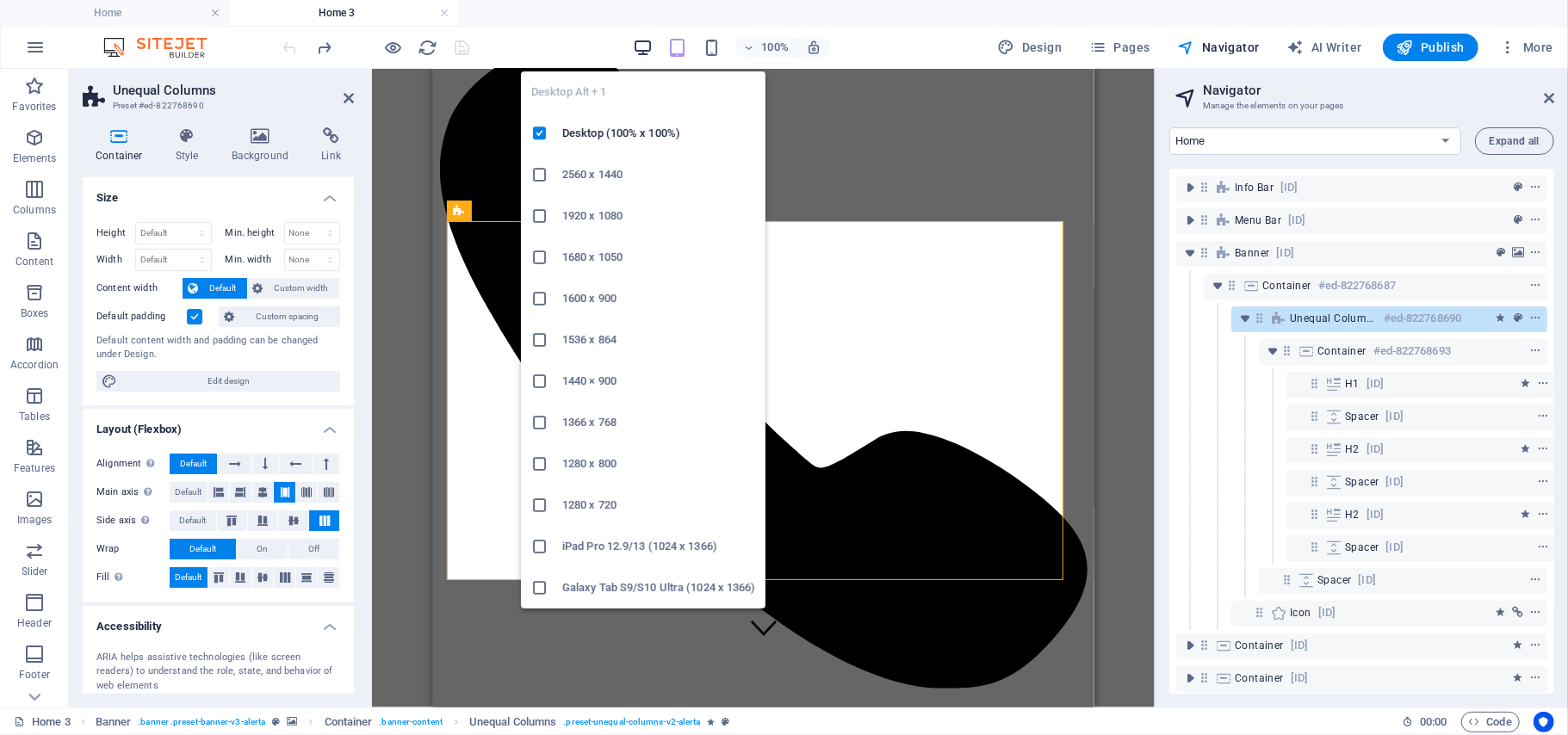 click at bounding box center [642, 47] 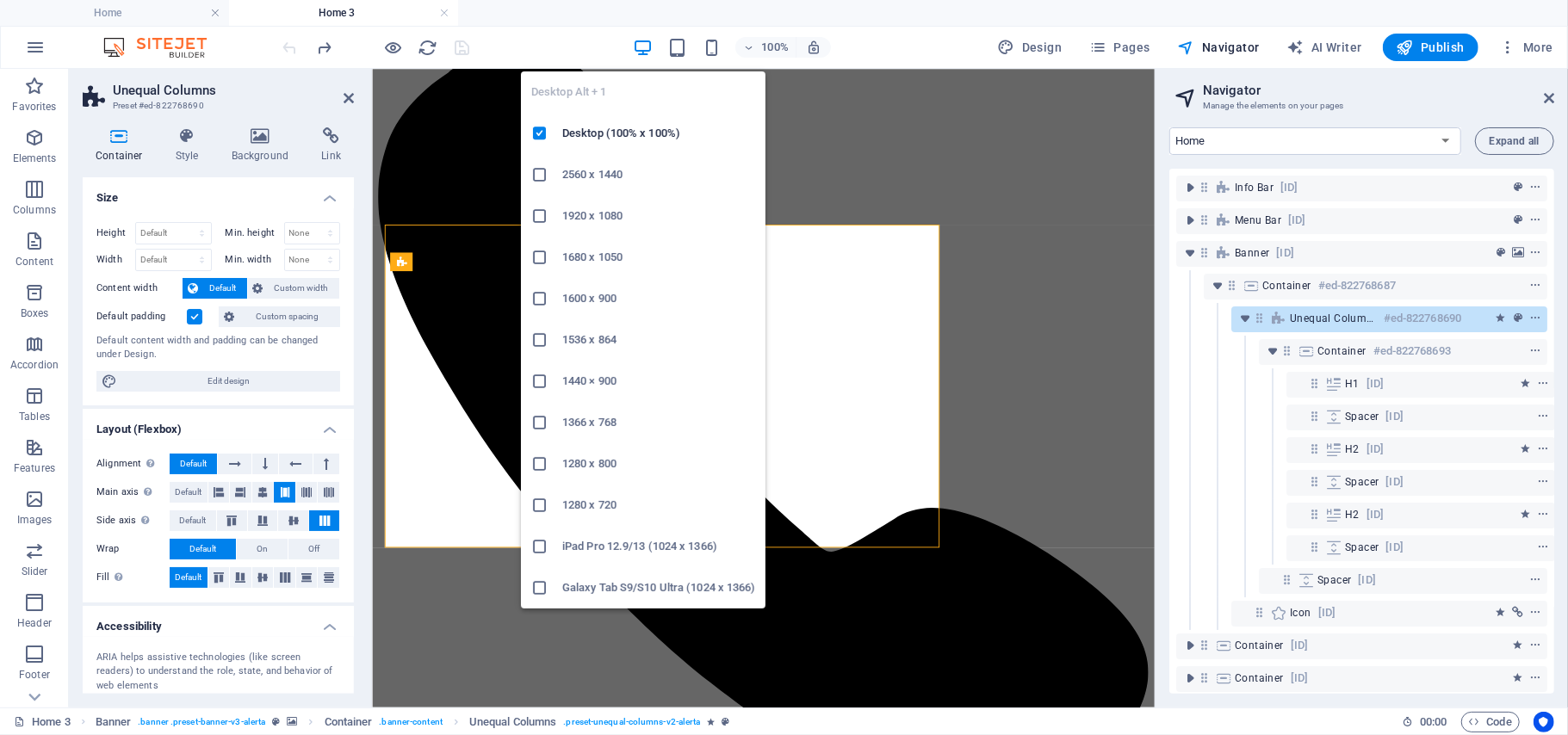 scroll, scrollTop: 29, scrollLeft: 0, axis: vertical 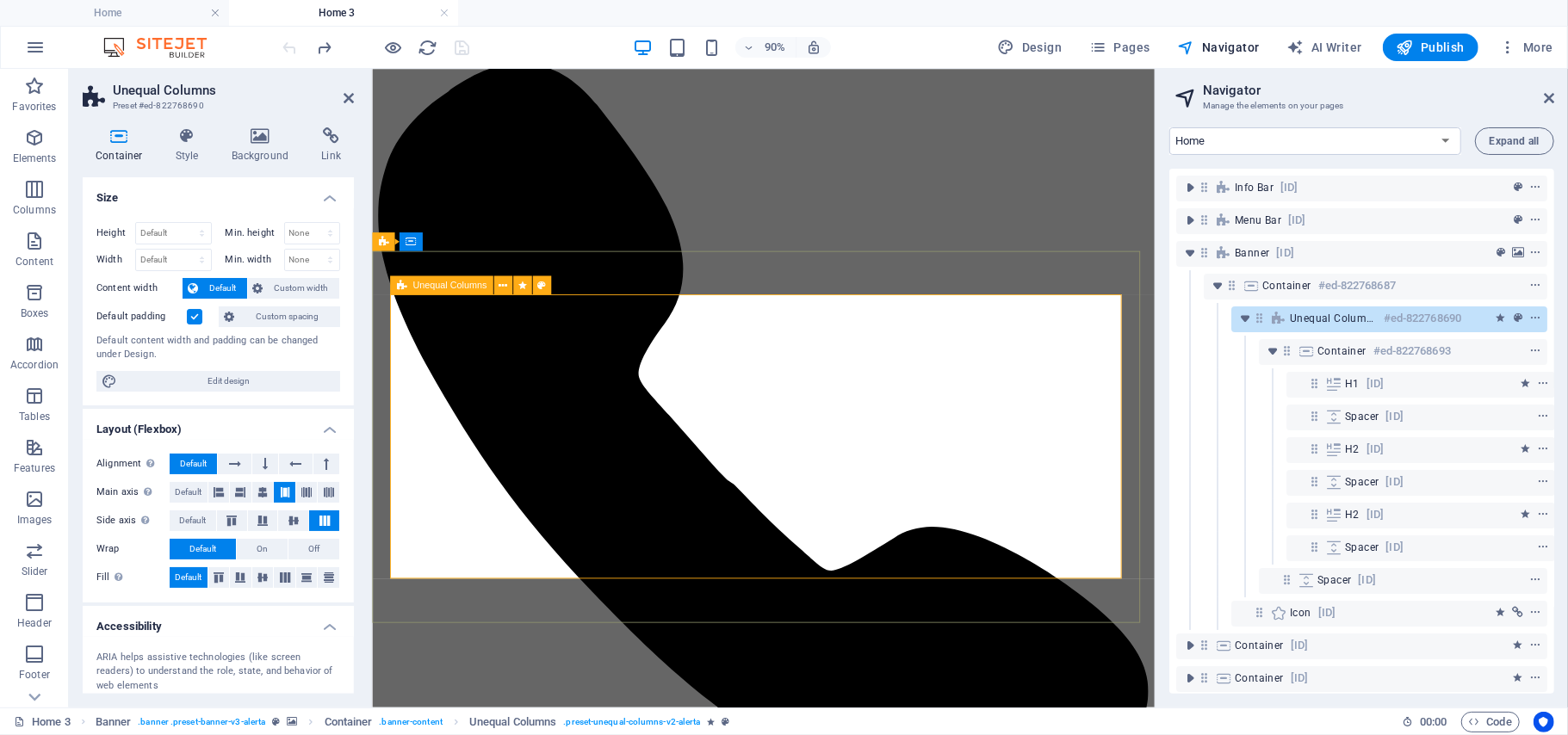 click at bounding box center [401, 286] 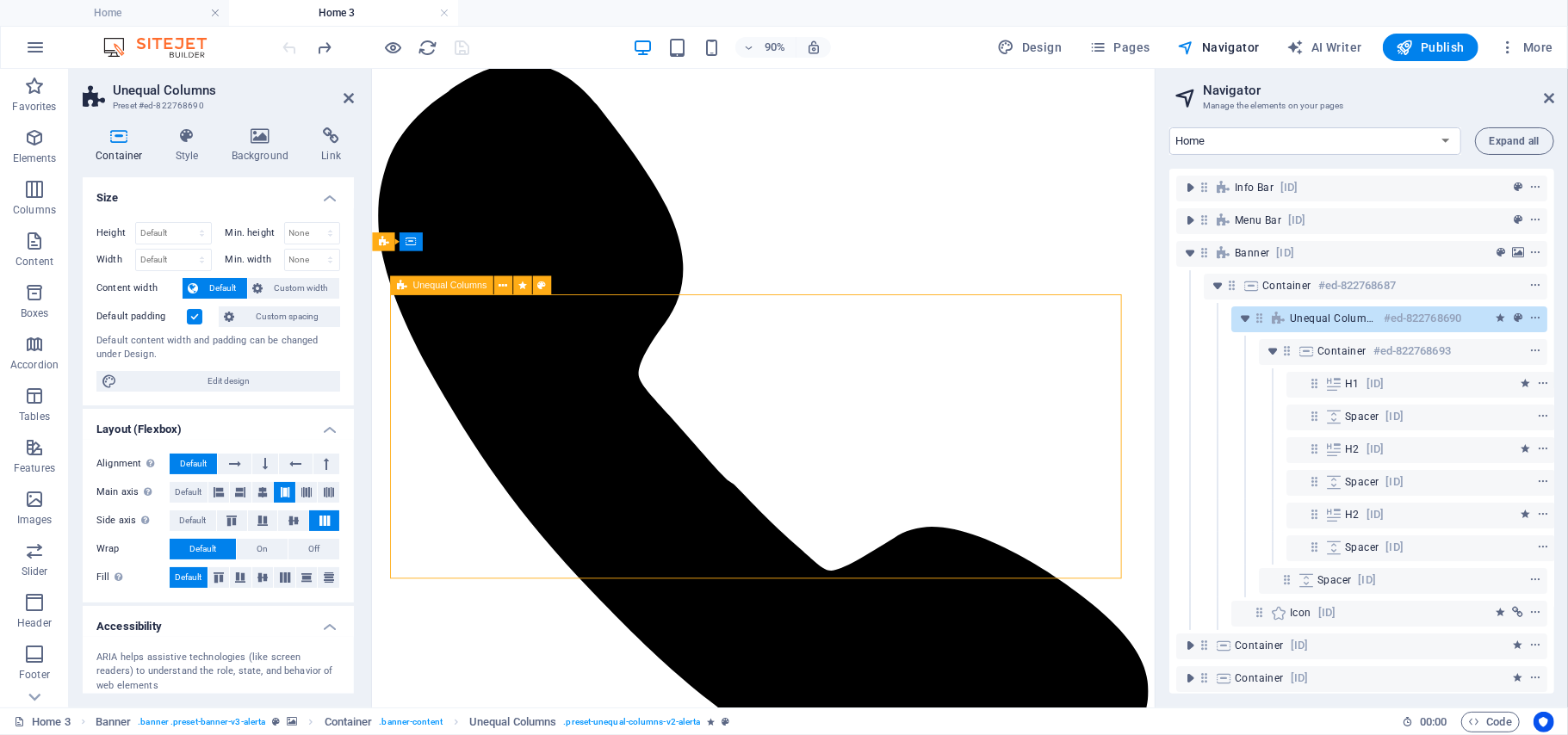 click at bounding box center [401, 286] 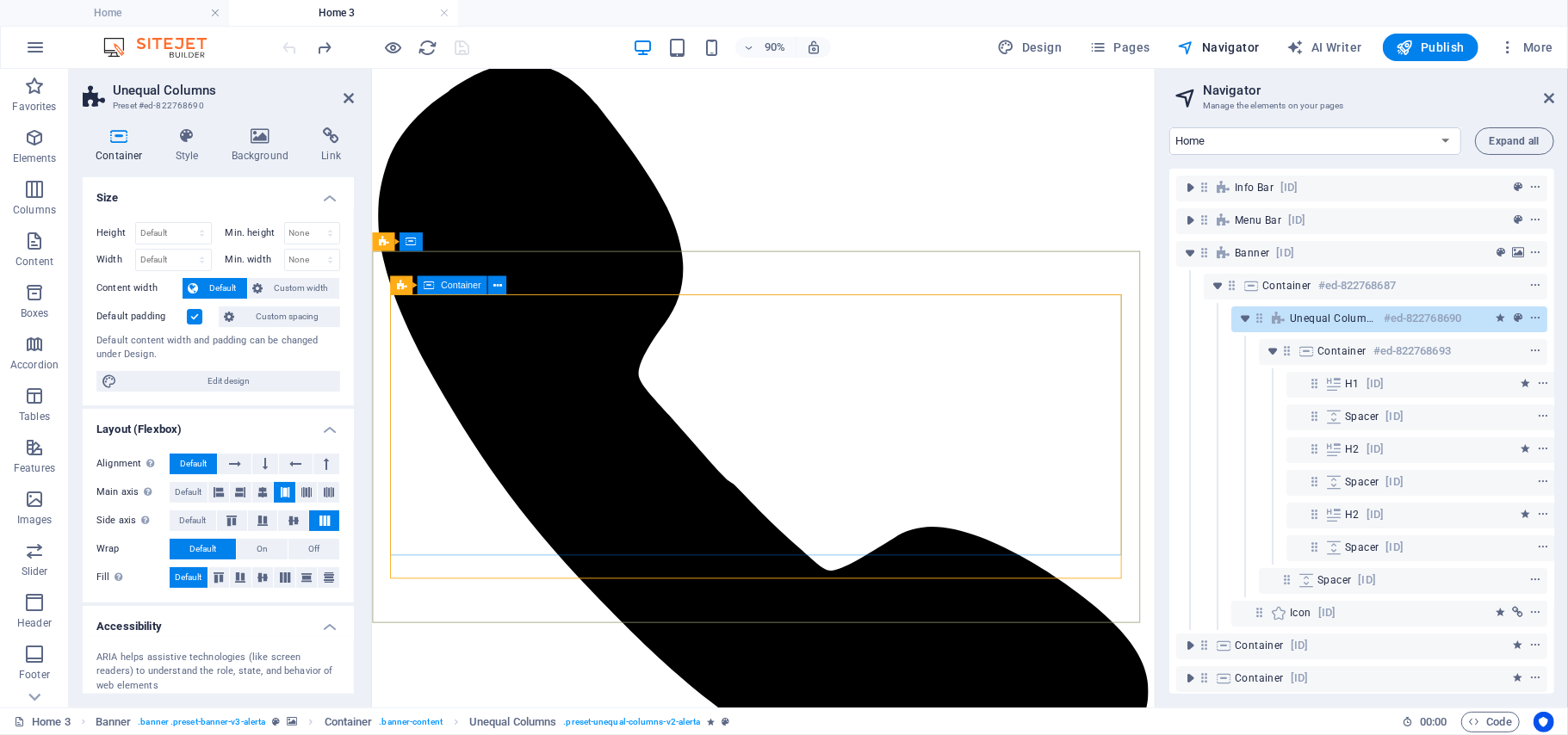 click at bounding box center (429, 286) 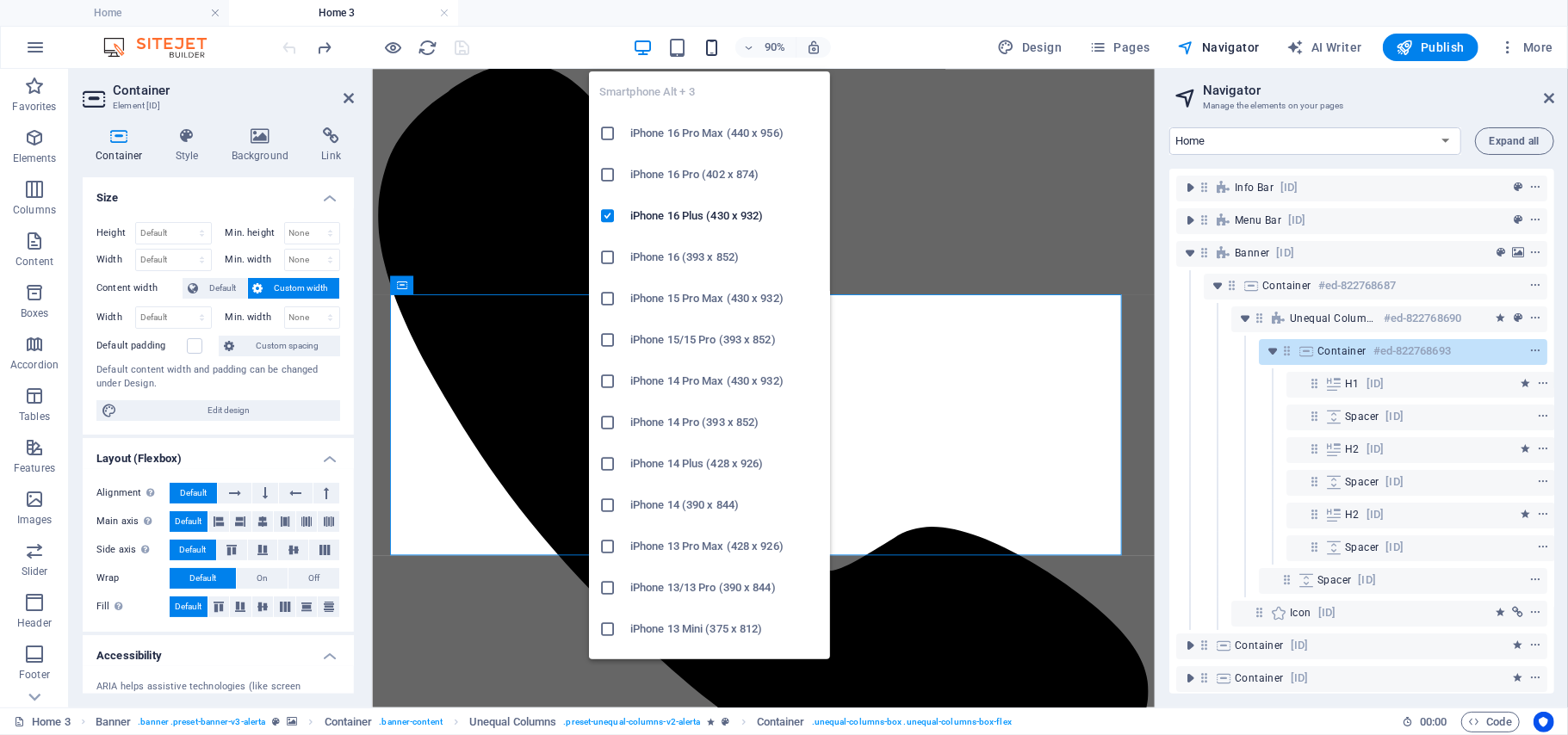 click at bounding box center [711, 47] 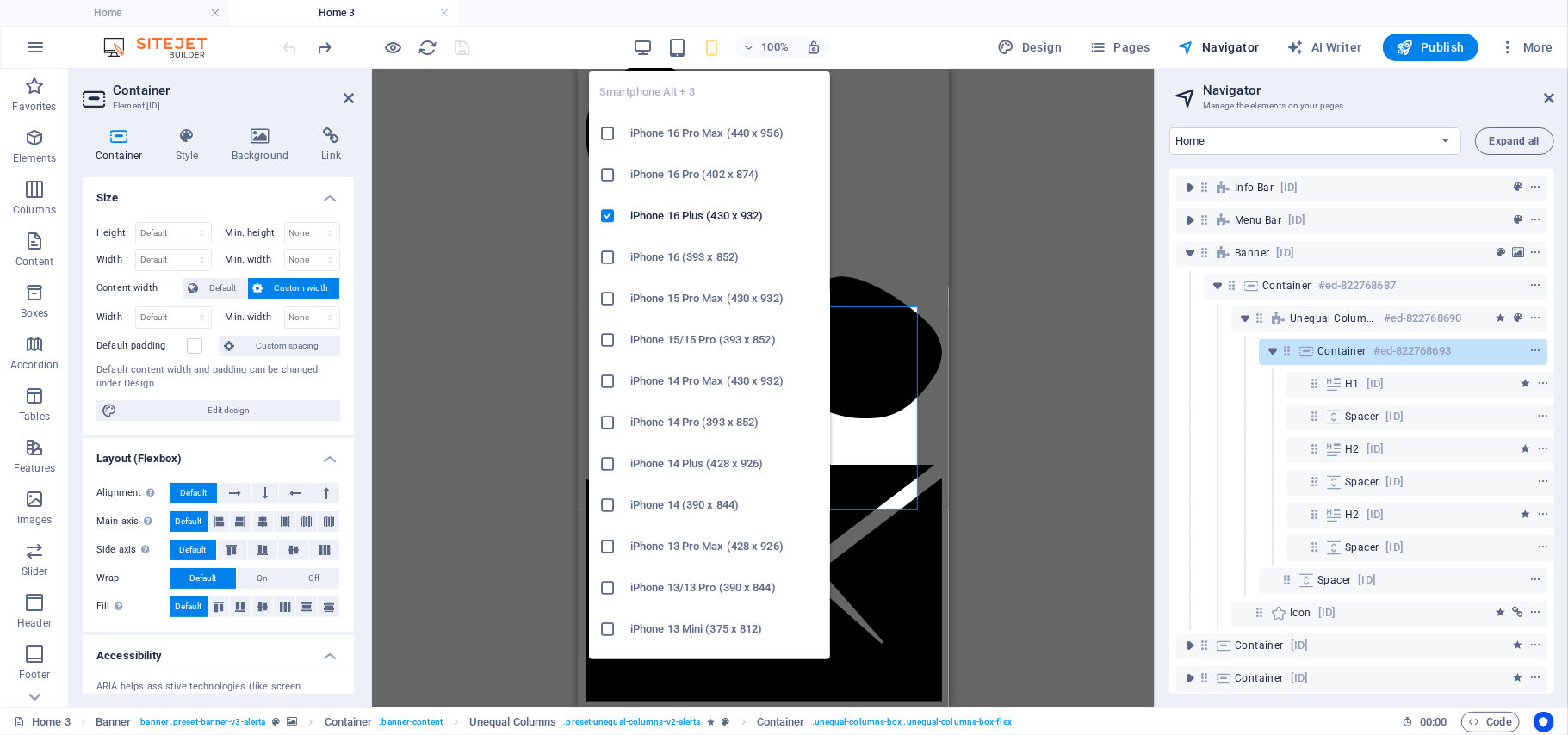 scroll, scrollTop: 55, scrollLeft: 0, axis: vertical 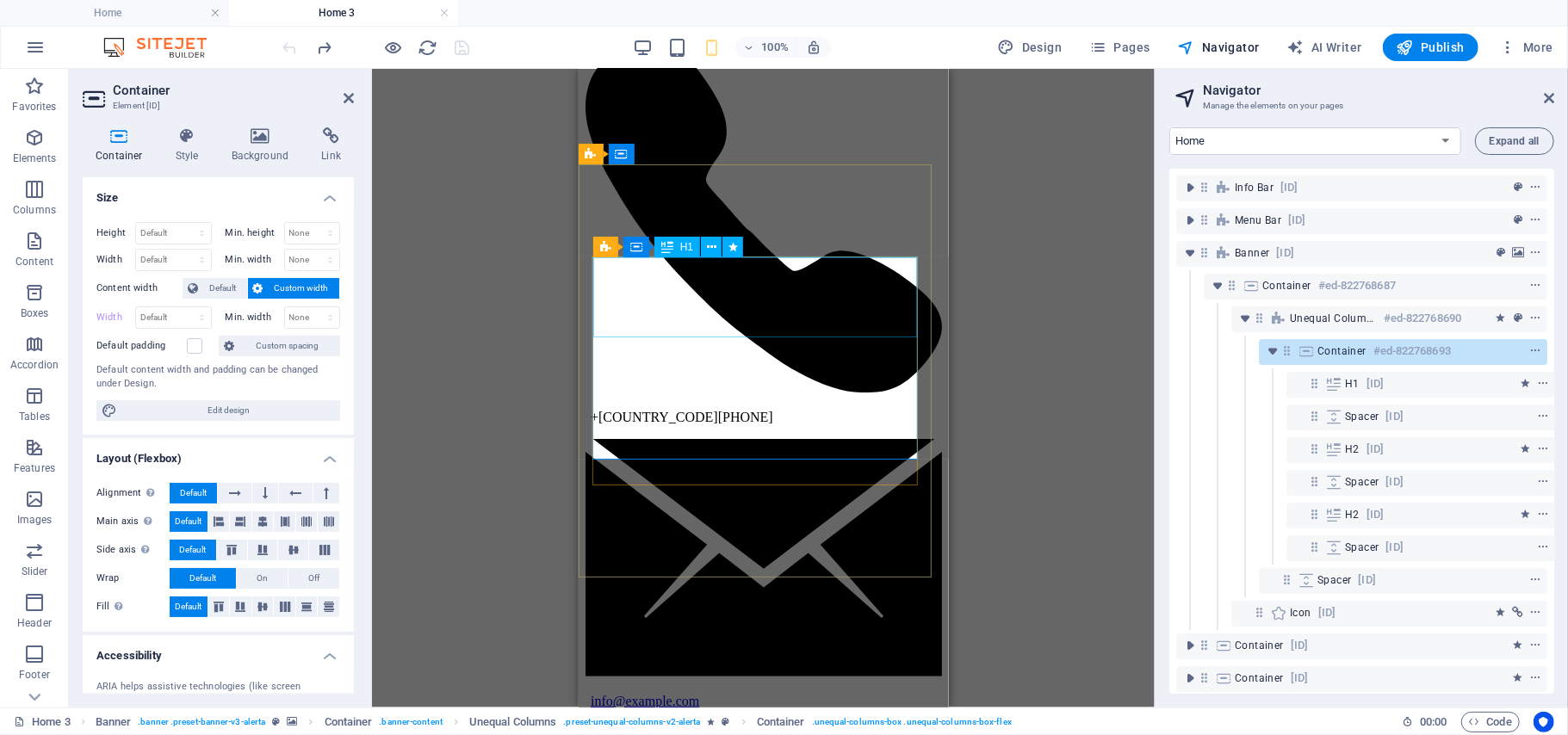 click on "H1" at bounding box center (686, 247) 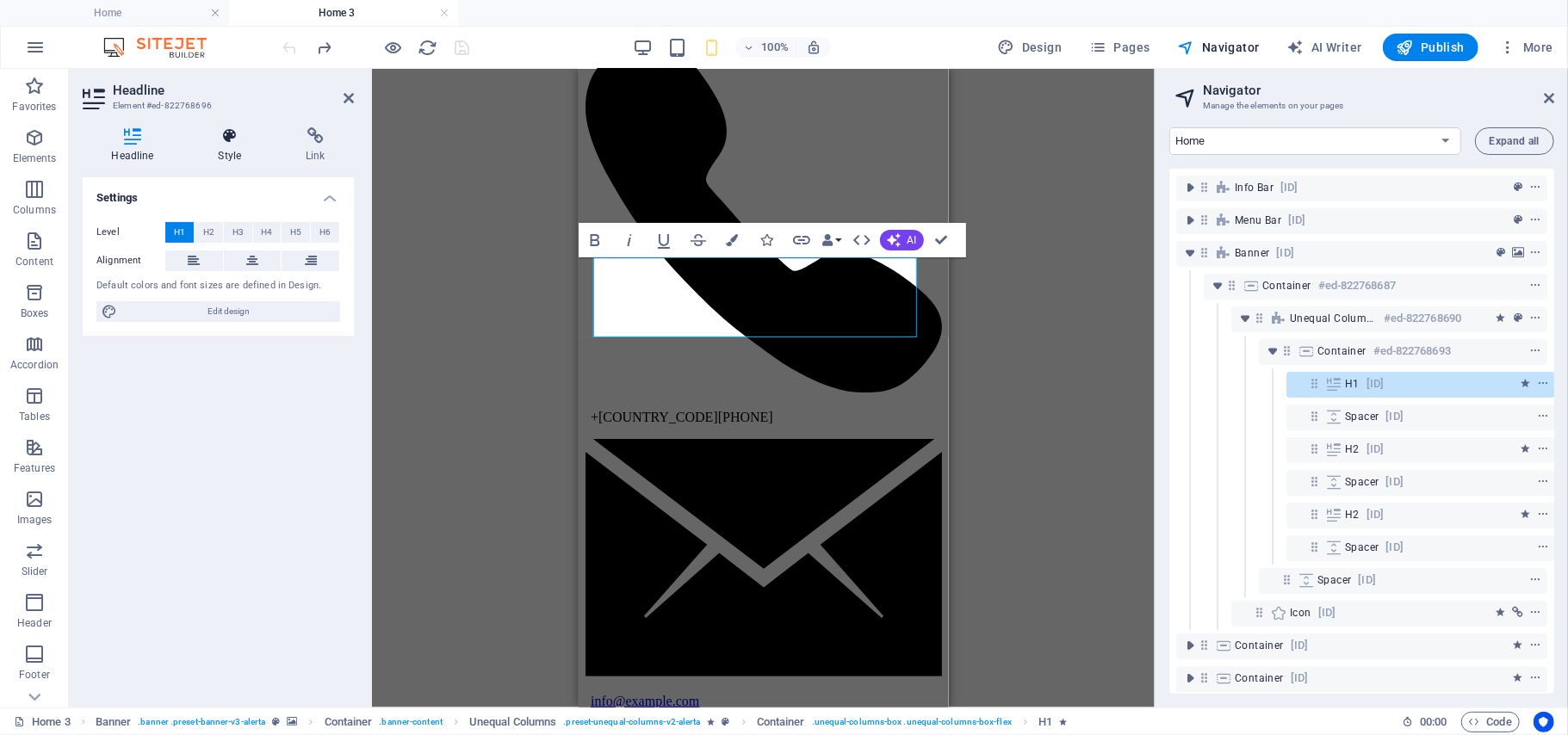 click at bounding box center (230, 136) 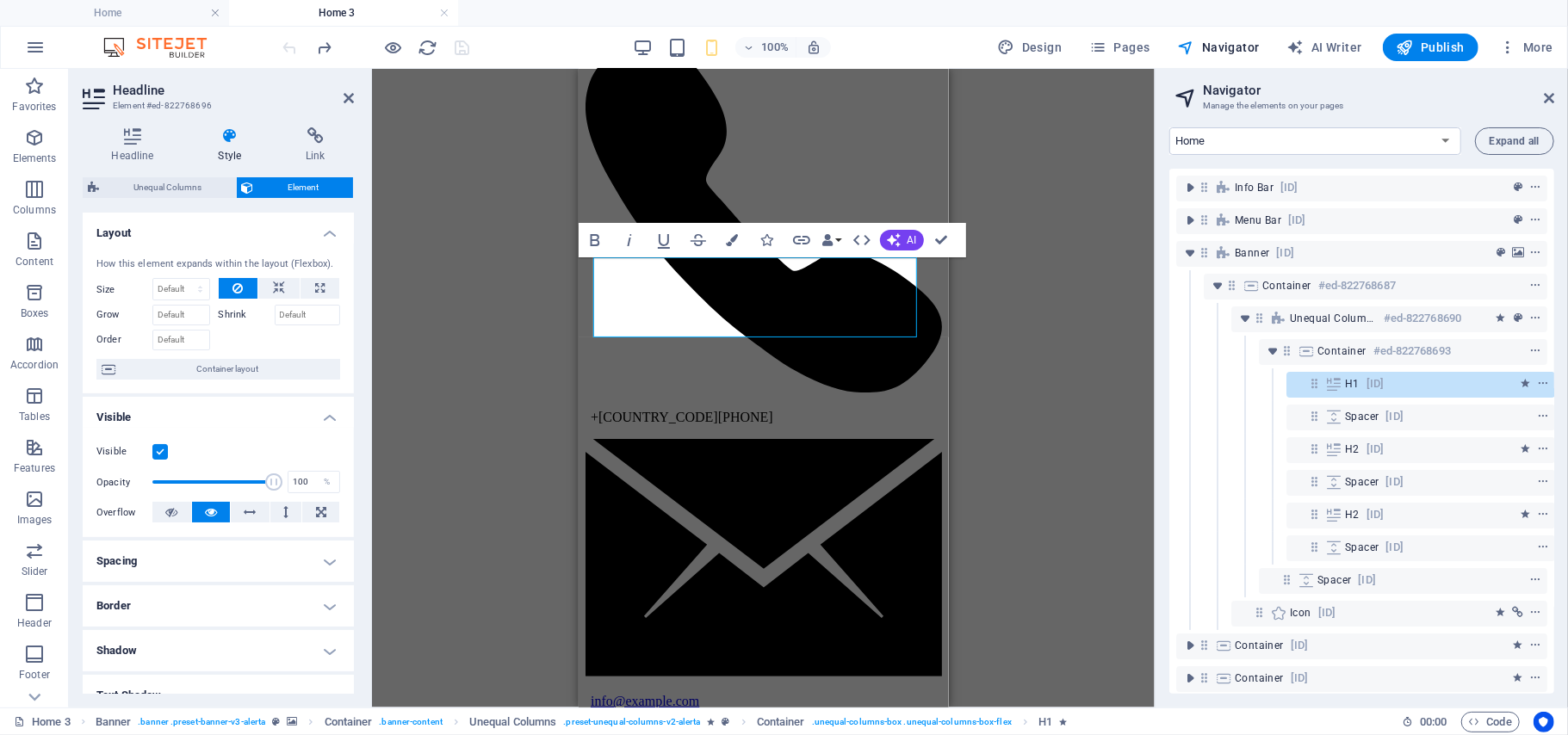 scroll, scrollTop: 0, scrollLeft: 4, axis: horizontal 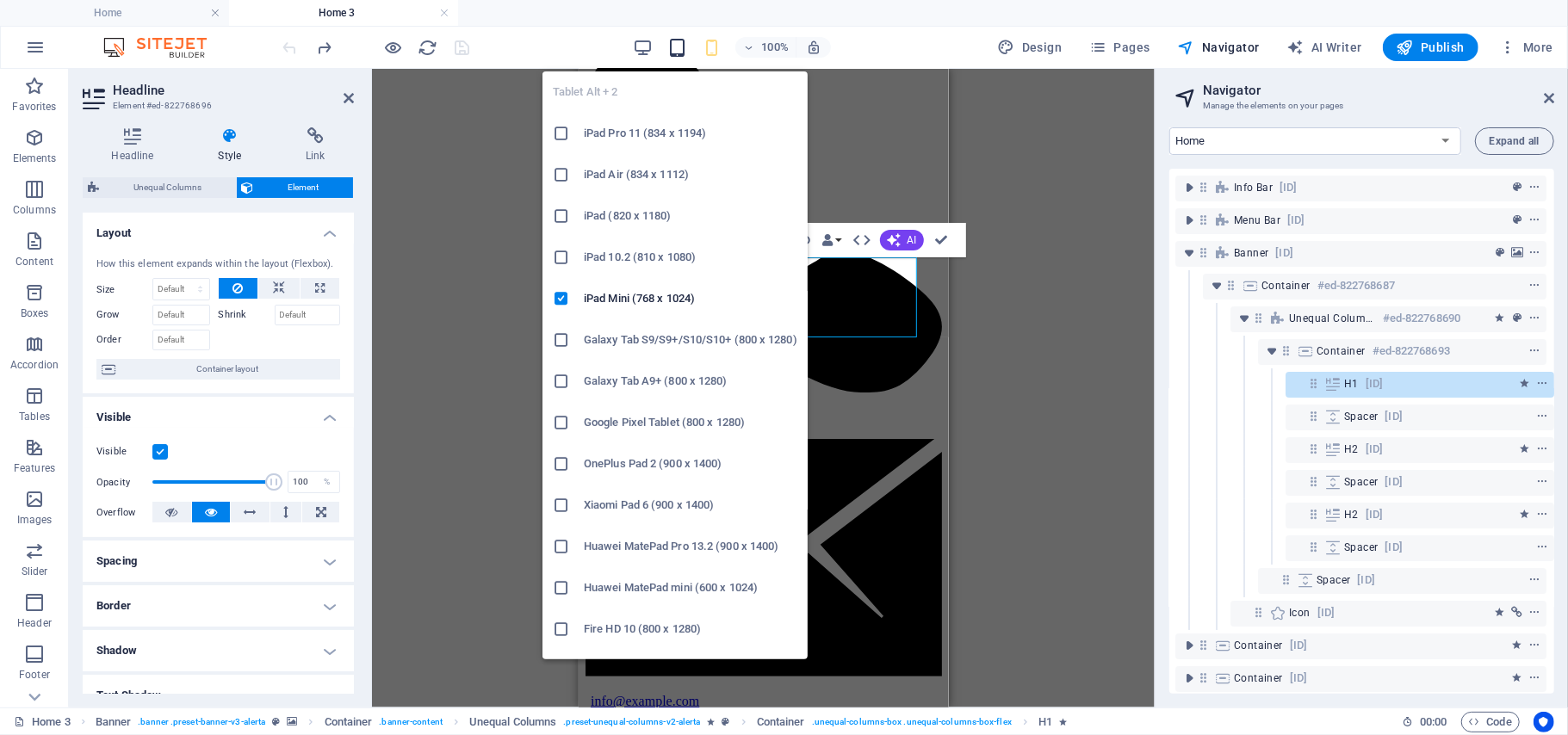 click at bounding box center [677, 47] 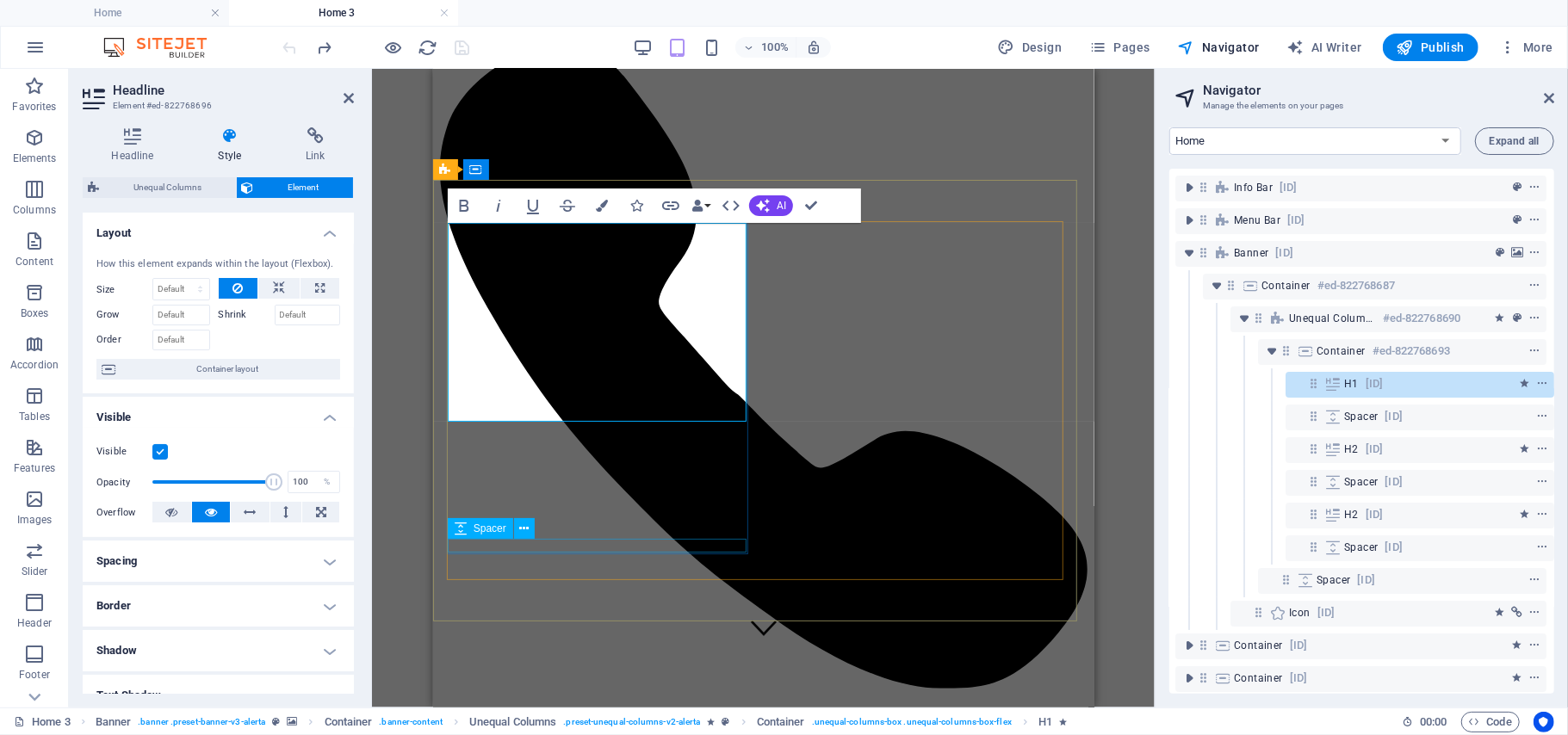 click at bounding box center (763, 6099) 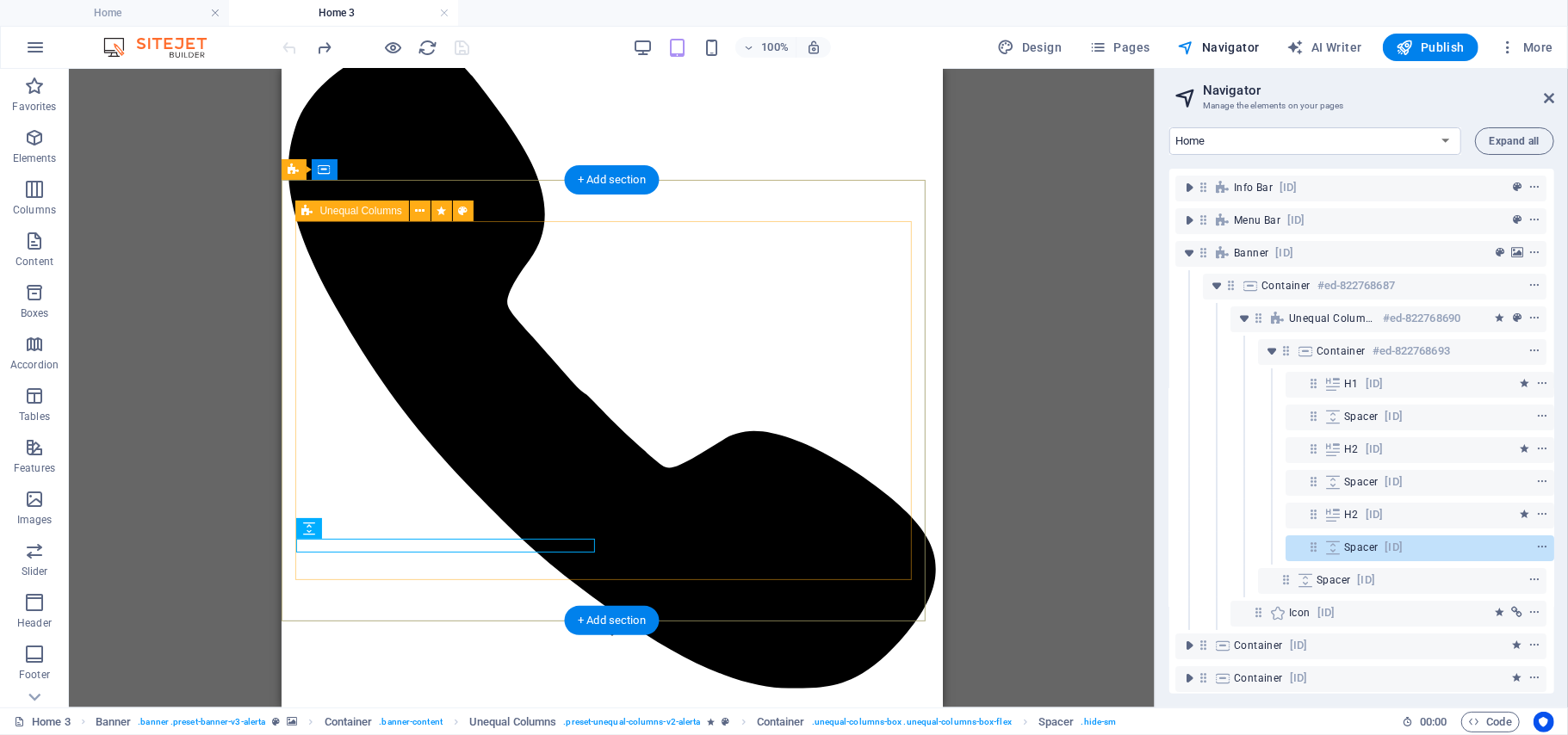 click on "Radical Academy of SPINE ENDOSCOPY TRAINING Master the art lead the change" at bounding box center [611, 5996] 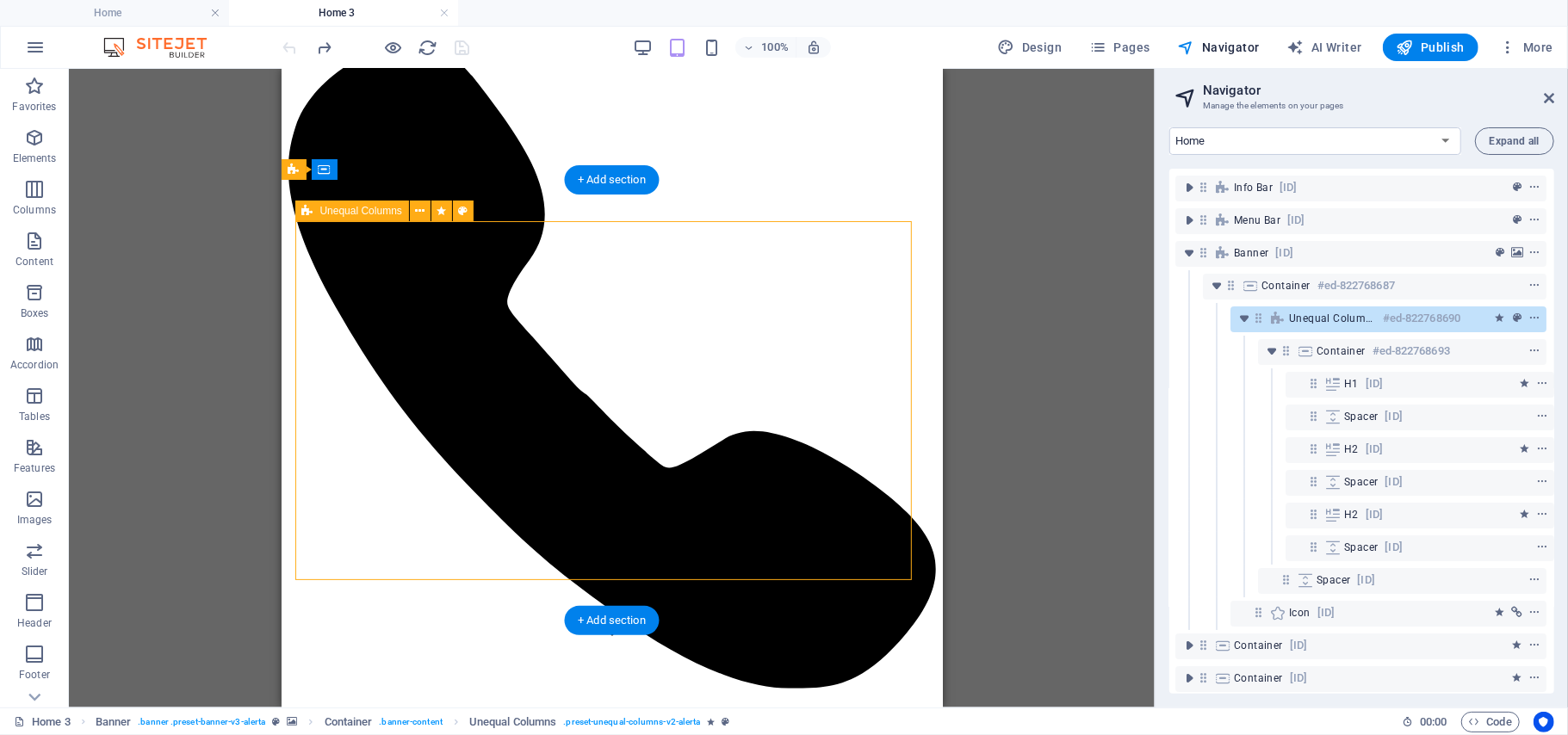 click on "Radical Academy of SPINE ENDOSCOPY TRAINING Master the art lead the change" at bounding box center [611, 5996] 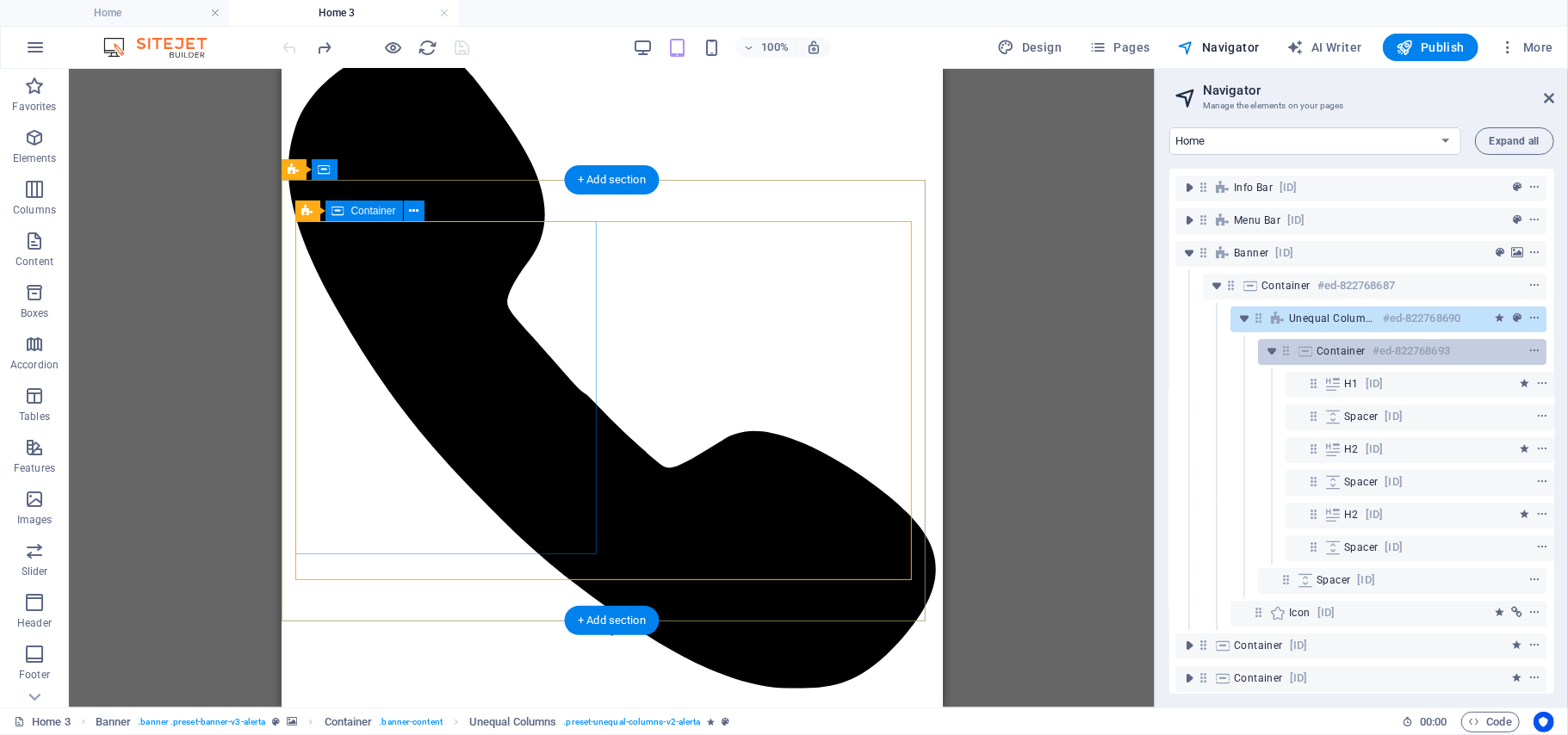 click on "#ed-822768693" at bounding box center (1411, 351) 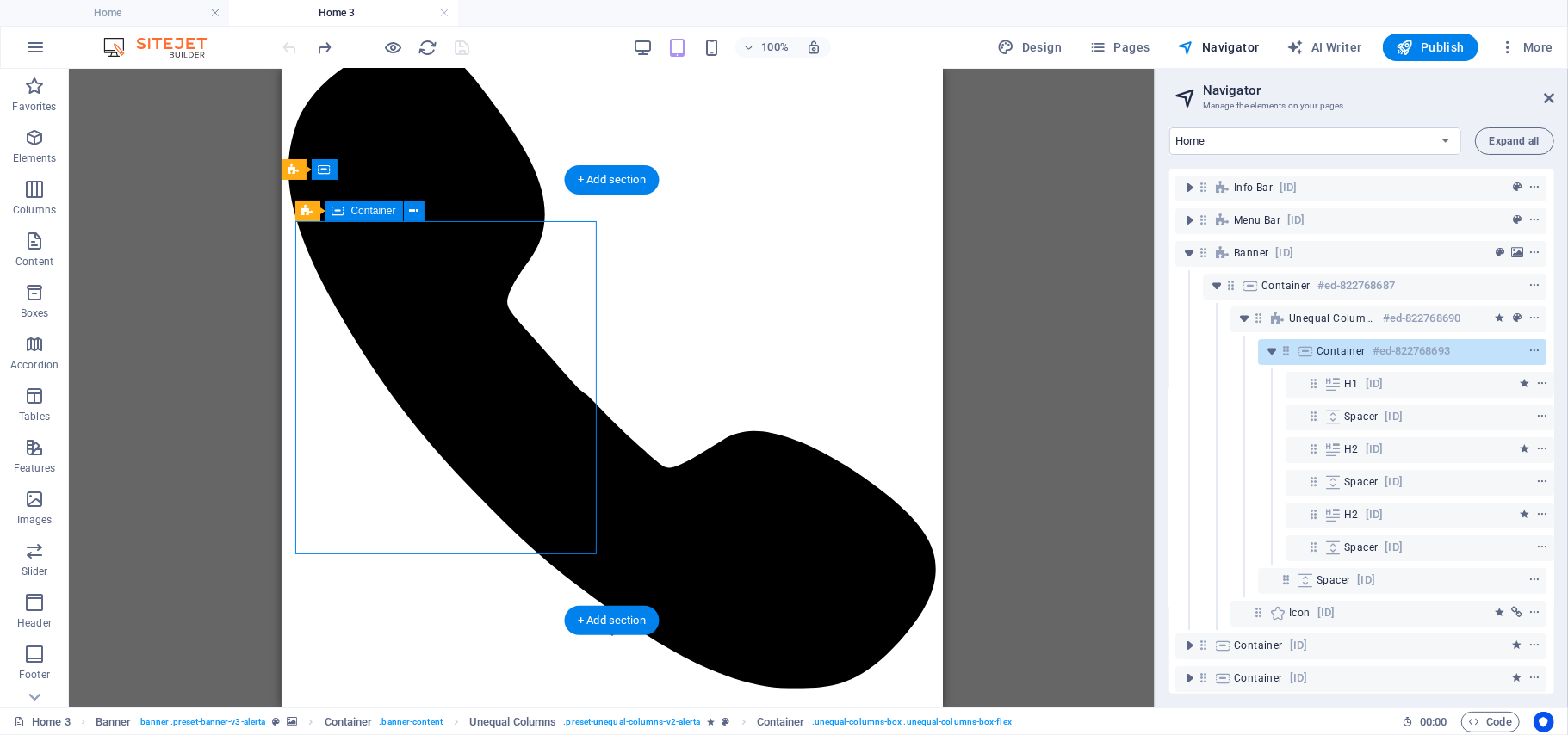 click on "#ed-822768693" at bounding box center (1411, 351) 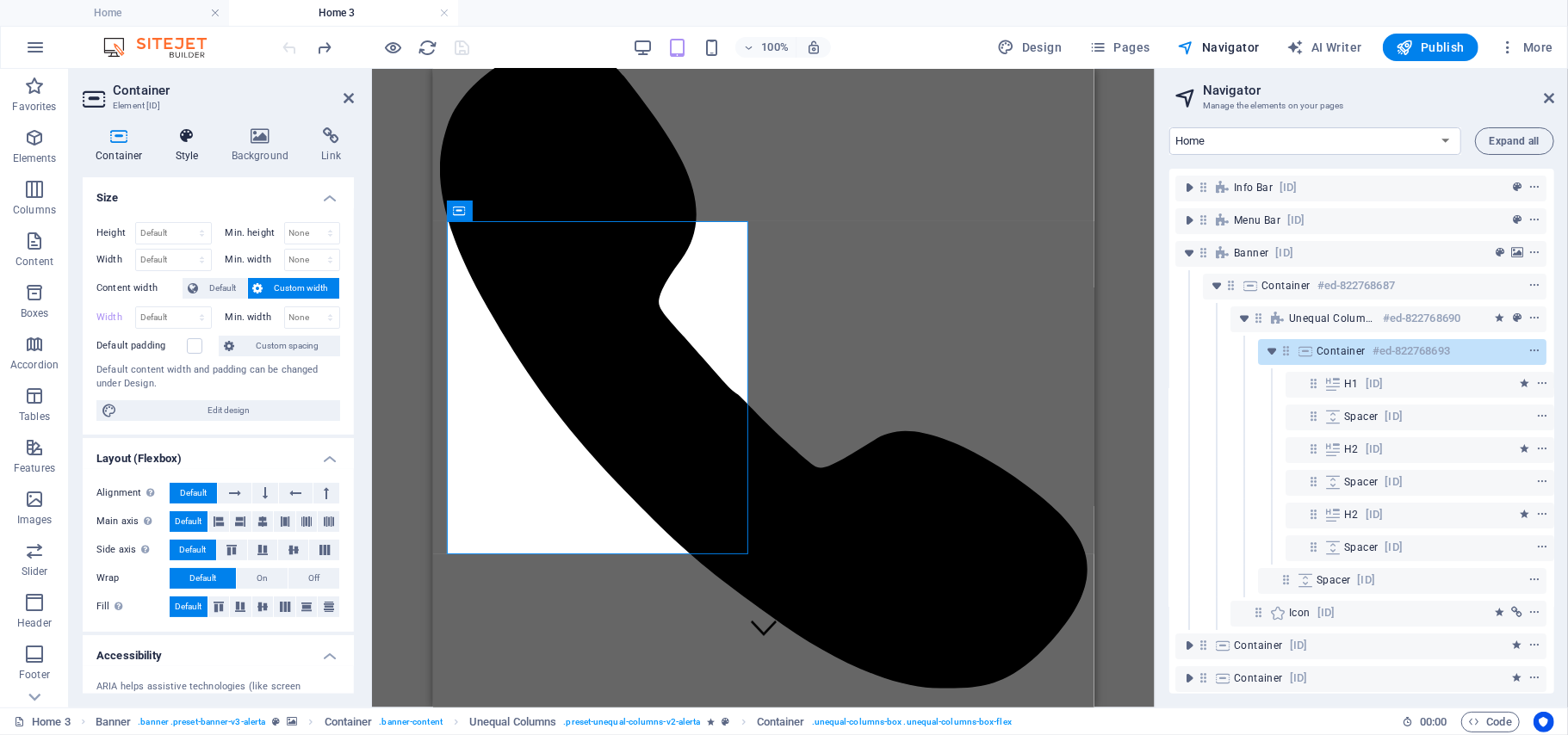 click on "Style" at bounding box center [190, 145] 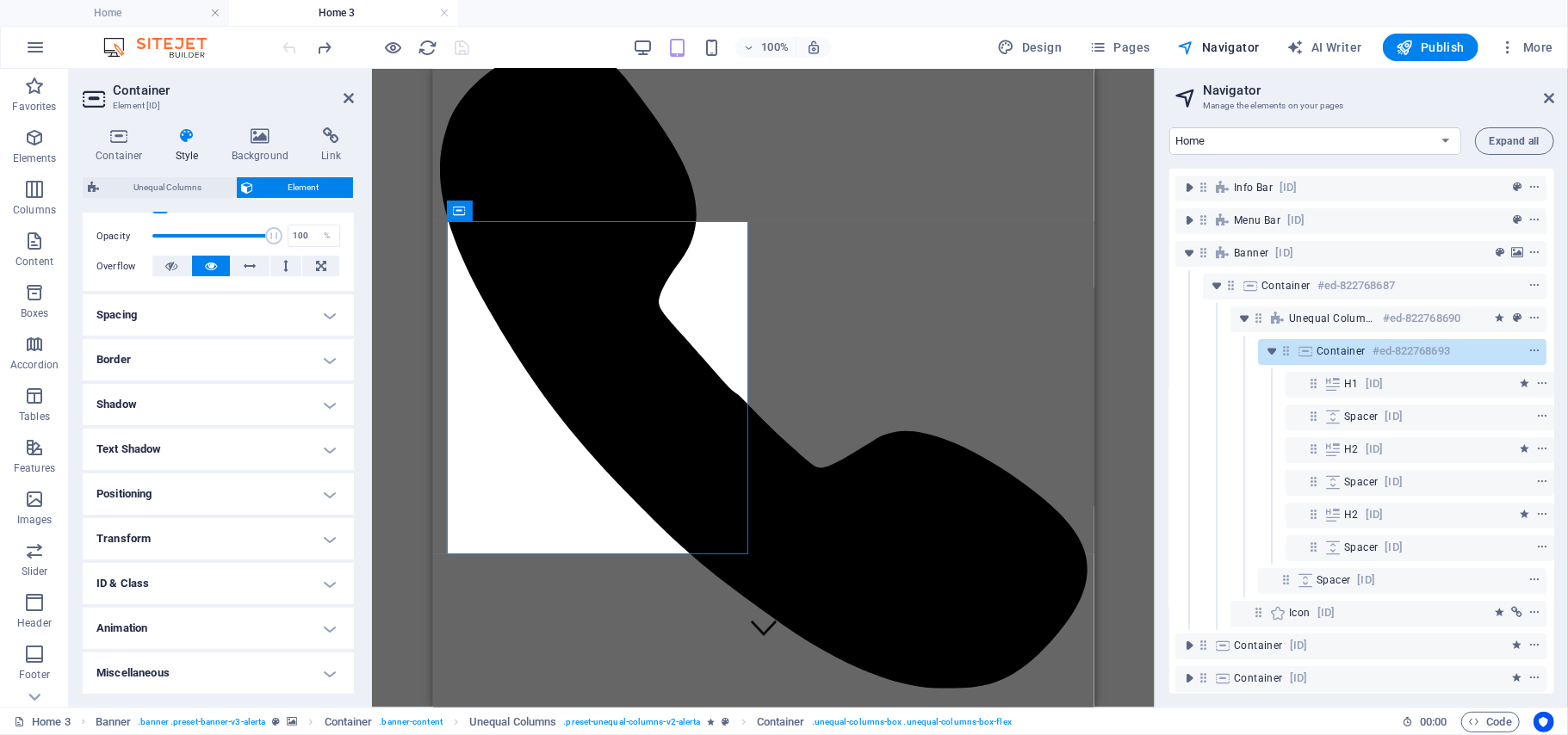 scroll, scrollTop: 0, scrollLeft: 0, axis: both 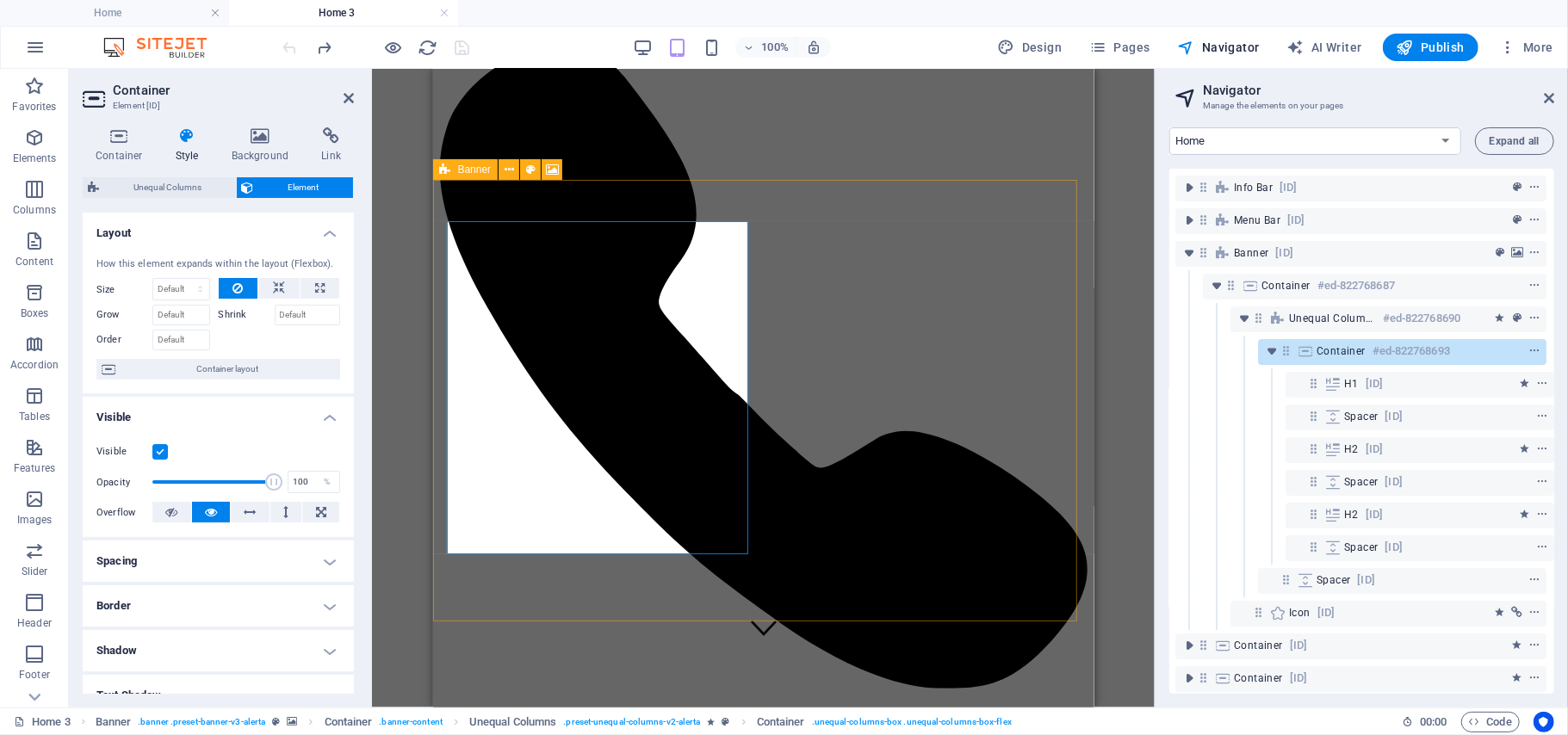 click at bounding box center [445, 170] 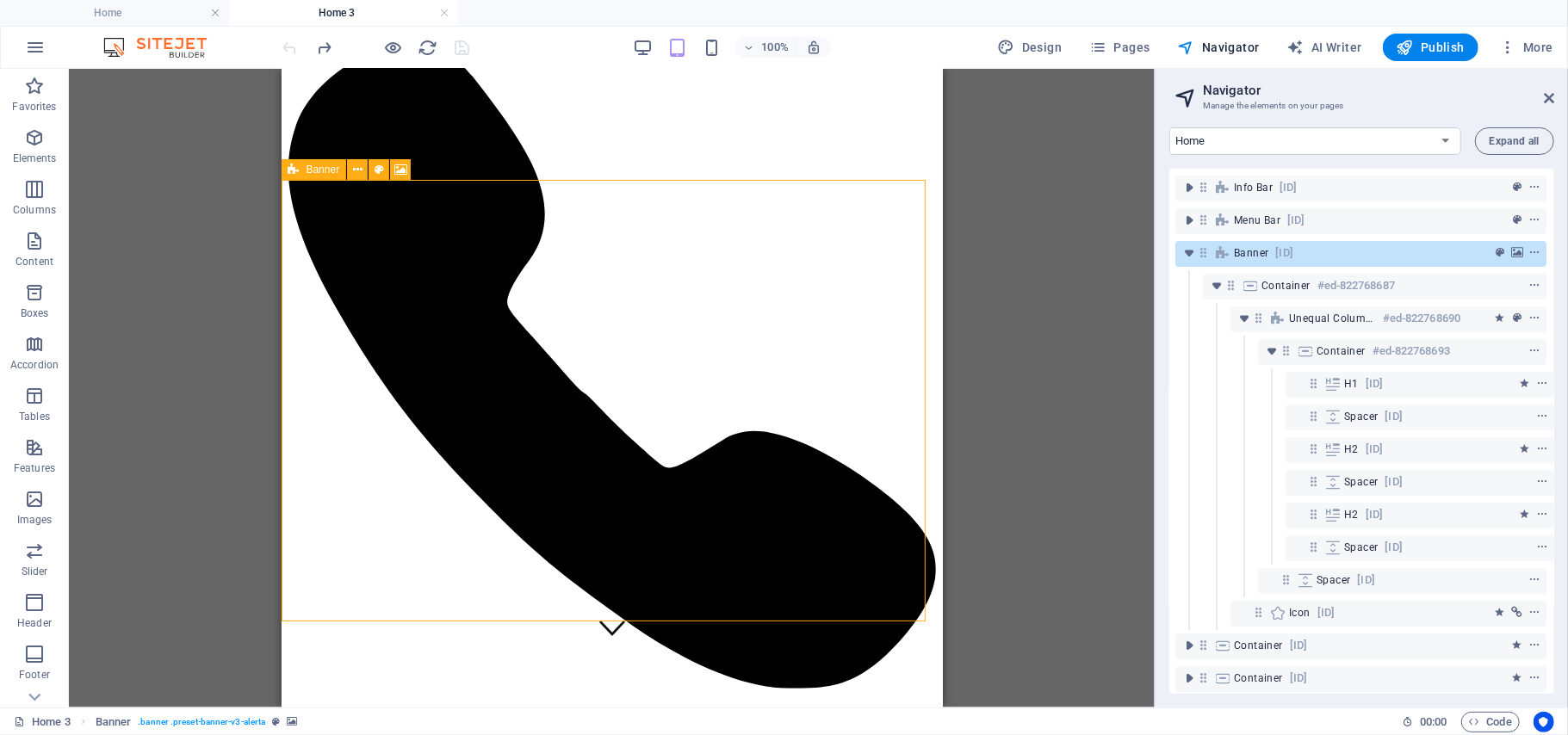 click on "Banner" at bounding box center [323, 170] 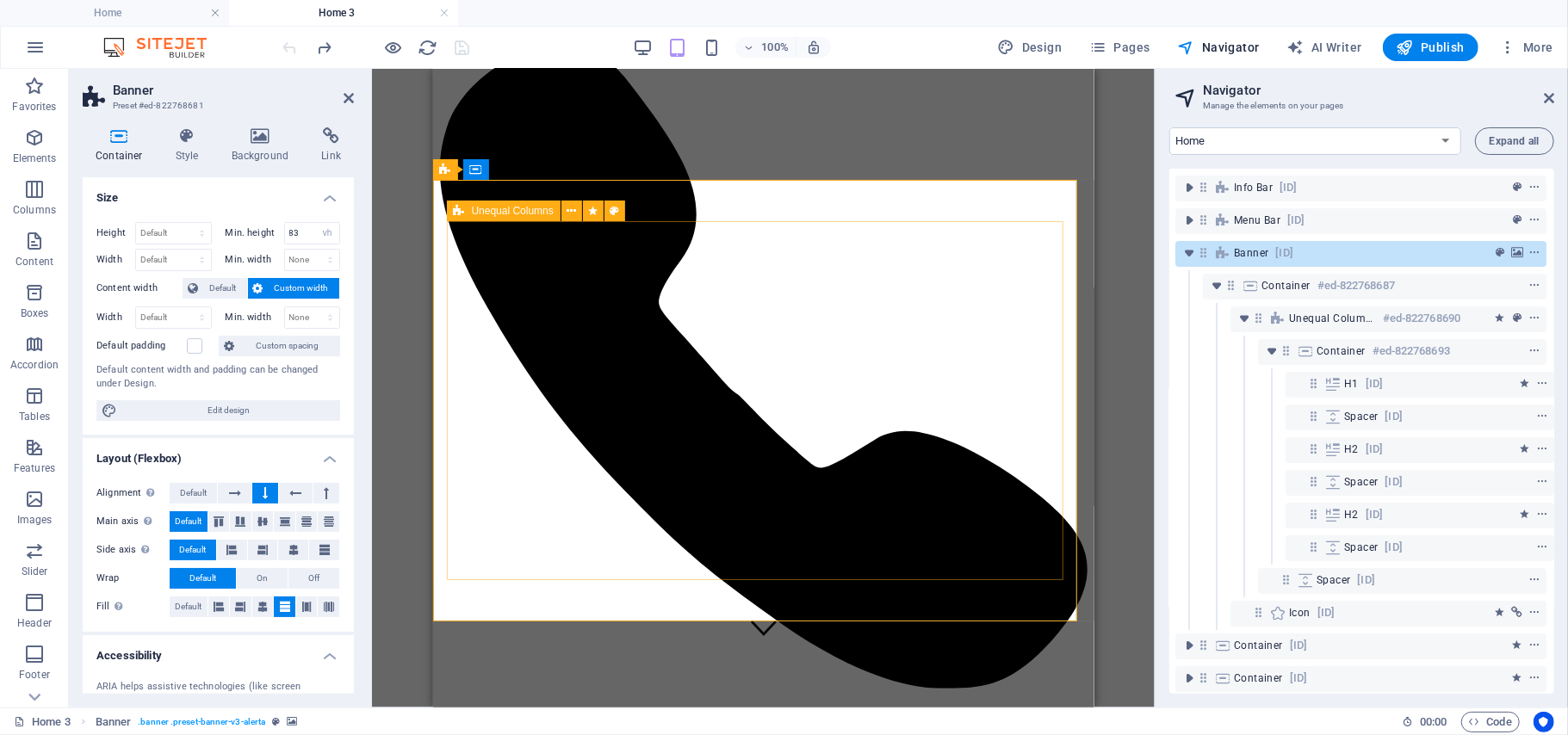 click at bounding box center (459, 211) 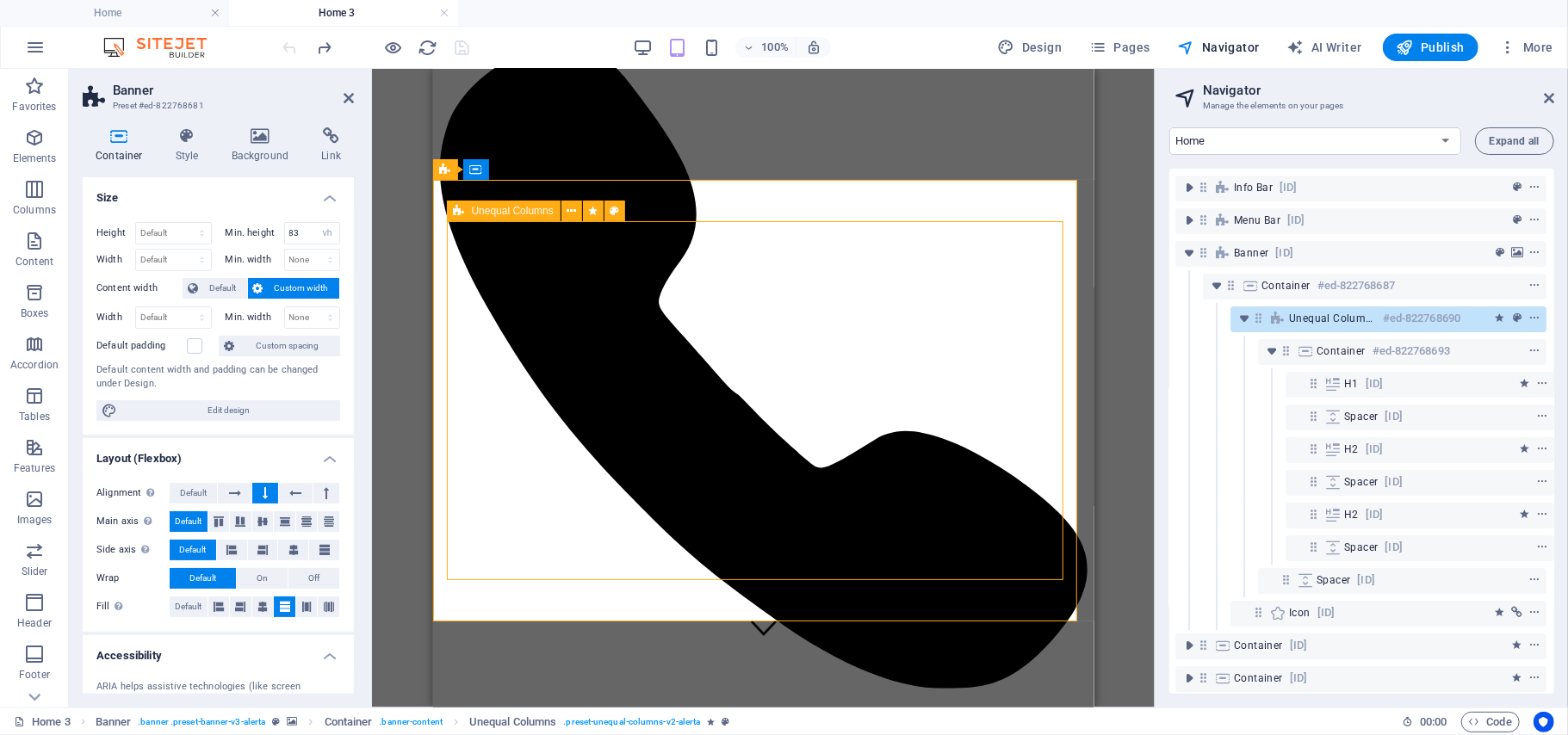 click at bounding box center (459, 211) 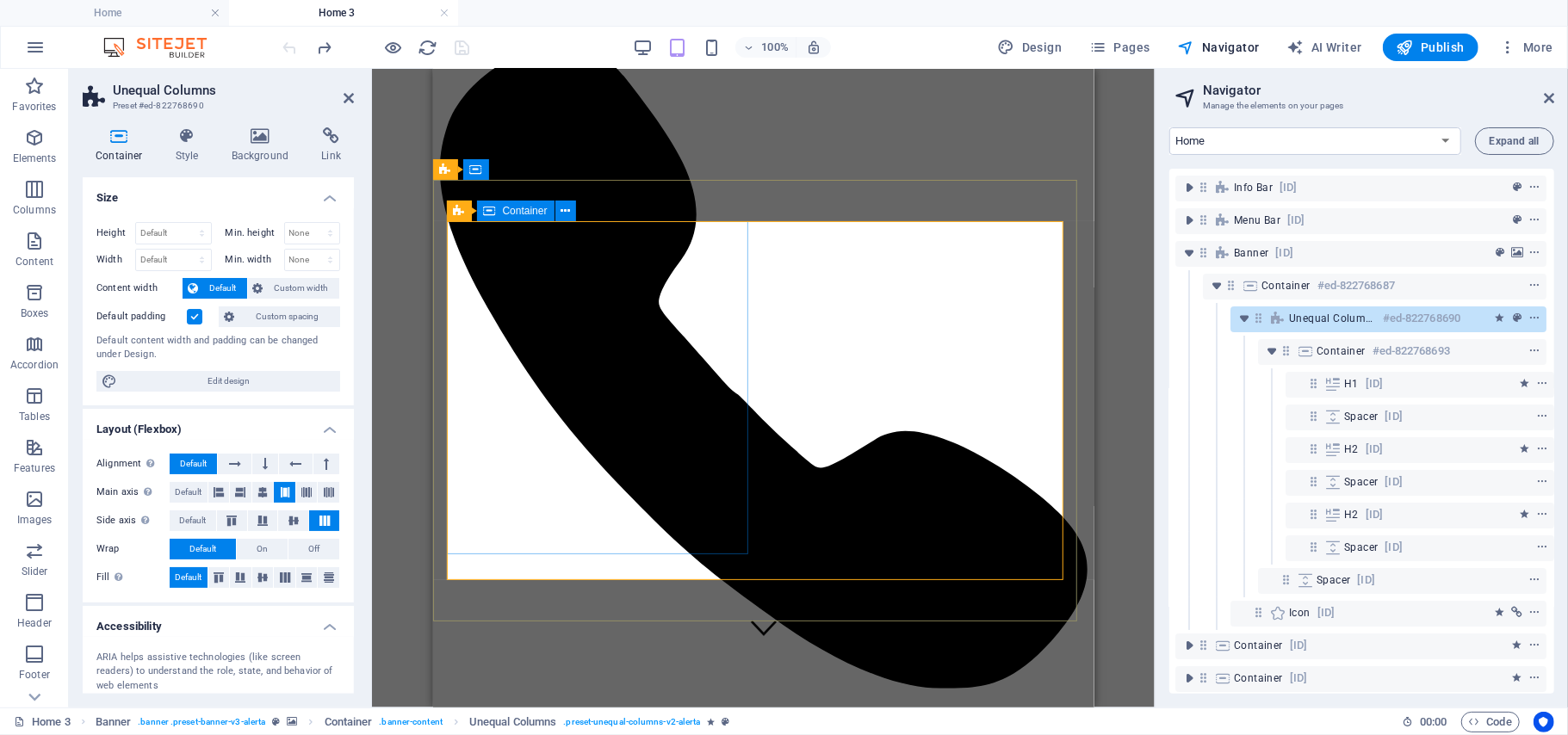 click on "Radical Academy of SPINE ENDOSCOPY TRAINING Master the art lead the change" at bounding box center (763, 5983) 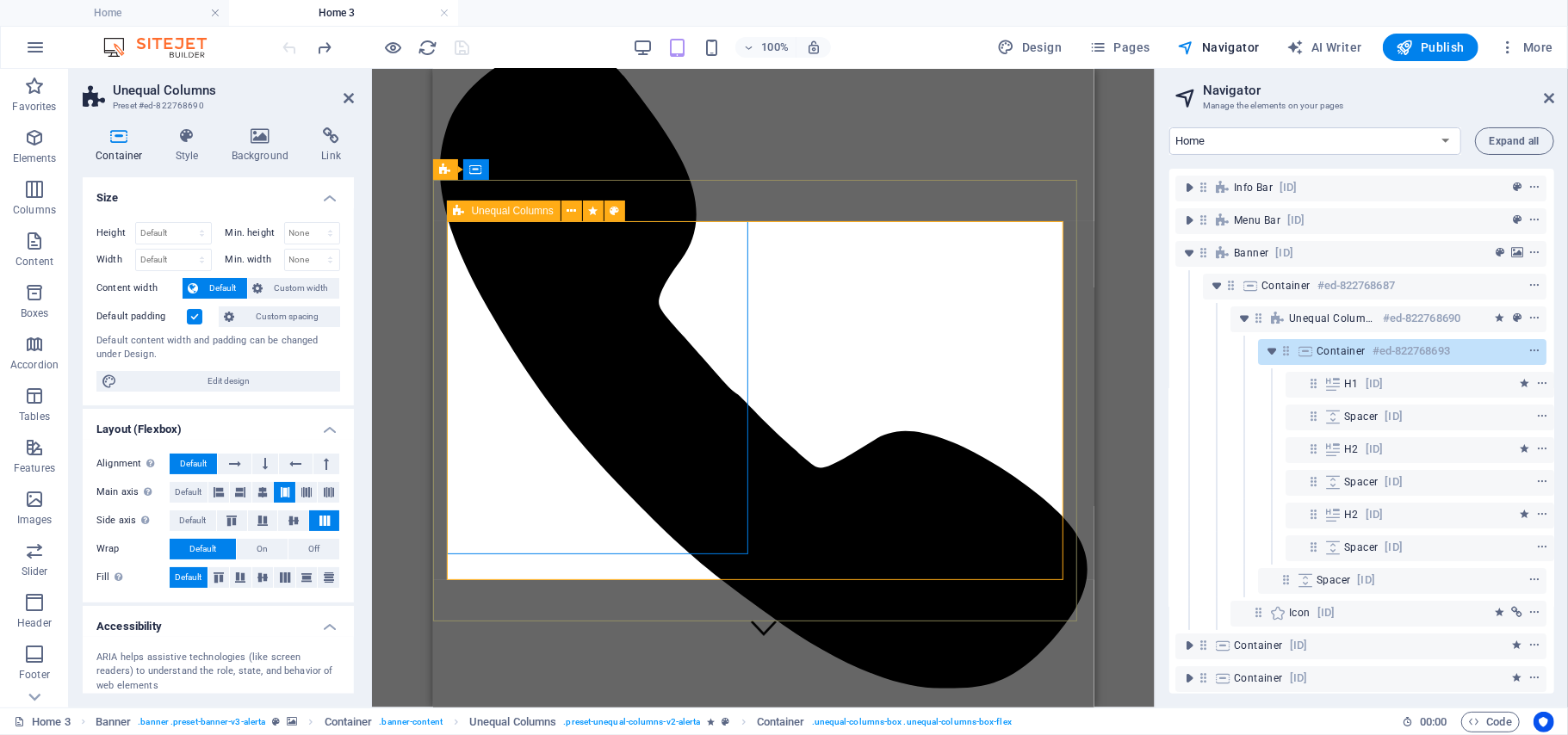 drag, startPoint x: 747, startPoint y: 455, endPoint x: 932, endPoint y: 482, distance: 186.95989 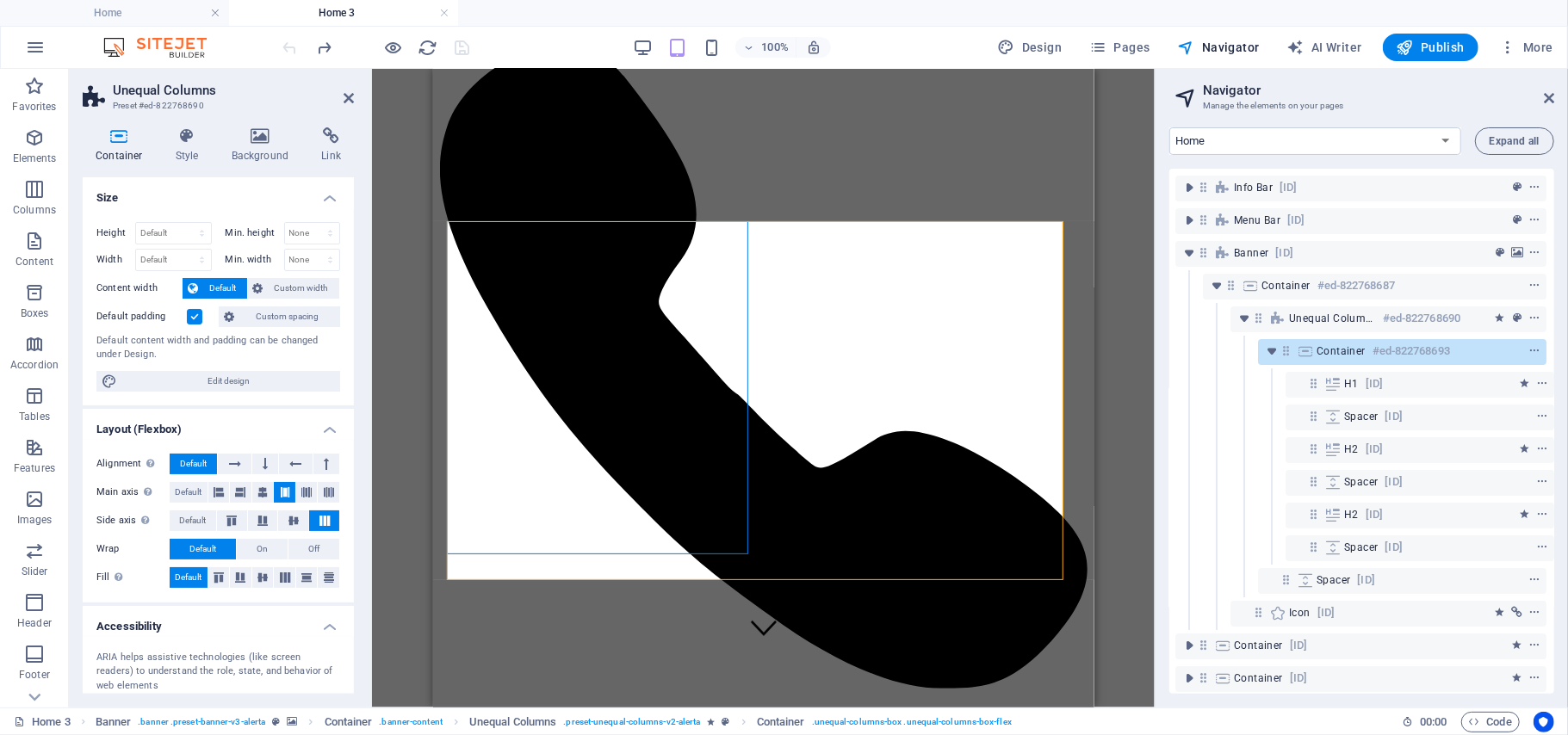 click on "Home 3" at bounding box center [344, 13] 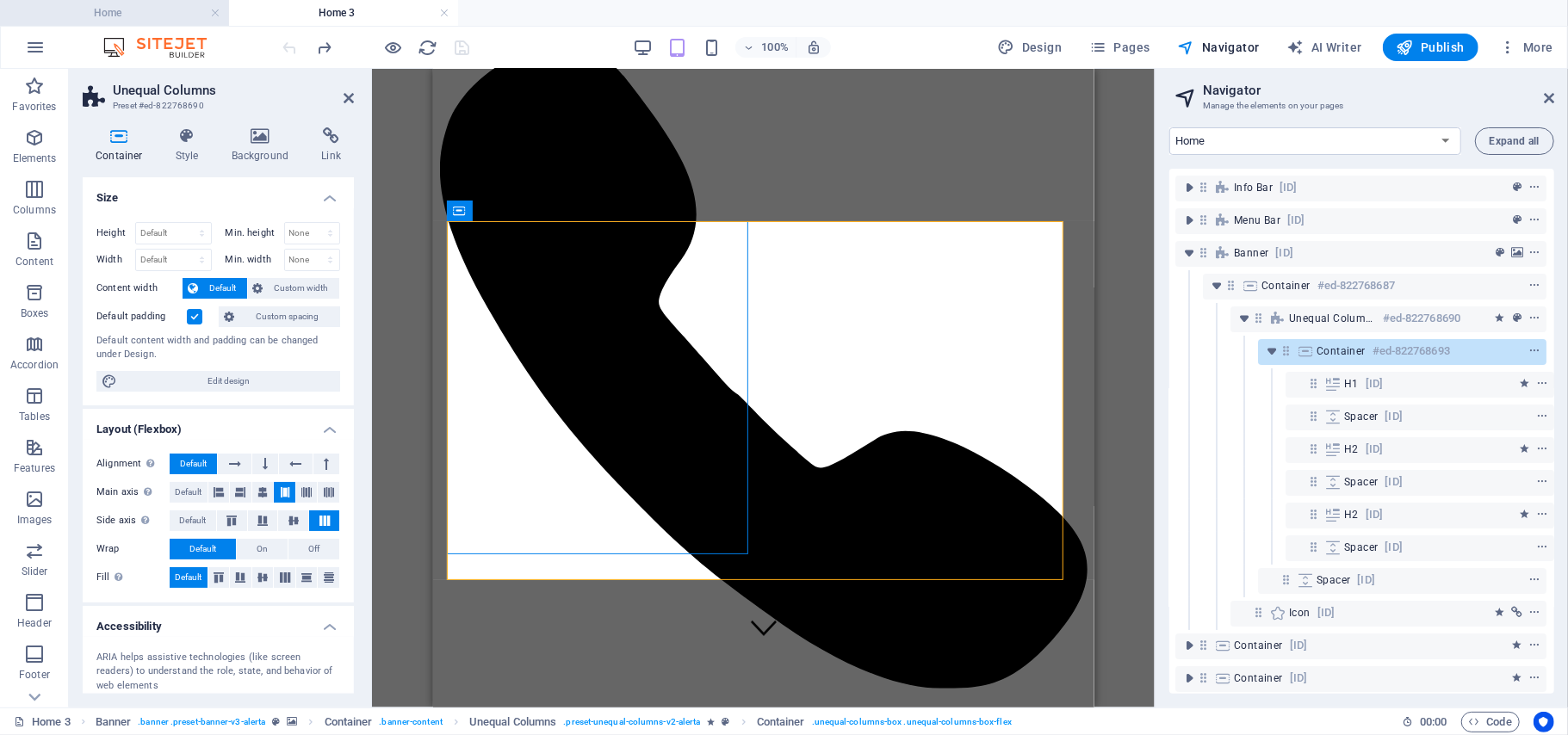 click on "Home" at bounding box center [115, 13] 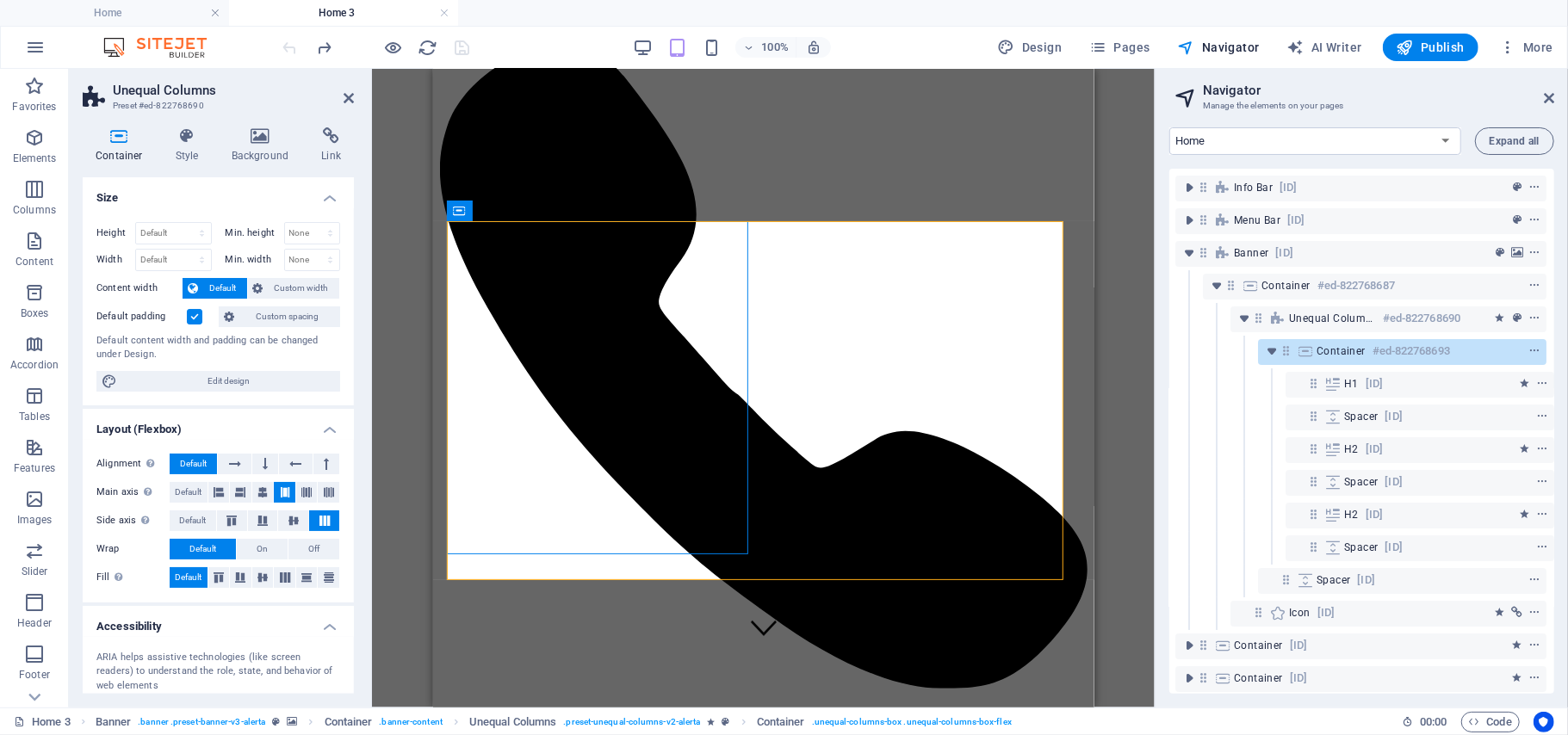 select on "15461470-en" 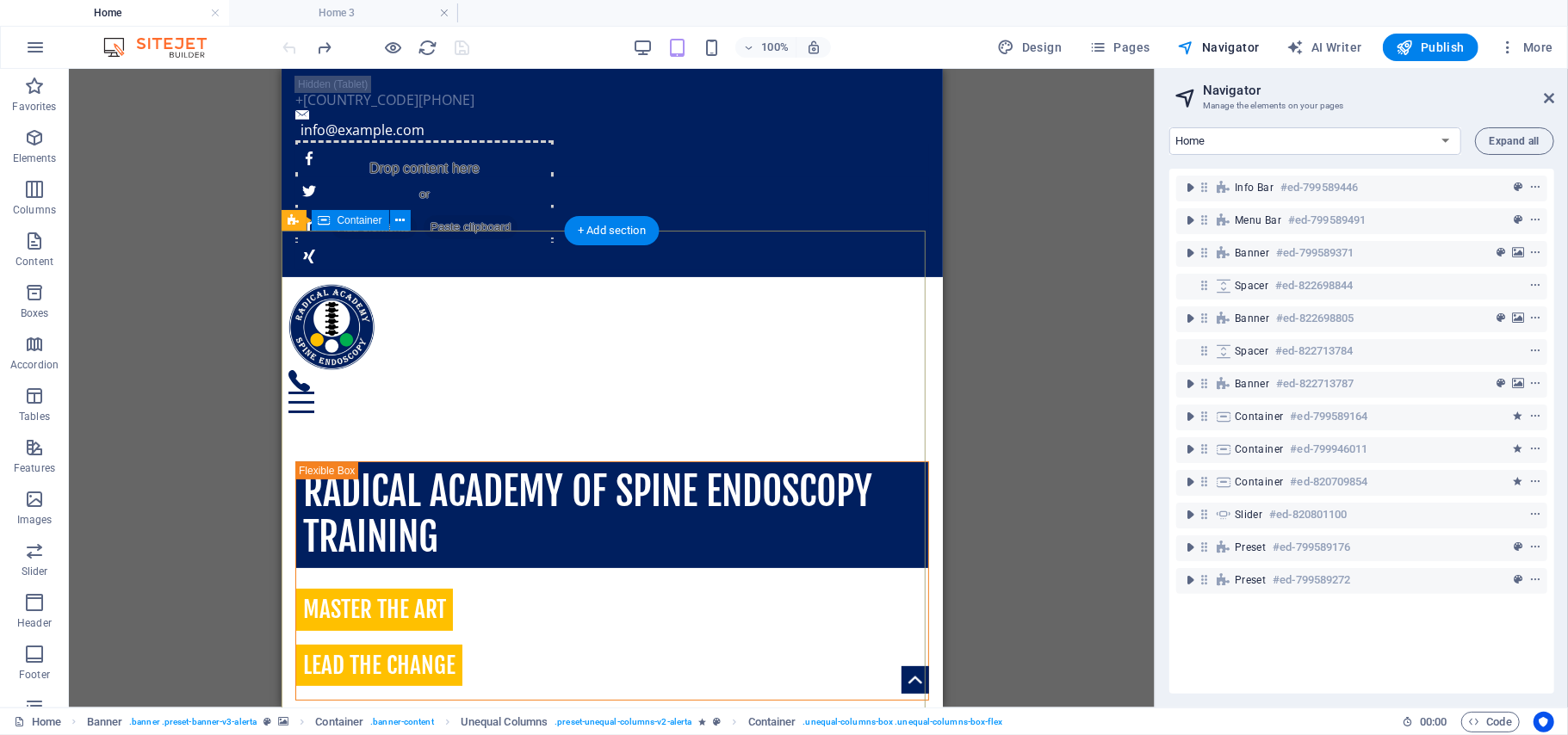scroll, scrollTop: 0, scrollLeft: 0, axis: both 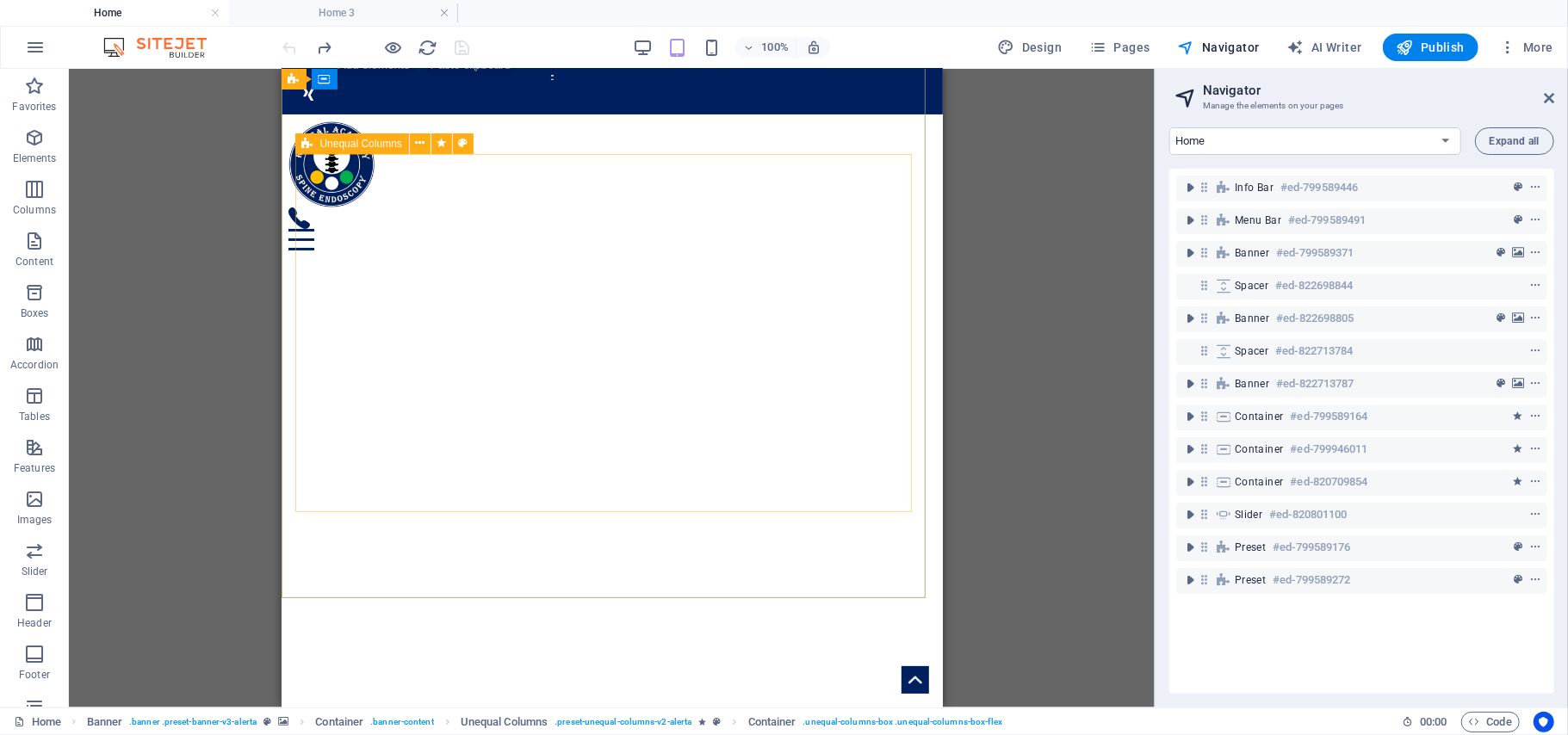 click on "Unequal Columns" at bounding box center (361, 144) 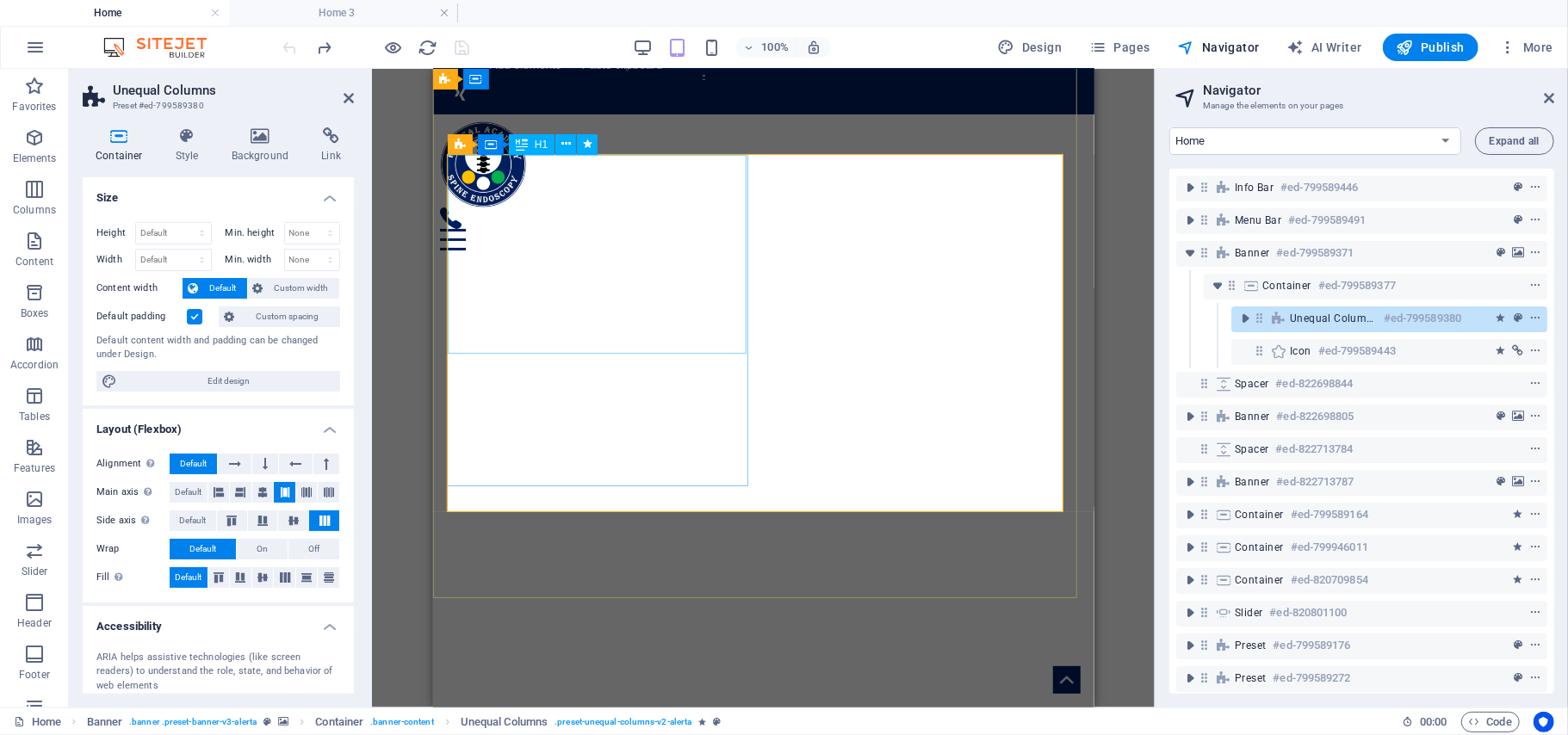 click on "H1" at bounding box center (541, 145) 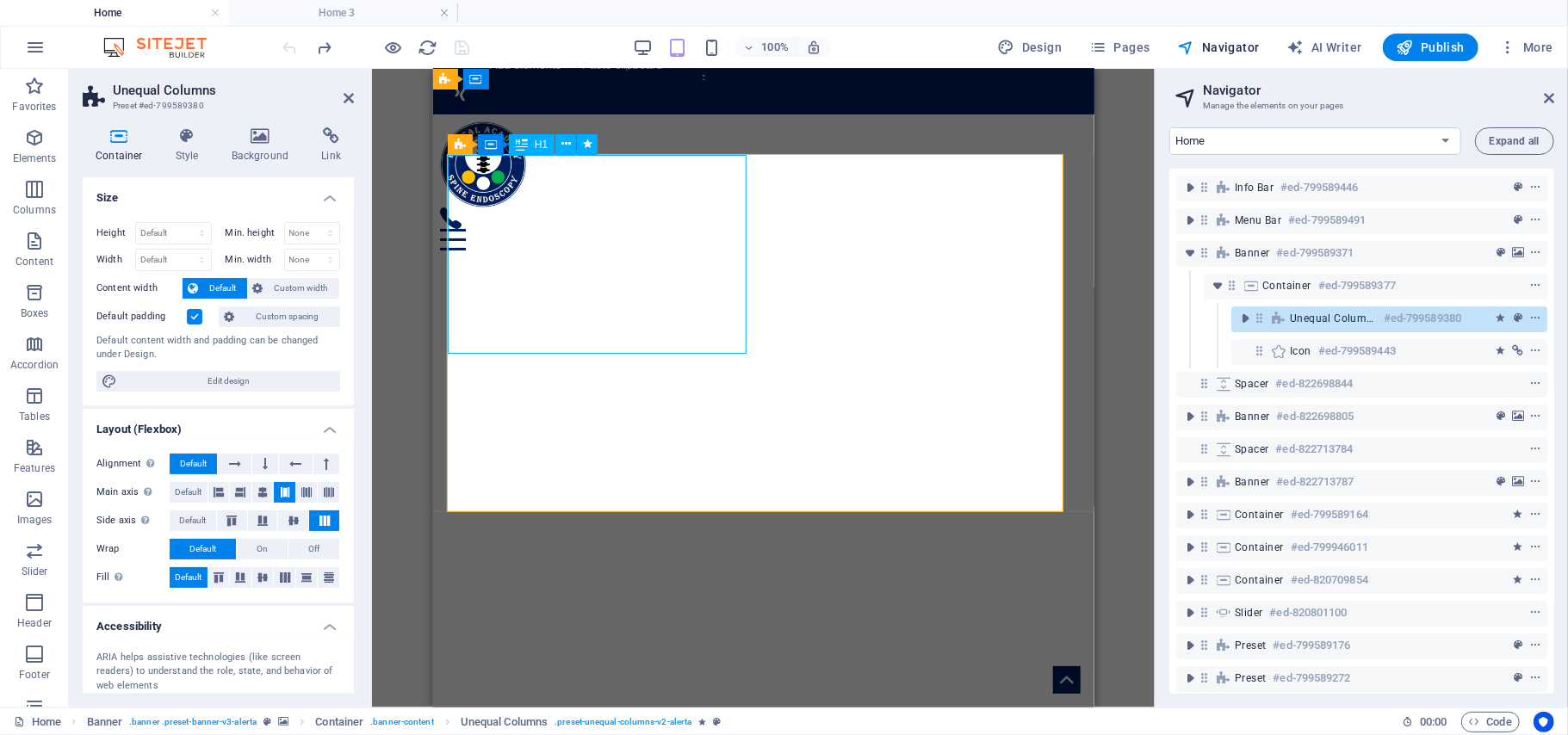 click on "H1" at bounding box center [541, 145] 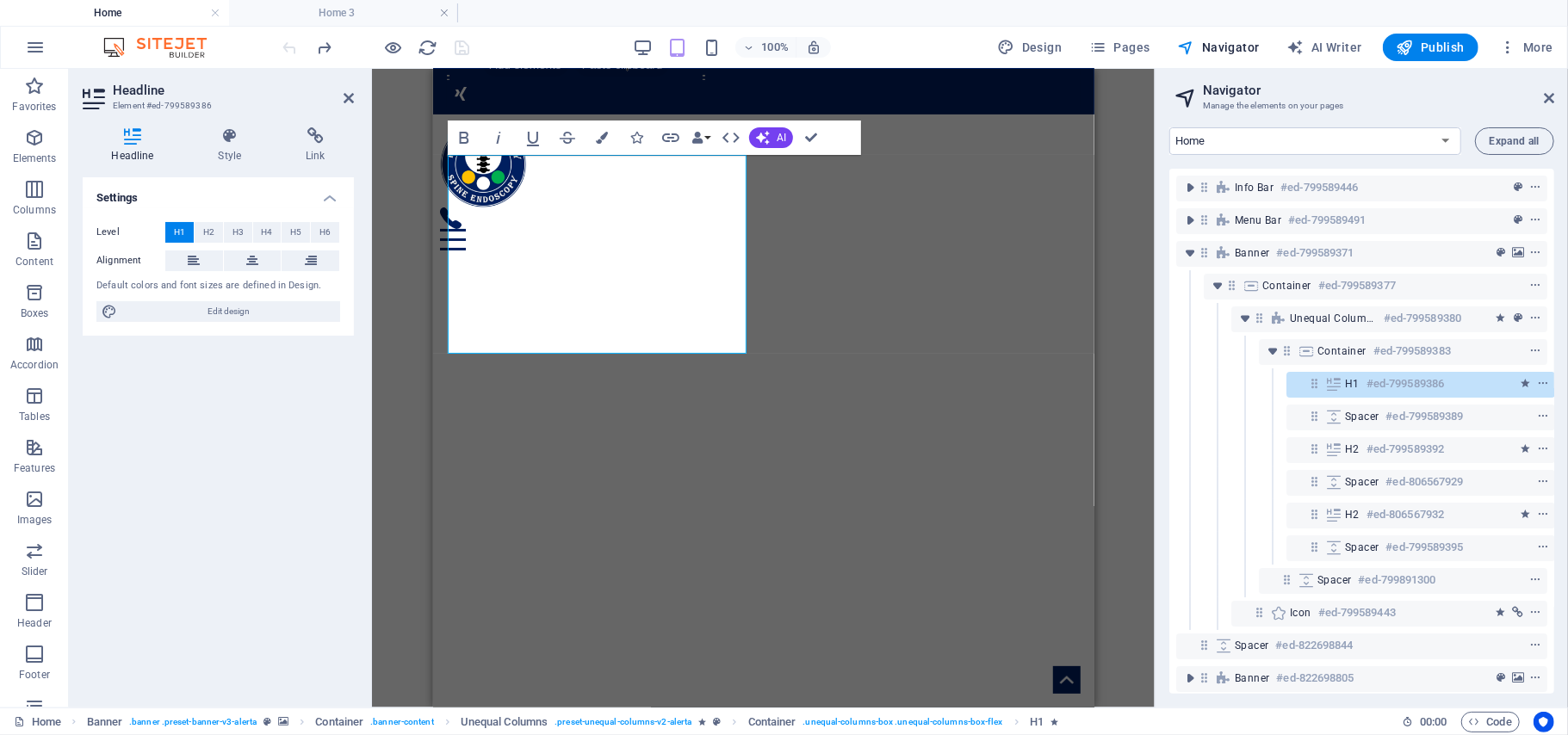 scroll, scrollTop: 0, scrollLeft: 4, axis: horizontal 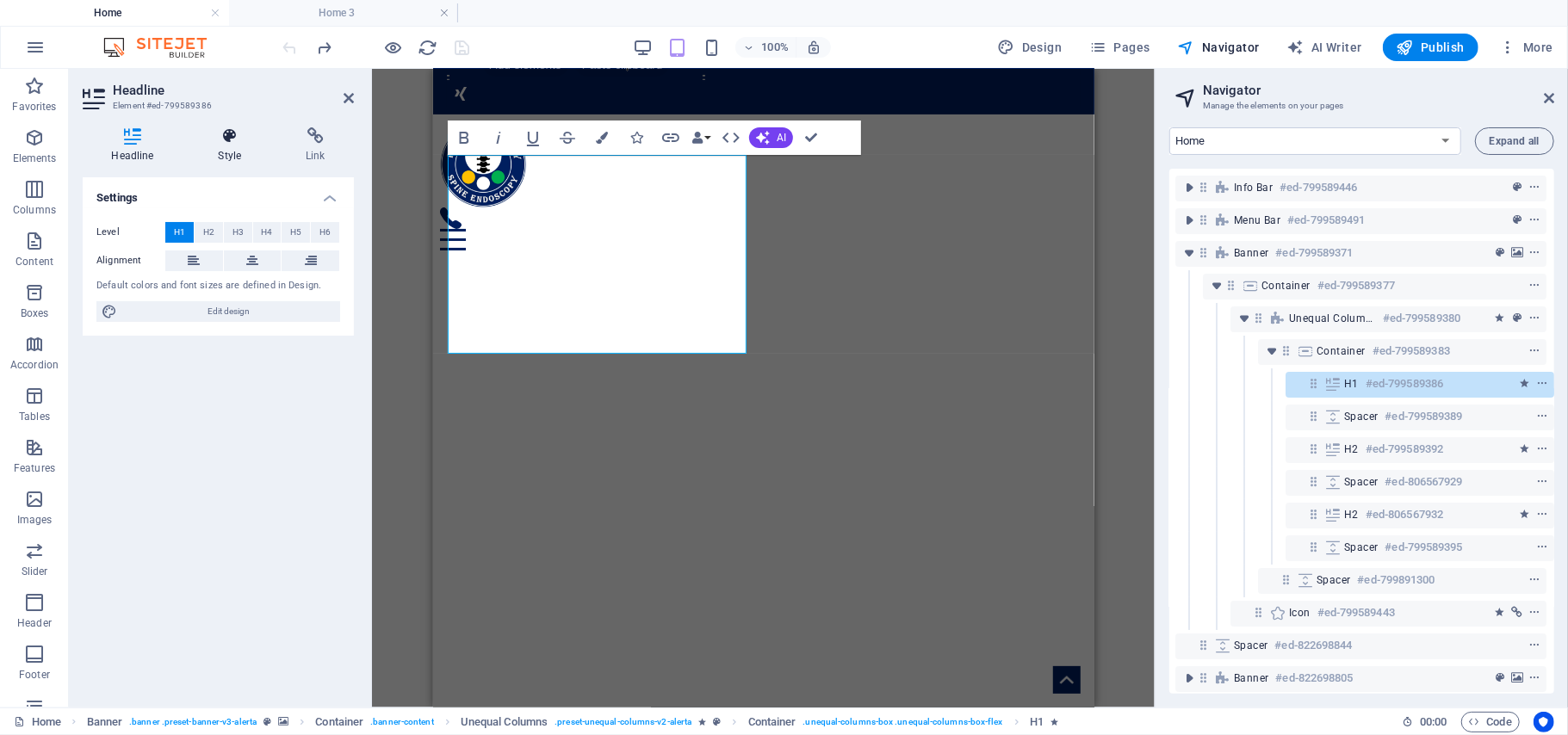 click at bounding box center [230, 136] 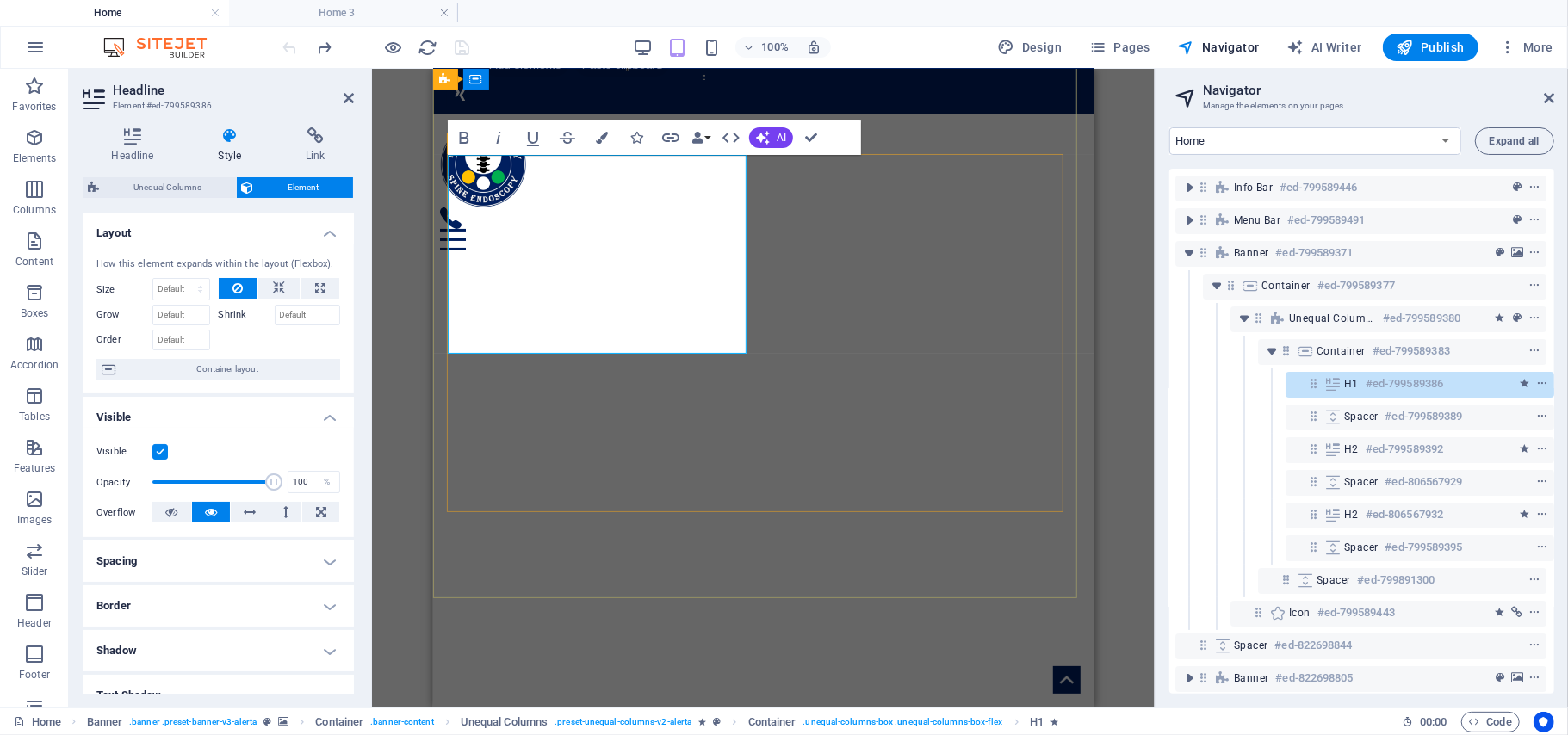 click on "Radical Academy of SPINE ENDOSCOPY TRAINING Master the art lead the change" at bounding box center (763, 960) 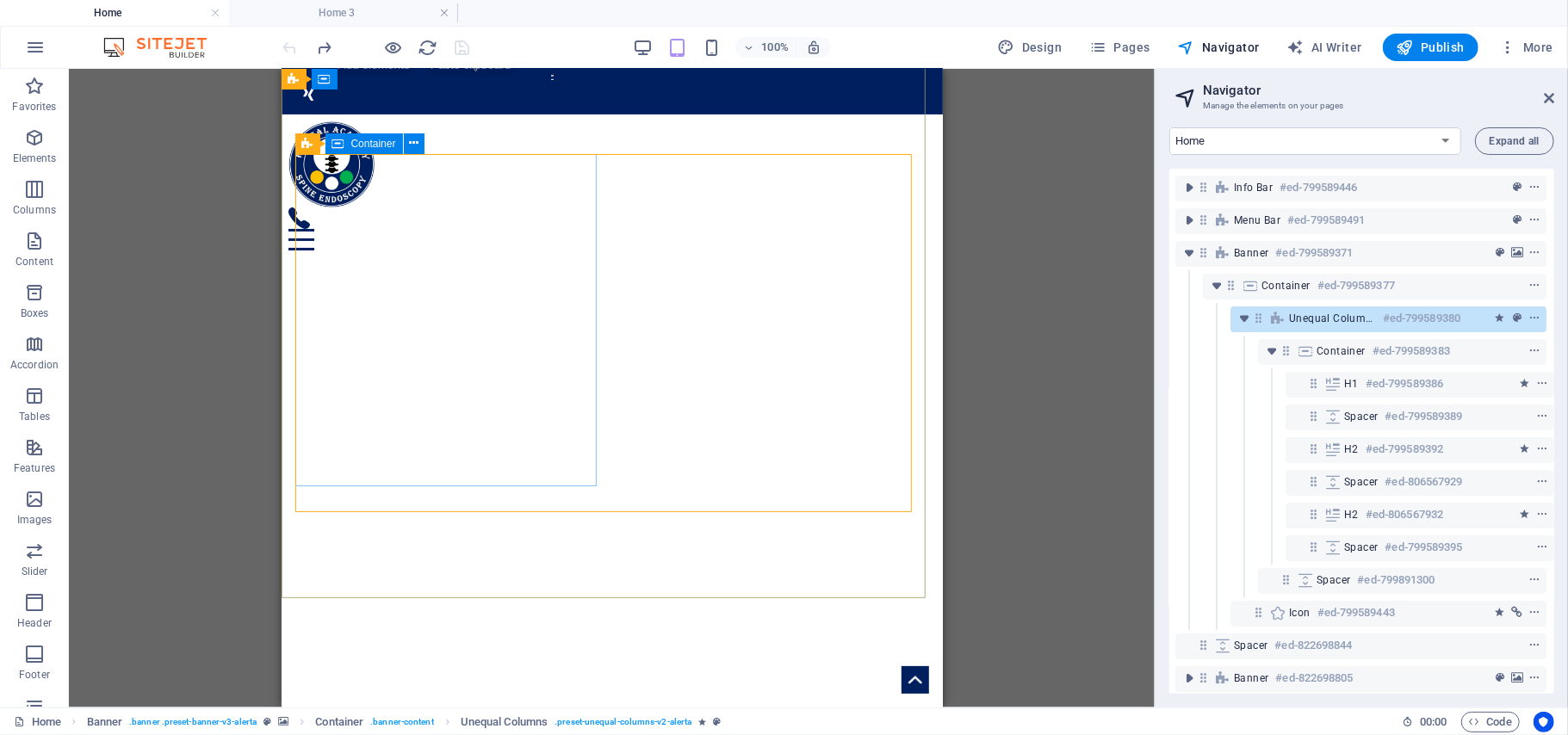 click at bounding box center [338, 144] 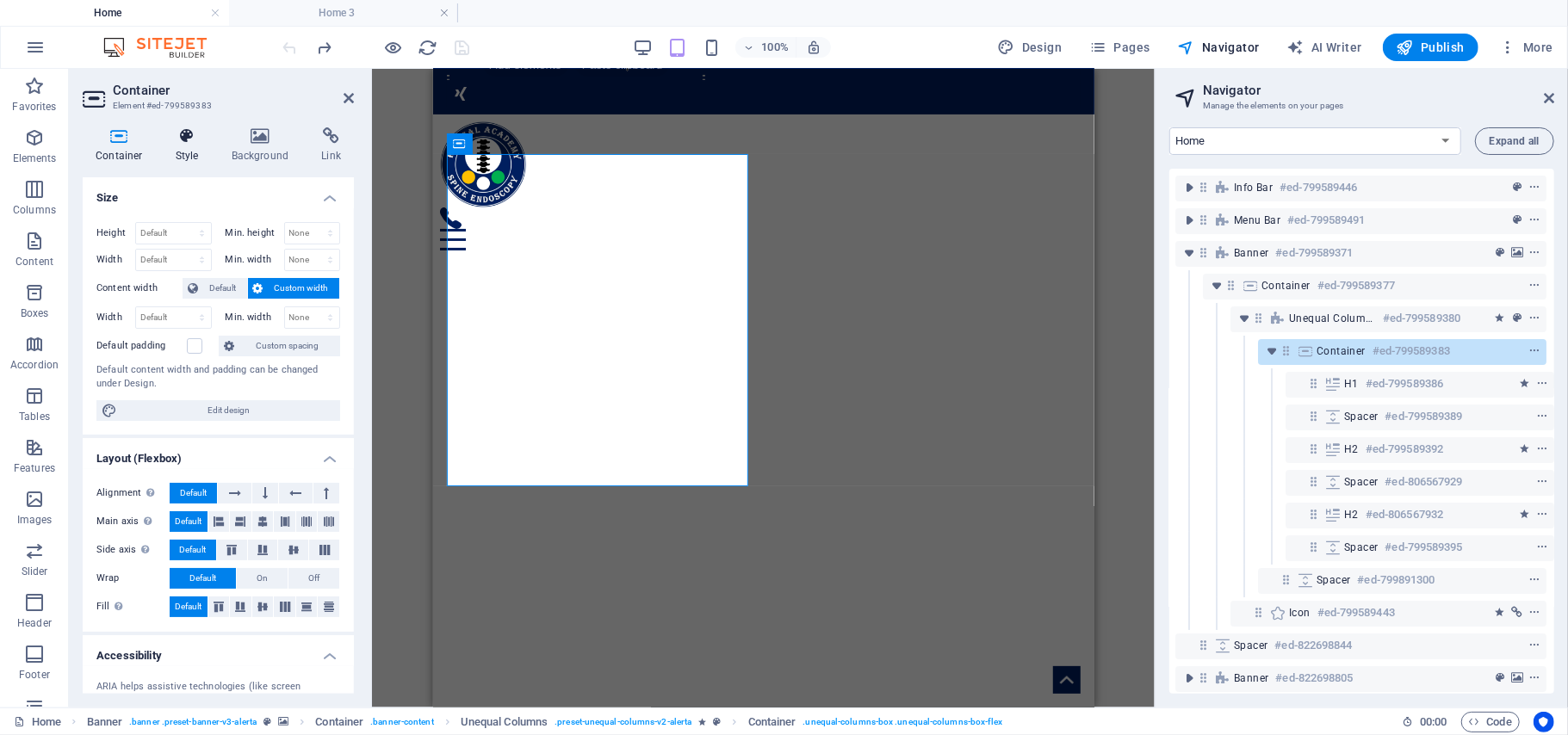 click at bounding box center (187, 136) 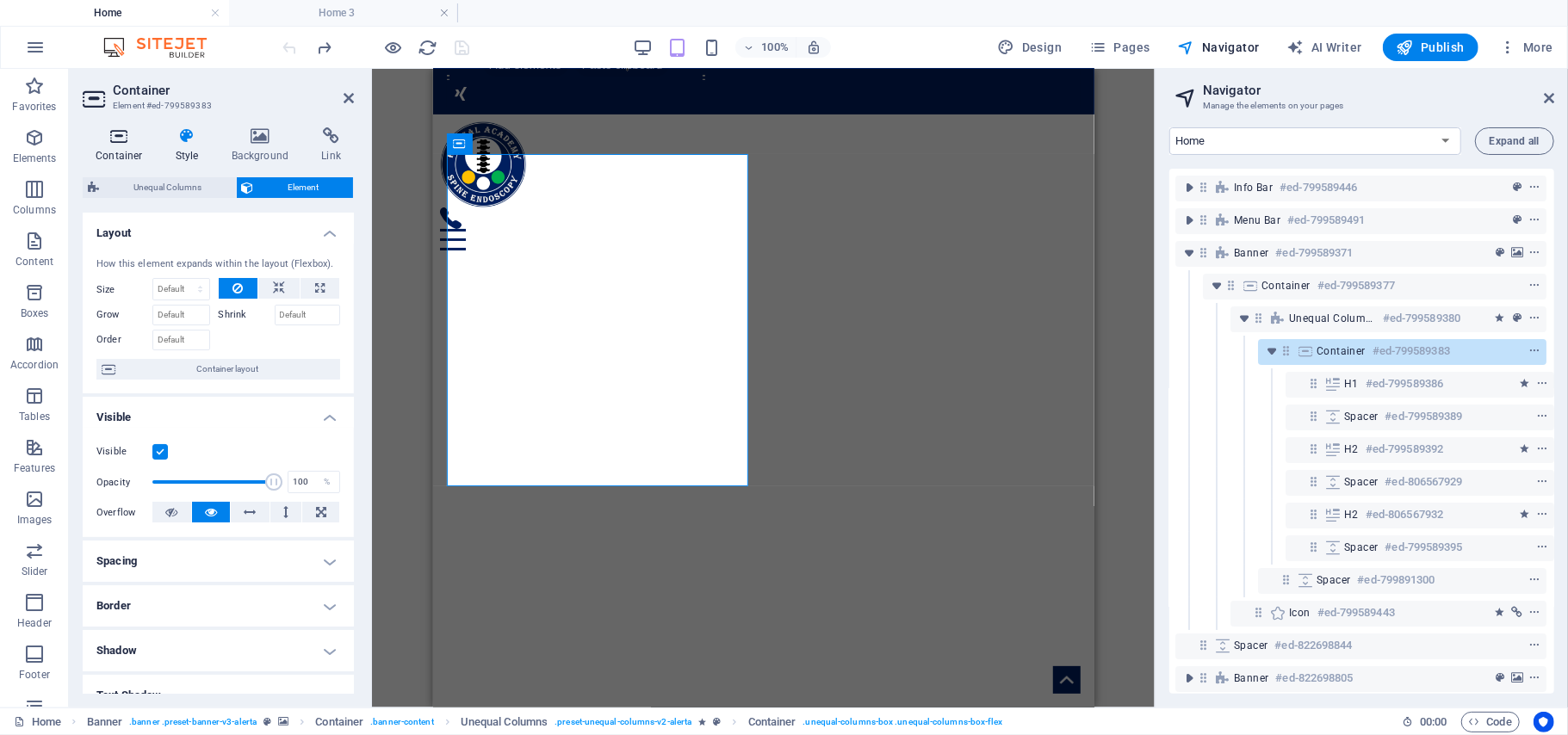 click at bounding box center [119, 136] 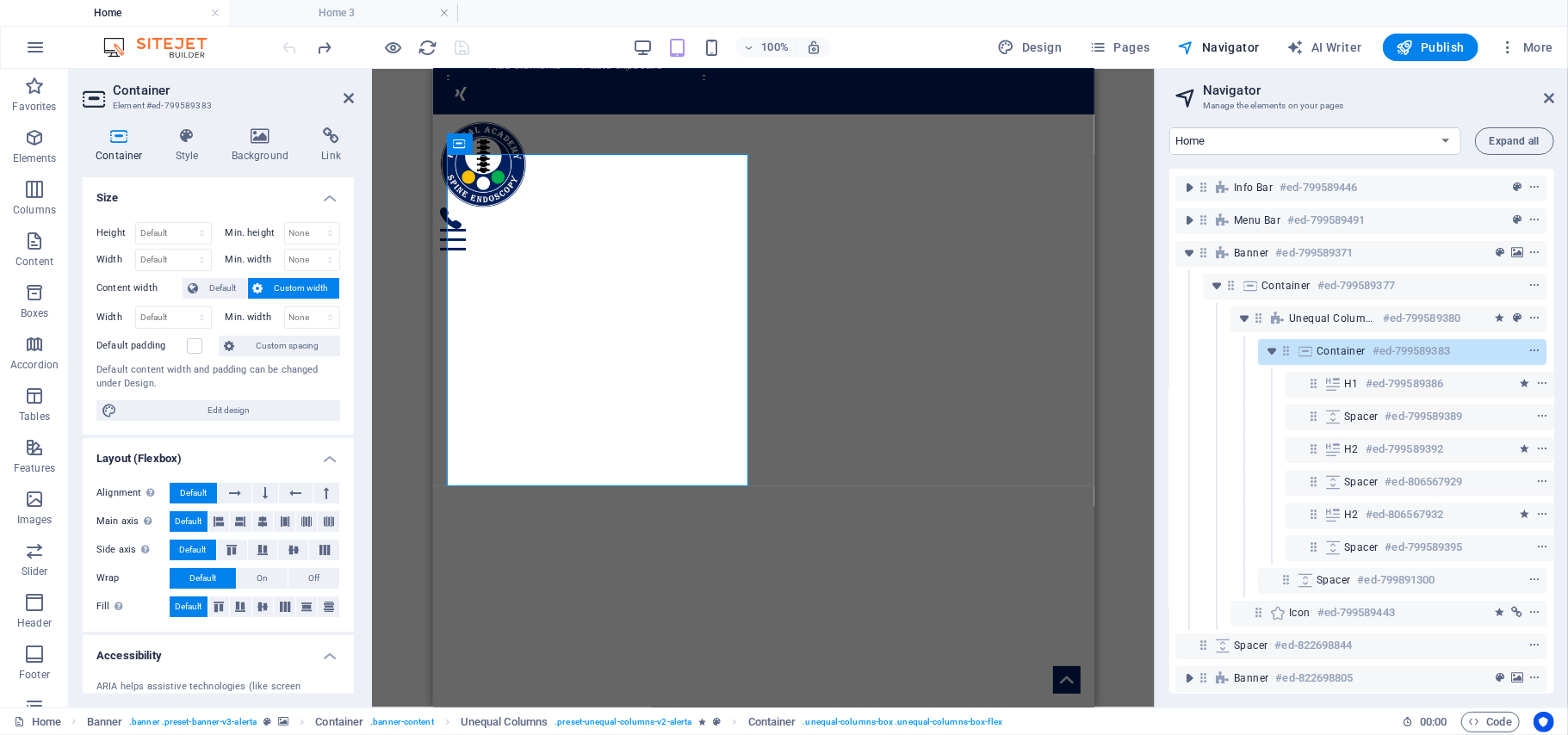 click on "Element #ed-799589383" at bounding box center (216, 106) 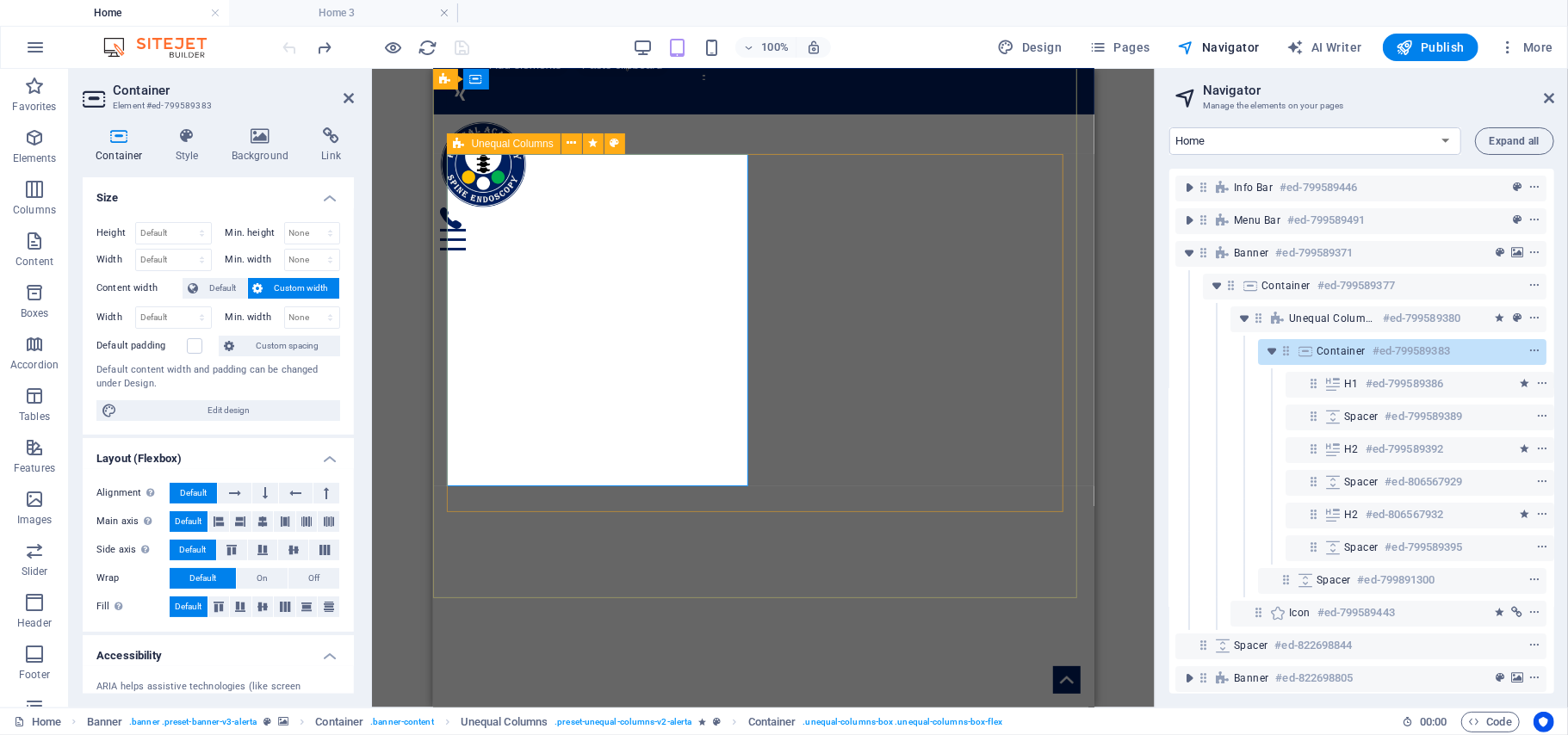 click at bounding box center [459, 144] 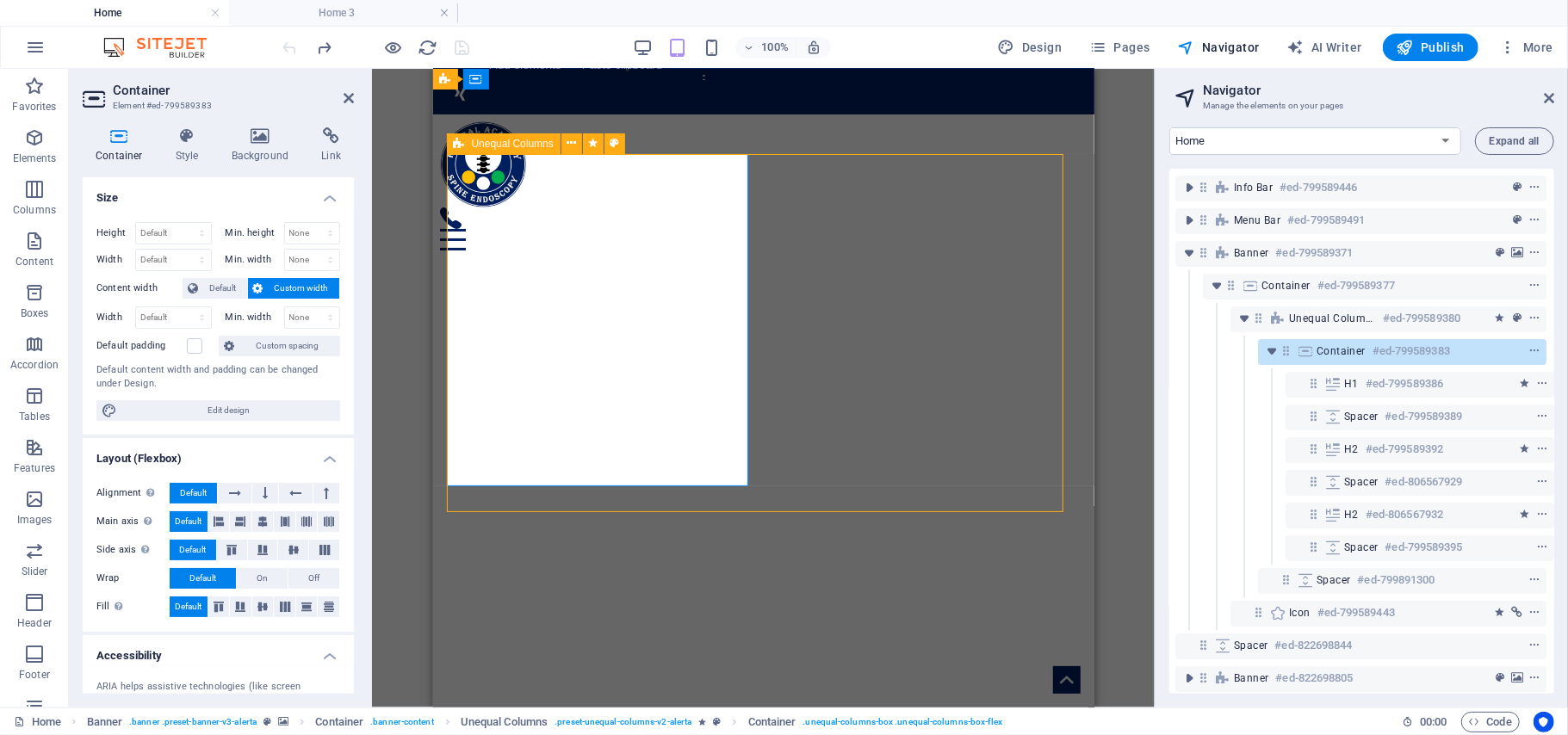 click at bounding box center (459, 144) 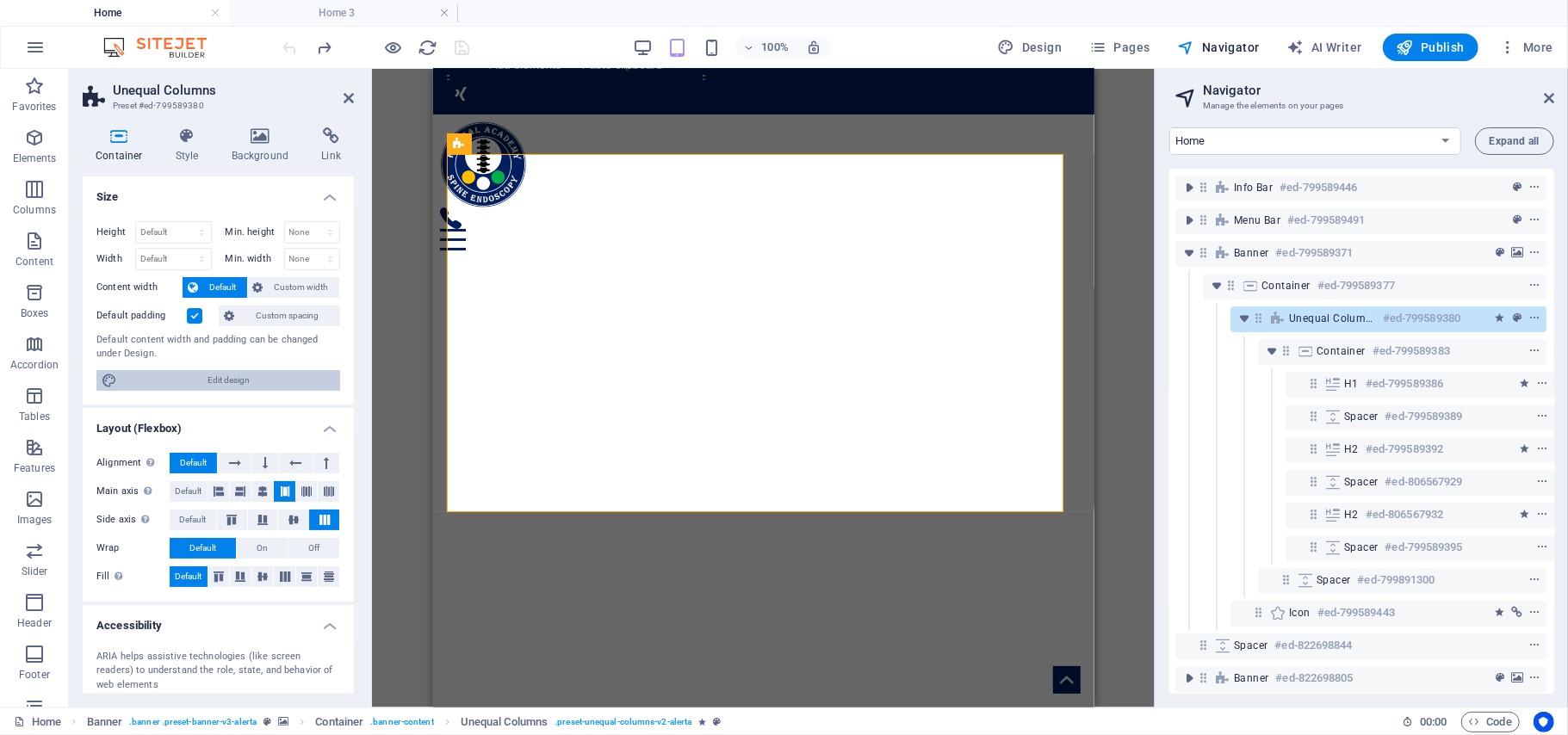 scroll, scrollTop: 0, scrollLeft: 0, axis: both 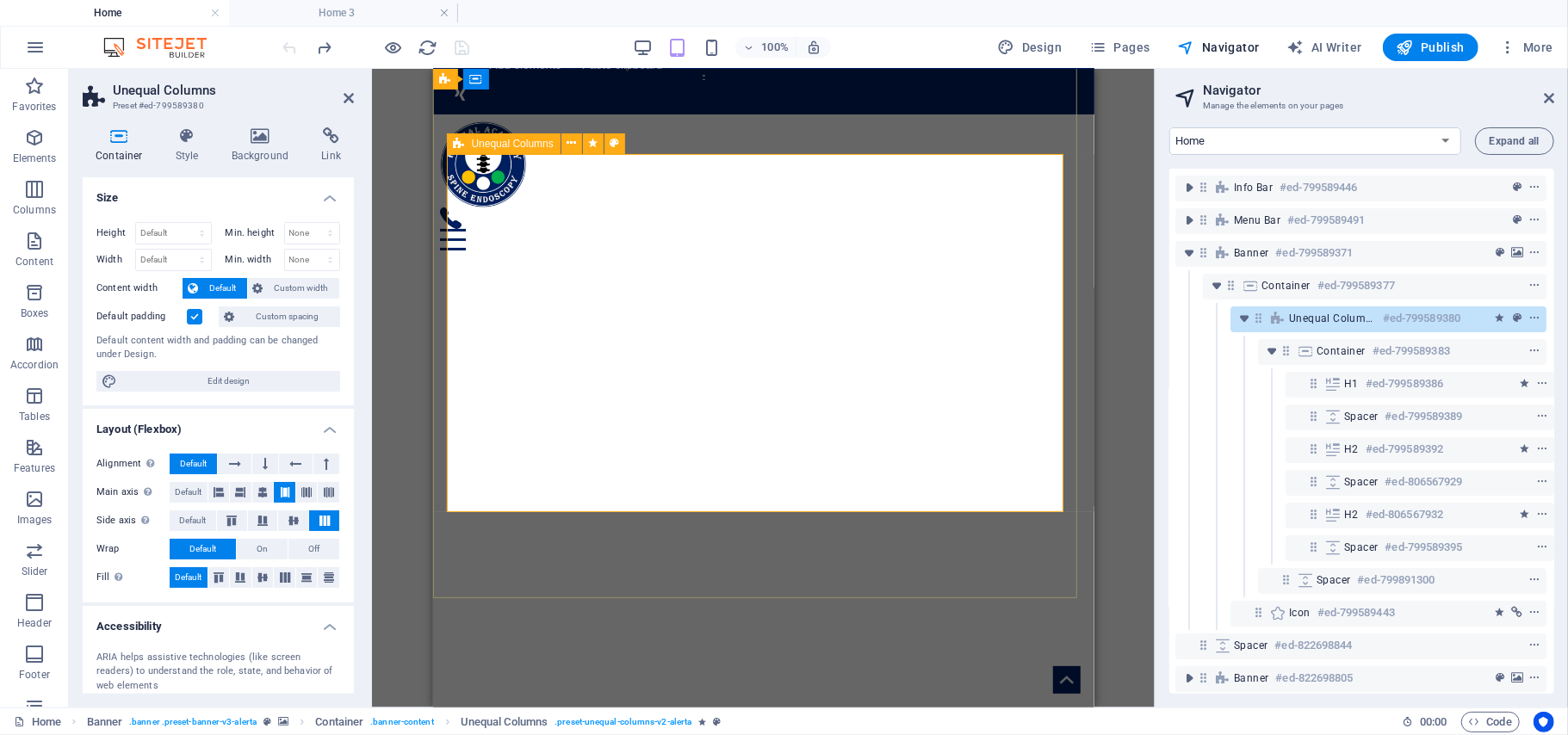 click on "Radical Academy of SPINE ENDOSCOPY TRAINING Master the art lead the change" at bounding box center (763, 960) 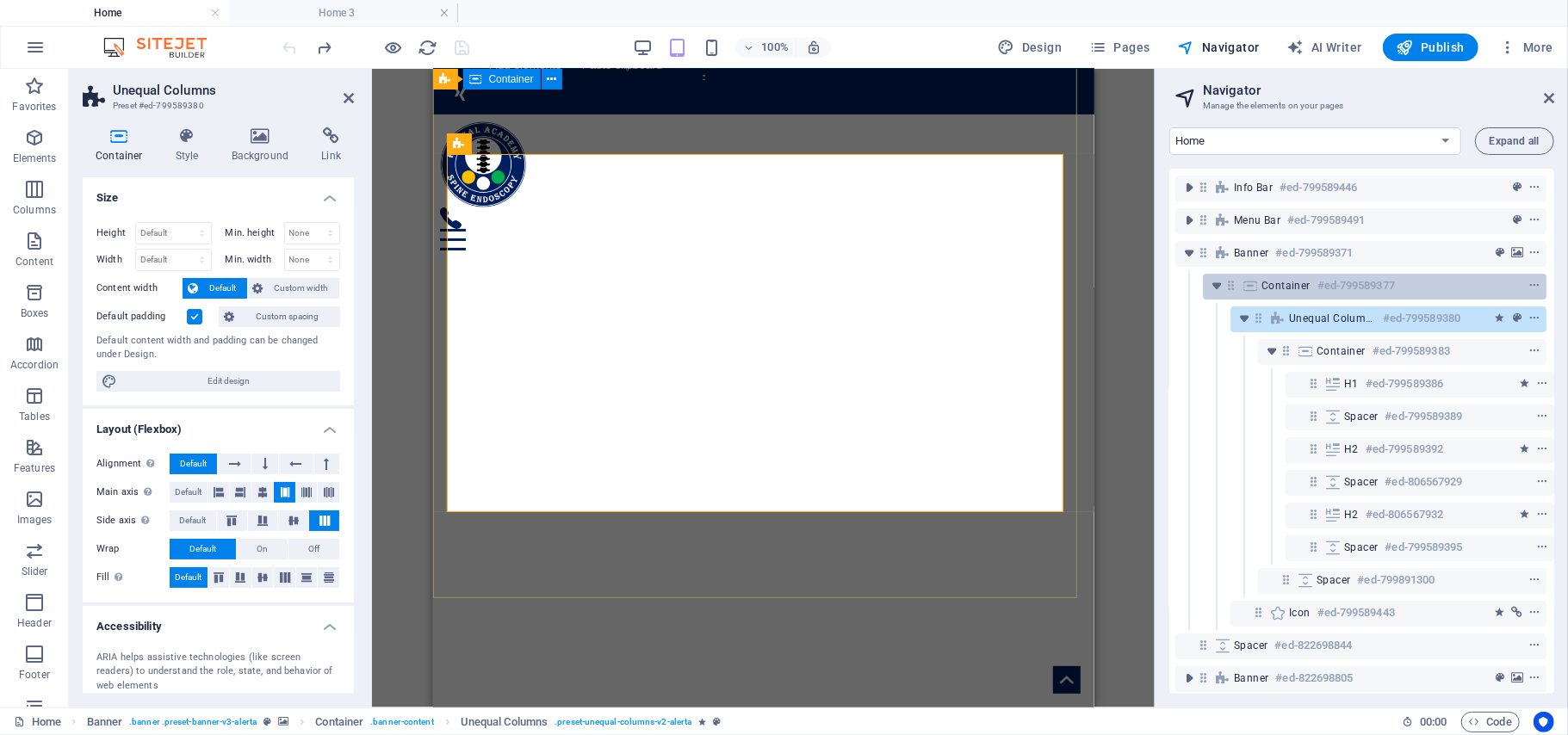 click on "#ed-799589377" at bounding box center (1356, 286) 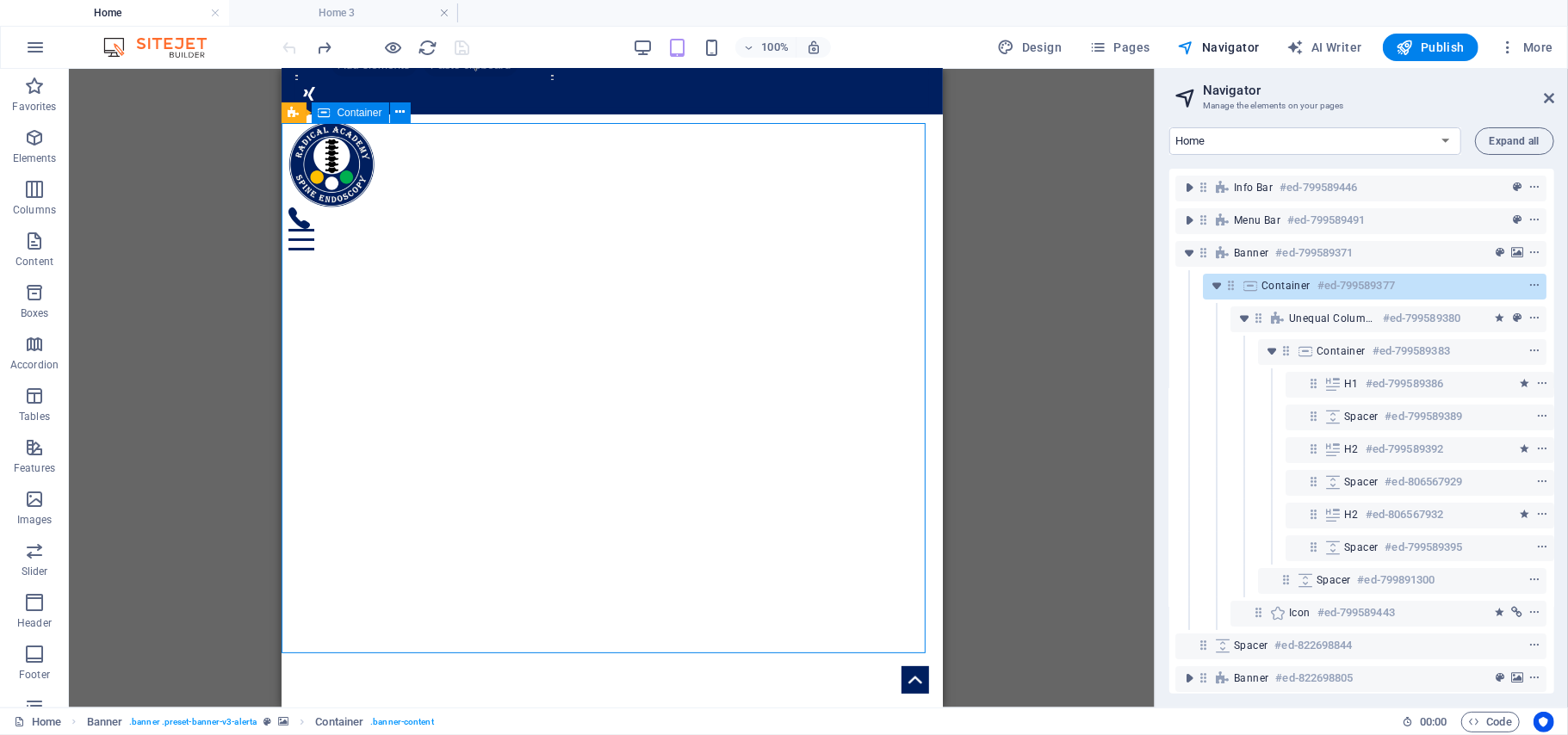 scroll, scrollTop: 108, scrollLeft: 0, axis: vertical 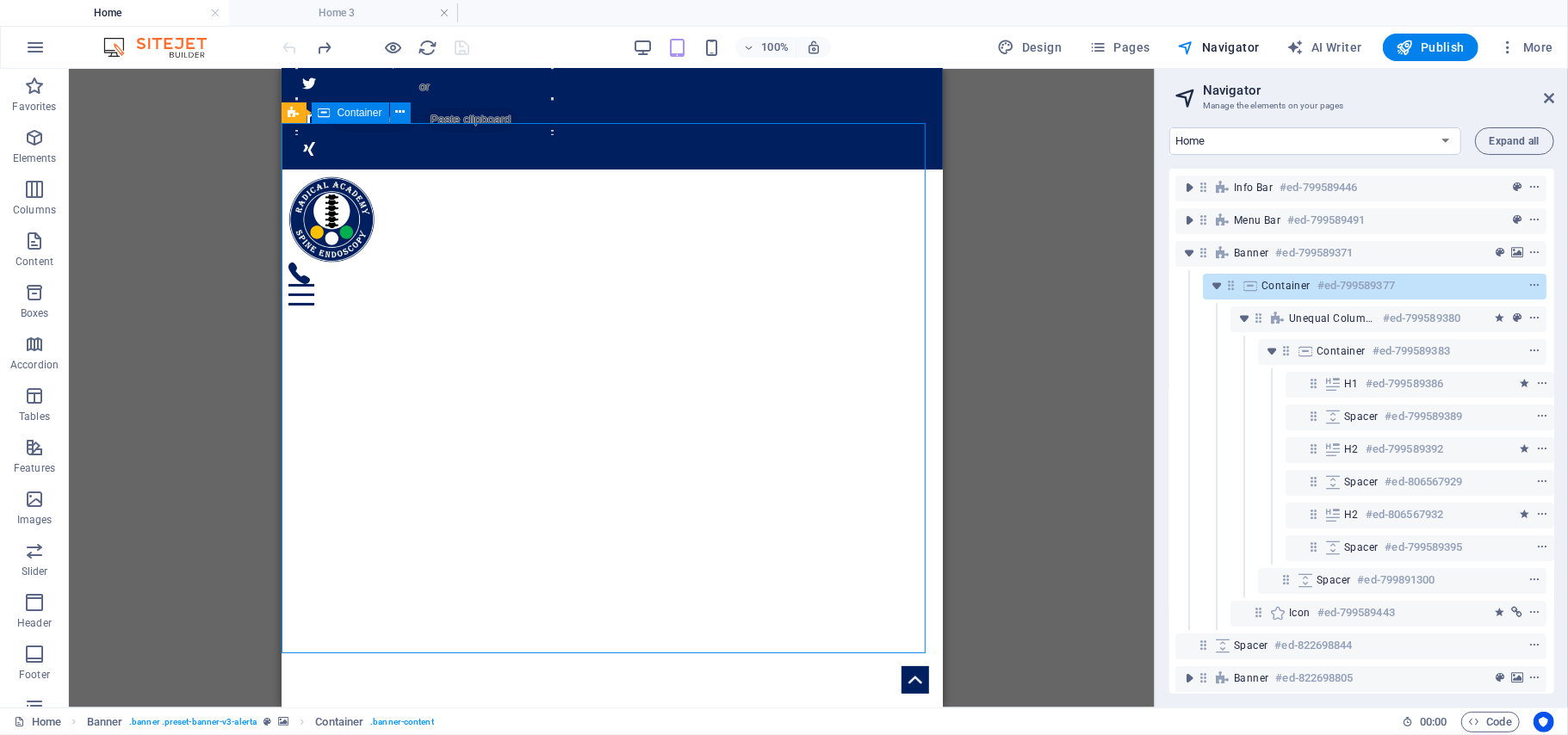 click on "#ed-799589377" at bounding box center [1356, 286] 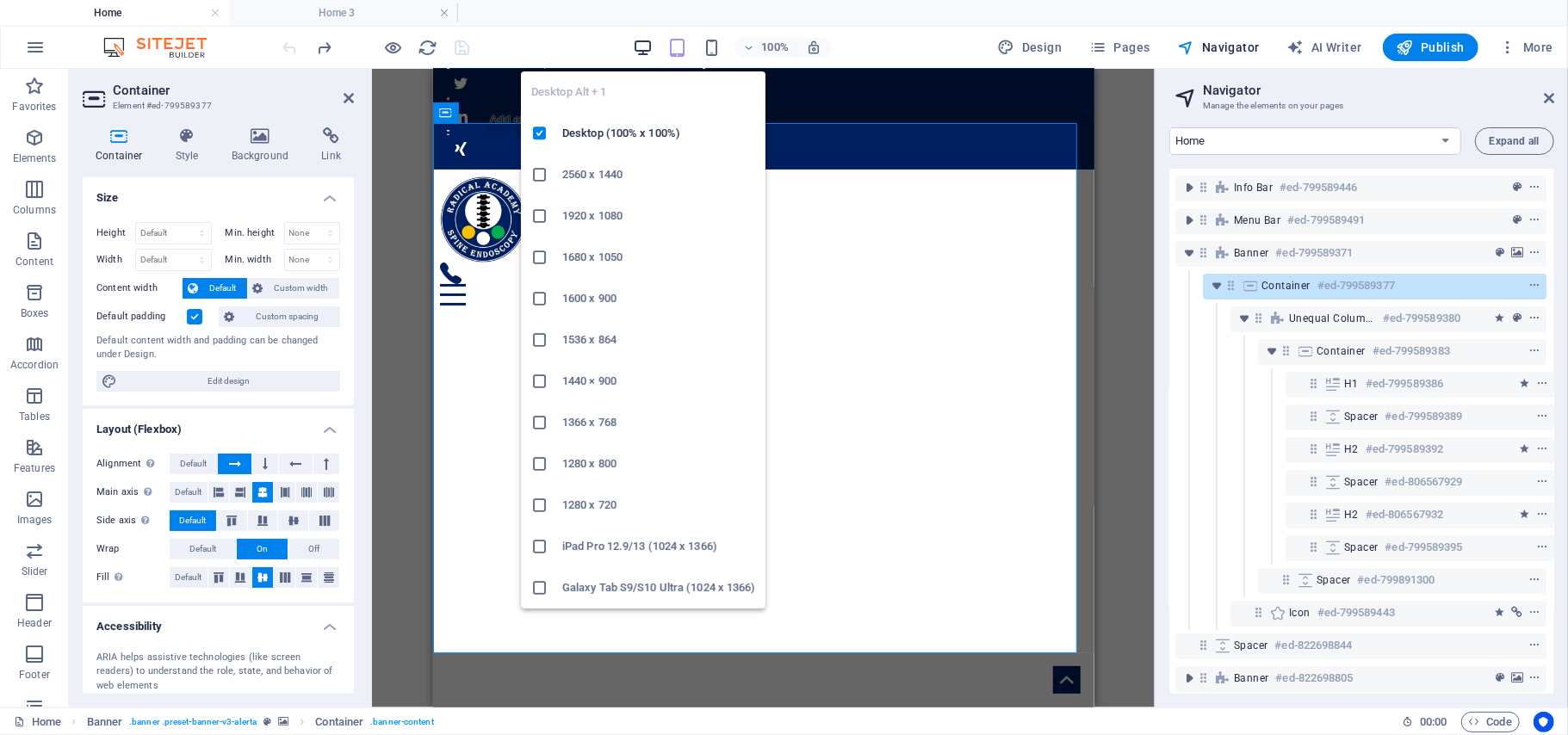 click at bounding box center [642, 47] 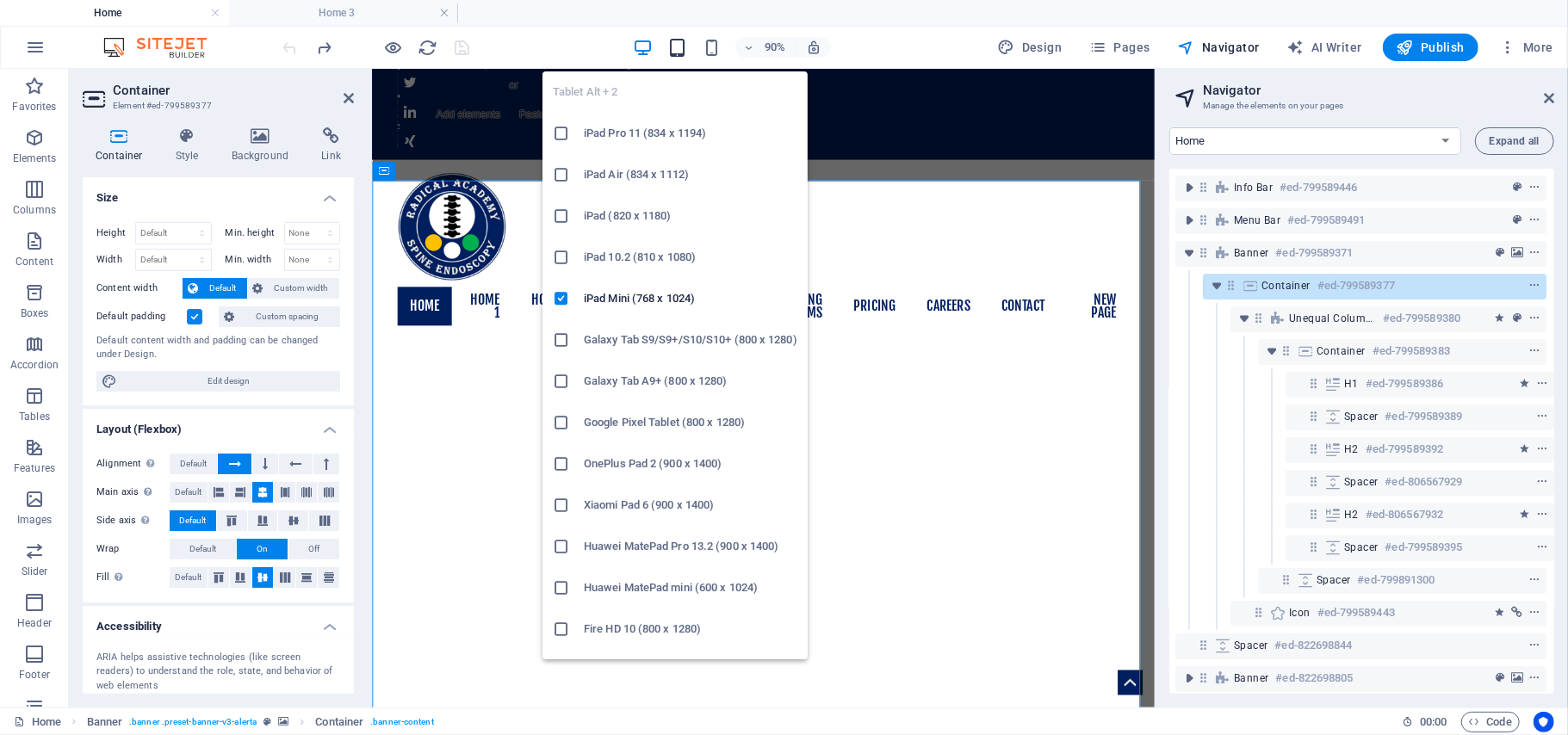 click at bounding box center [677, 47] 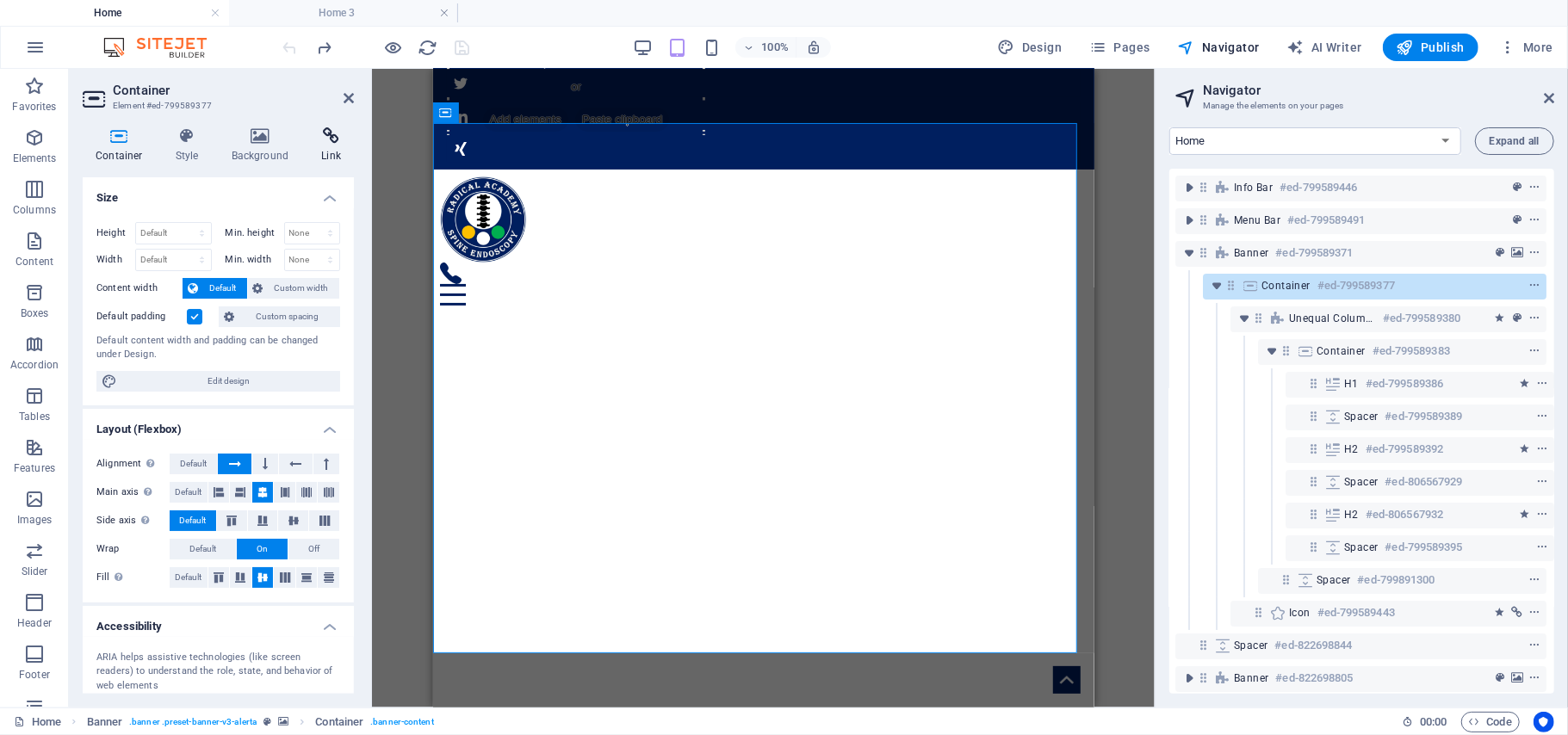 click on "Link" at bounding box center (331, 145) 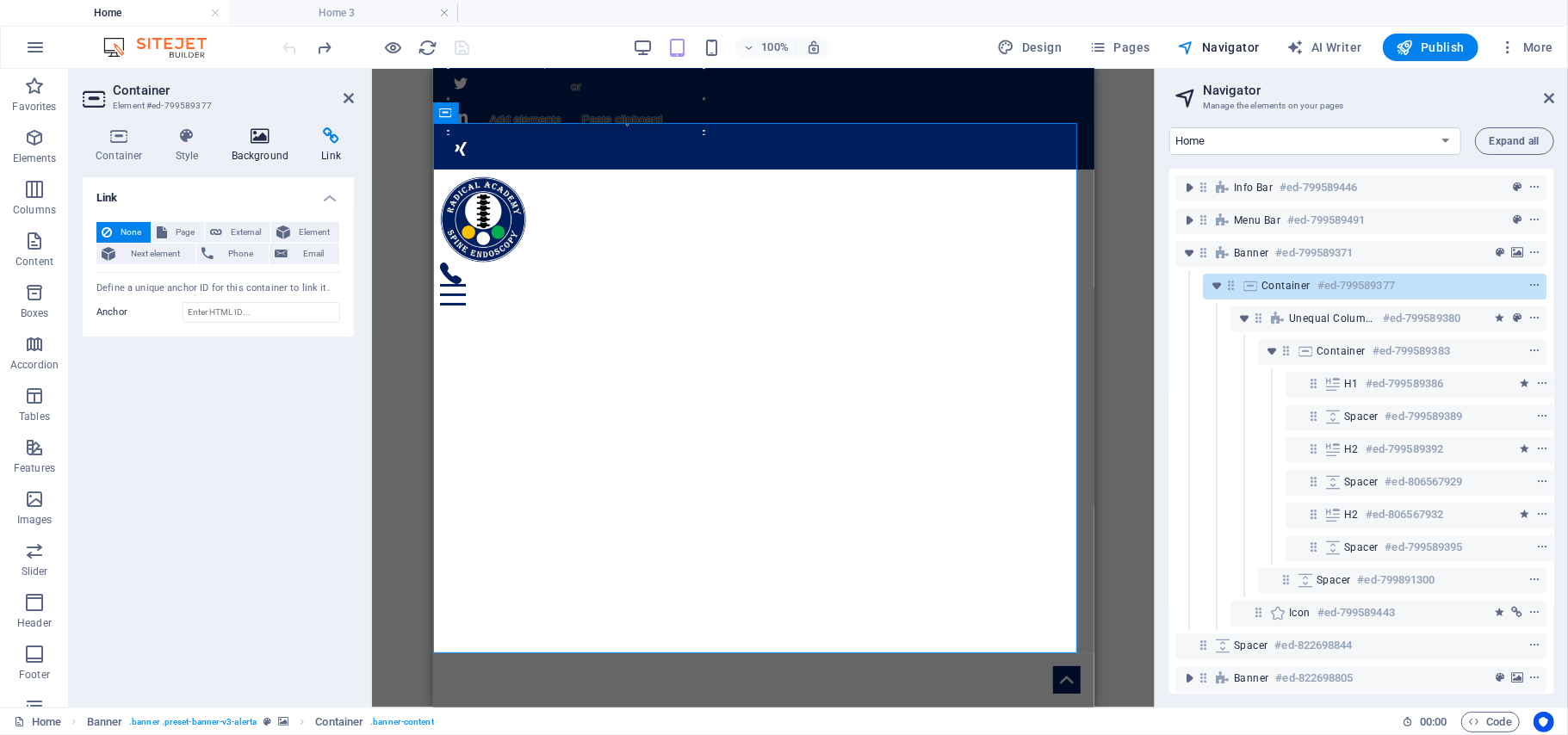 click at bounding box center (260, 136) 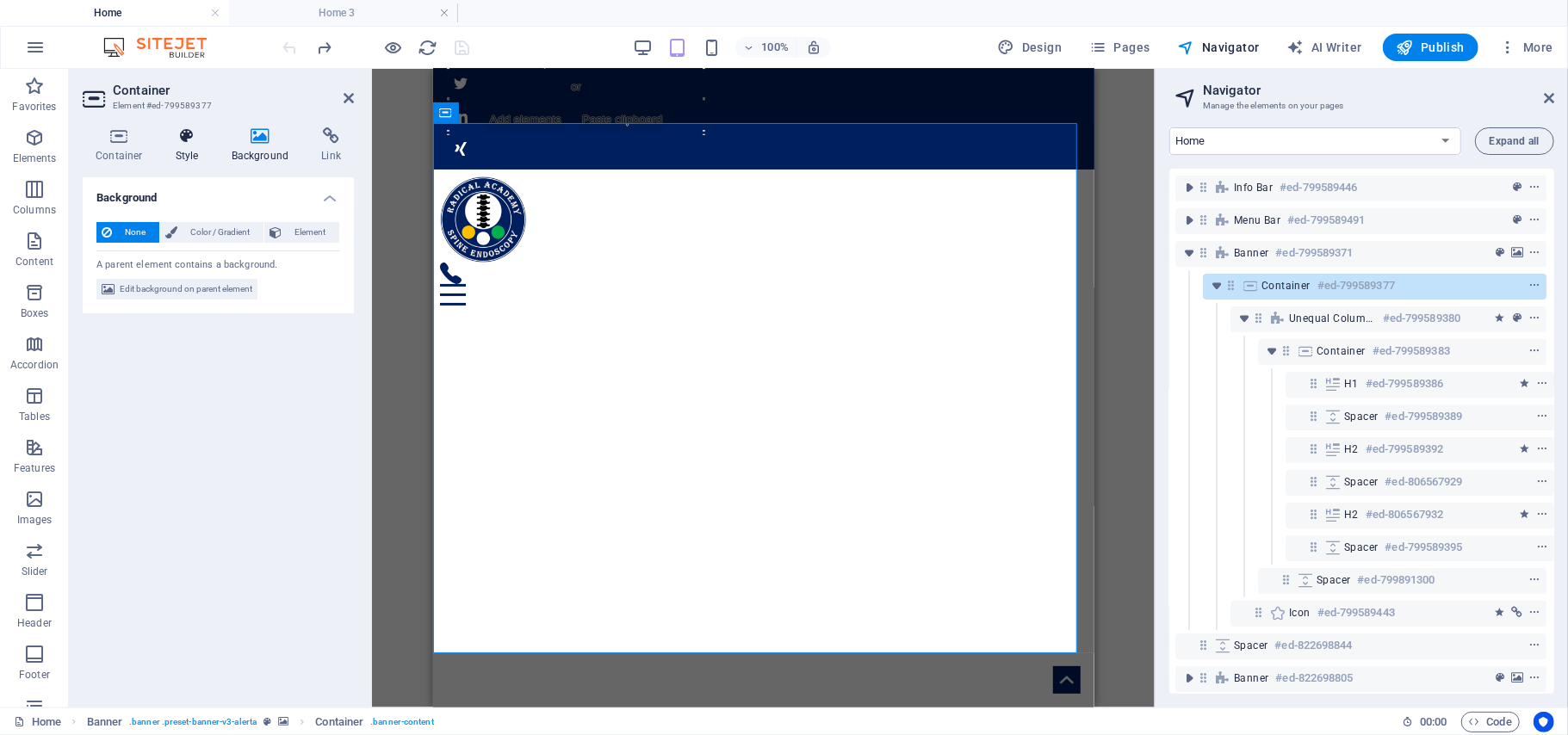 click at bounding box center (187, 136) 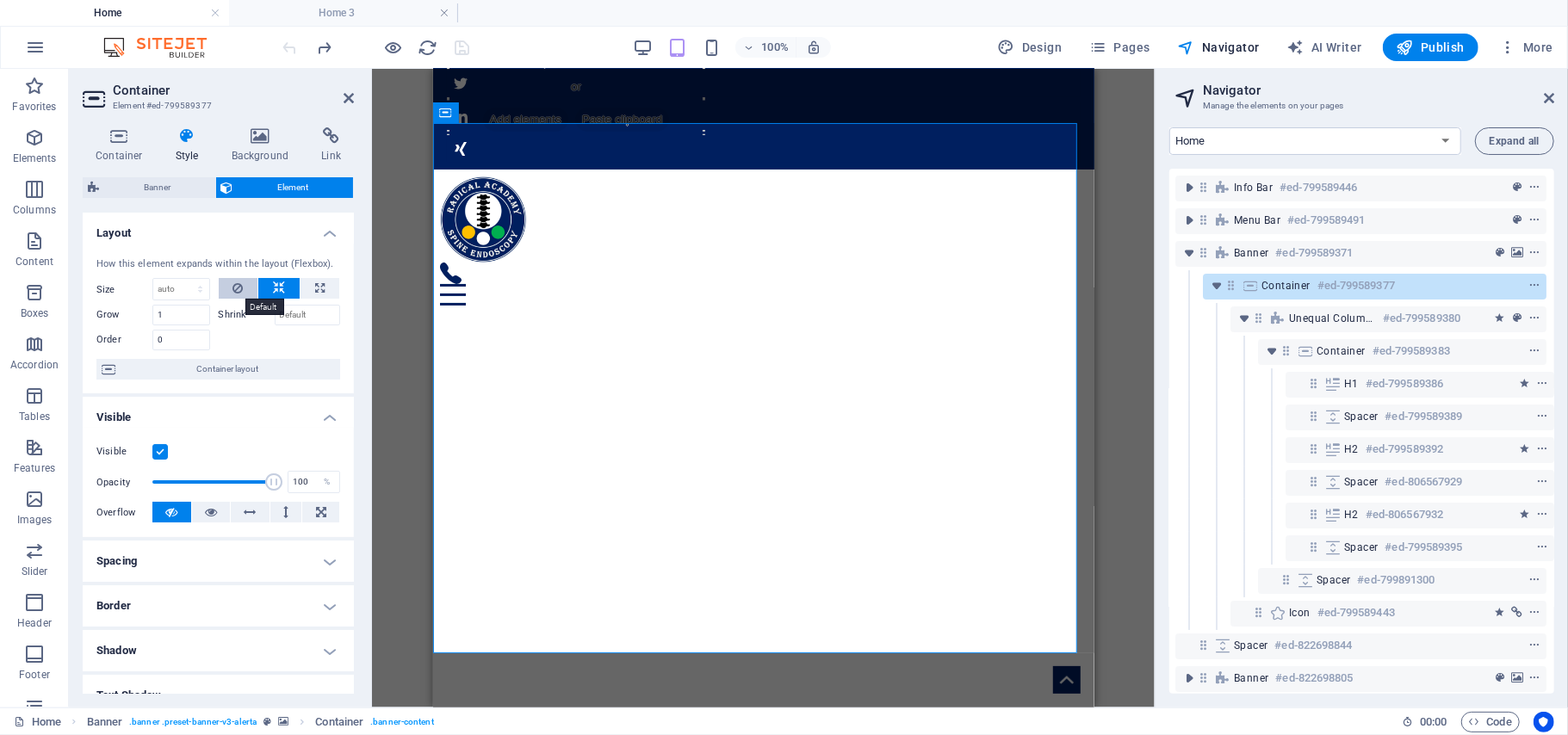 click at bounding box center [238, 288] 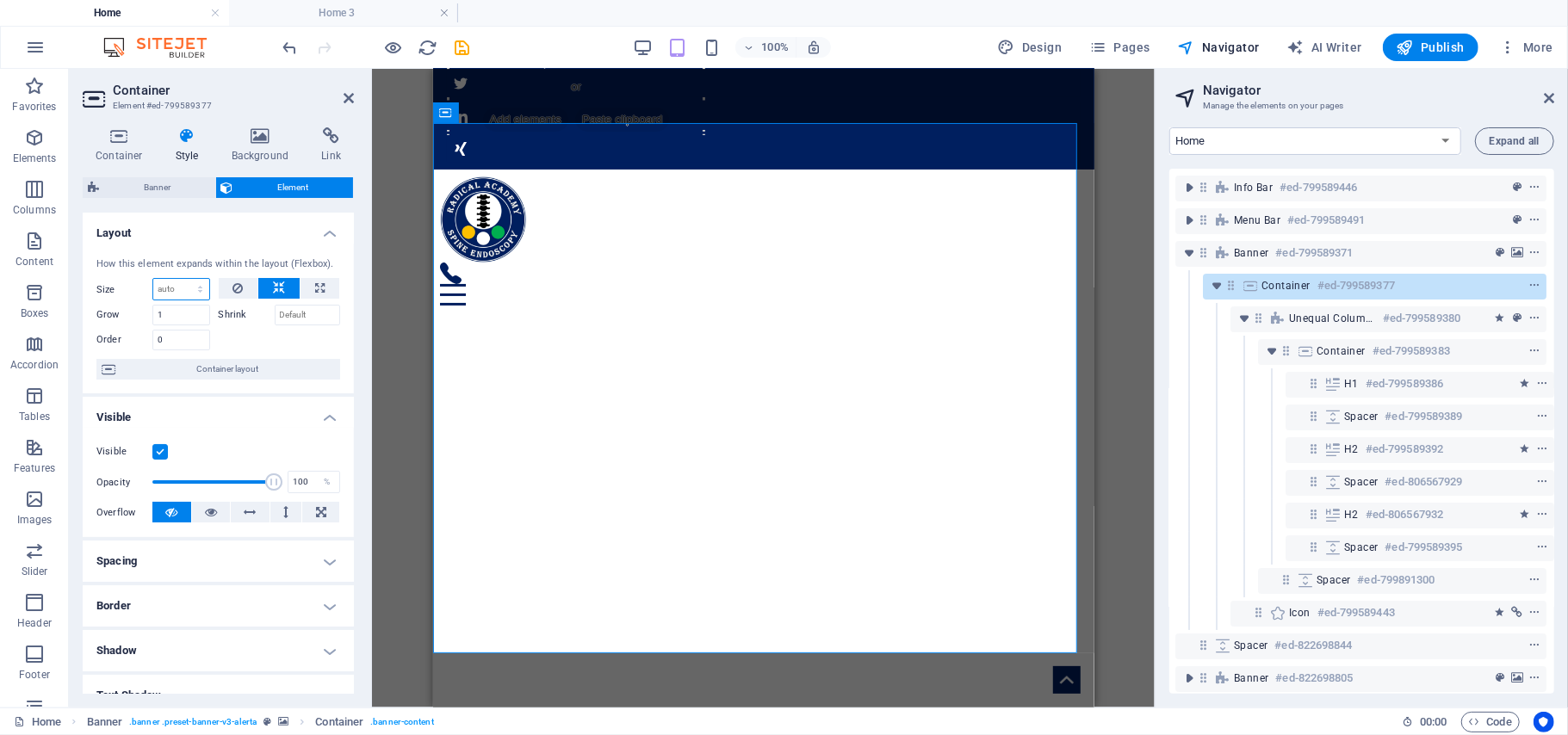 click on "Default auto px % 1/1 1/2 1/3 1/4 1/5 1/6 1/7 1/8 1/9 1/10" at bounding box center (181, 289) 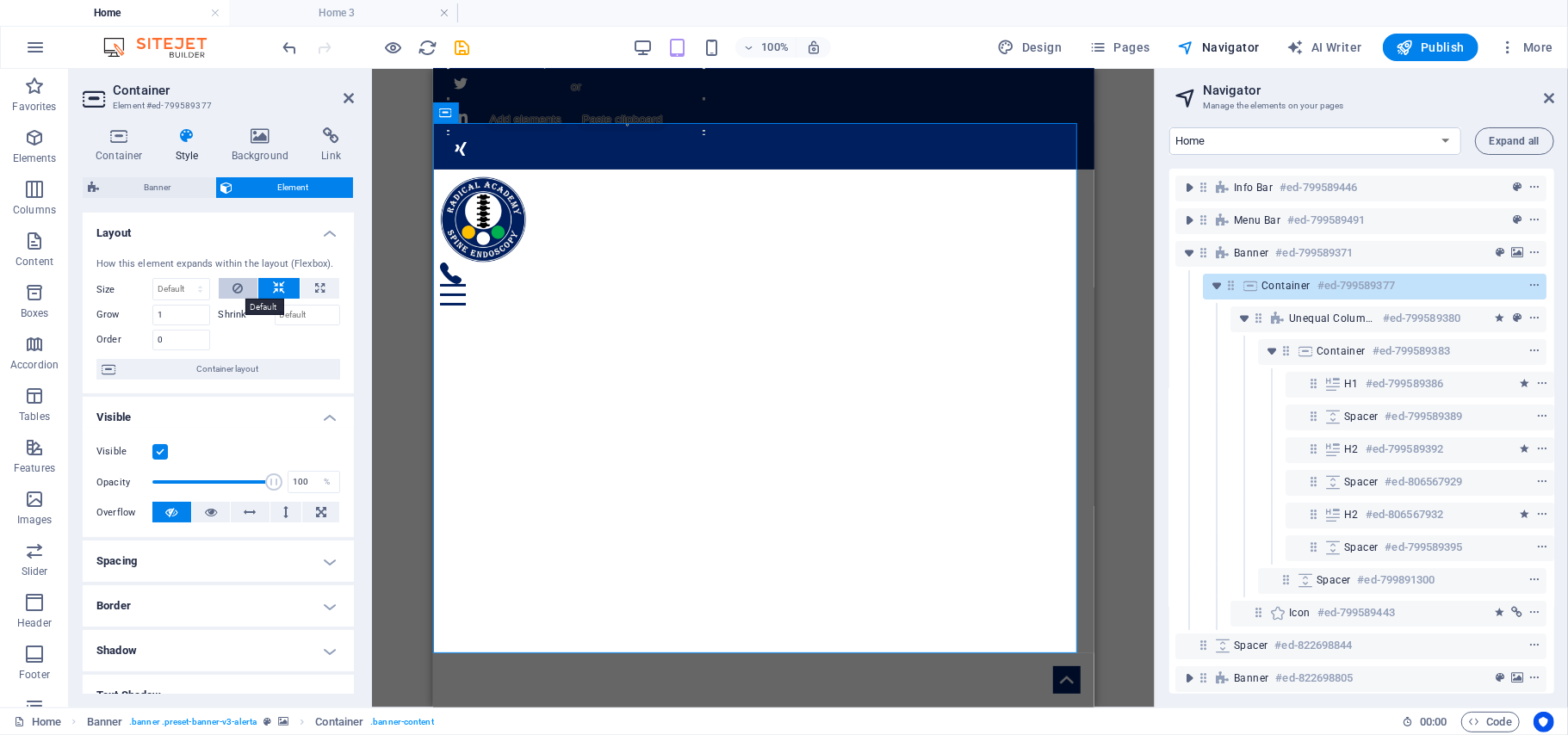 click at bounding box center (238, 288) 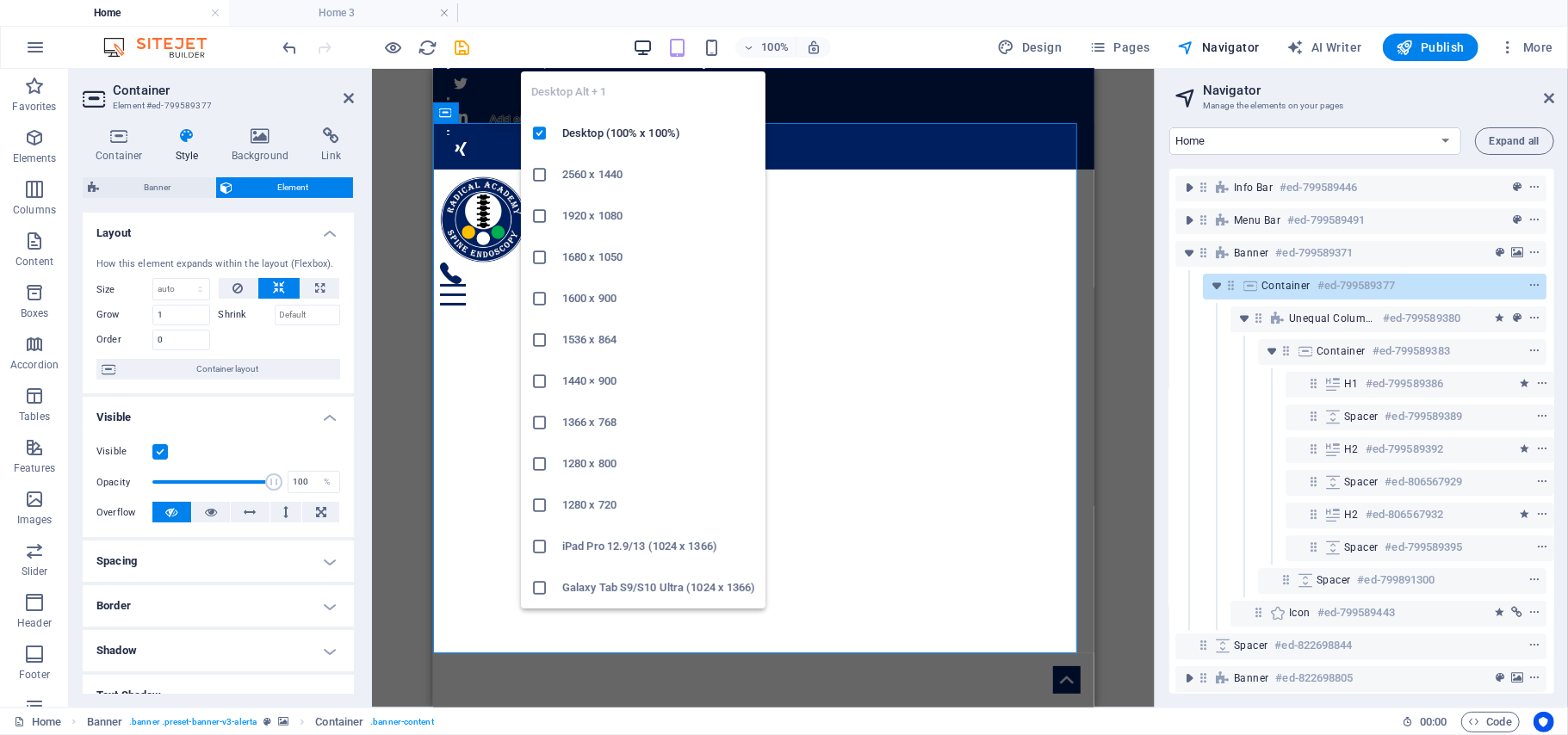 click at bounding box center [642, 47] 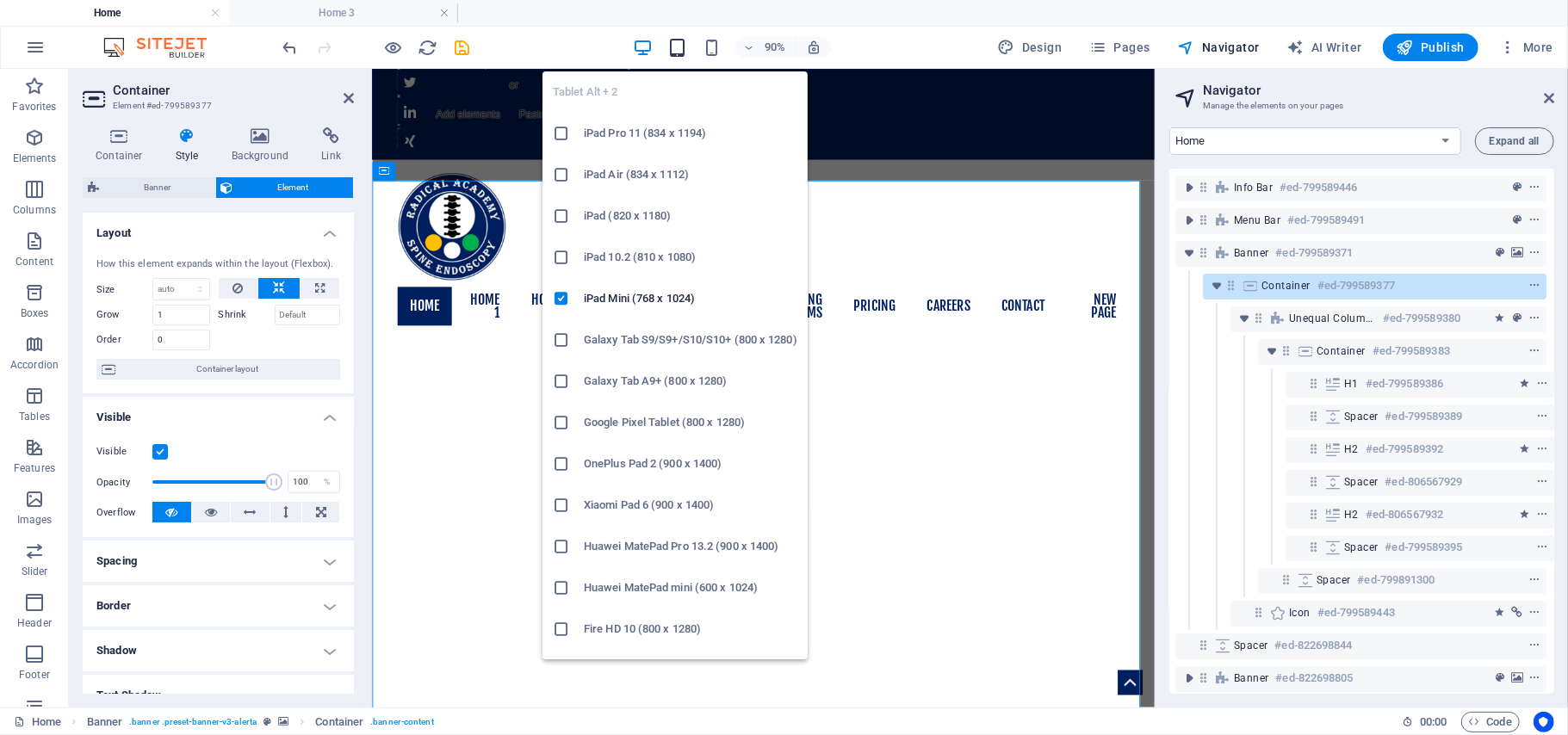 click at bounding box center (677, 47) 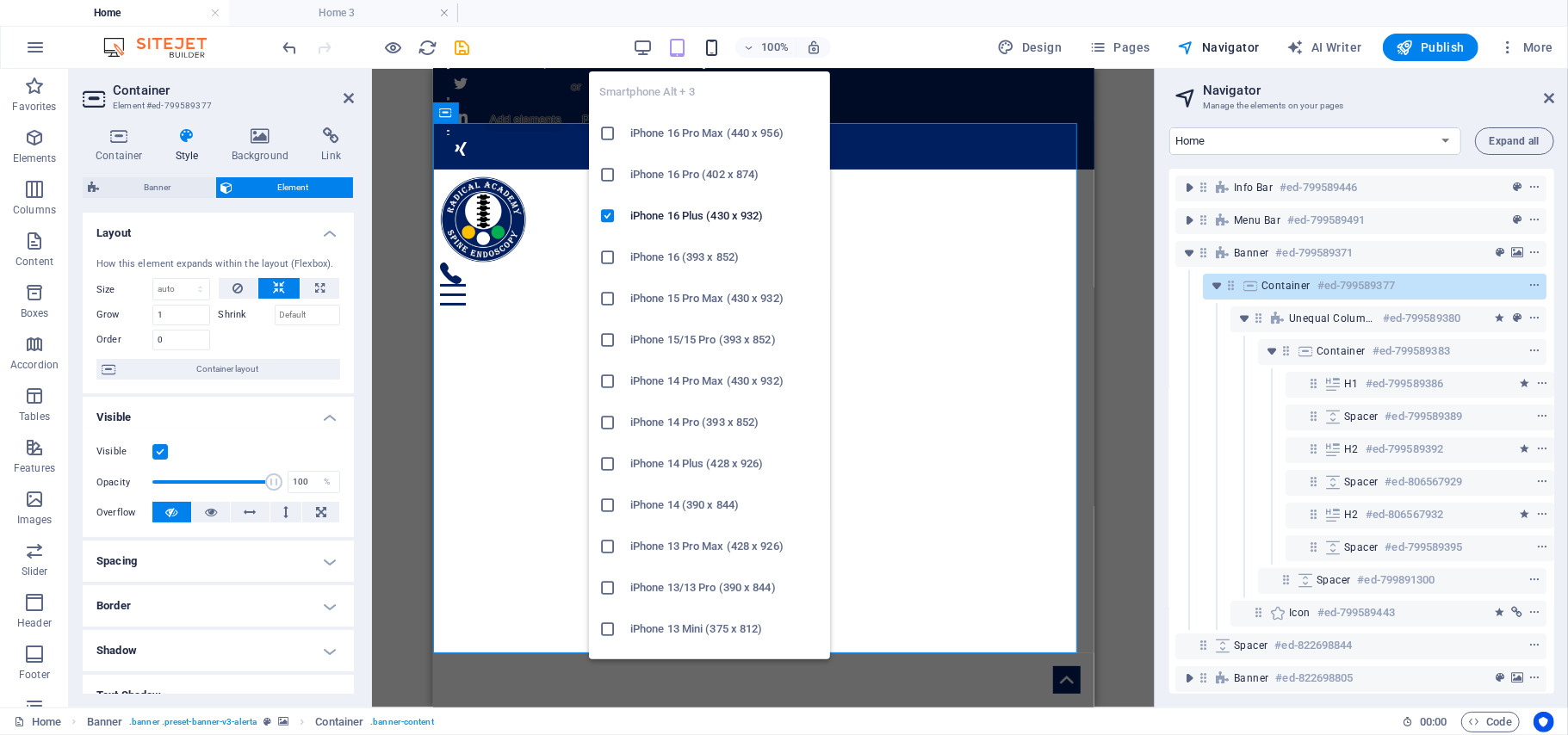 click at bounding box center (711, 47) 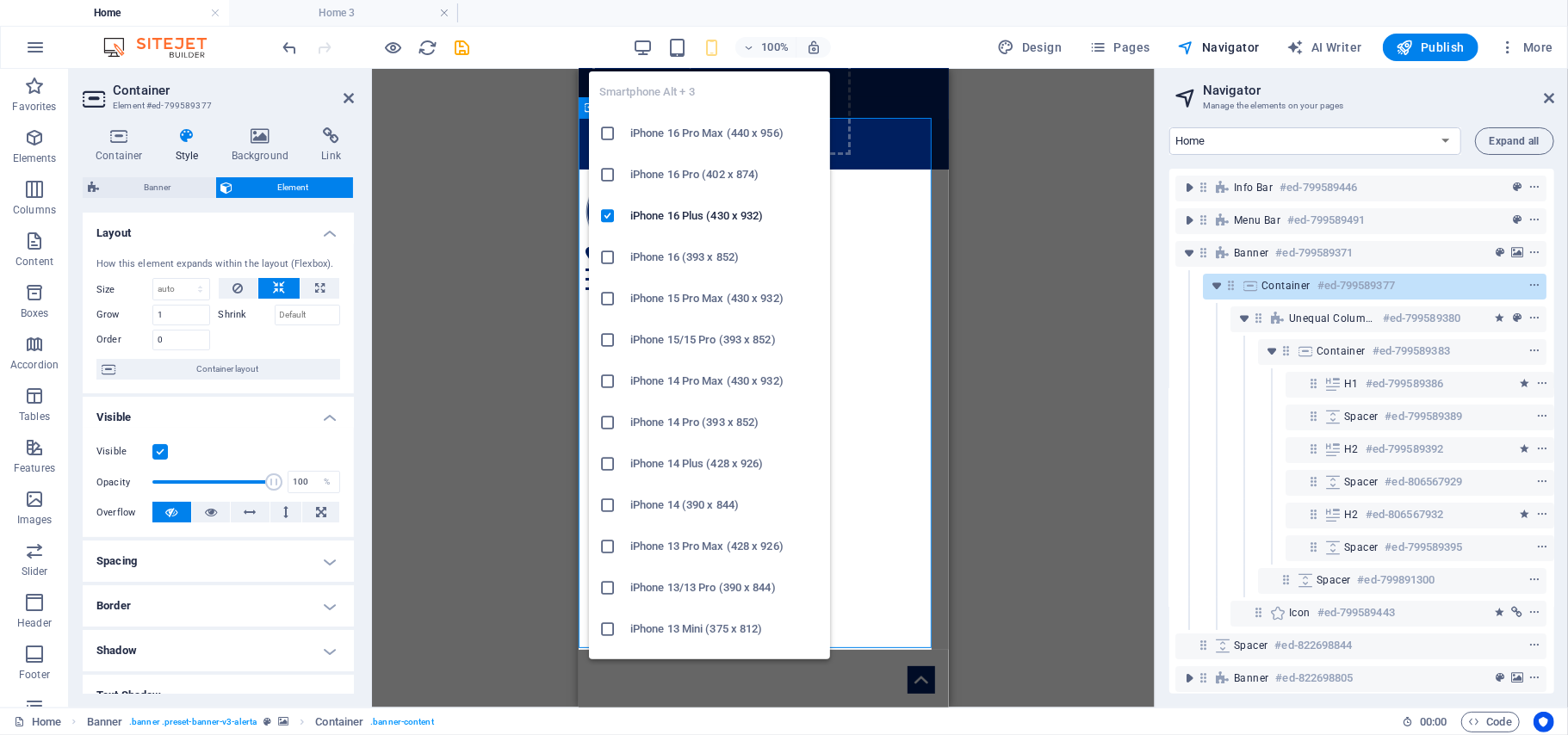 scroll, scrollTop: 112, scrollLeft: 0, axis: vertical 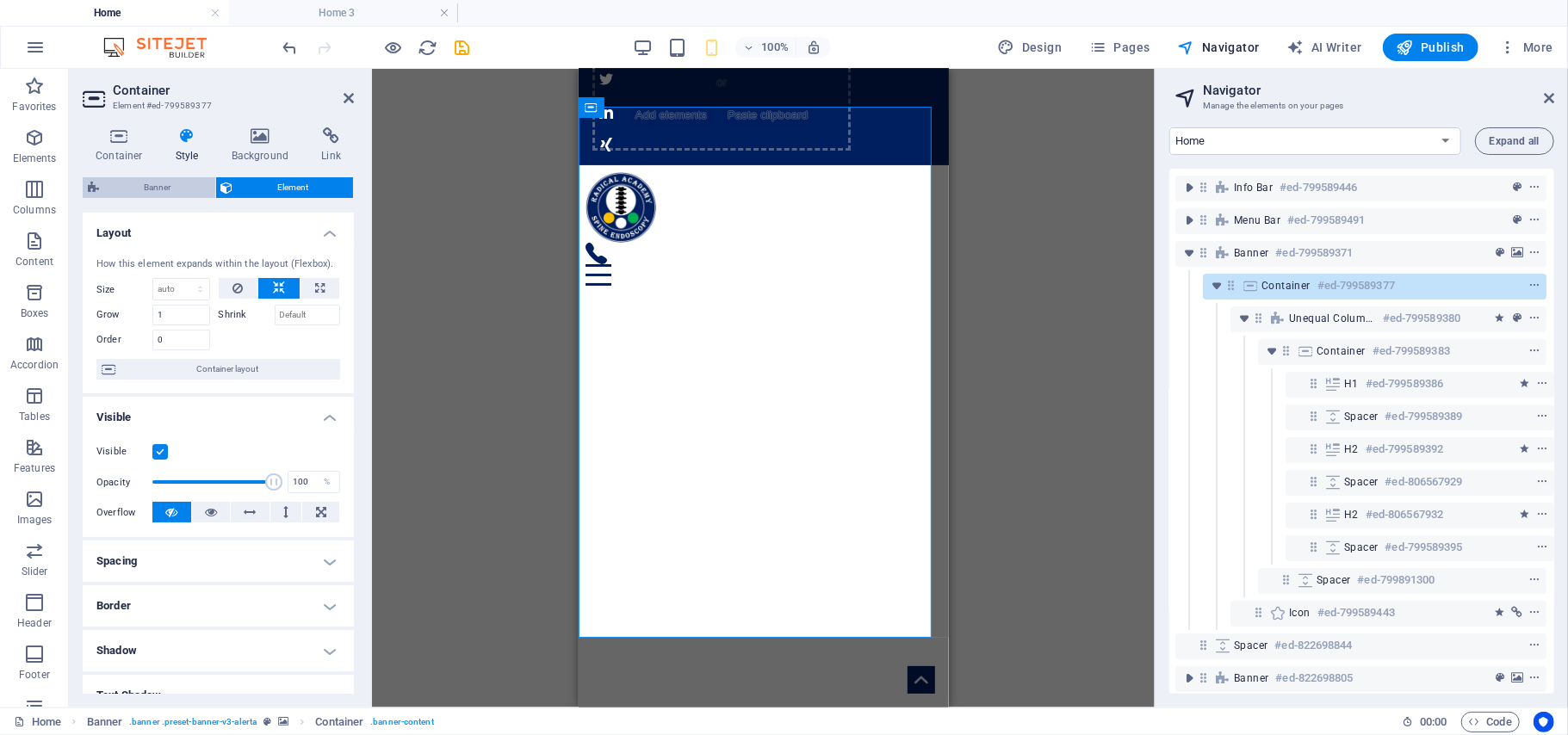click on "Banner" at bounding box center (157, 188) 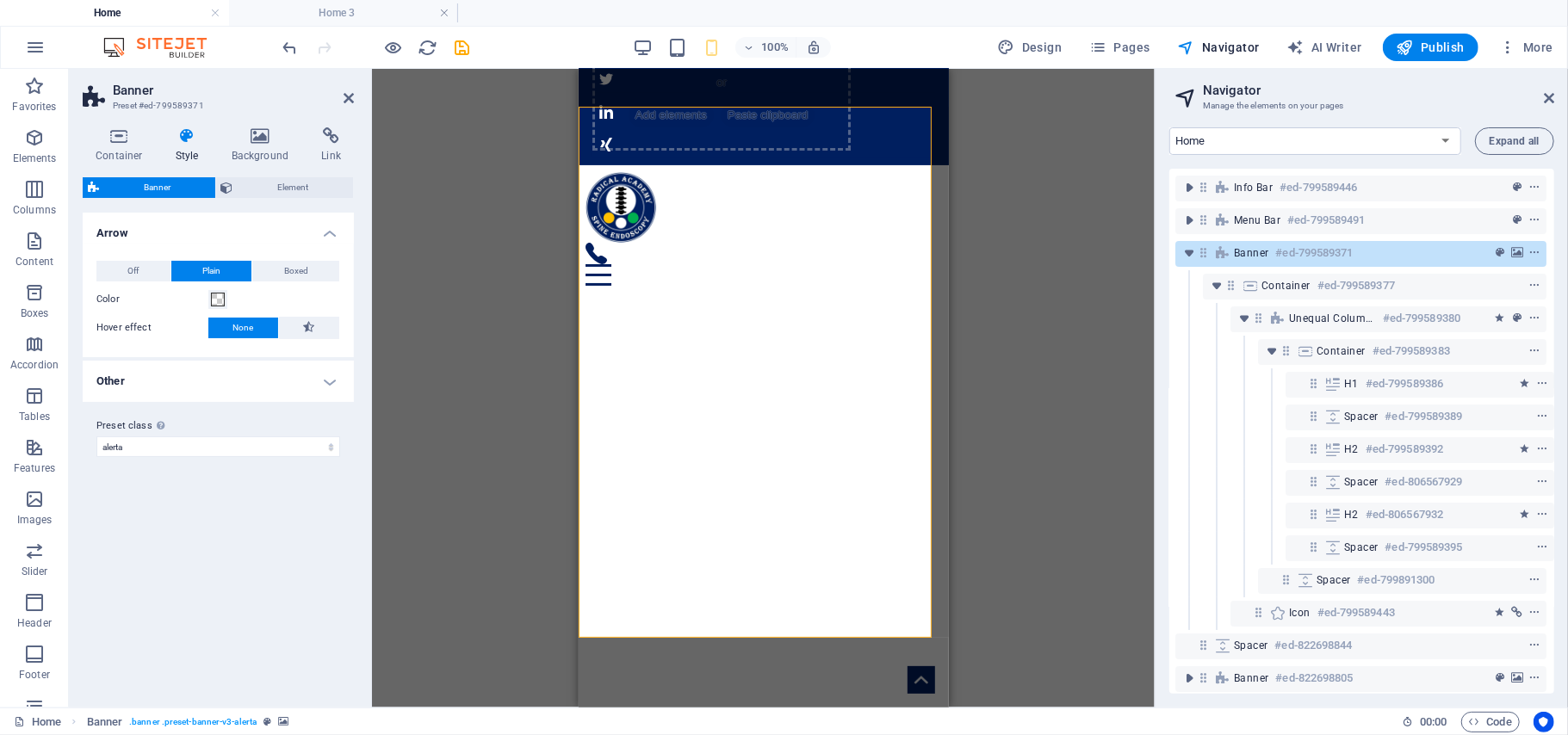 click on "Arrow" at bounding box center (218, 228) 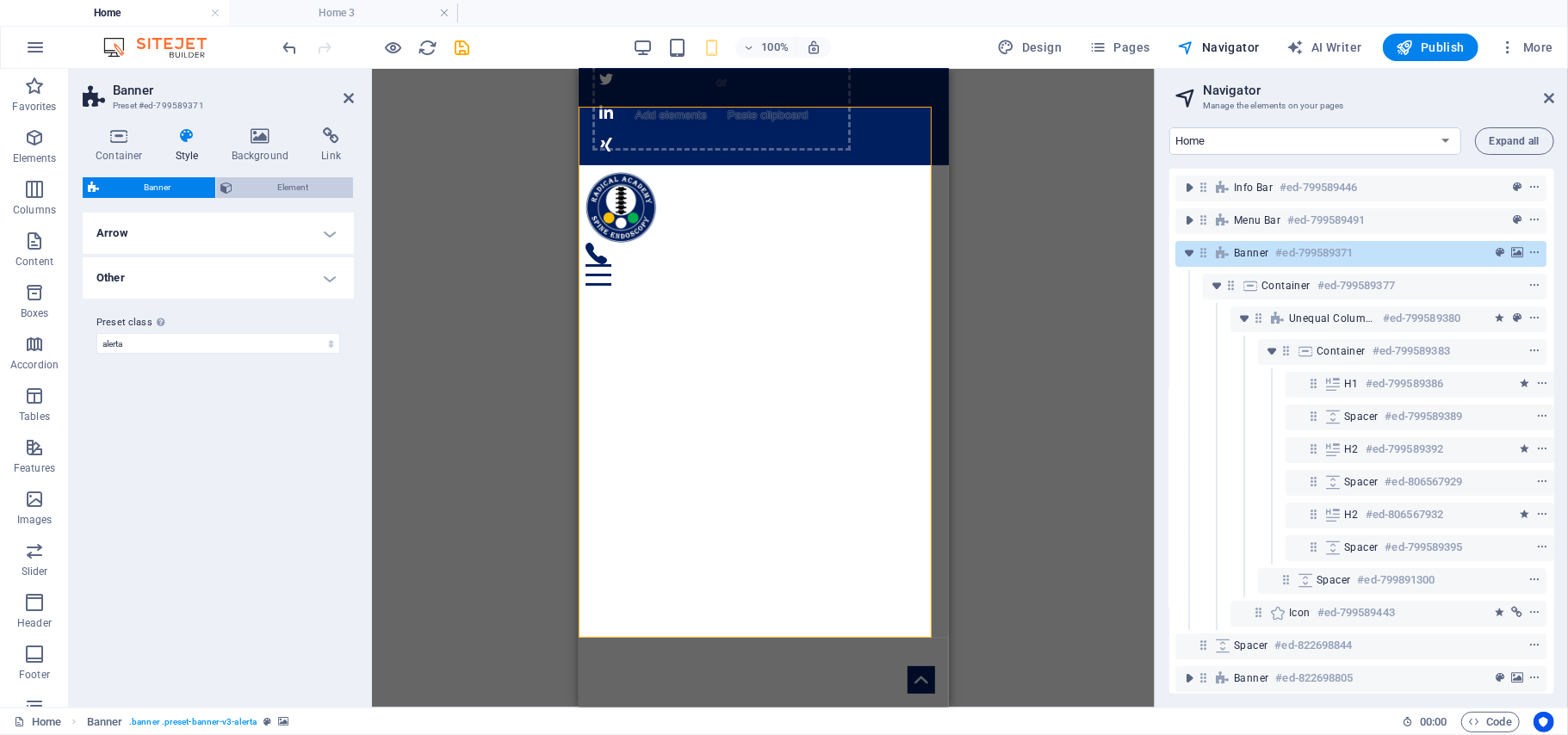 click on "Element" at bounding box center (294, 188) 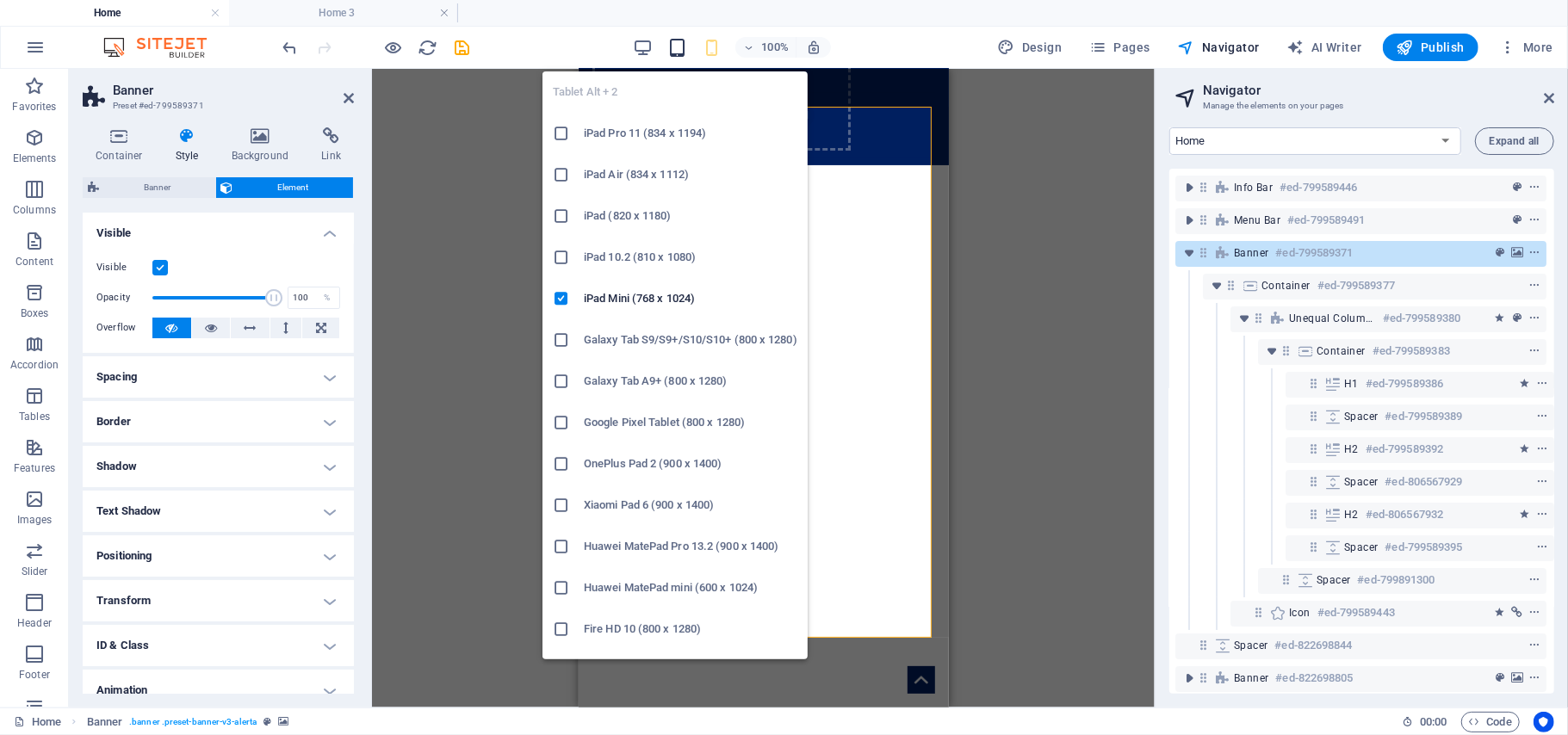 click at bounding box center [677, 47] 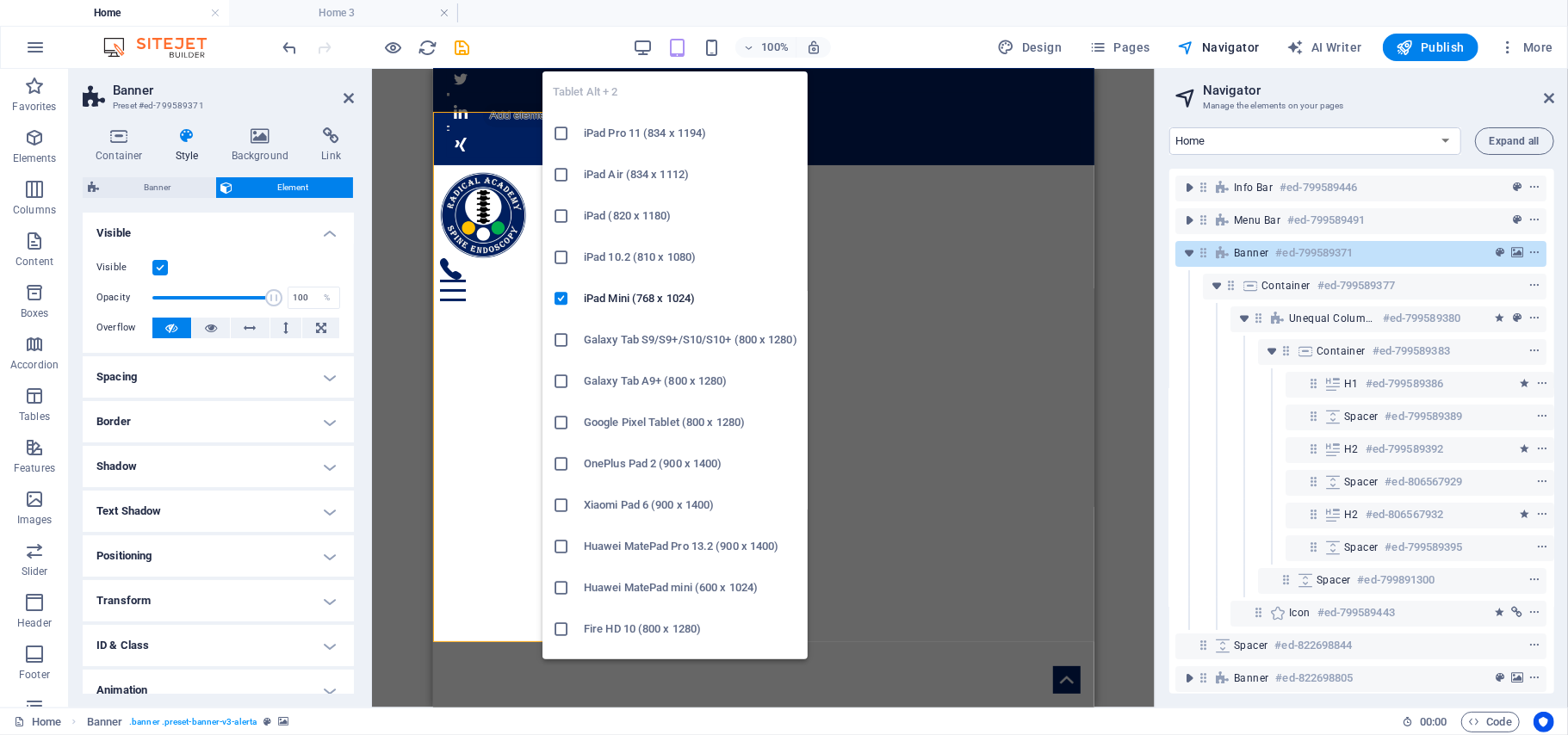 scroll, scrollTop: 108, scrollLeft: 0, axis: vertical 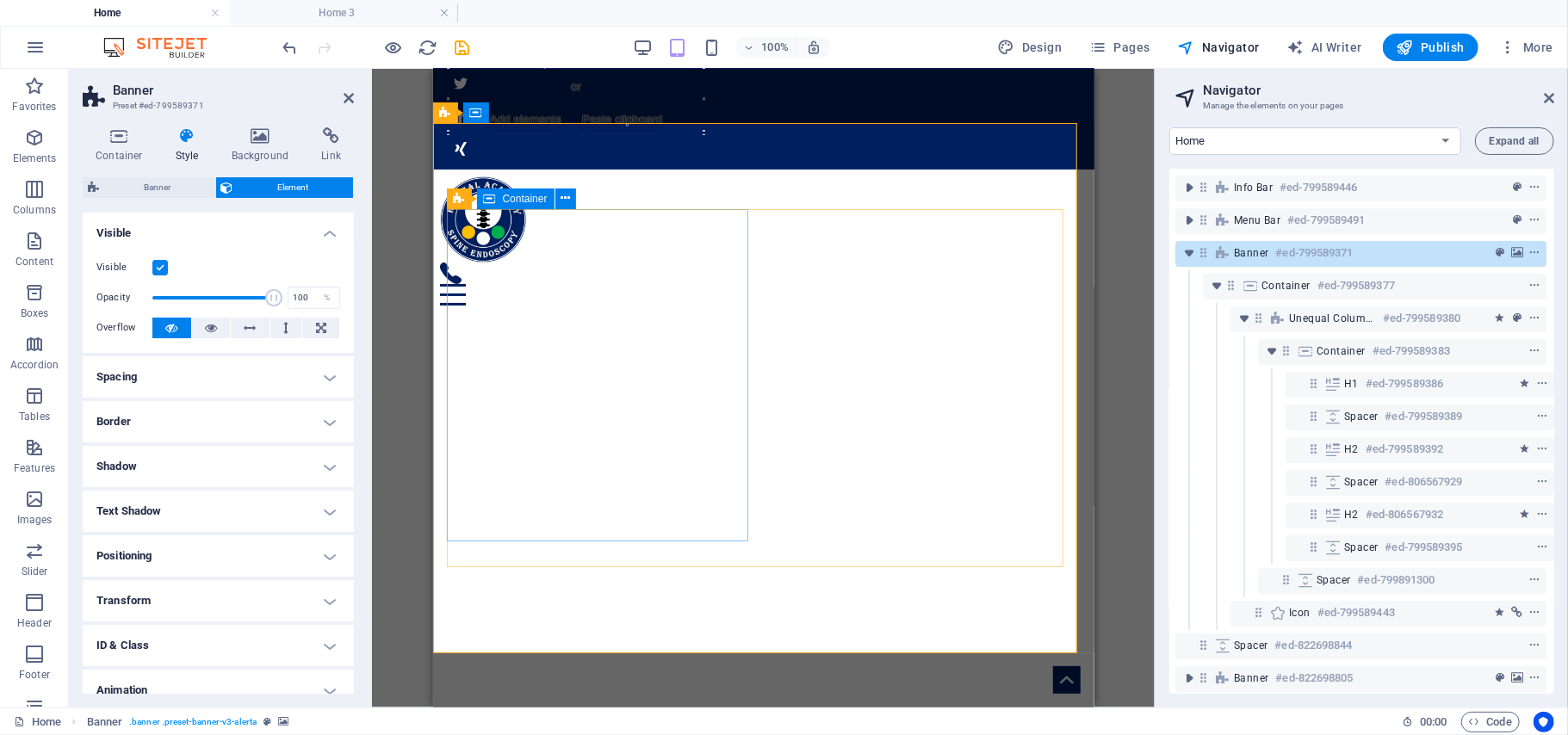 click at bounding box center (490, 199) 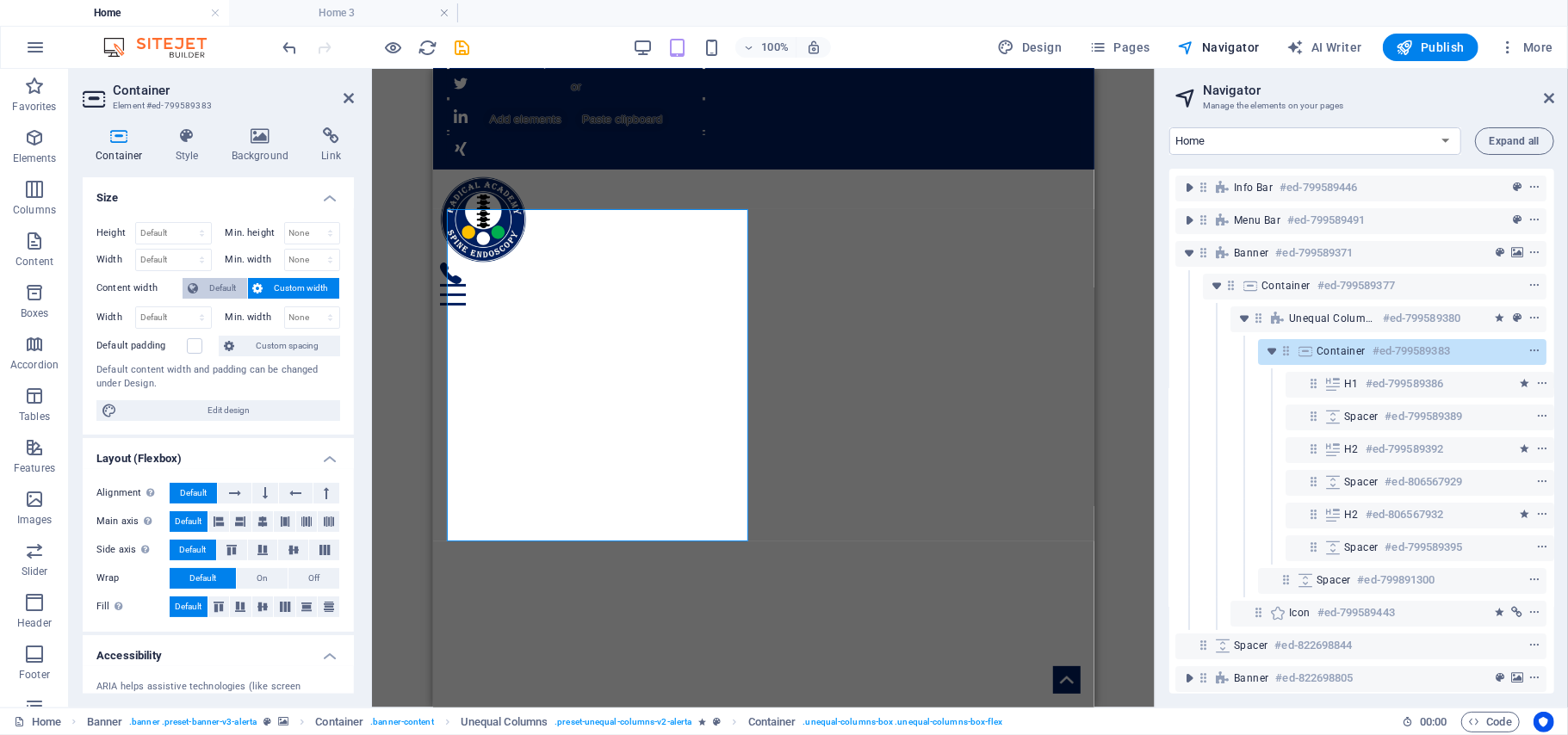 click on "Default" at bounding box center [222, 288] 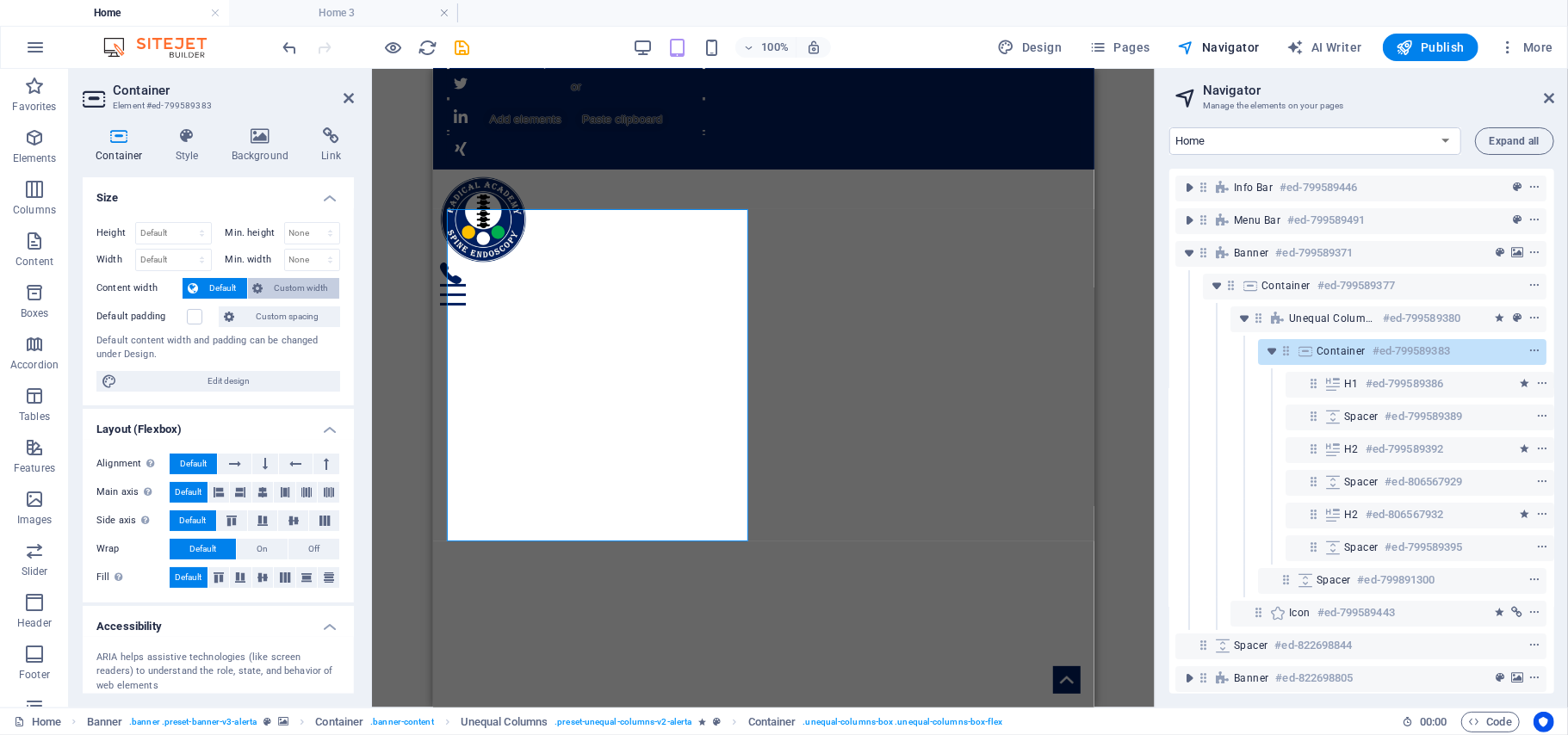 click on "Custom width" at bounding box center [301, 288] 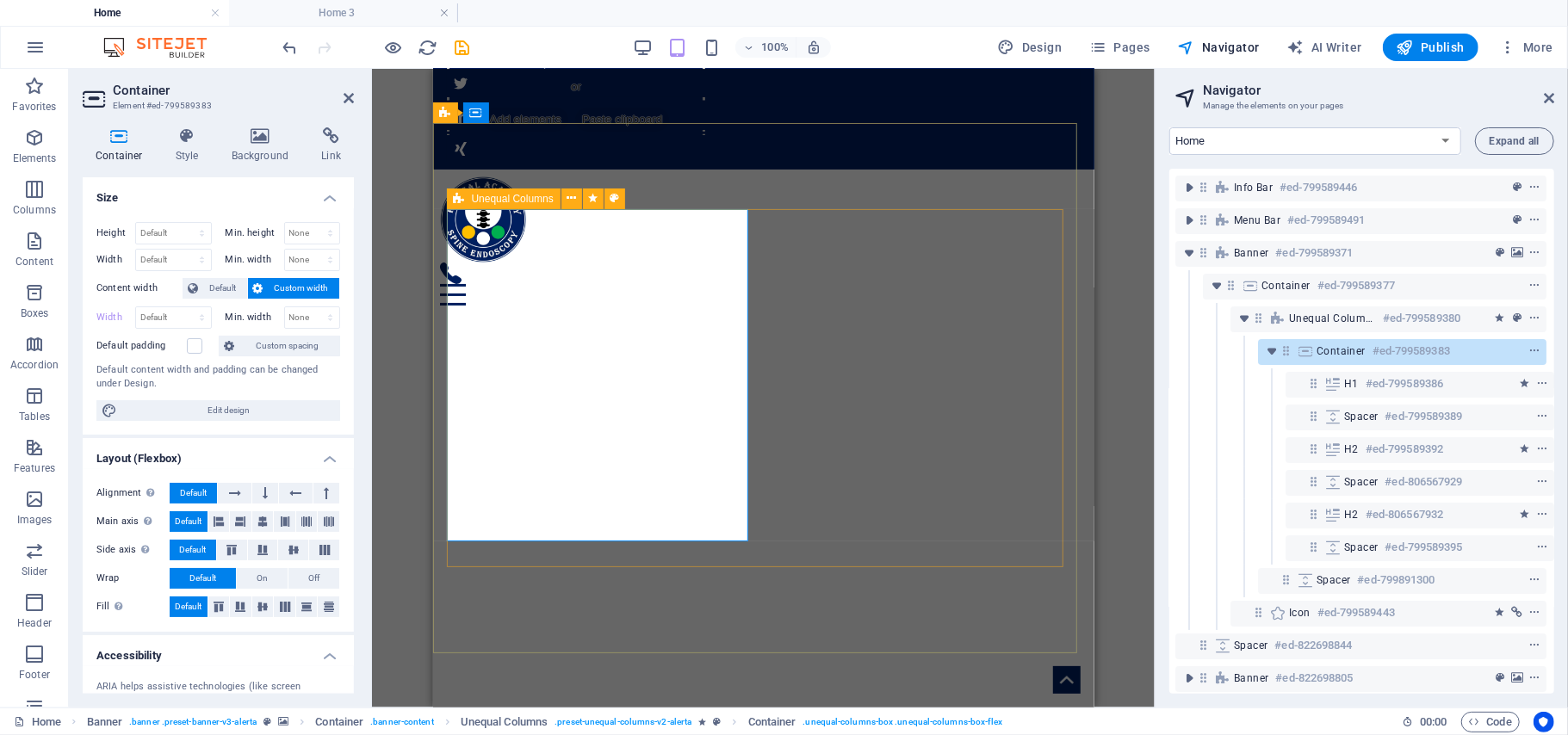 click at bounding box center (459, 199) 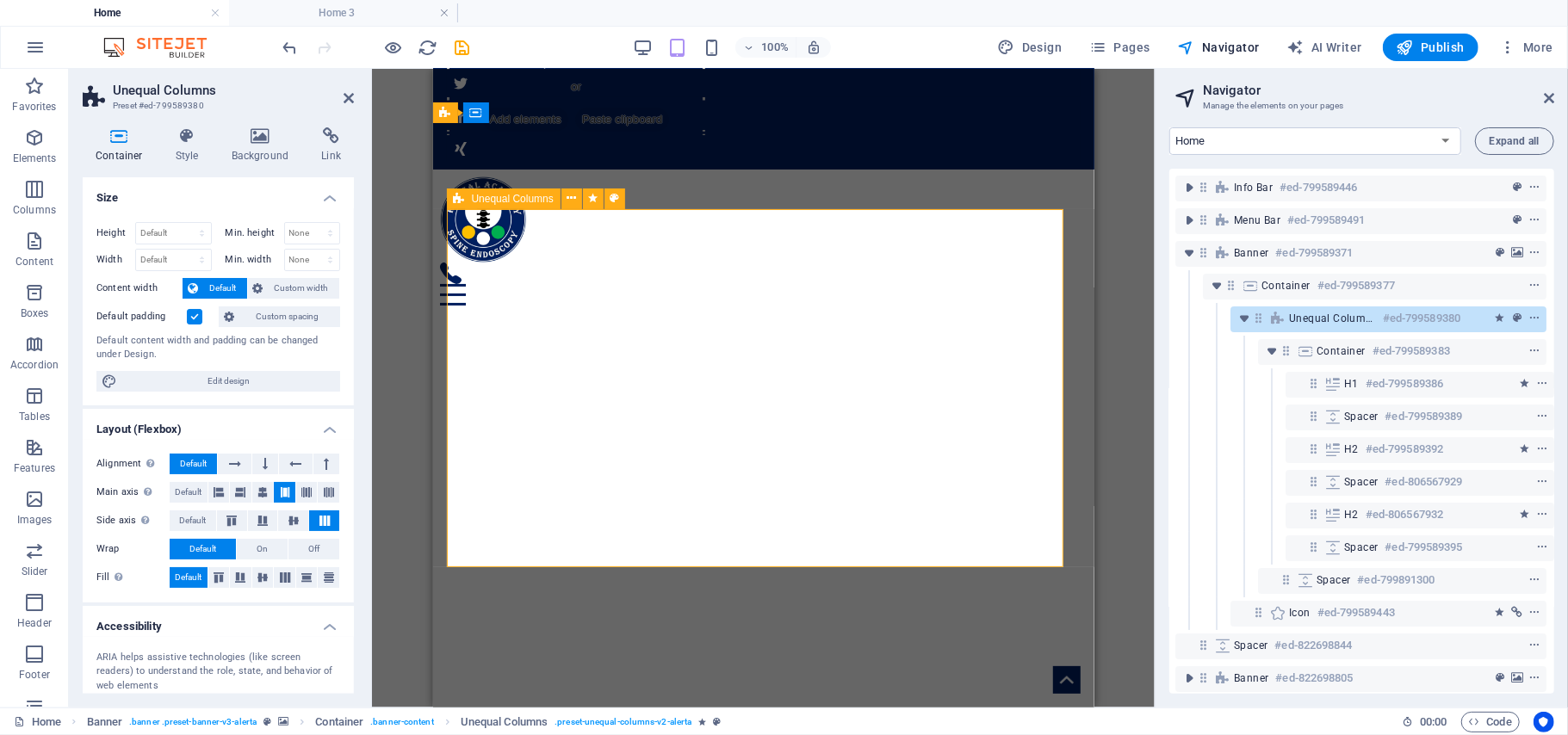 click on "Unequal Columns" at bounding box center [504, 199] 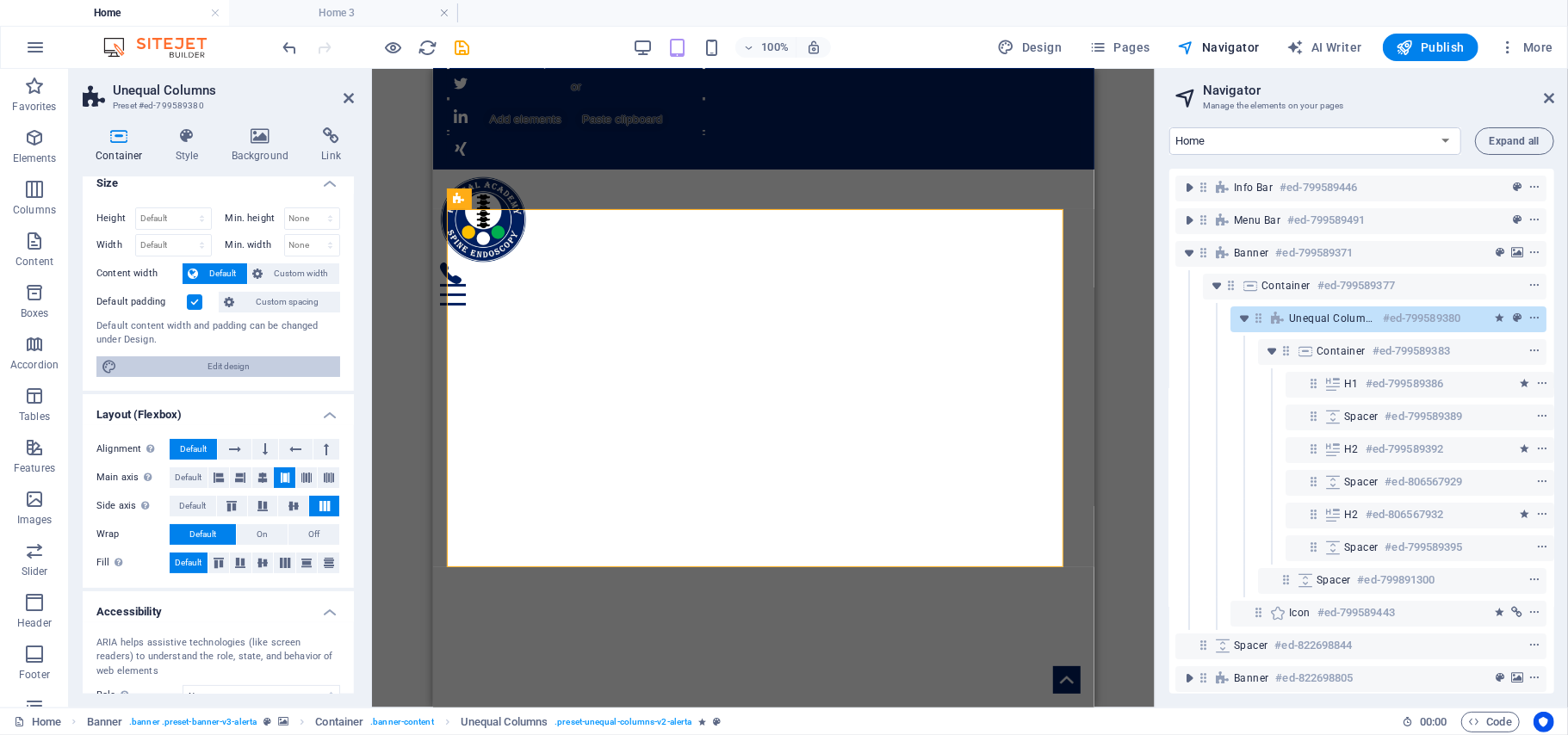 scroll, scrollTop: 0, scrollLeft: 0, axis: both 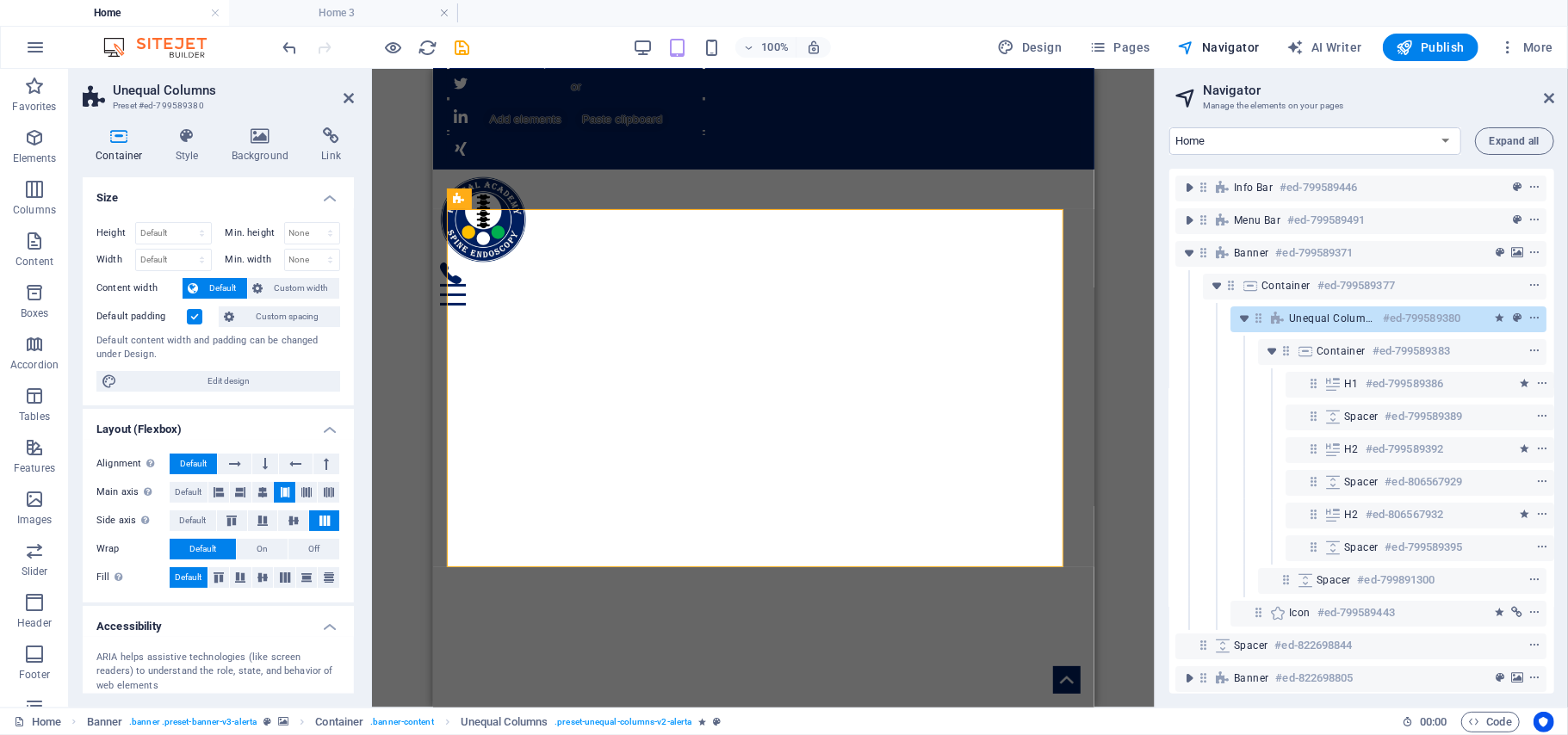 click on "Size" at bounding box center [218, 193] 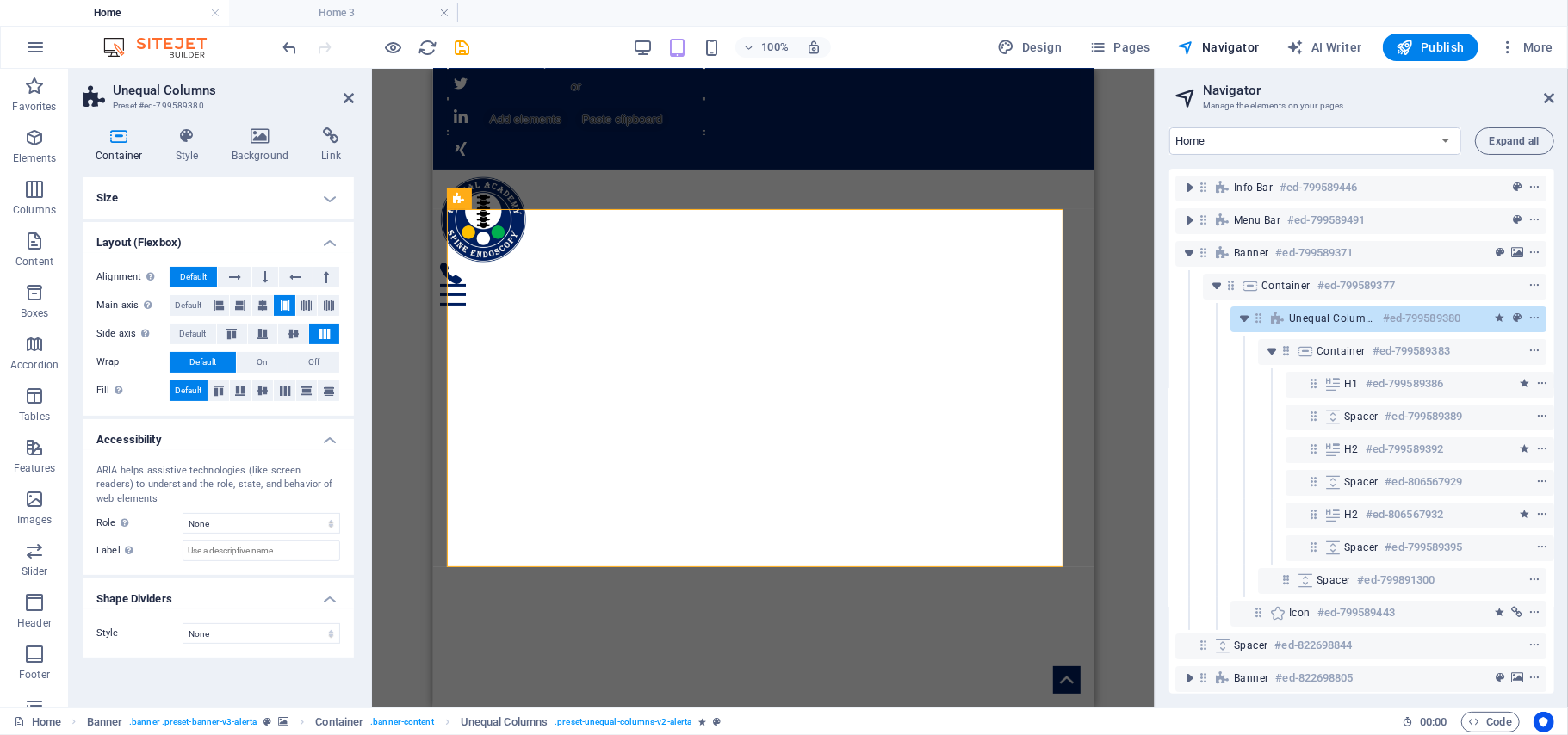 click on "Layout (Flexbox)" at bounding box center [218, 238] 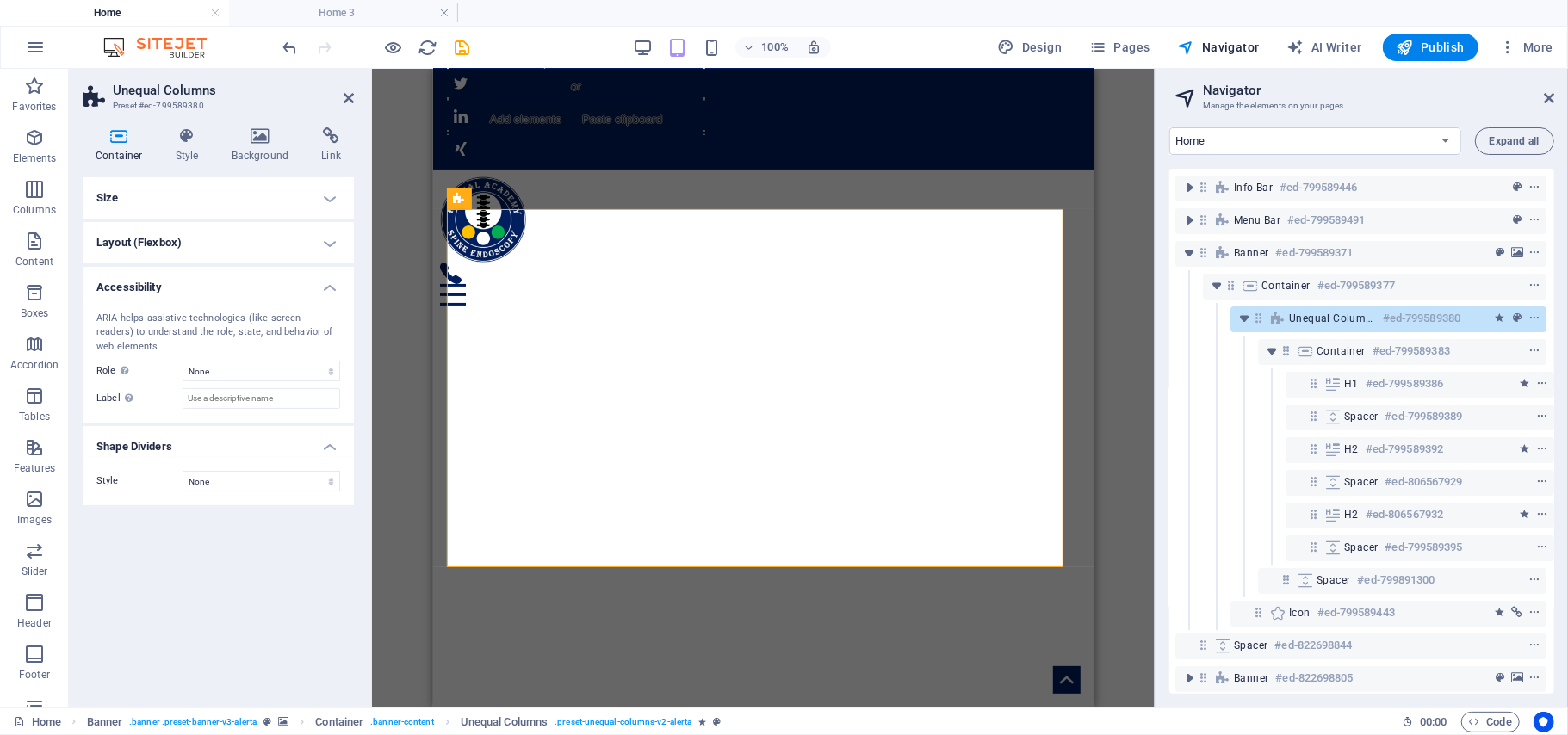 click on "Accessibility" at bounding box center [218, 282] 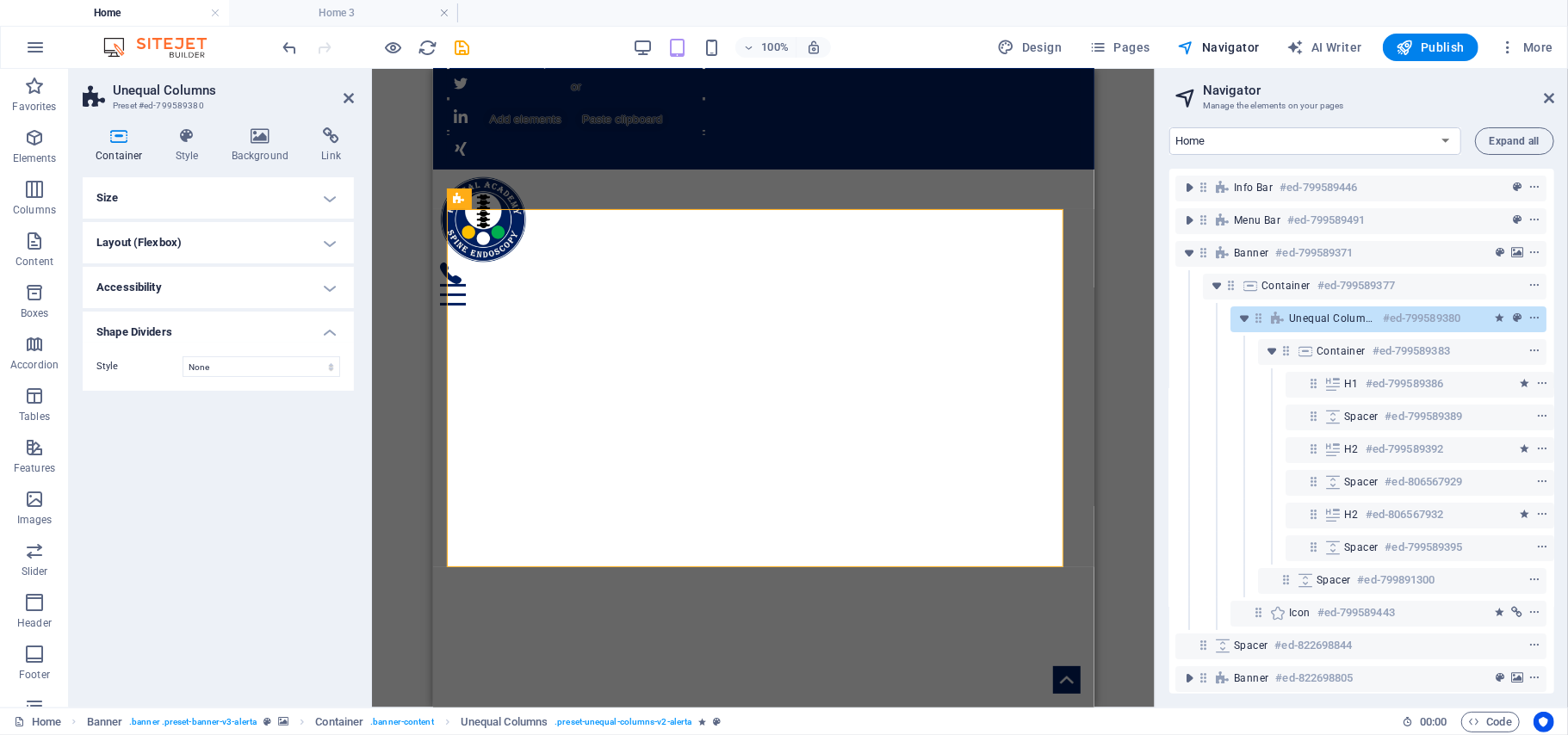click on "Shape Dividers" at bounding box center (218, 327) 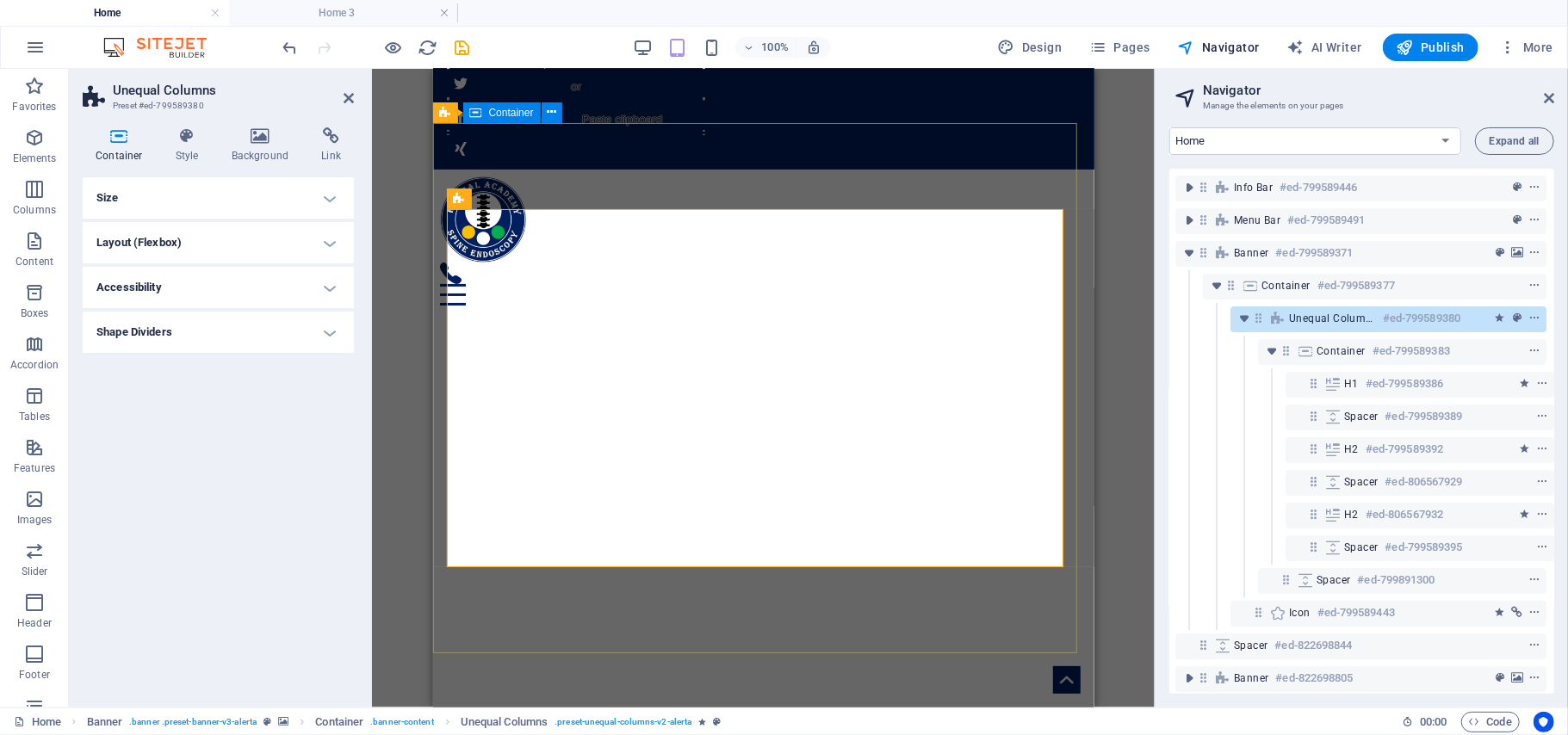 click on "Container" at bounding box center (502, 113) 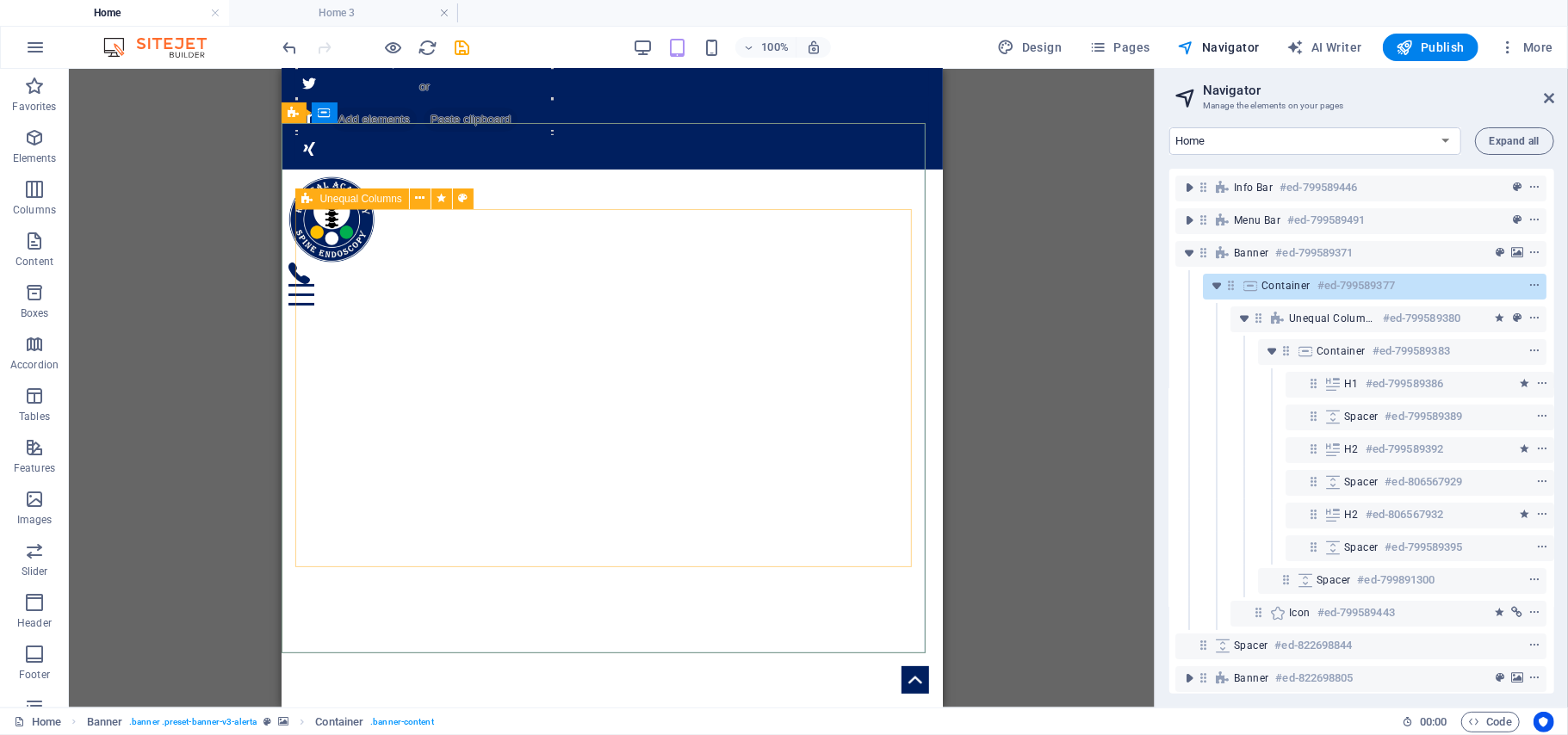 click on "Unequal Columns" at bounding box center (352, 199) 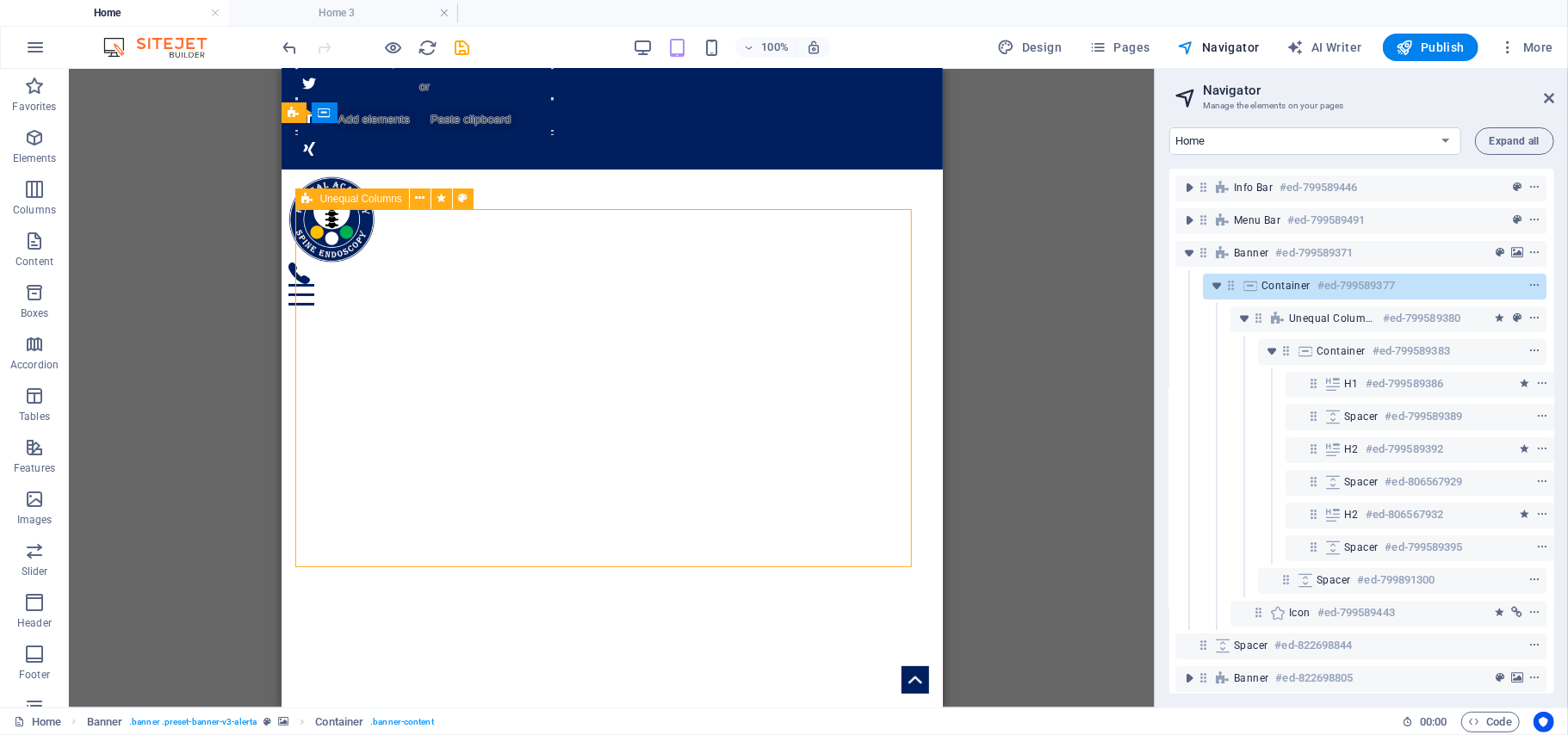 click on "Unequal Columns" at bounding box center (352, 199) 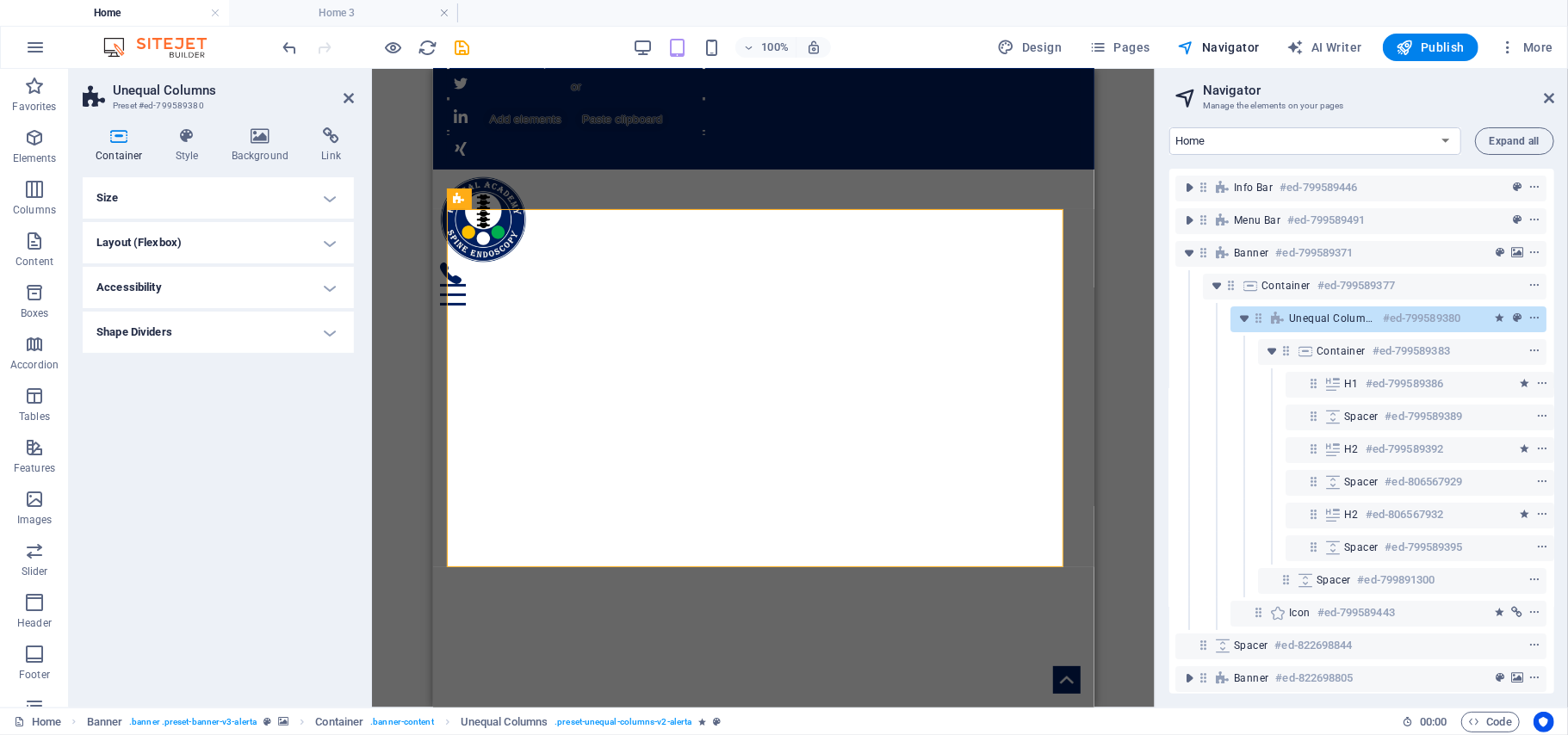click on "Size" at bounding box center [218, 198] 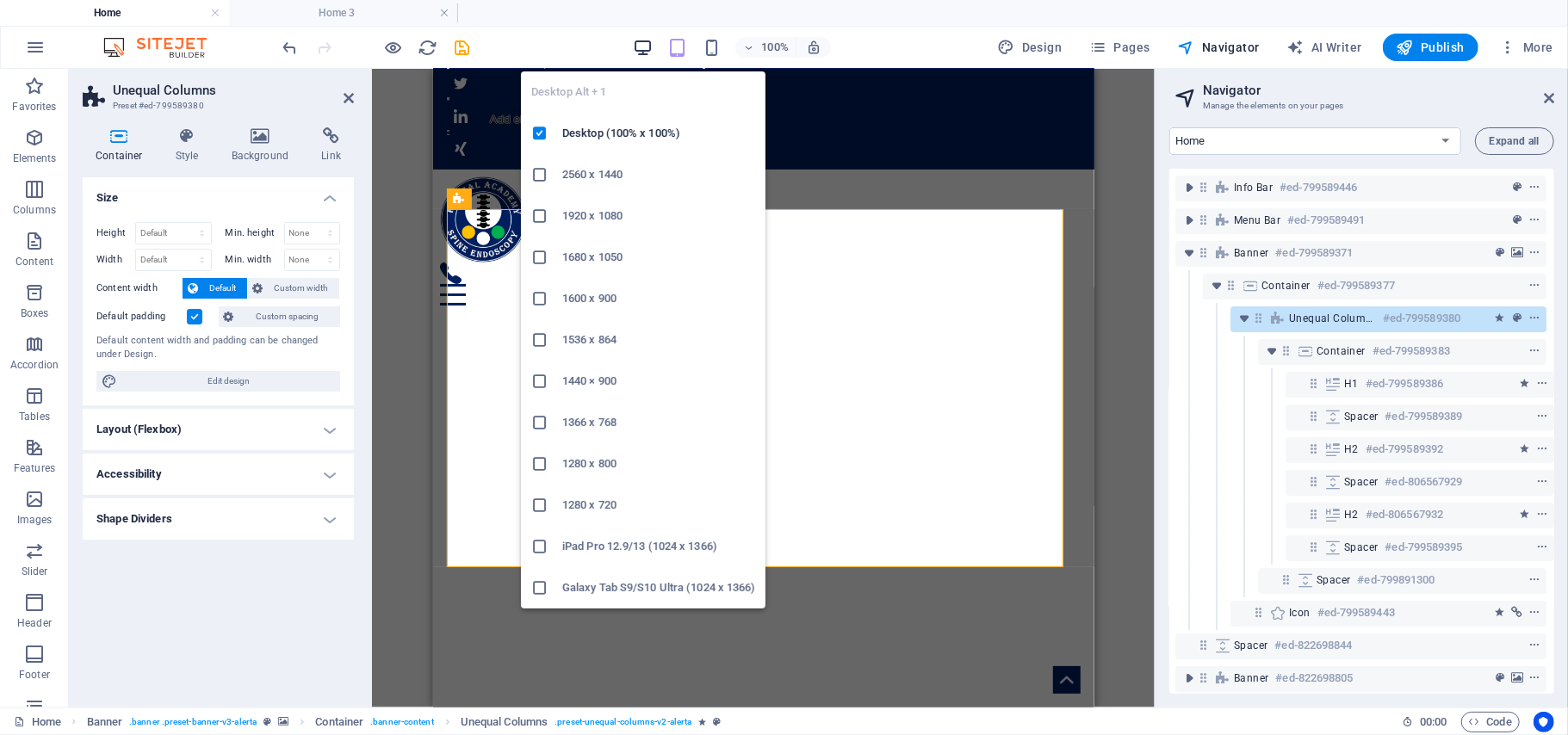 click at bounding box center (642, 47) 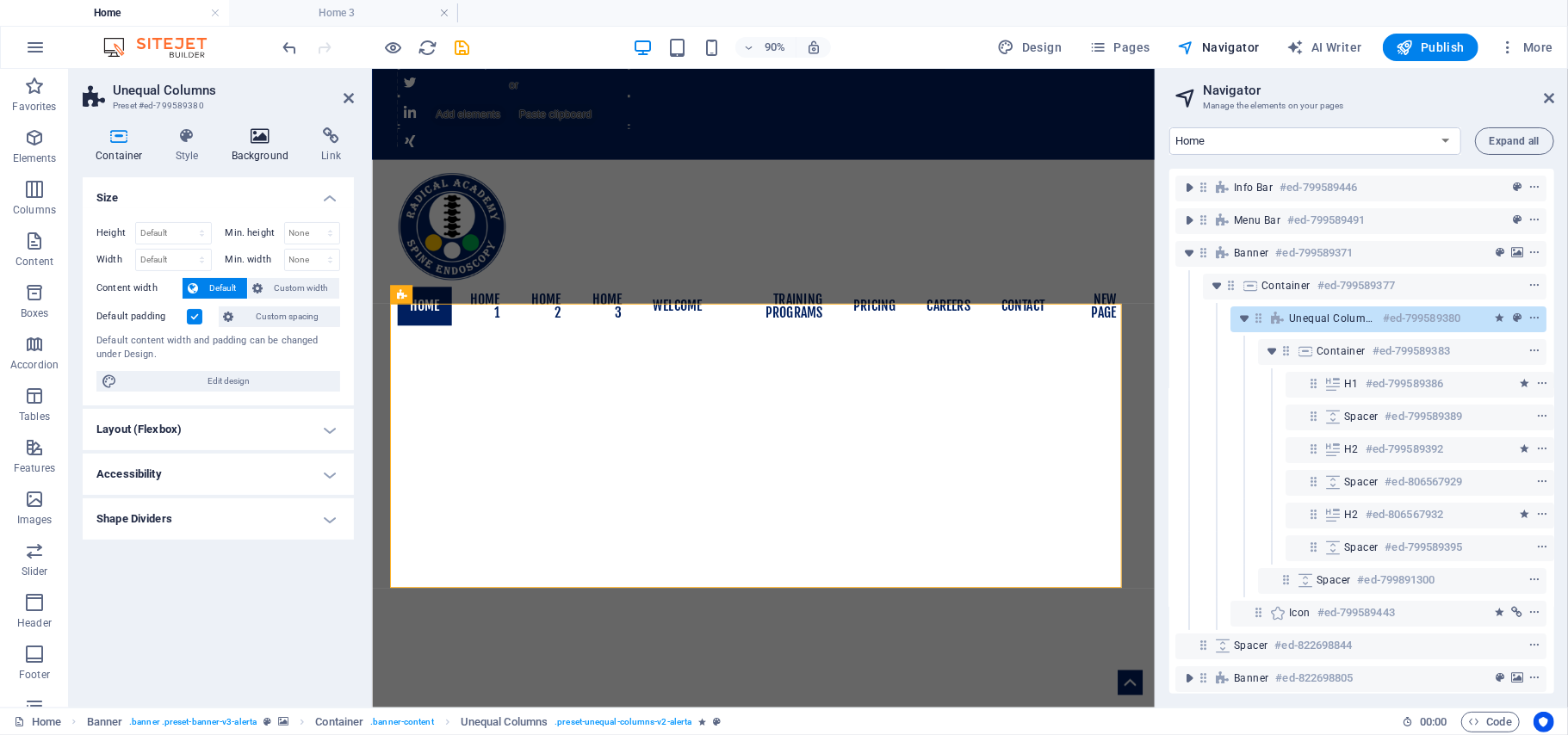 click at bounding box center [260, 136] 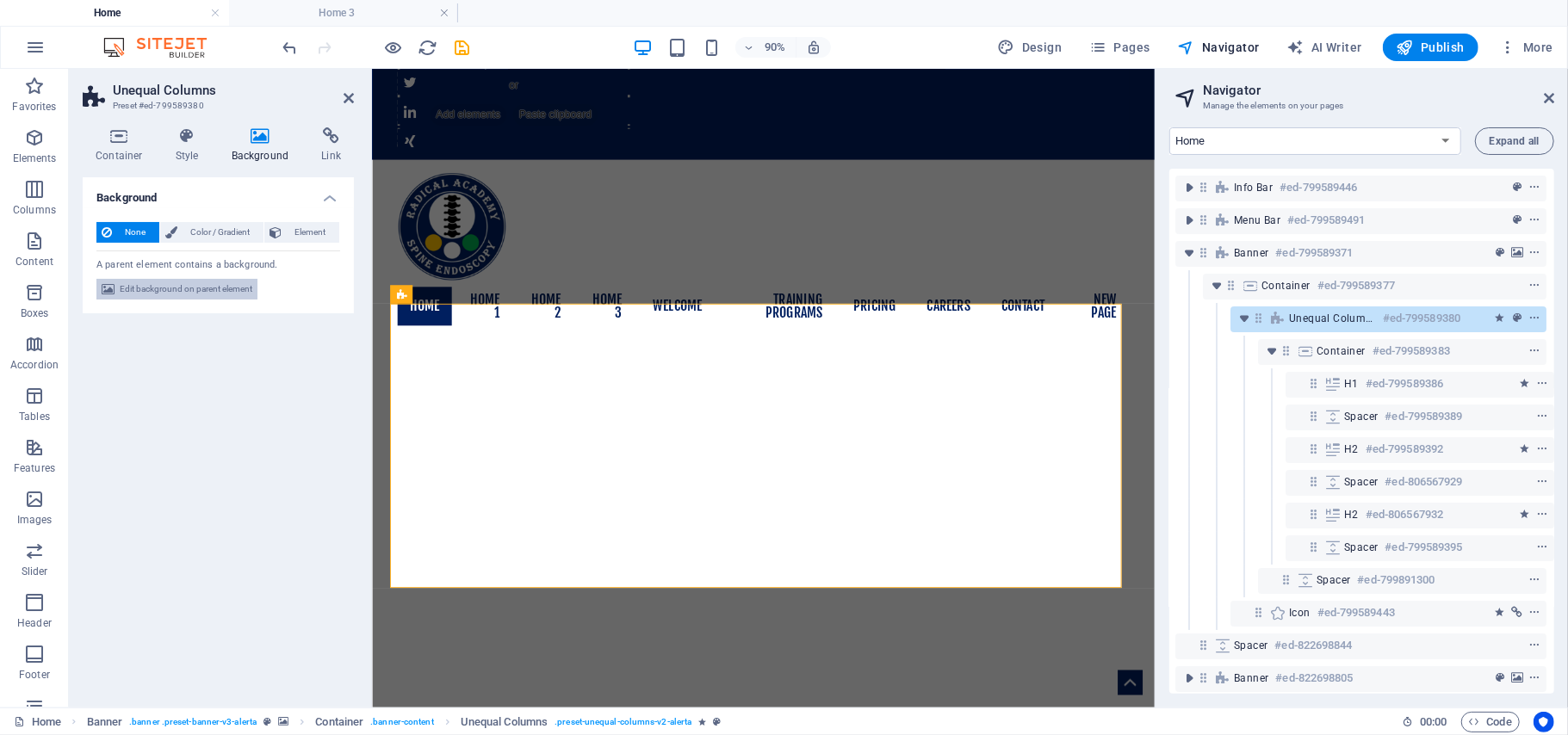 click on "Edit background on parent element" at bounding box center [186, 289] 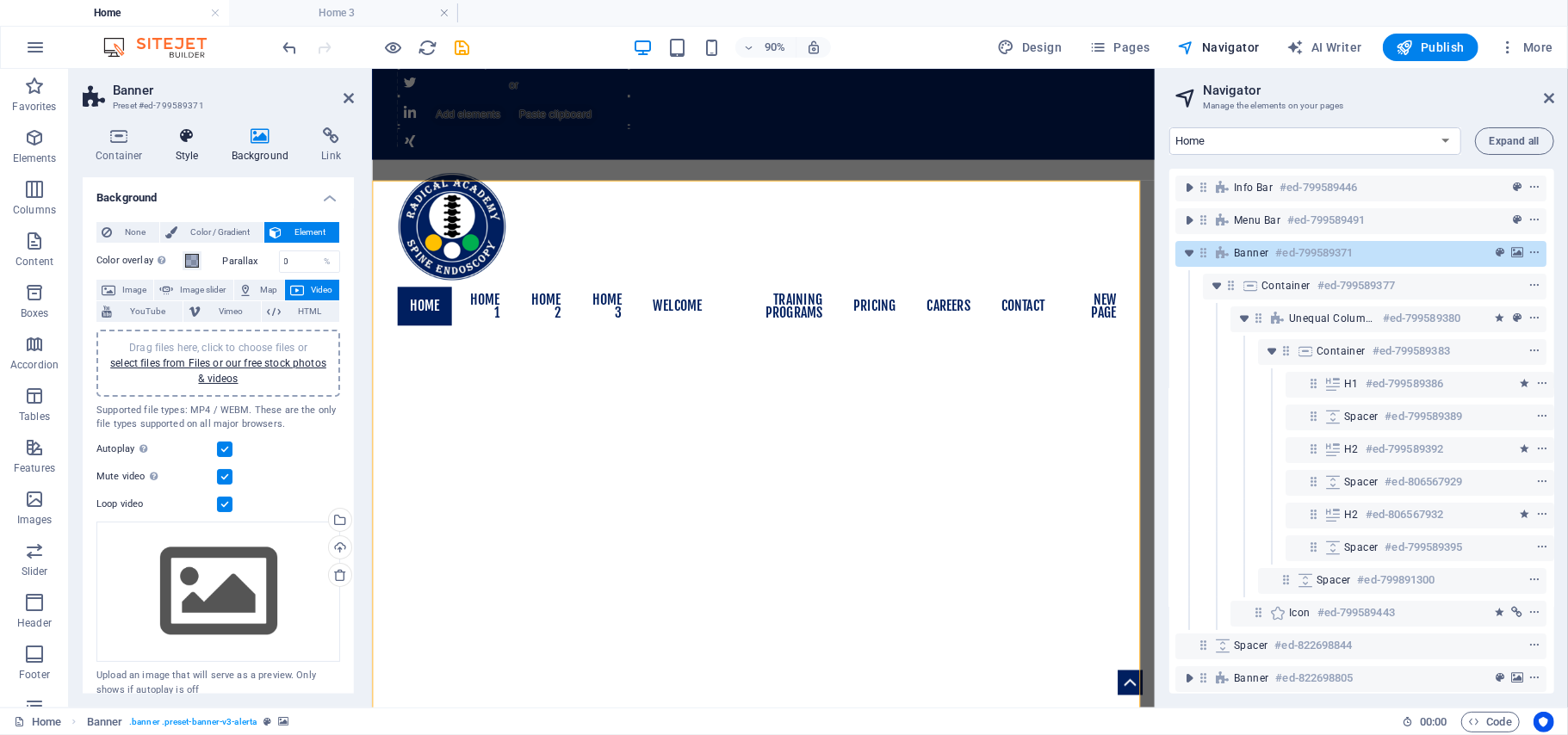 click on "Style" at bounding box center [190, 145] 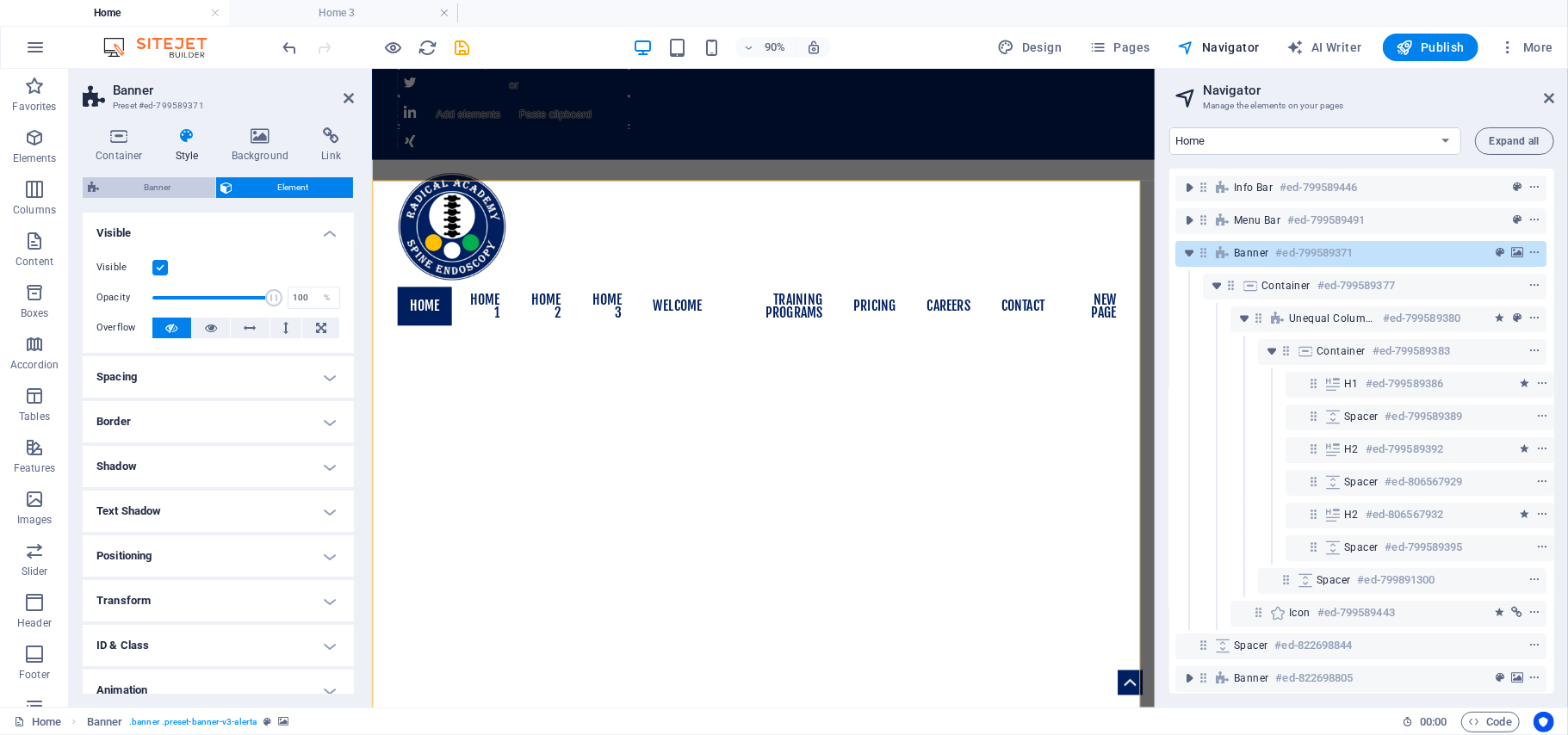 click on "Banner" at bounding box center (157, 188) 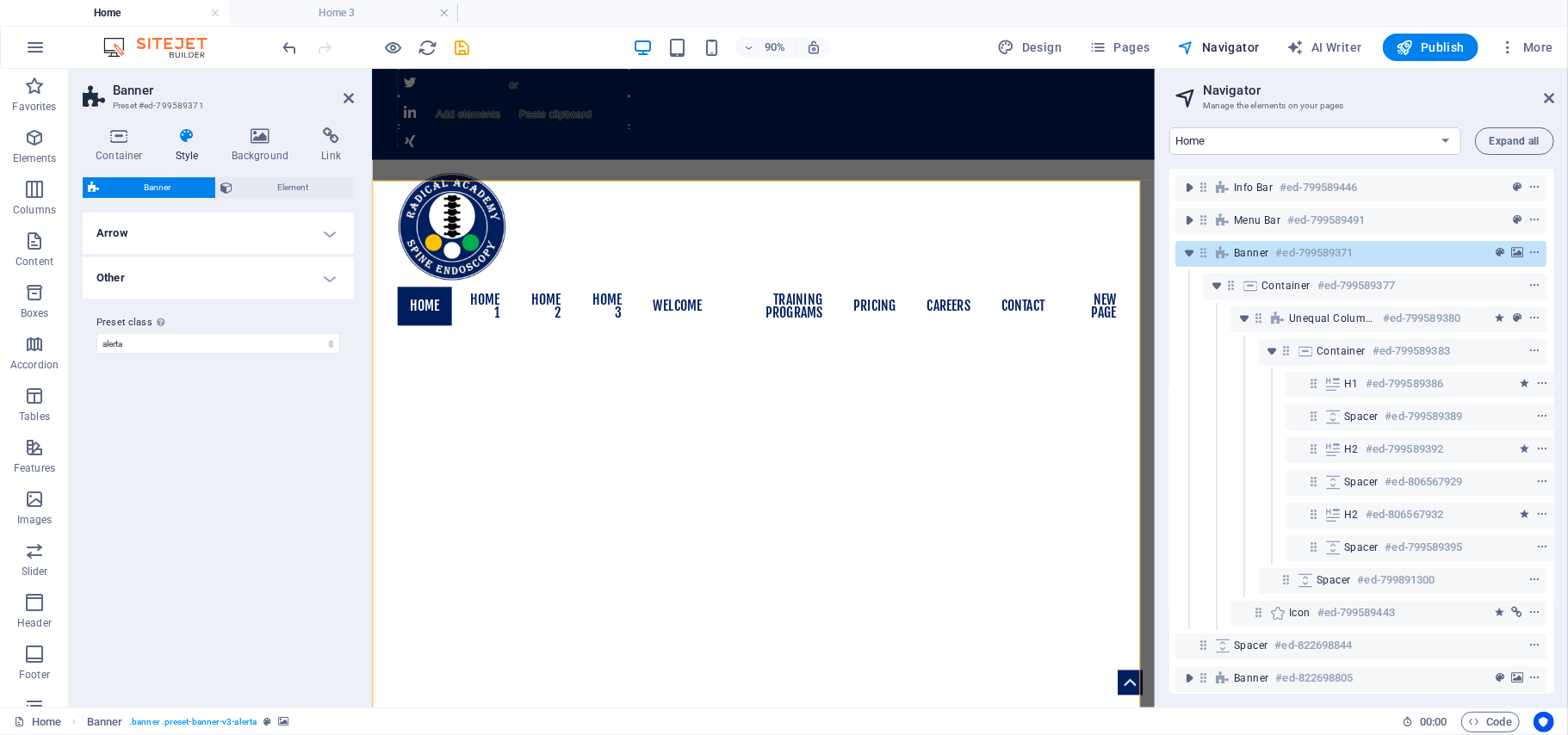 click on "Other" at bounding box center [218, 278] 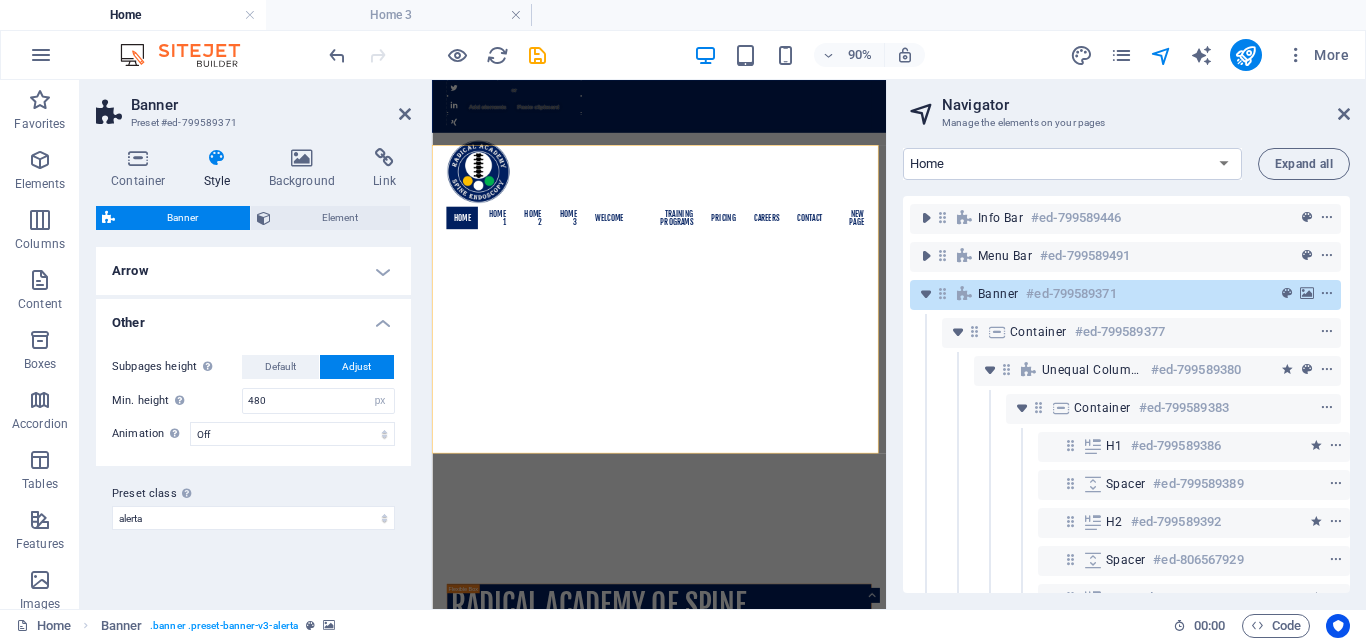 scroll, scrollTop: 0, scrollLeft: 4, axis: horizontal 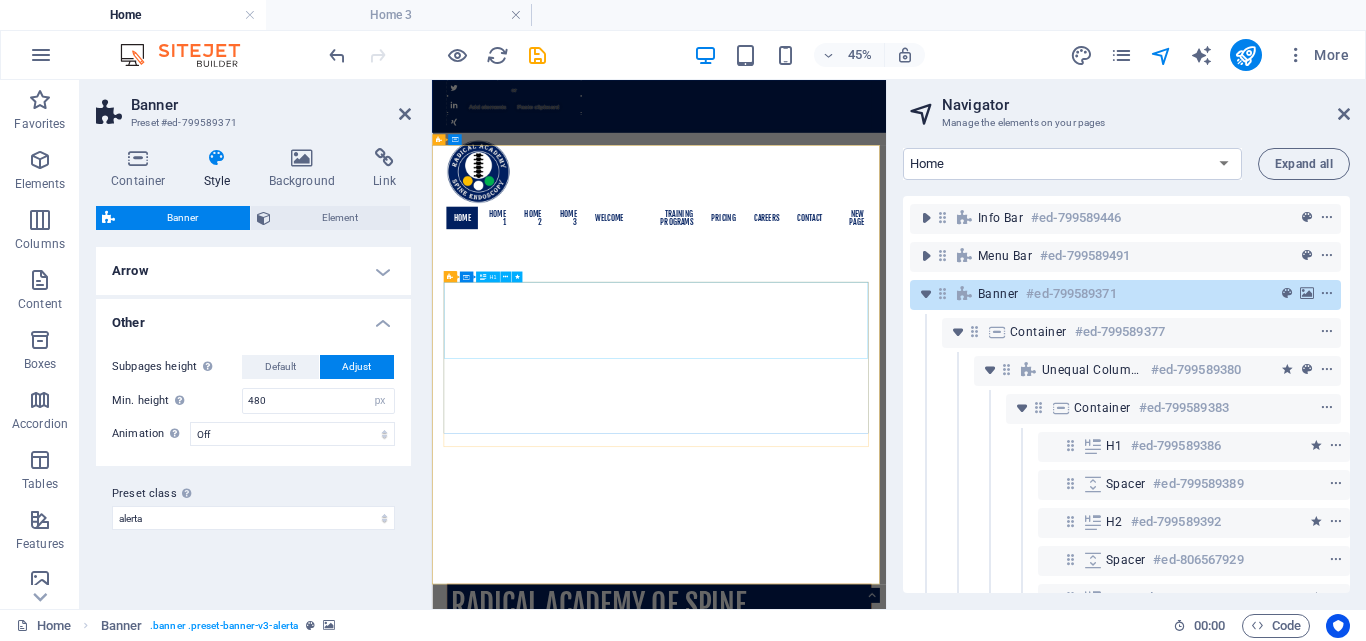 click on "Radical Academy of SPINE ENDOSCOPY TRAINING" at bounding box center (937, 1284) 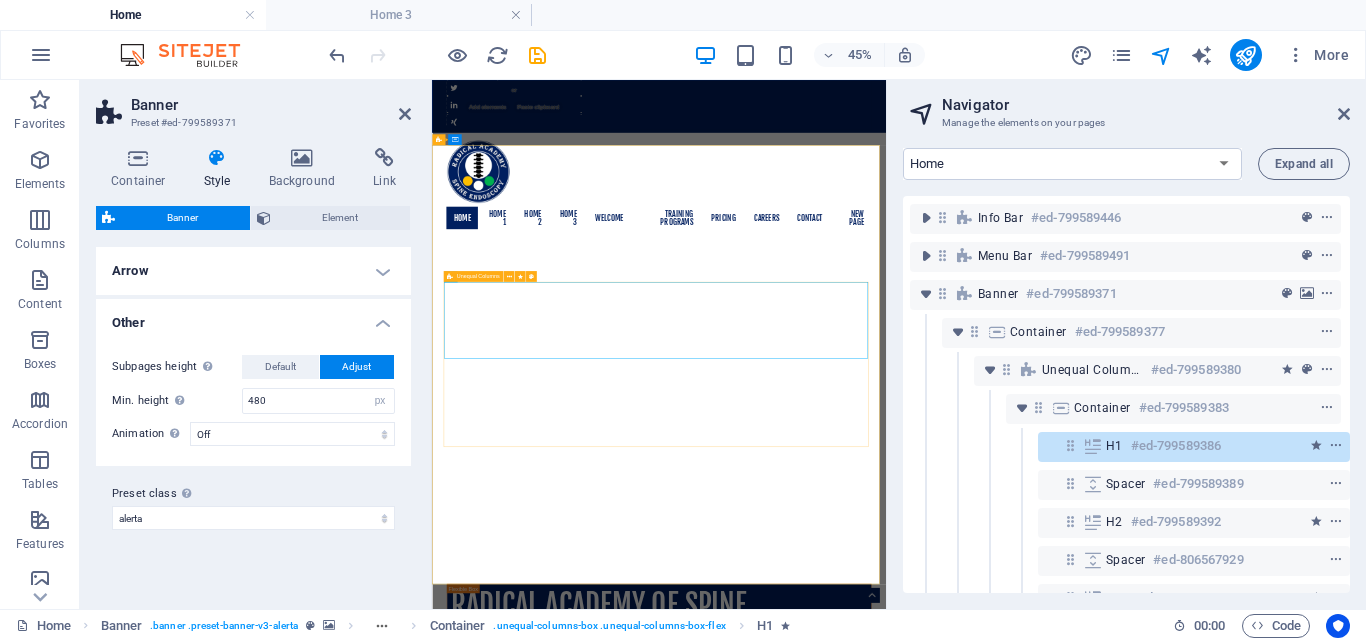 click on "Unequal Columns" at bounding box center (477, 276) 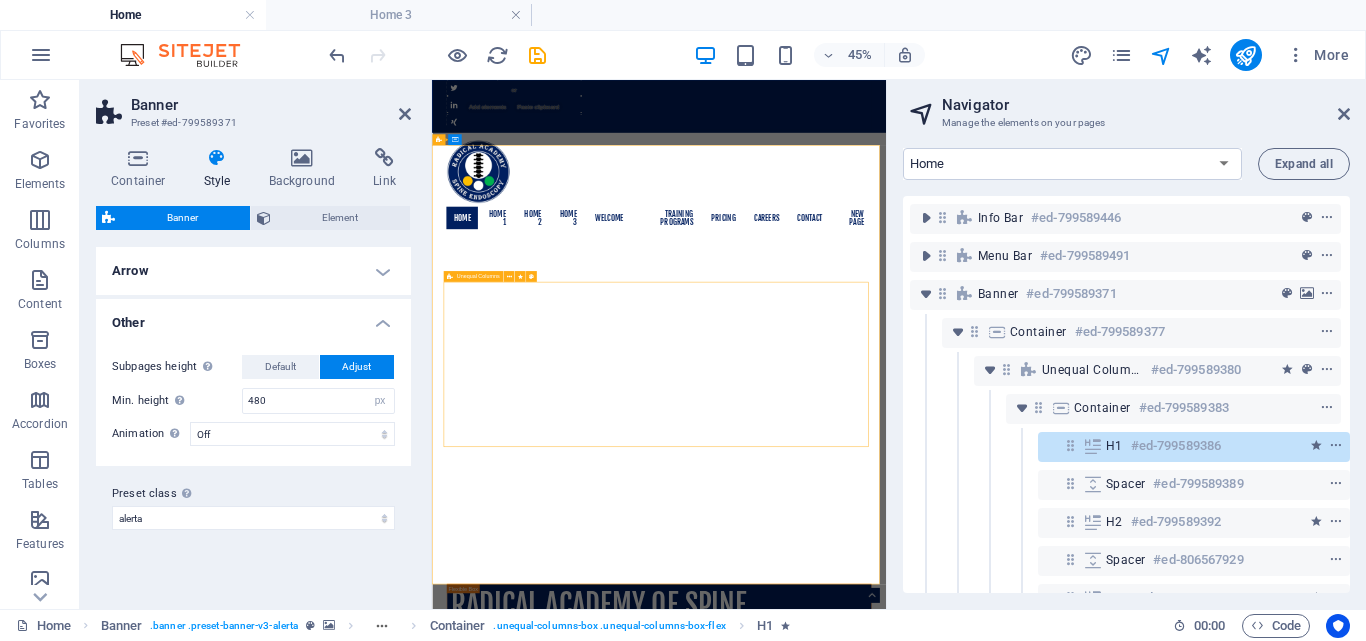 click on "Unequal Columns" at bounding box center (477, 276) 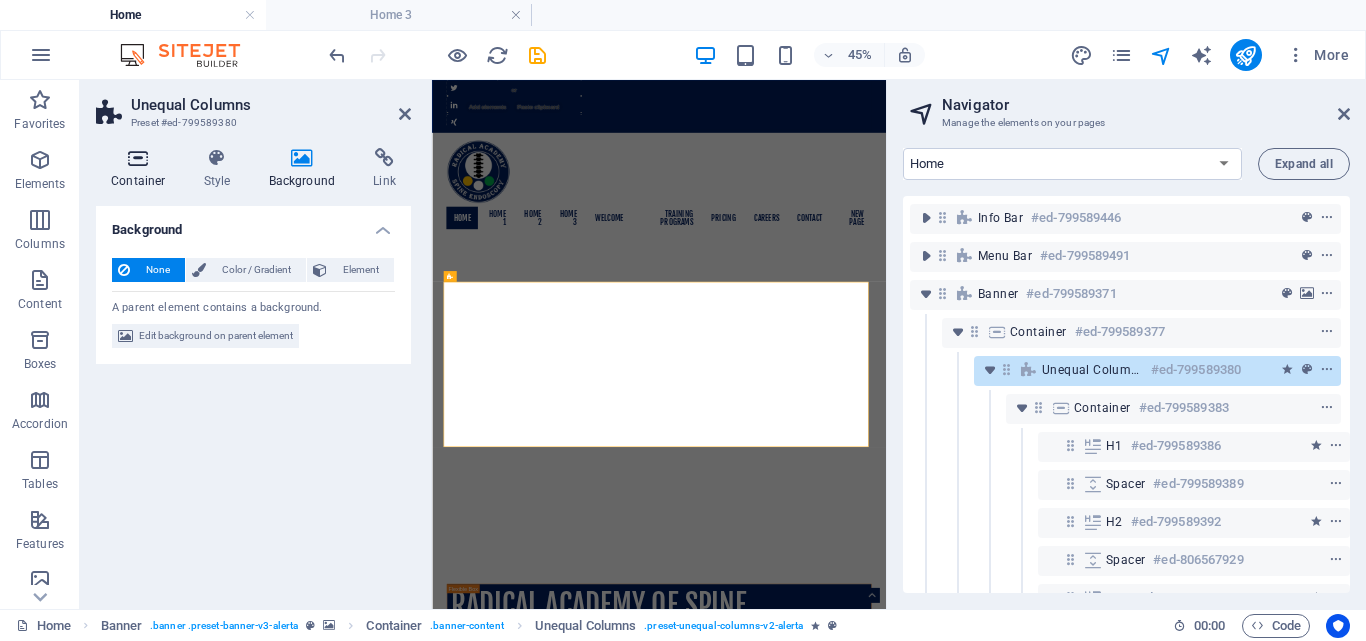 click on "Container" at bounding box center [142, 169] 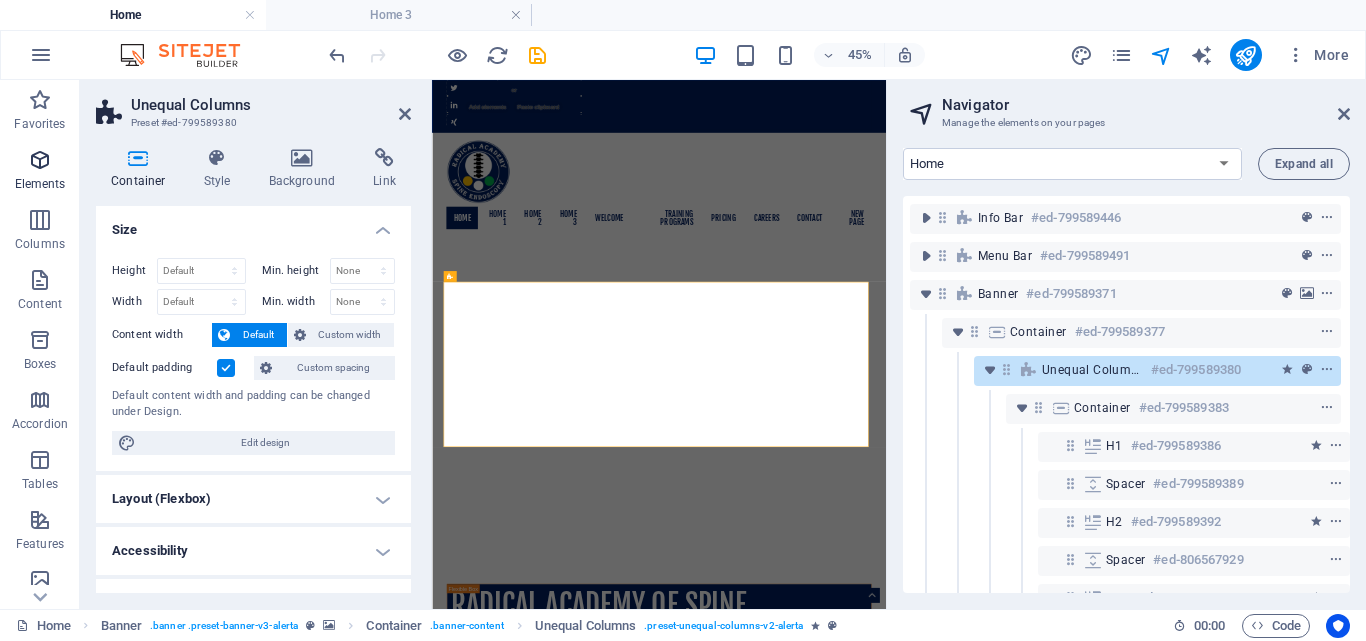 click at bounding box center [40, 160] 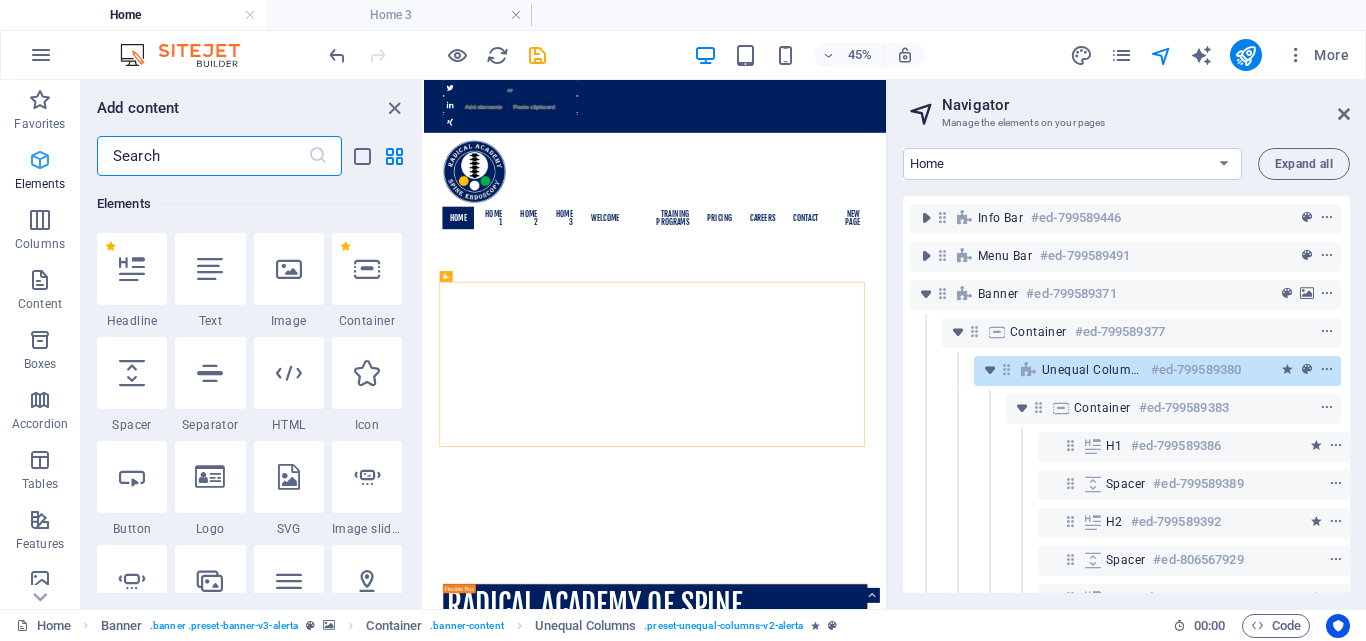 scroll, scrollTop: 213, scrollLeft: 0, axis: vertical 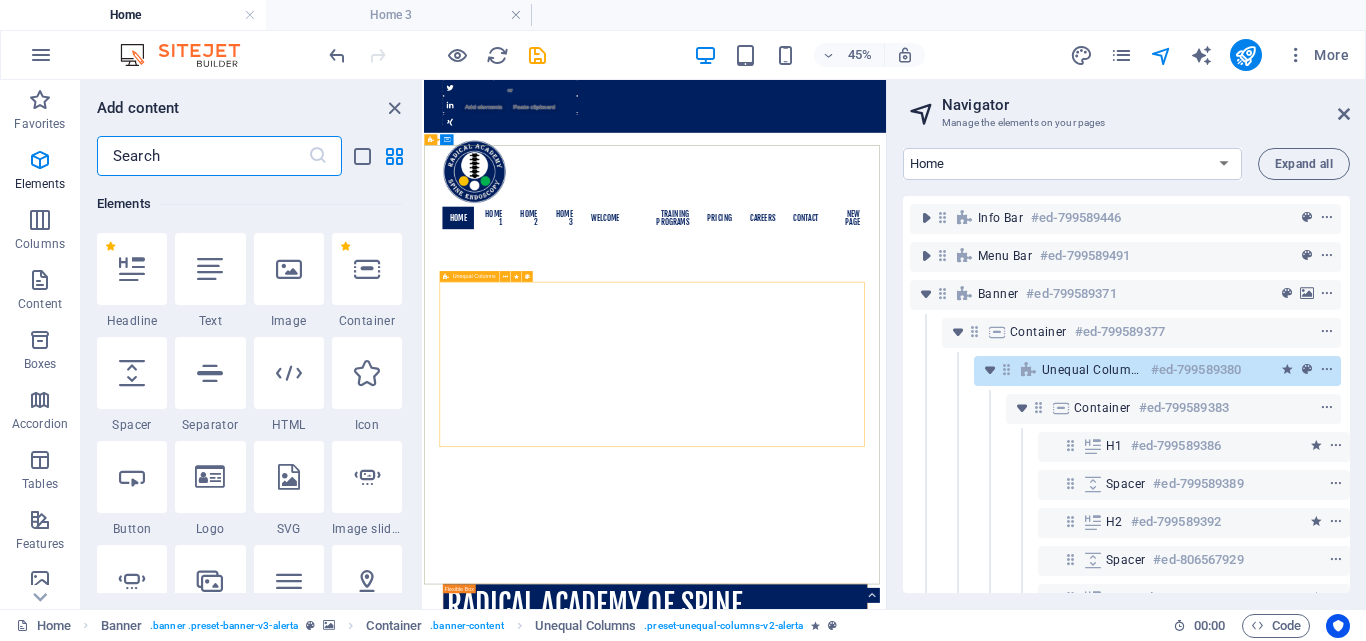 click at bounding box center [446, 276] 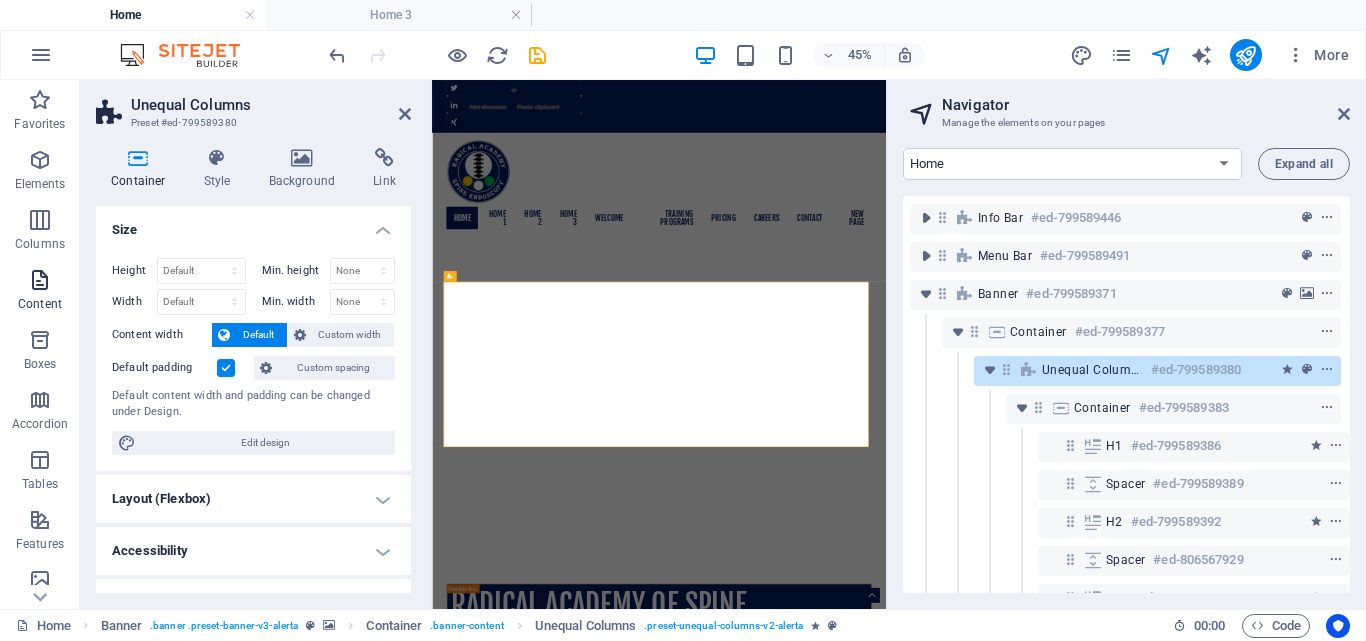click on "Content" at bounding box center [40, 292] 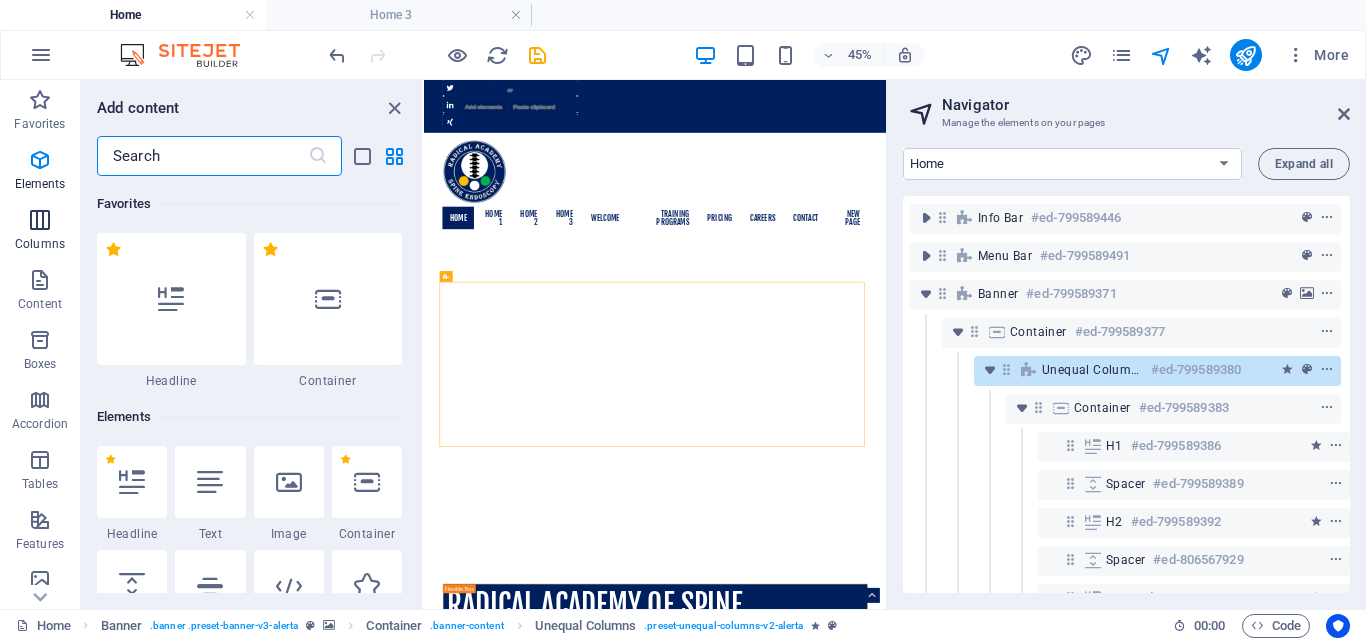 scroll, scrollTop: 3499, scrollLeft: 0, axis: vertical 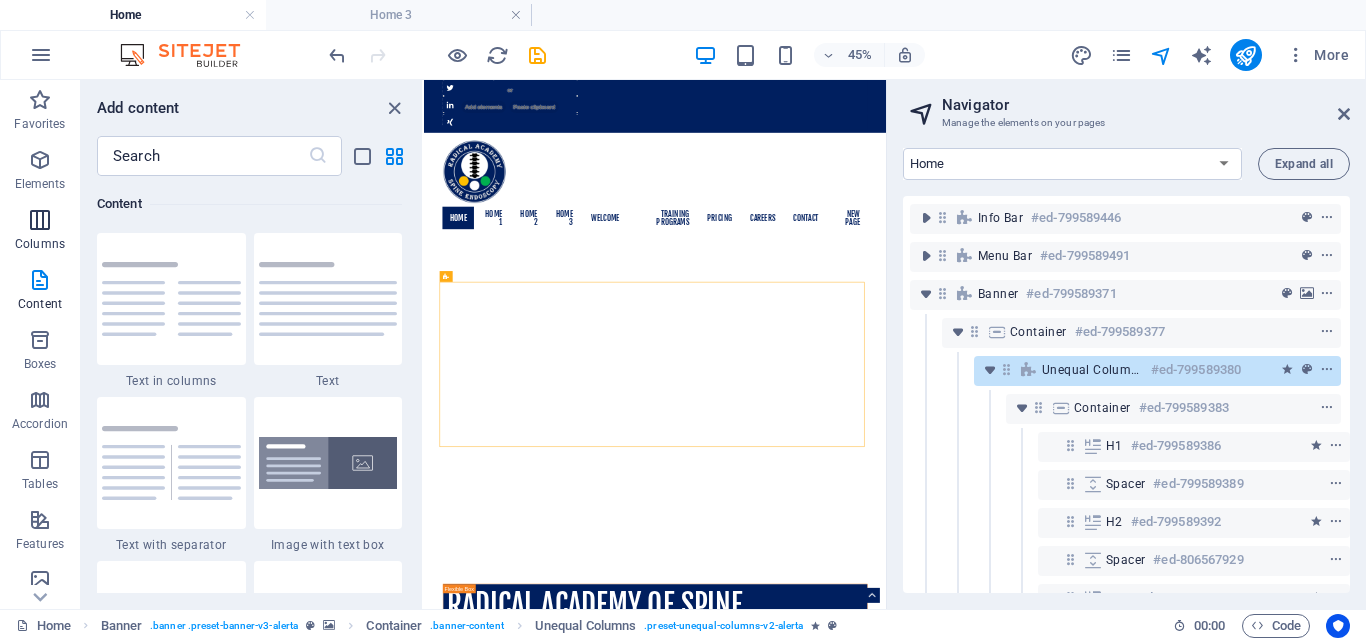 click at bounding box center [40, 220] 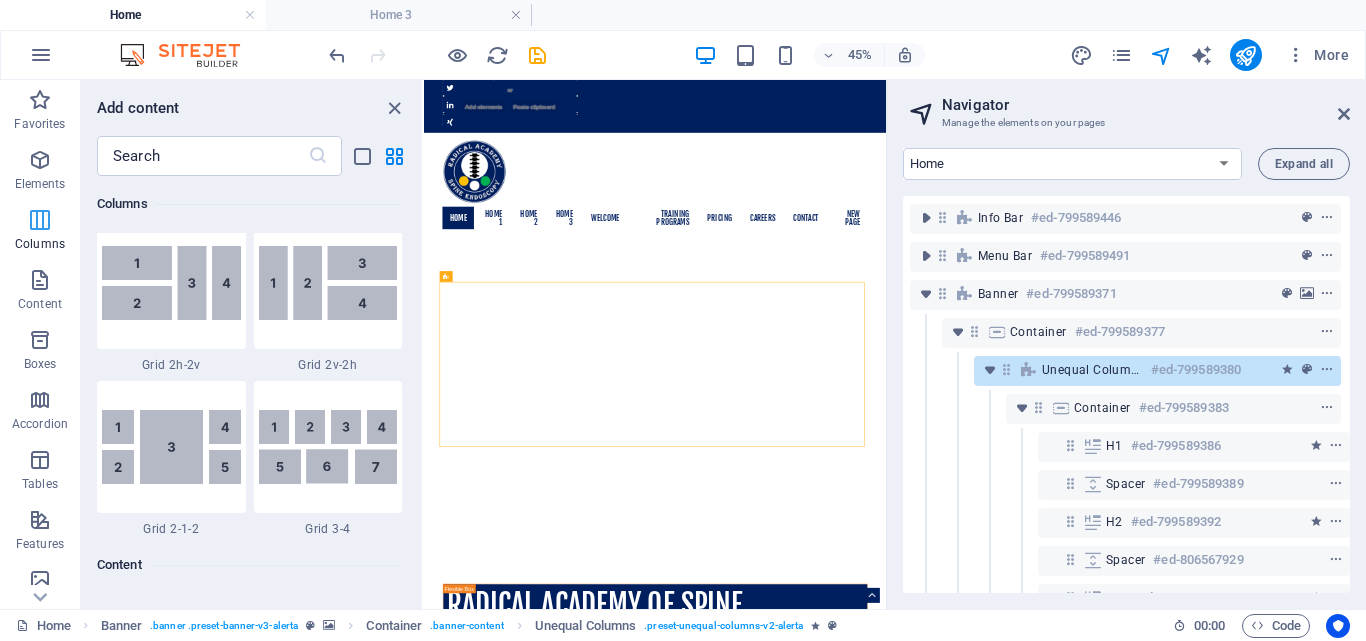 scroll, scrollTop: 990, scrollLeft: 0, axis: vertical 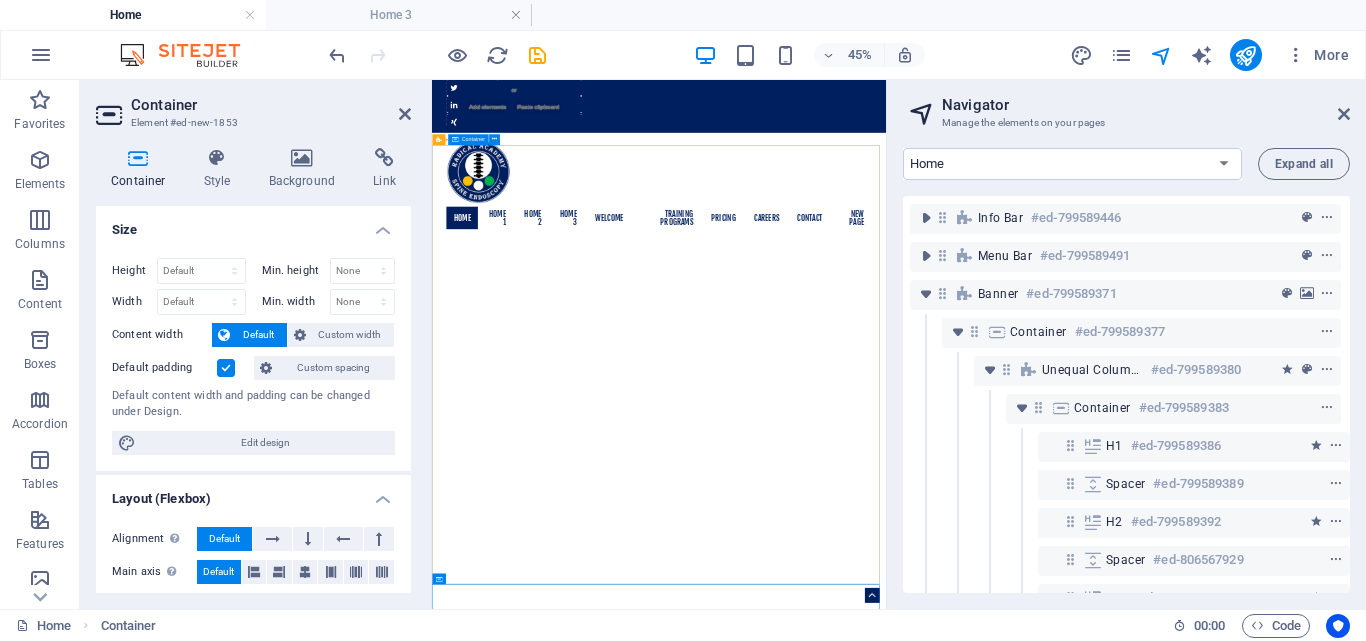 click on "Radical Academy of SPINE ENDOSCOPY TRAINING Master the art lead the change" at bounding box center (936, 1642) 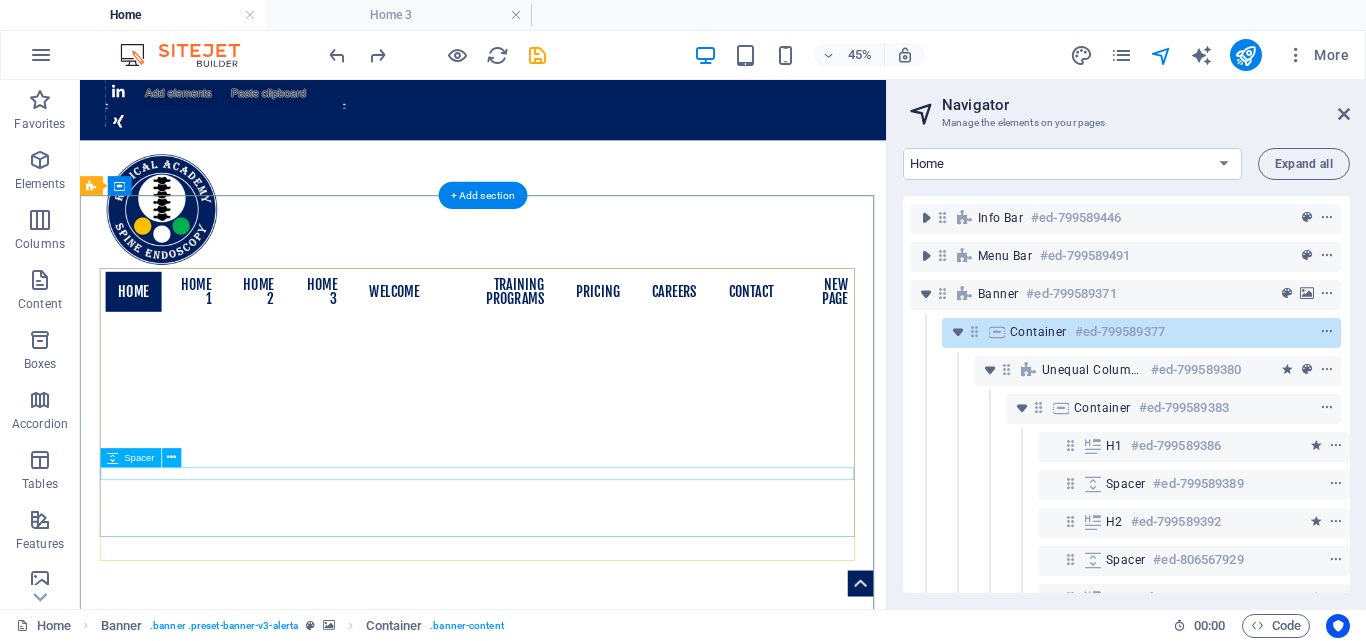 scroll, scrollTop: 614, scrollLeft: 0, axis: vertical 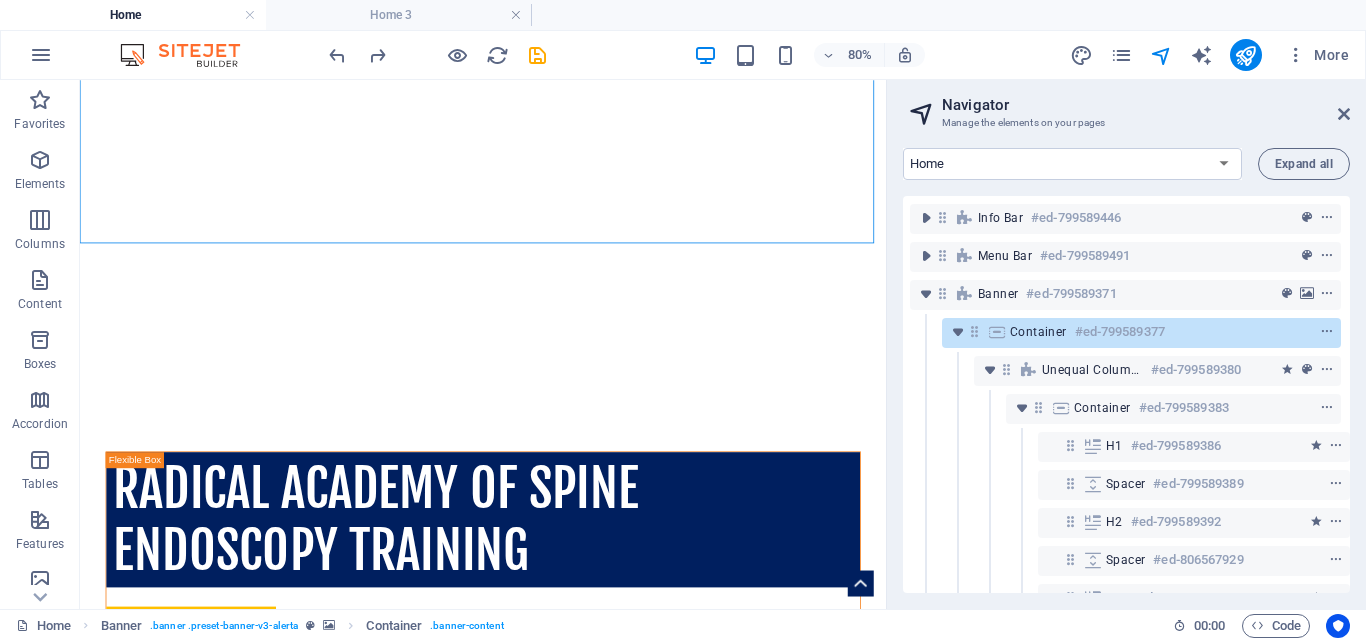 click on "Navigator Manage the elements on your pages Home  Home 1  Home 2  Home 3  Home (Copy)  Welcome  Training Programs  Pricing  Careers  Contact  New page  Expand all Info Bar #ed-799589446 Menu Bar #ed-799589491 Banner #ed-799589371 Container #ed-799589377 Unequal Columns #ed-799589380 Container #ed-799589383 H1 #ed-799589386 Spacer #ed-799589389 H2 #ed-799589392 Spacer #ed-806567929 H2 #ed-806567932 Spacer #ed-799589395 Spacer #ed-799891300 Icon #ed-799589443 Spacer #ed-822698844 Banner #ed-822698805 Spacer #ed-822713784 Banner #ed-822713787 Container #ed-799589164 Container #ed-799946011 Container #ed-820709854 Slider #ed-820801100 Preset #ed-799589176 Preset #ed-799589272" at bounding box center [1126, 344] 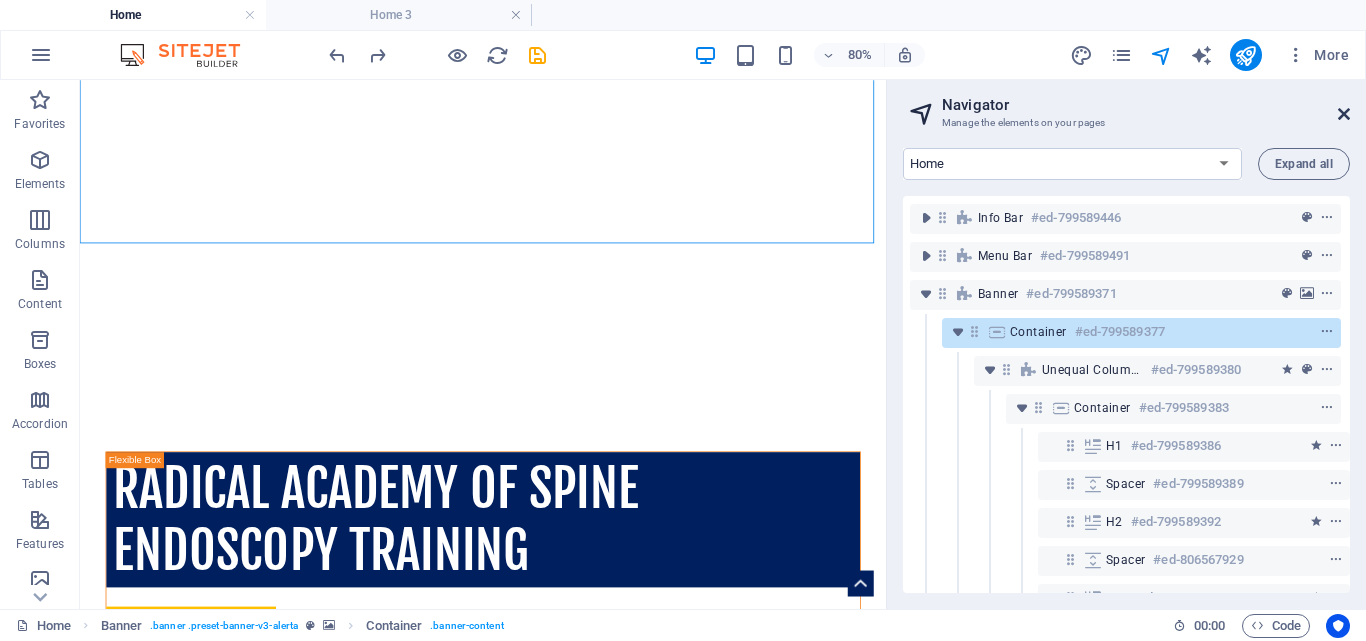 drag, startPoint x: 1343, startPoint y: 120, endPoint x: 1218, endPoint y: 56, distance: 140.43147 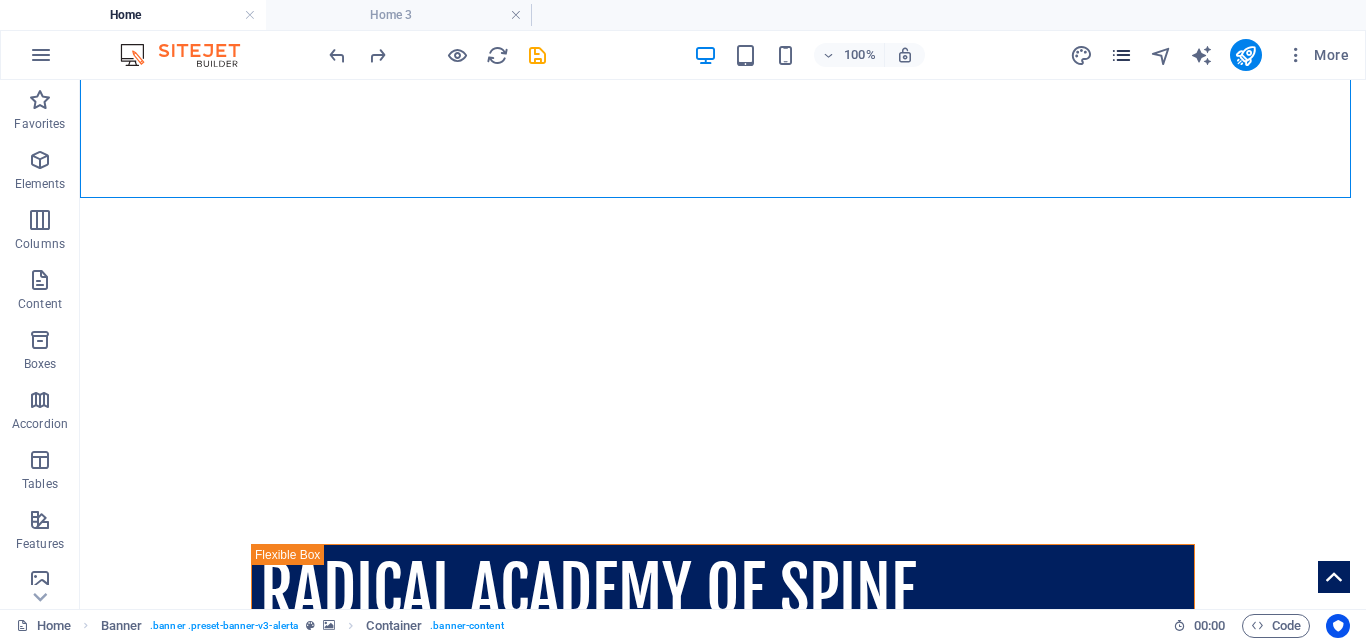 click at bounding box center [1121, 55] 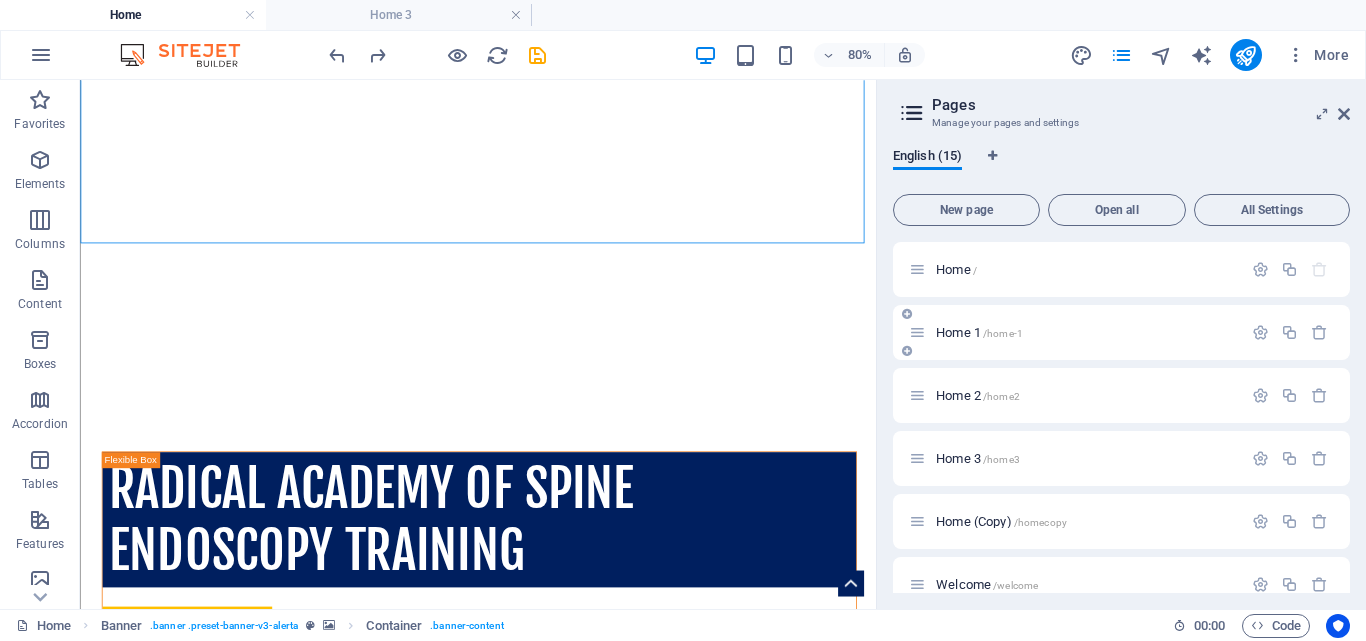 click on "Home 1 /home-1" at bounding box center (979, 332) 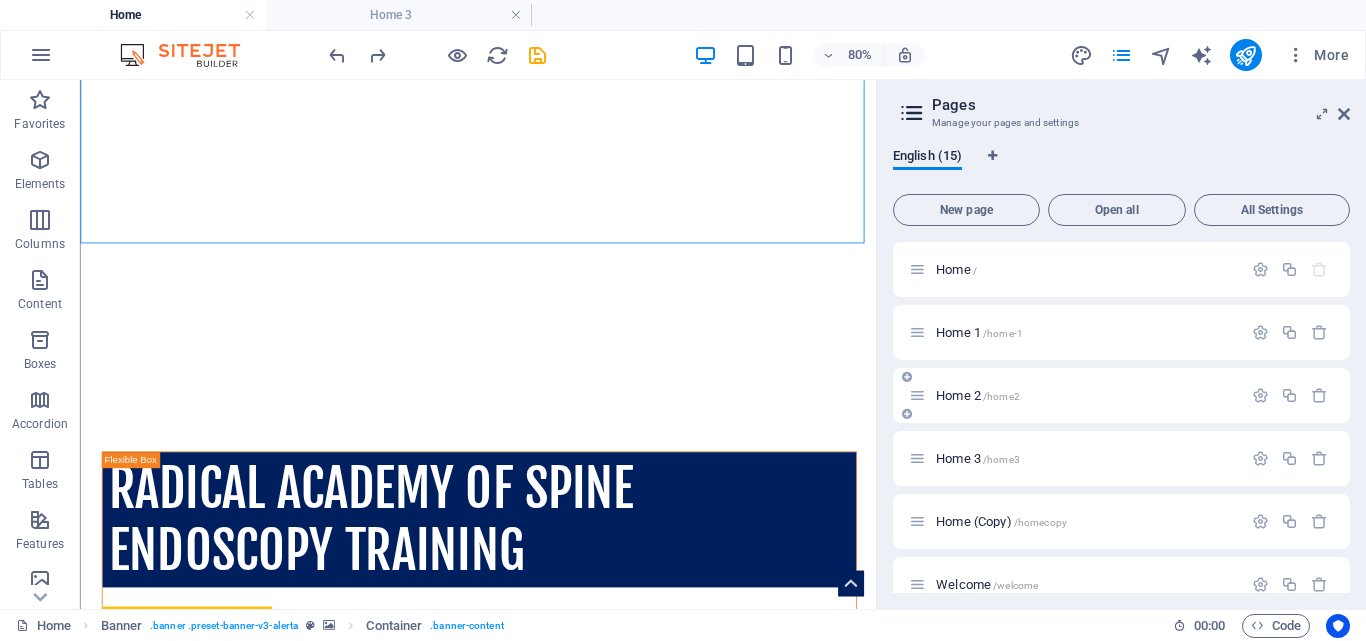 click on "Home 2 /home2" at bounding box center (1075, 395) 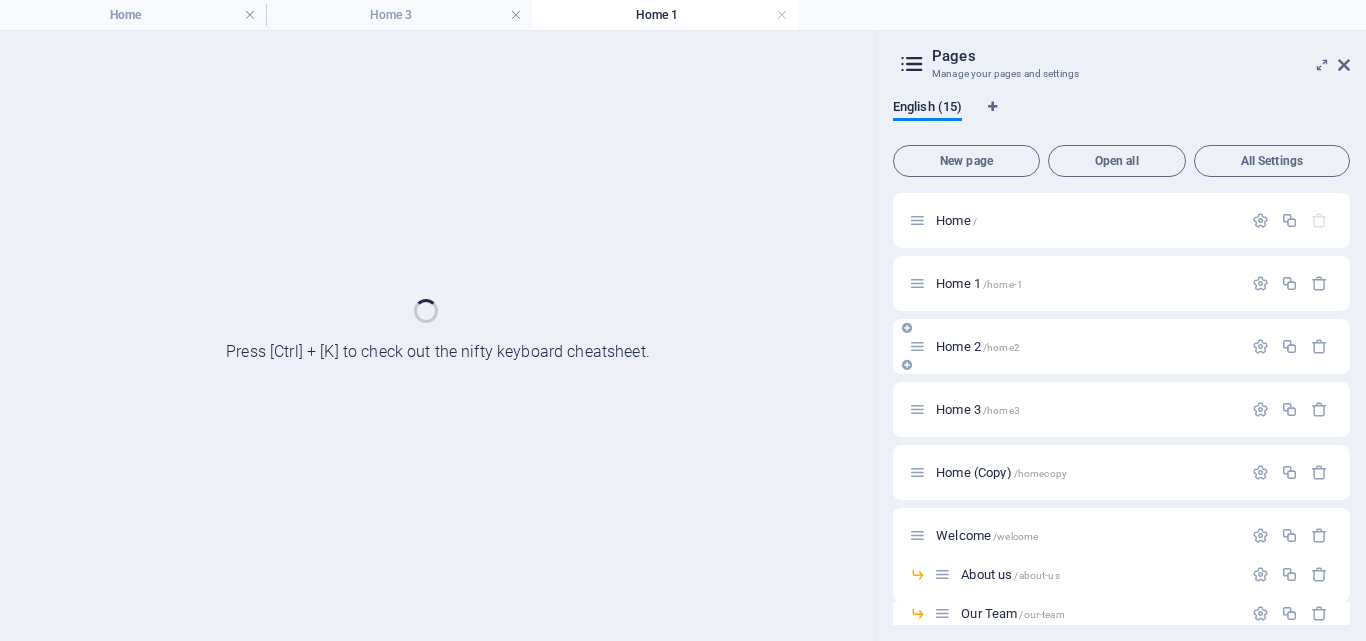 scroll, scrollTop: 0, scrollLeft: 0, axis: both 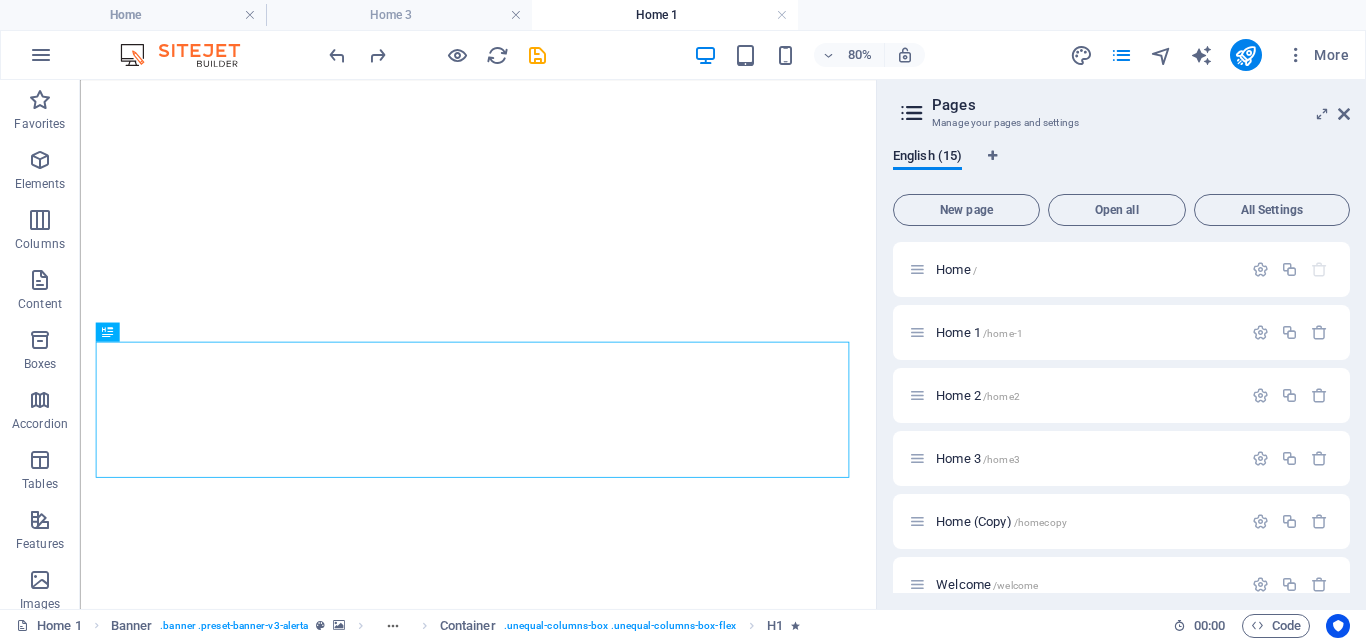 click on "Pages Manage your pages and settings English (15) New page Open all All Settings Home / Home 1 /home-1 Home 2 /home2 Home 3 /home3 Home (Copy) /homecopy Welcome /welcome About us /about-us Our Team /our-team Training Programs /training-programs Mentorship /mentorship Fellowship /fellowship Pricing /pricing Careers /careers Contact /contact New page /new-page" at bounding box center (1121, 344) 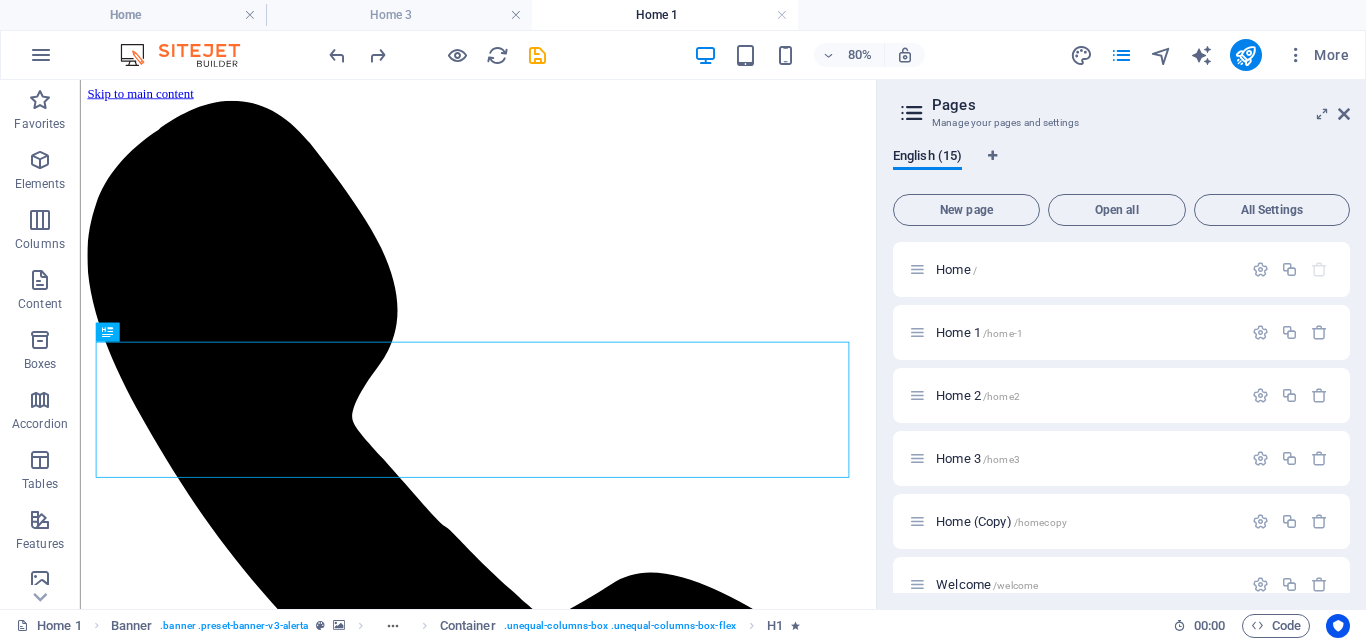 scroll, scrollTop: 0, scrollLeft: 0, axis: both 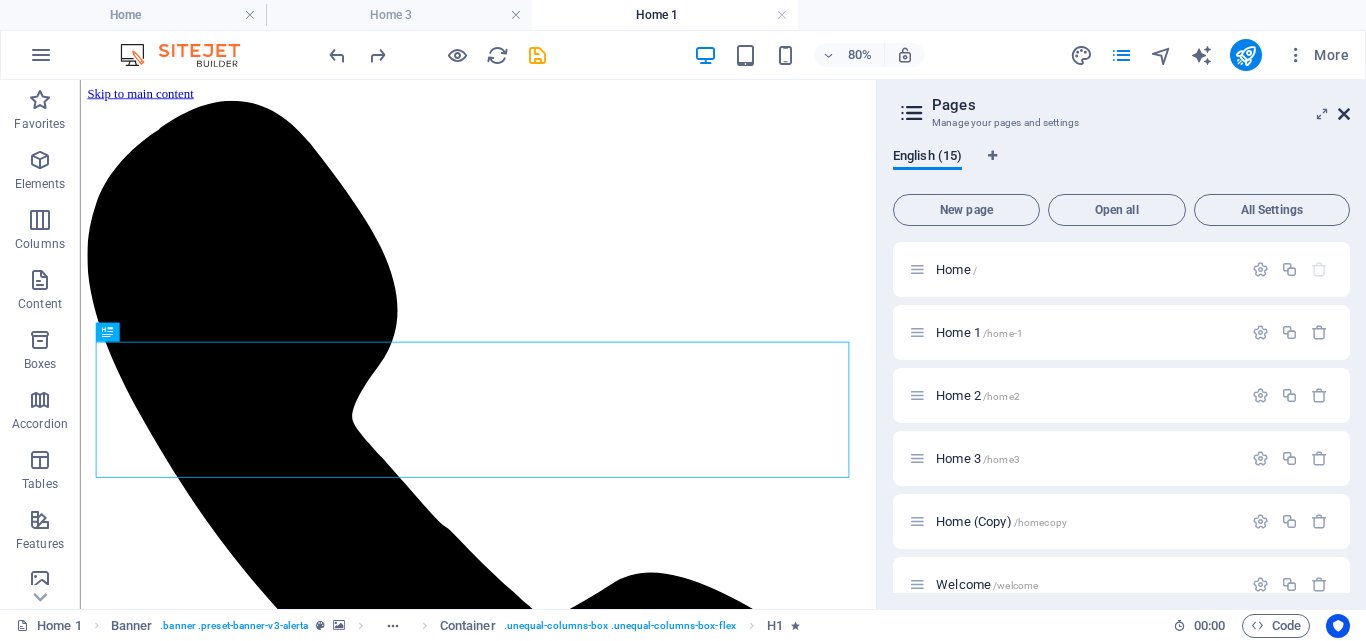 drag, startPoint x: 1339, startPoint y: 113, endPoint x: 881, endPoint y: 286, distance: 489.5845 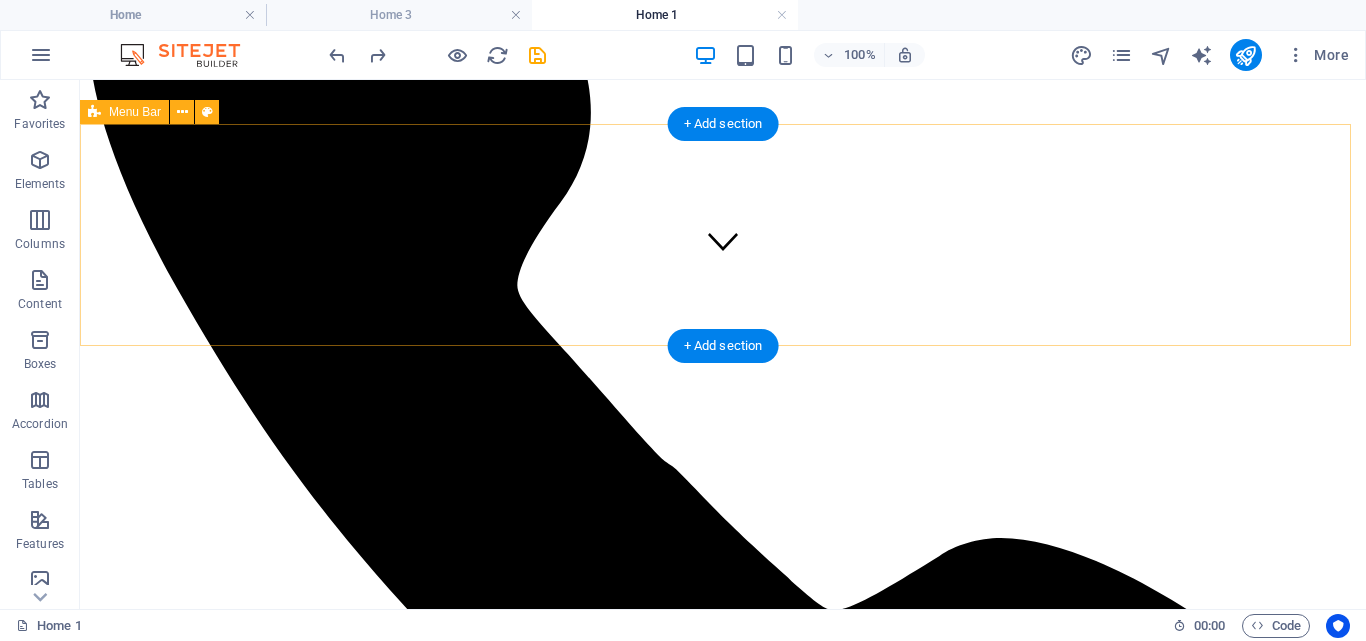 scroll, scrollTop: 0, scrollLeft: 0, axis: both 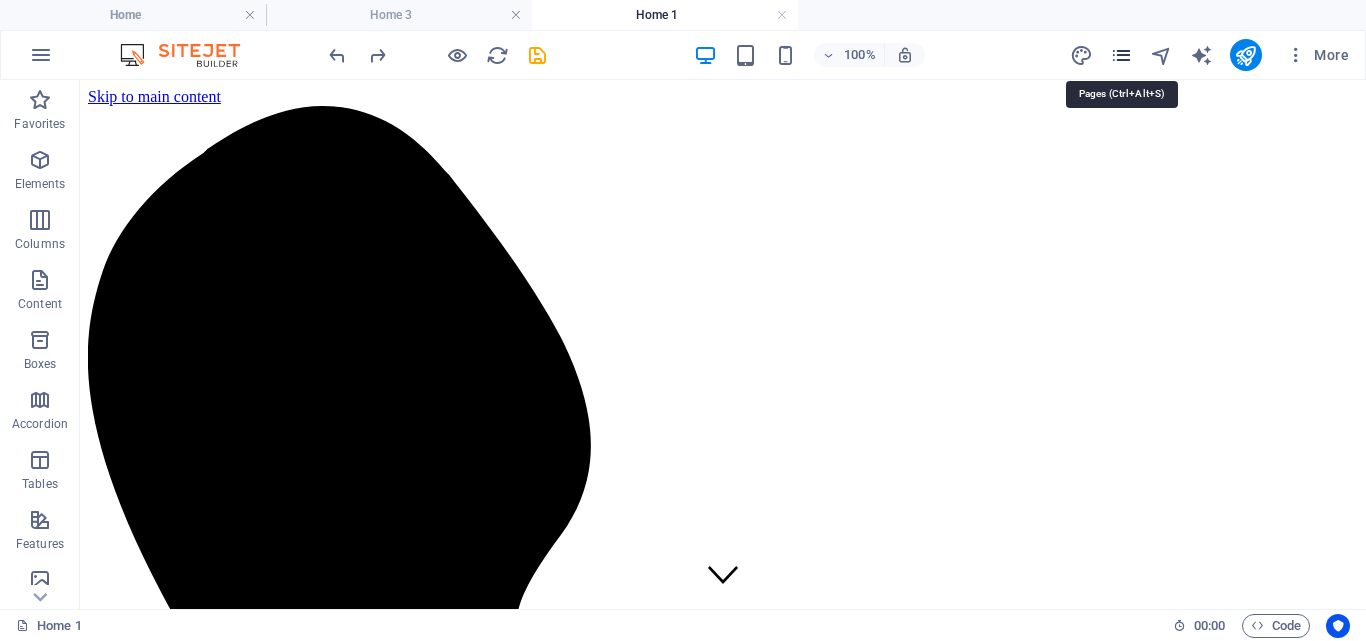 click at bounding box center (1121, 55) 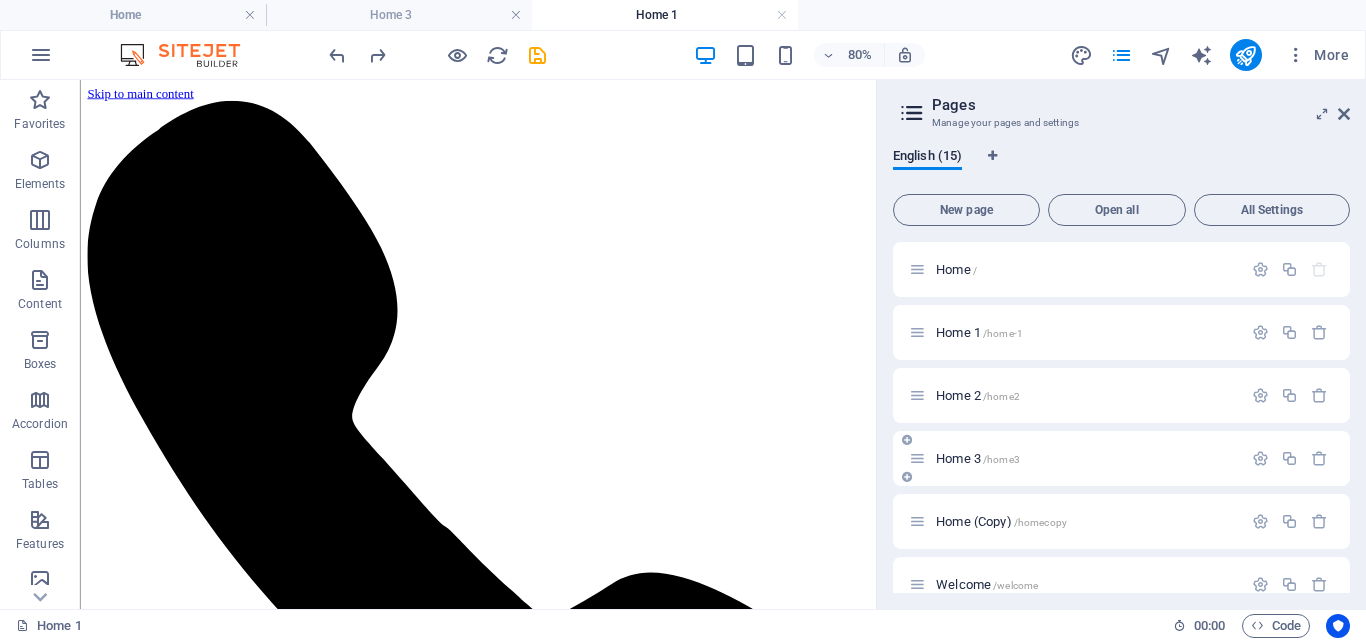 drag, startPoint x: 942, startPoint y: 398, endPoint x: 943, endPoint y: 388, distance: 10.049875 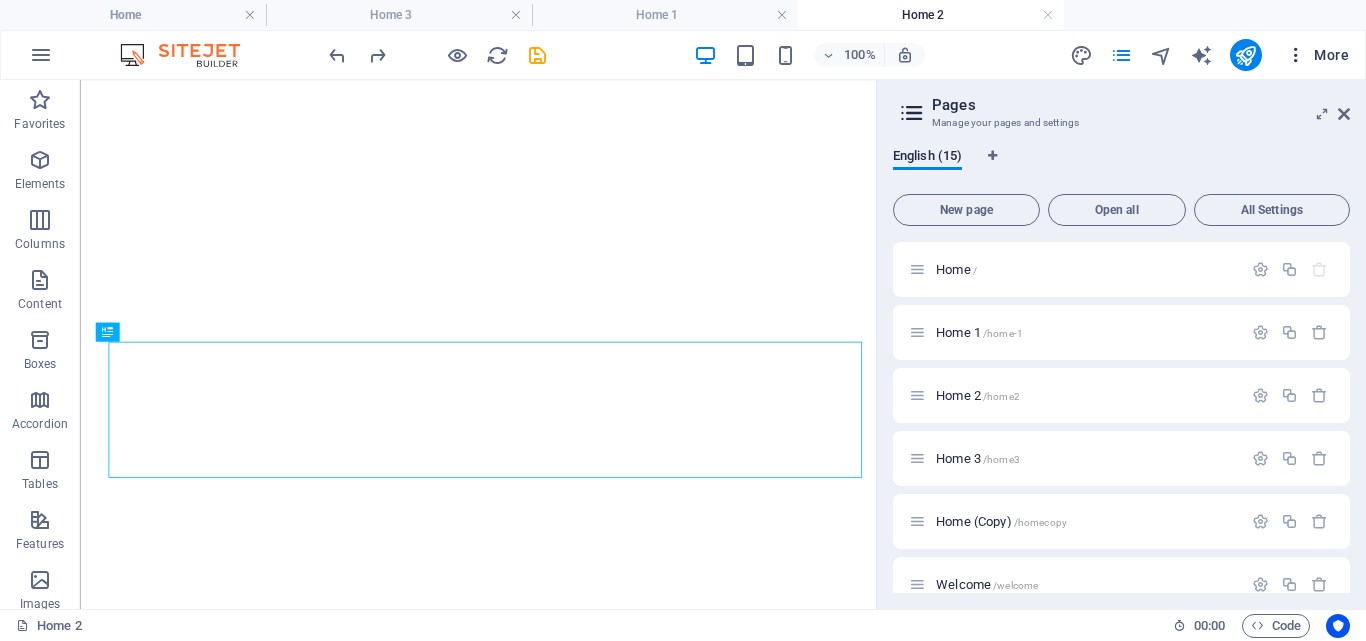 click on "More" at bounding box center [1317, 55] 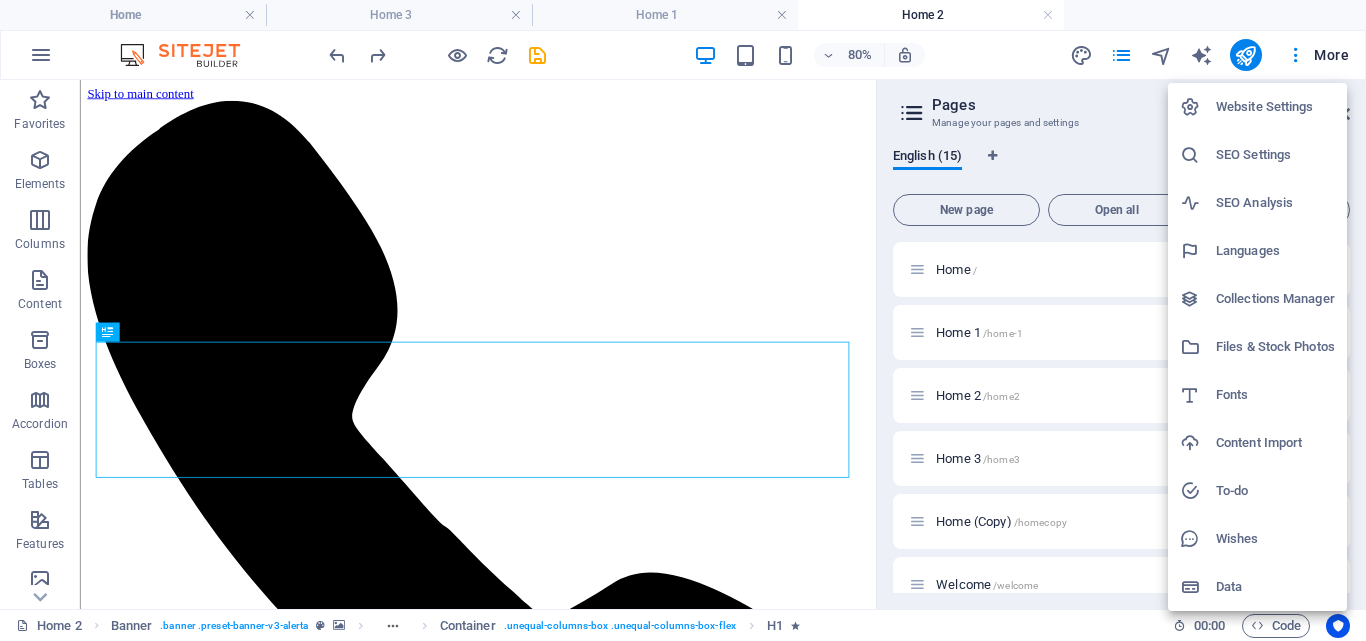 scroll, scrollTop: 0, scrollLeft: 0, axis: both 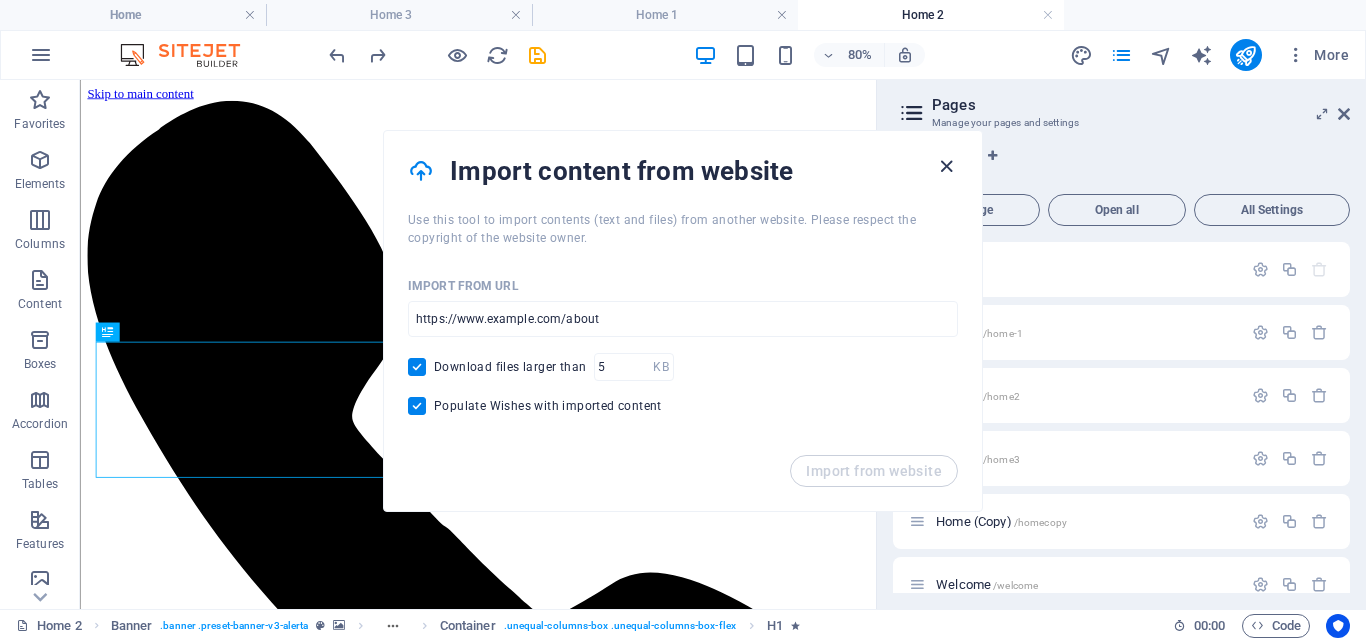 click at bounding box center (946, 166) 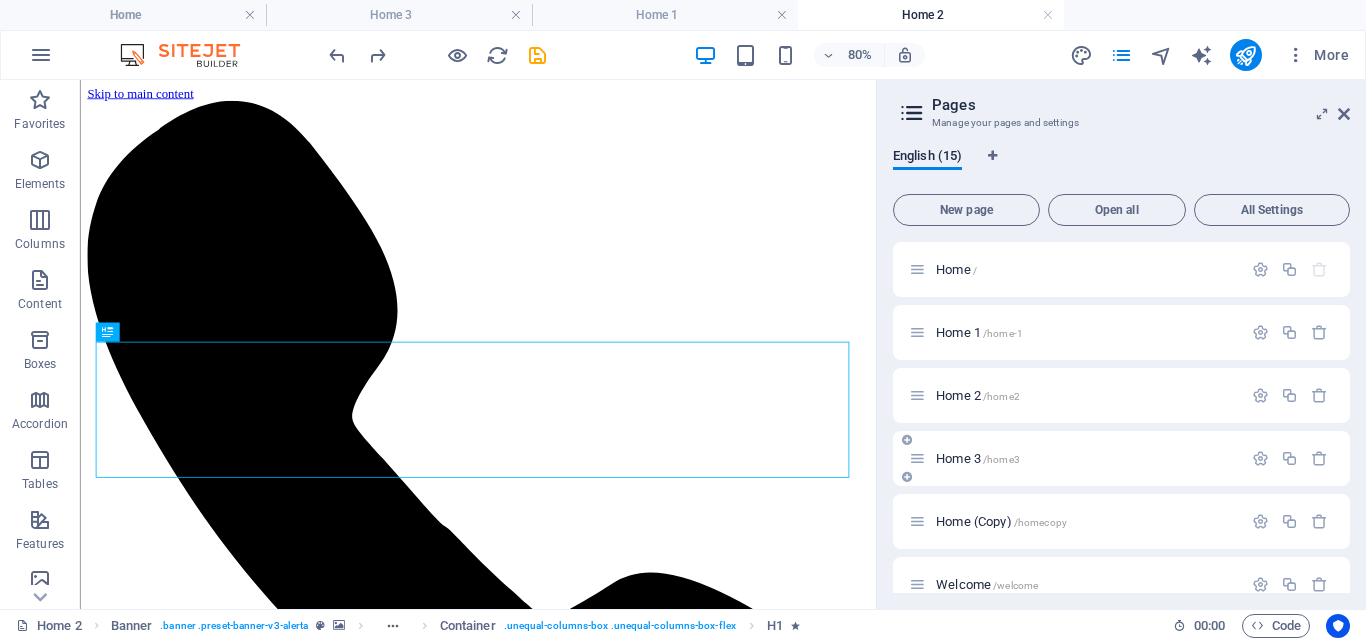 click on "Home 3 /home3" at bounding box center [978, 458] 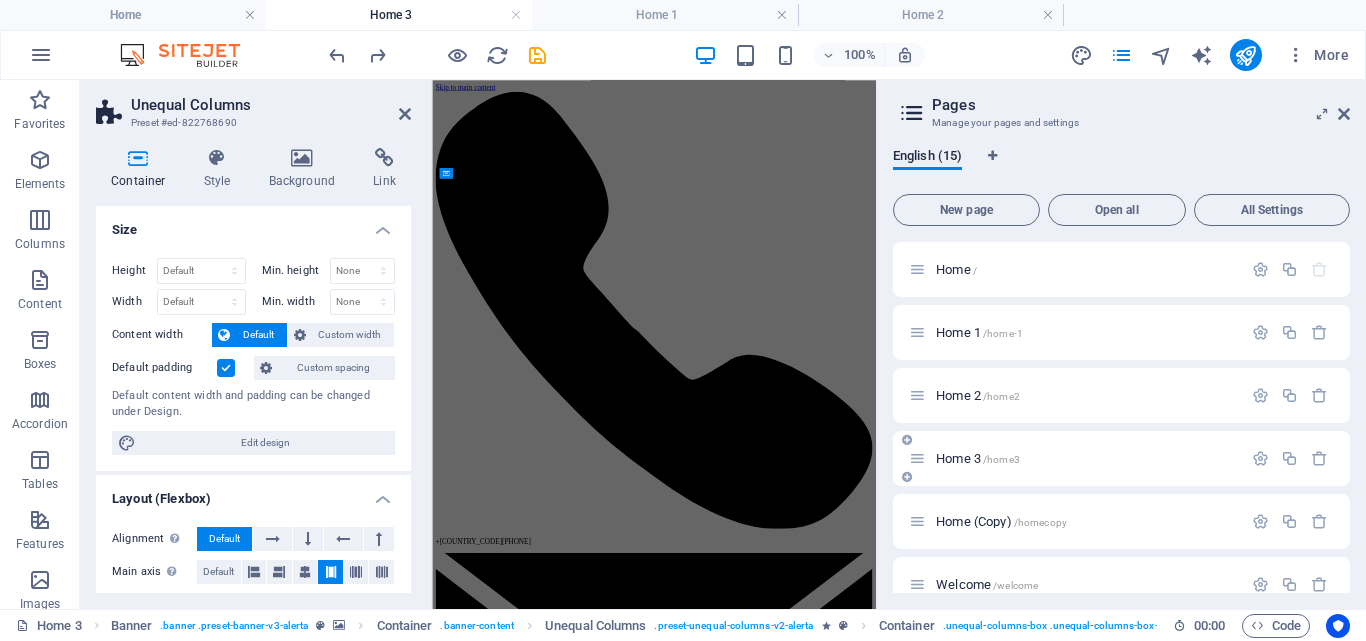 scroll, scrollTop: 59, scrollLeft: 0, axis: vertical 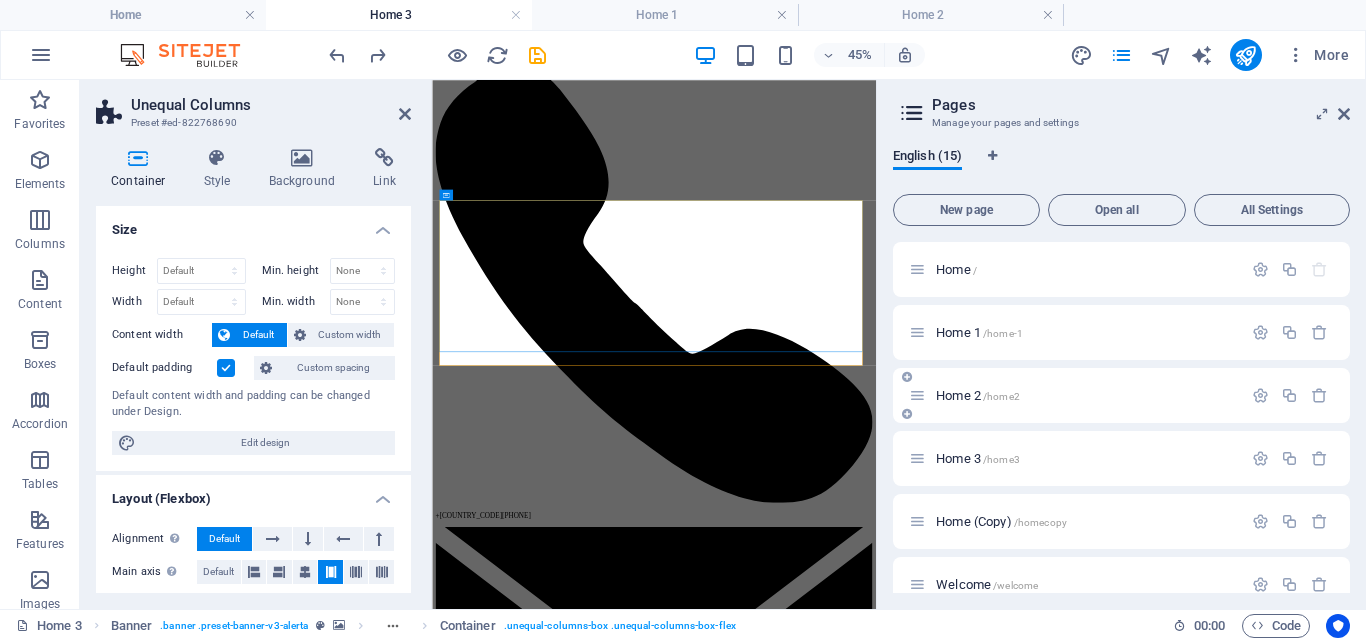 click on "Home 2 /home2" at bounding box center (978, 395) 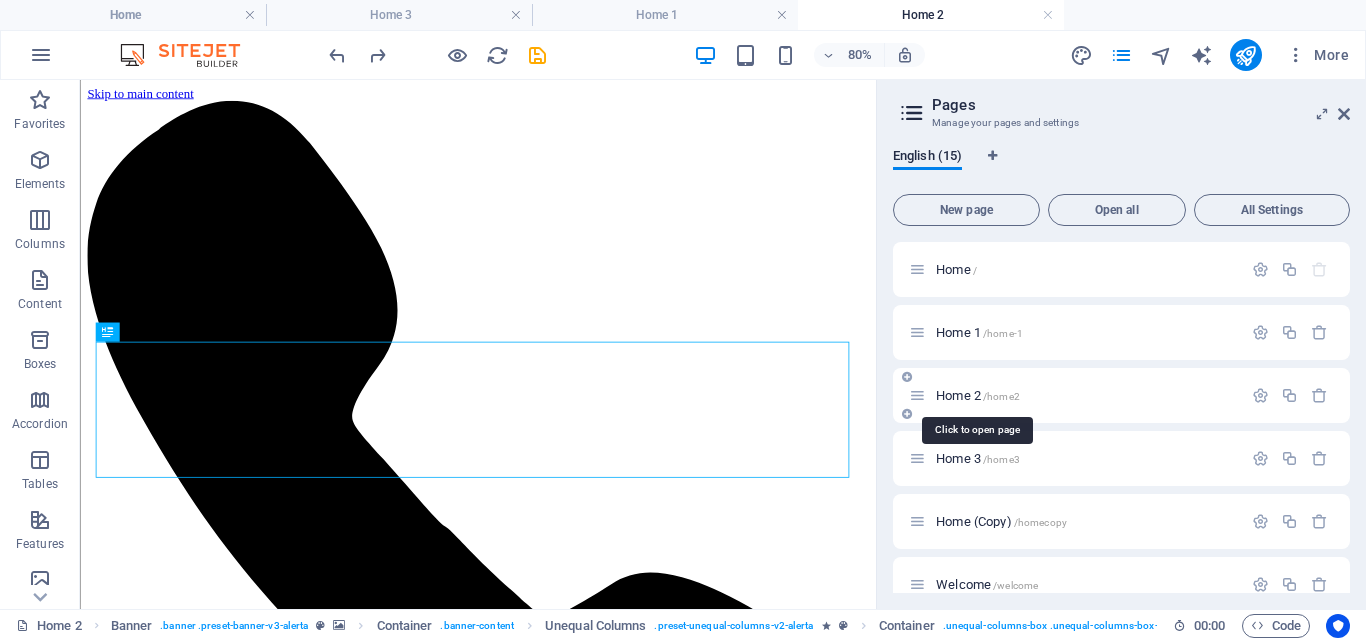 scroll, scrollTop: 0, scrollLeft: 0, axis: both 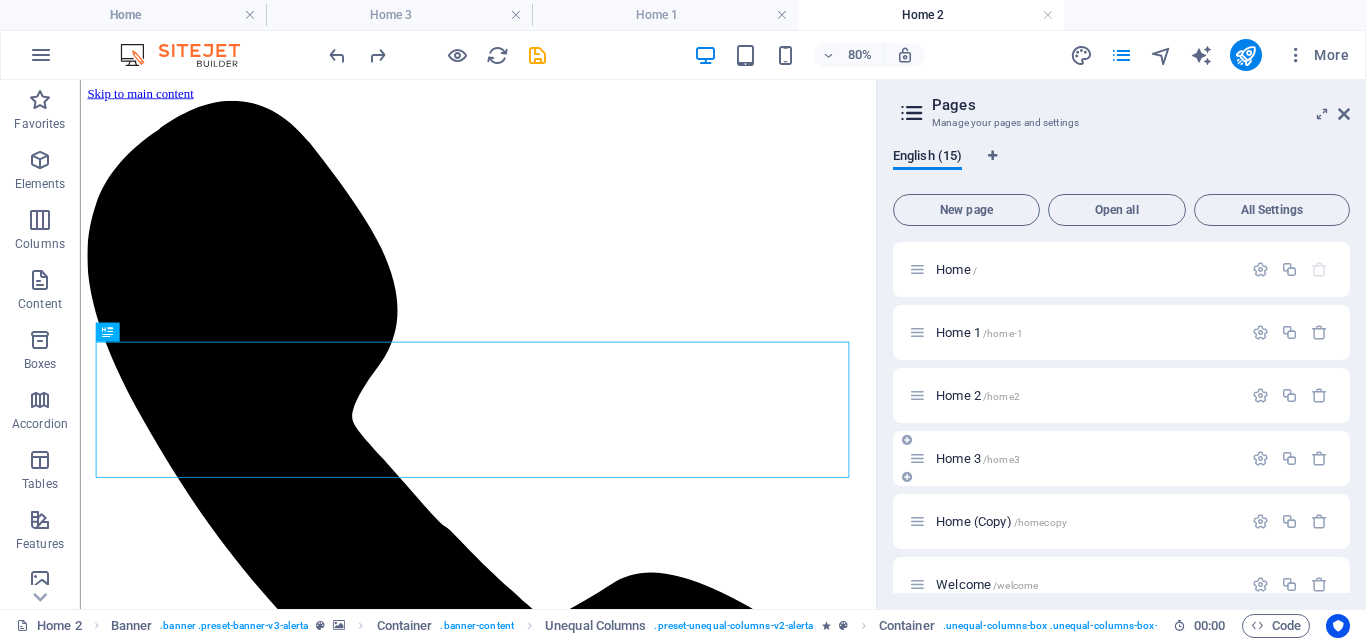 click on "Home 3 /home3" at bounding box center (1075, 458) 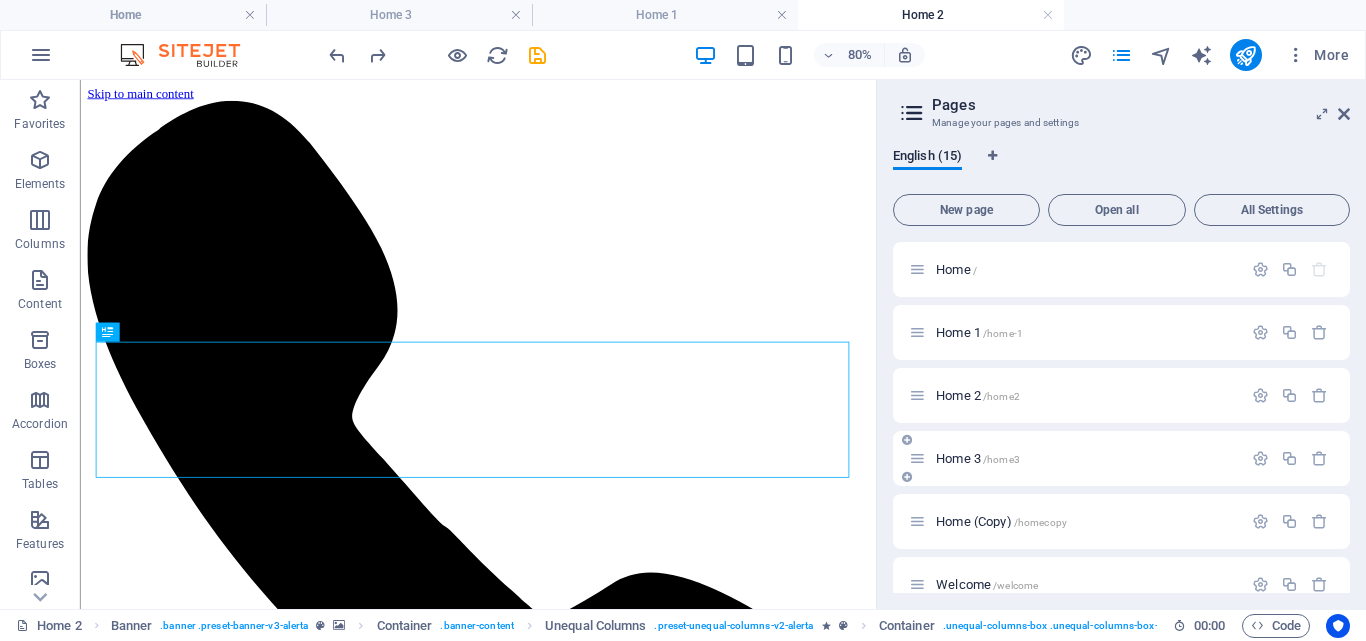 click on "Home 3 /home3" at bounding box center [978, 458] 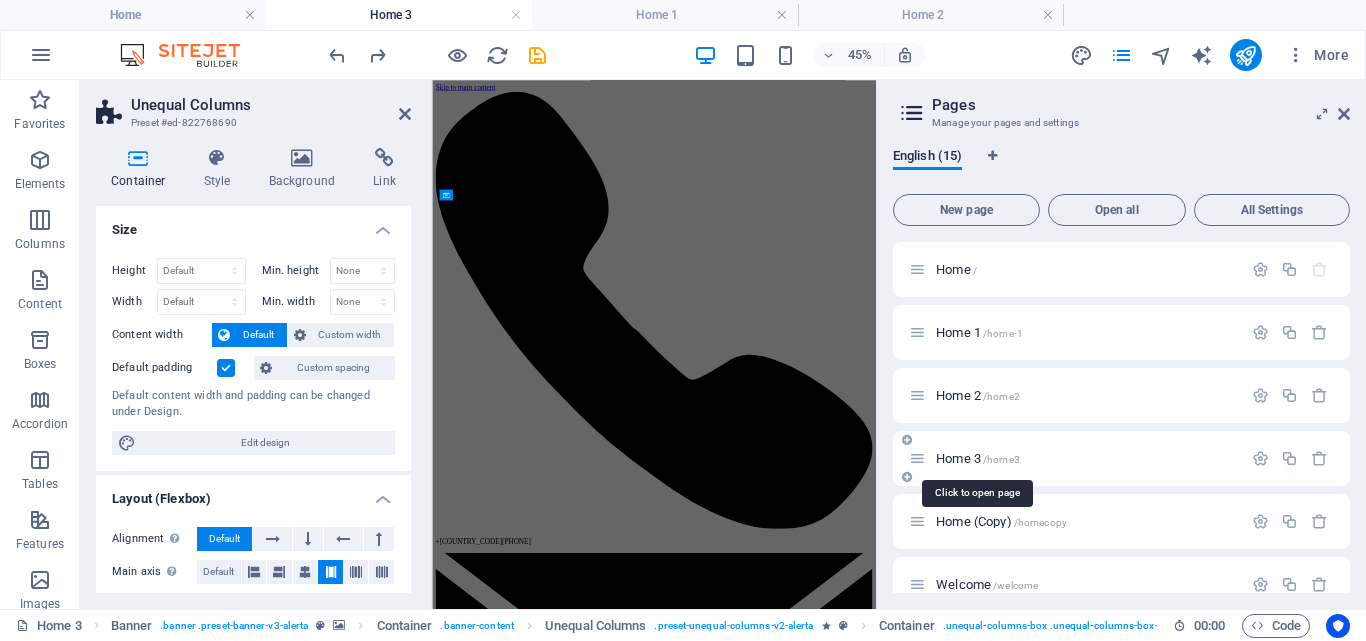 scroll, scrollTop: 59, scrollLeft: 0, axis: vertical 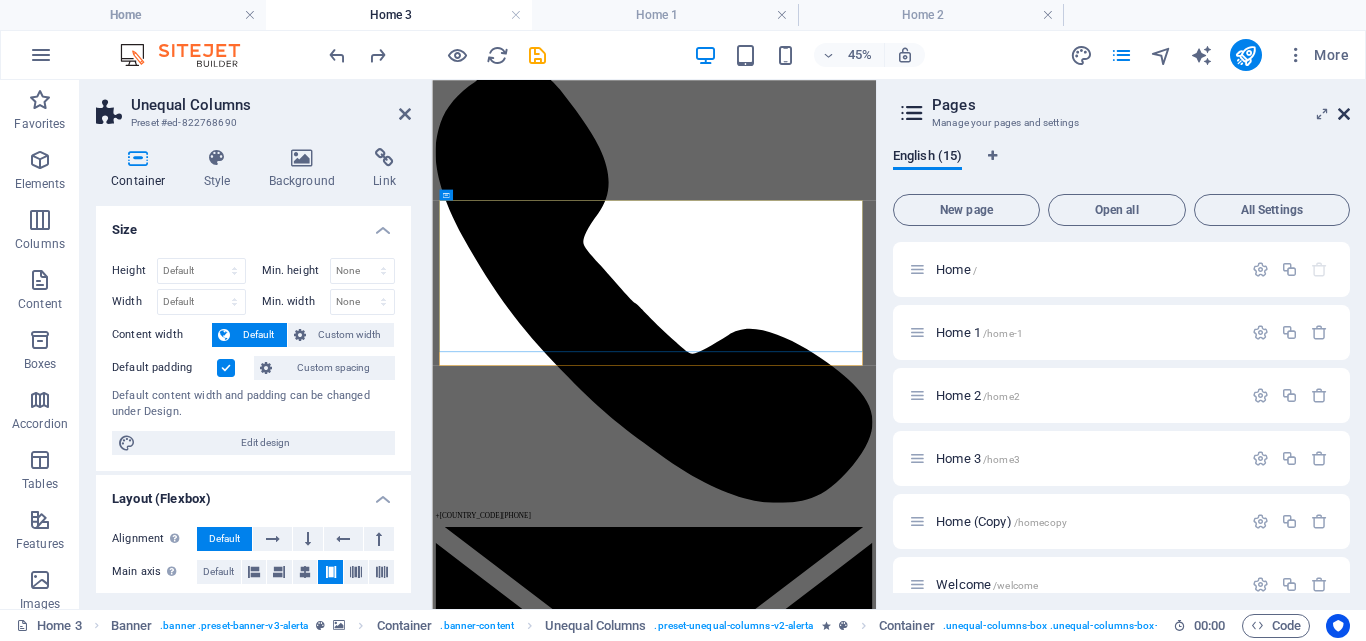 click at bounding box center [1344, 114] 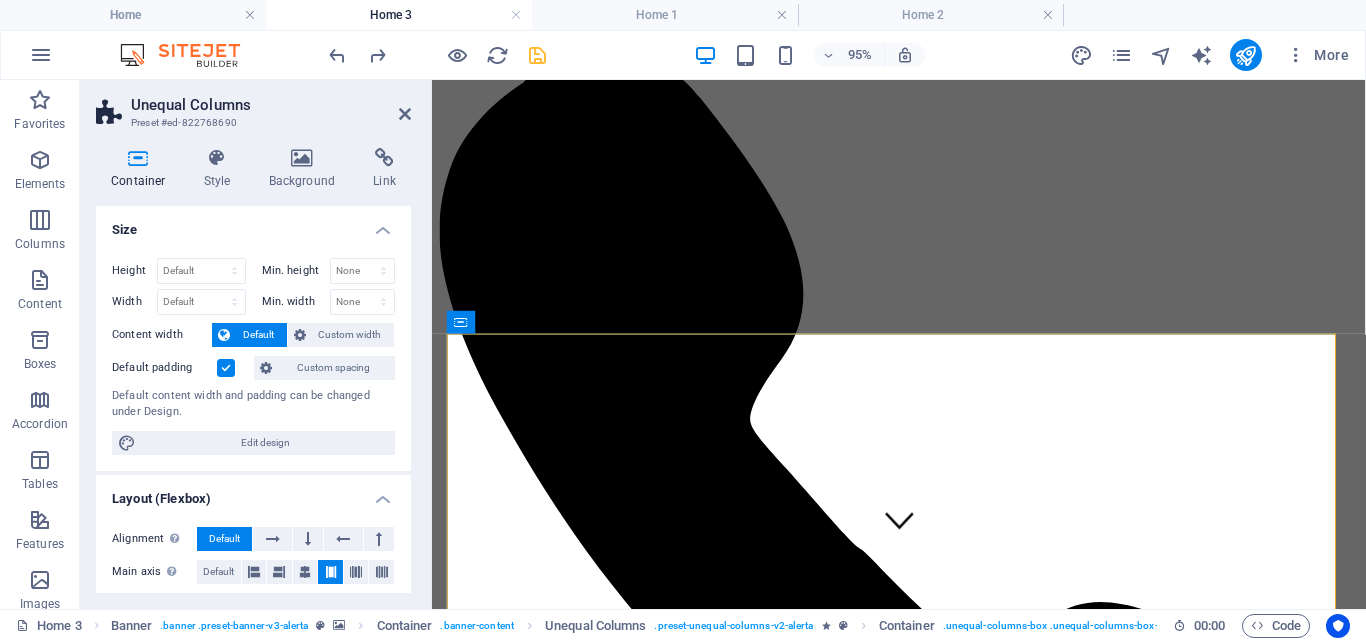 click at bounding box center (537, 55) 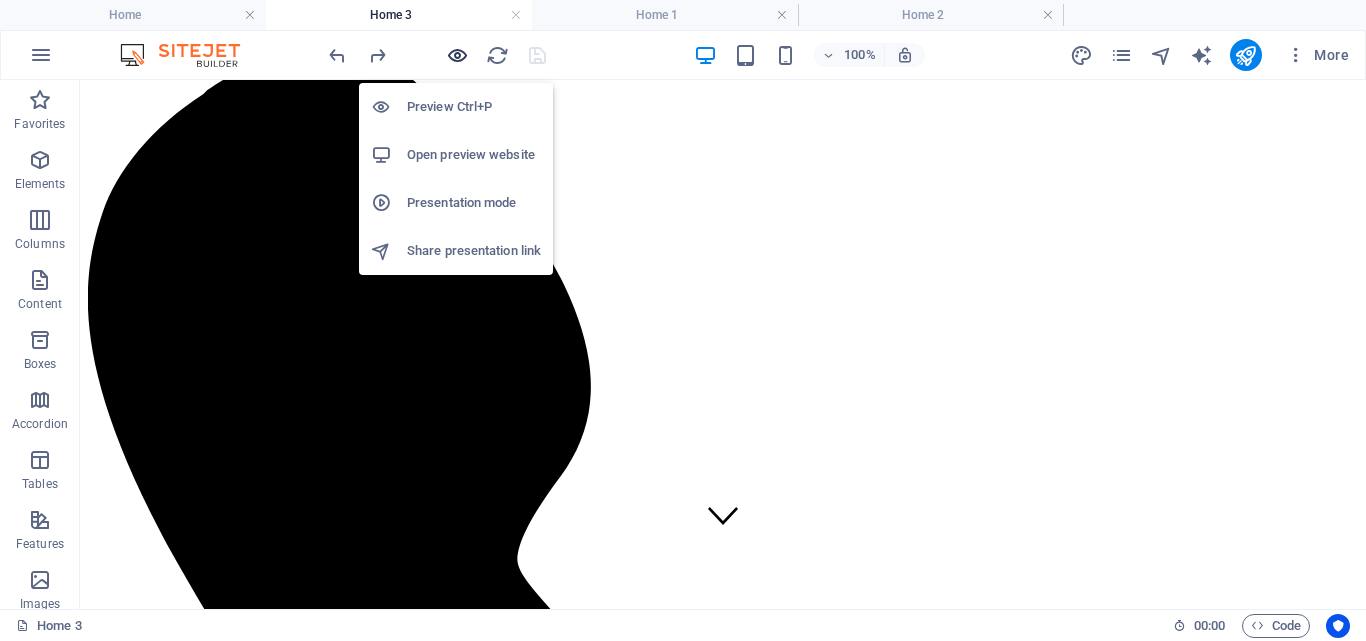 click at bounding box center (457, 55) 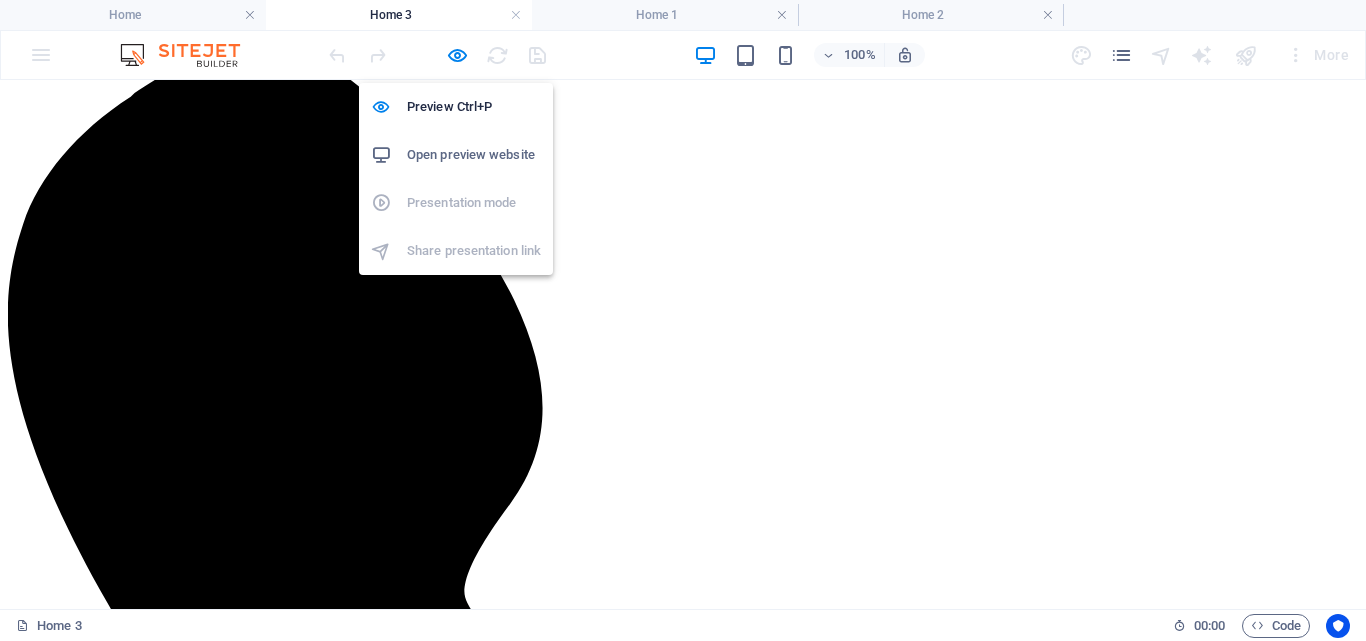 click on "Preview Ctrl+P Open preview website Presentation mode Share presentation link" at bounding box center [456, 179] 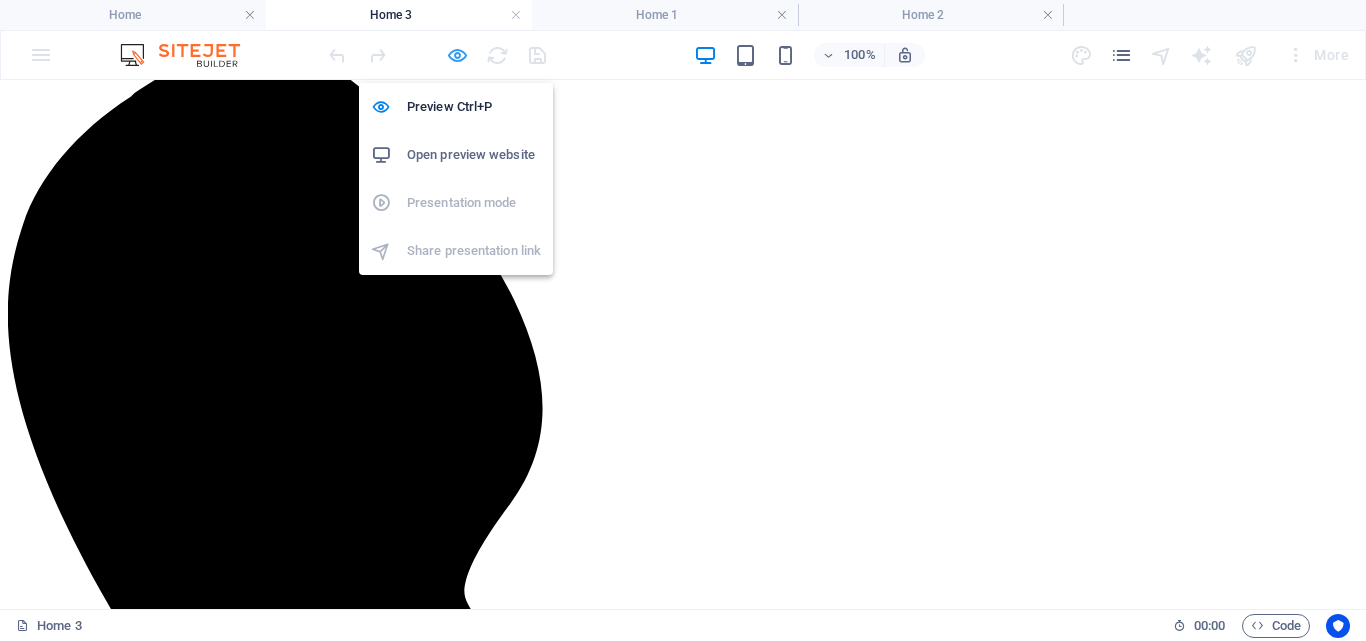 click at bounding box center [457, 55] 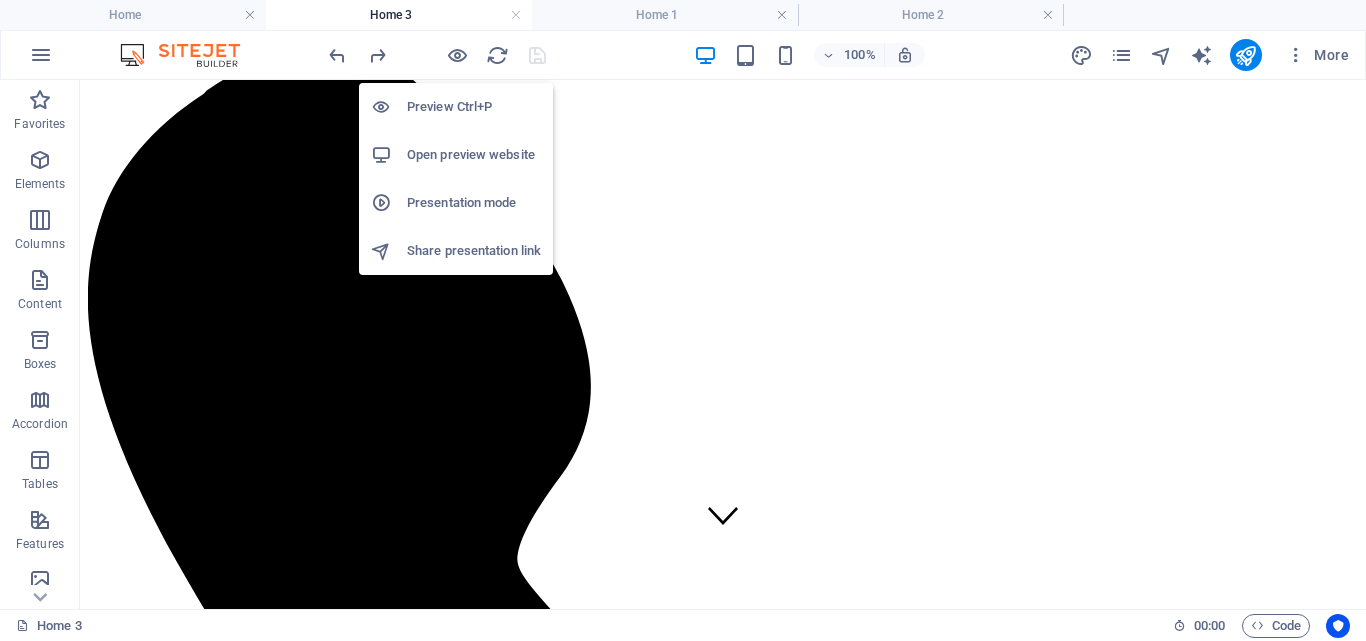 click on "Share presentation link" at bounding box center [474, 251] 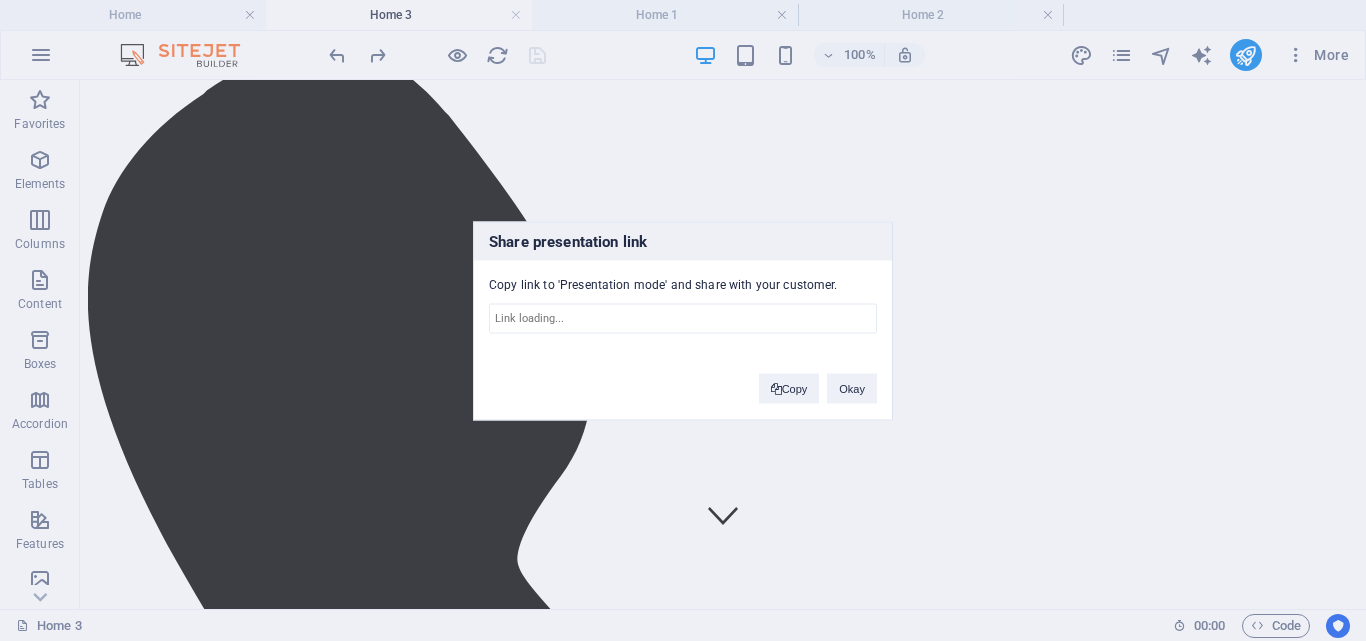 type on "https://cms.sitehub.io/presentation/1964583/b94be45532ec21245df318e490dd8ea90c9d2cd2d6abf704ed5d512995ef323d" 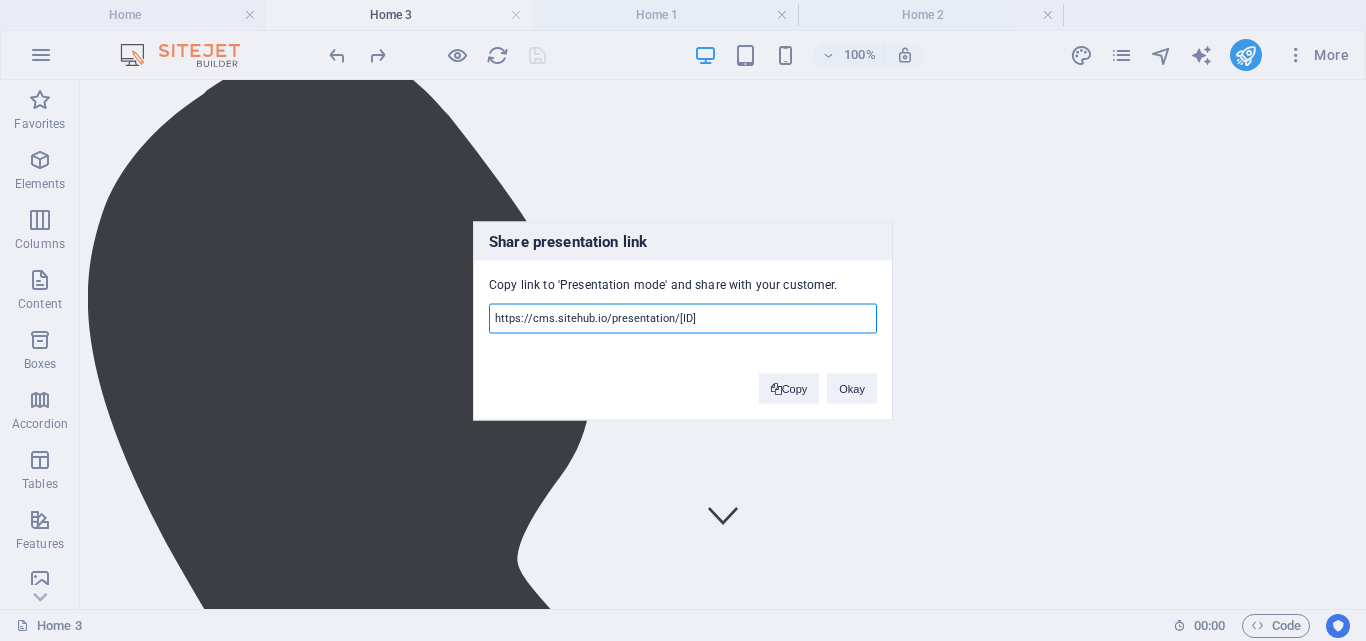 click on "https://cms.sitehub.io/presentation/1964583/b94be45532ec21245df318e490dd8ea90c9d2cd2d6abf704ed5d512995ef323d" at bounding box center (683, 318) 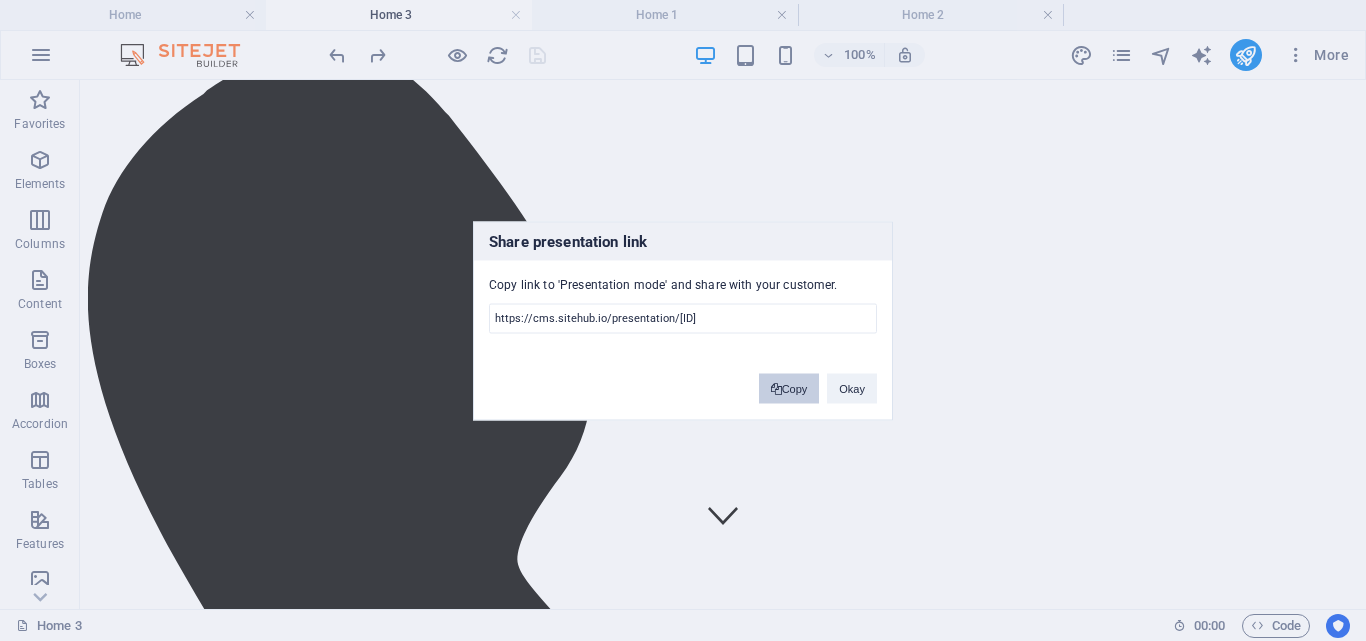 click on "Copy" at bounding box center [789, 388] 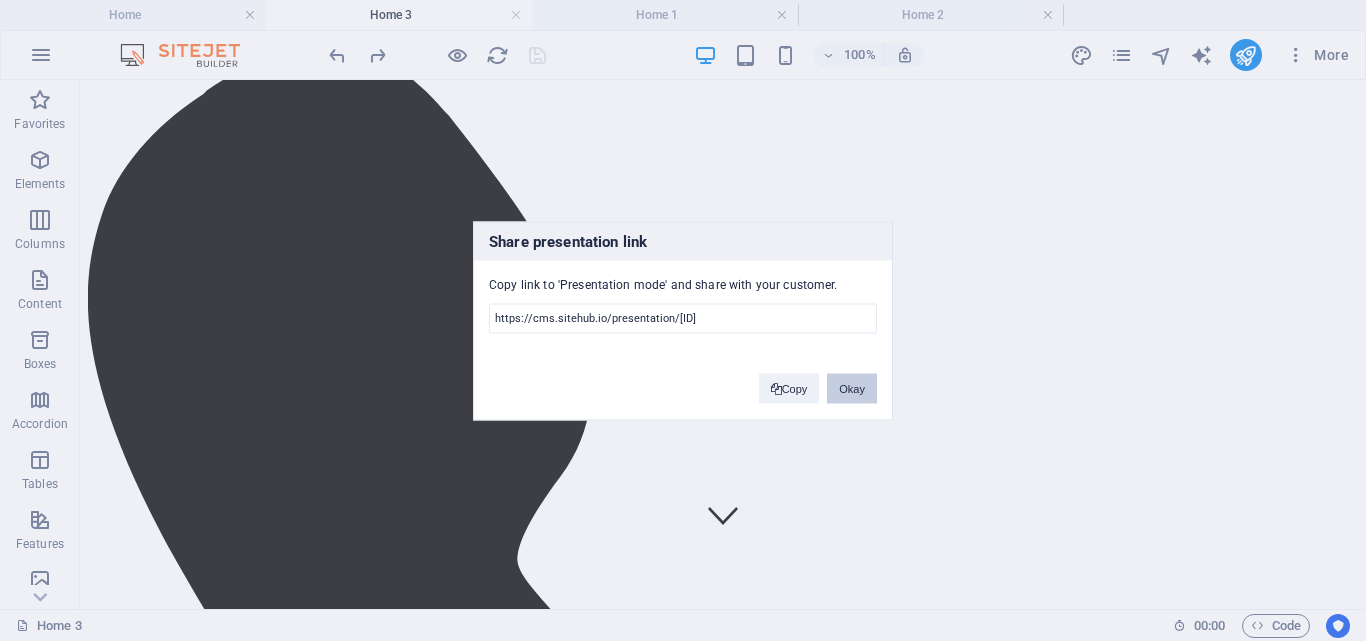 drag, startPoint x: 845, startPoint y: 390, endPoint x: 766, endPoint y: 310, distance: 112.432205 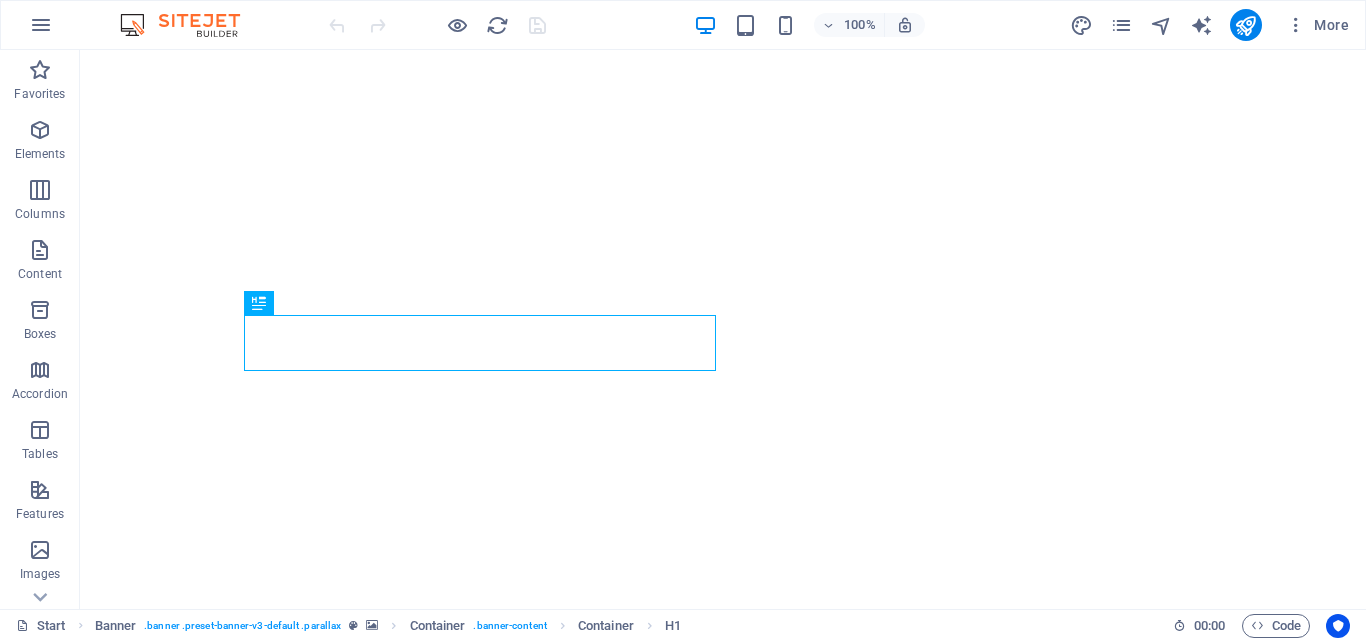 scroll, scrollTop: 0, scrollLeft: 0, axis: both 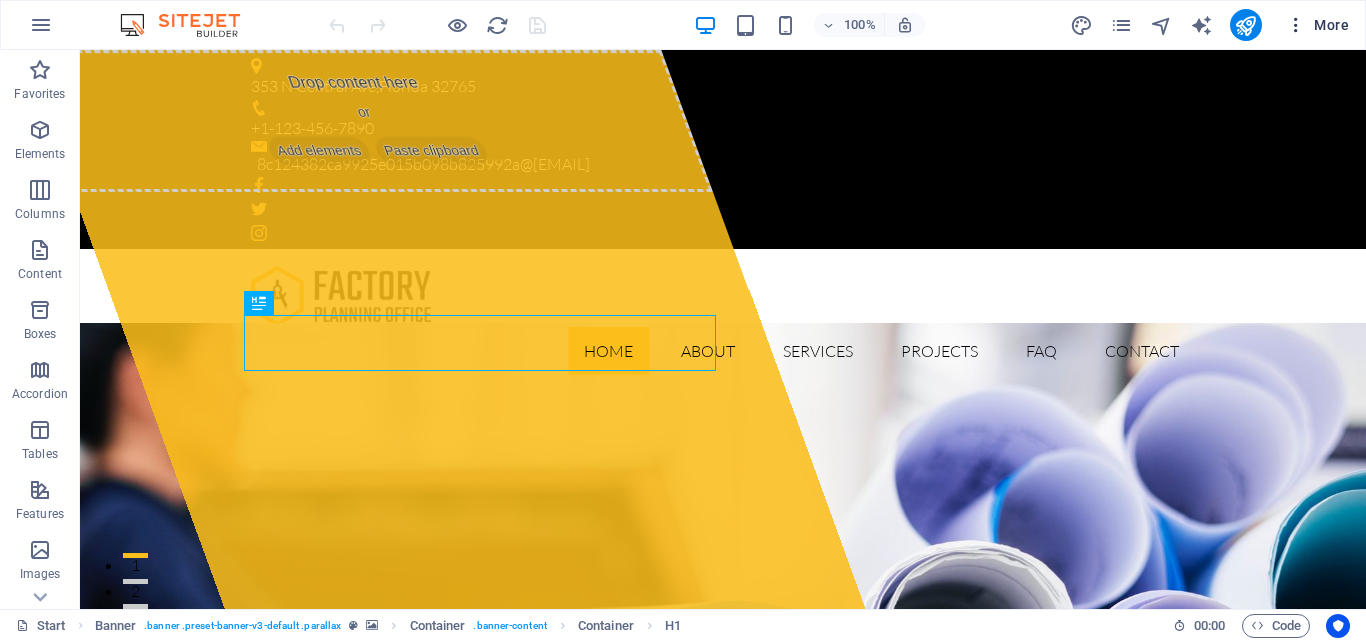 click at bounding box center (1296, 25) 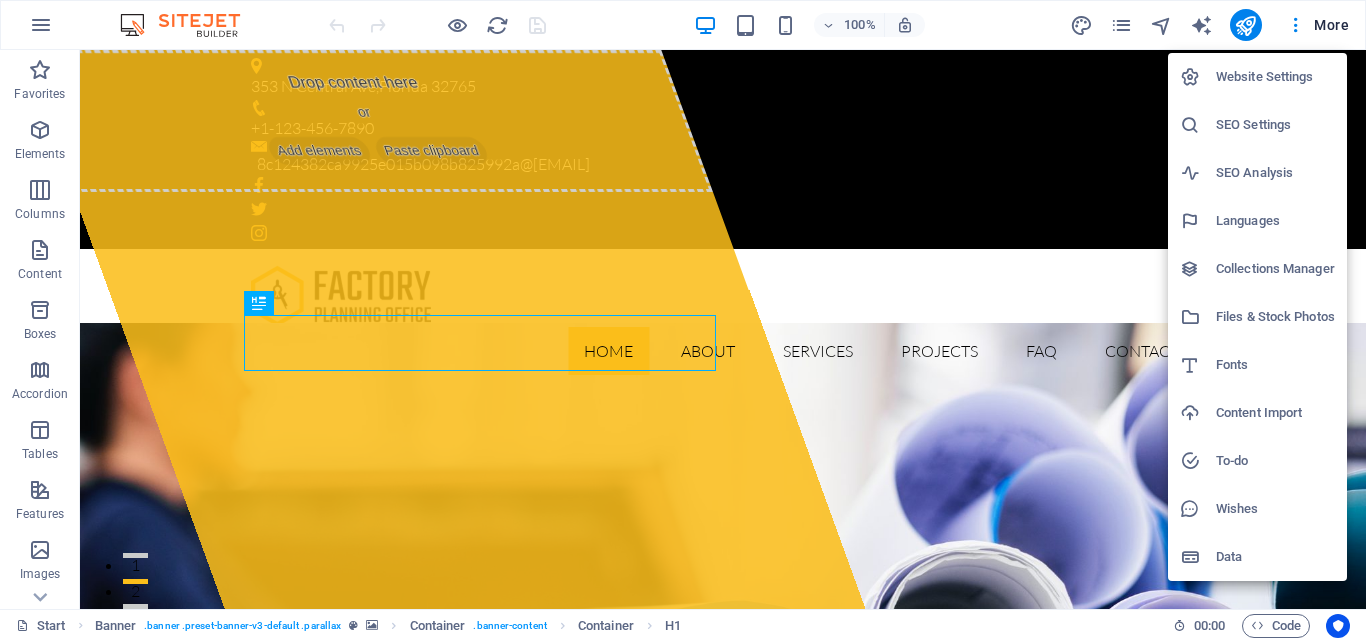 click on "Content Import" at bounding box center [1275, 413] 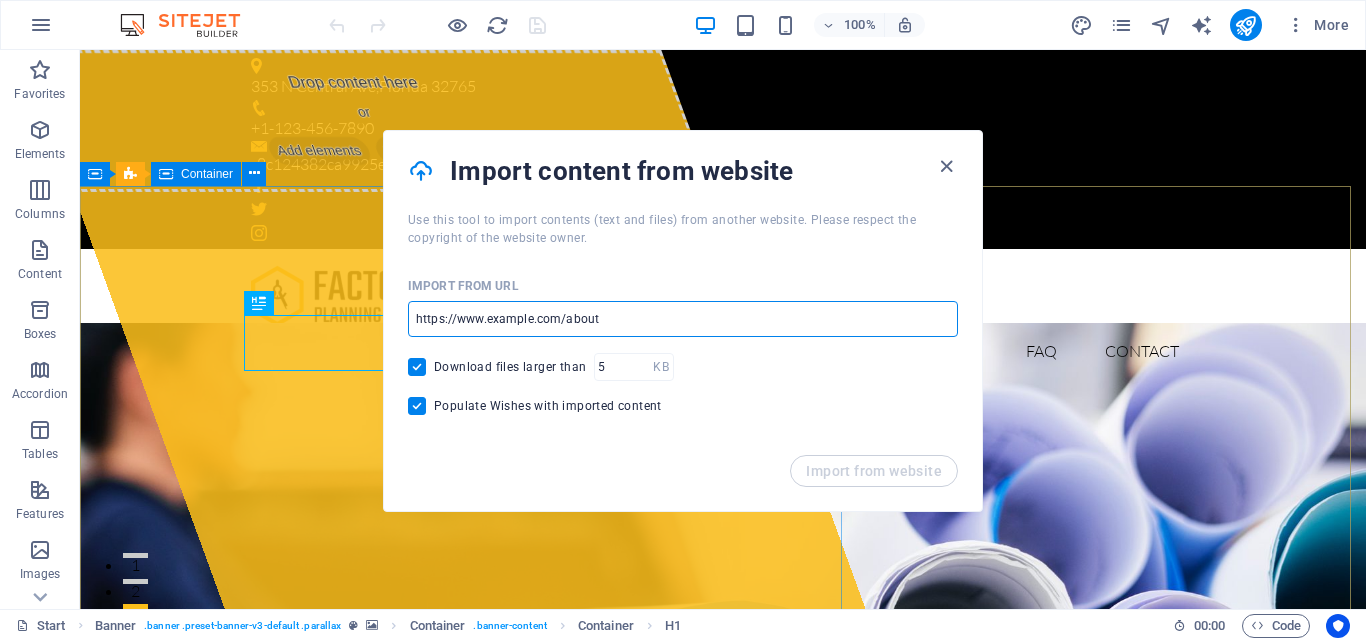 drag, startPoint x: 732, startPoint y: 371, endPoint x: 249, endPoint y: 286, distance: 490.42227 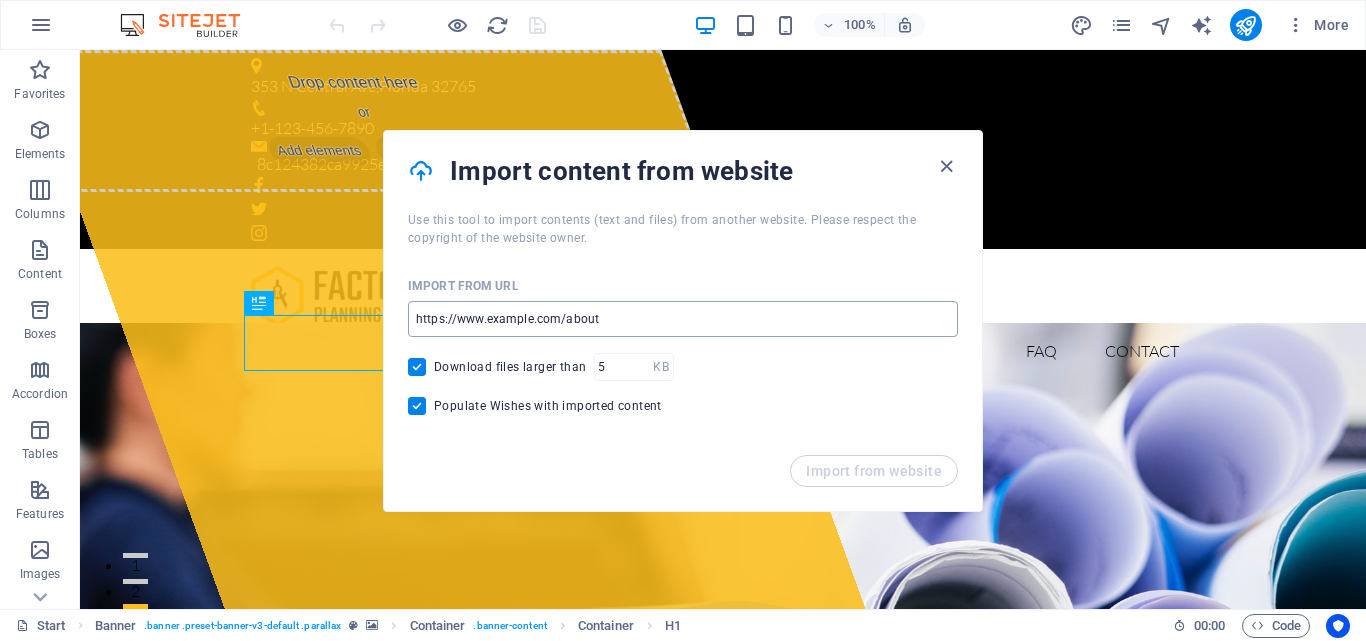 click at bounding box center [683, 319] 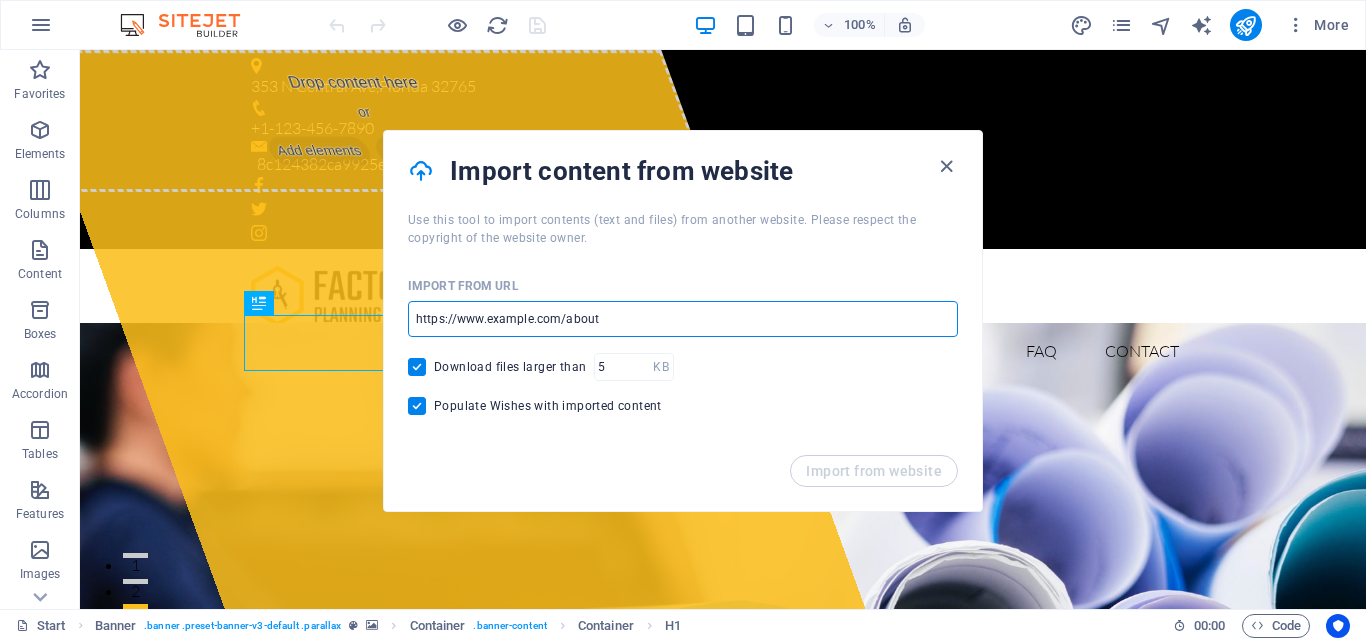click at bounding box center [683, 319] 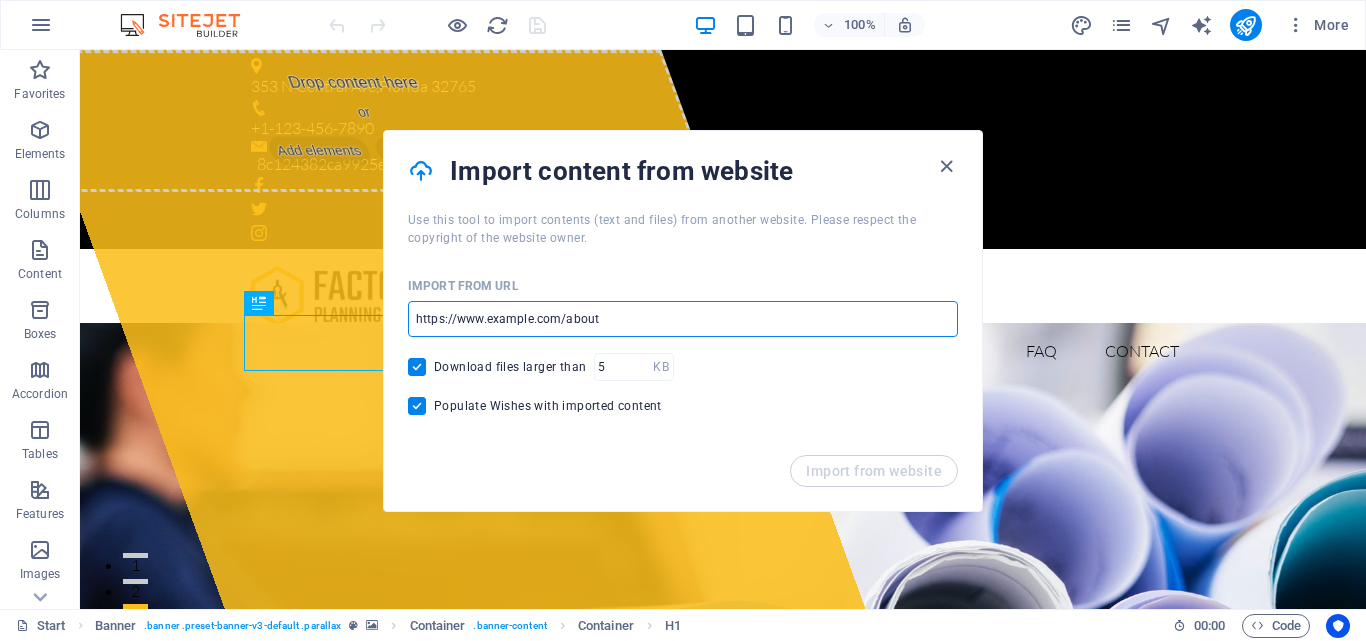 click at bounding box center [683, 319] 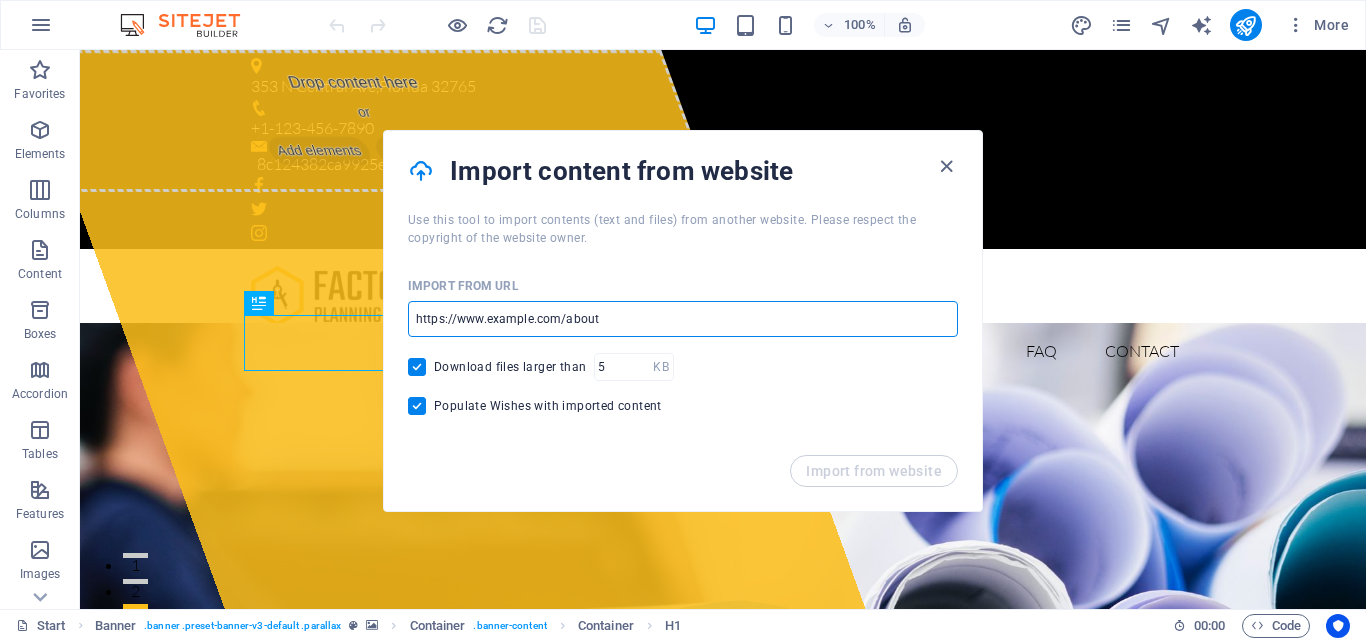 paste on "https://cms.sitehub.io/1964583" 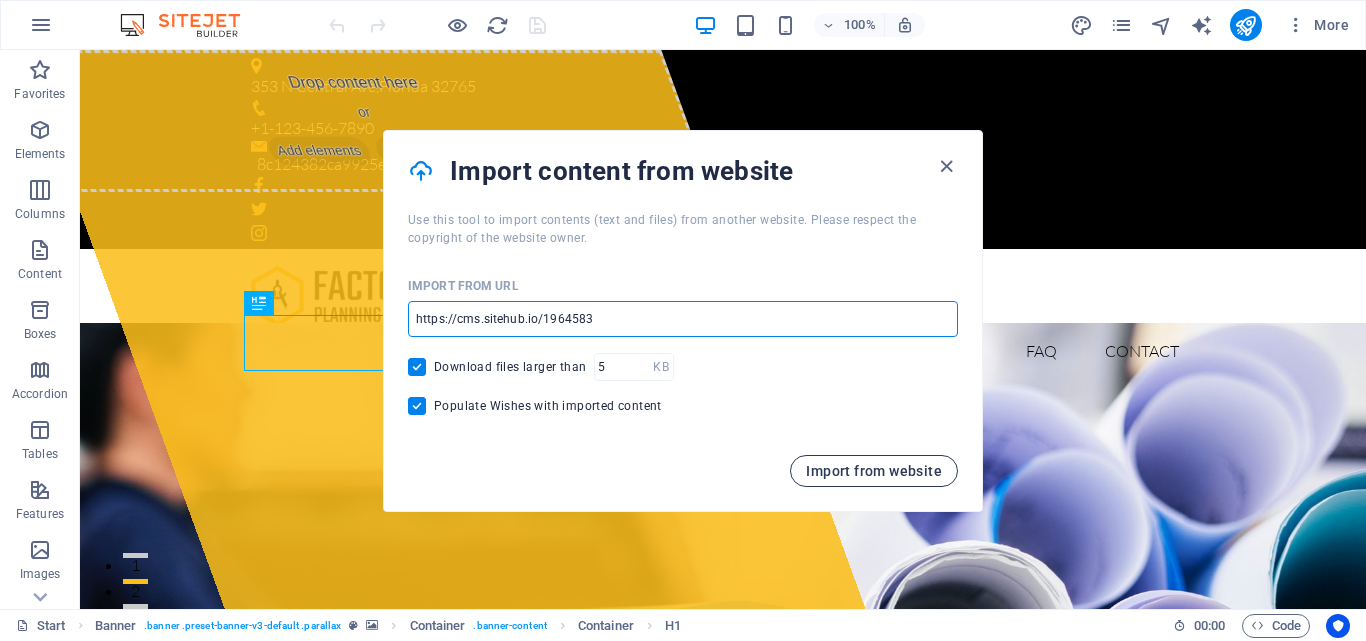 type on "https://cms.sitehub.io/1964583" 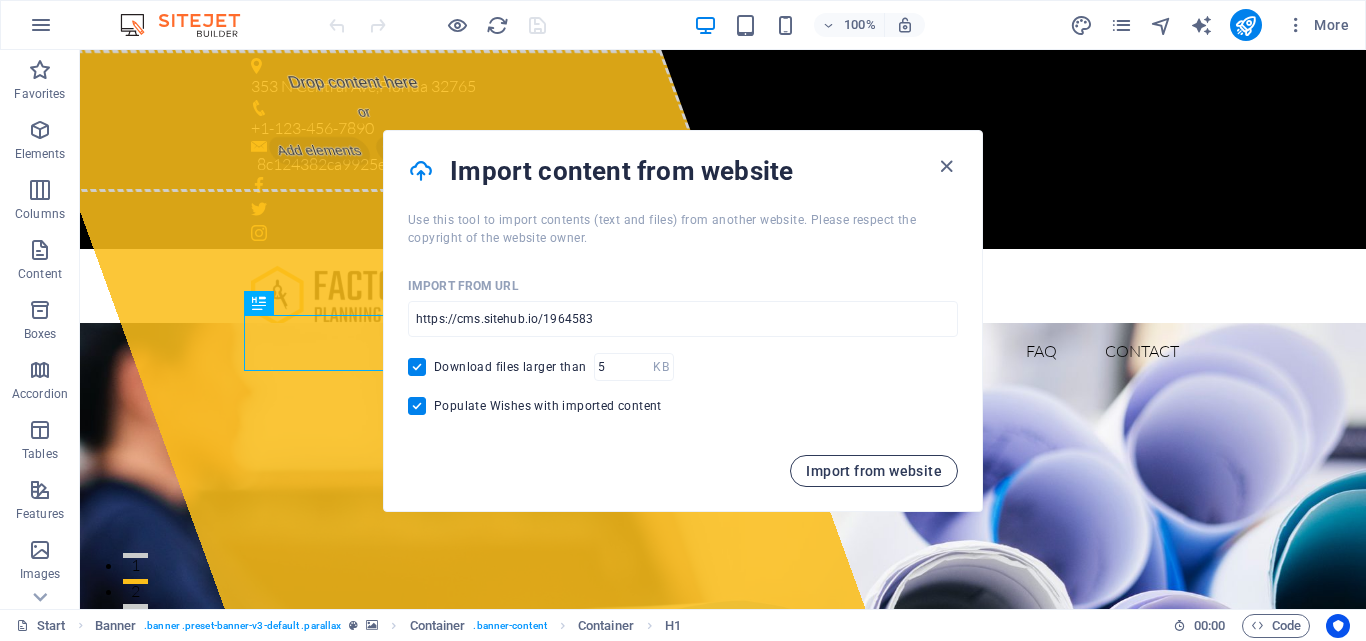 click on "Import from website" at bounding box center (874, 471) 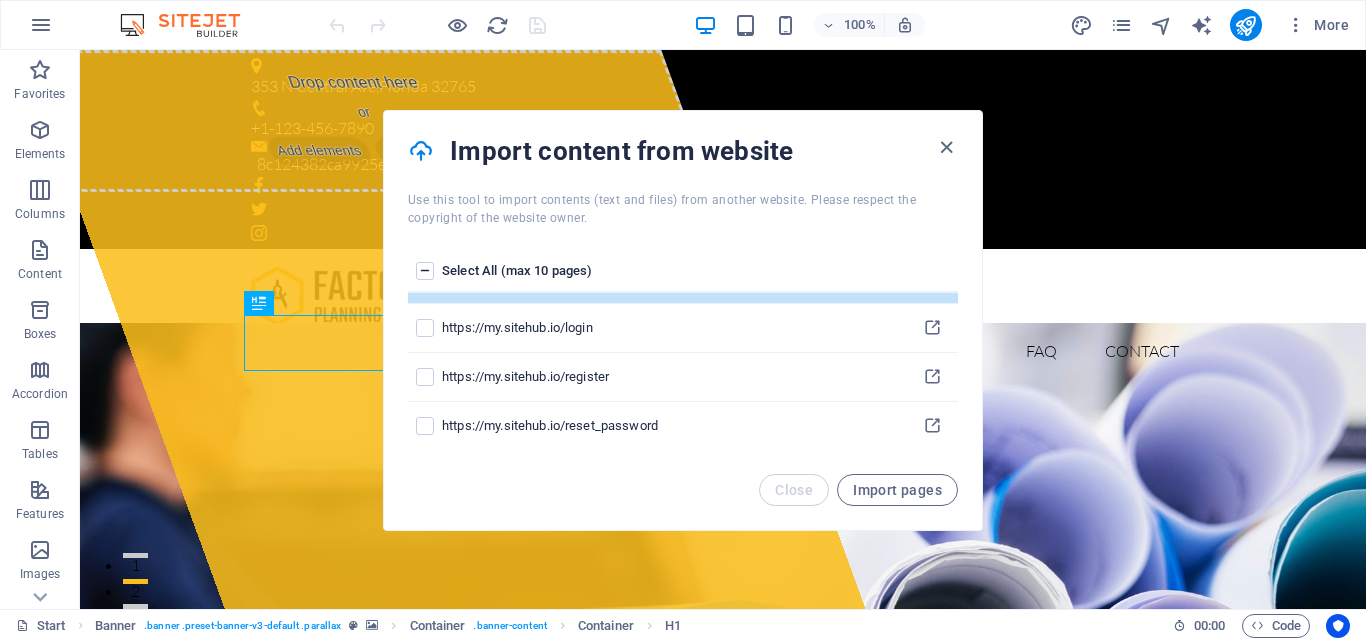 scroll, scrollTop: 88, scrollLeft: 0, axis: vertical 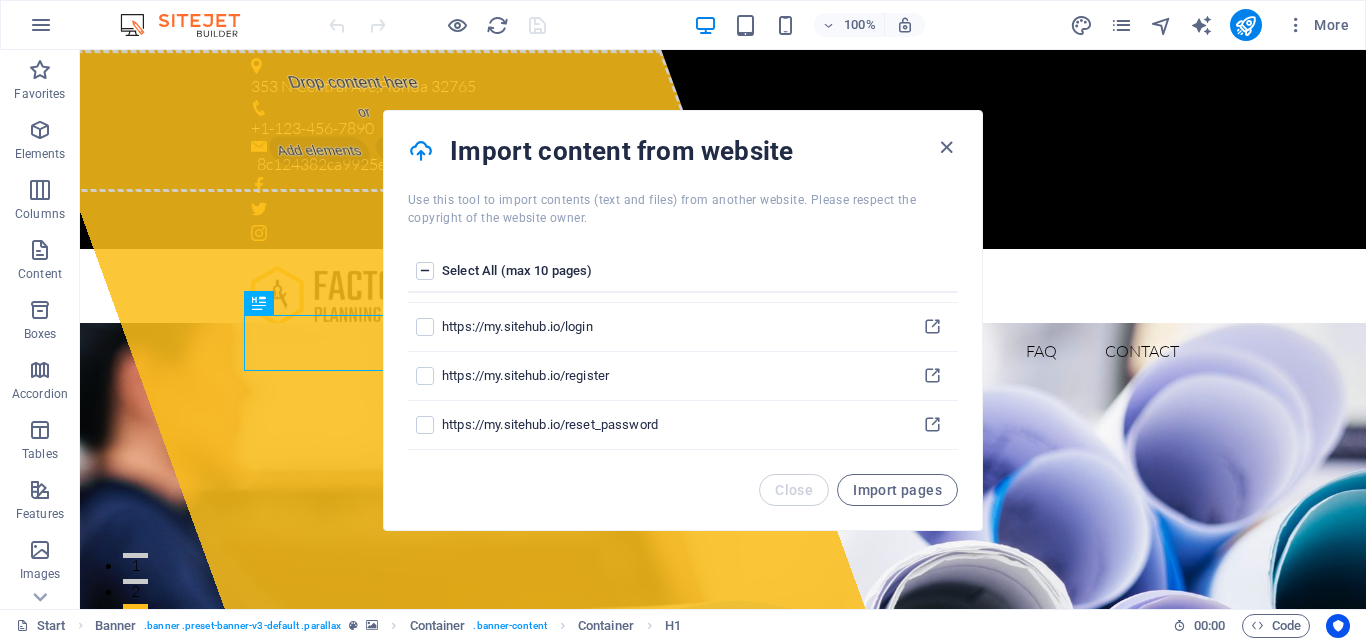 click at bounding box center [425, 271] 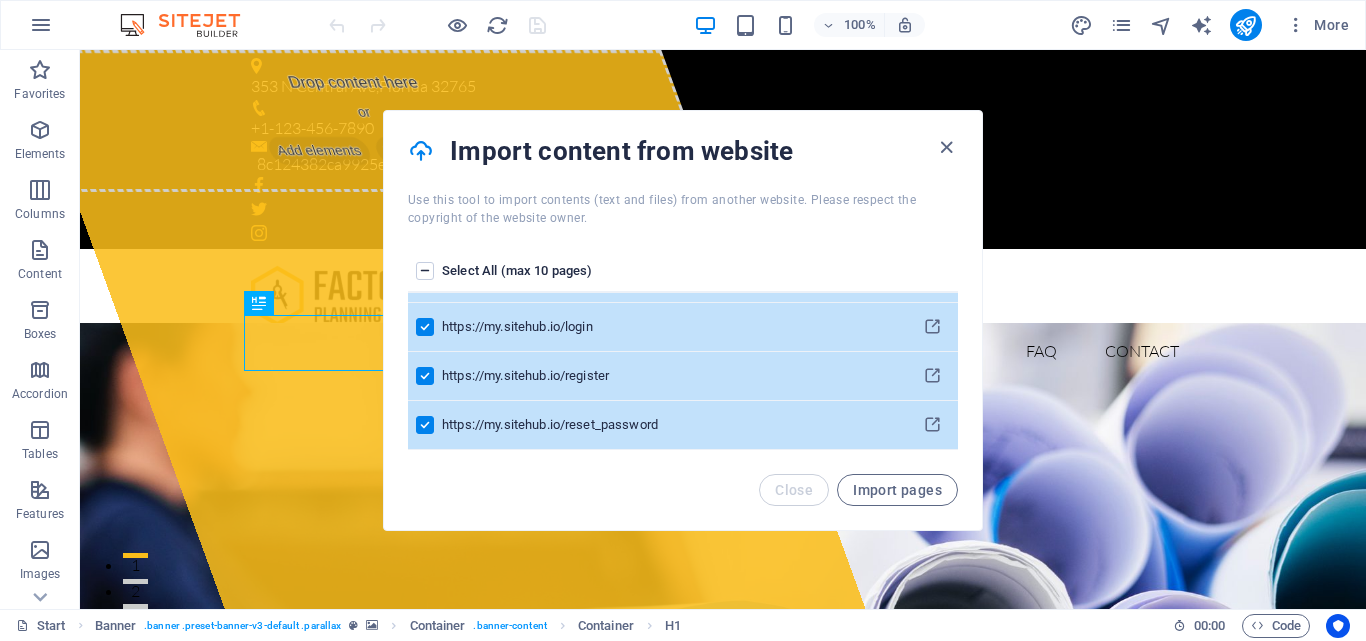scroll, scrollTop: 0, scrollLeft: 0, axis: both 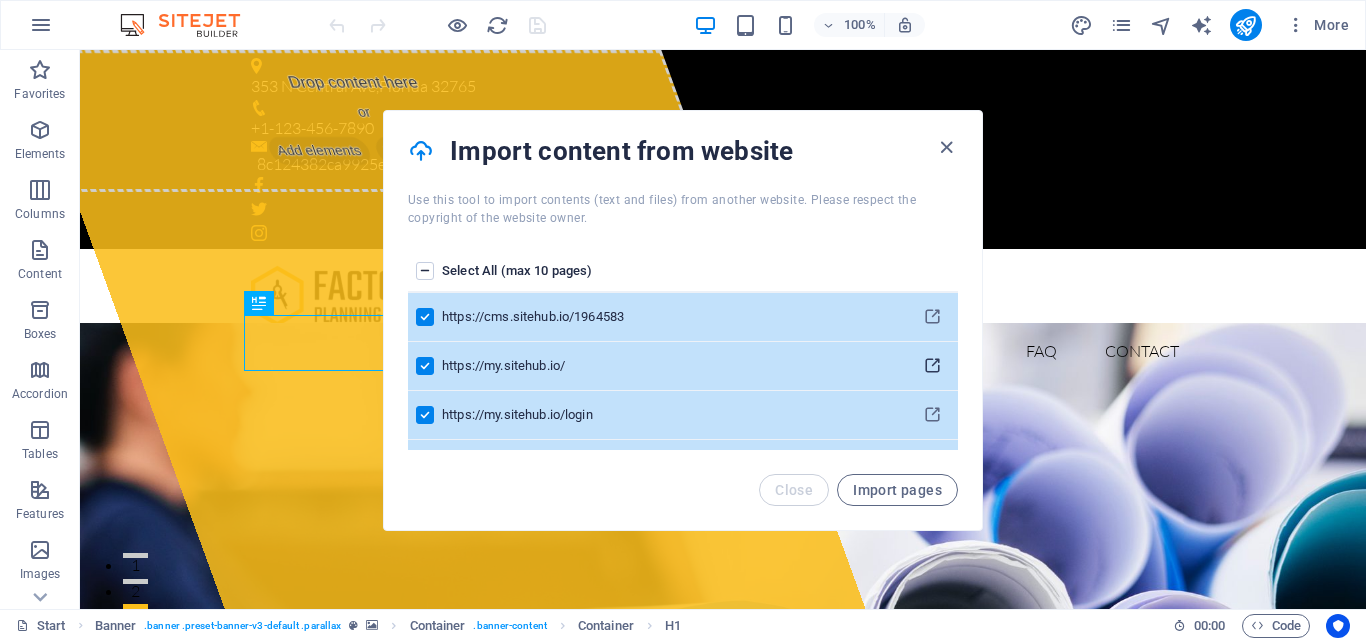 click at bounding box center (932, 366) 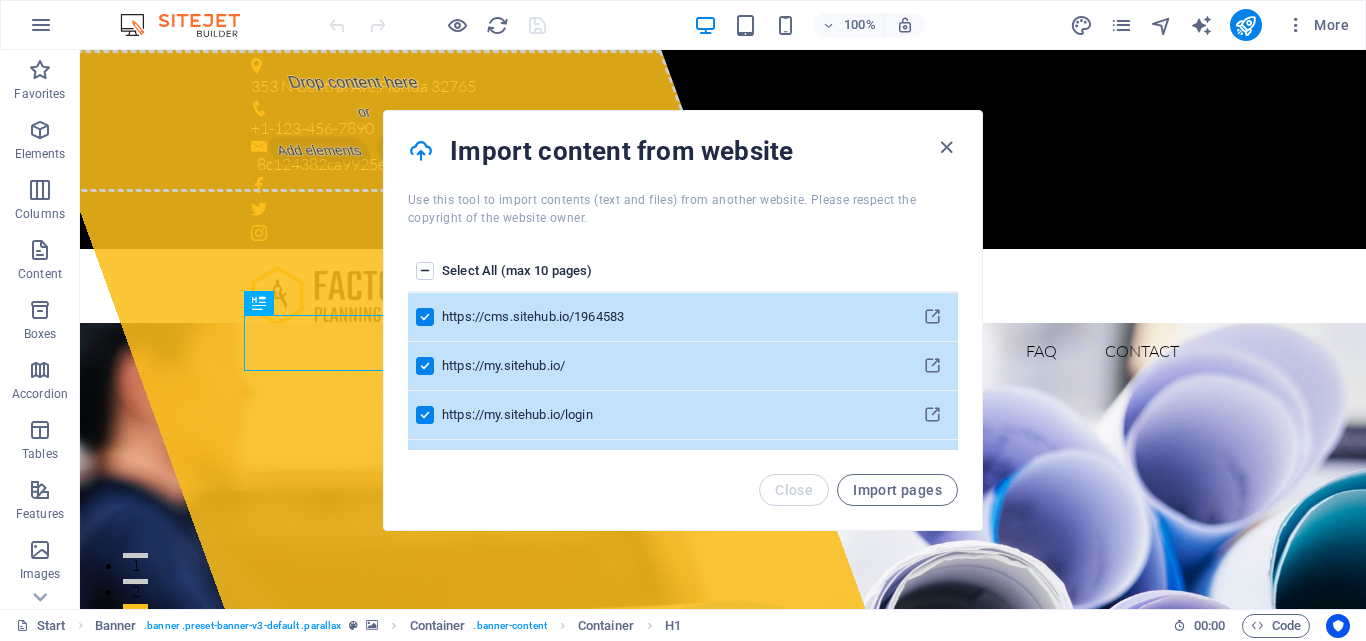 click at bounding box center (425, 366) 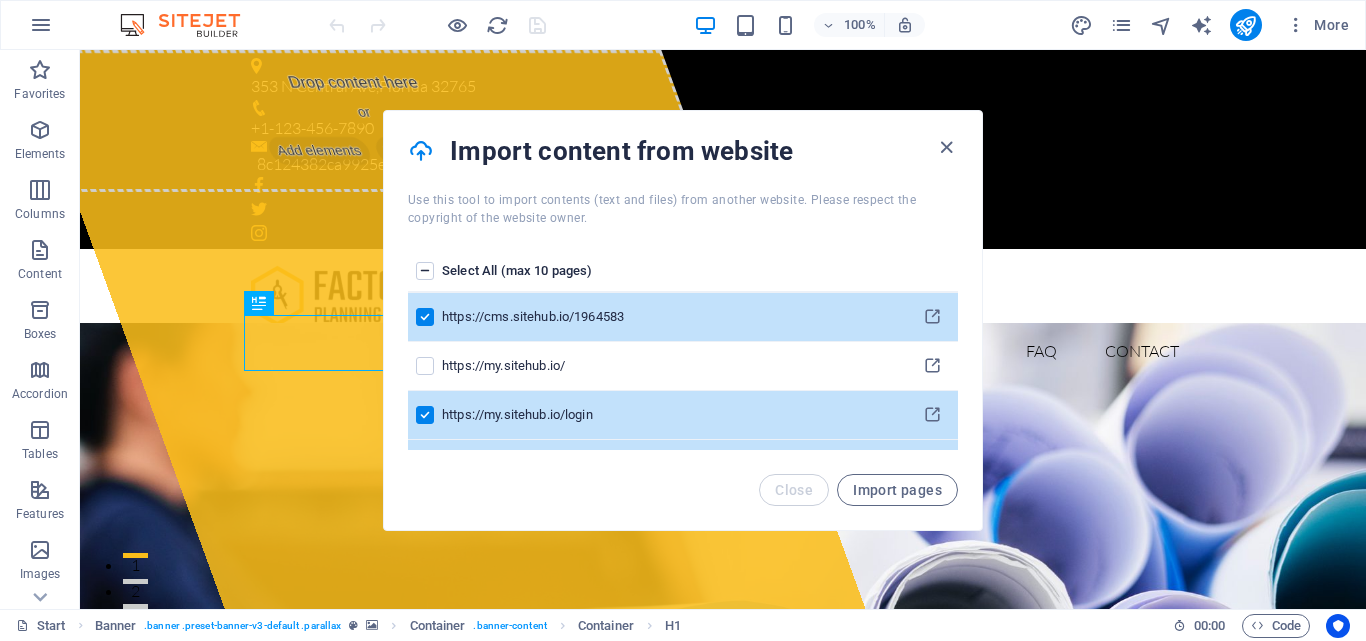 click at bounding box center [425, 415] 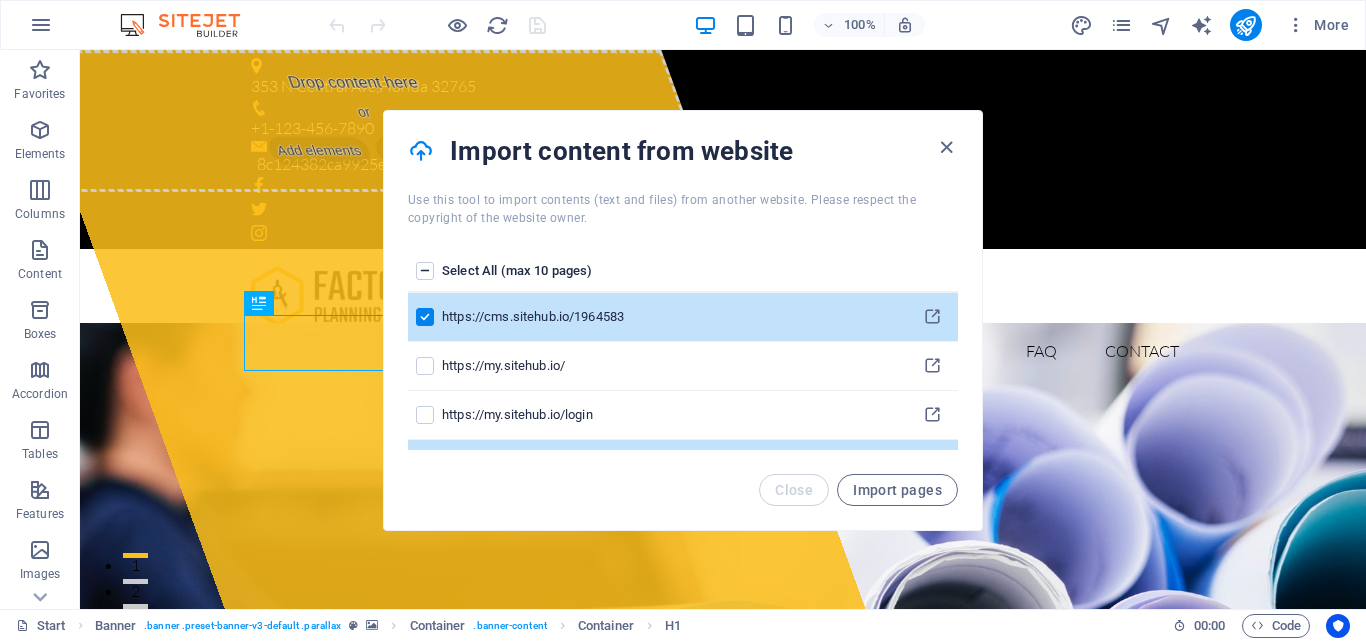 click at bounding box center (425, 271) 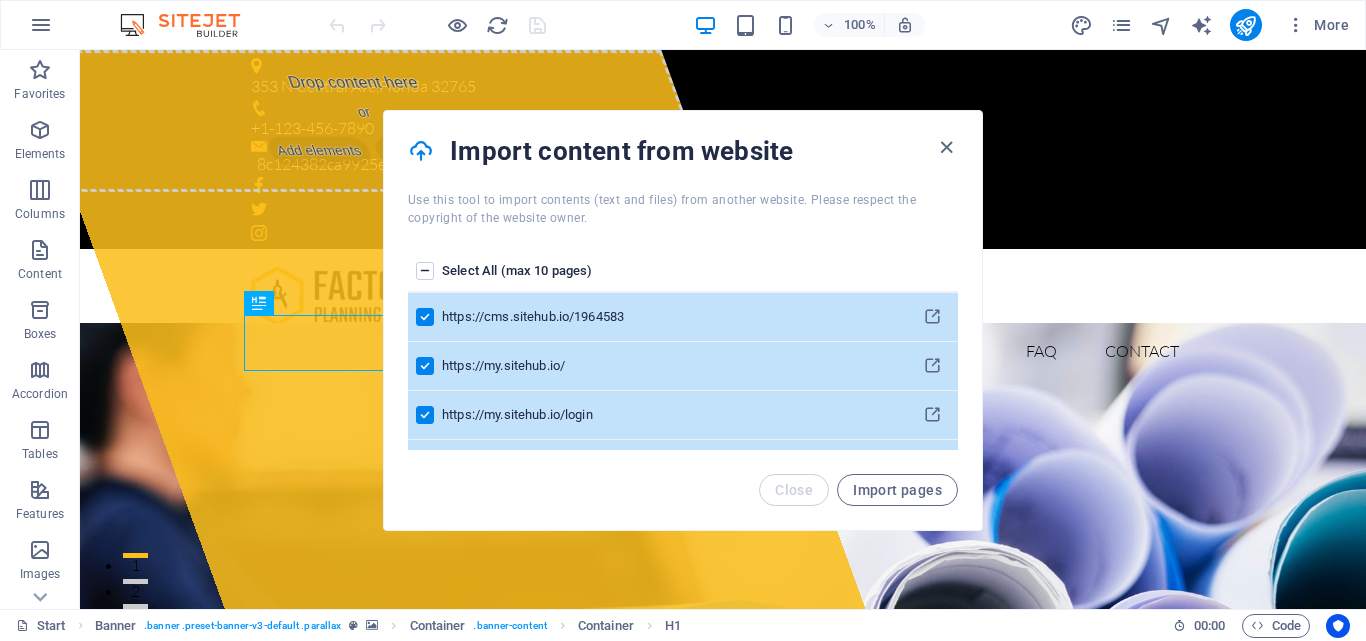 click at bounding box center (425, 271) 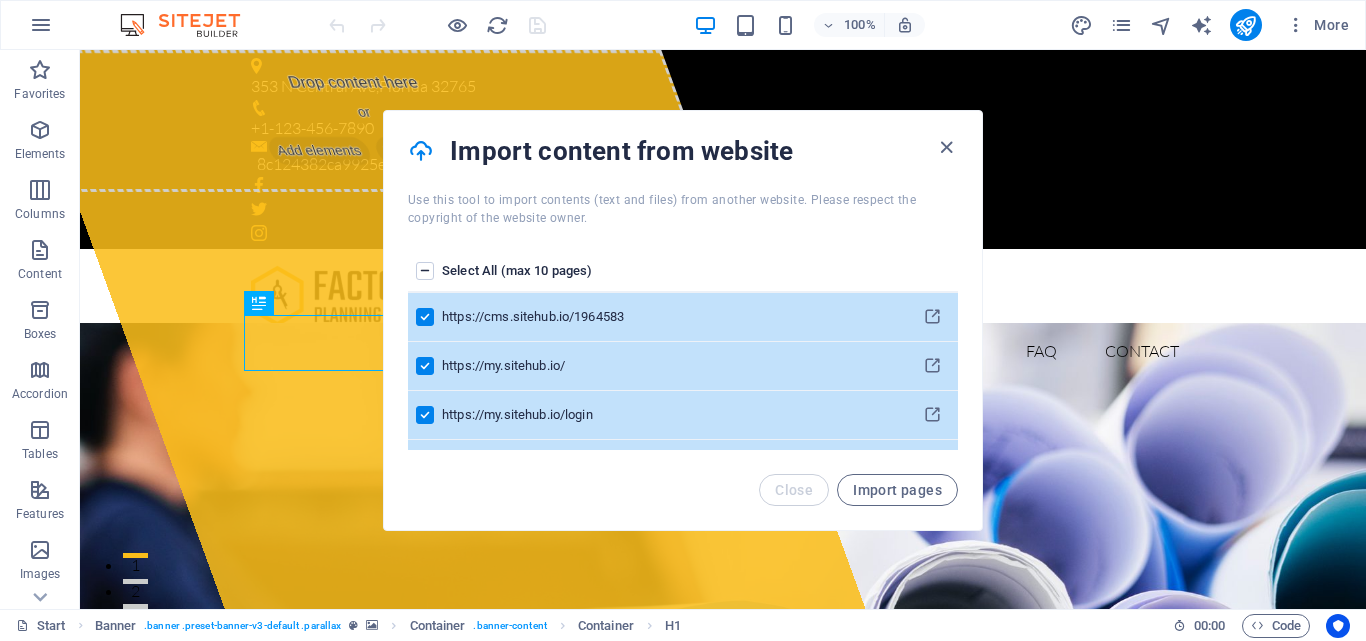 click at bounding box center [425, 366] 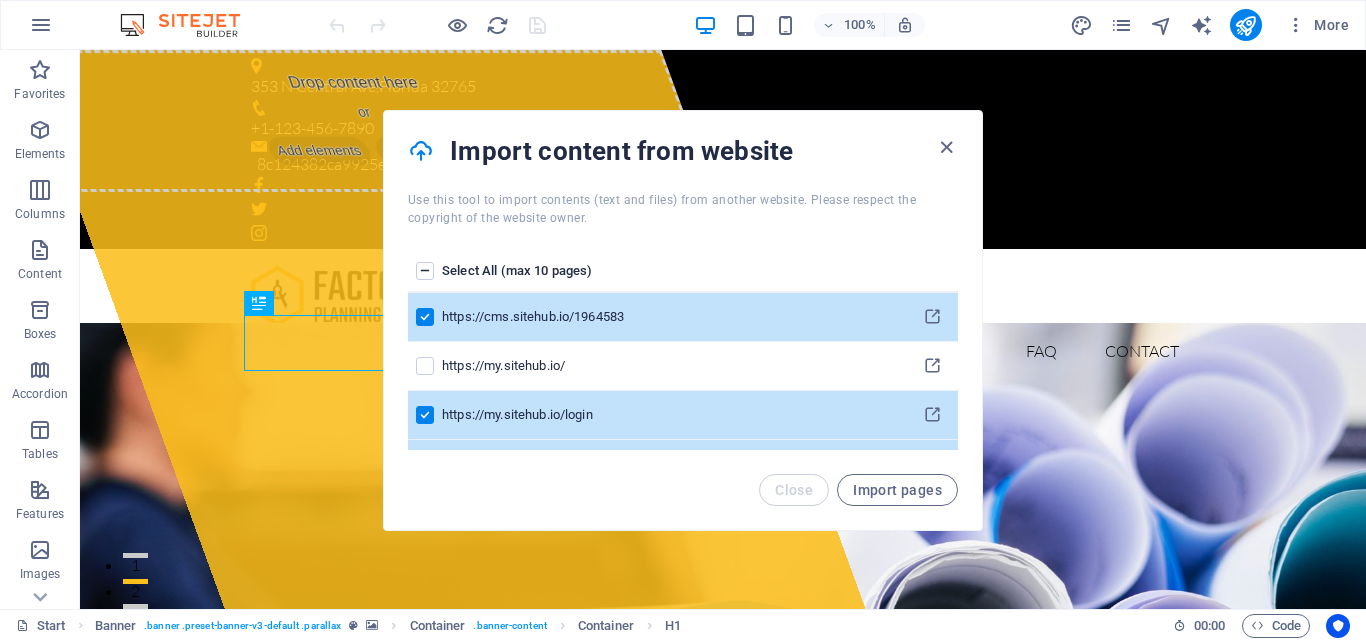 click at bounding box center [425, 415] 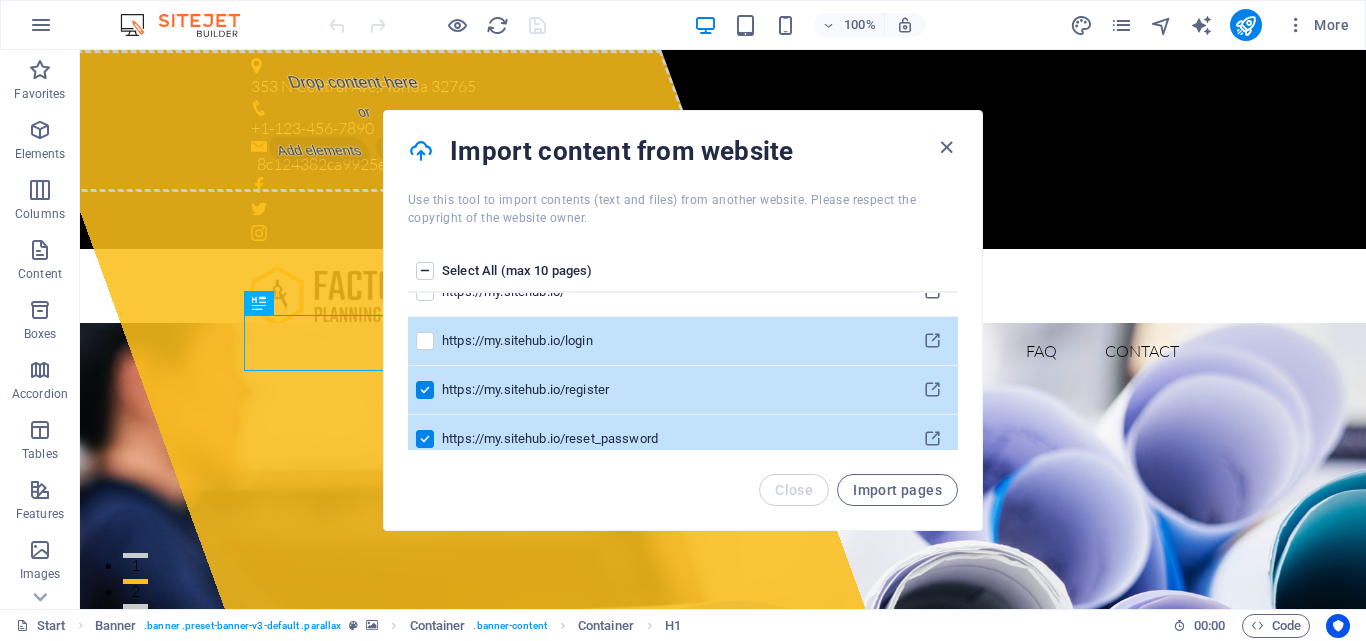 scroll, scrollTop: 88, scrollLeft: 0, axis: vertical 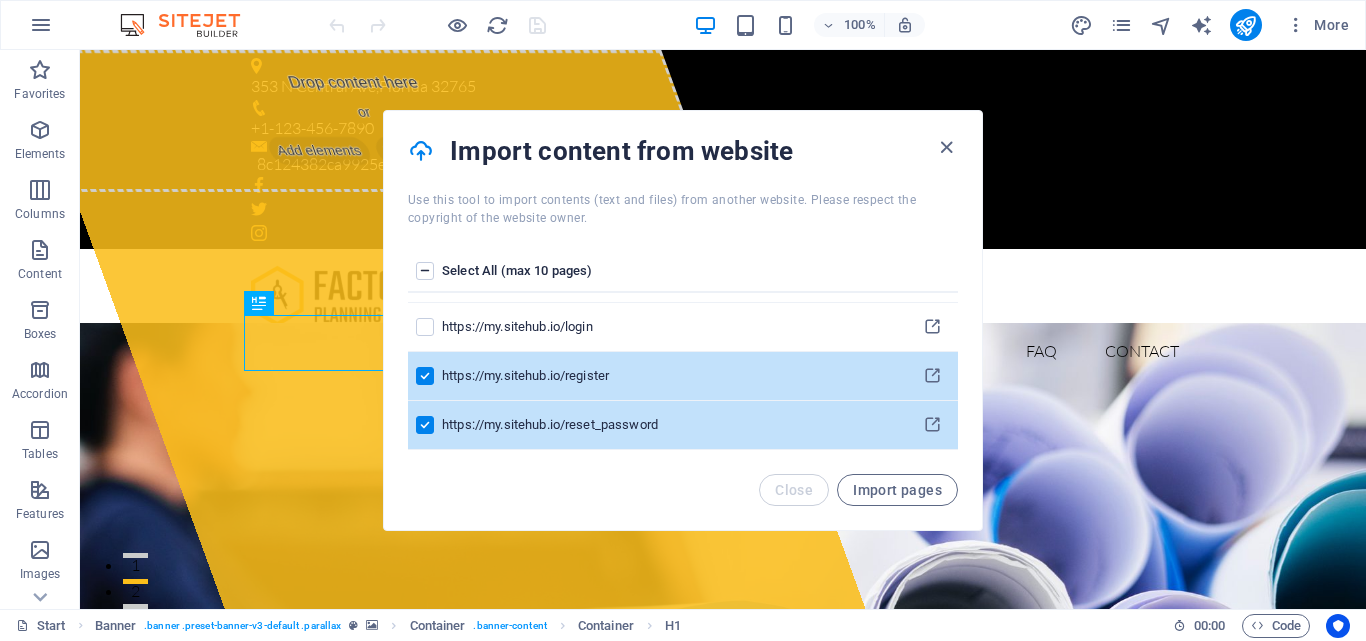 drag, startPoint x: 427, startPoint y: 423, endPoint x: 427, endPoint y: 407, distance: 16 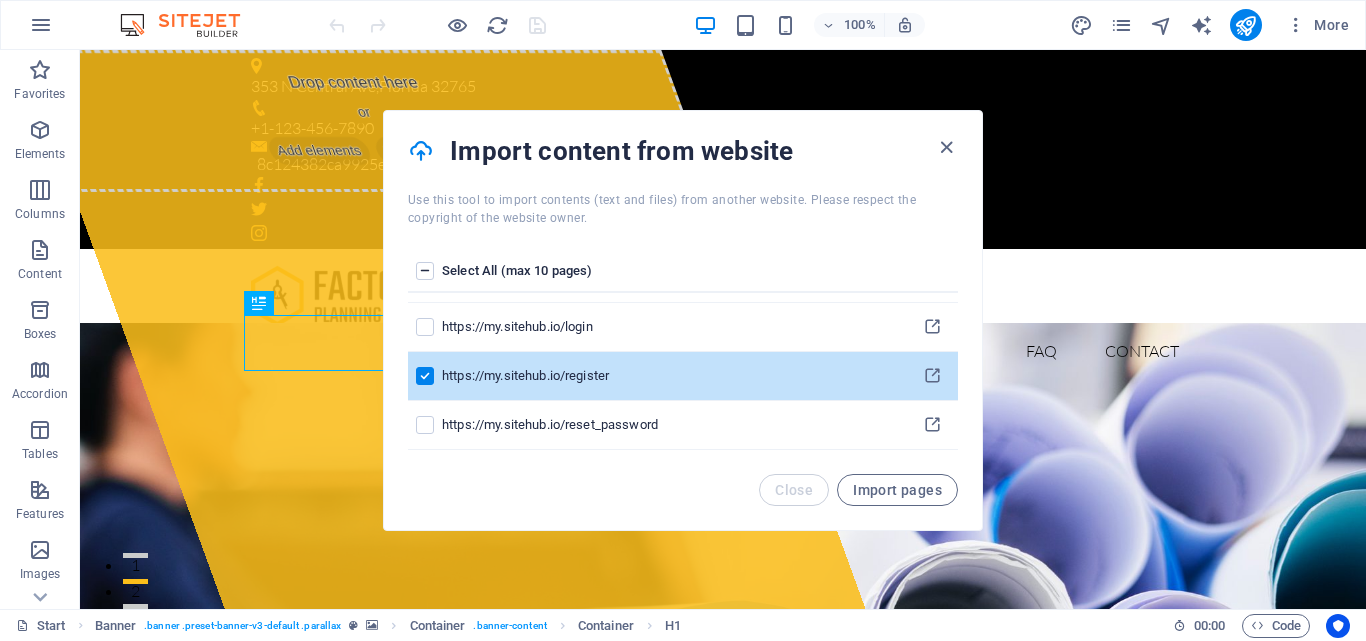 click at bounding box center [425, 376] 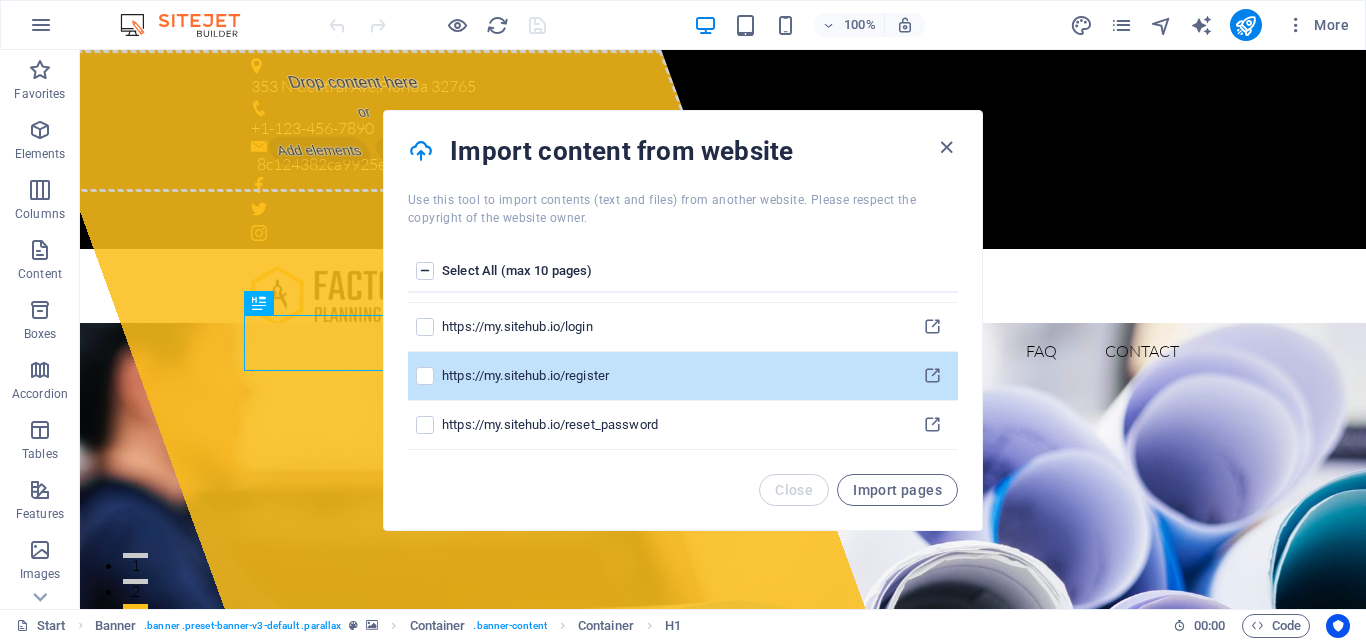scroll, scrollTop: 0, scrollLeft: 0, axis: both 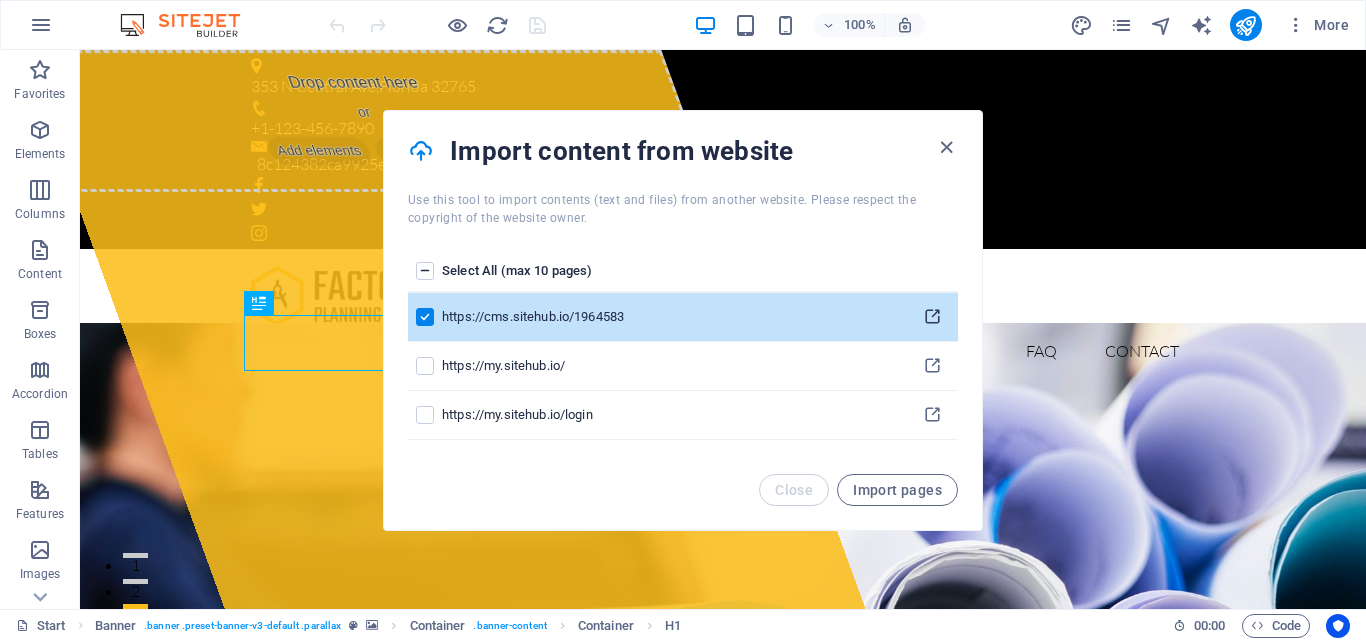 click at bounding box center [932, 317] 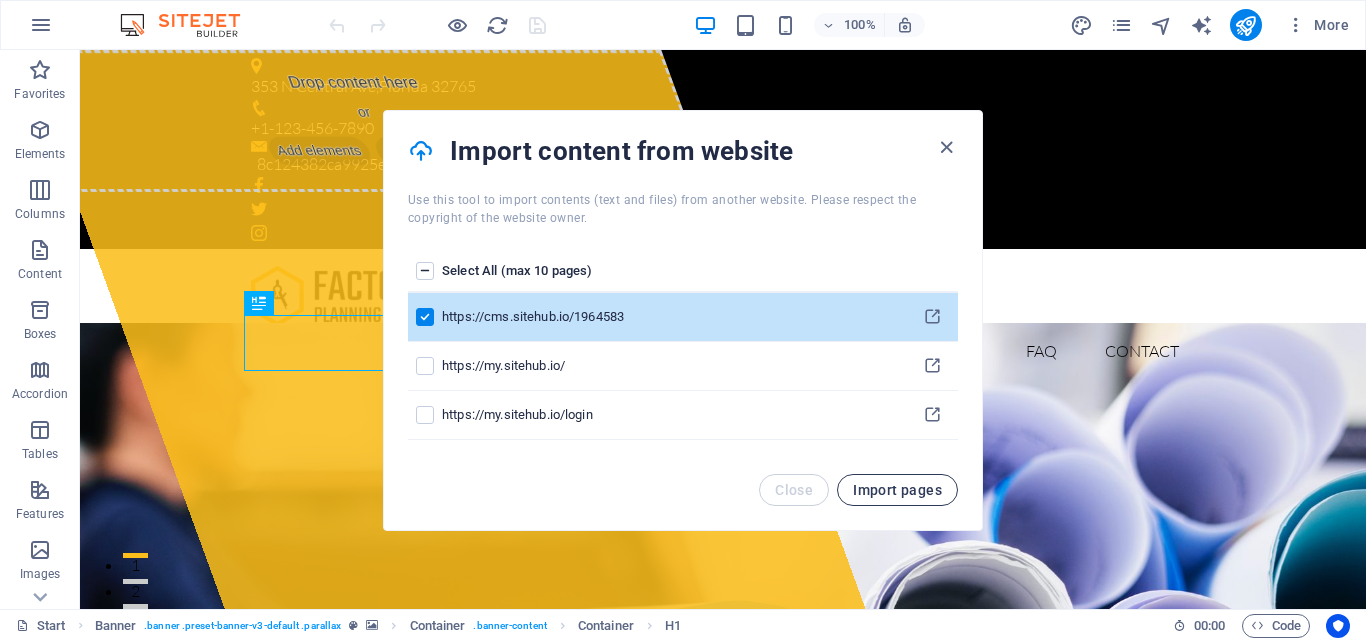 click on "Import pages" at bounding box center [897, 490] 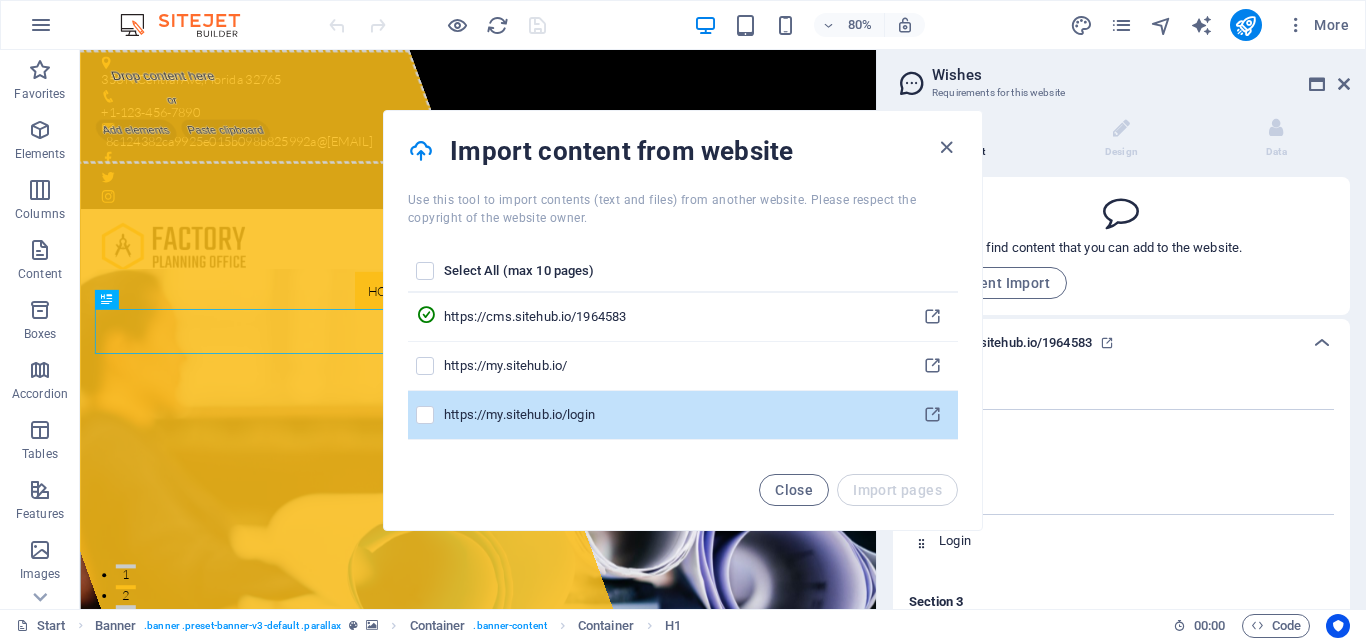scroll, scrollTop: 217, scrollLeft: 0, axis: vertical 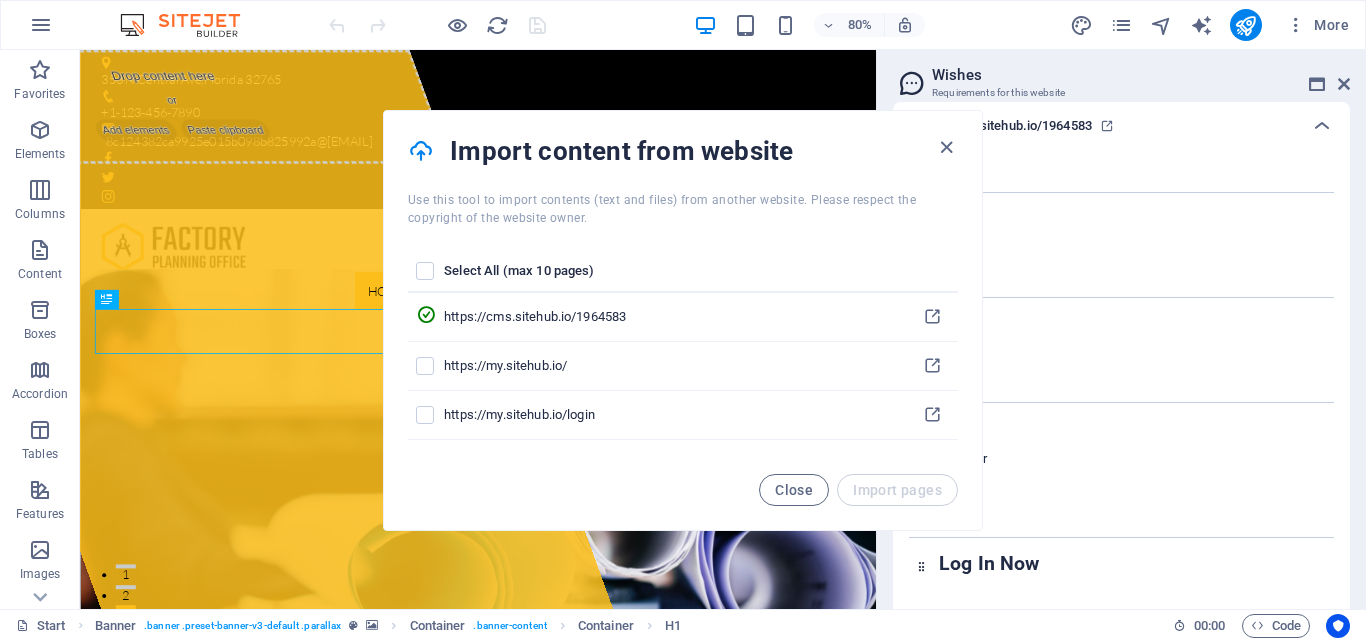 drag, startPoint x: 721, startPoint y: 124, endPoint x: 643, endPoint y: 112, distance: 78.91768 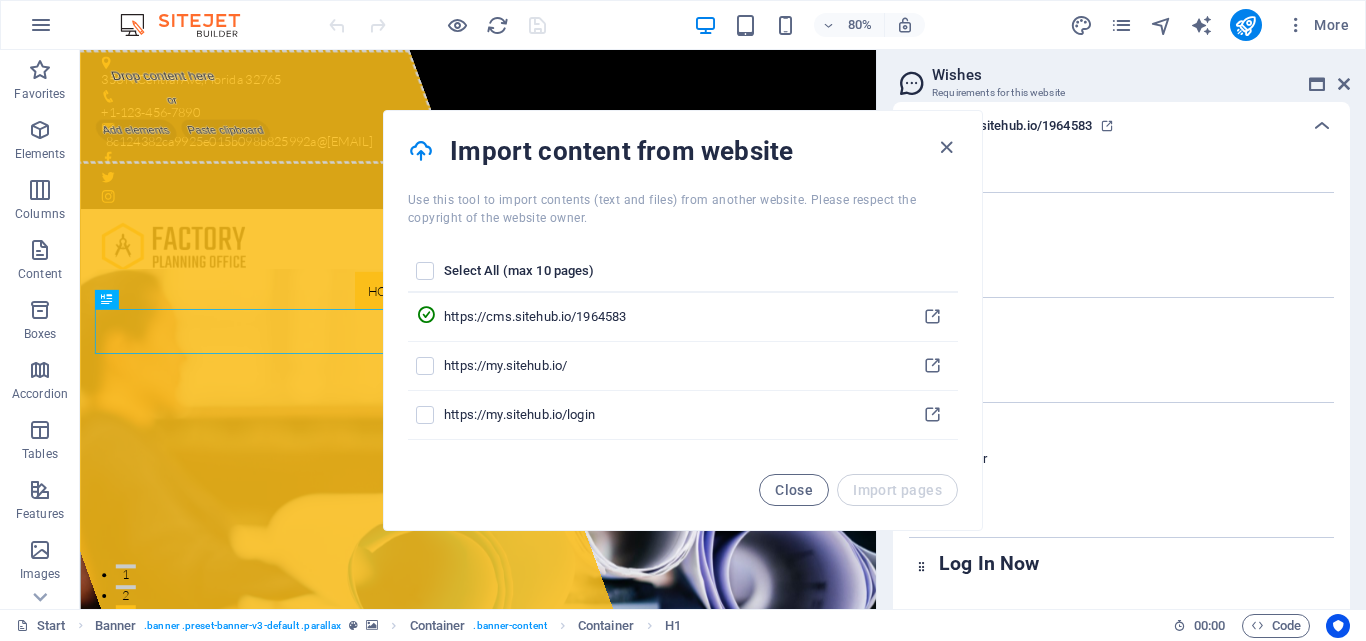 drag, startPoint x: 509, startPoint y: 118, endPoint x: 508, endPoint y: 144, distance: 26.019224 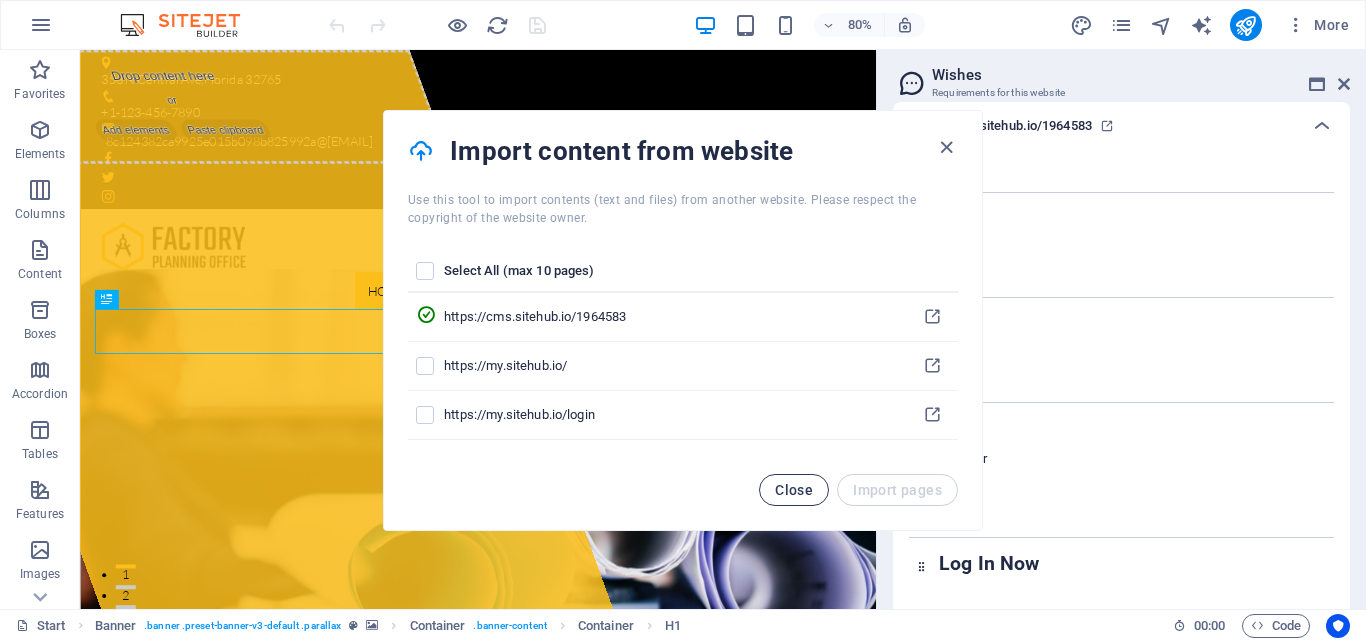 click on "Close" at bounding box center (794, 490) 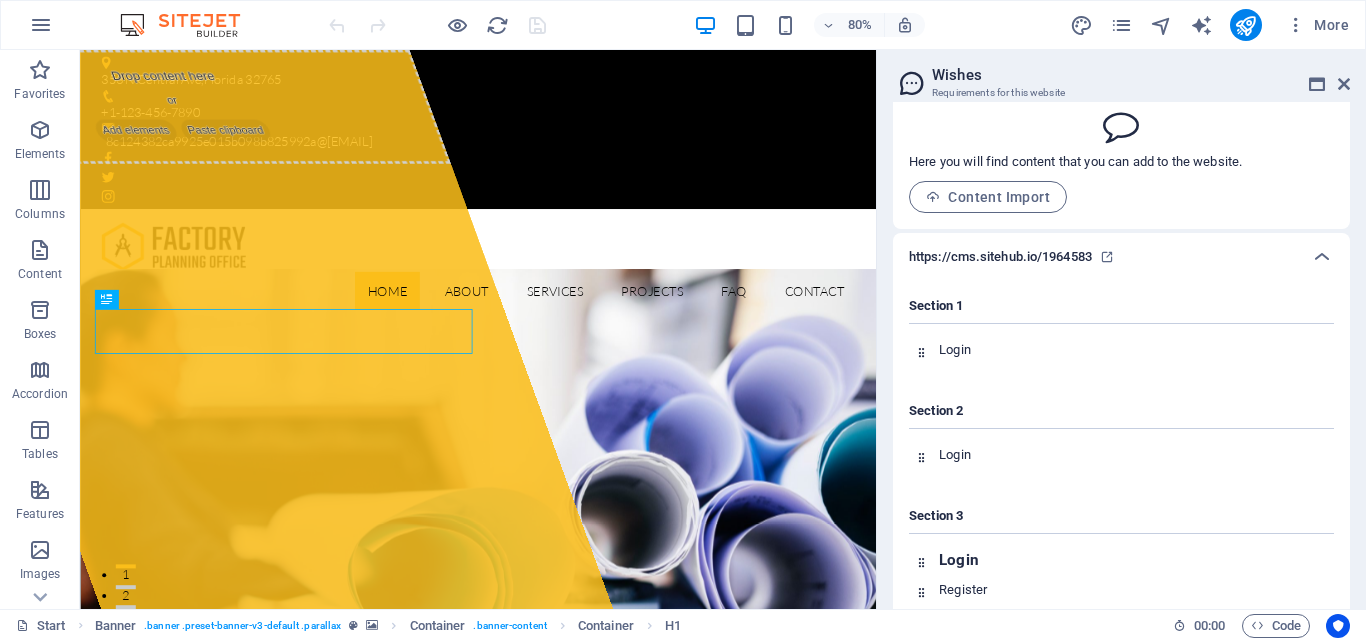 scroll, scrollTop: 0, scrollLeft: 0, axis: both 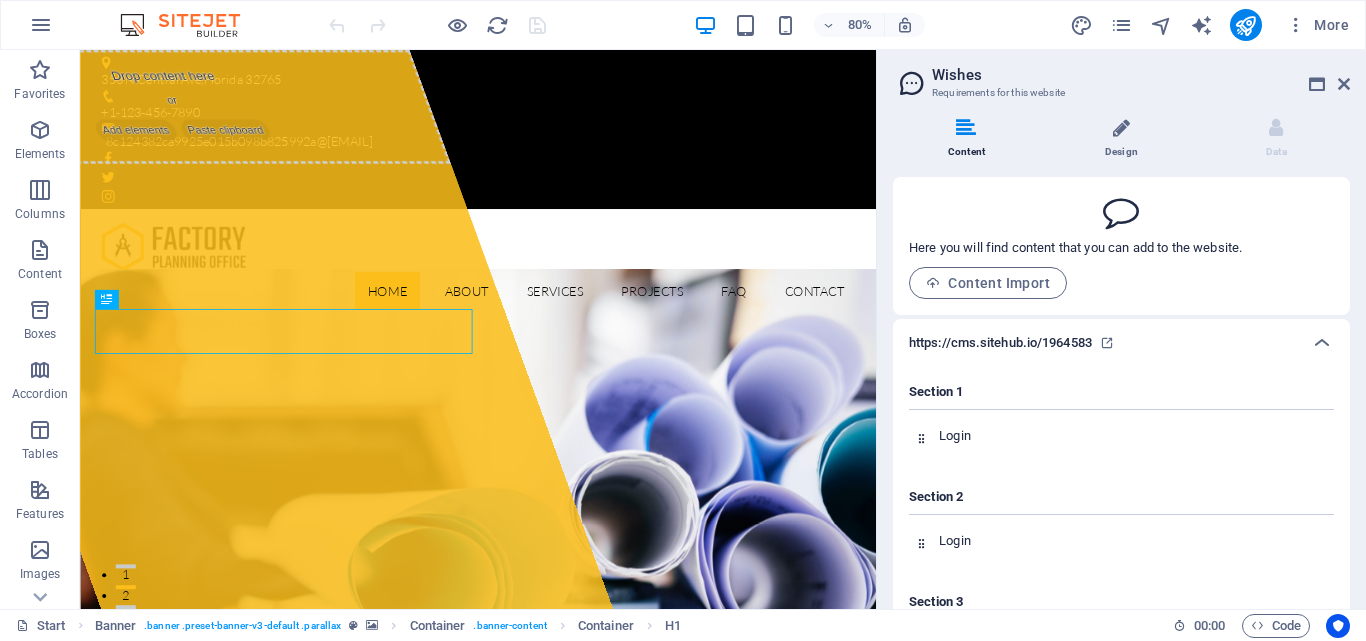 click at bounding box center [1121, 128] 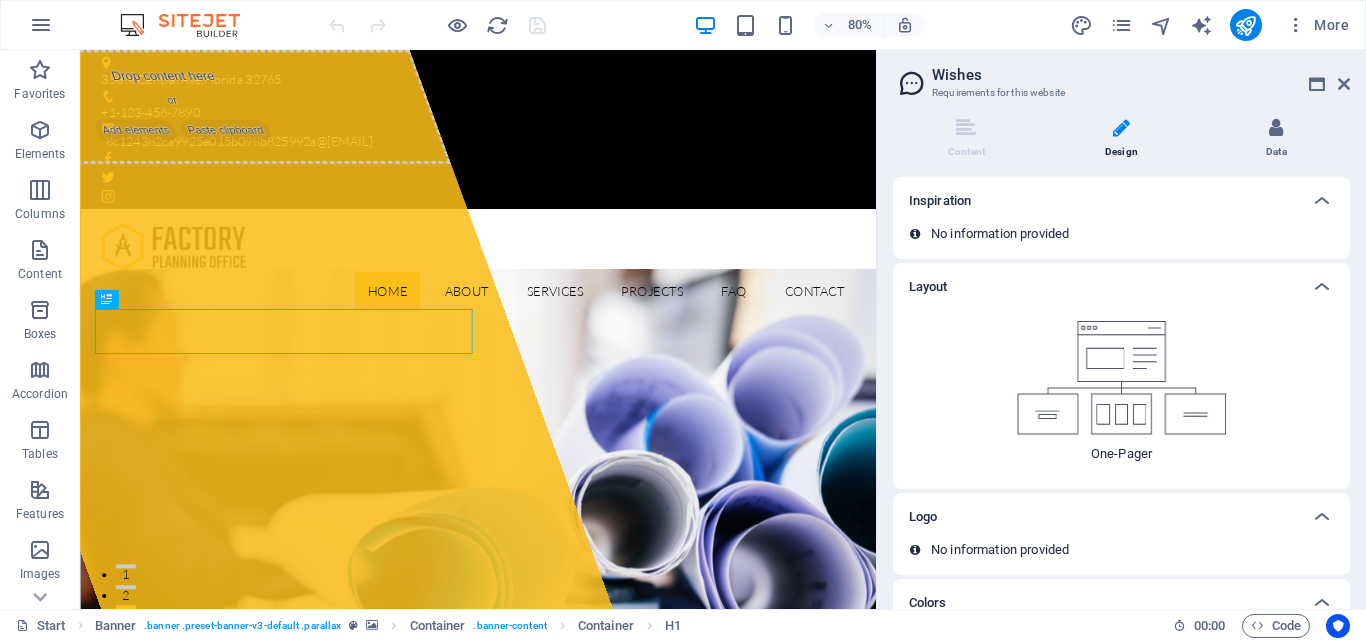 click on "Data" at bounding box center [1276, 139] 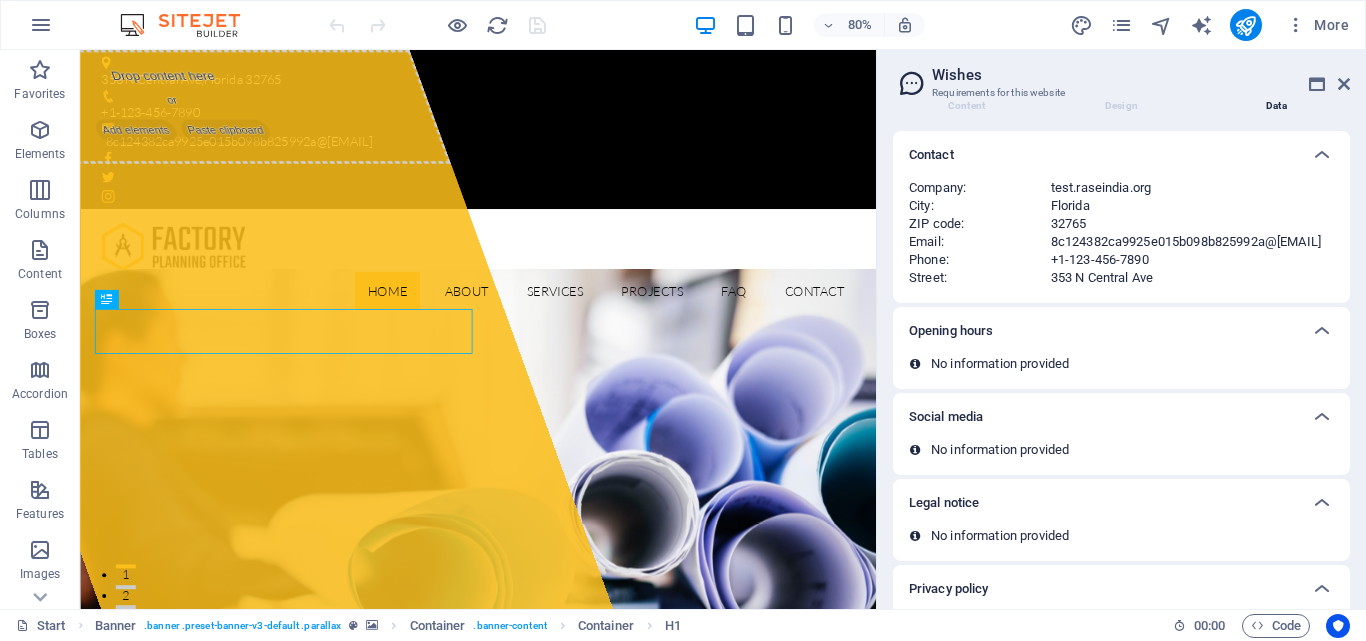 scroll, scrollTop: 0, scrollLeft: 0, axis: both 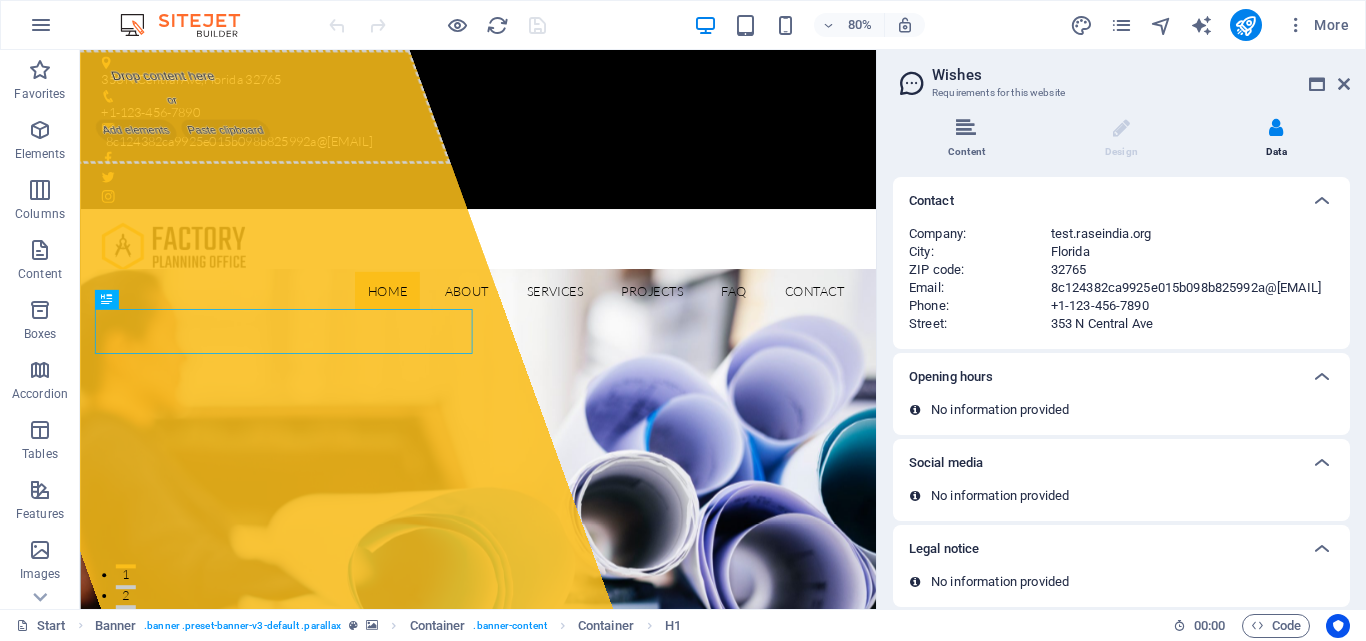 click at bounding box center (966, 128) 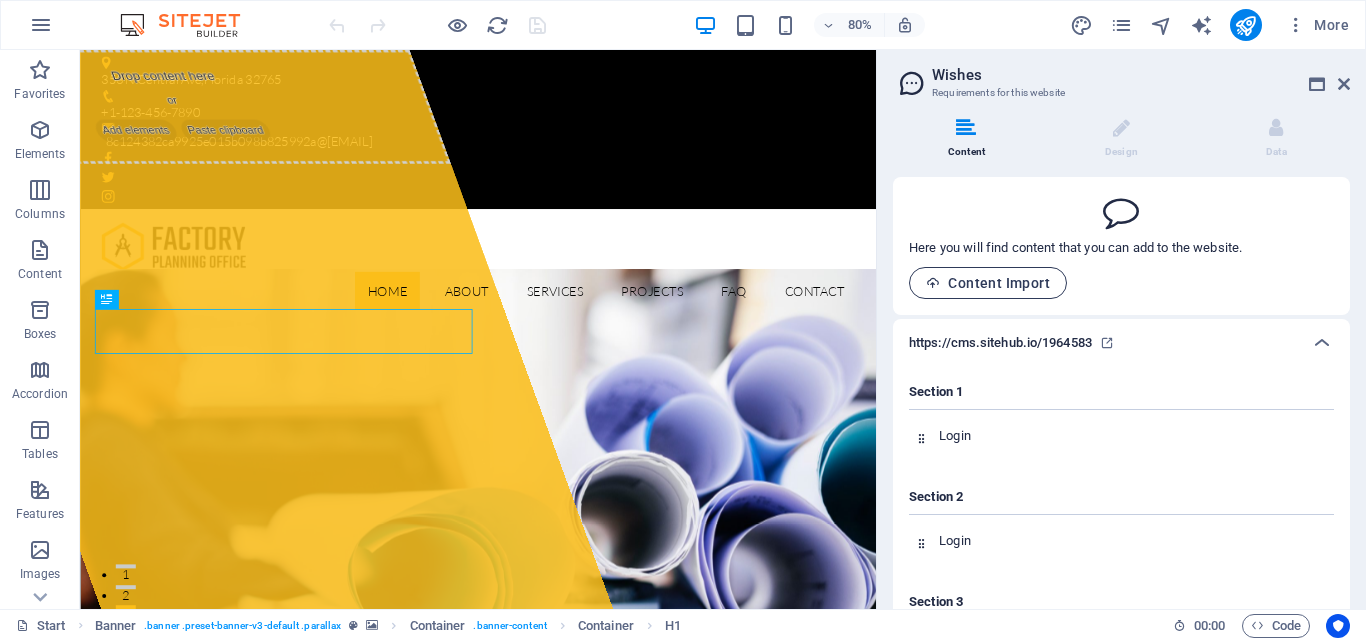 click on "Content Import" at bounding box center [988, 283] 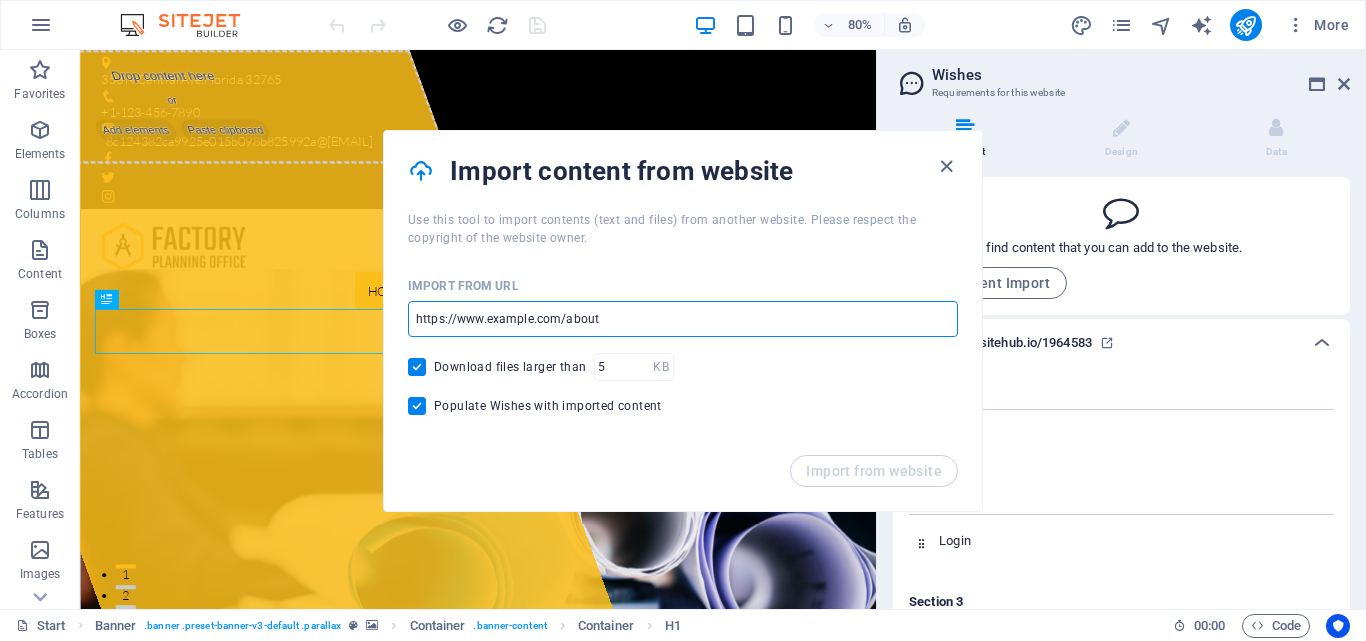 click at bounding box center [683, 319] 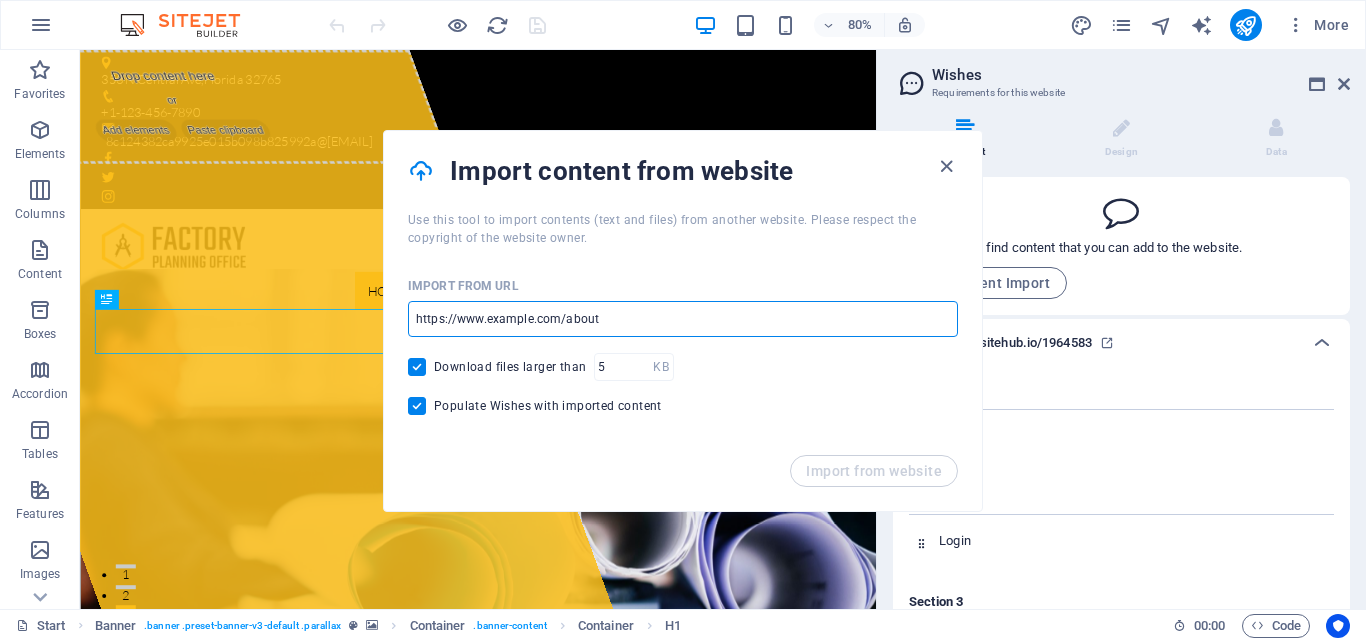 click at bounding box center (683, 319) 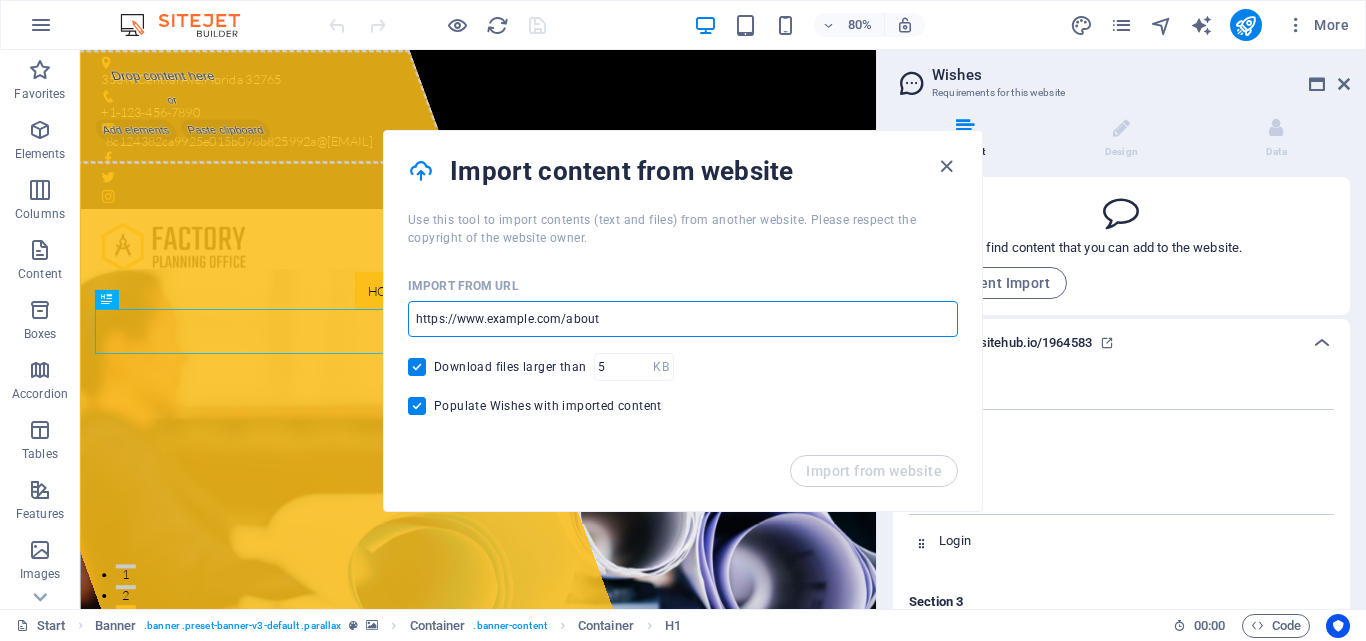 paste on "https://cms.sitehub.io/1964583" 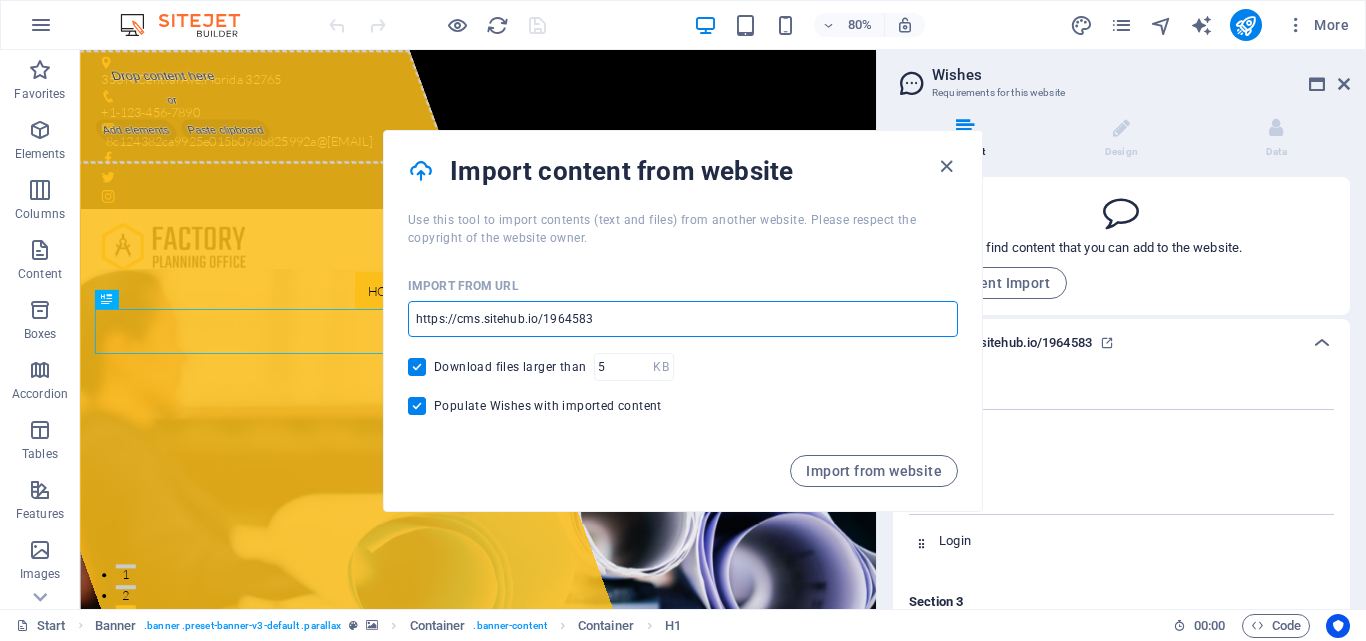 click on "https://cms.sitehub.io/1964583" at bounding box center (683, 319) 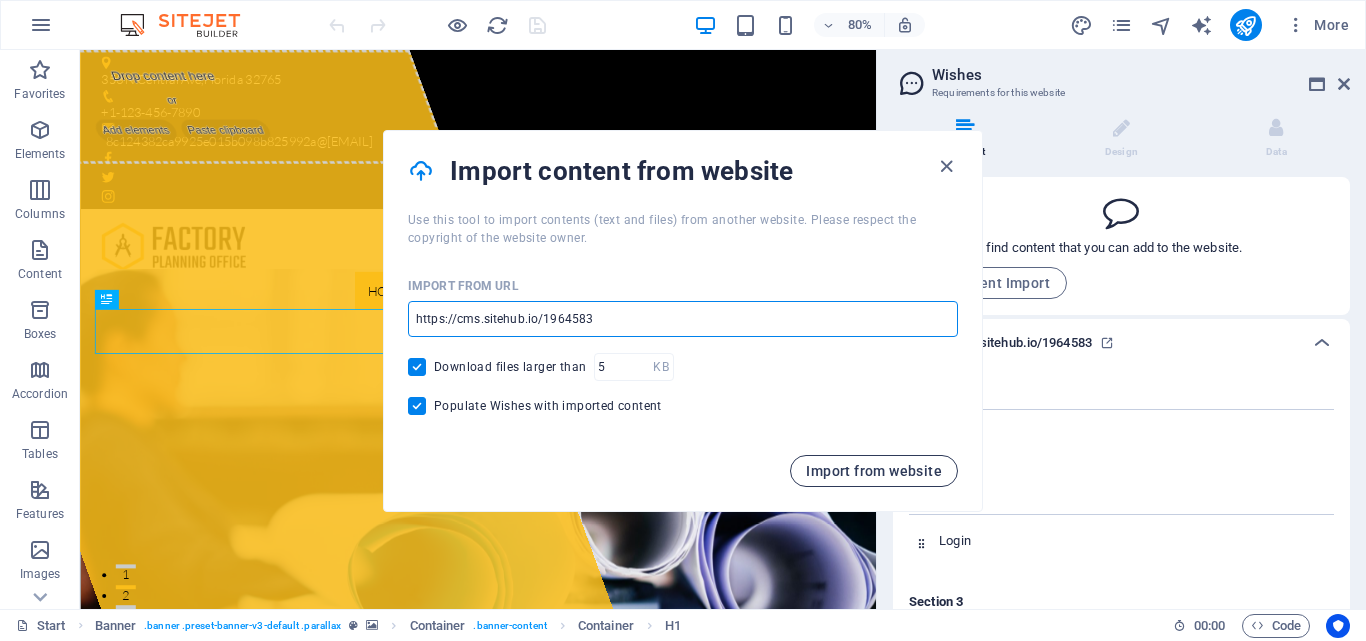 type on "https://cms.sitehub.io/1964583" 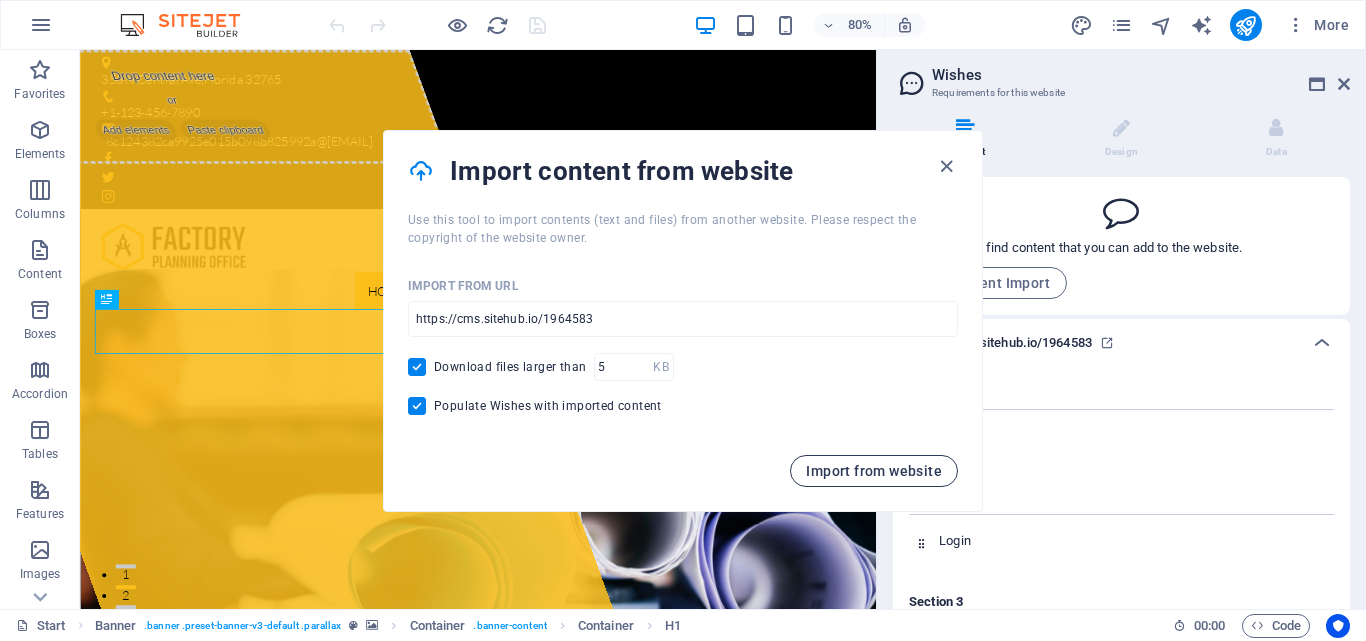 click on "Import from website" at bounding box center (874, 471) 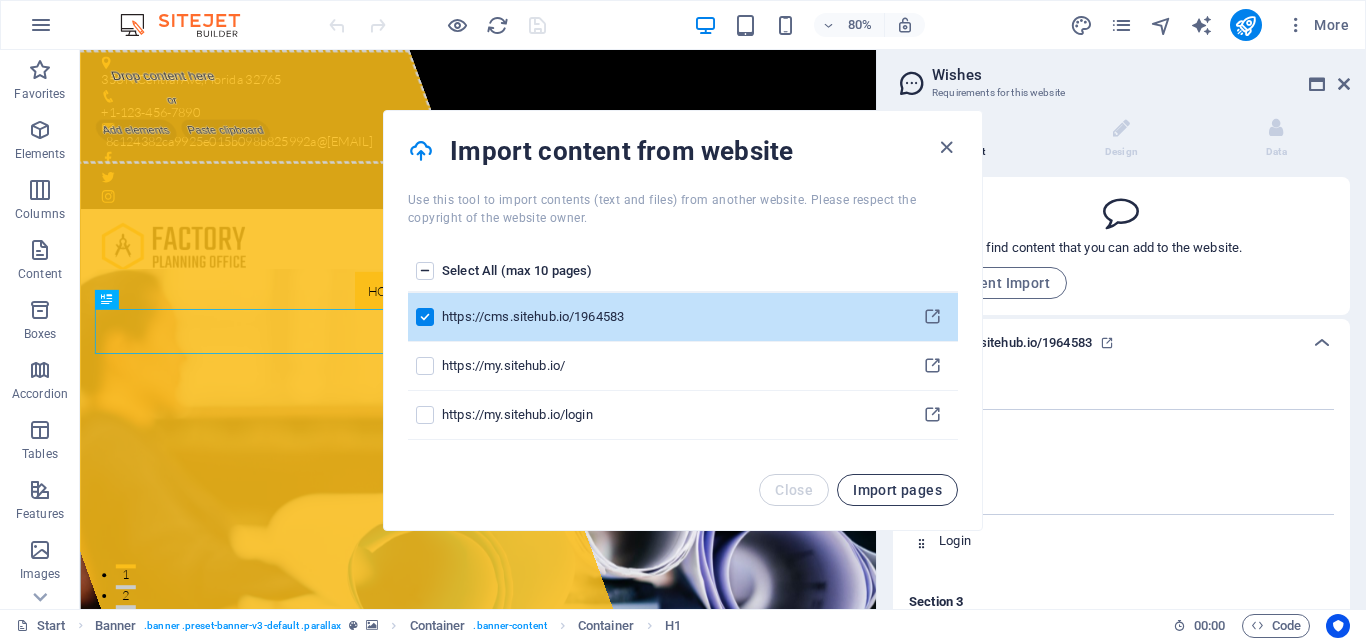 click on "Import pages" at bounding box center (897, 490) 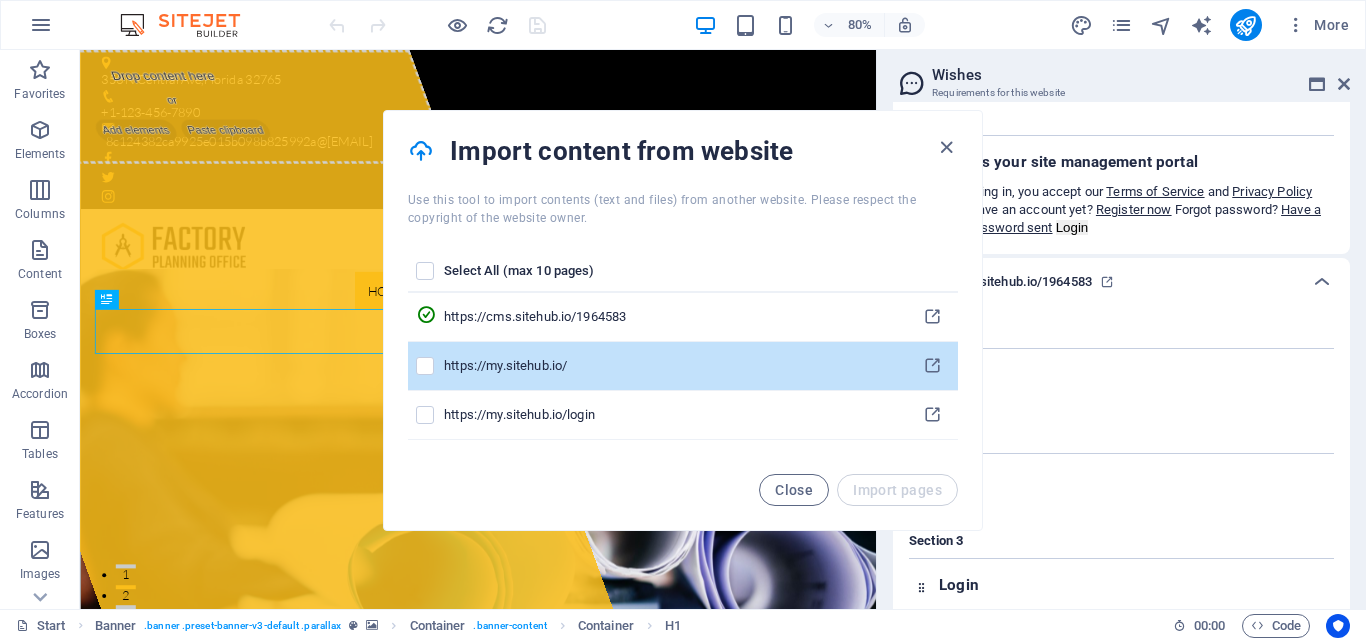 scroll, scrollTop: 876, scrollLeft: 0, axis: vertical 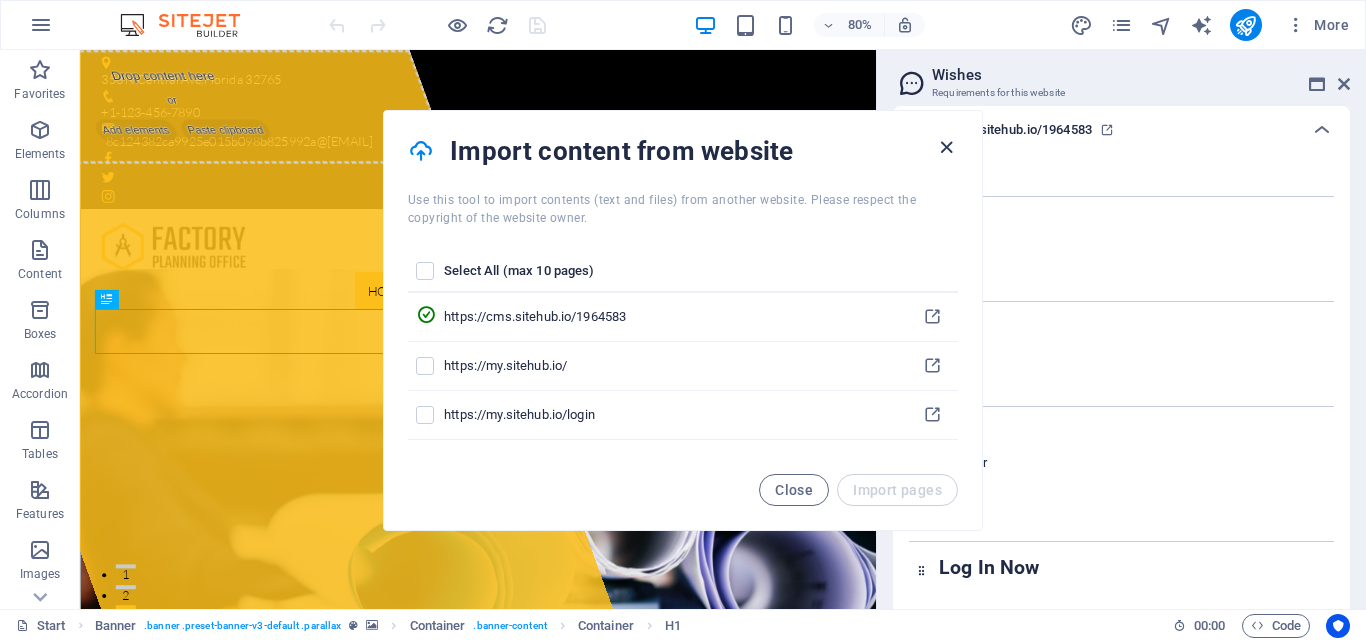 click at bounding box center (946, 147) 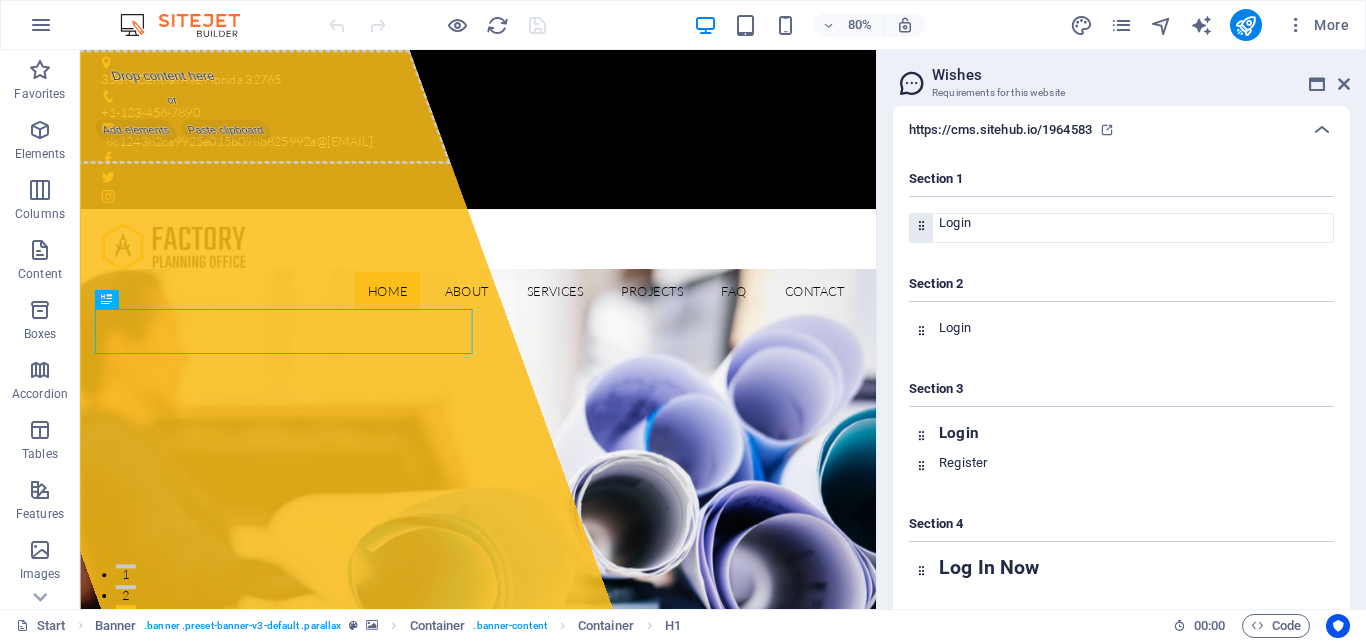 click on "Login" at bounding box center [955, 222] 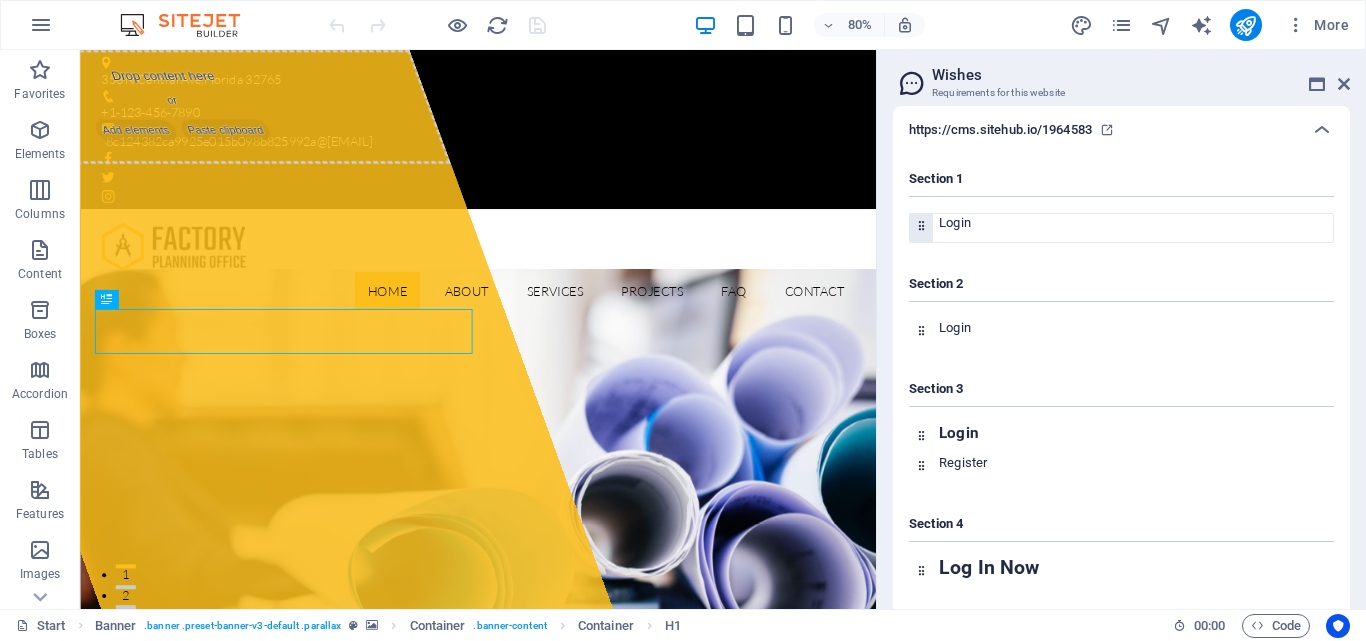 click at bounding box center (921, 228) 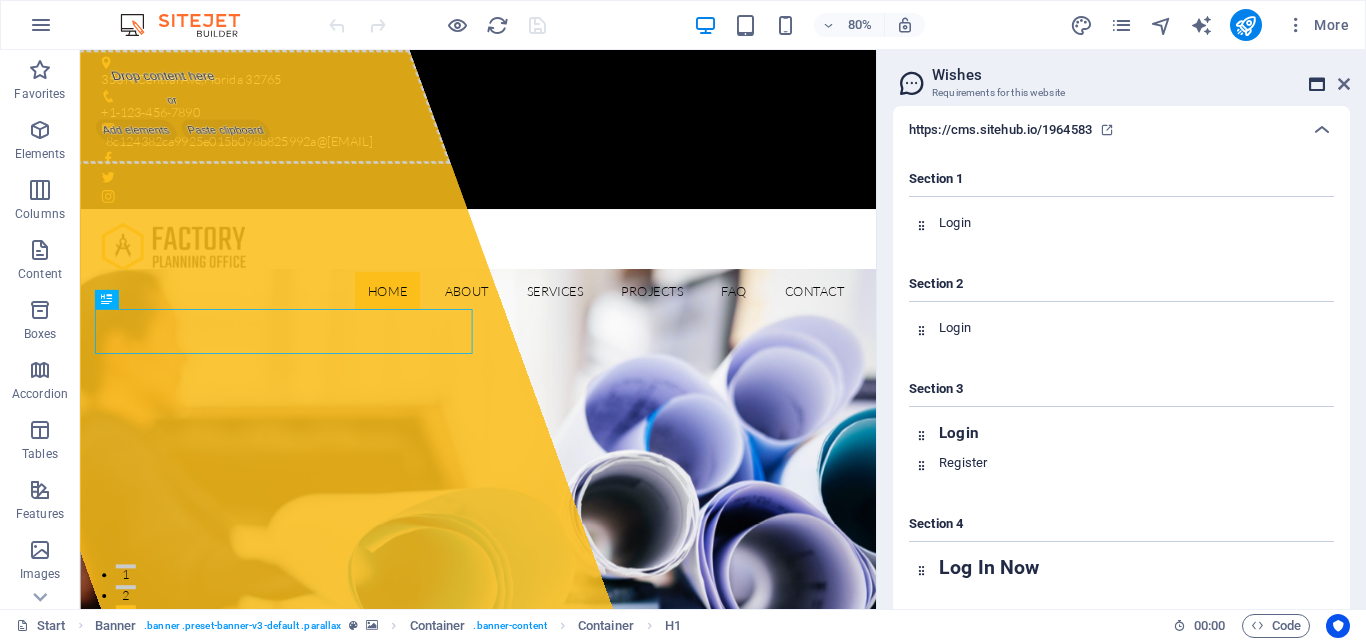 click at bounding box center (1317, 84) 